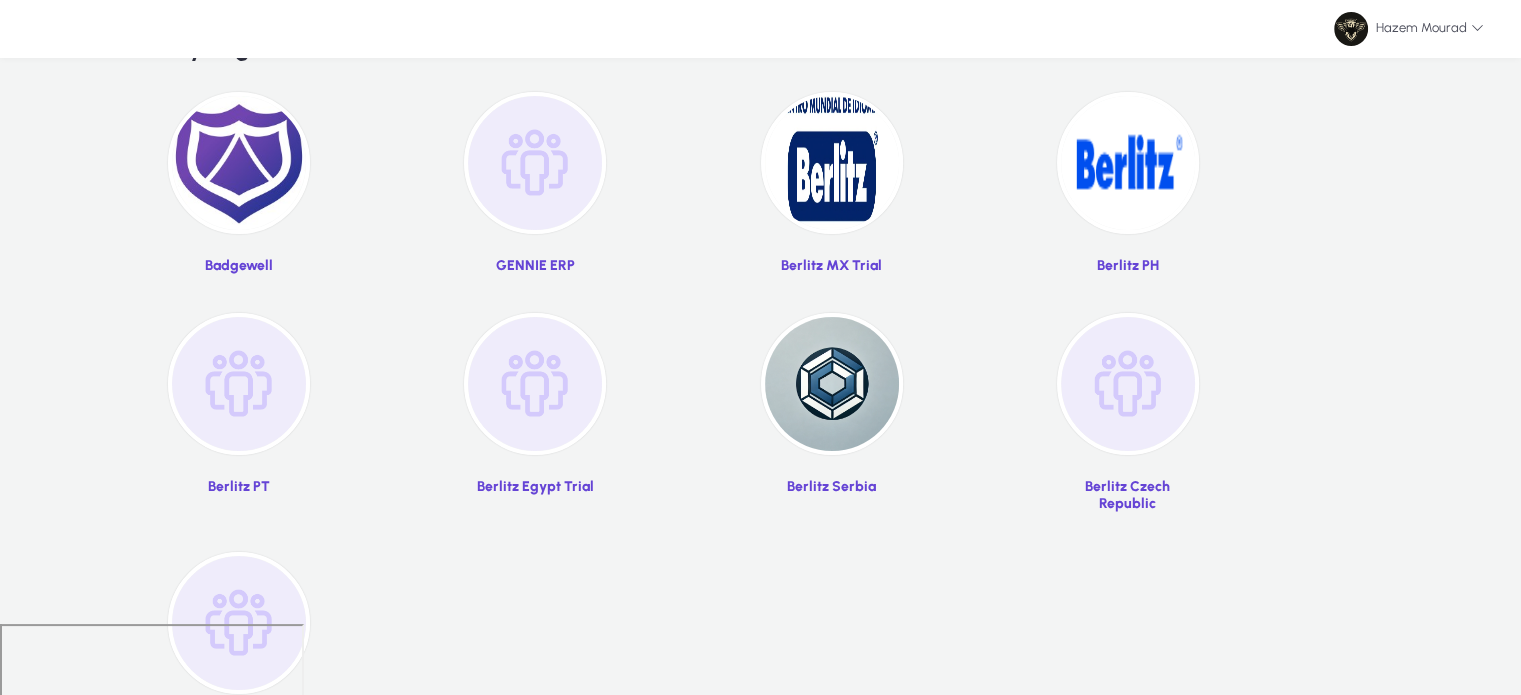 scroll, scrollTop: 132, scrollLeft: 0, axis: vertical 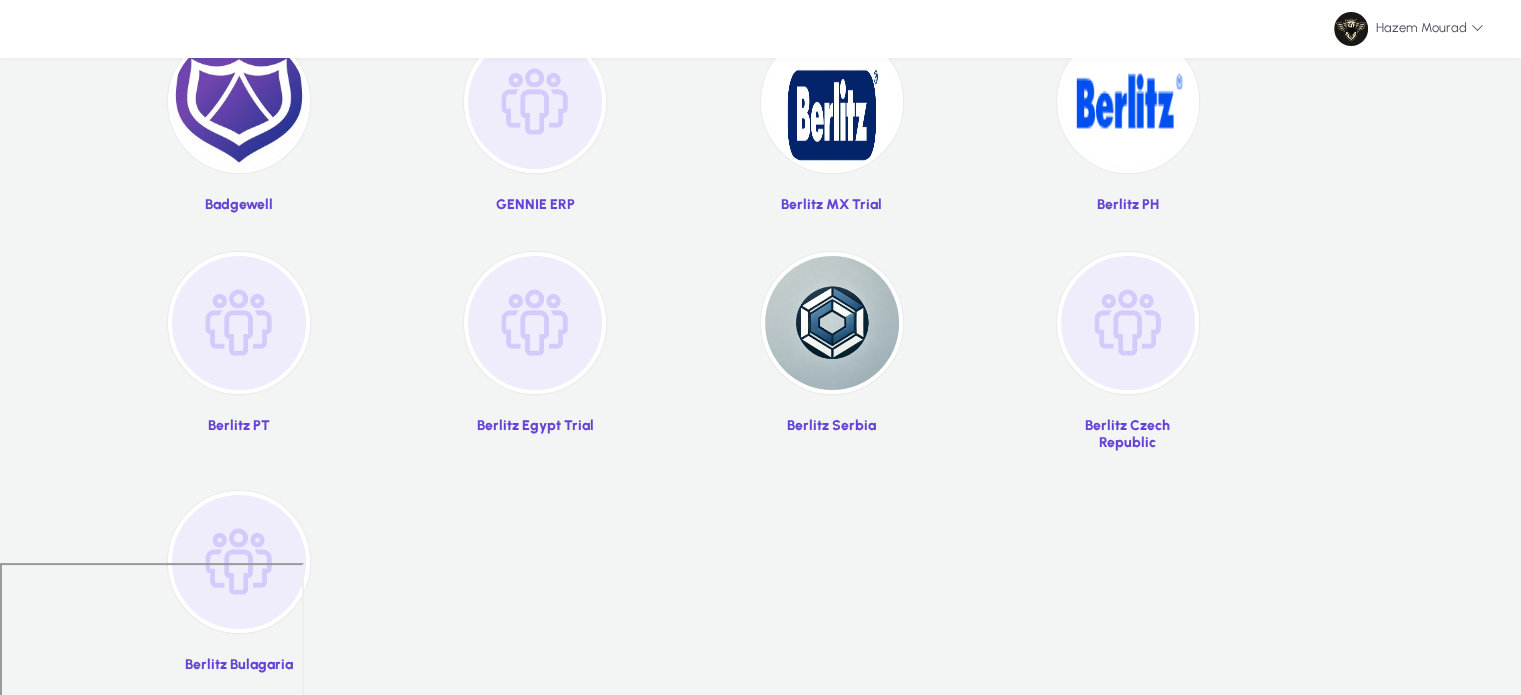click 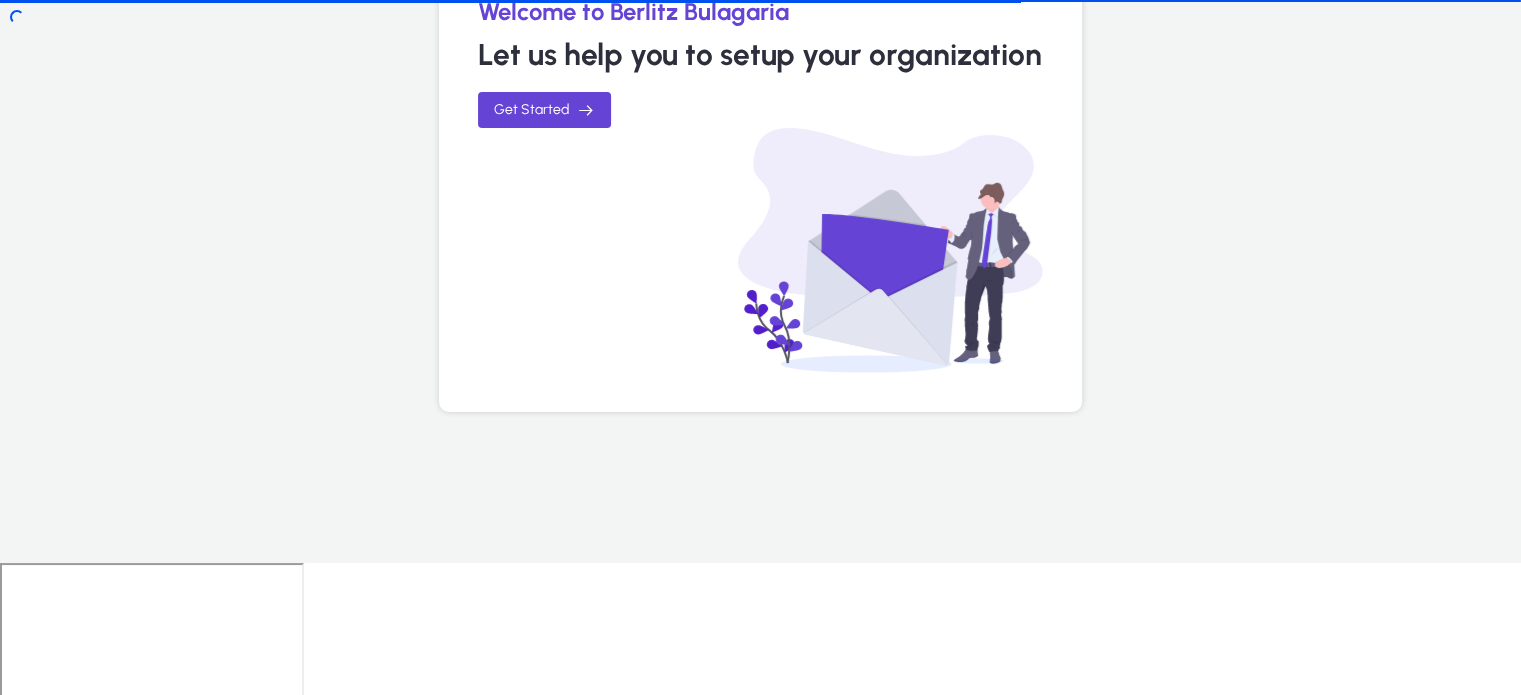 scroll, scrollTop: 0, scrollLeft: 0, axis: both 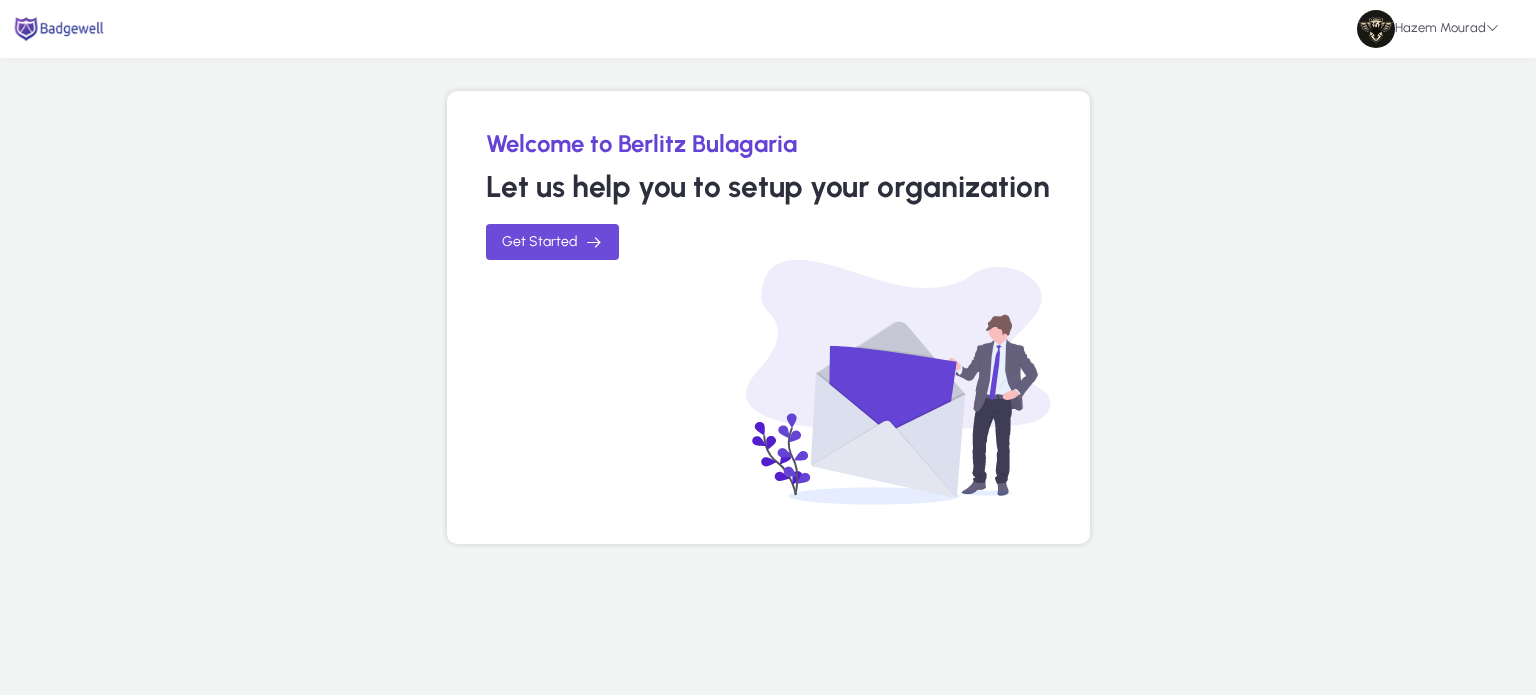click 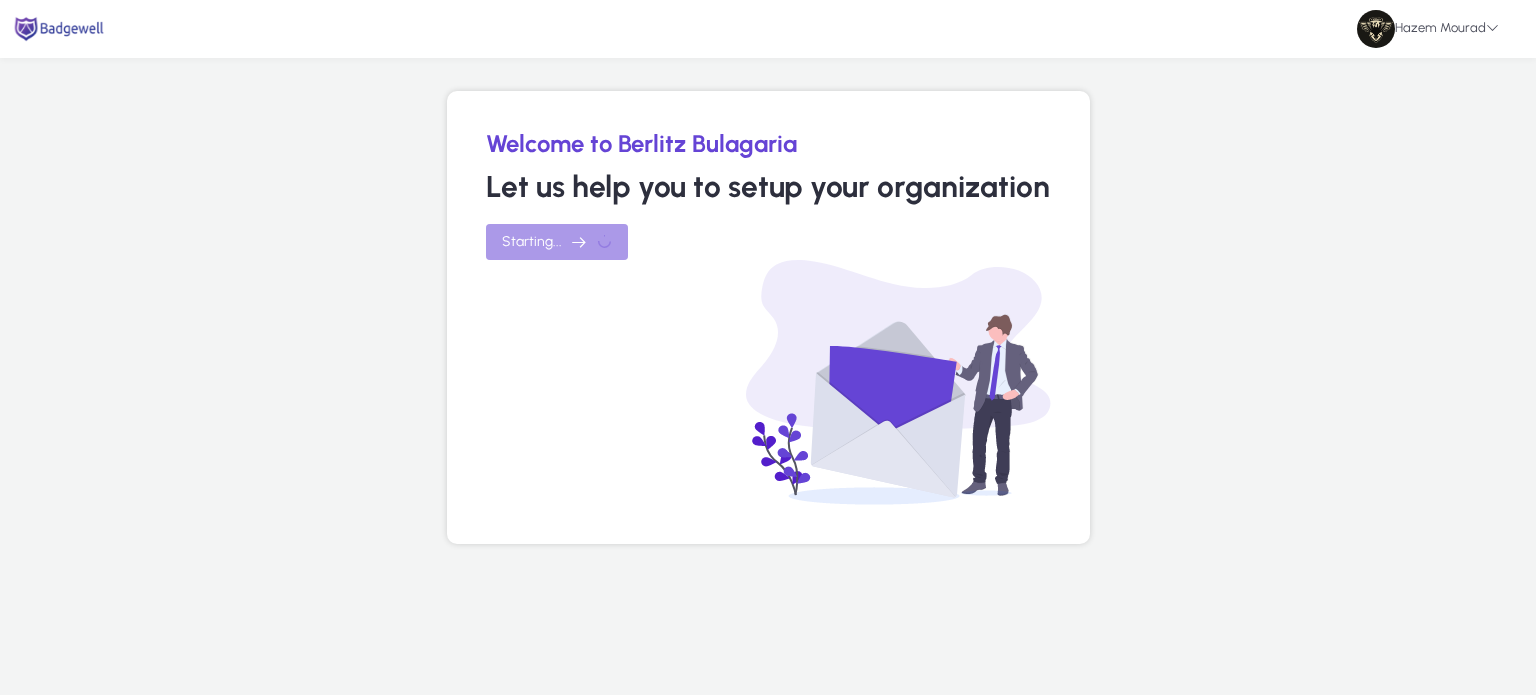 click 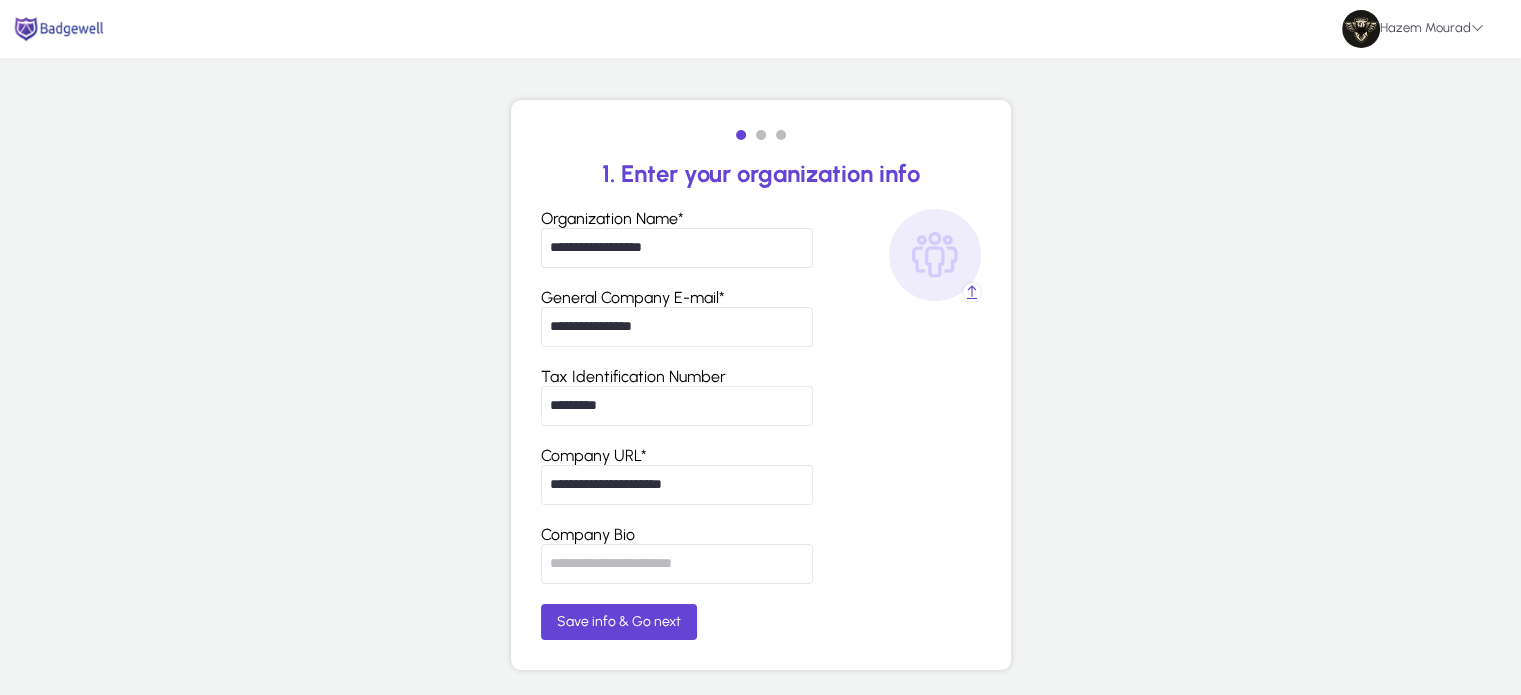 click on "**********" 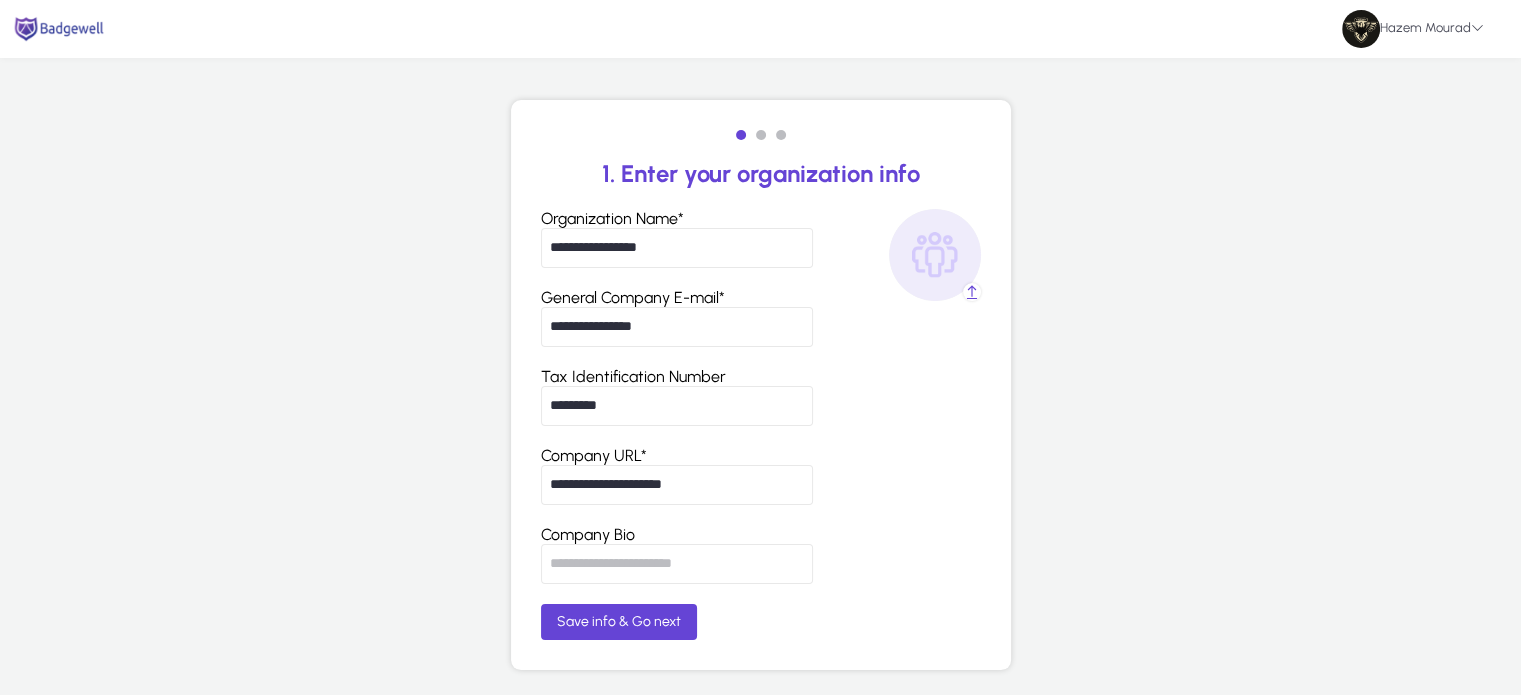 type on "**********" 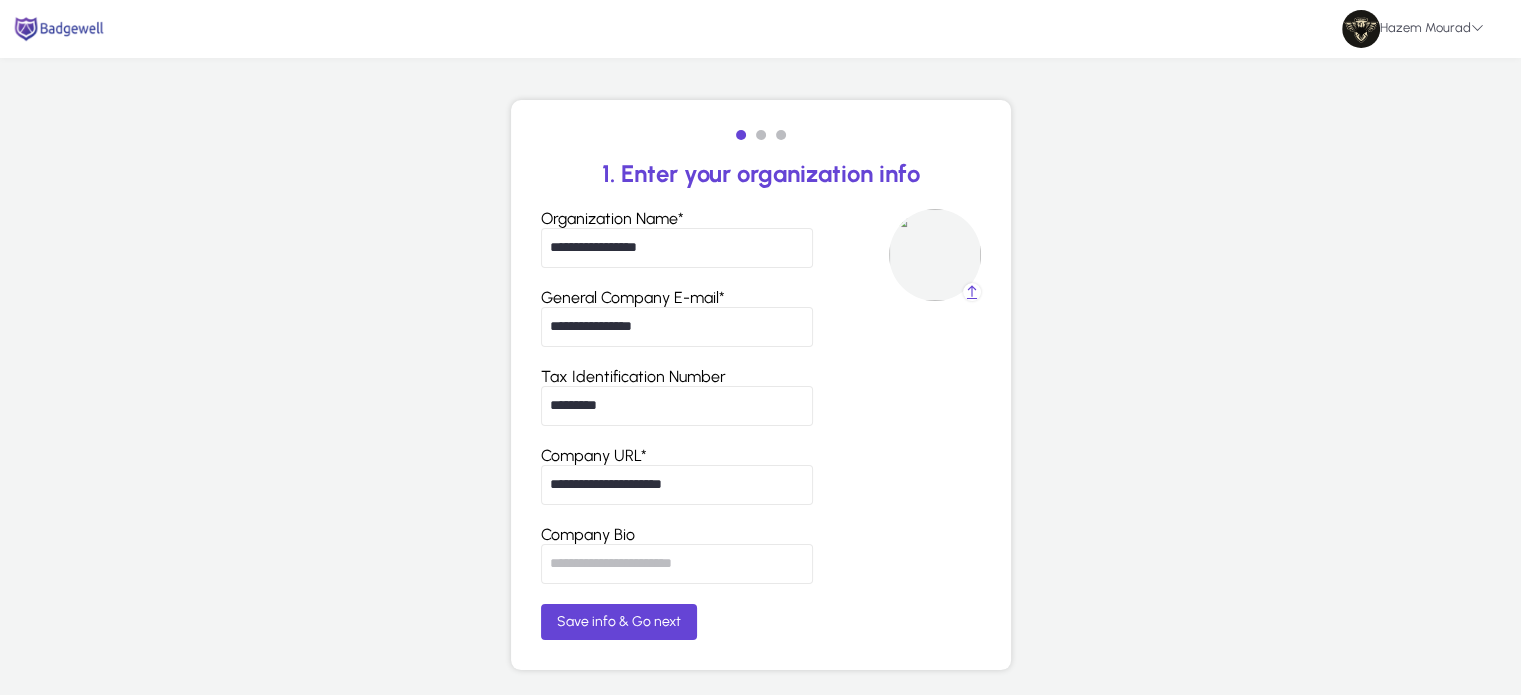 click on "**********" 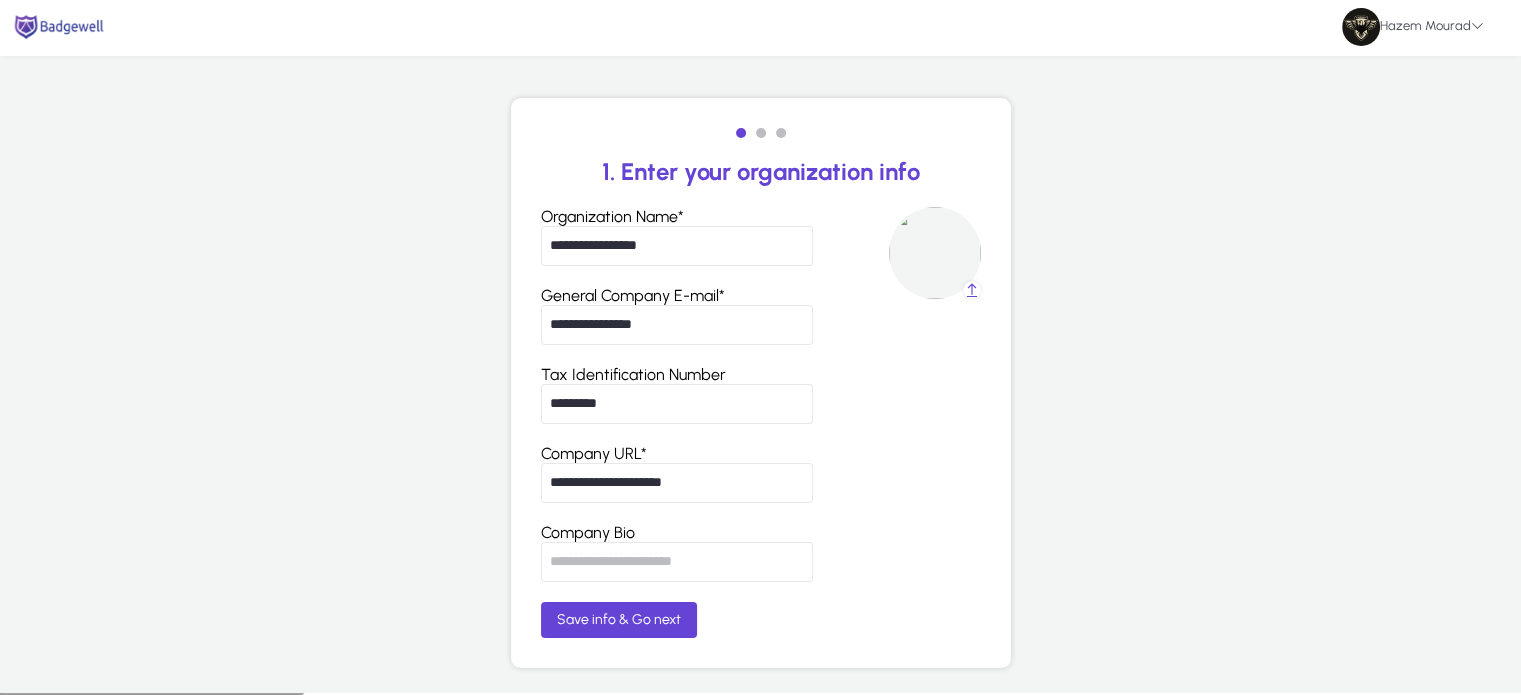 scroll, scrollTop: 17, scrollLeft: 0, axis: vertical 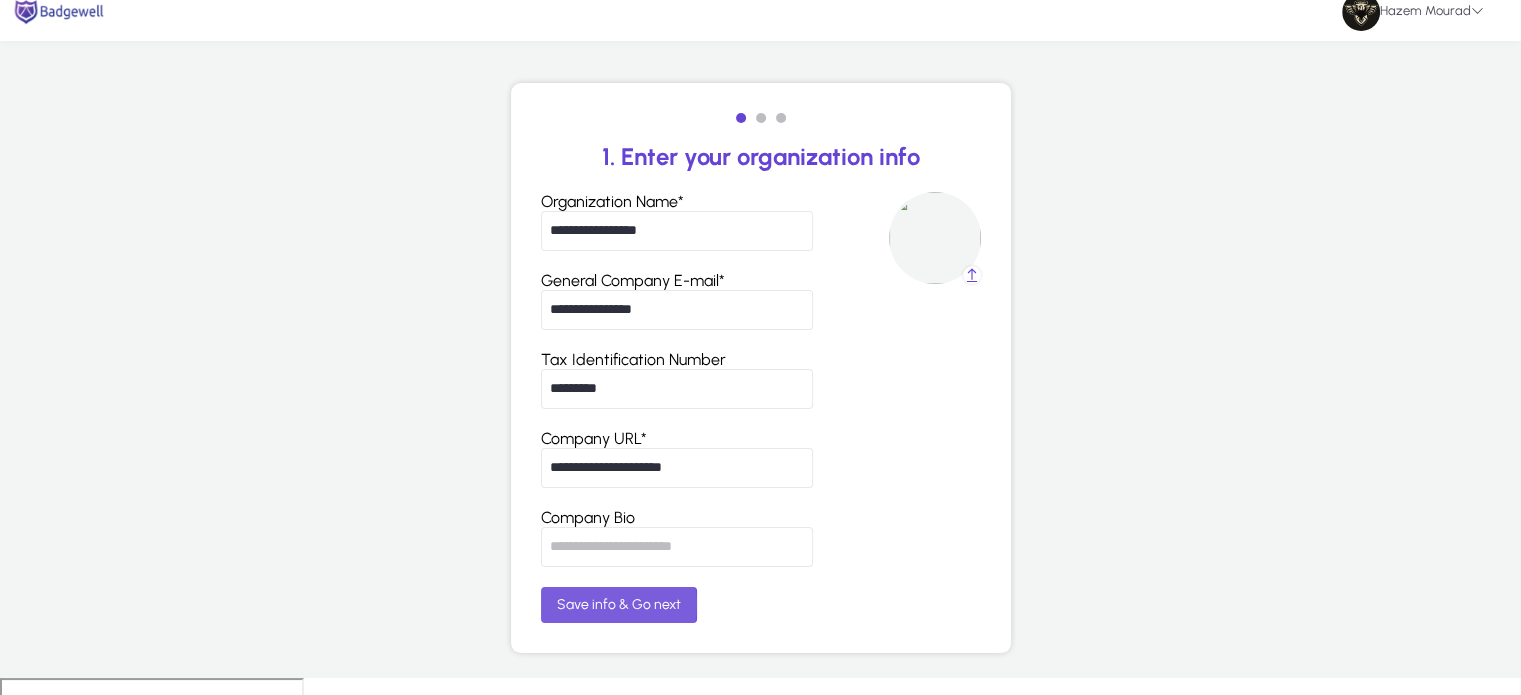 click on "Save info & Go next" 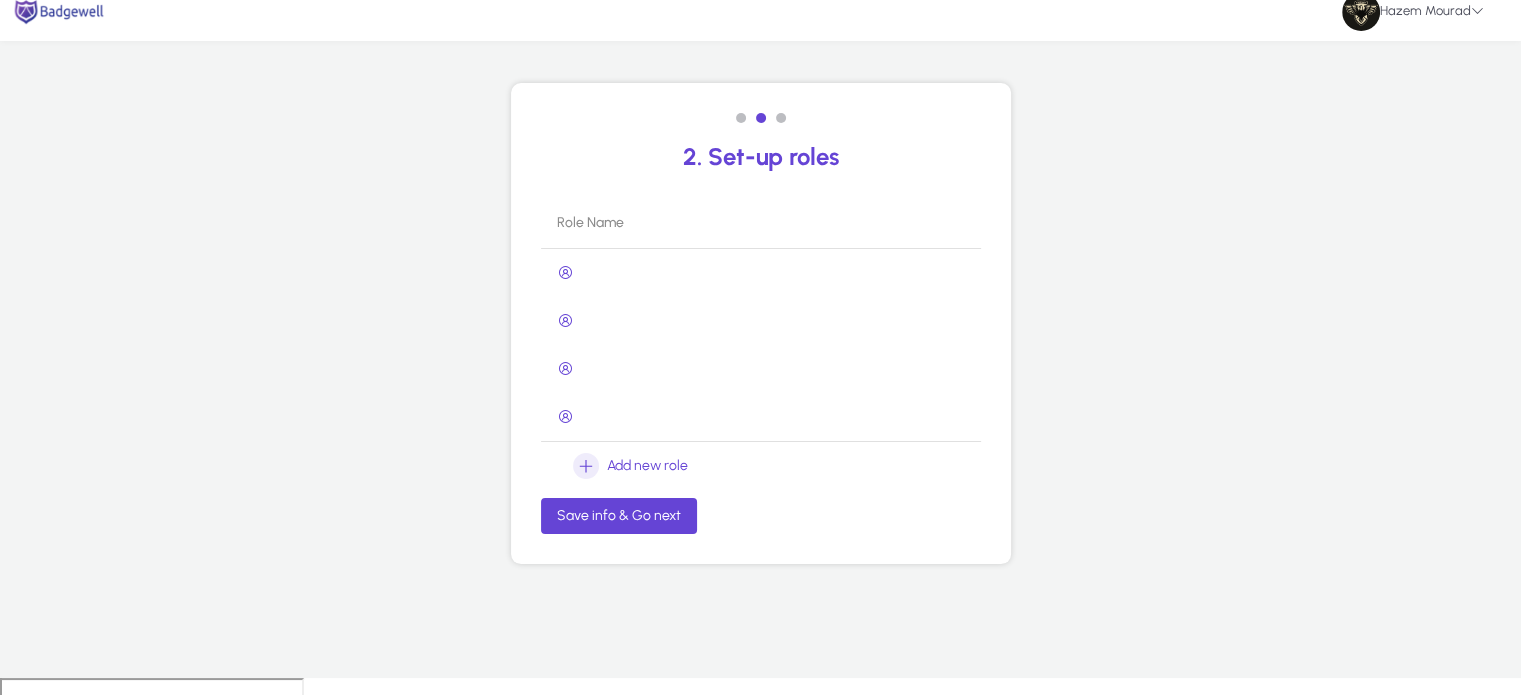 scroll, scrollTop: 0, scrollLeft: 0, axis: both 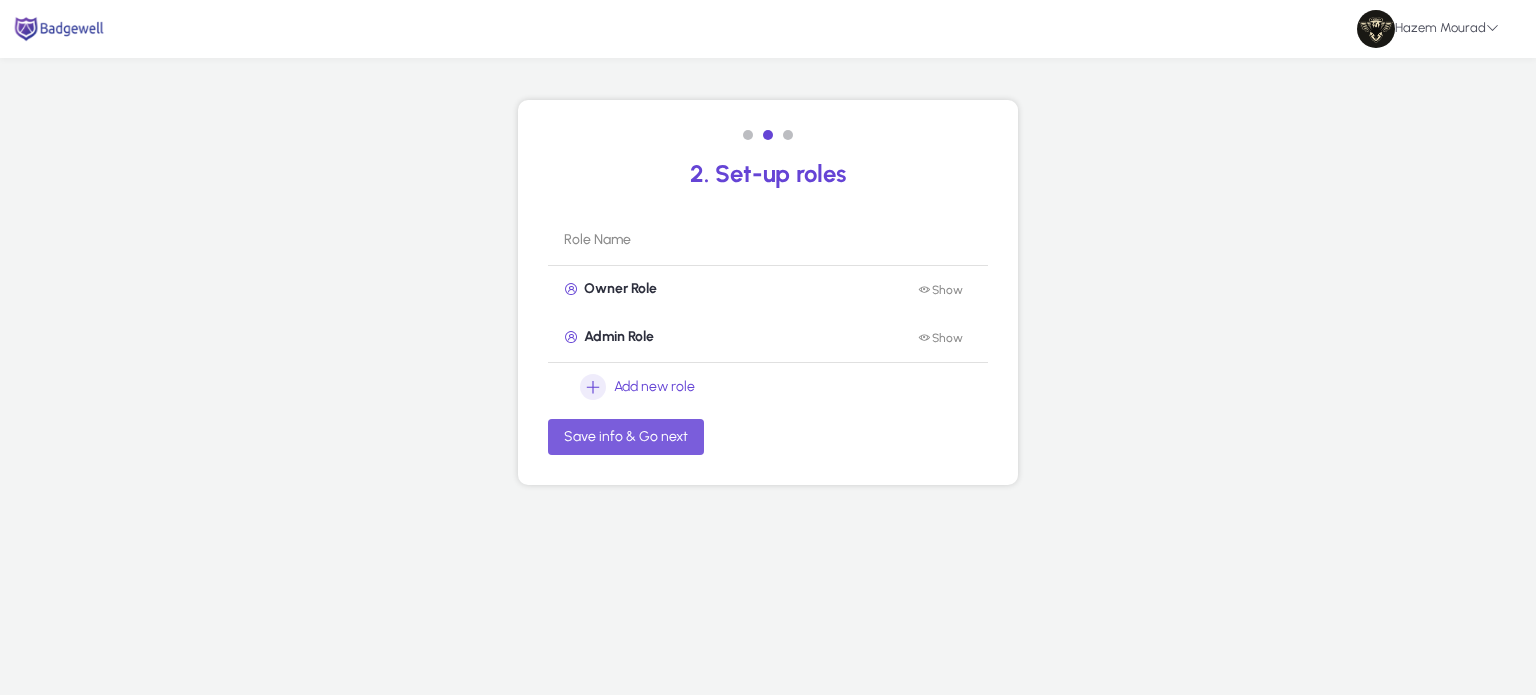 click on "Save info & Go next" 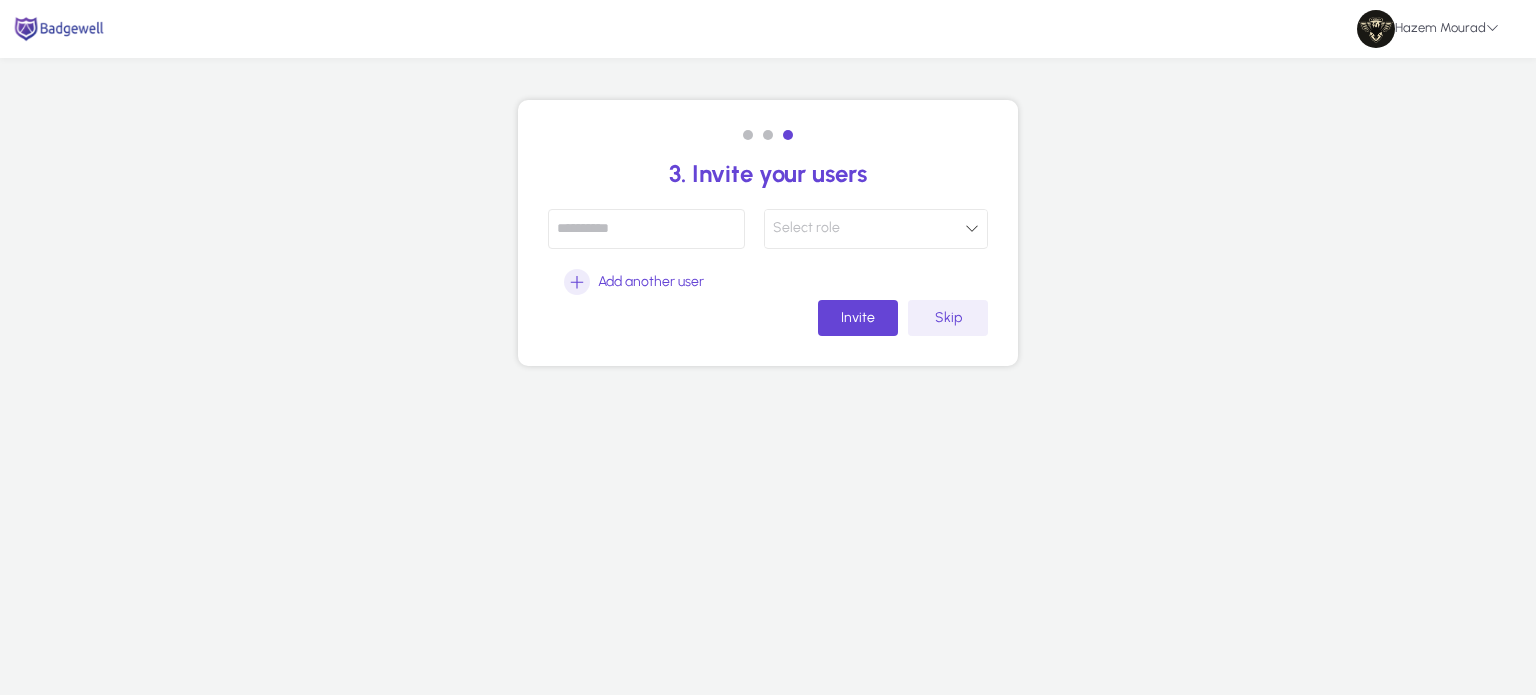 click on "Skip" 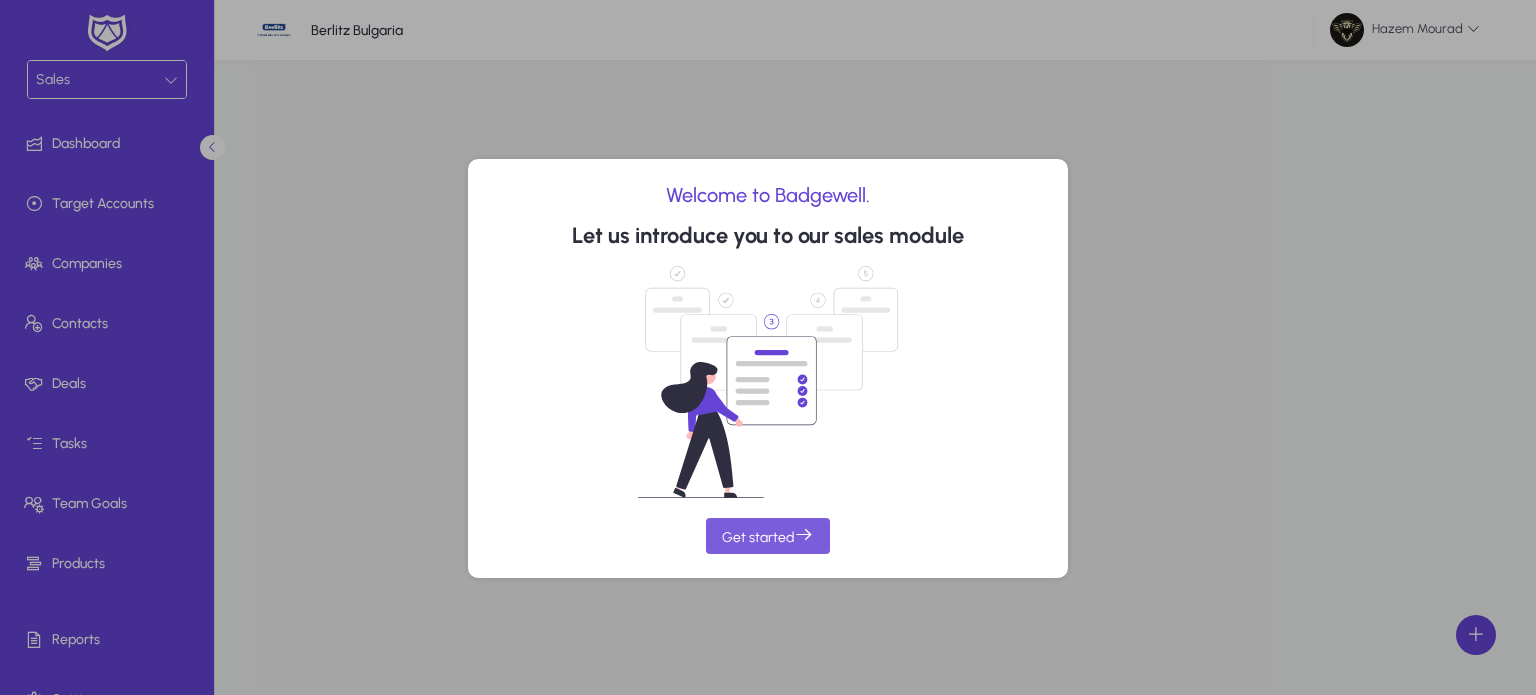click on "Get started" at bounding box center (768, 535) 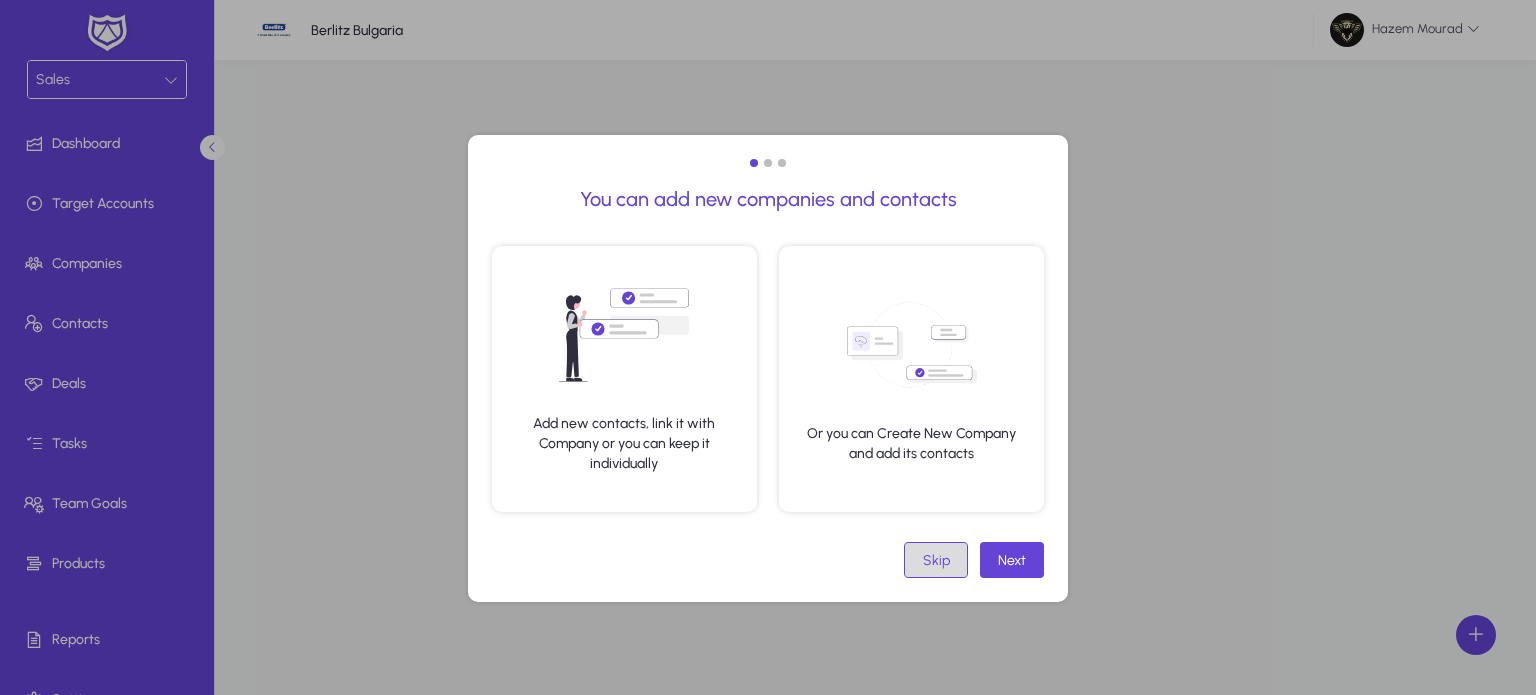 click on "Skip" at bounding box center [936, 560] 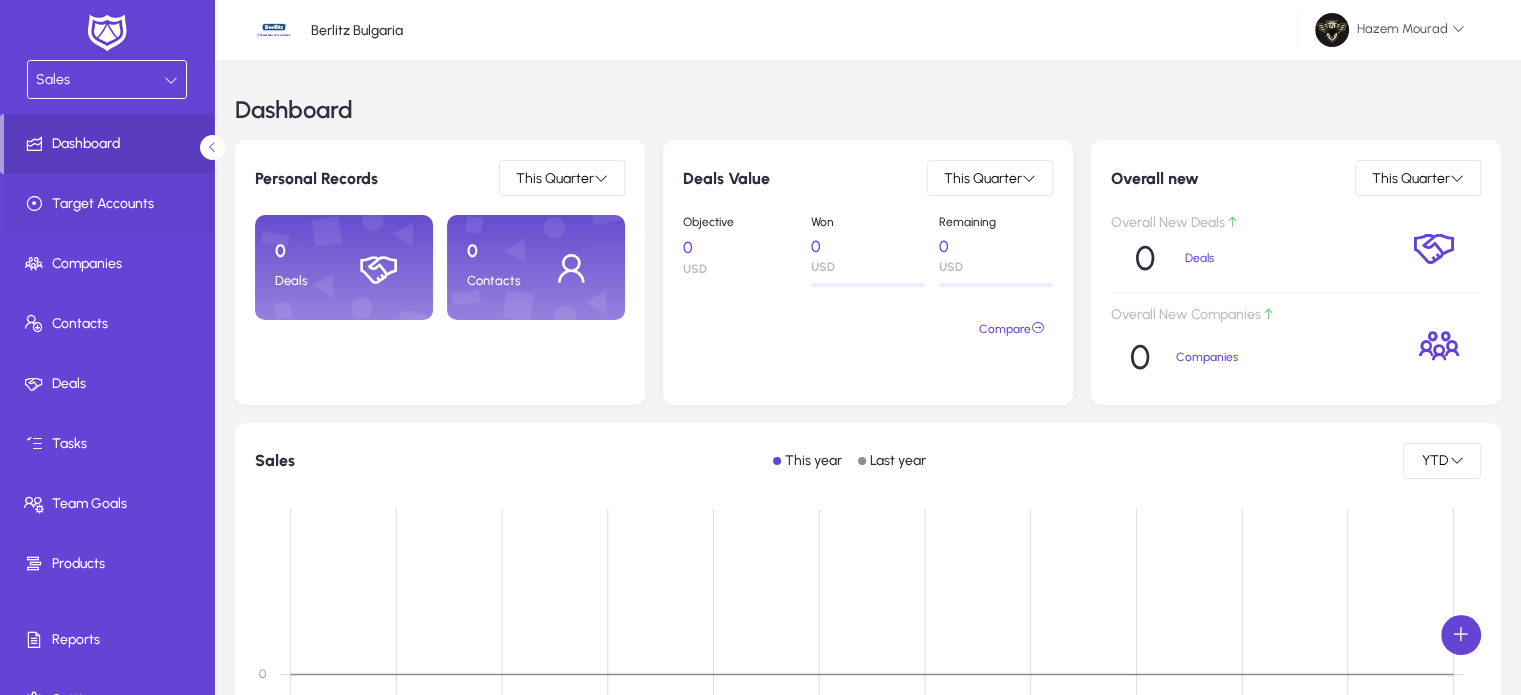 scroll, scrollTop: 34, scrollLeft: 0, axis: vertical 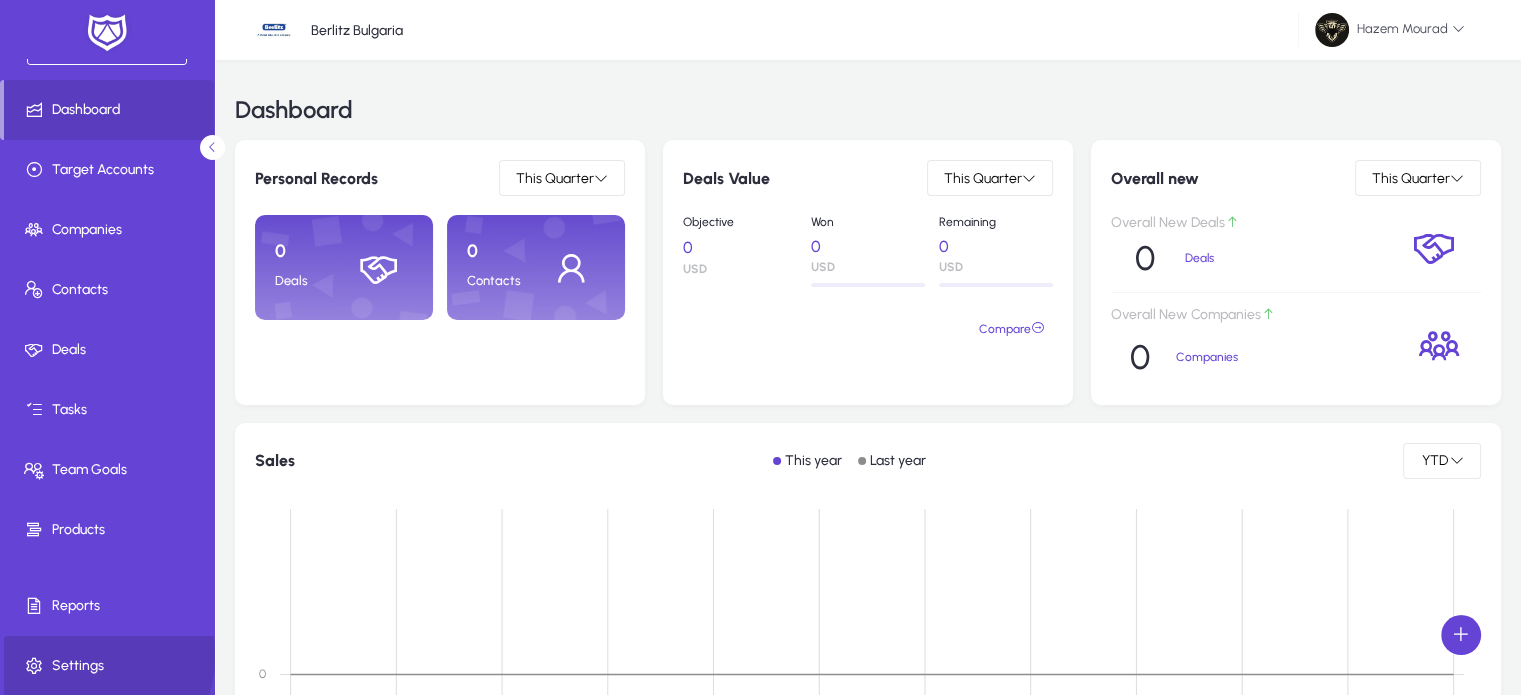 click on "Settings" 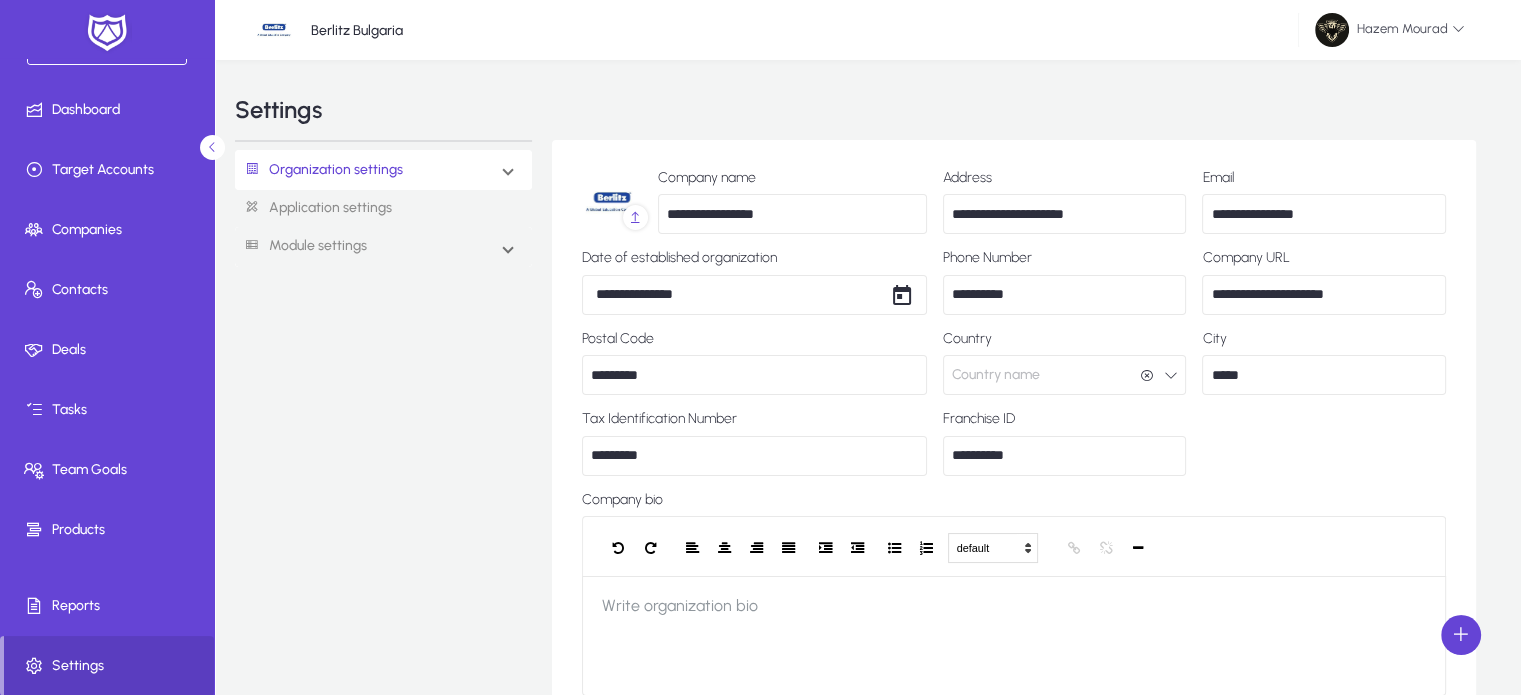 click on "Country name" 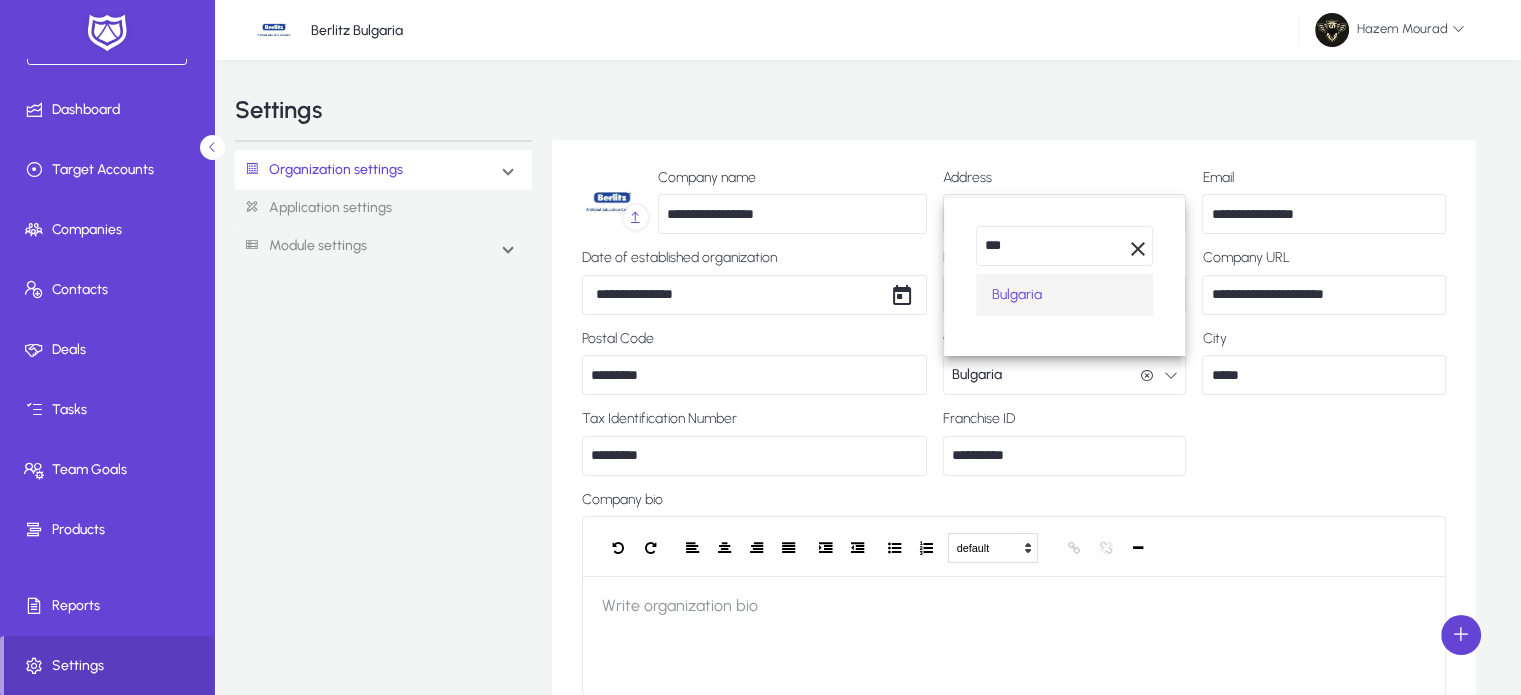 type on "***" 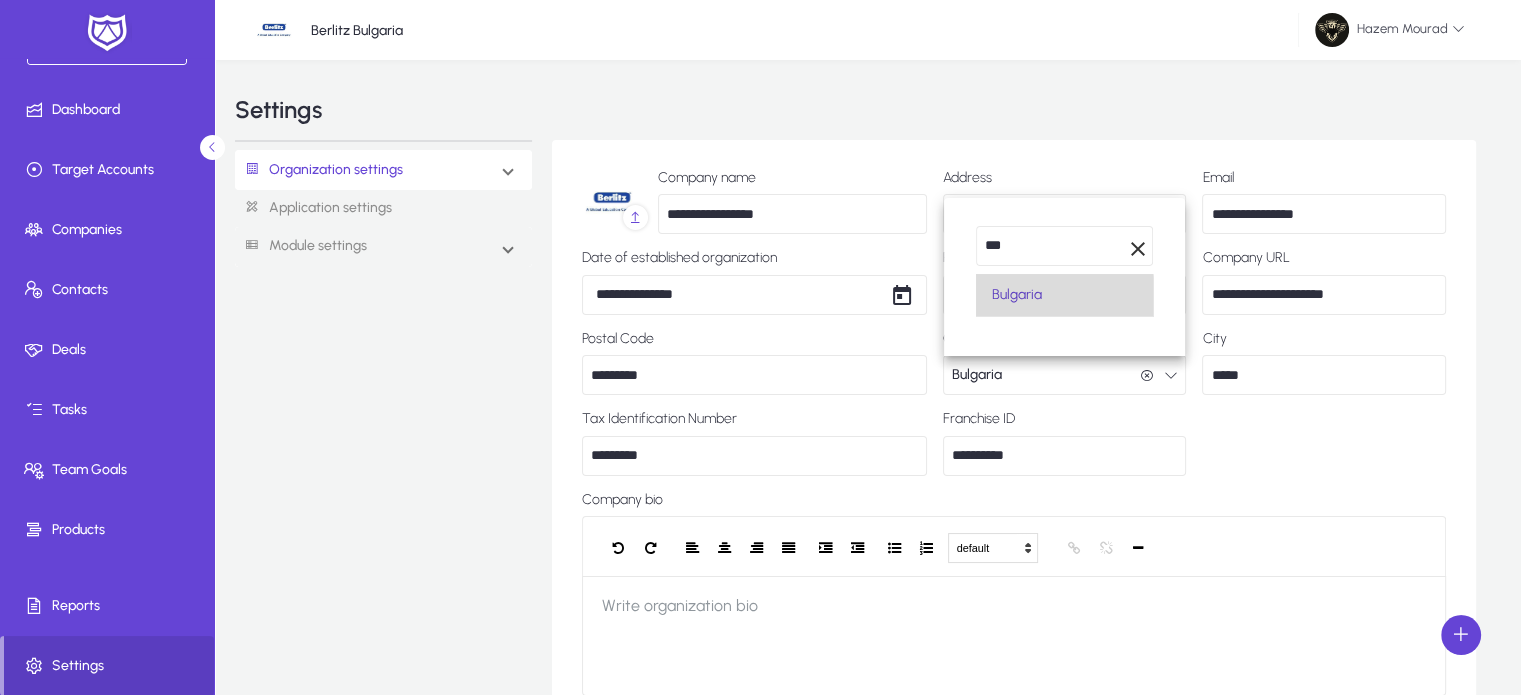 click on "Bulgaria" at bounding box center (1017, 295) 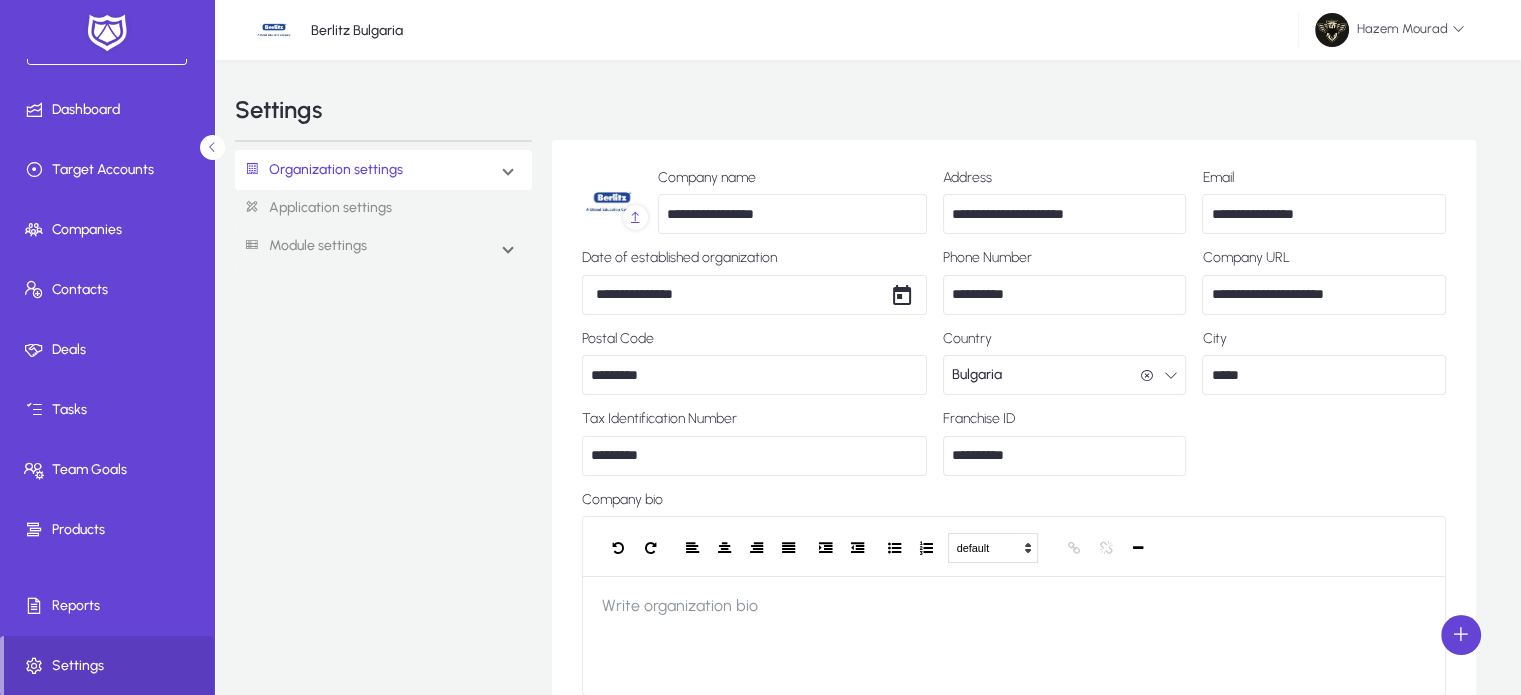 scroll, scrollTop: 0, scrollLeft: 0, axis: both 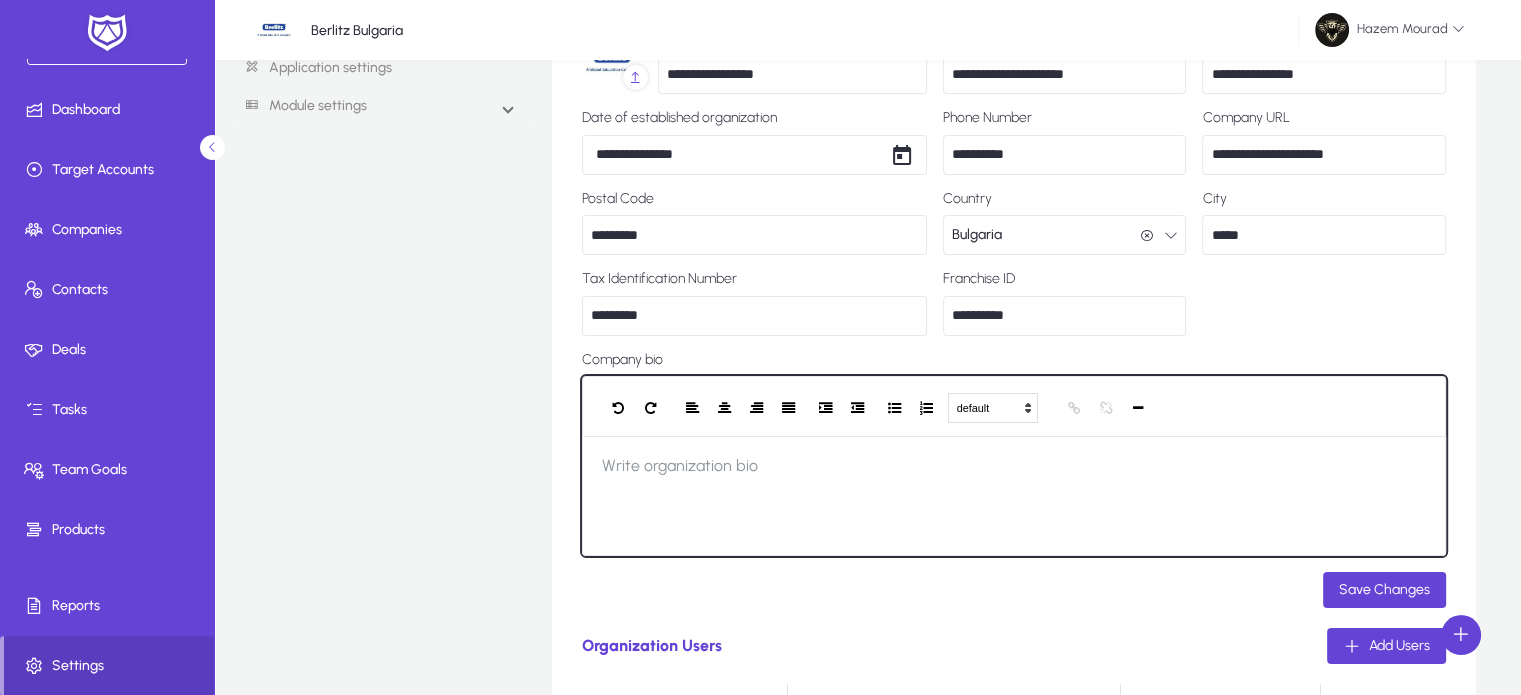 click on "Write organization bio" 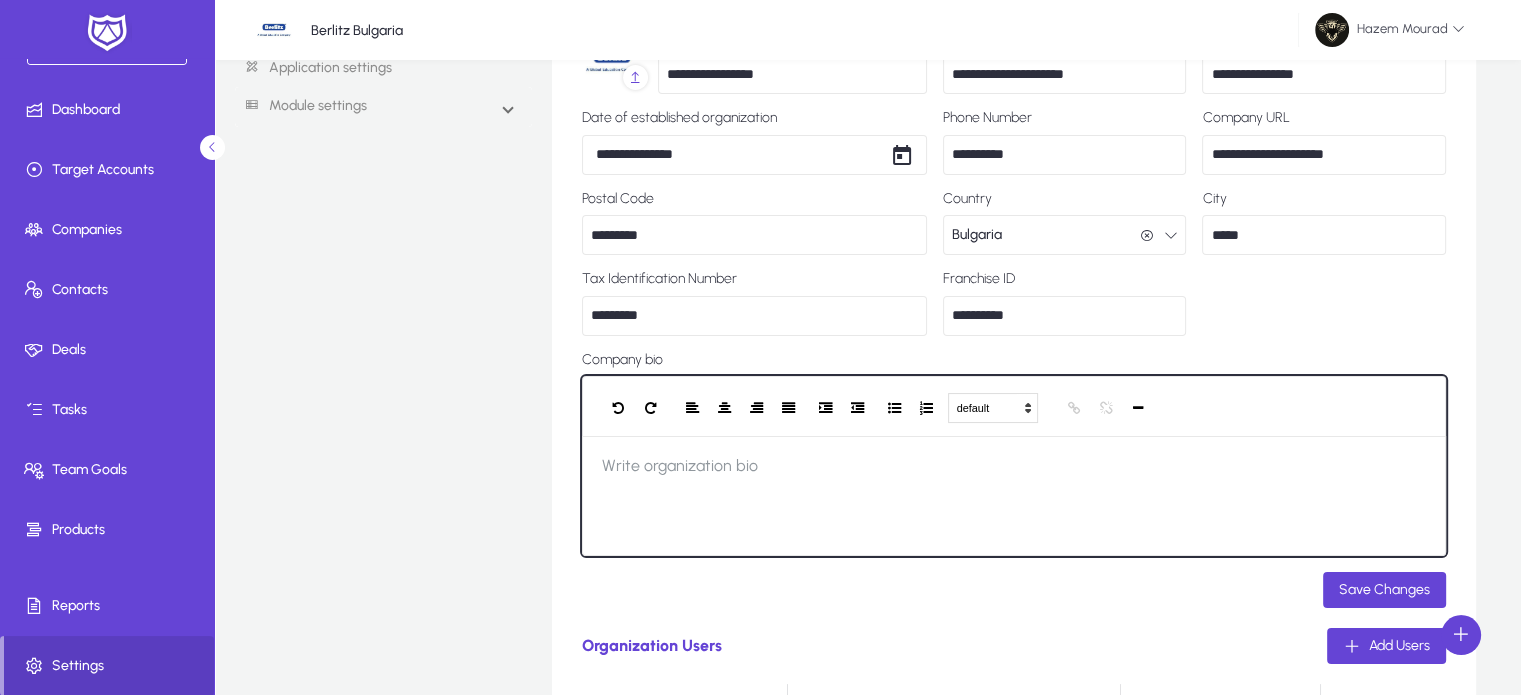 type 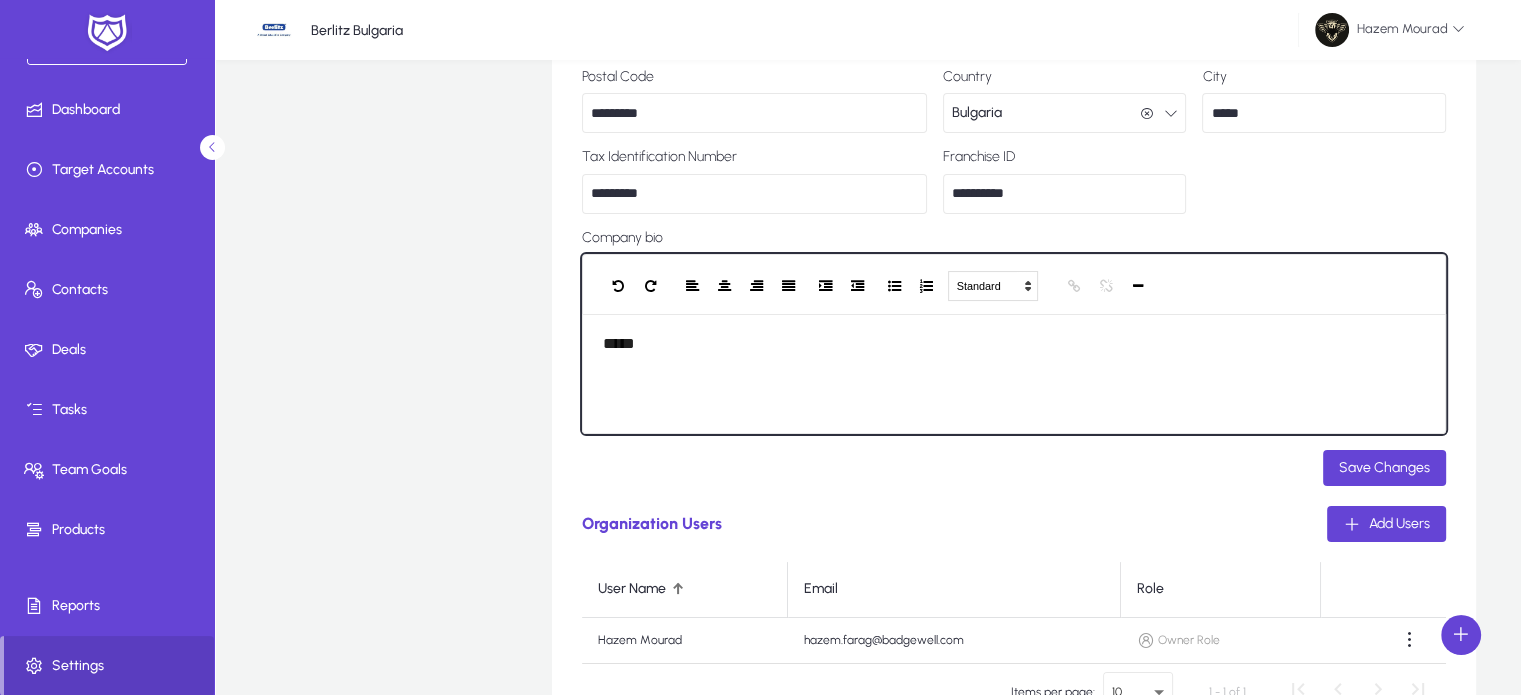 scroll, scrollTop: 268, scrollLeft: 0, axis: vertical 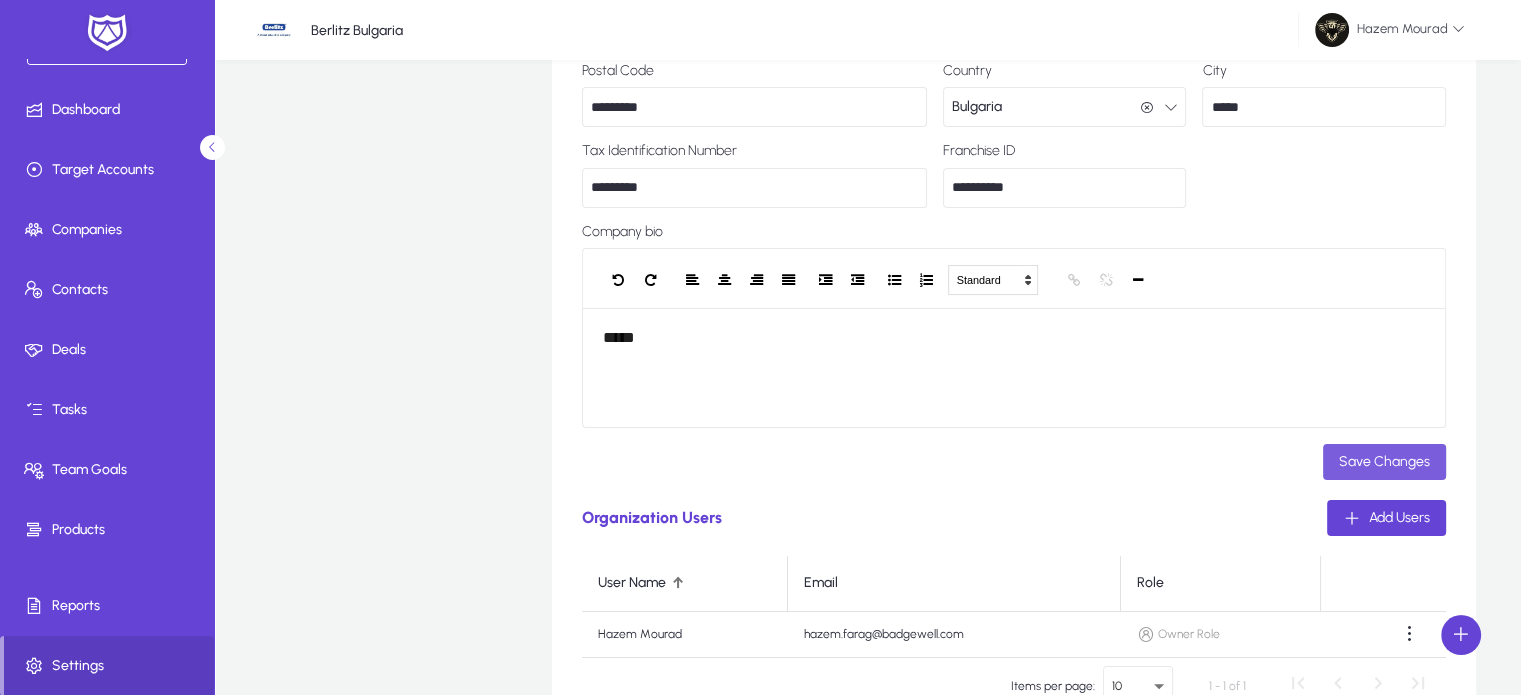 click on "Save Changes" 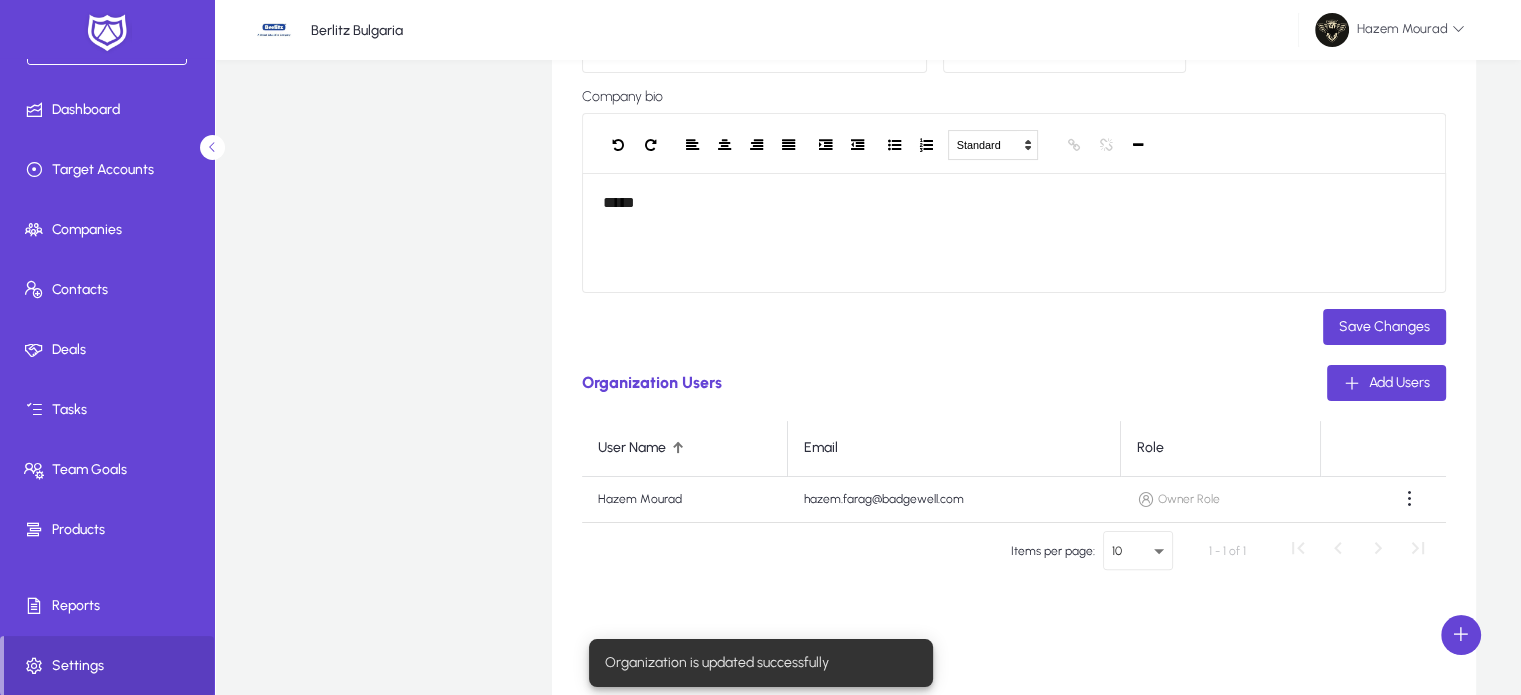 scroll, scrollTop: 404, scrollLeft: 0, axis: vertical 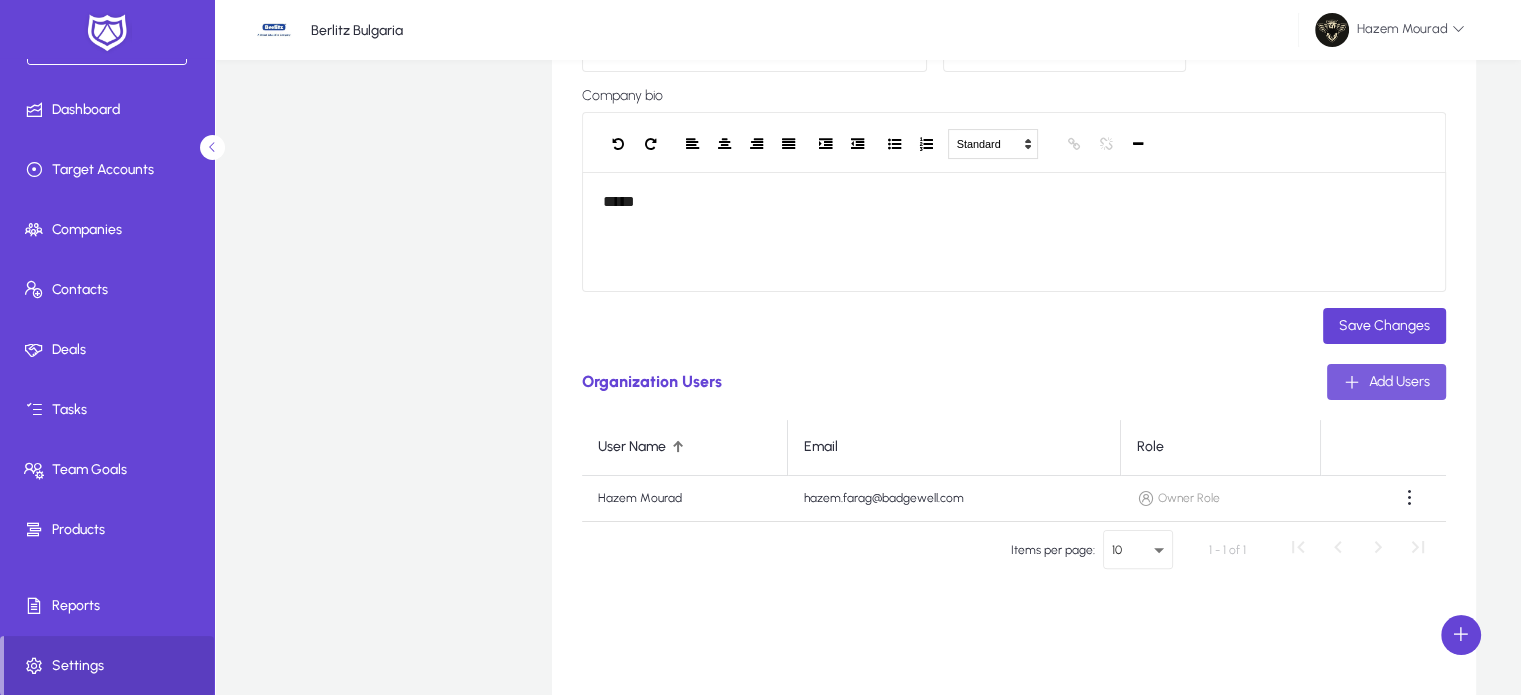 click 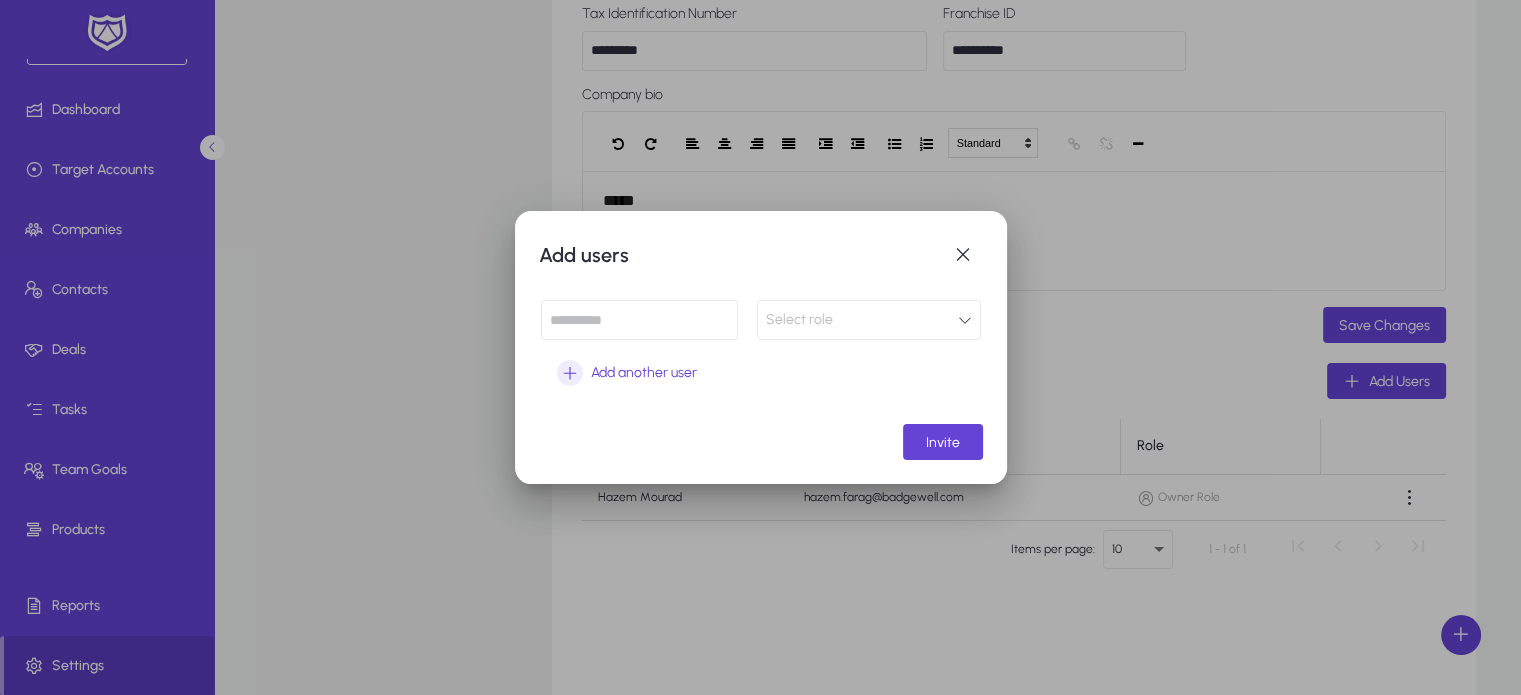click on "Select role" at bounding box center [862, 320] 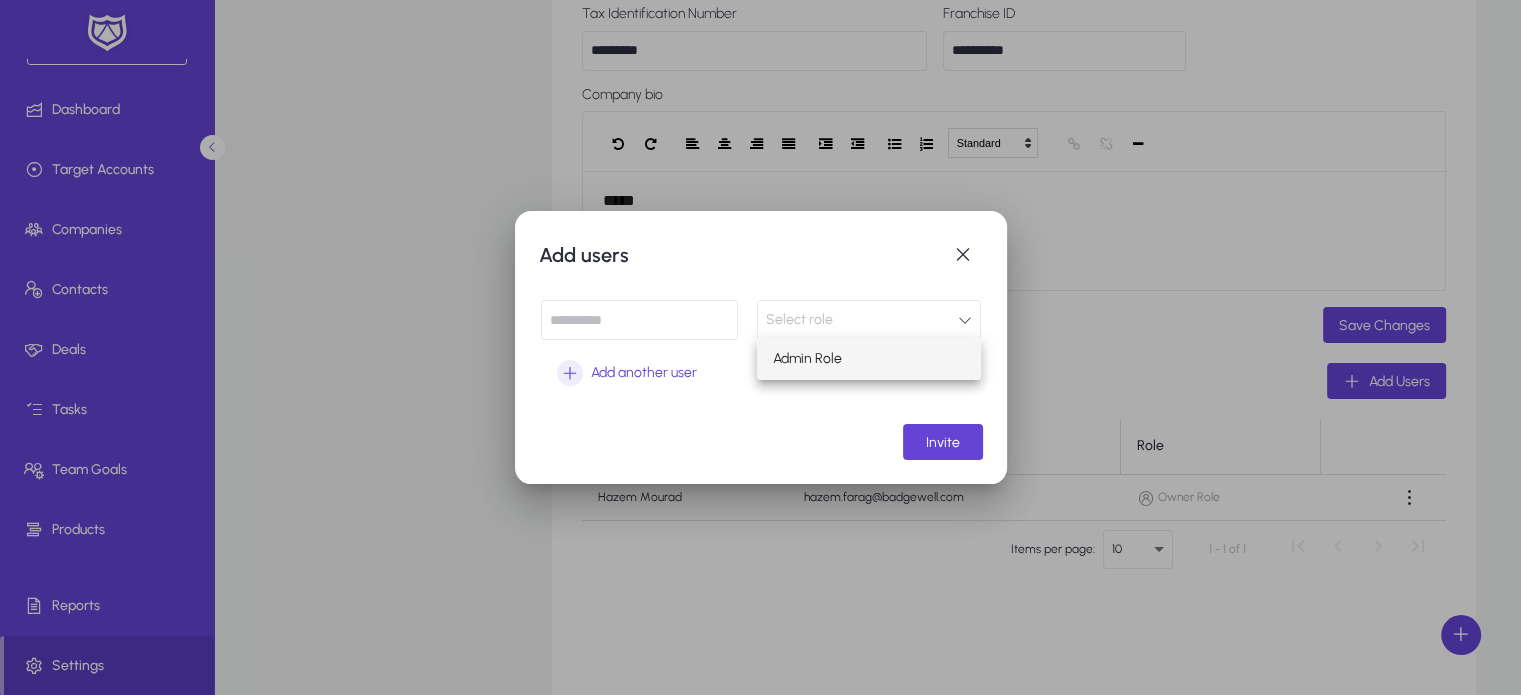 click at bounding box center (760, 347) 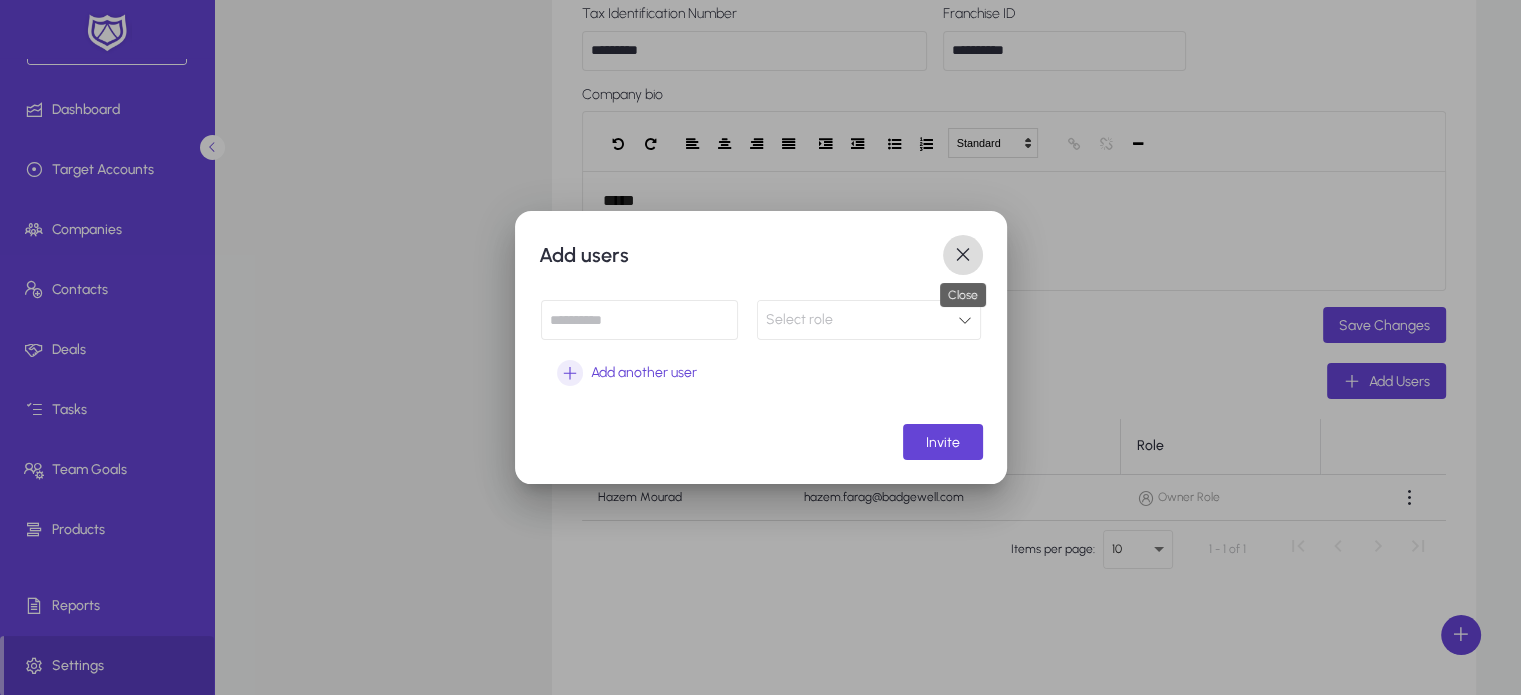 click at bounding box center [963, 255] 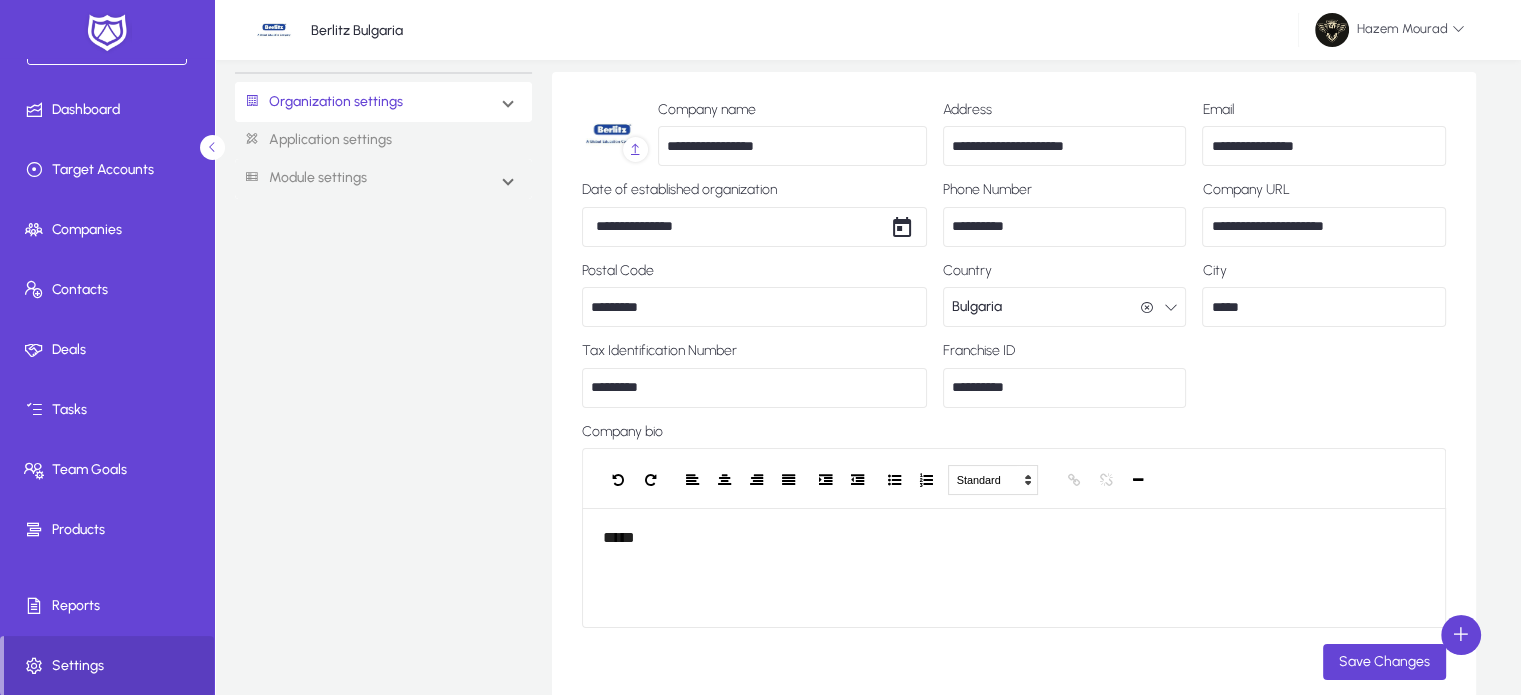 scroll, scrollTop: 0, scrollLeft: 0, axis: both 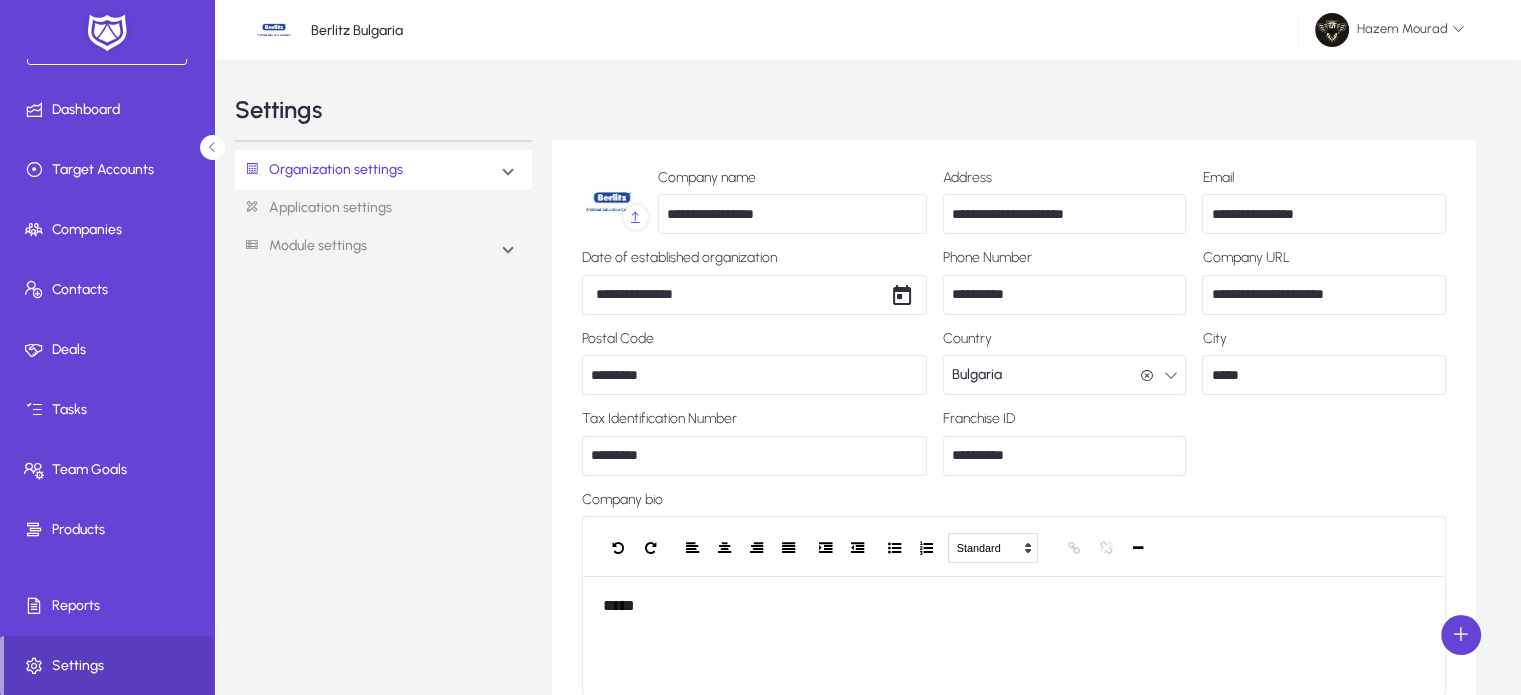 click on "Organization settings" at bounding box center [383, 170] 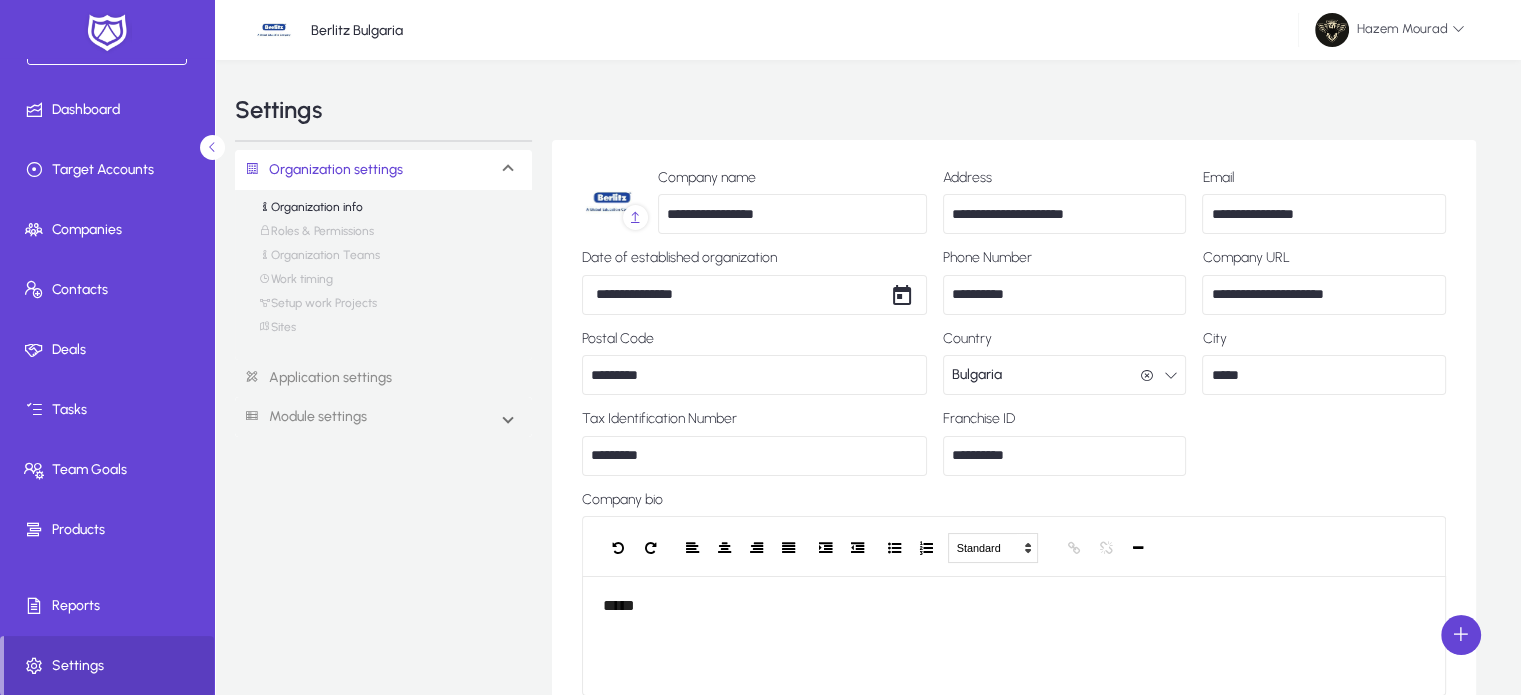 click on "Application settings" 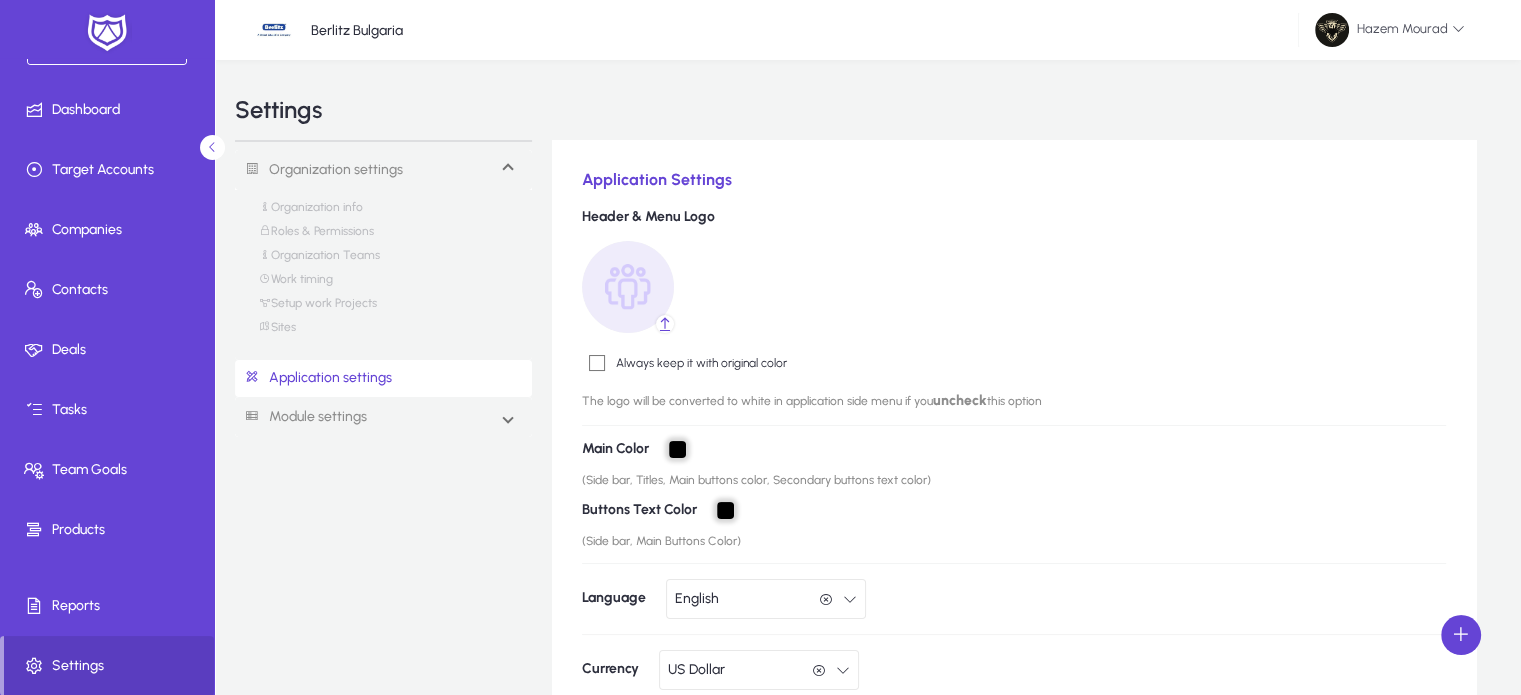 click on "*******" 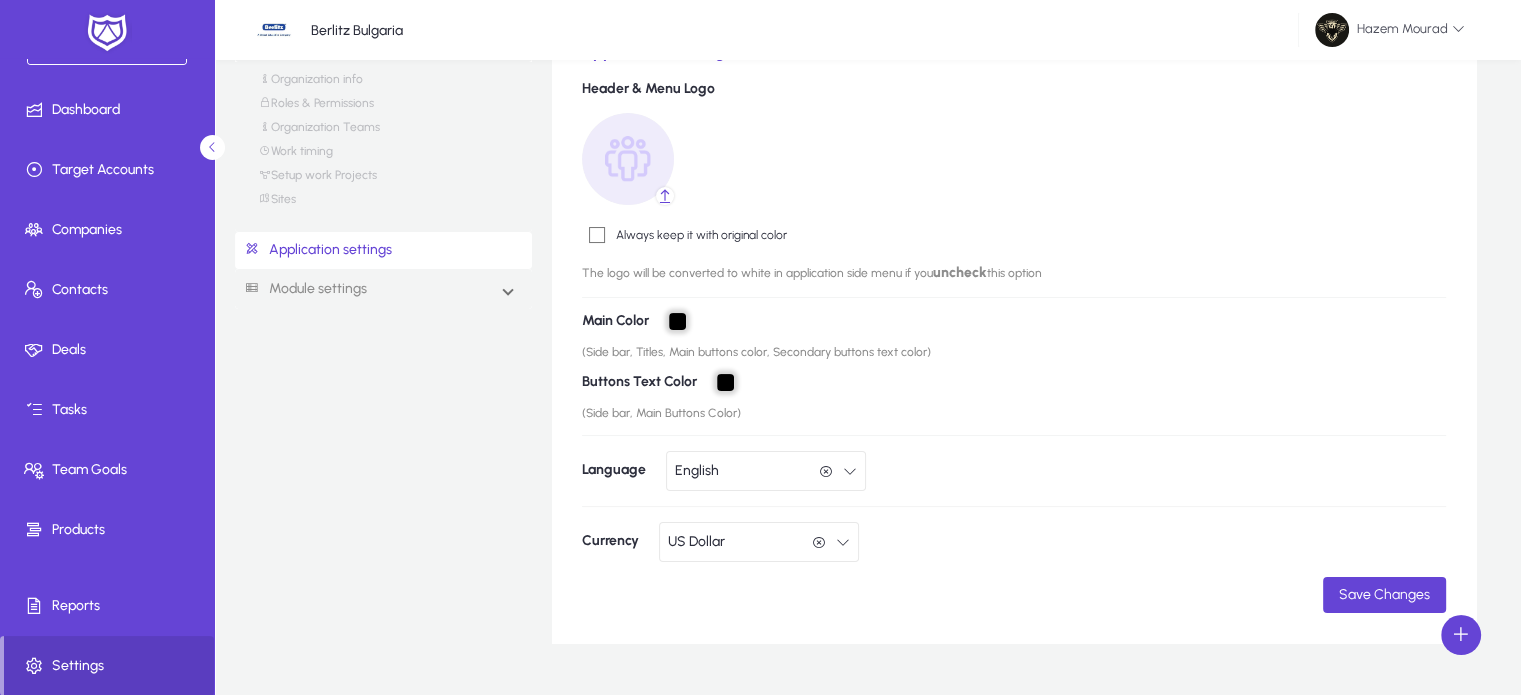 scroll, scrollTop: 175, scrollLeft: 0, axis: vertical 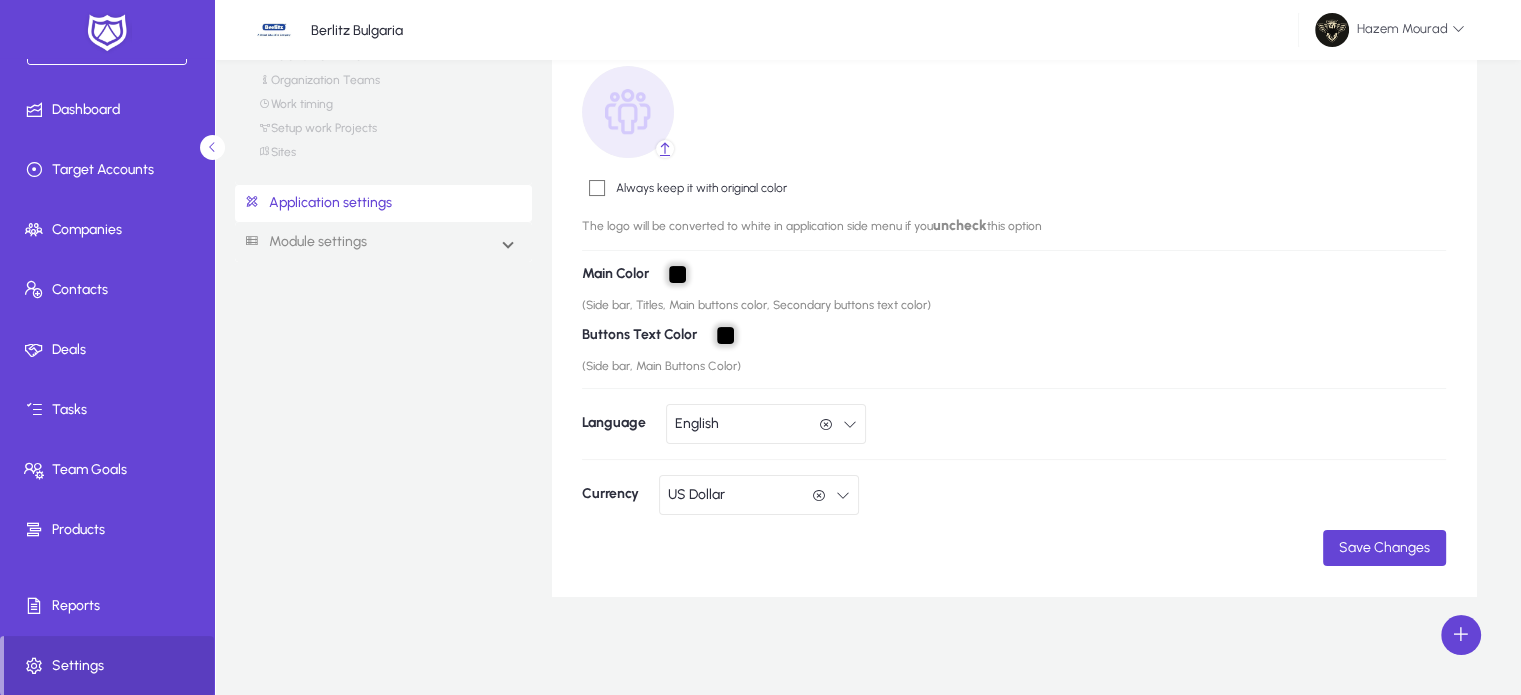 click on "US Dollar  US Dollar" 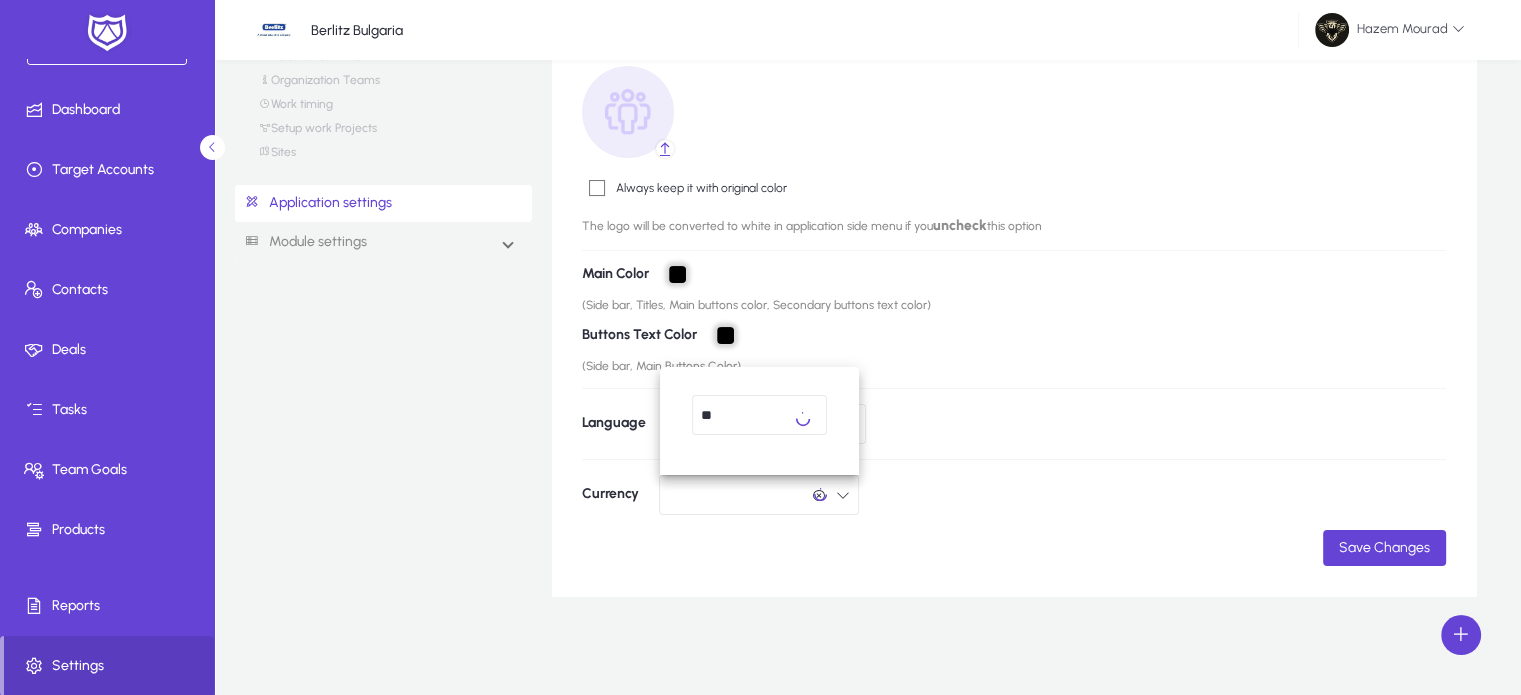 scroll, scrollTop: 0, scrollLeft: 0, axis: both 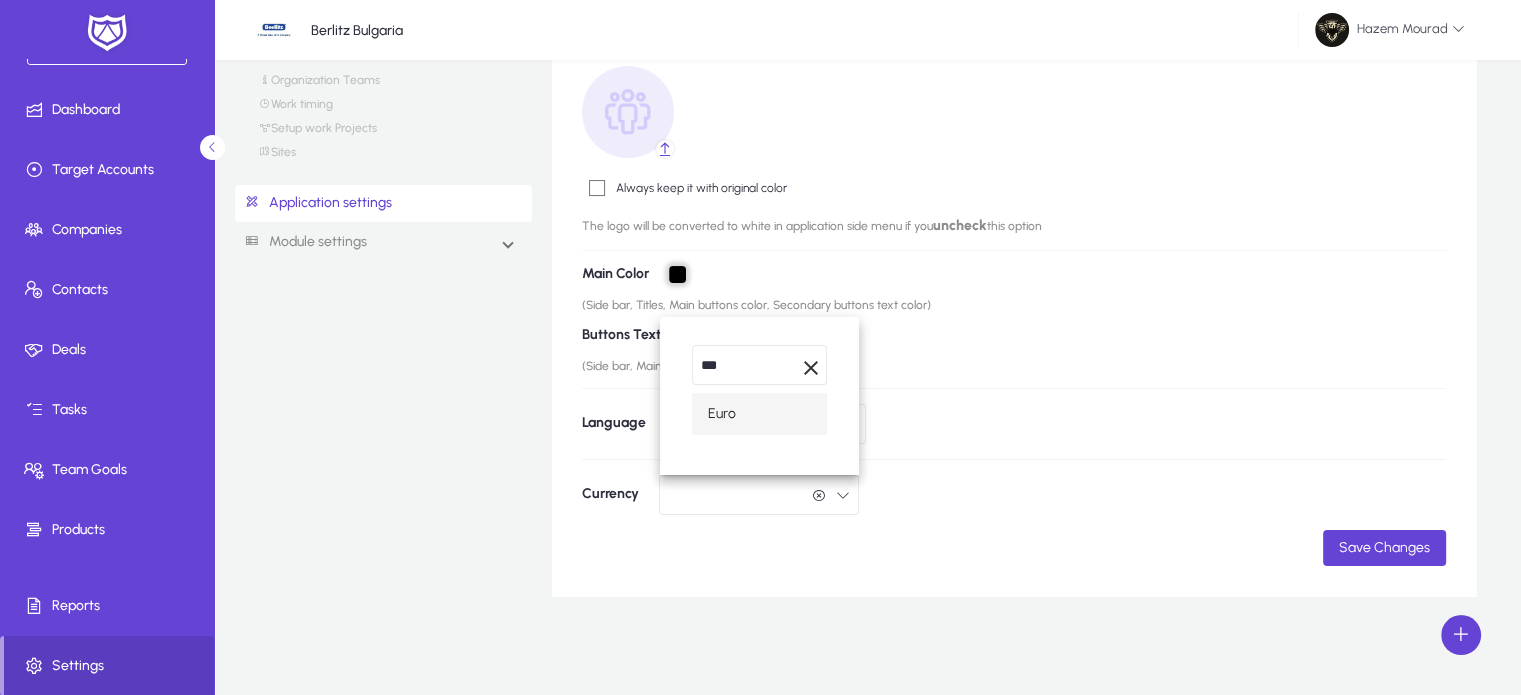 type on "***" 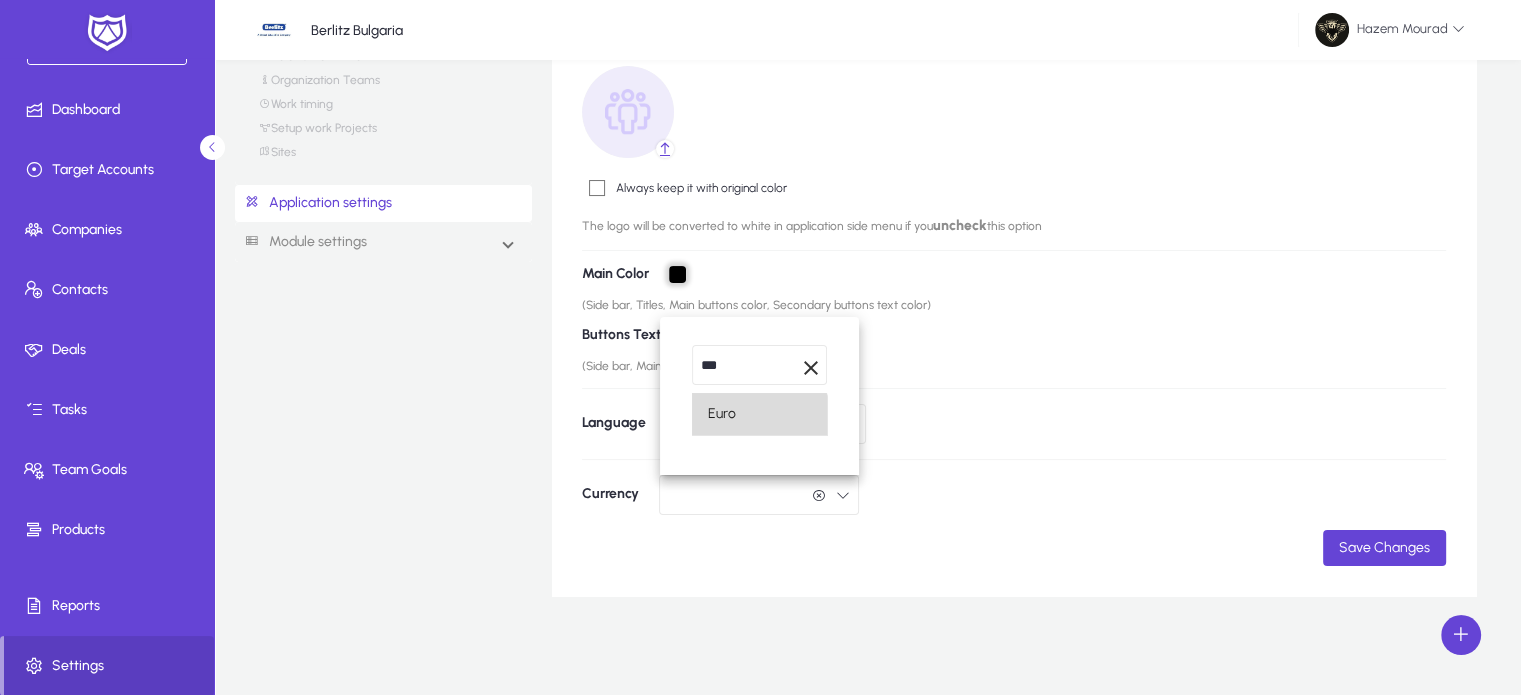 click on "Euro" at bounding box center (759, 414) 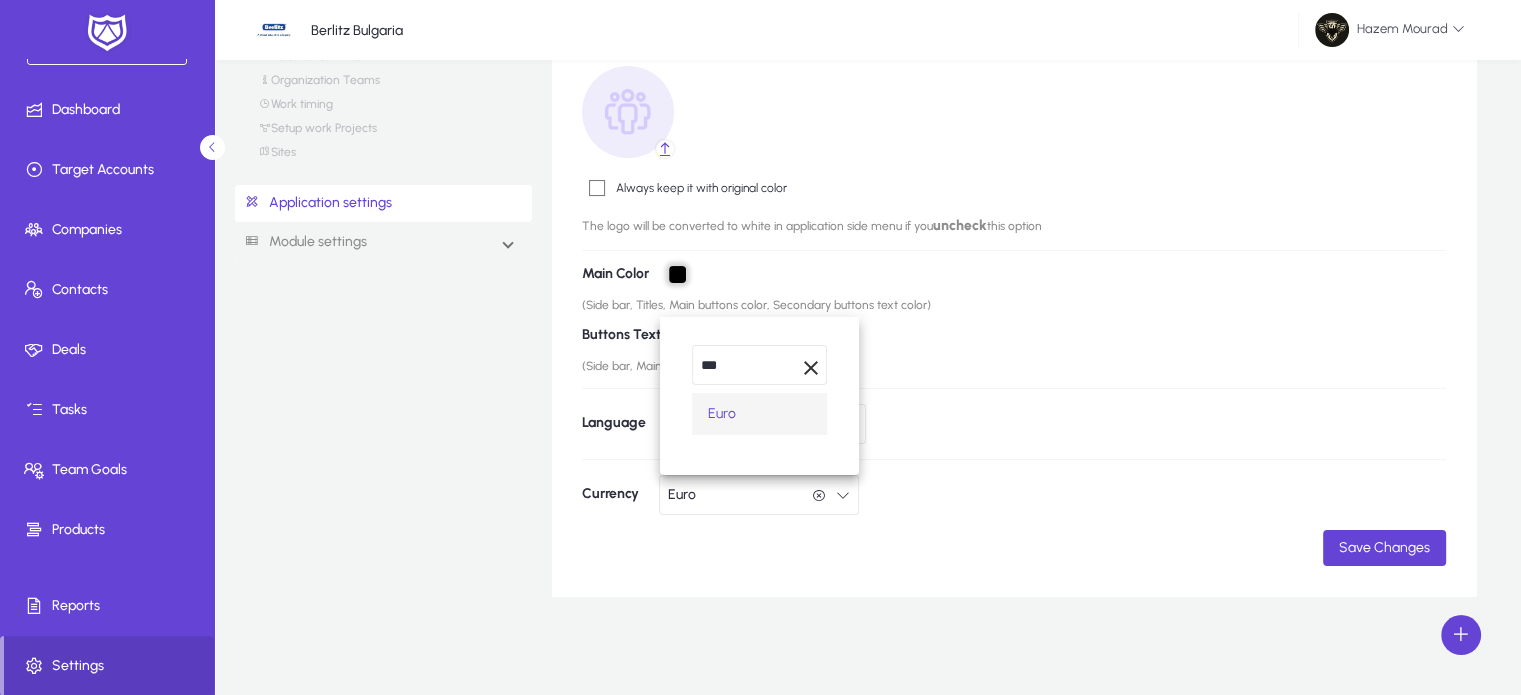 scroll, scrollTop: 0, scrollLeft: 0, axis: both 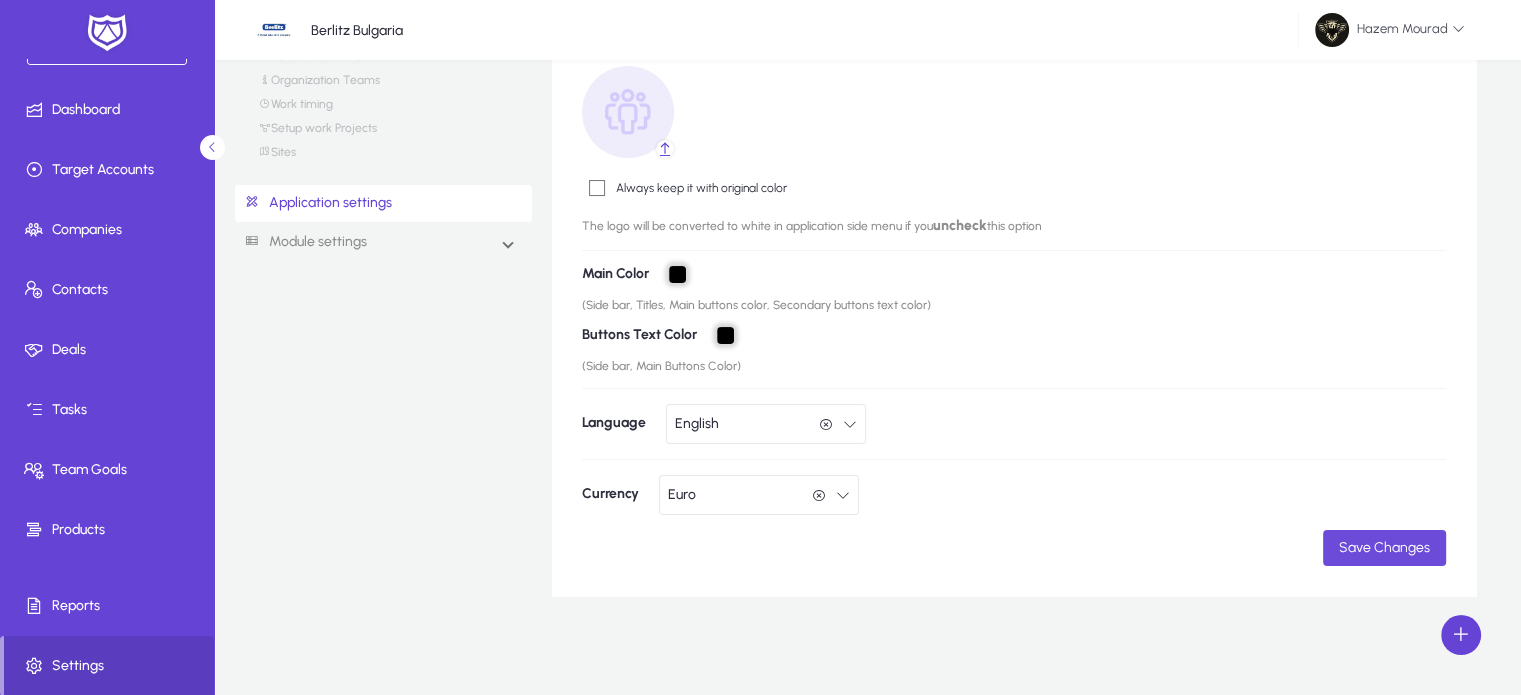 click 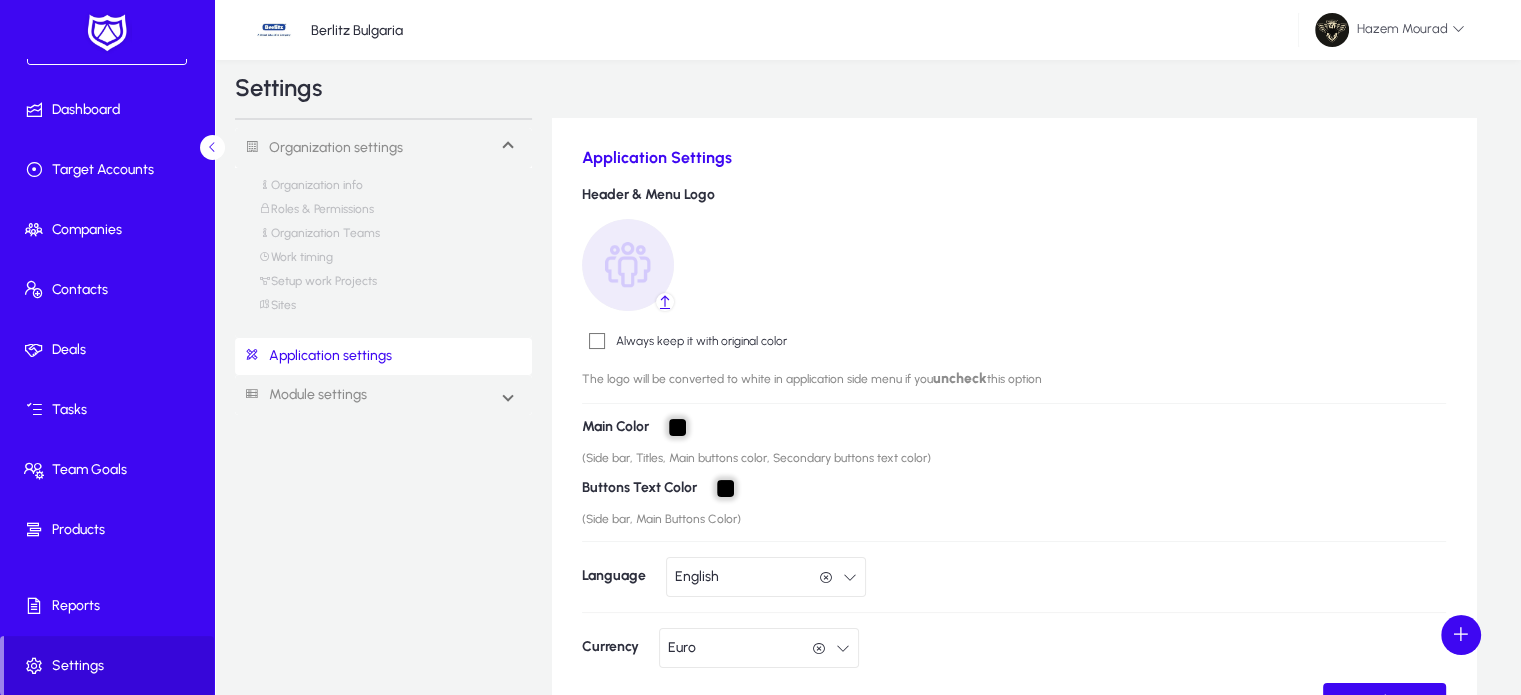 scroll, scrollTop: 19, scrollLeft: 0, axis: vertical 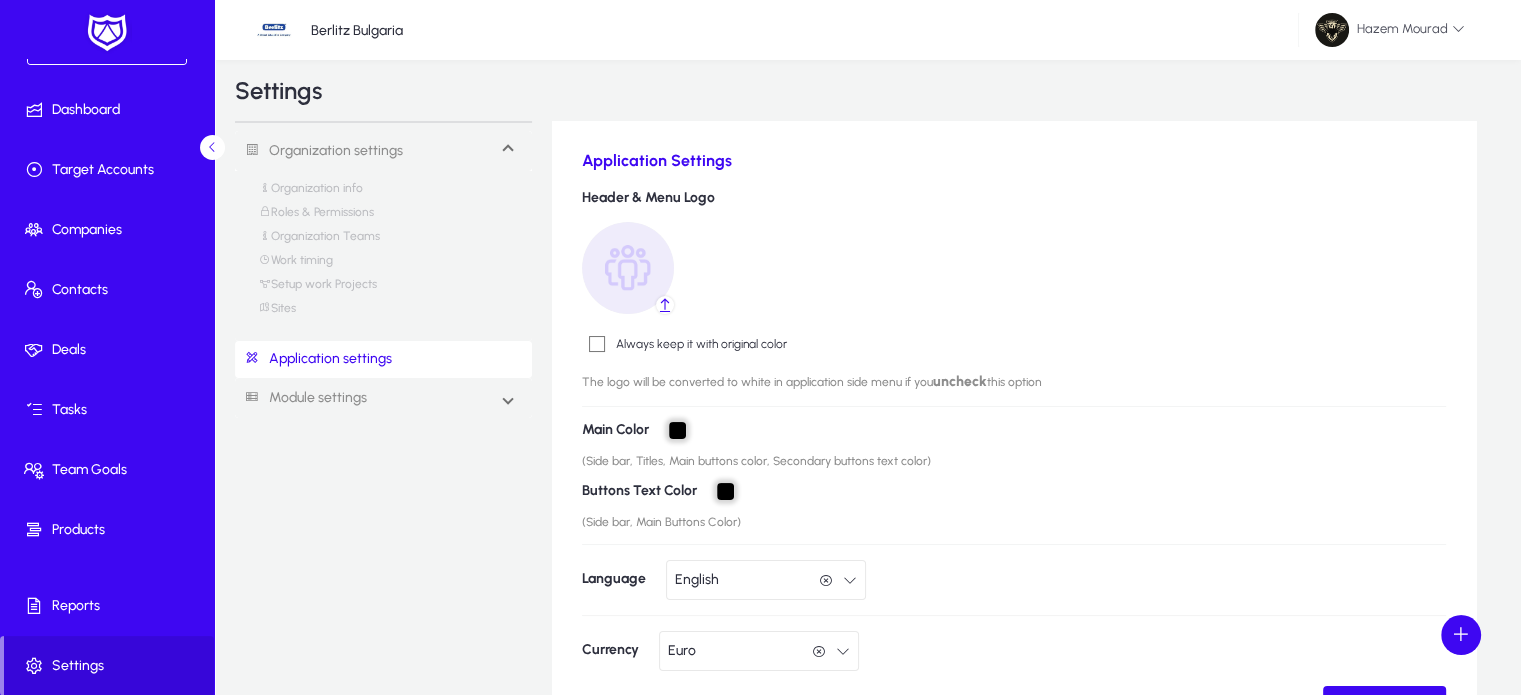 click 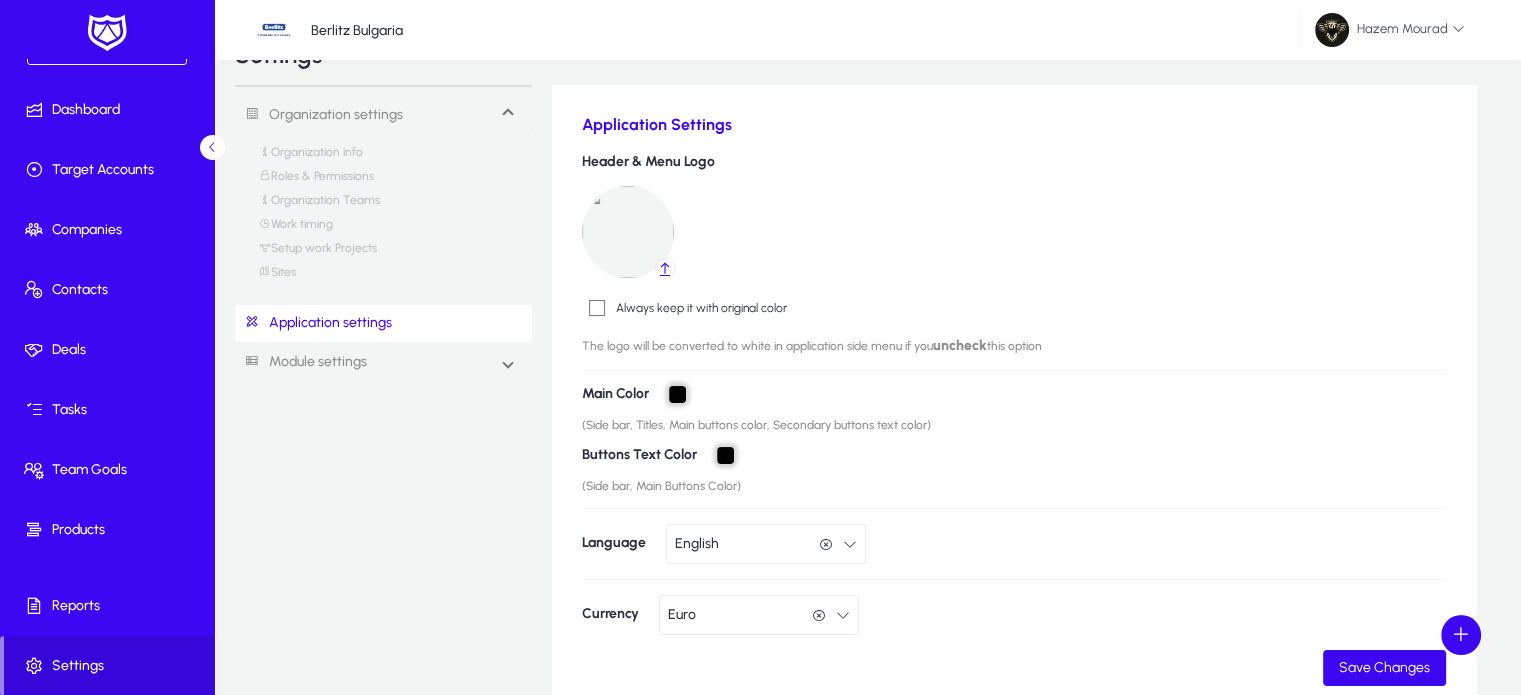 scroll, scrollTop: 56, scrollLeft: 0, axis: vertical 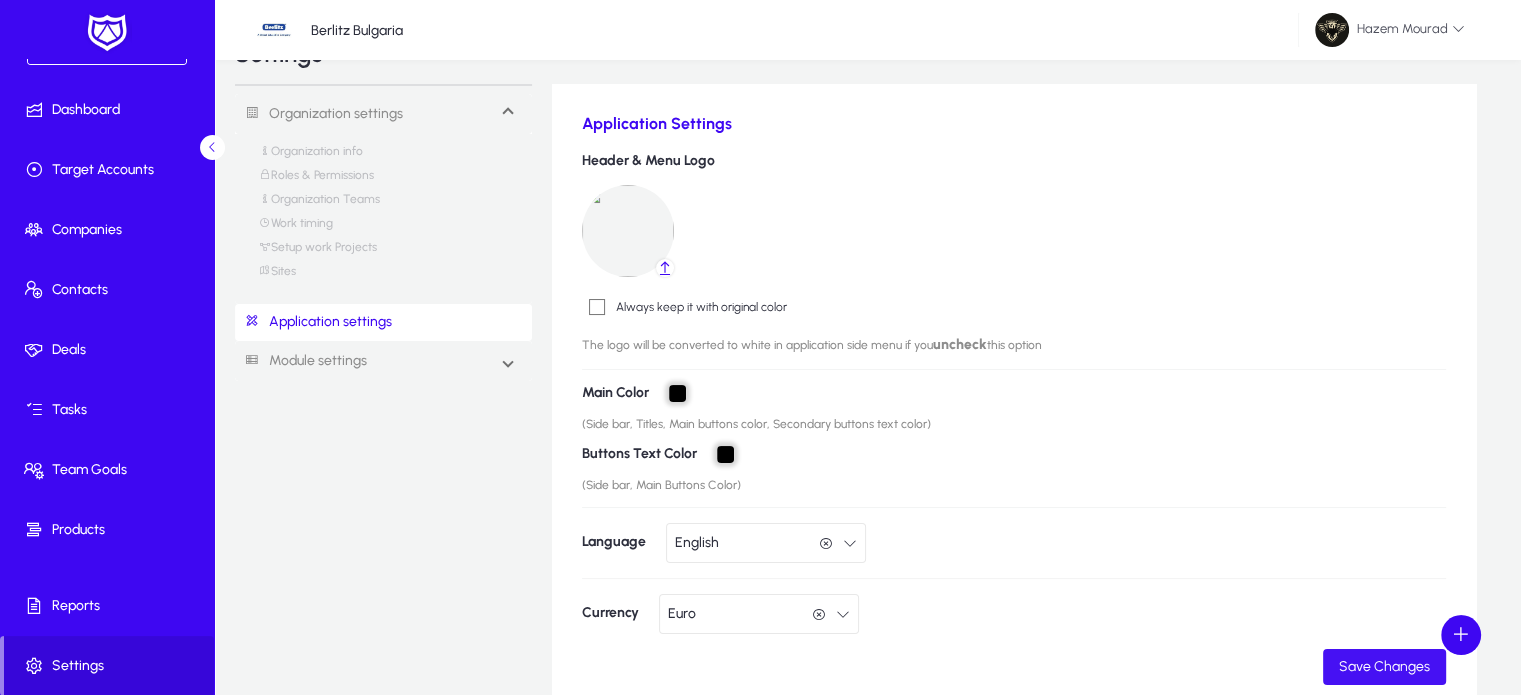 click on "Save Changes" 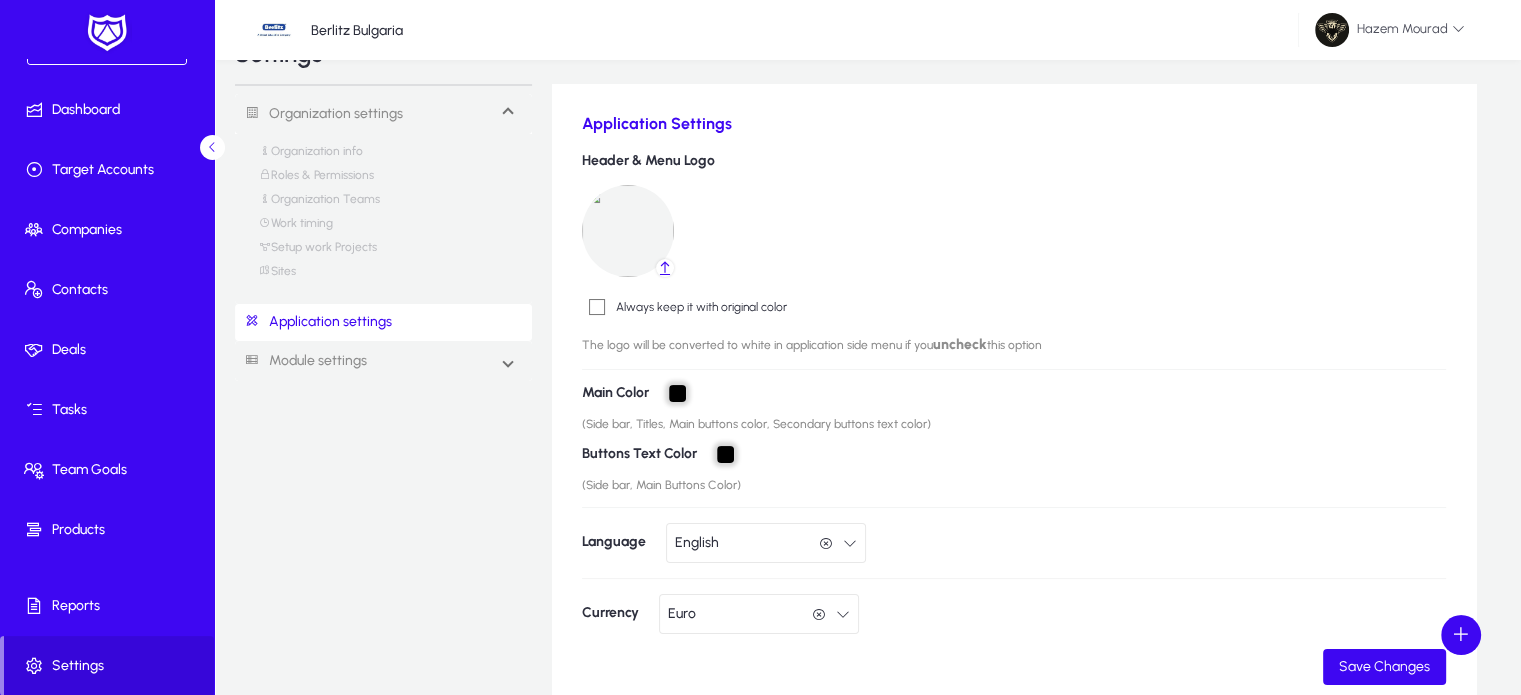 click on "Work timing" at bounding box center [296, 228] 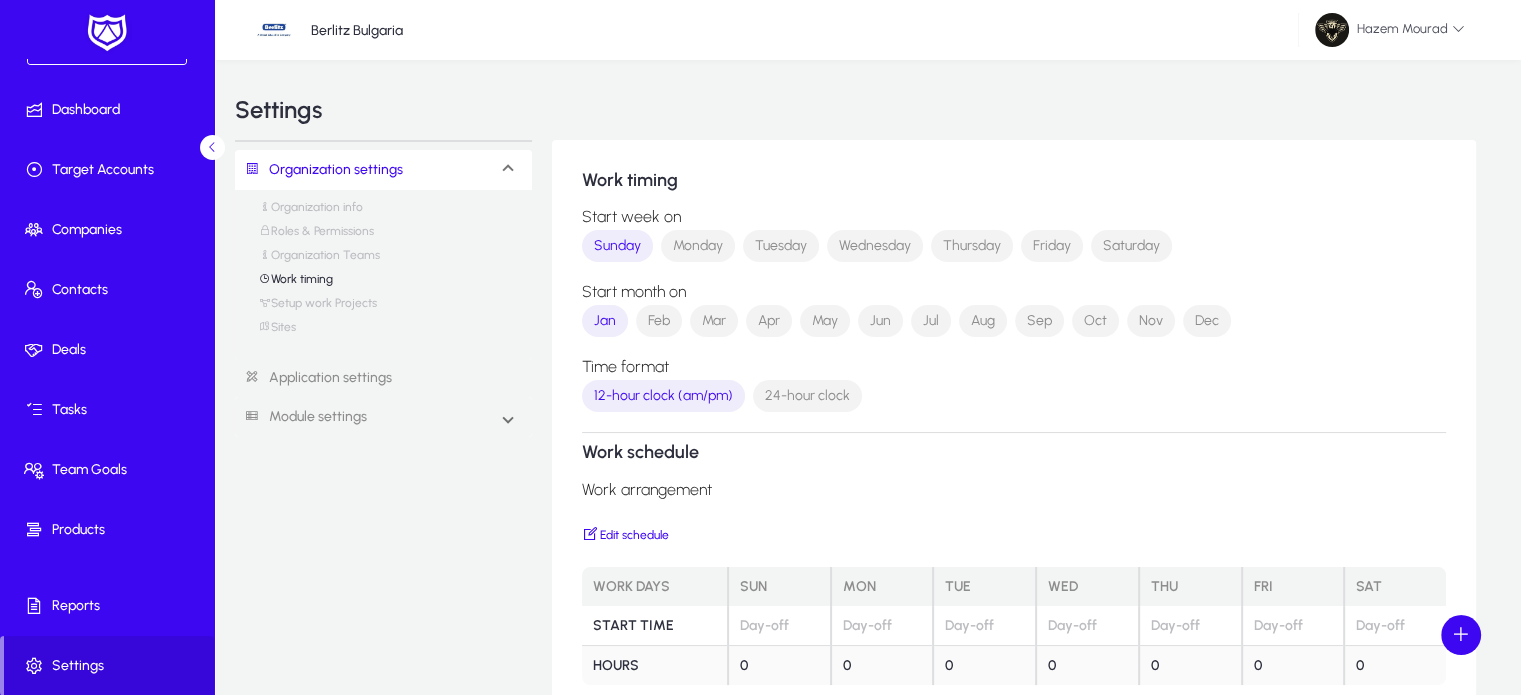 scroll, scrollTop: 54, scrollLeft: 0, axis: vertical 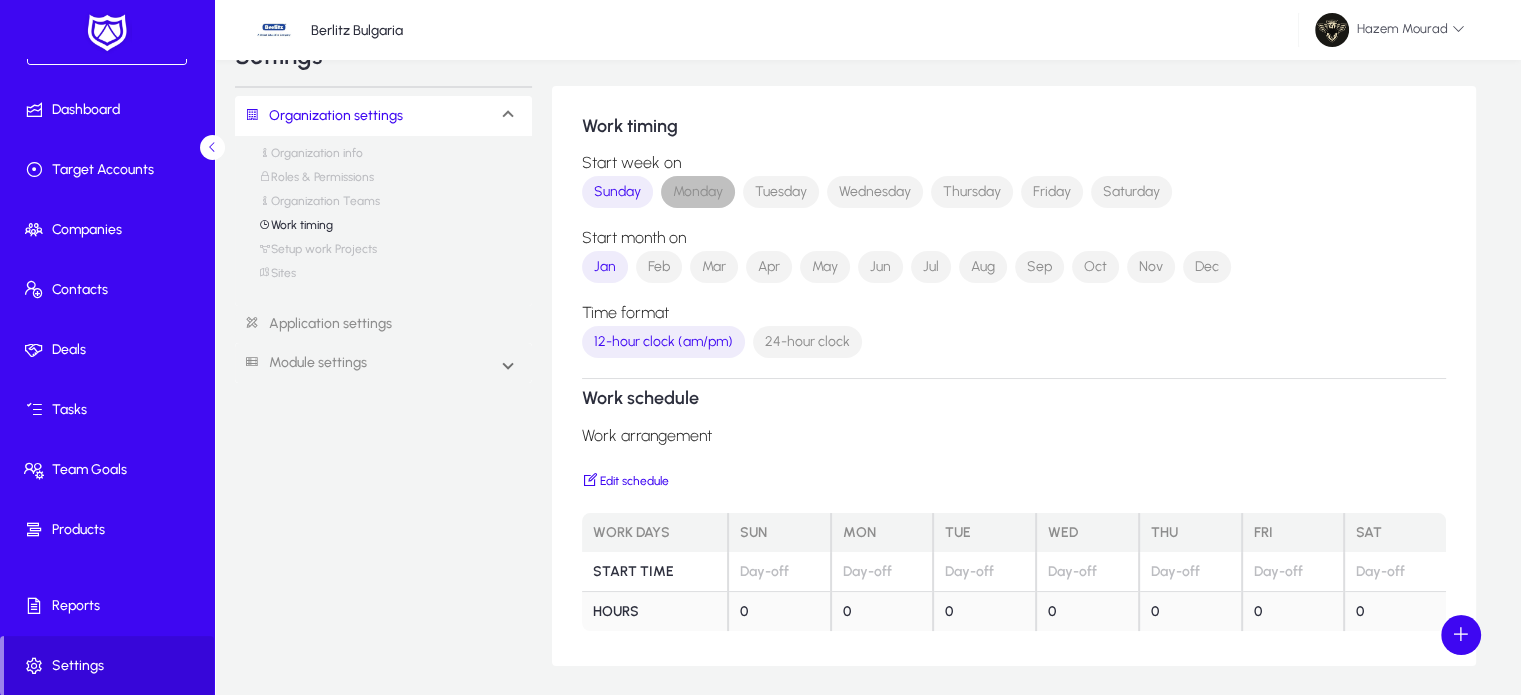 click on "Monday" at bounding box center (698, 192) 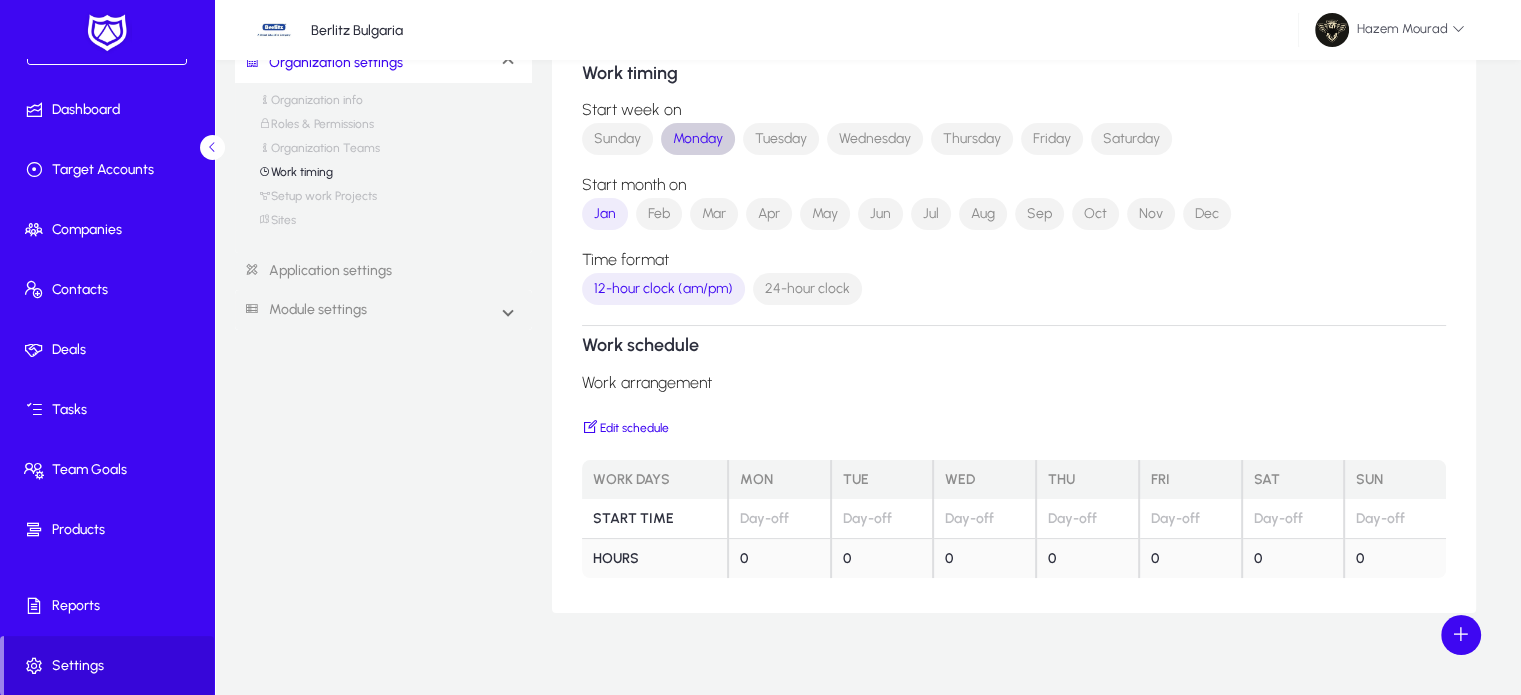 scroll, scrollTop: 108, scrollLeft: 0, axis: vertical 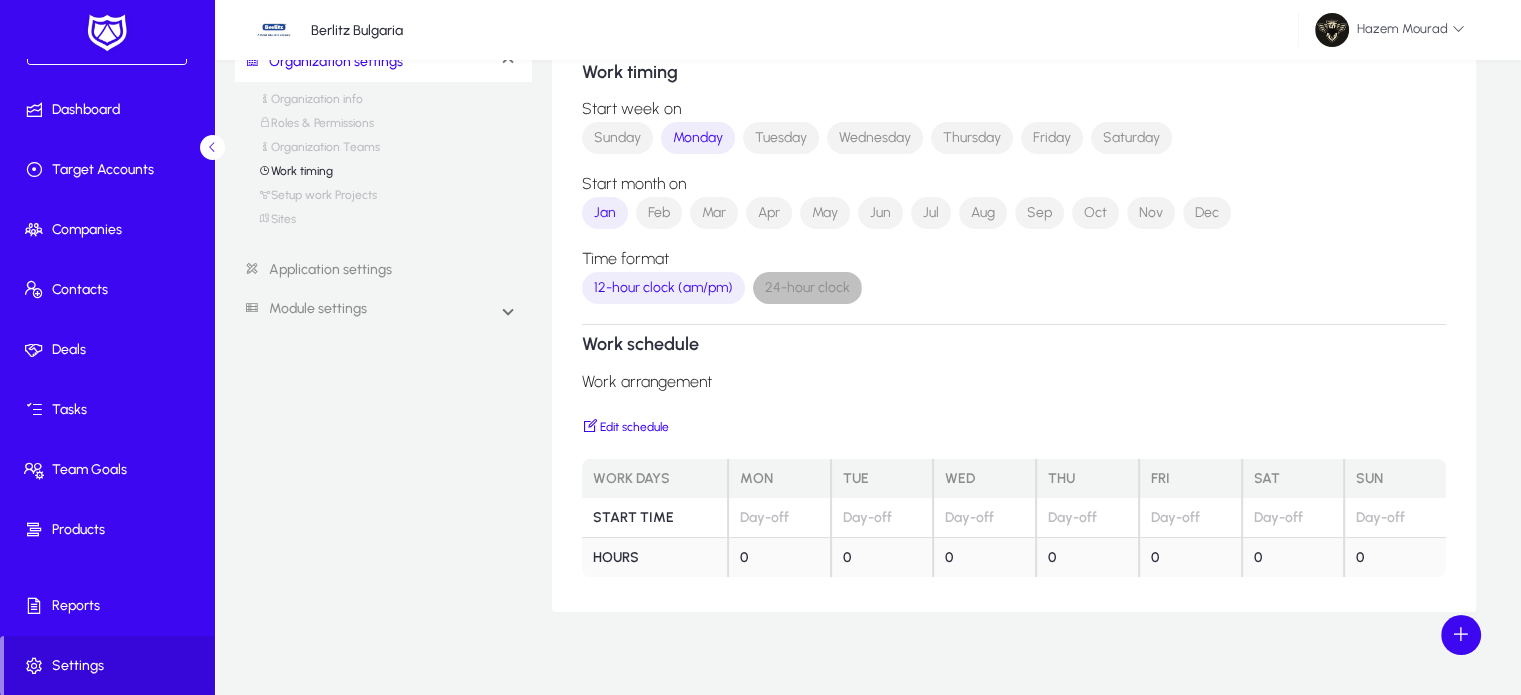 click on "24-hour clock" at bounding box center [807, 288] 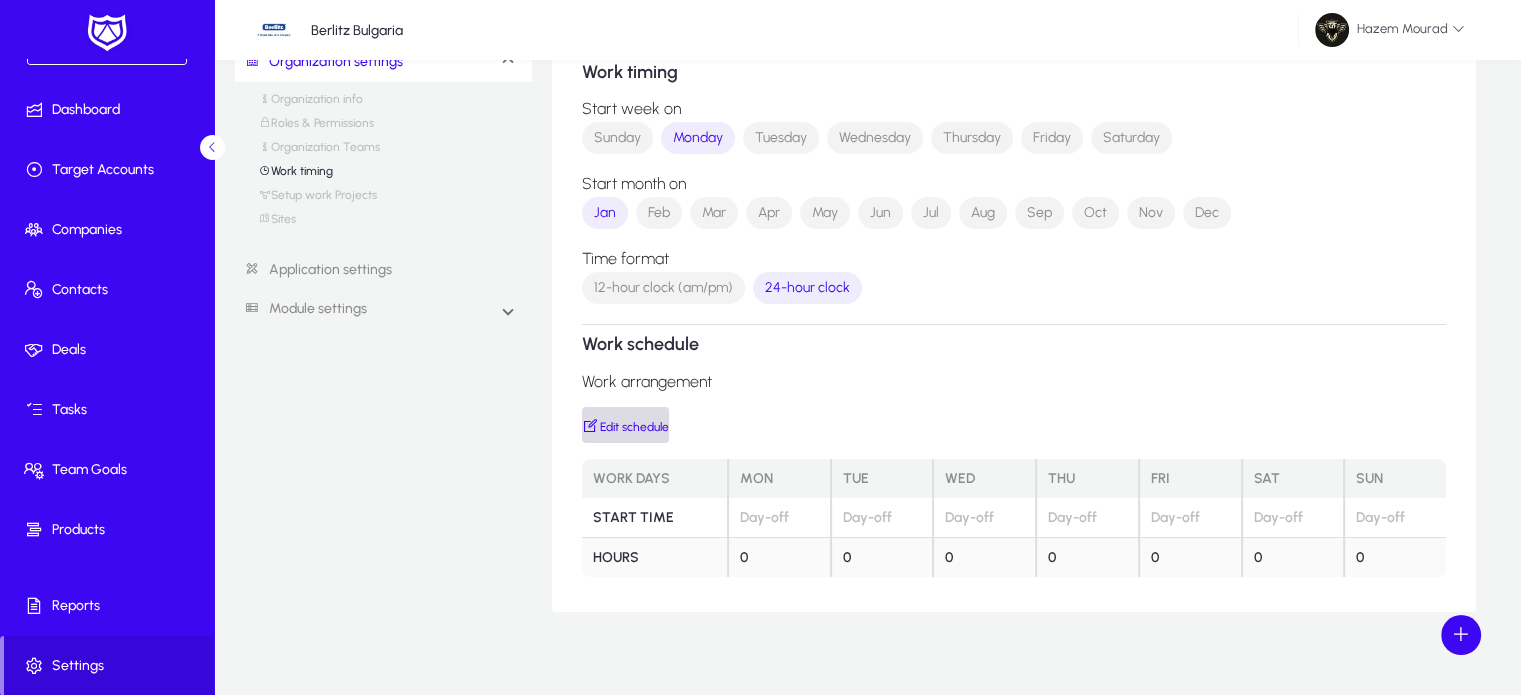 click on "Edit schedule" 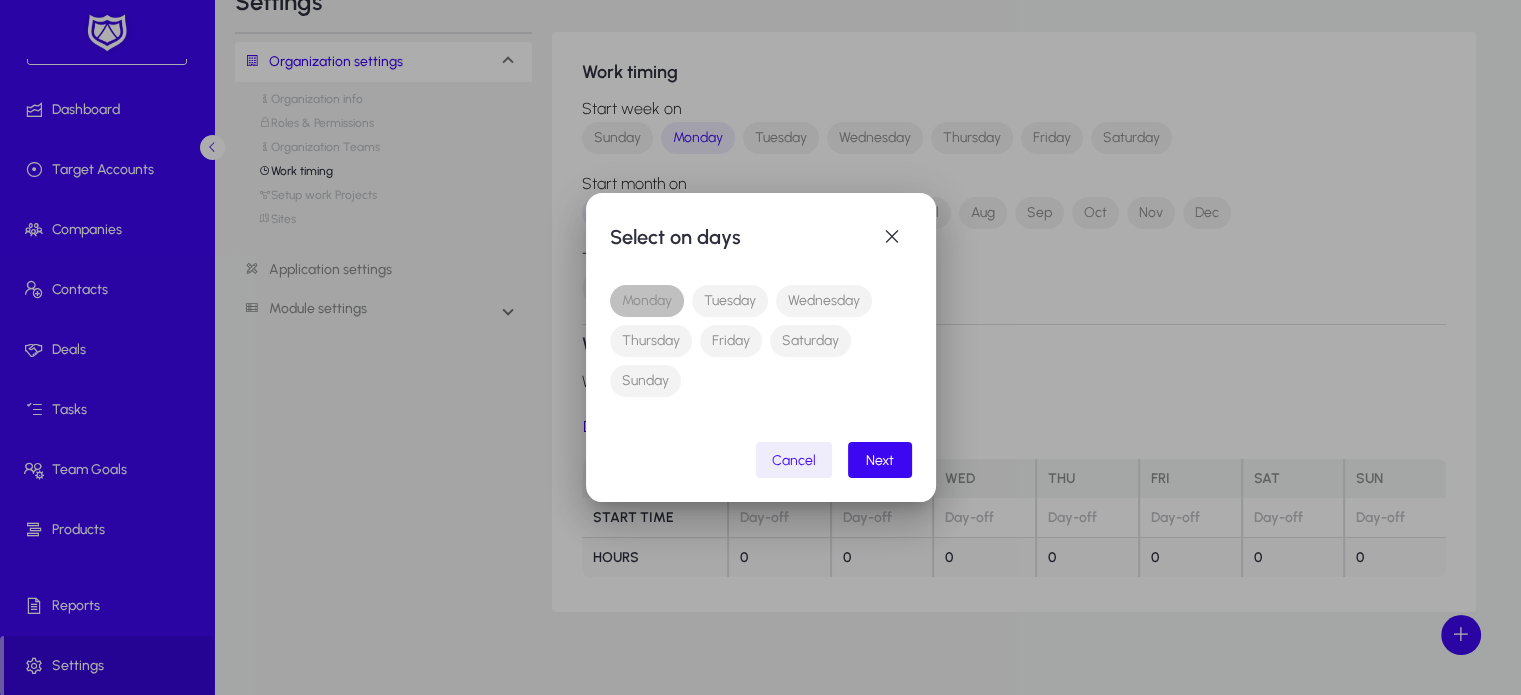click on "Monday" at bounding box center (647, 301) 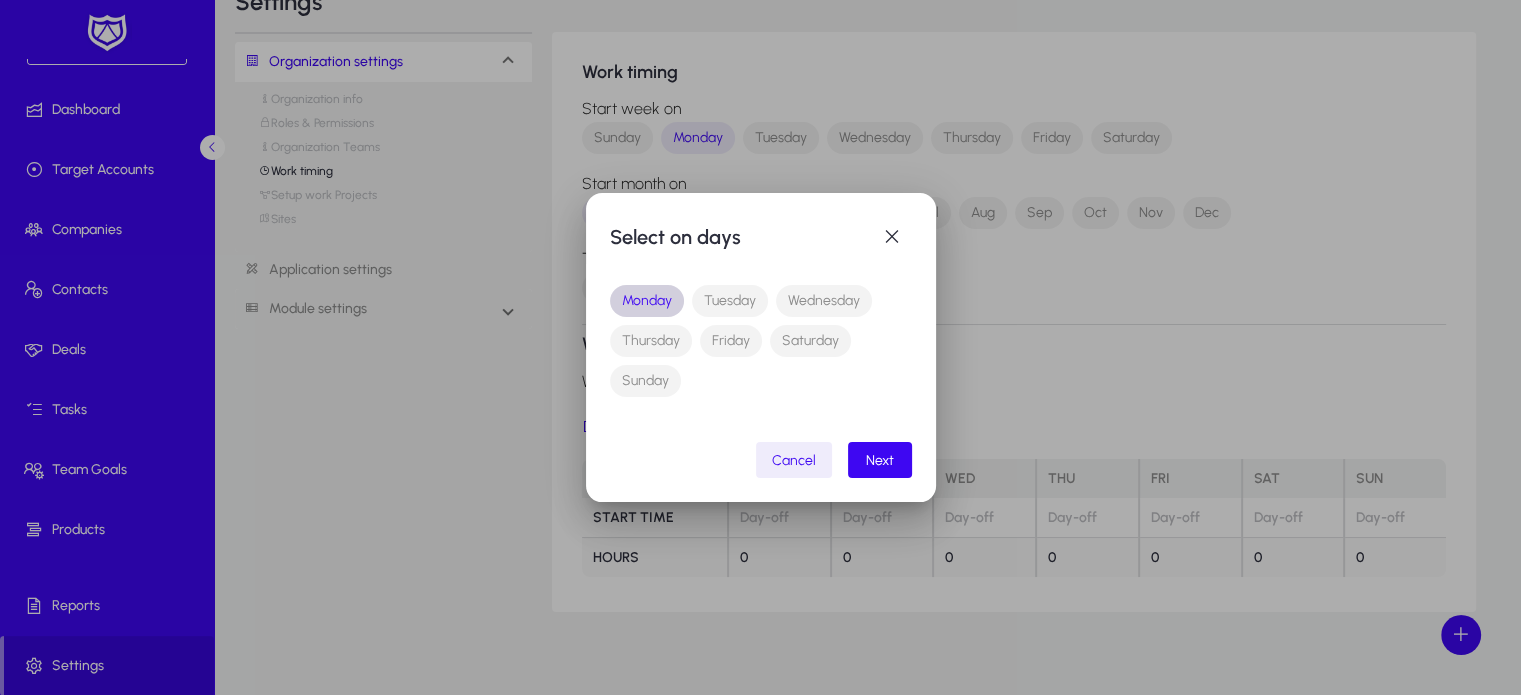click on "Monday Tuesday Wednesday Thursday Friday Saturday Sunday" at bounding box center (757, 341) 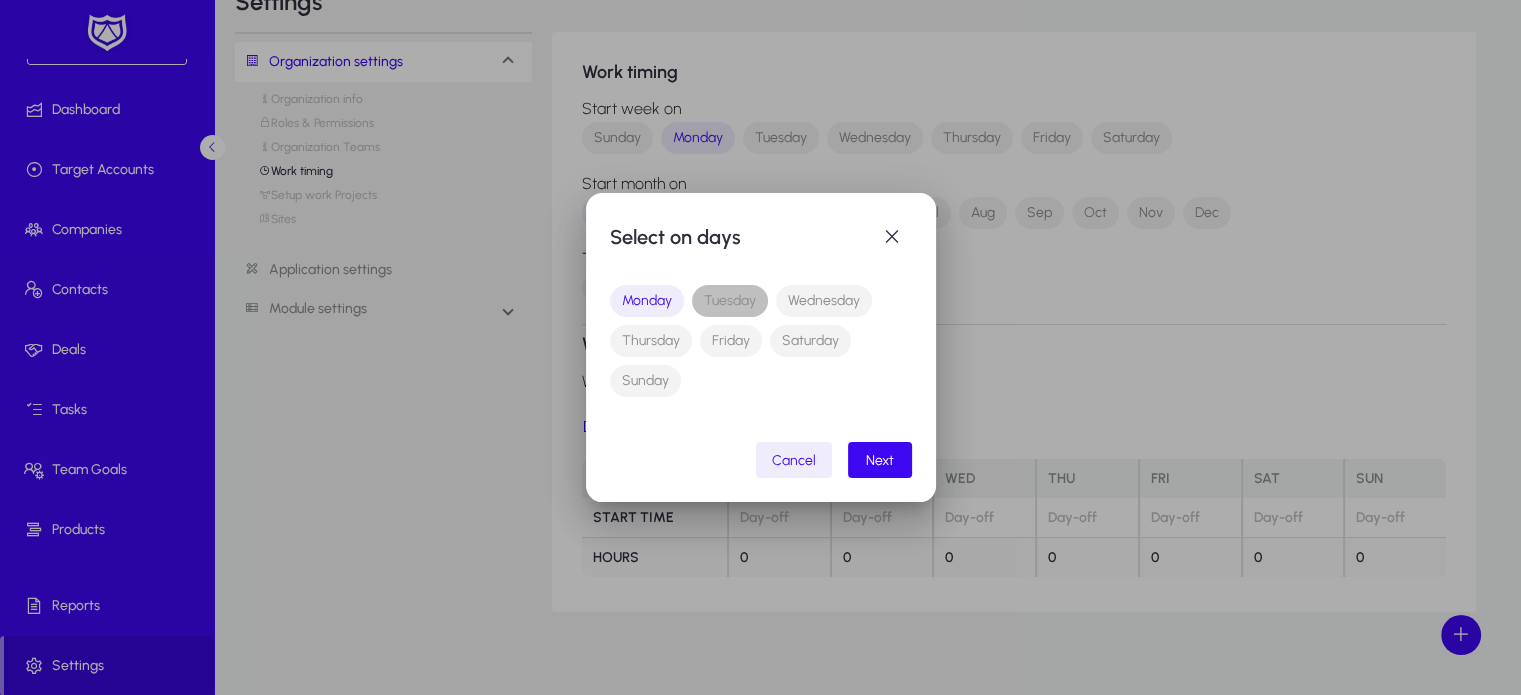 click on "Tuesday" at bounding box center [730, 301] 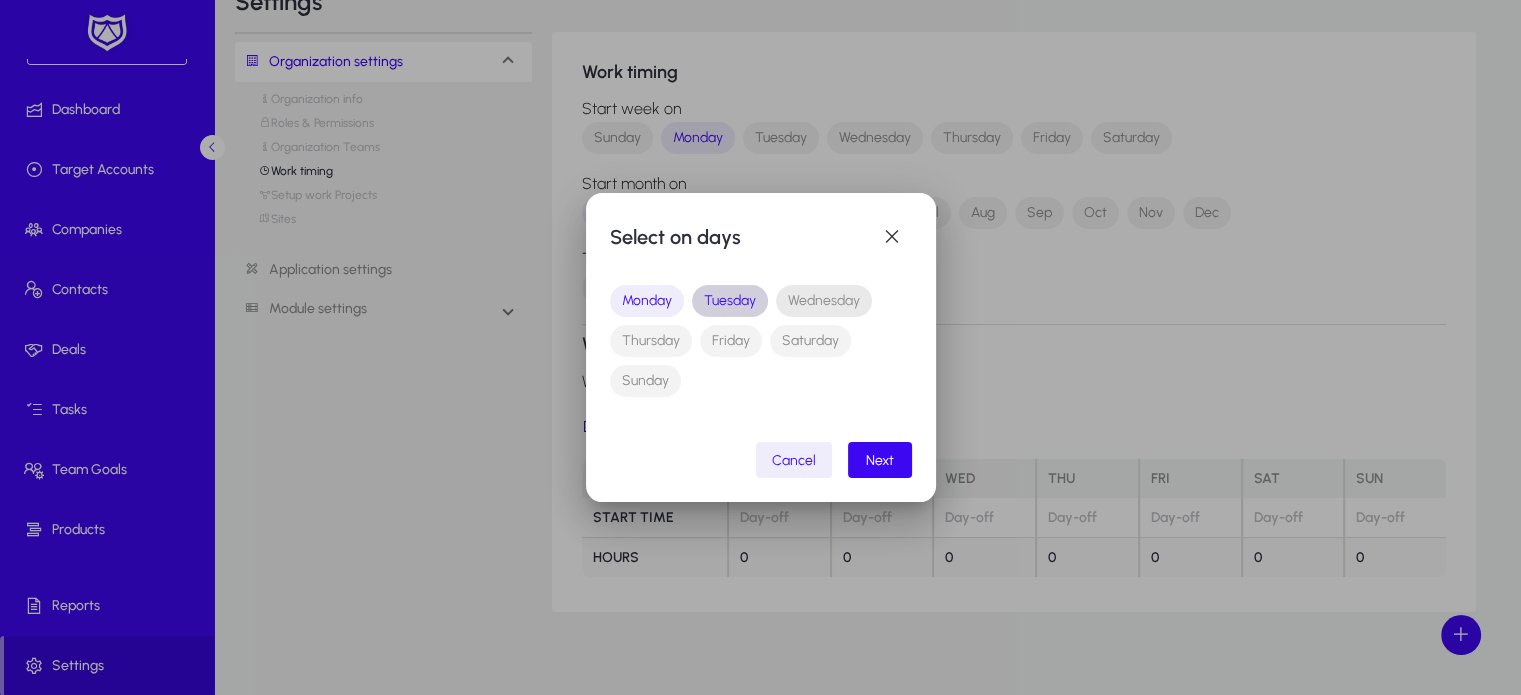 click on "Wednesday" at bounding box center [824, 301] 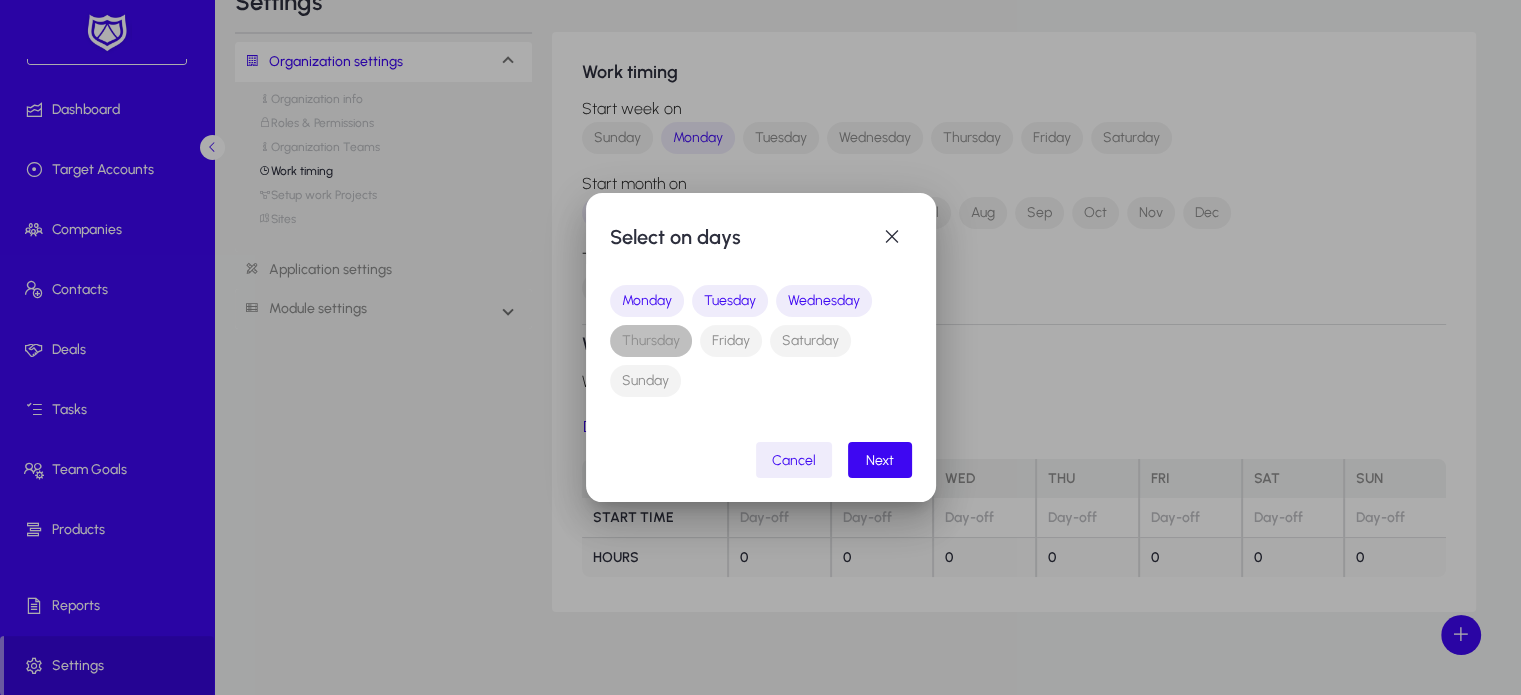 click on "Thursday" at bounding box center (651, 341) 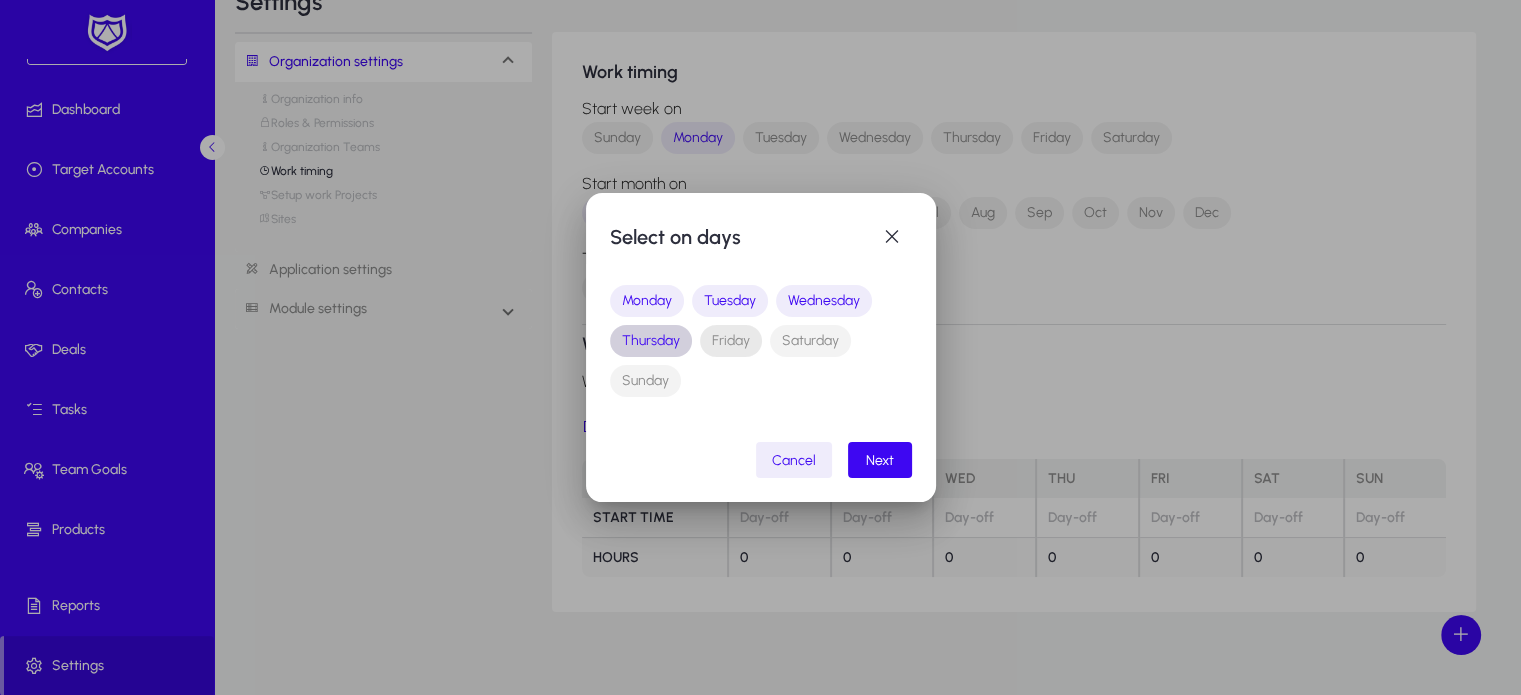 click on "Friday" at bounding box center [731, 341] 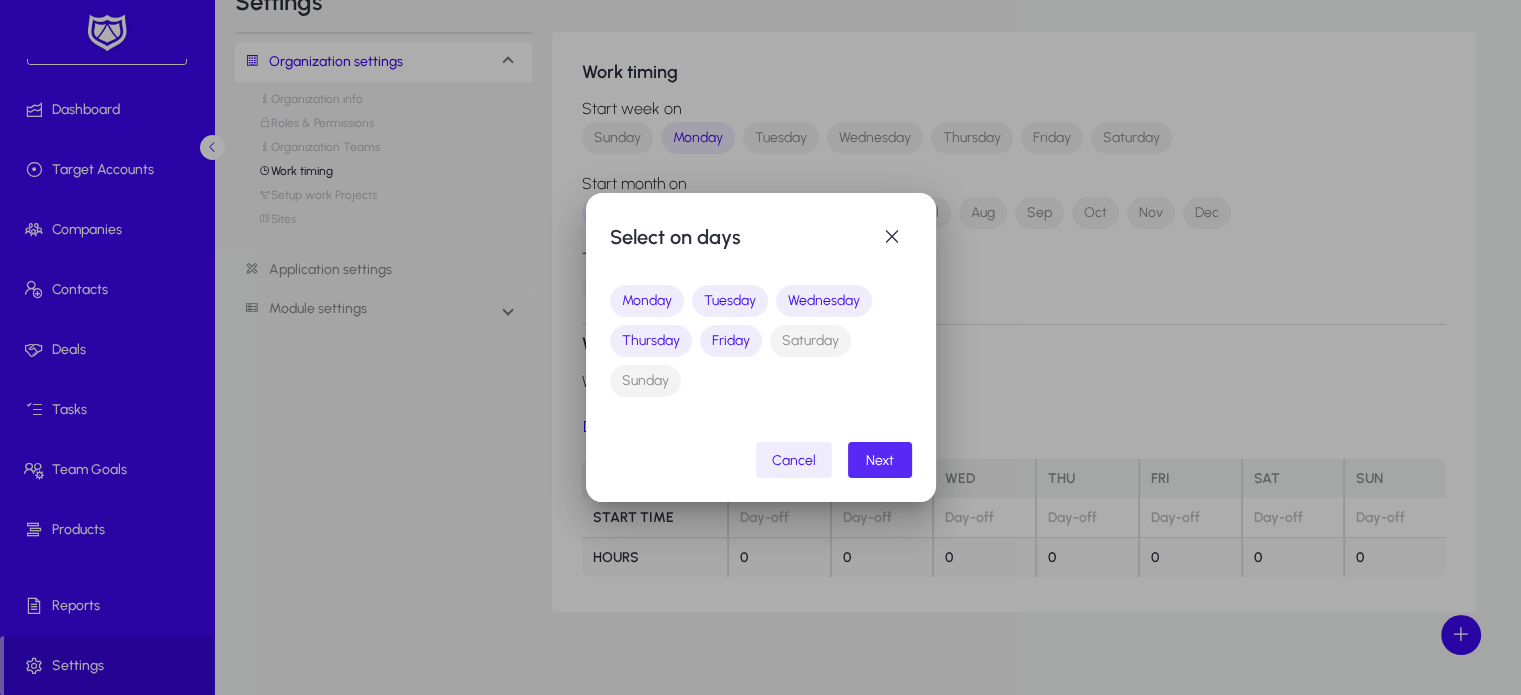 click on "Next" at bounding box center [880, 460] 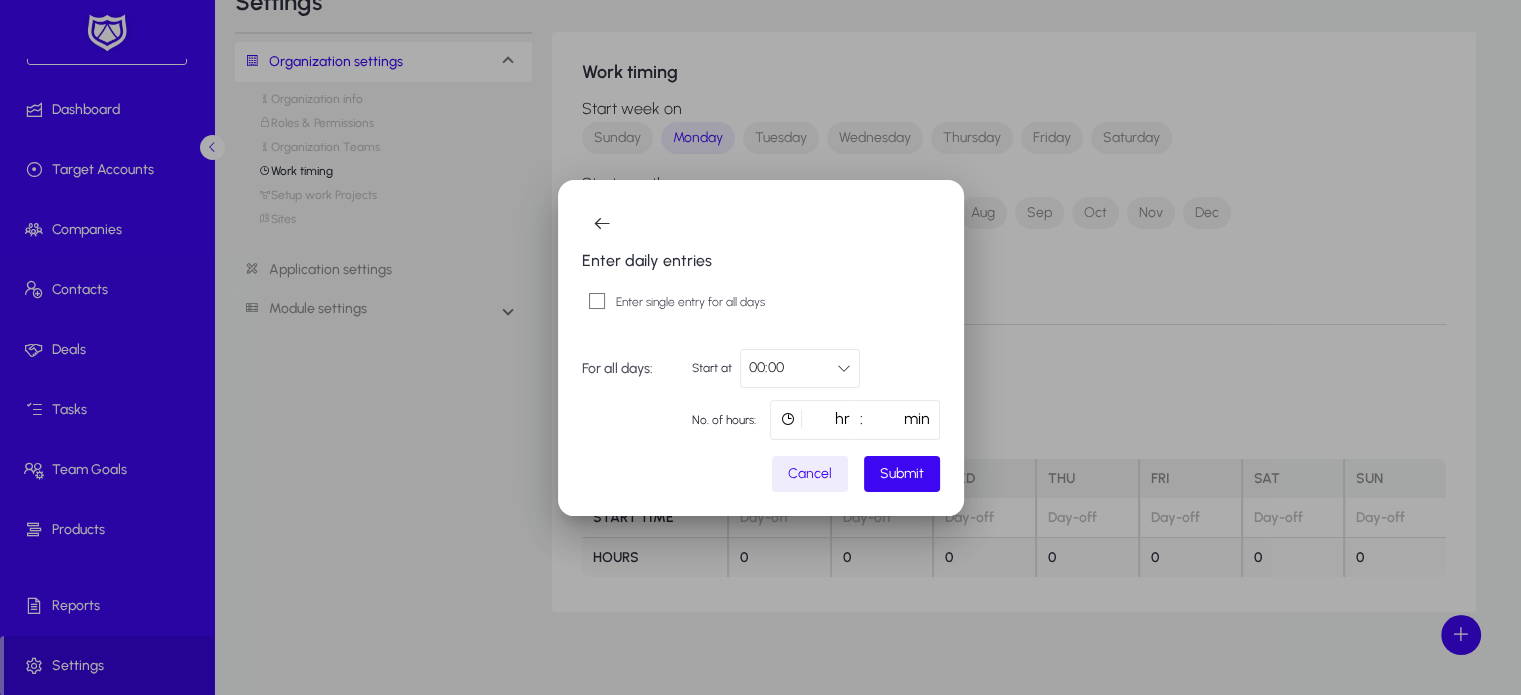 click on "00:00" at bounding box center (800, 368) 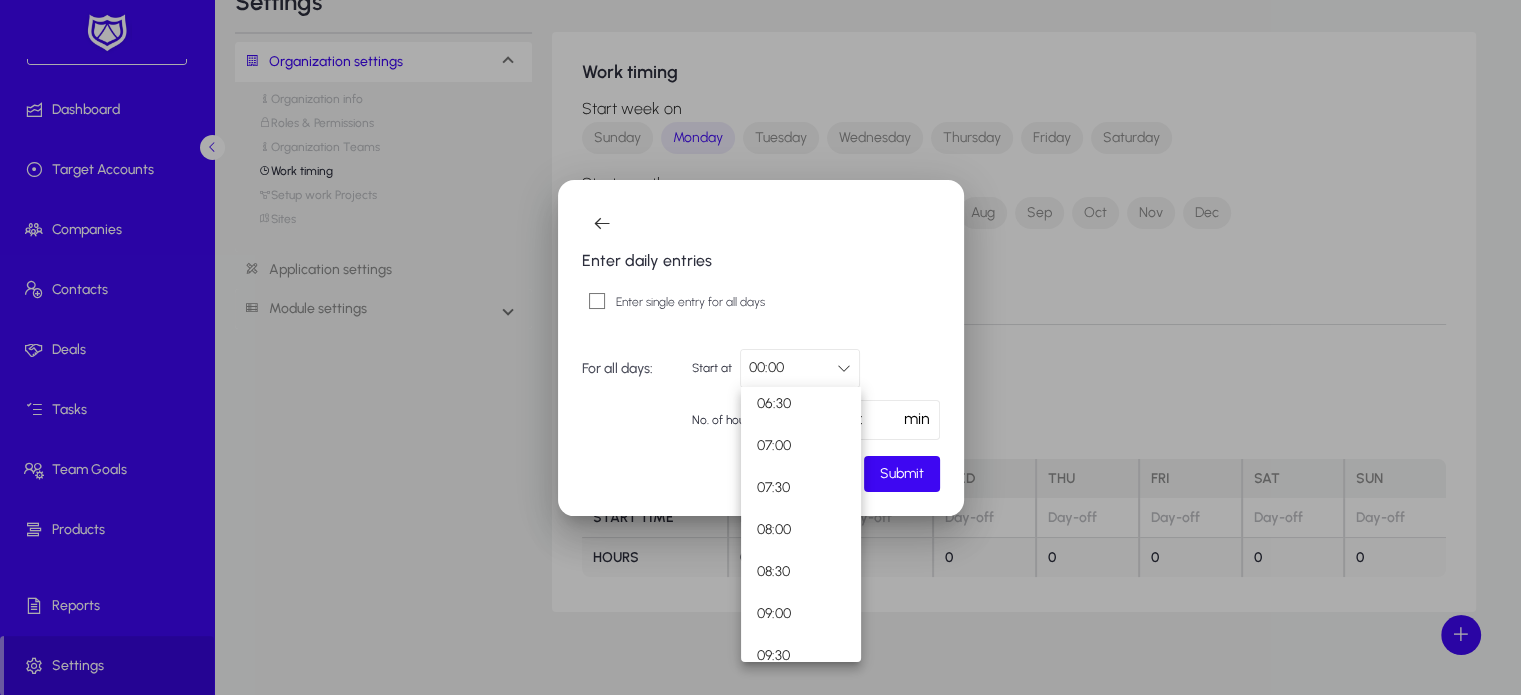 scroll, scrollTop: 551, scrollLeft: 0, axis: vertical 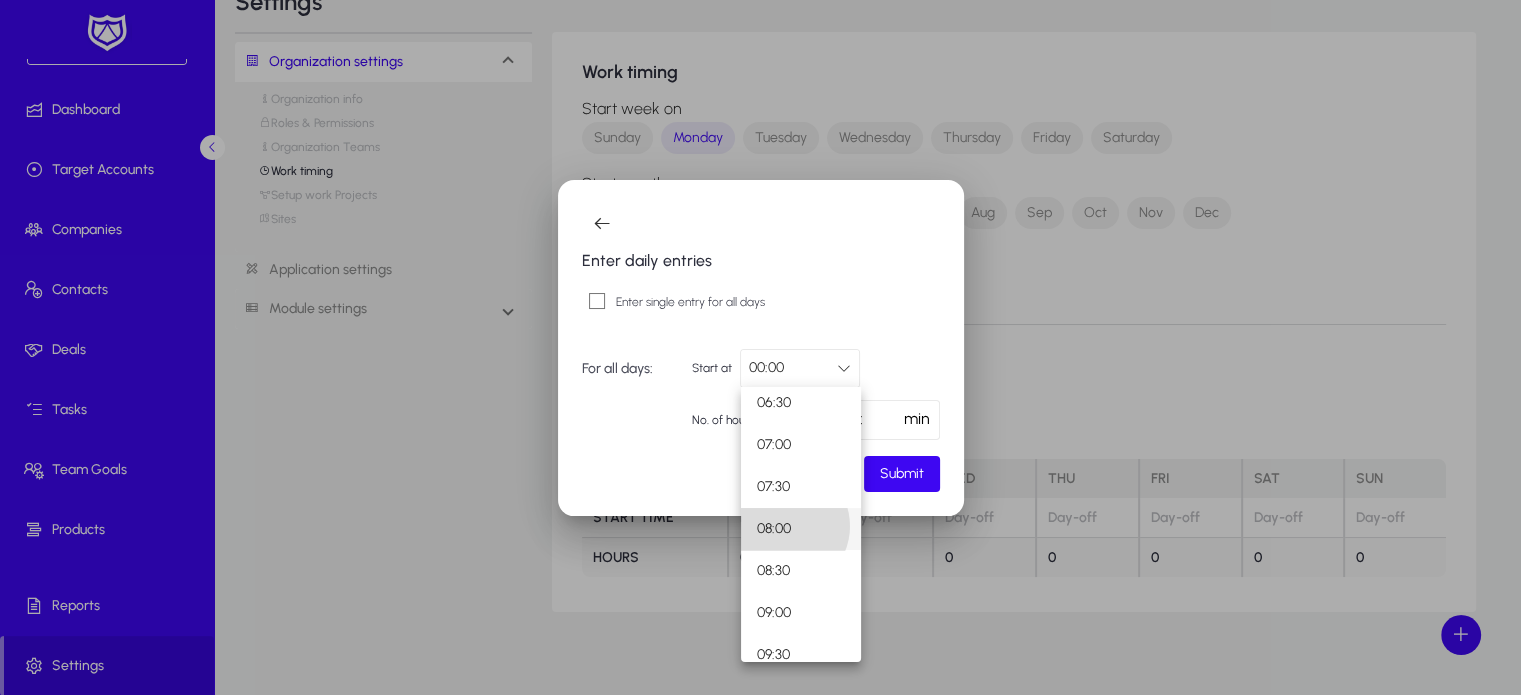 click on "08:00" at bounding box center (774, 529) 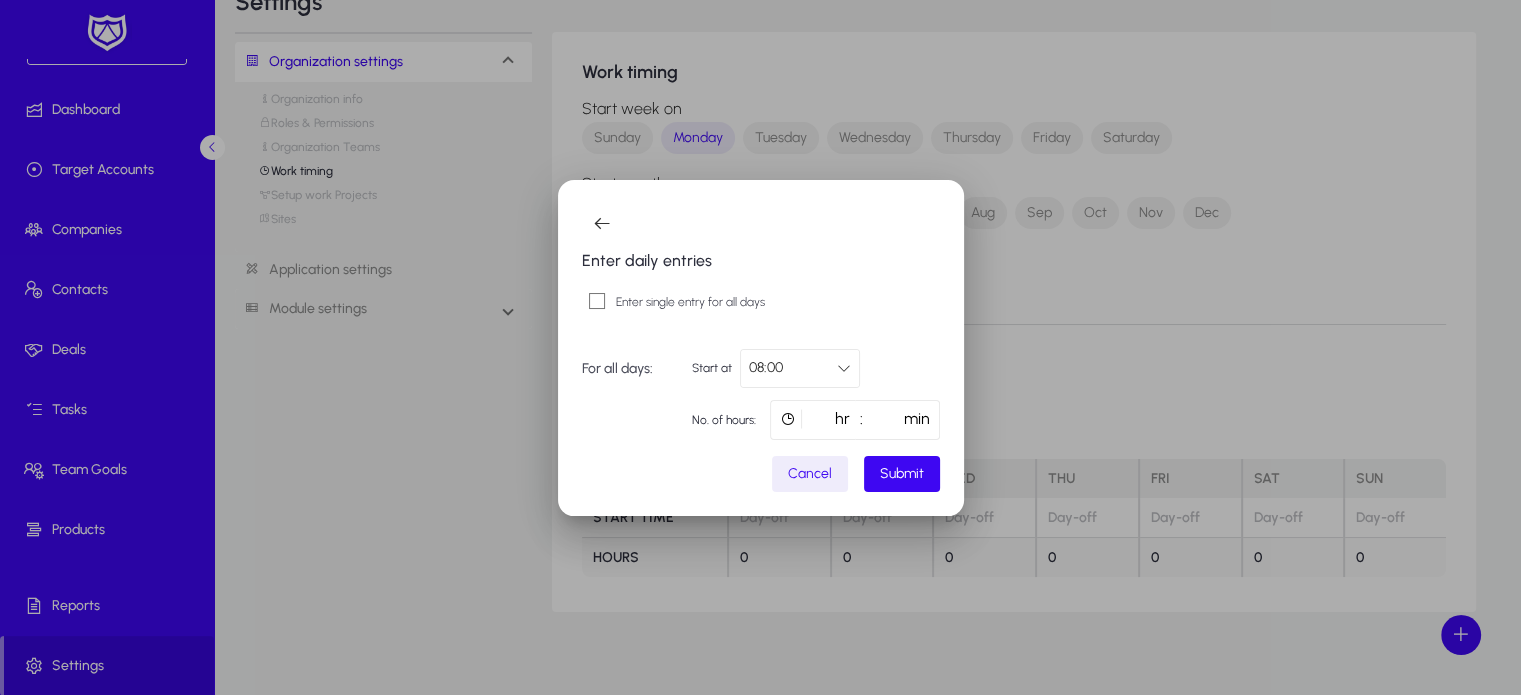 click on "*" at bounding box center (812, 420) 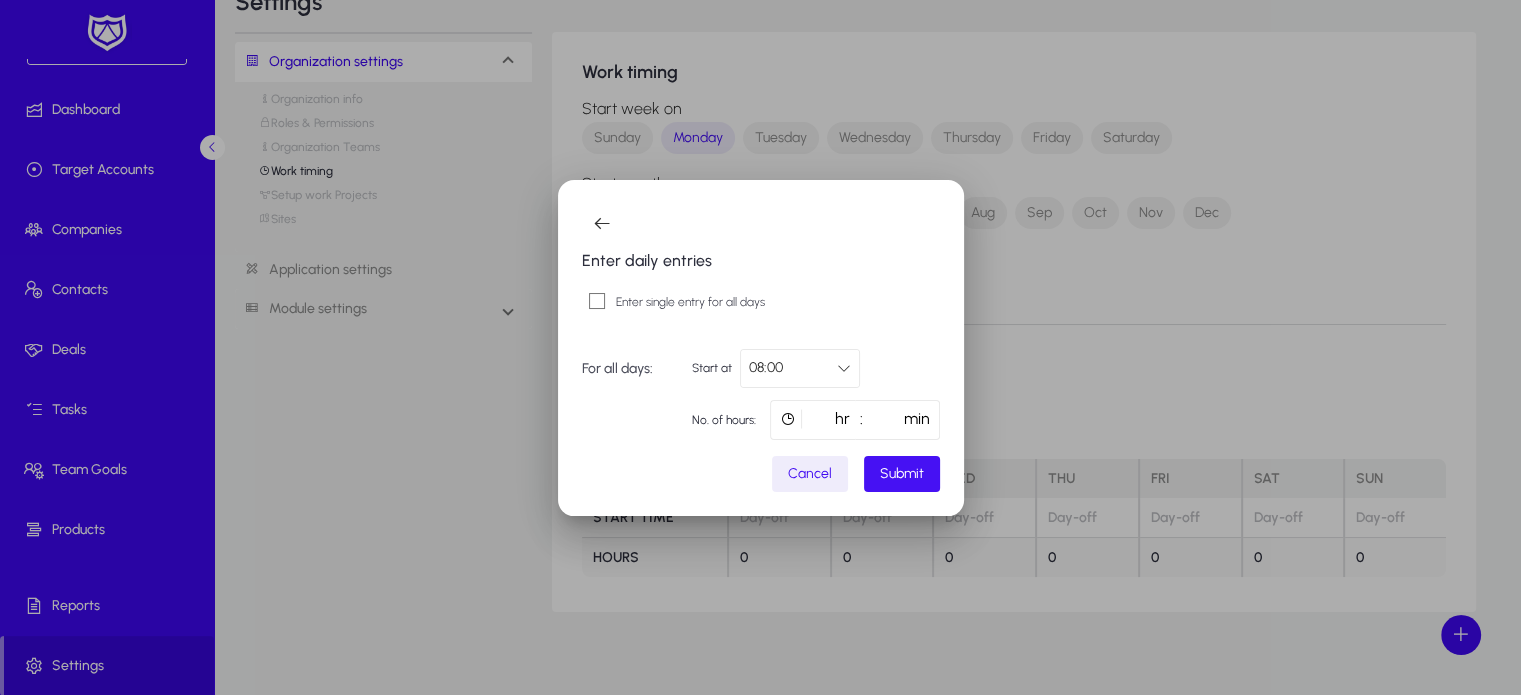 type on "**" 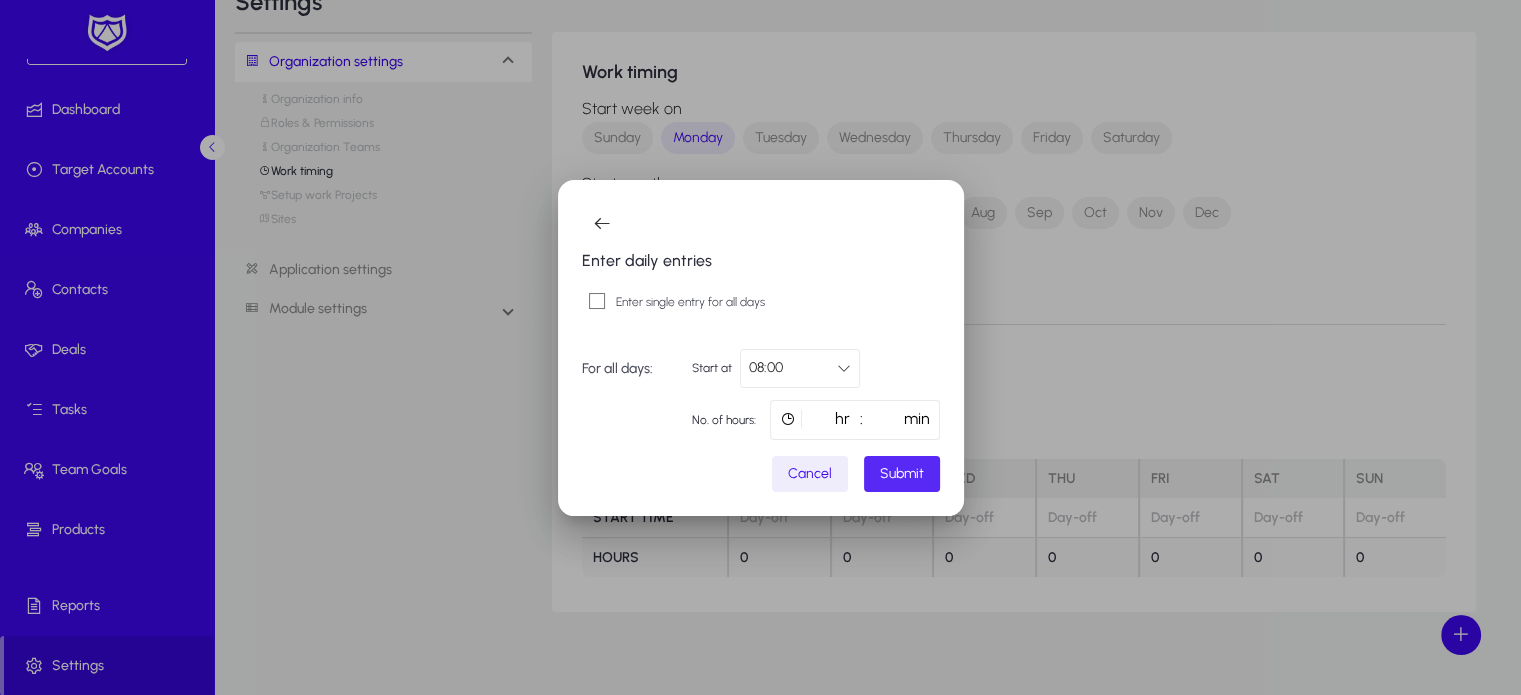click on "Submit" 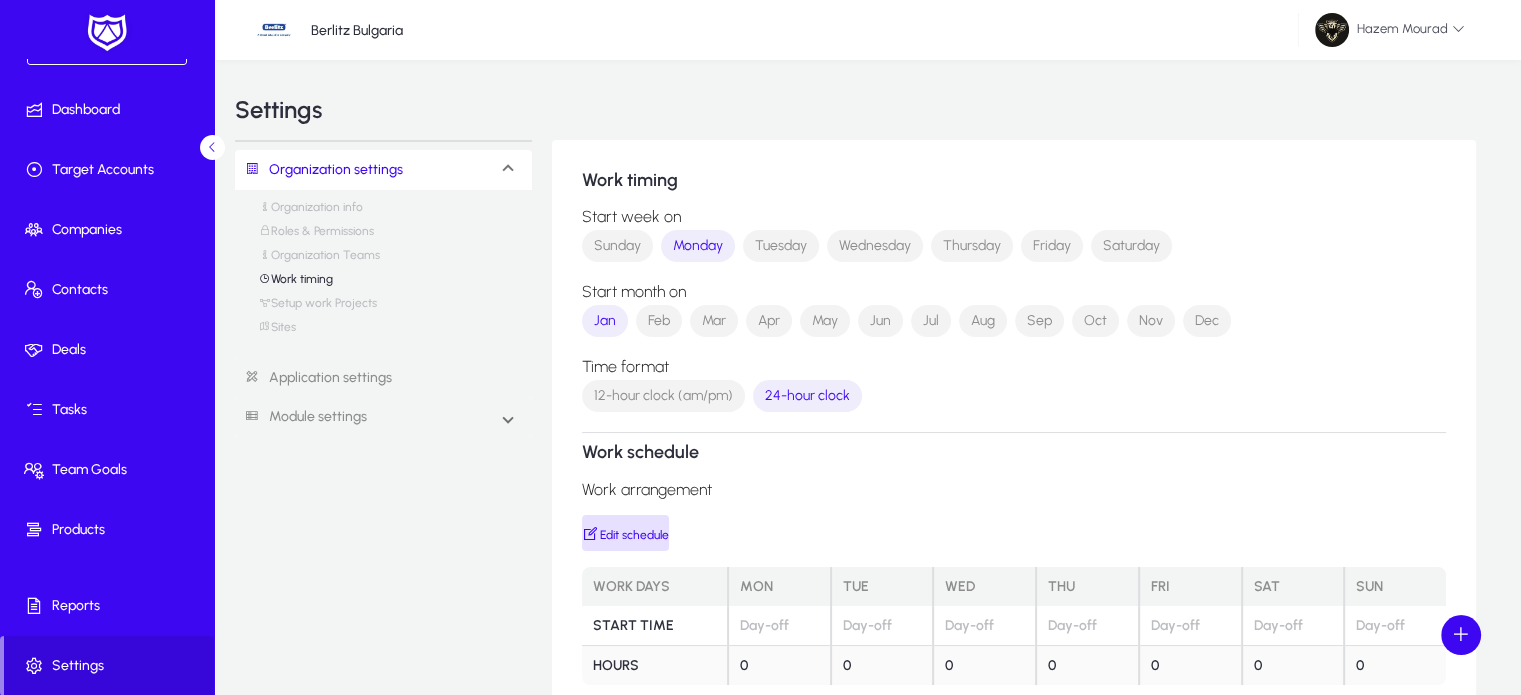 scroll, scrollTop: 108, scrollLeft: 0, axis: vertical 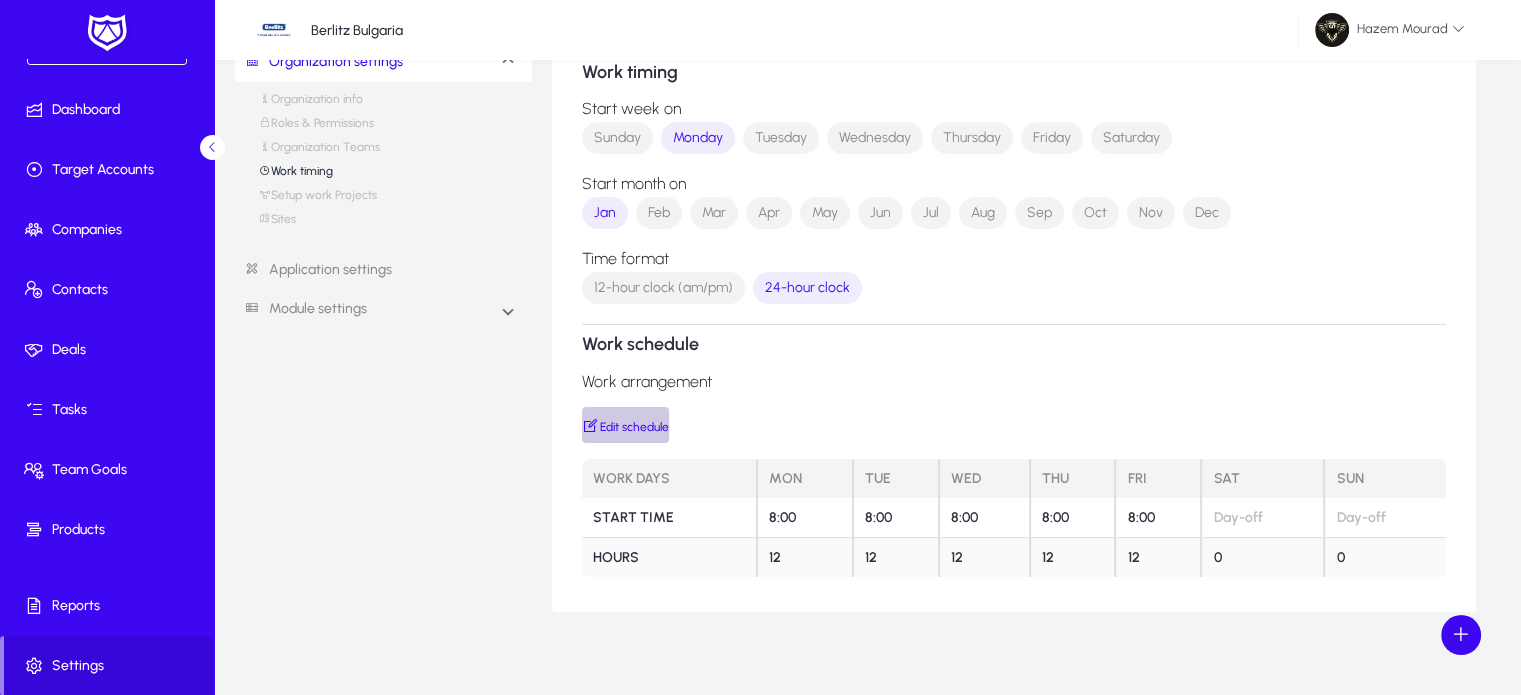 click 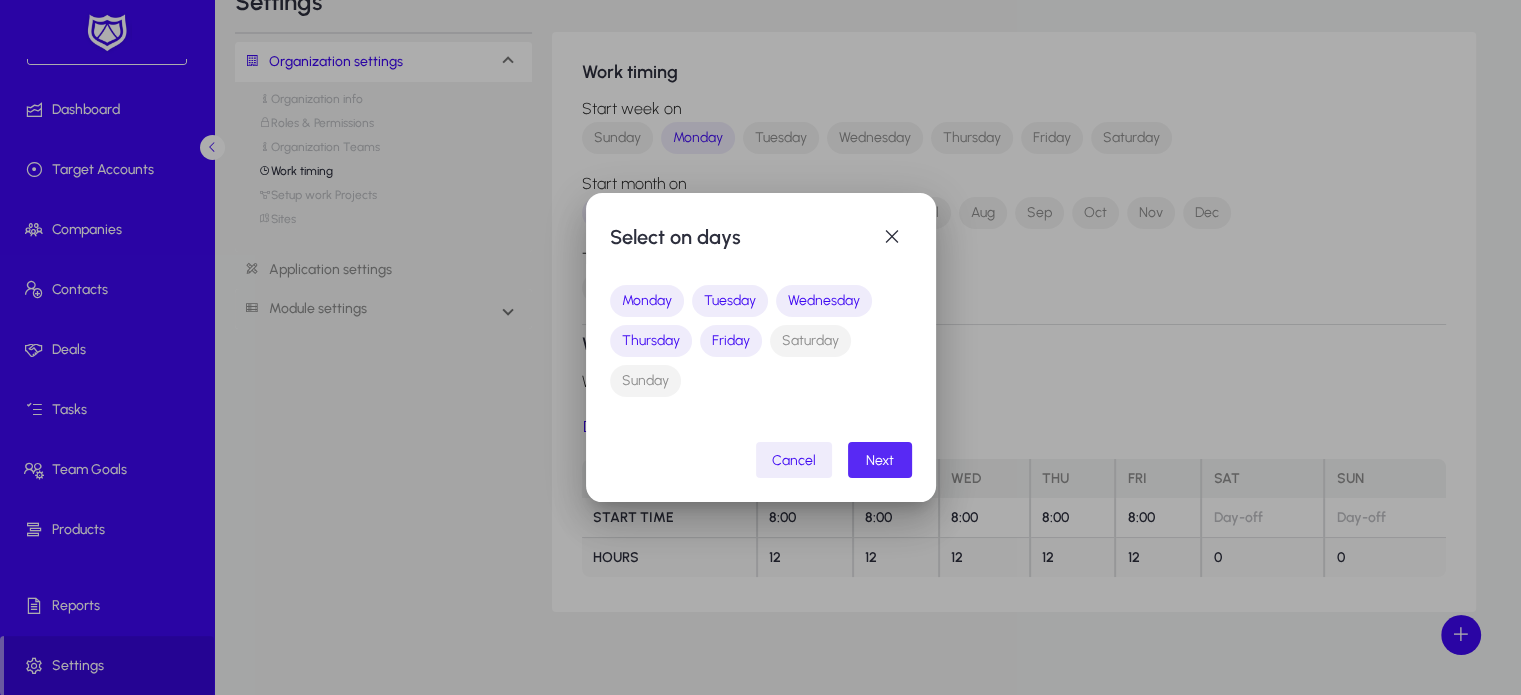 click on "Next" at bounding box center (880, 460) 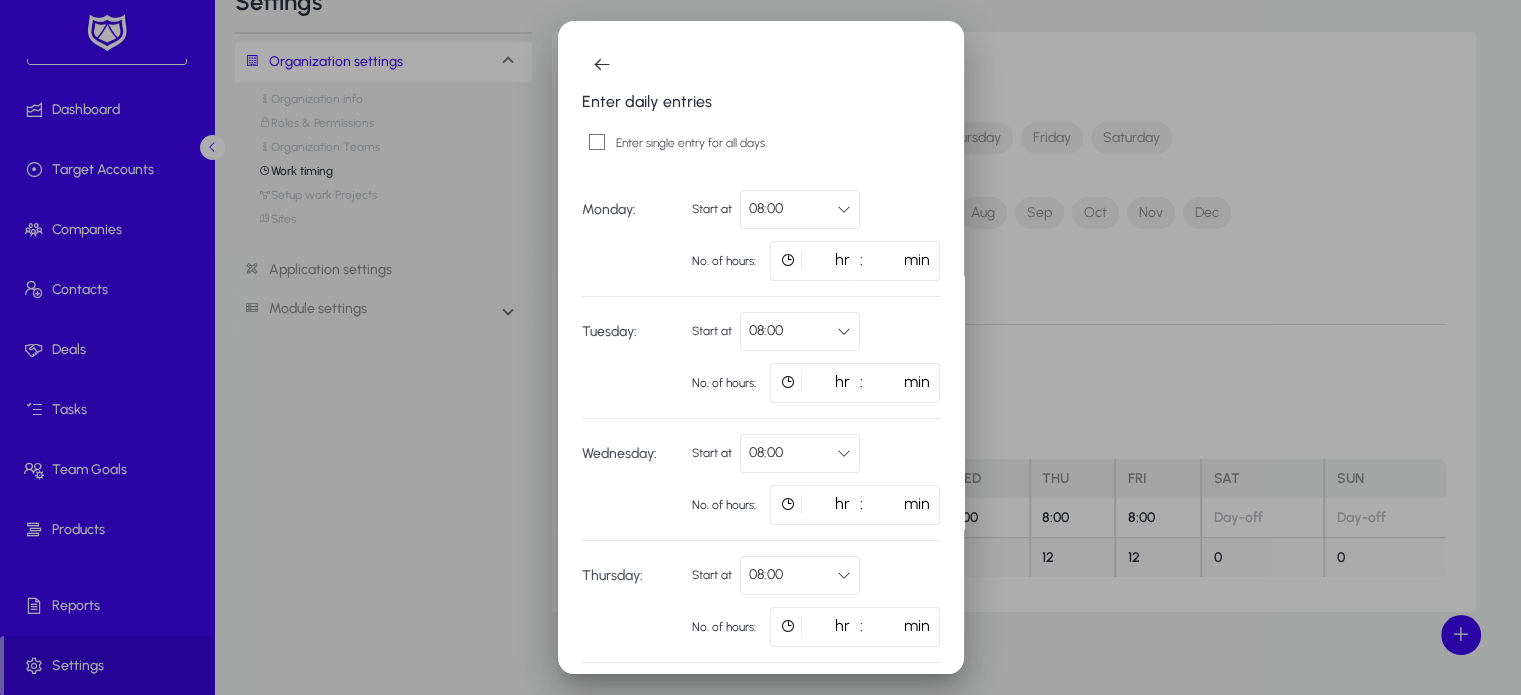 click on "**" at bounding box center (812, 261) 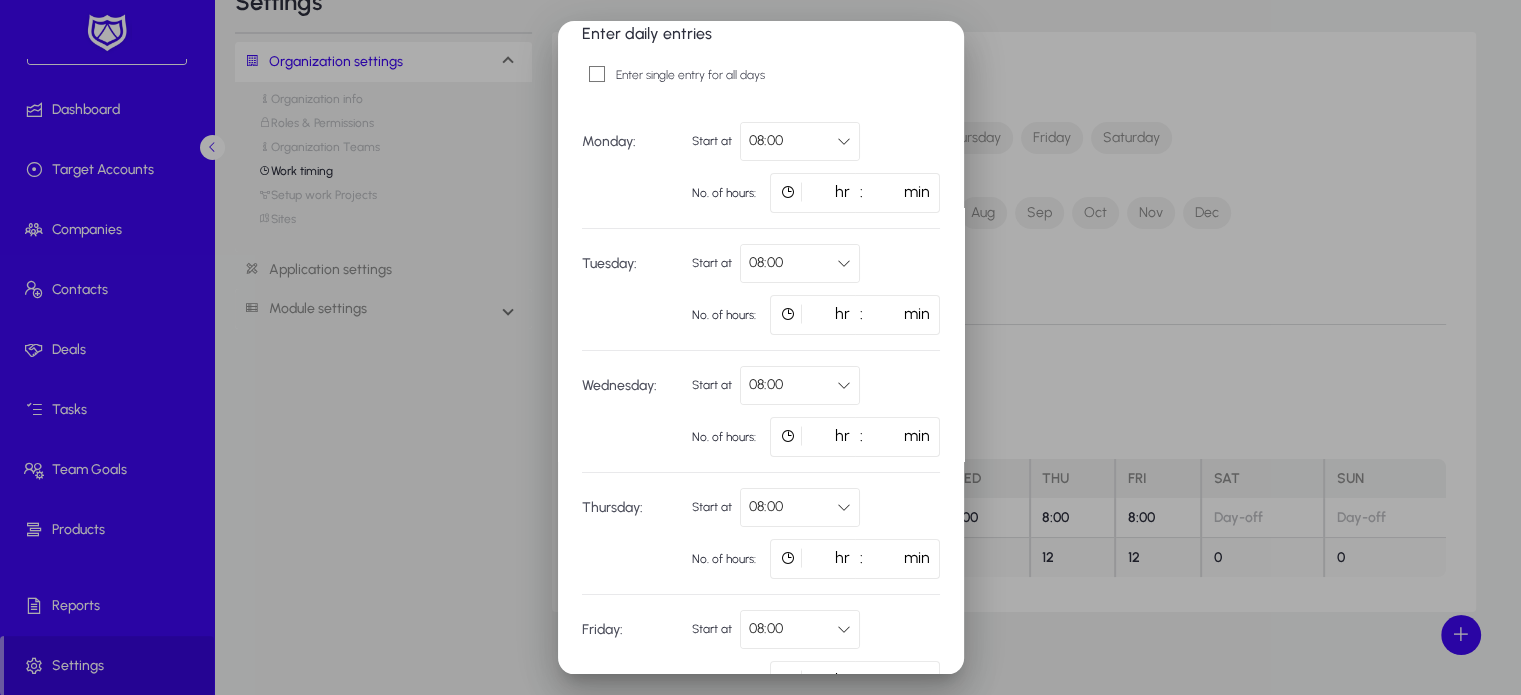 type on "**" 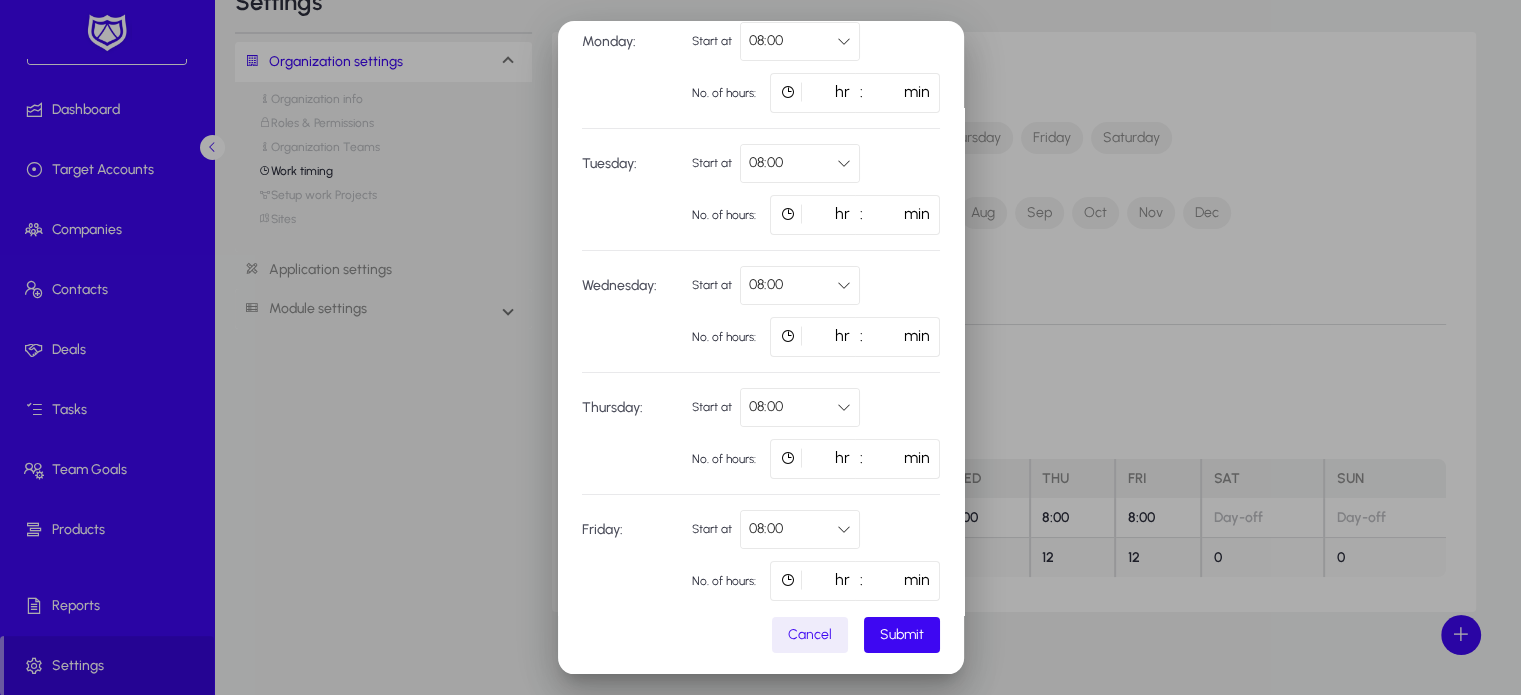 click on "**" at bounding box center (812, 459) 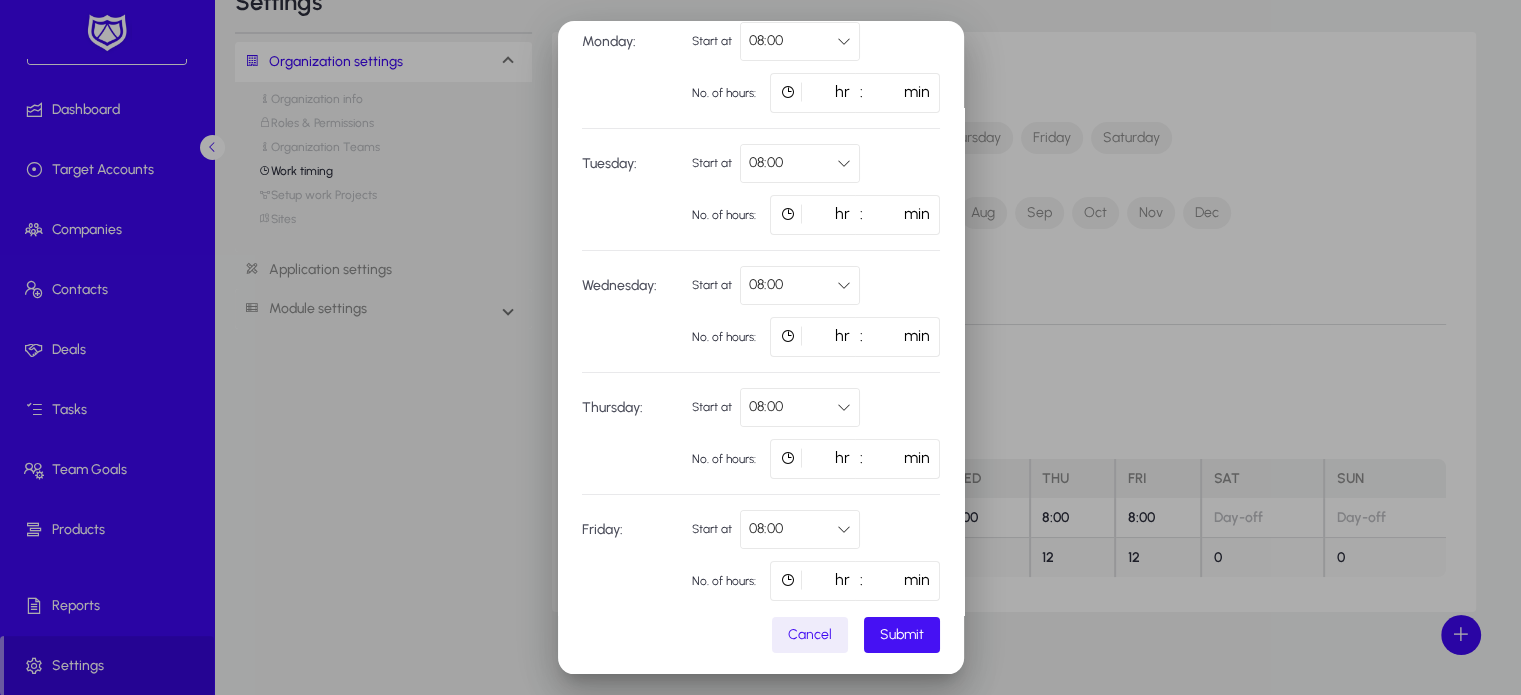 type on "*" 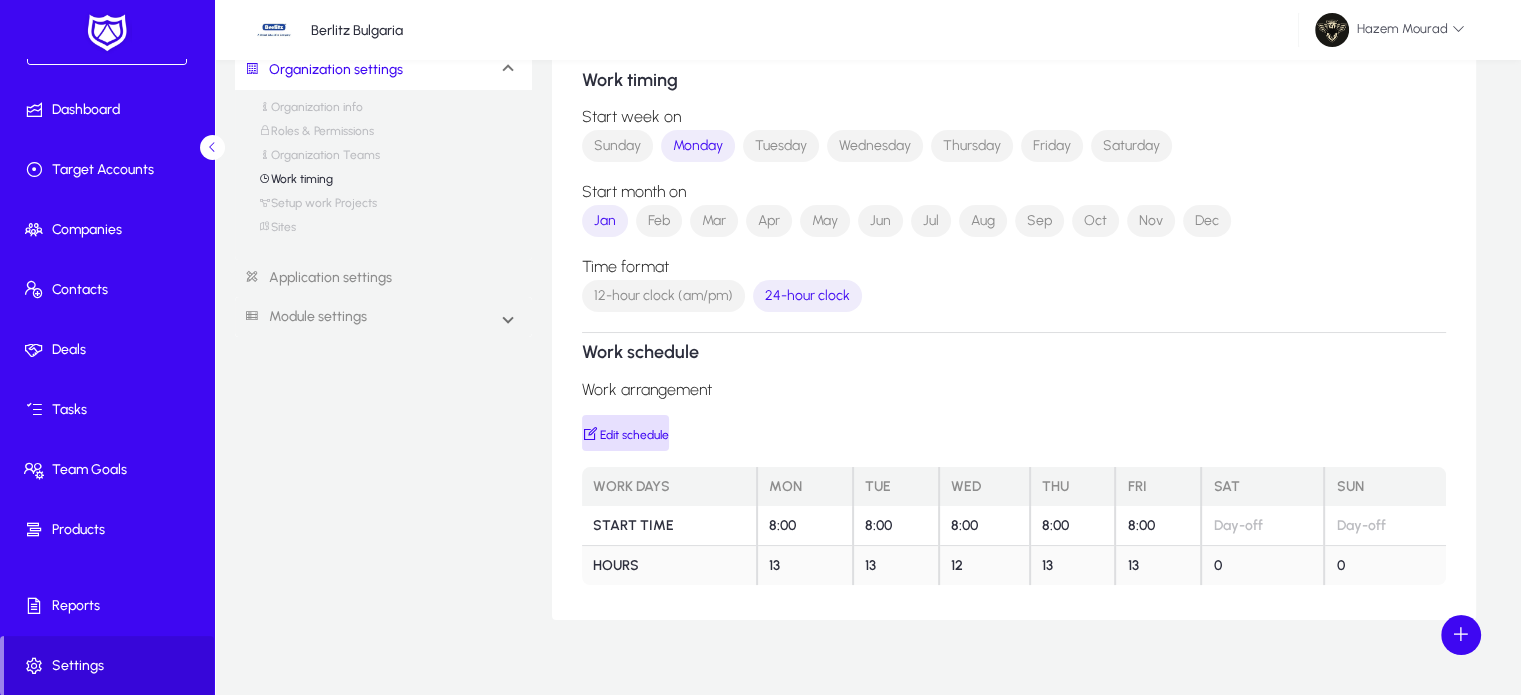 scroll, scrollTop: 102, scrollLeft: 0, axis: vertical 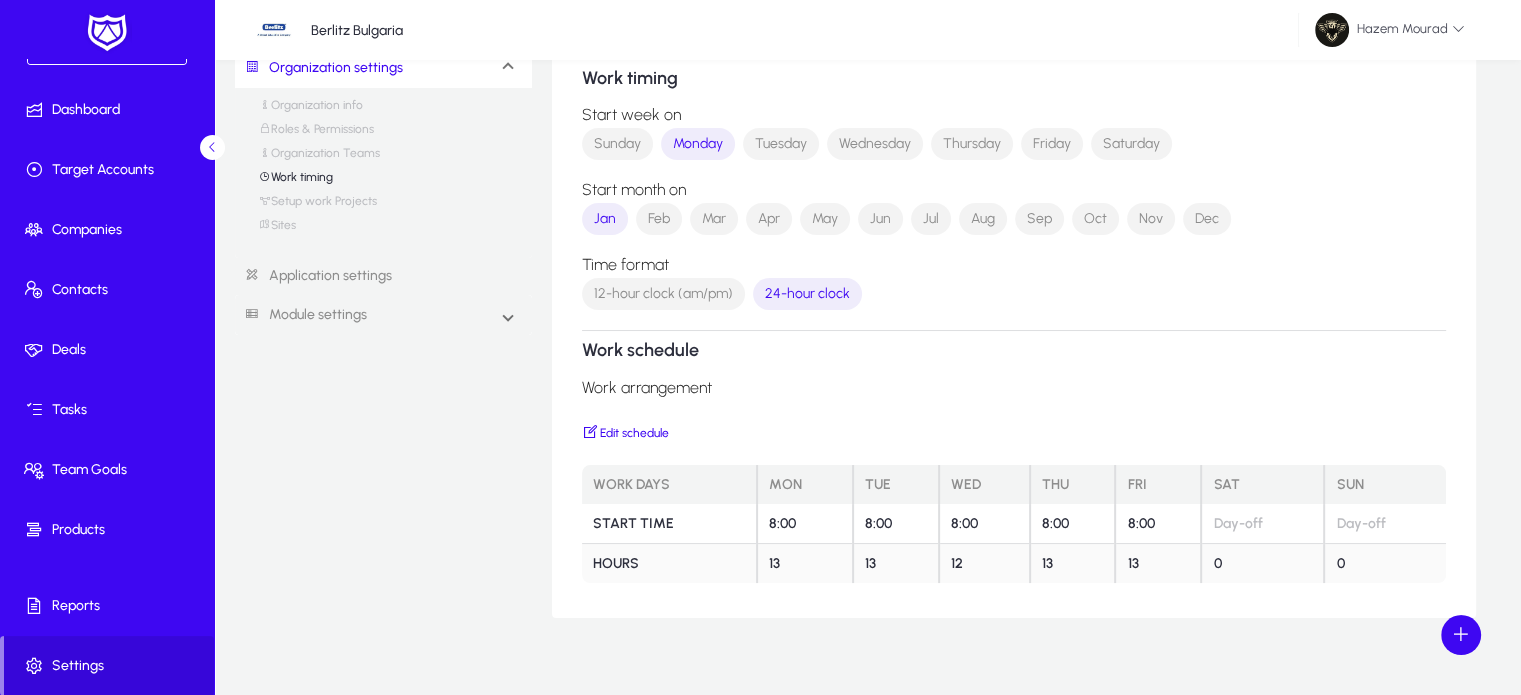 click on "Sites" at bounding box center [277, 230] 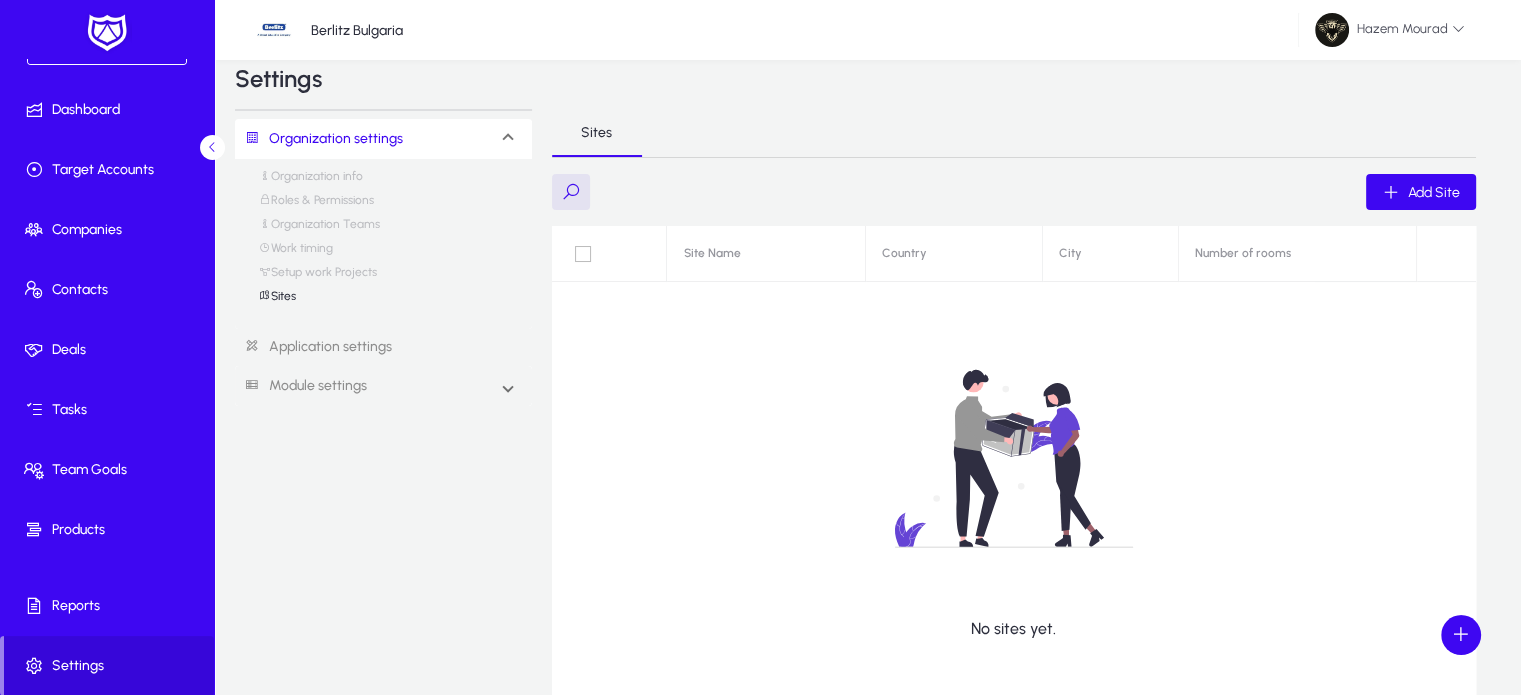 scroll, scrollTop: 30, scrollLeft: 0, axis: vertical 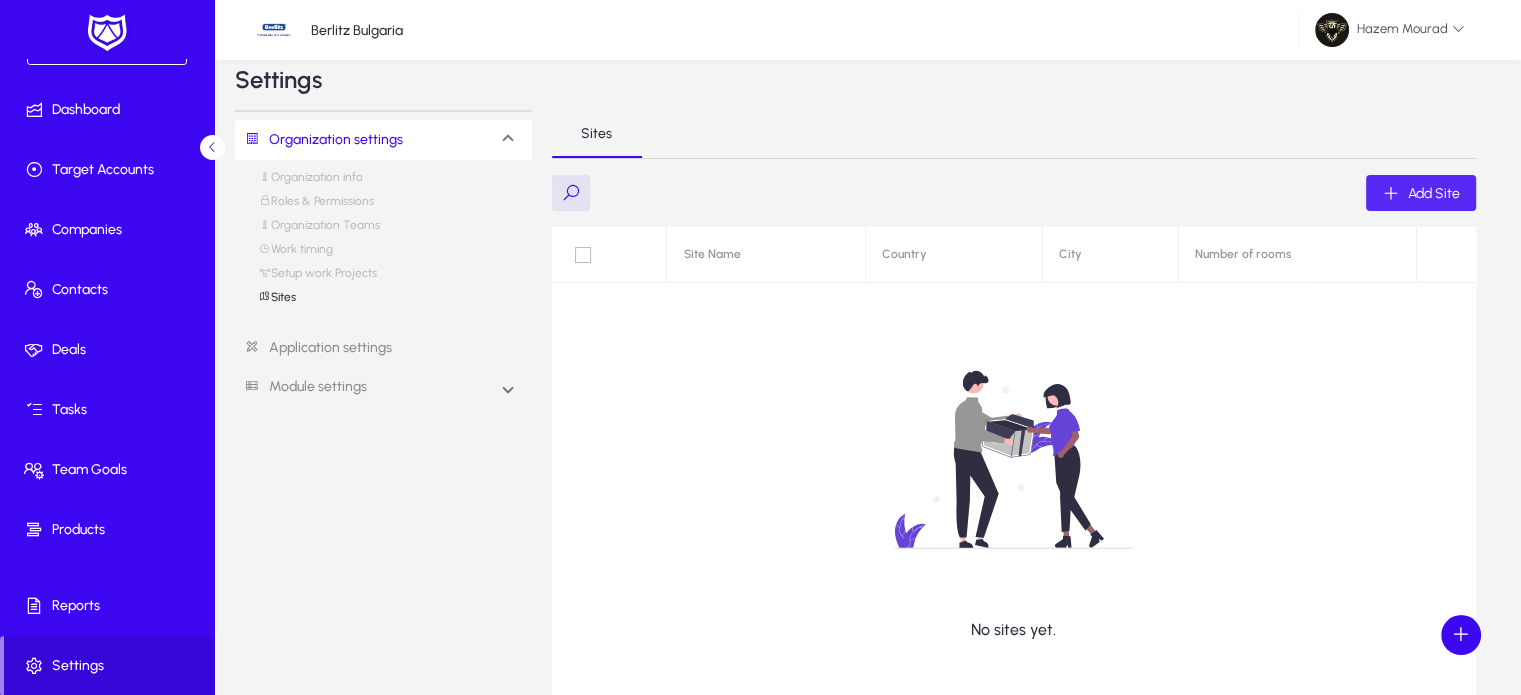 click on "Add Site" 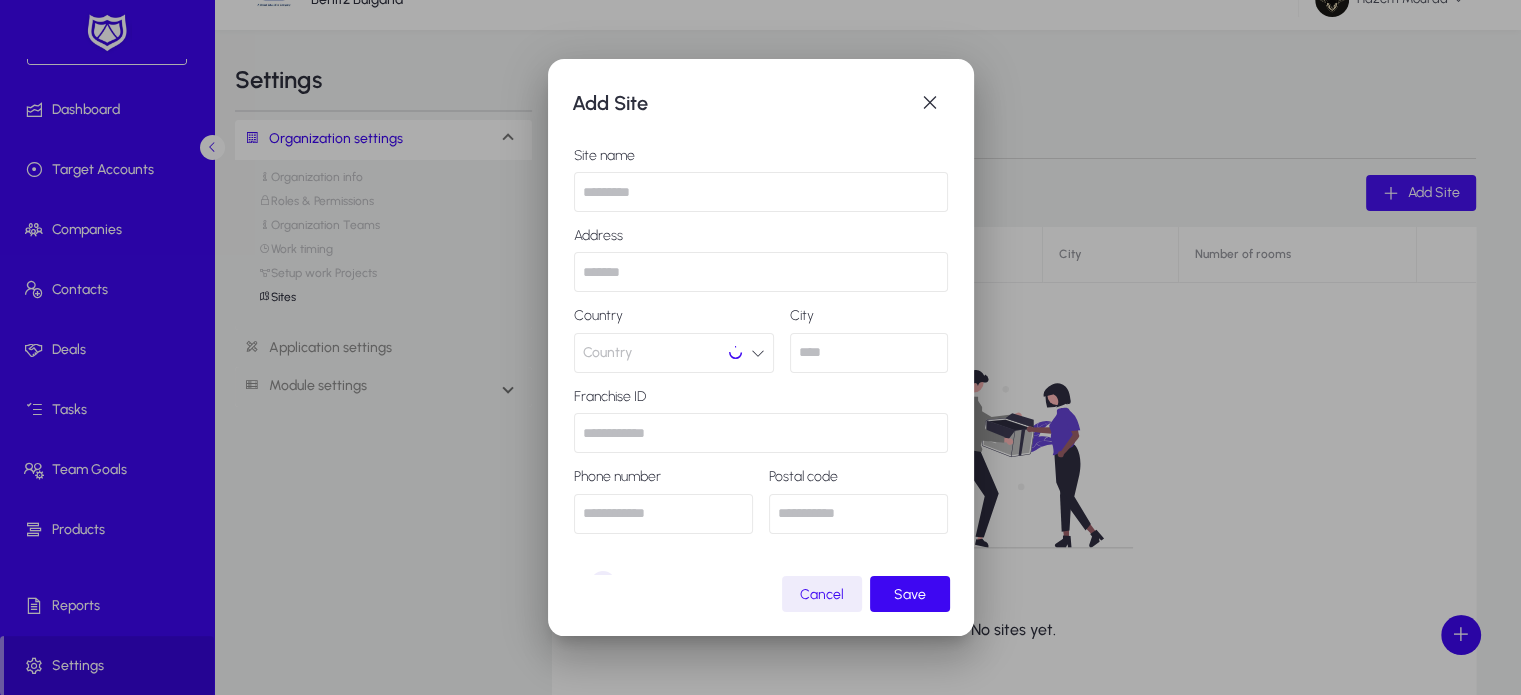 scroll, scrollTop: 0, scrollLeft: 0, axis: both 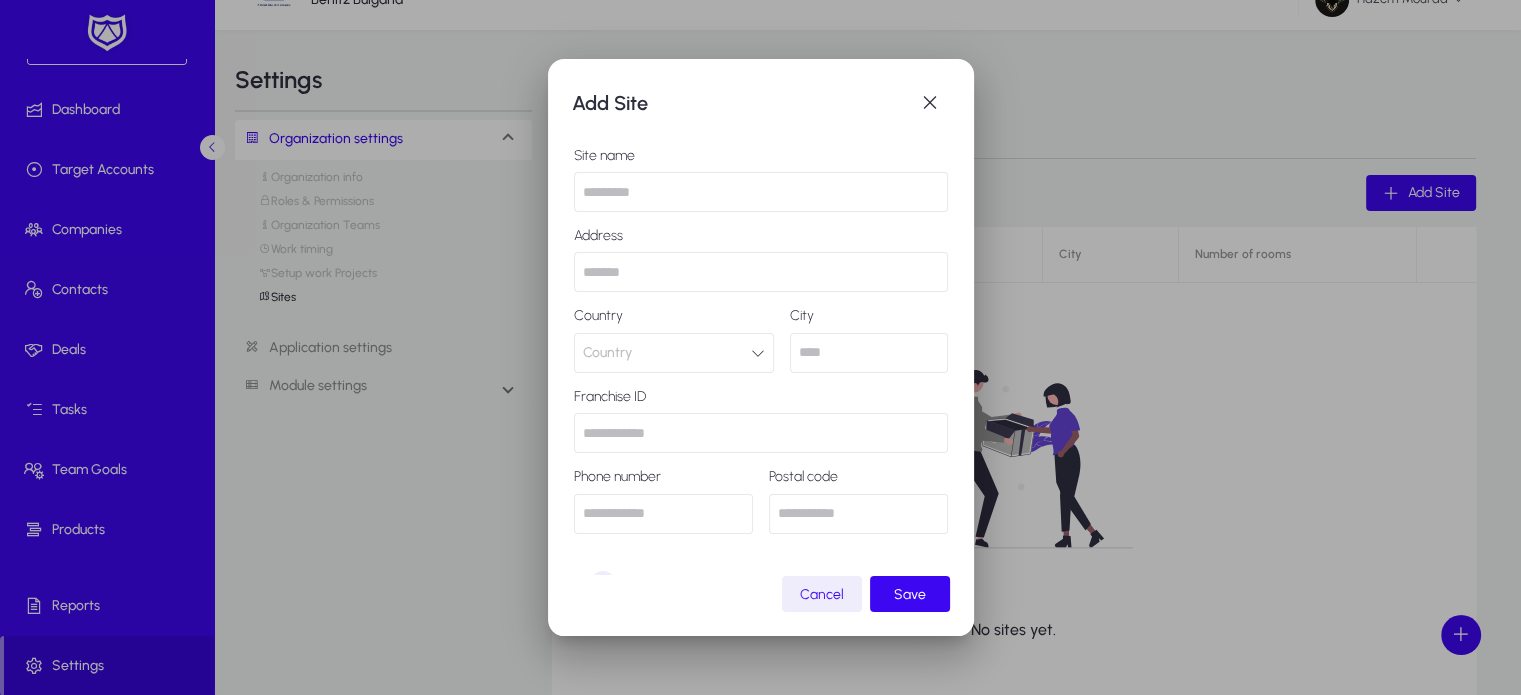 click at bounding box center (761, 192) 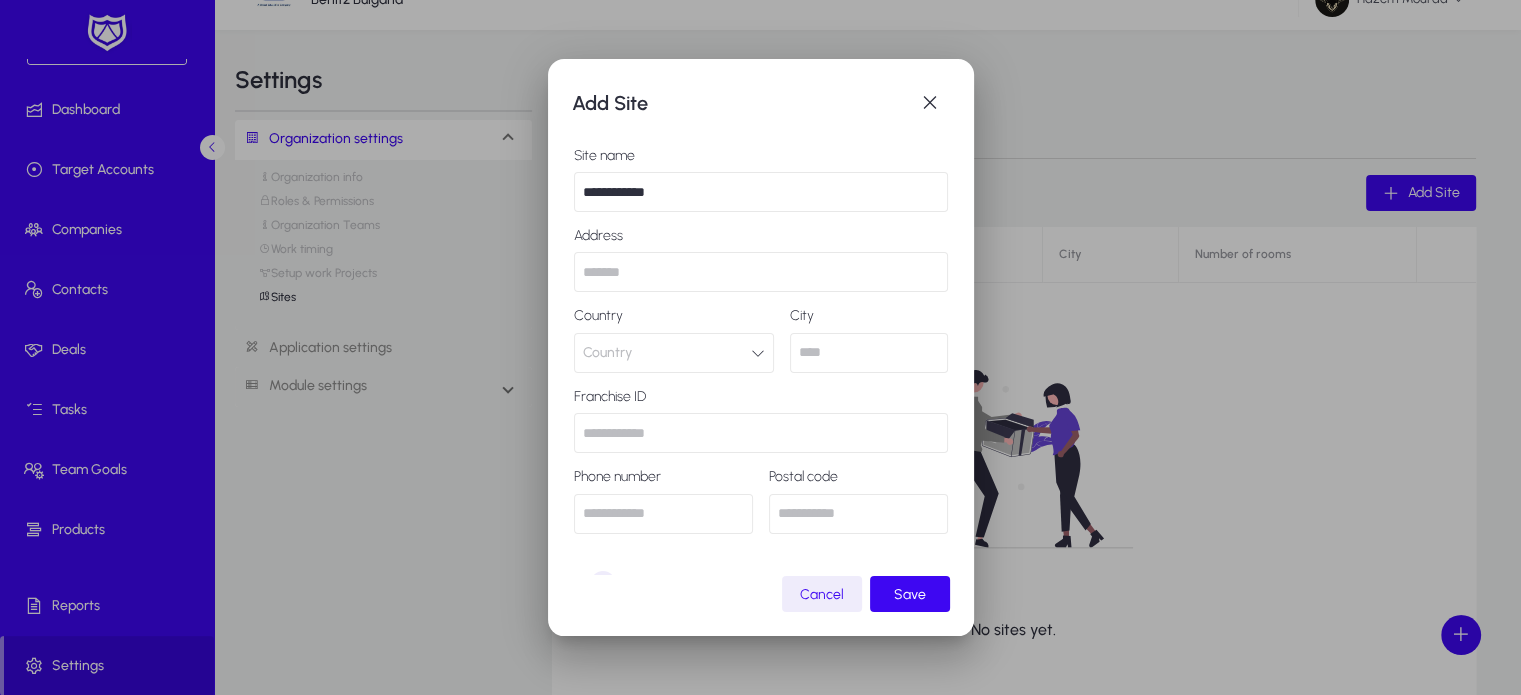 type on "**********" 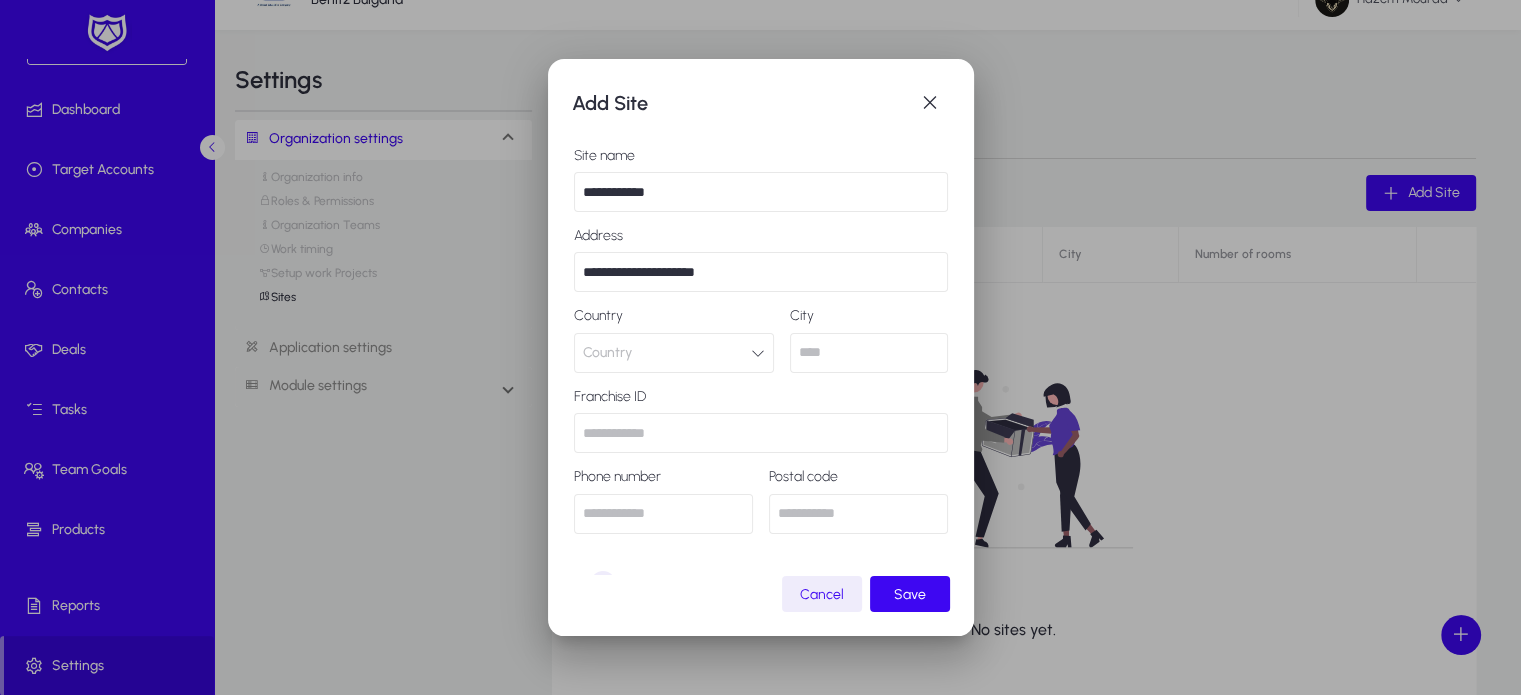 type on "**********" 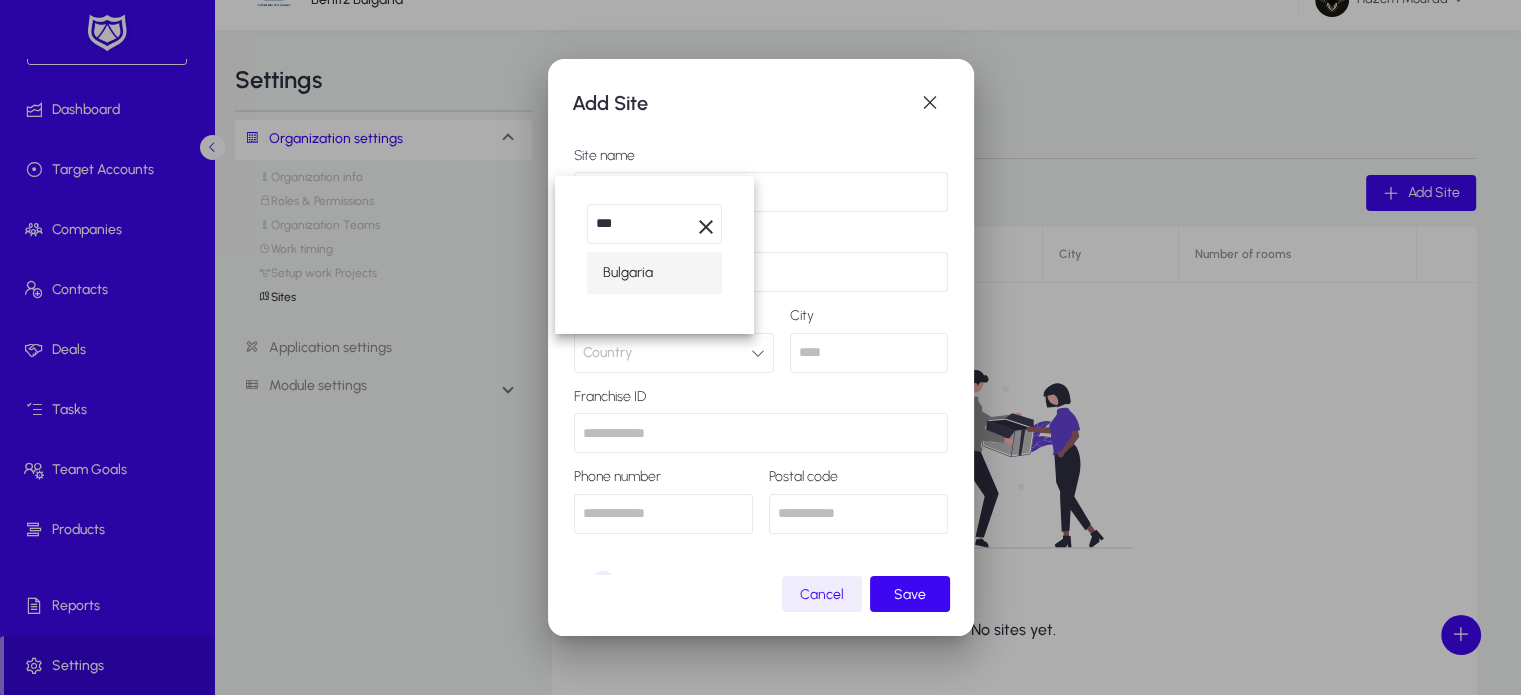 type on "***" 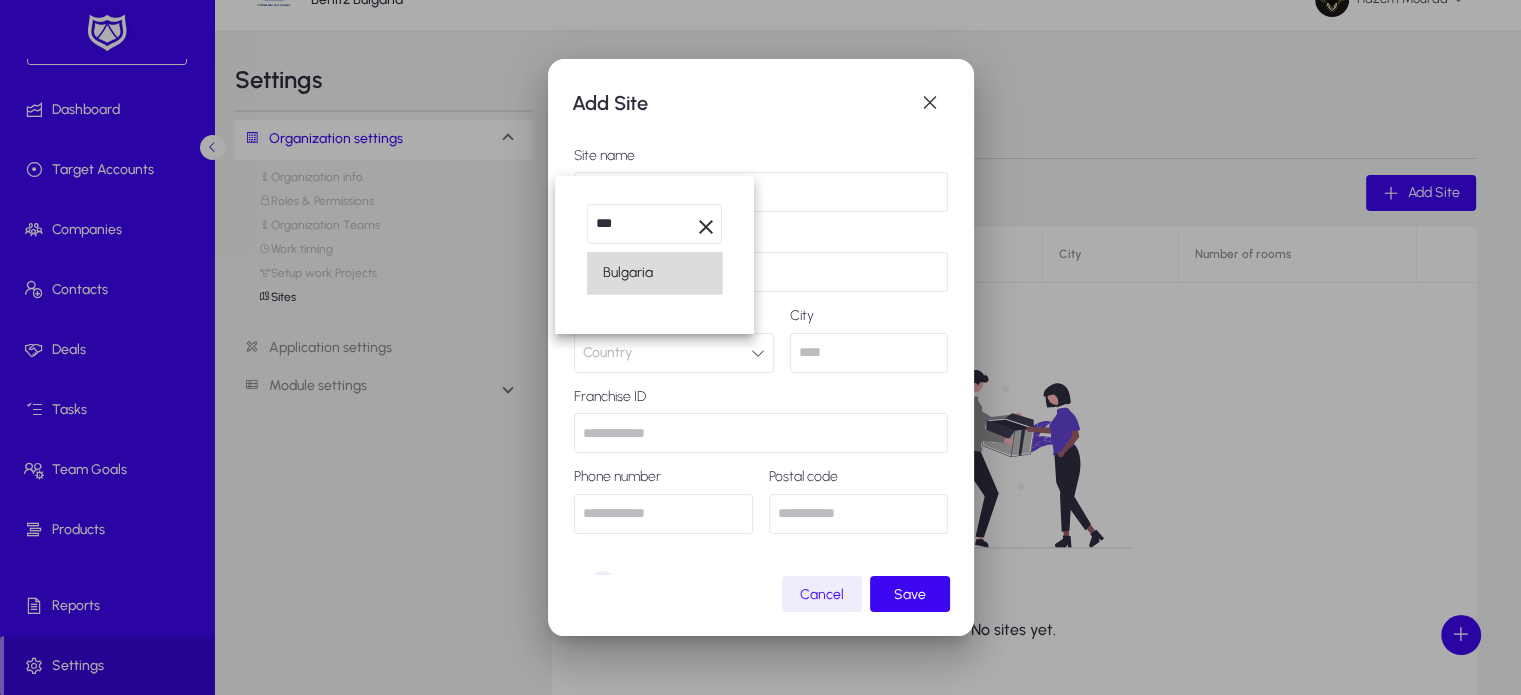 click on "Bulgaria" at bounding box center [628, 273] 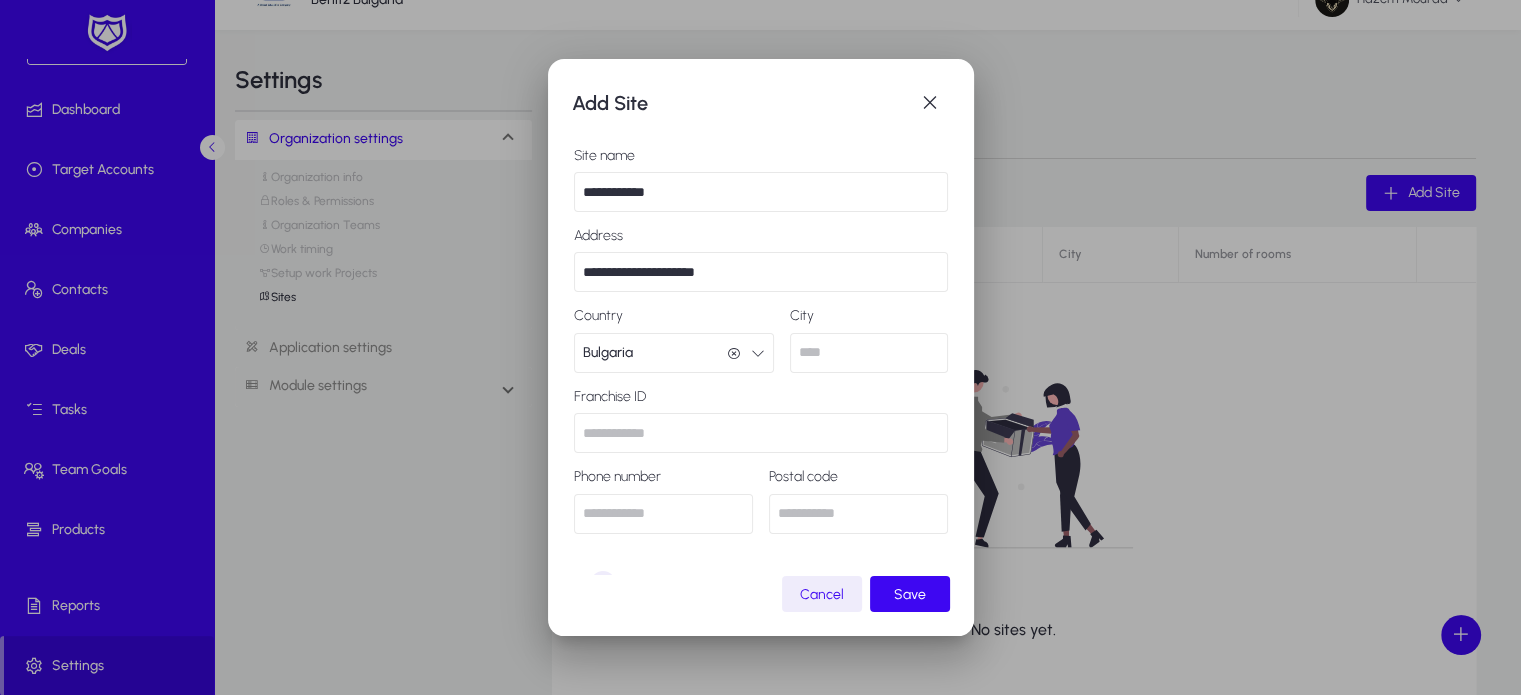 click at bounding box center (869, 353) 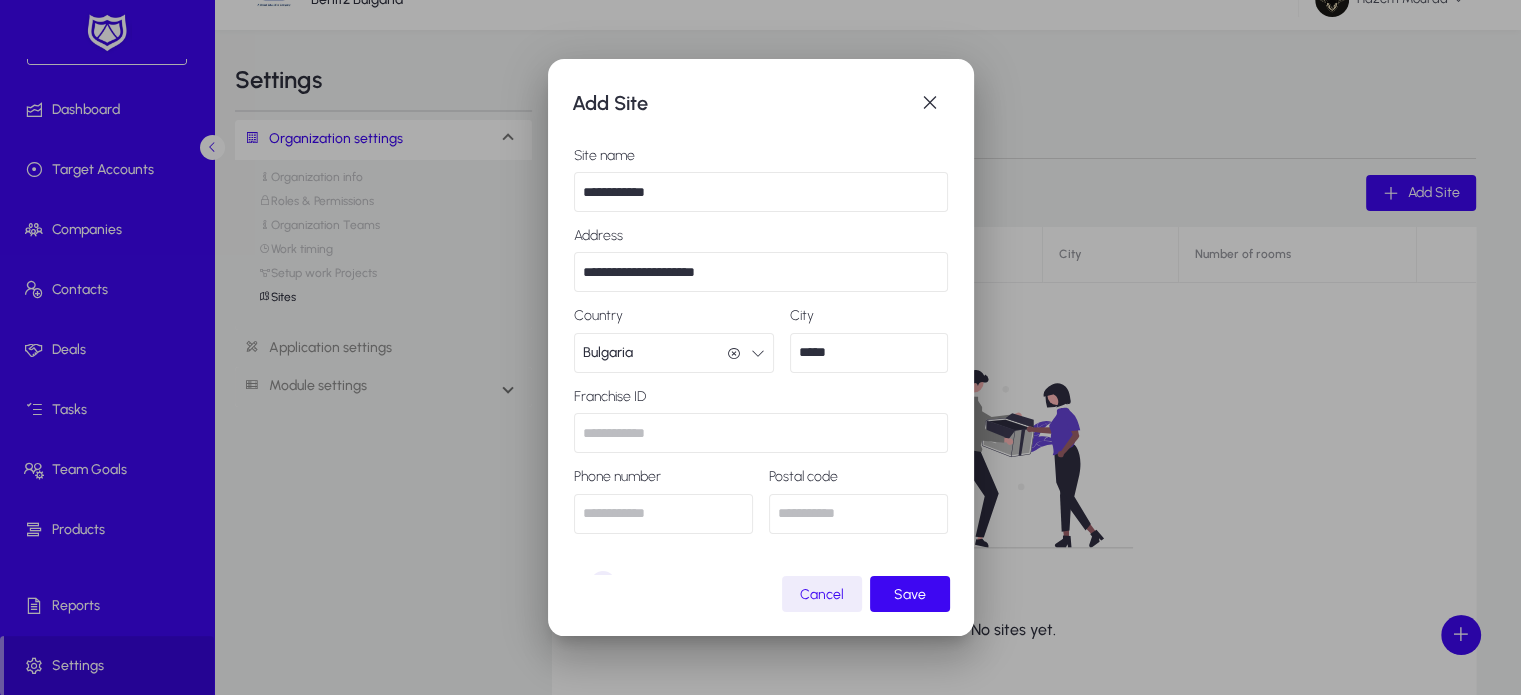 type on "*****" 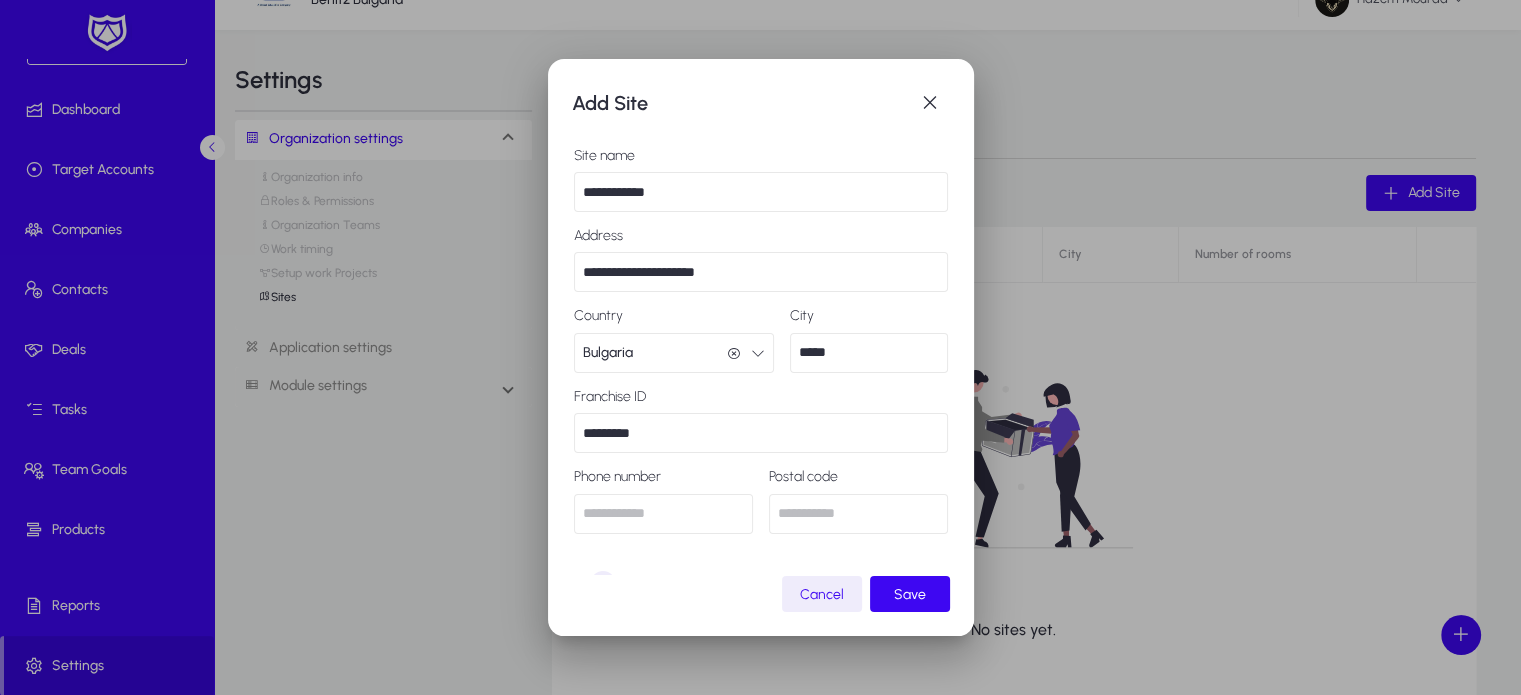 scroll, scrollTop: 57, scrollLeft: 0, axis: vertical 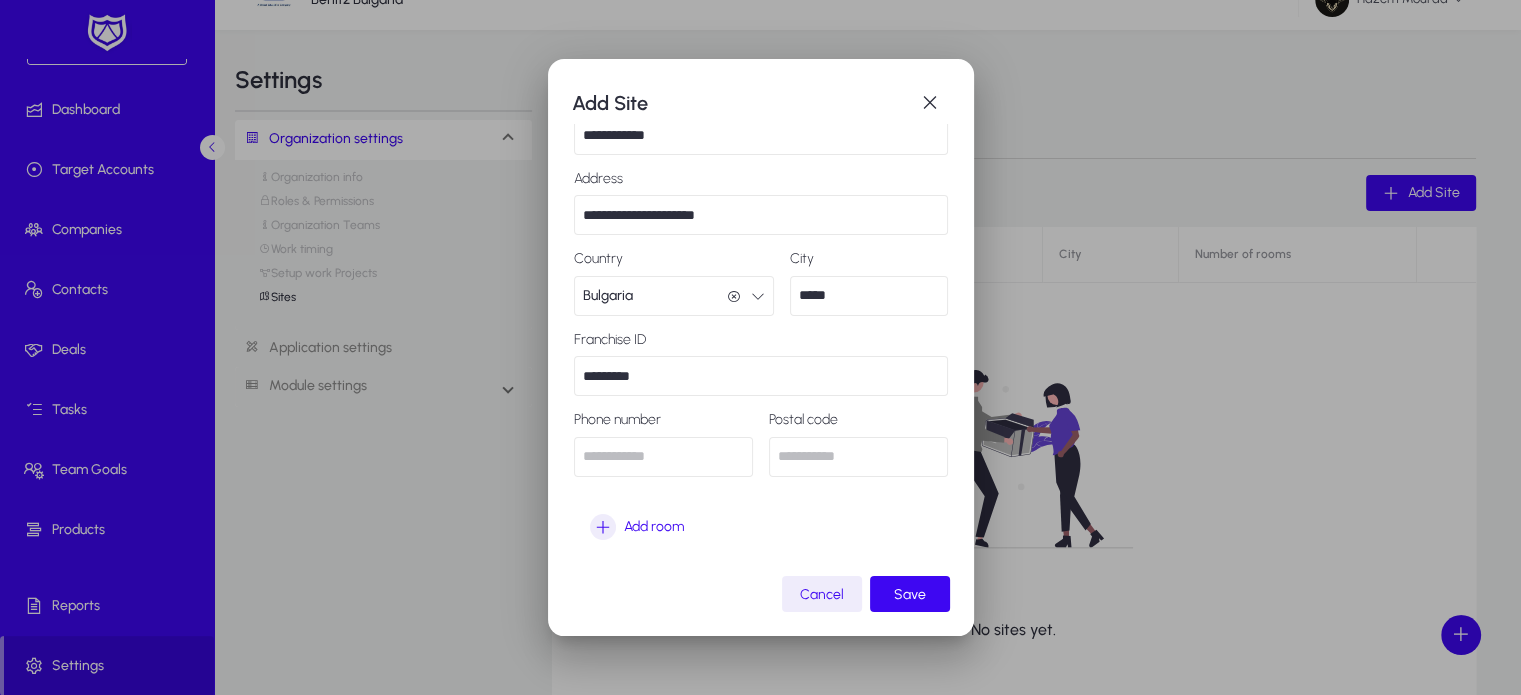 type on "*********" 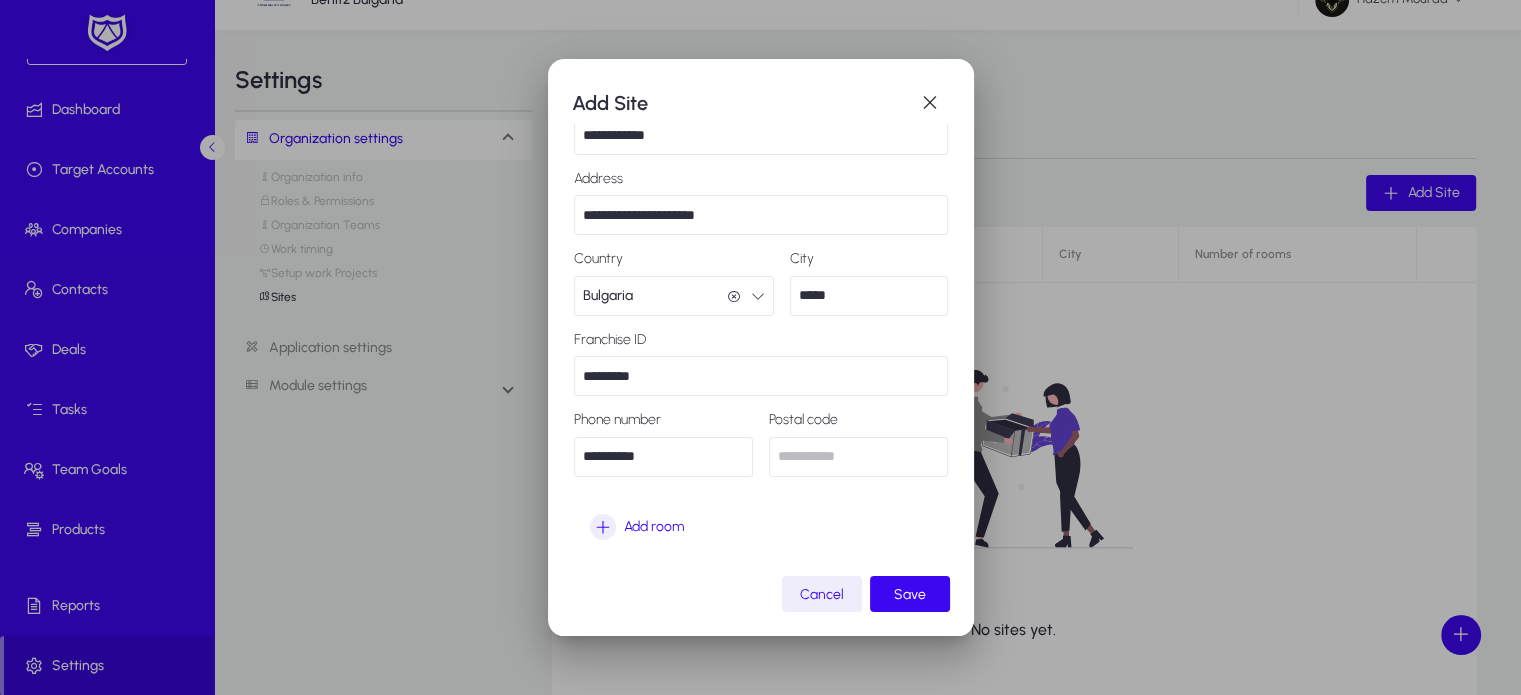 type on "**********" 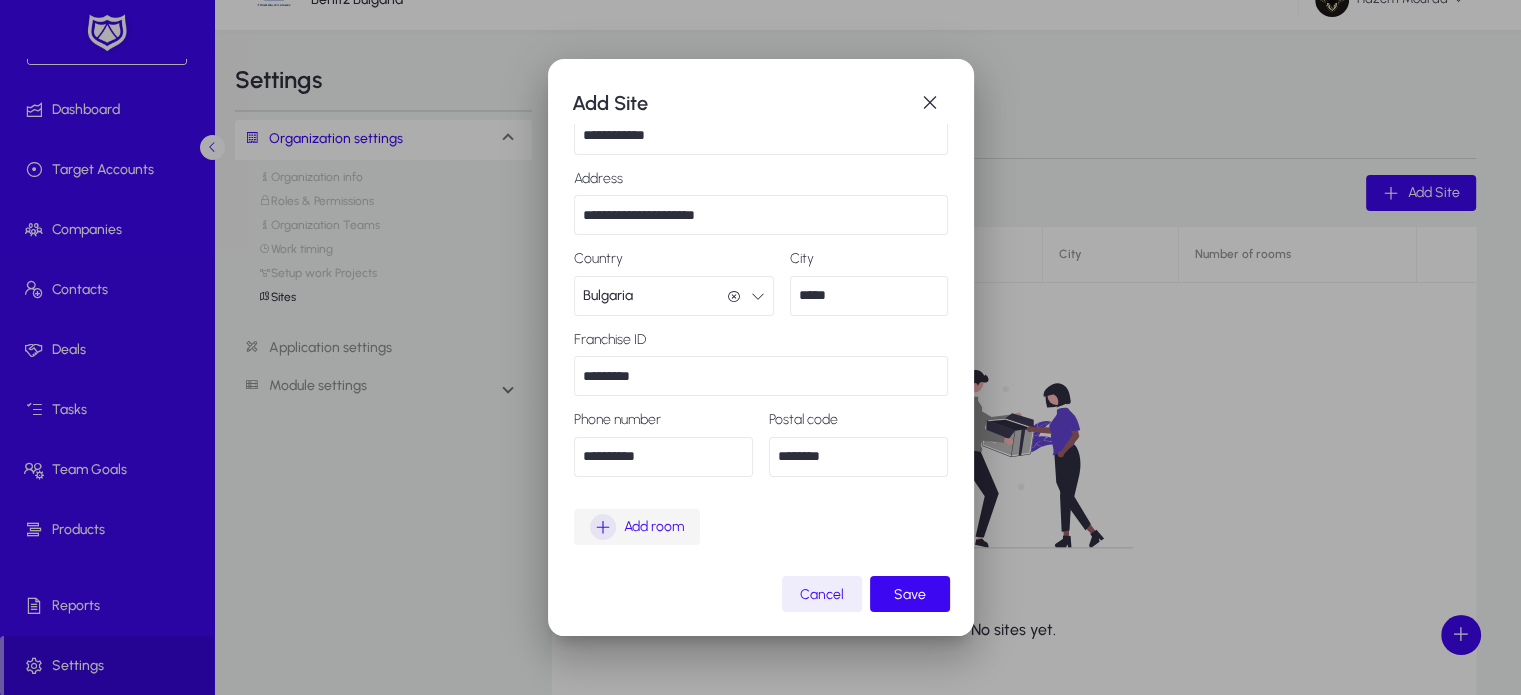 type on "********" 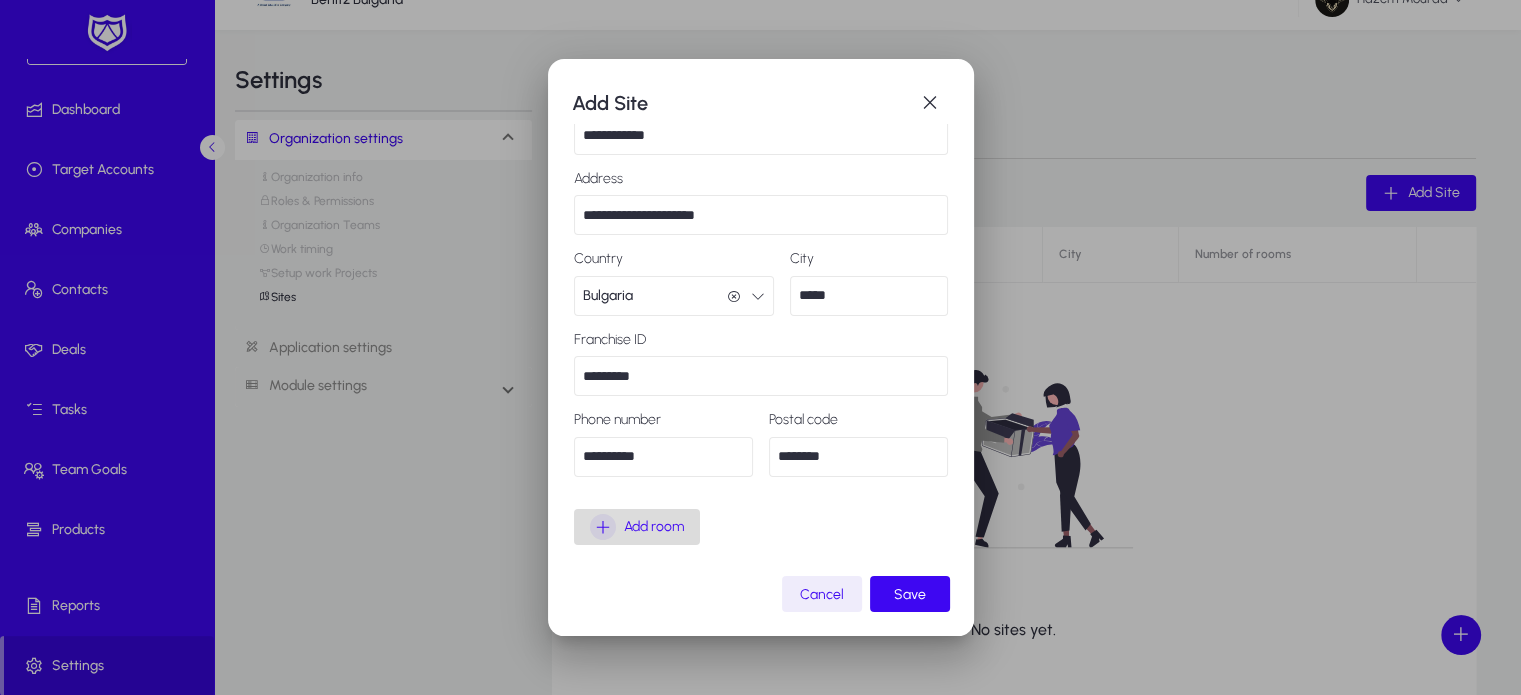 click at bounding box center (603, 527) 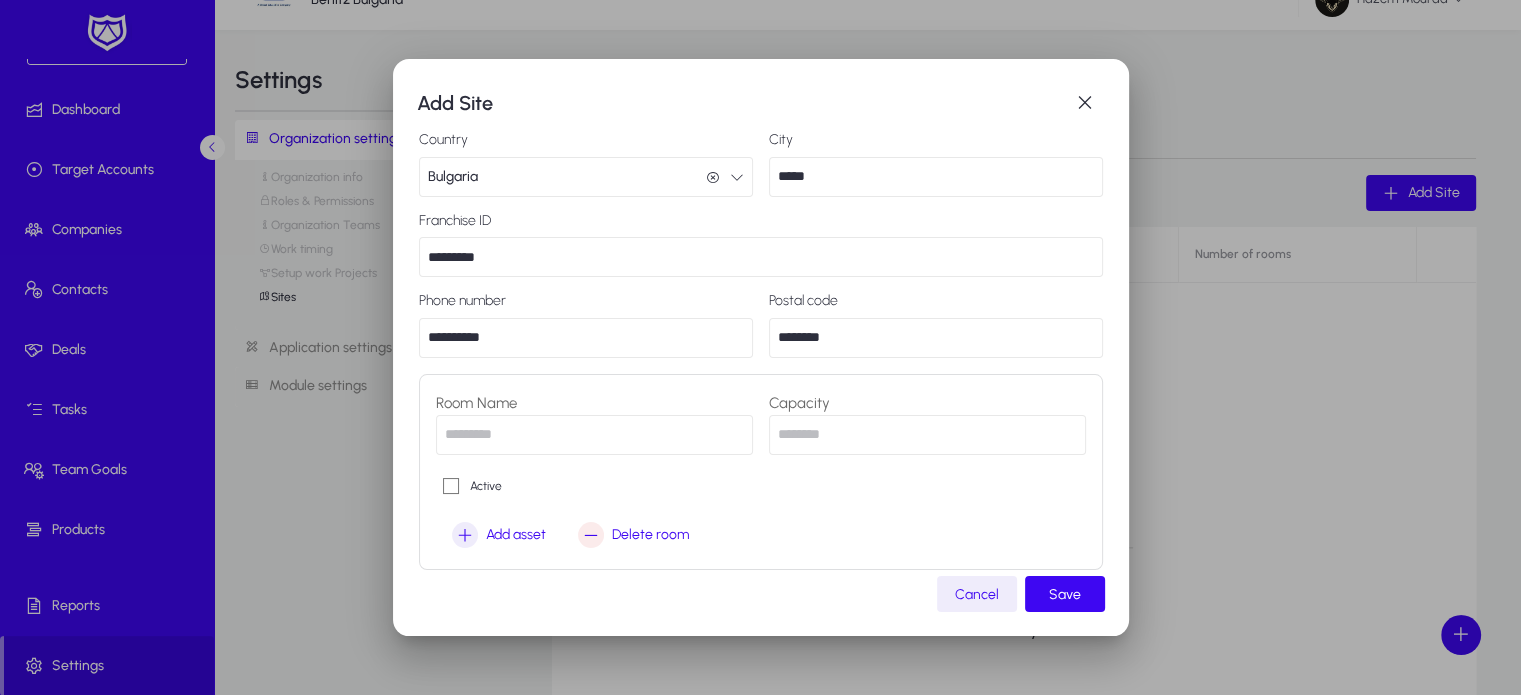 scroll, scrollTop: 181, scrollLeft: 0, axis: vertical 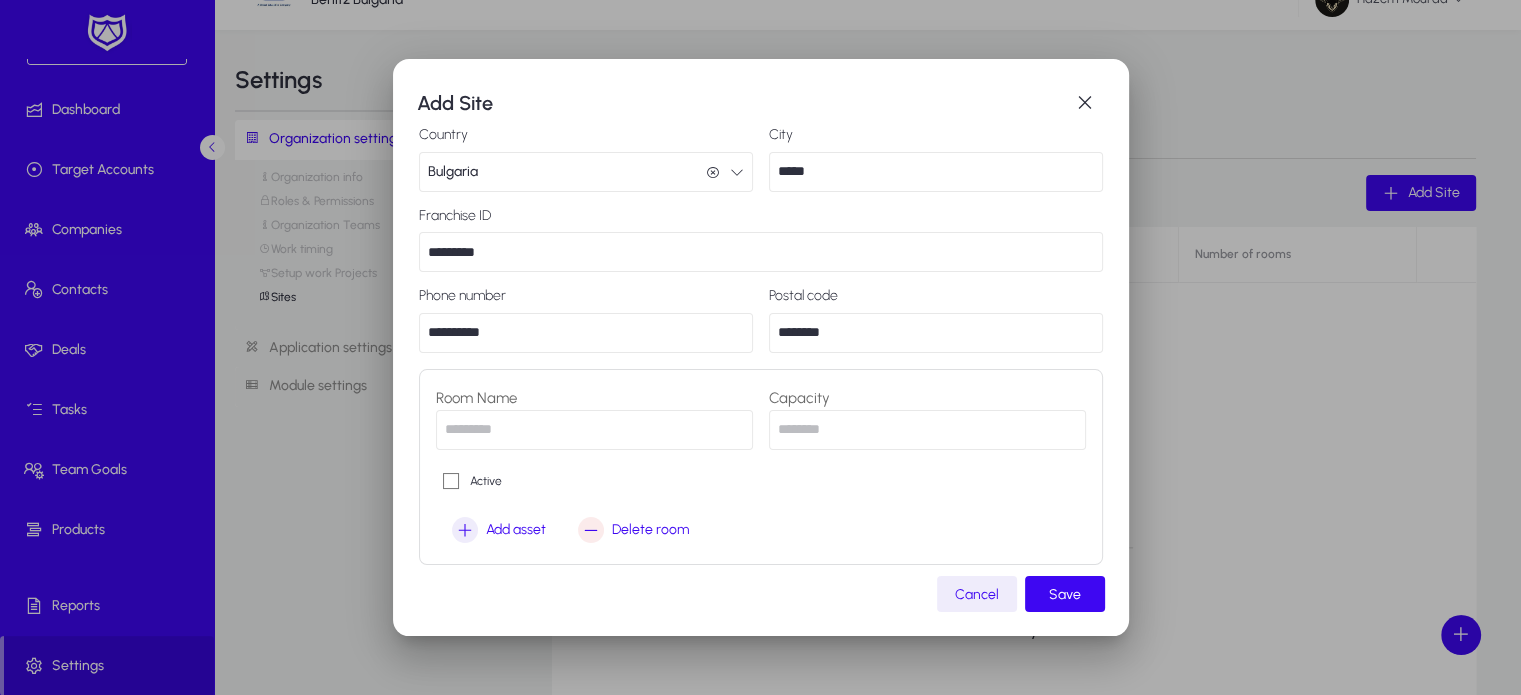 click at bounding box center [594, 430] 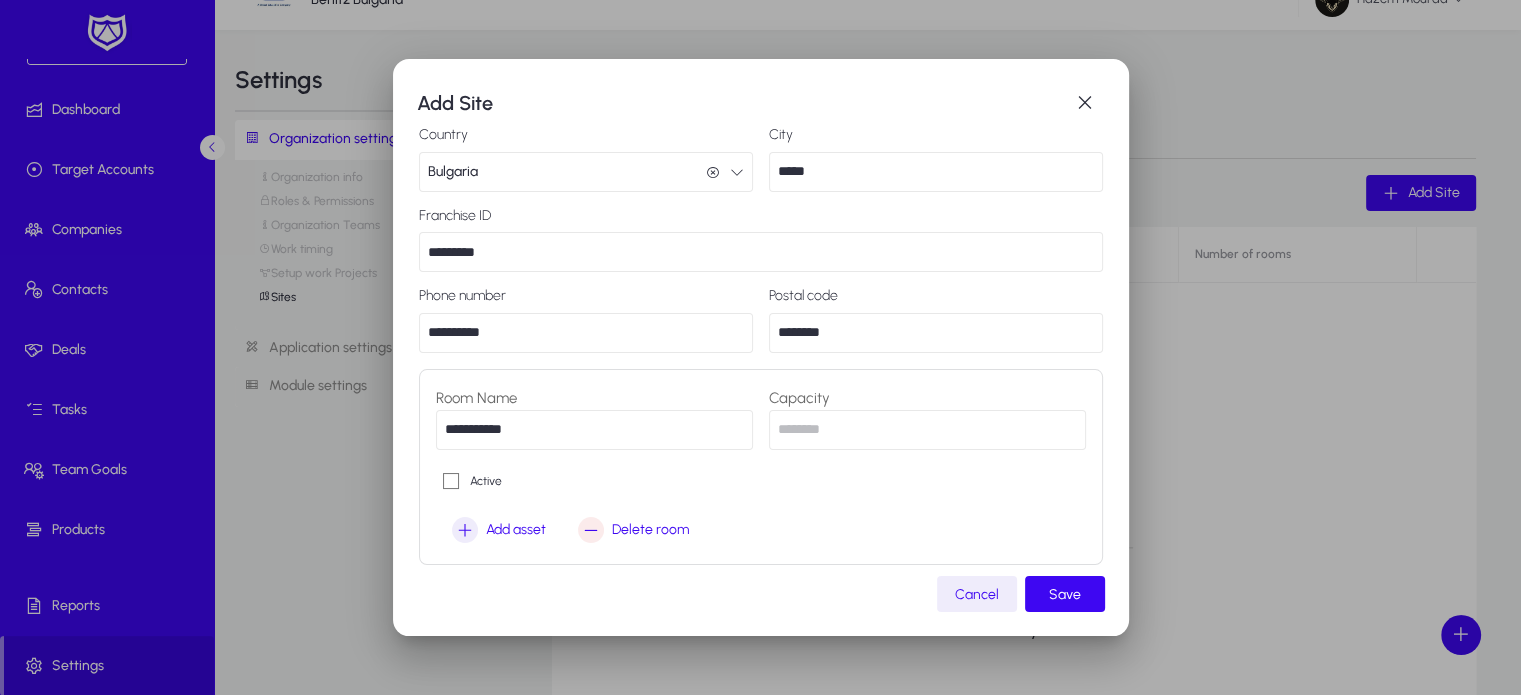 type on "**********" 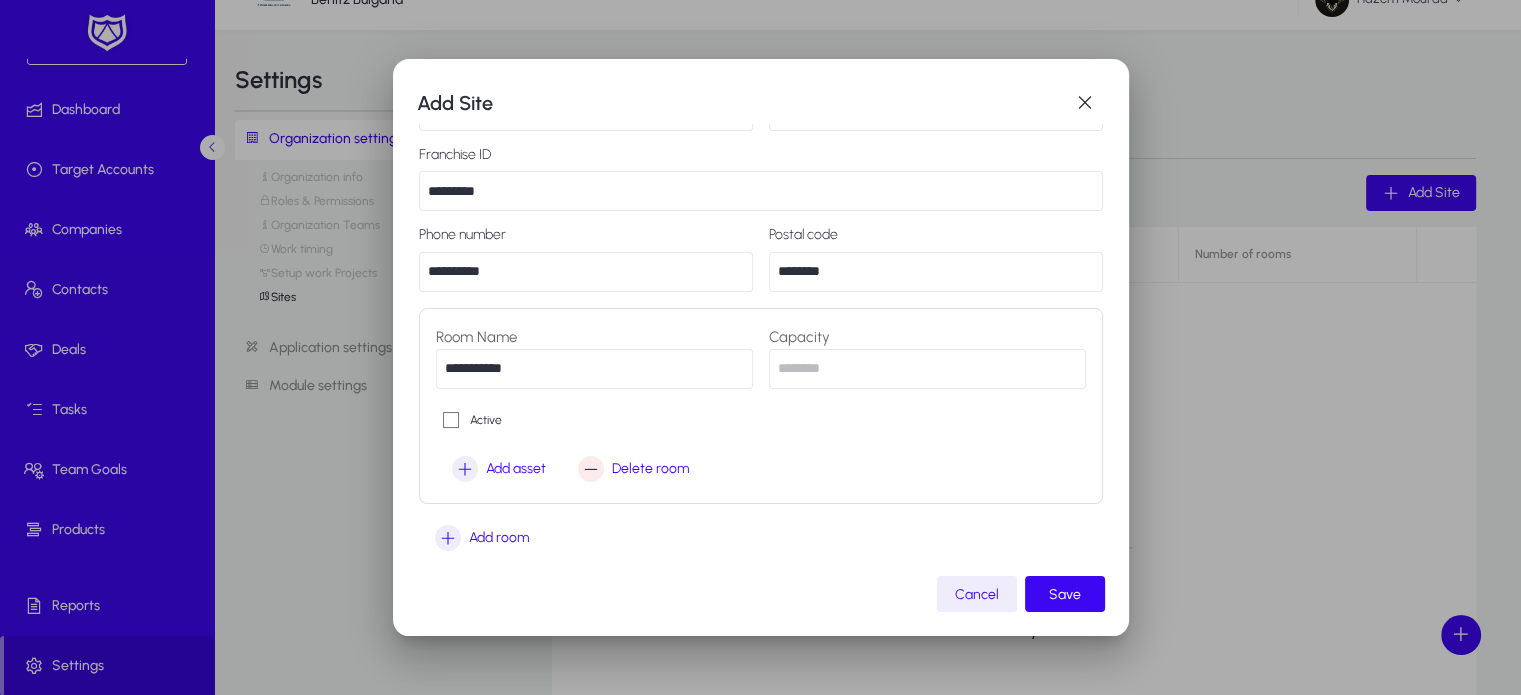 scroll, scrollTop: 244, scrollLeft: 0, axis: vertical 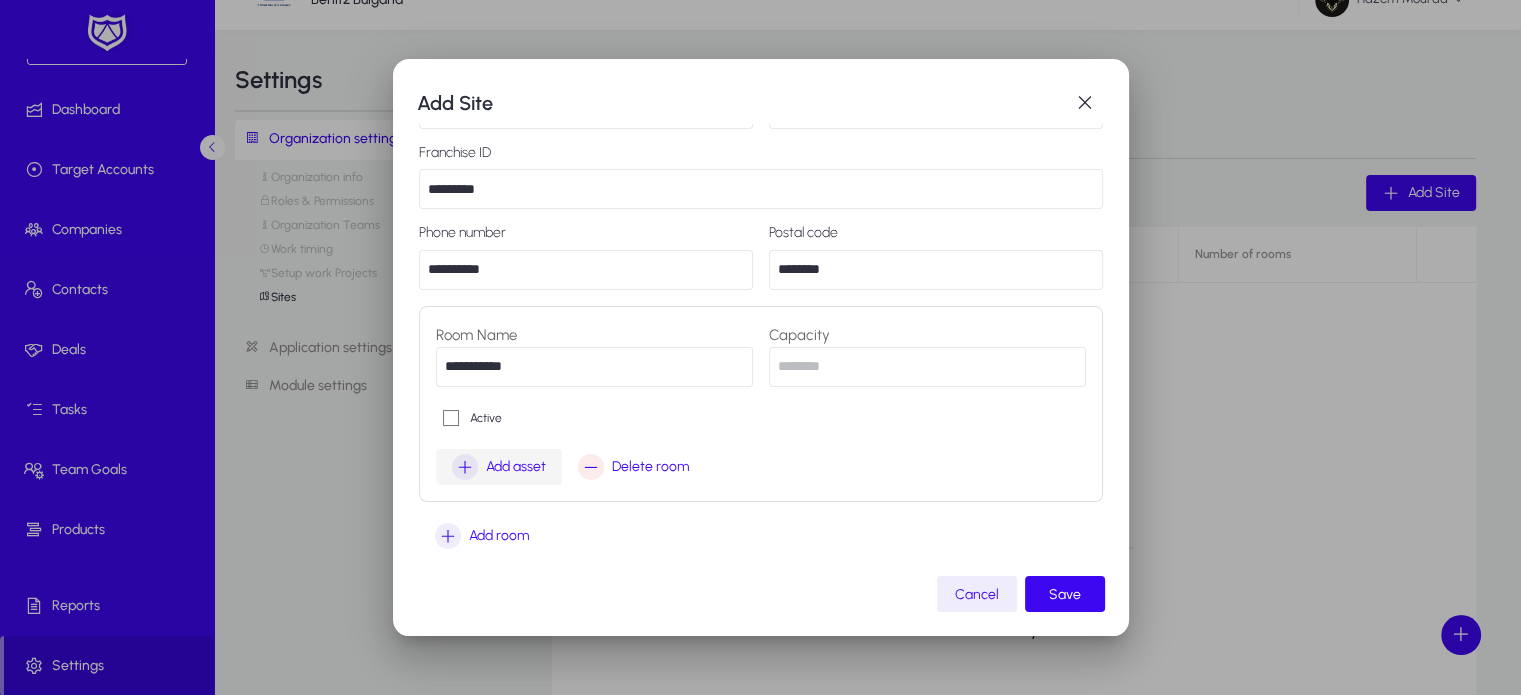 type on "*" 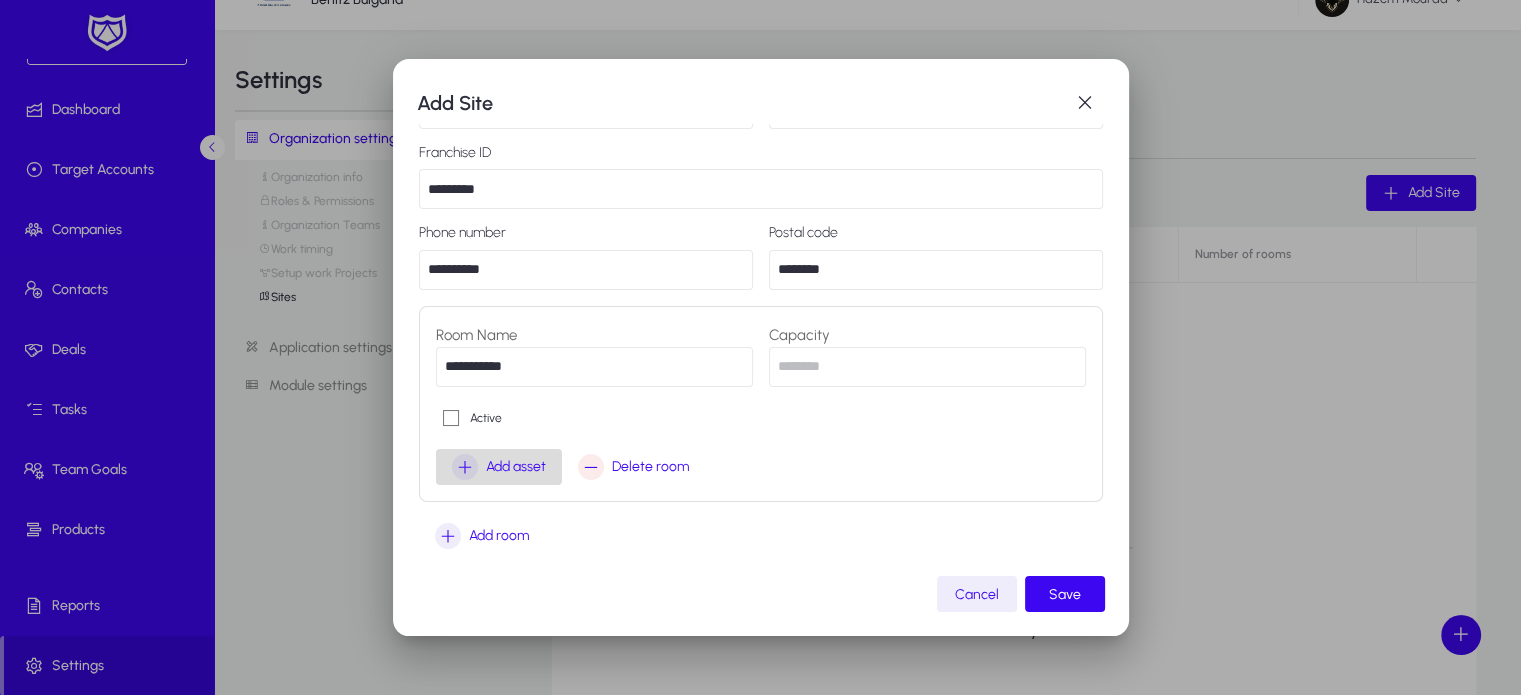 click on "Add asset" at bounding box center [516, 467] 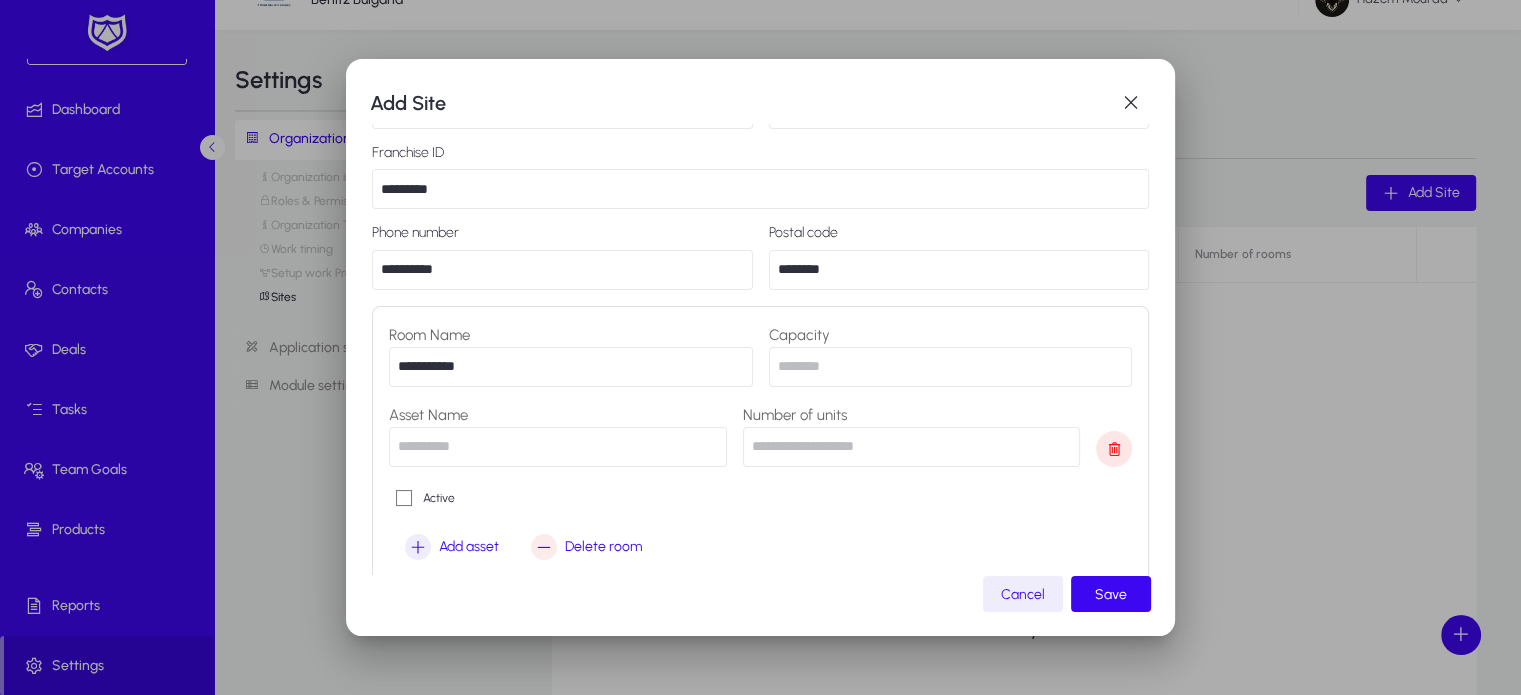 click at bounding box center [558, 447] 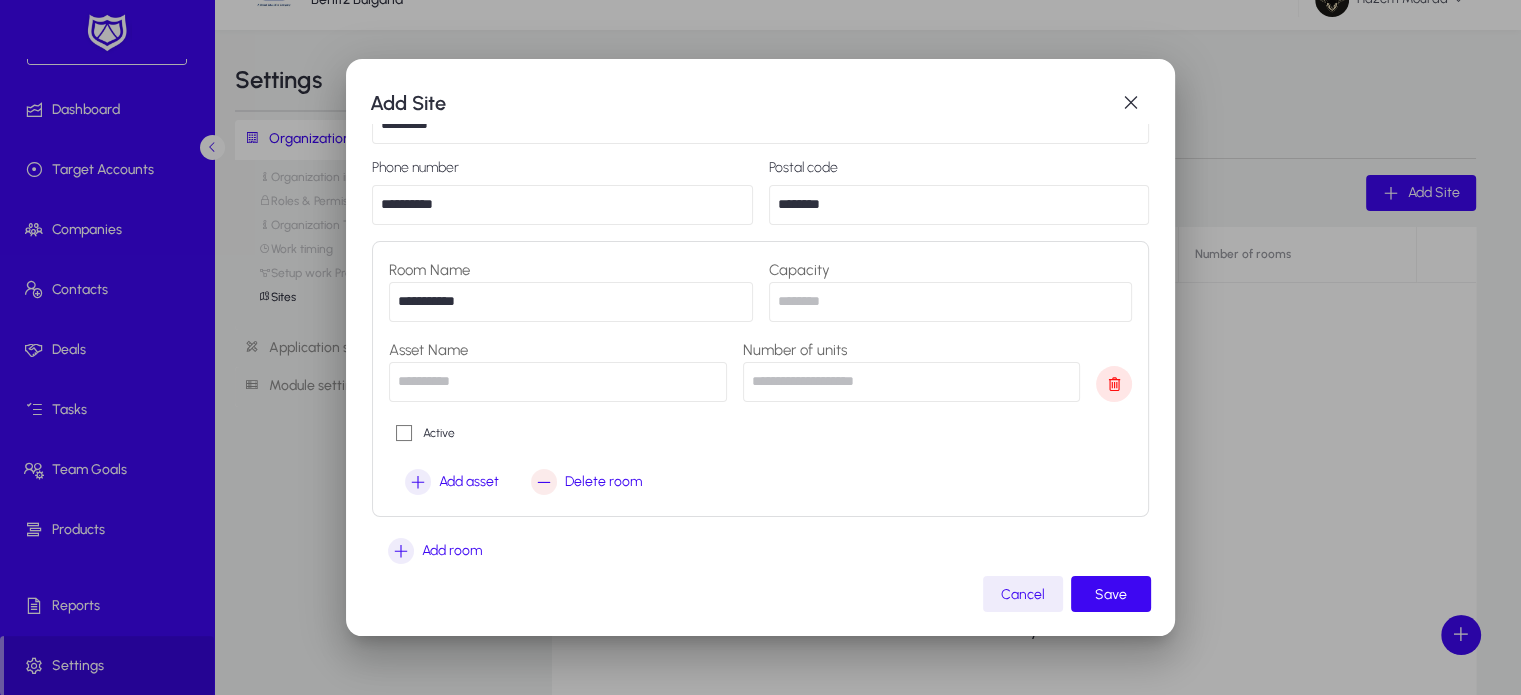 scroll, scrollTop: 310, scrollLeft: 0, axis: vertical 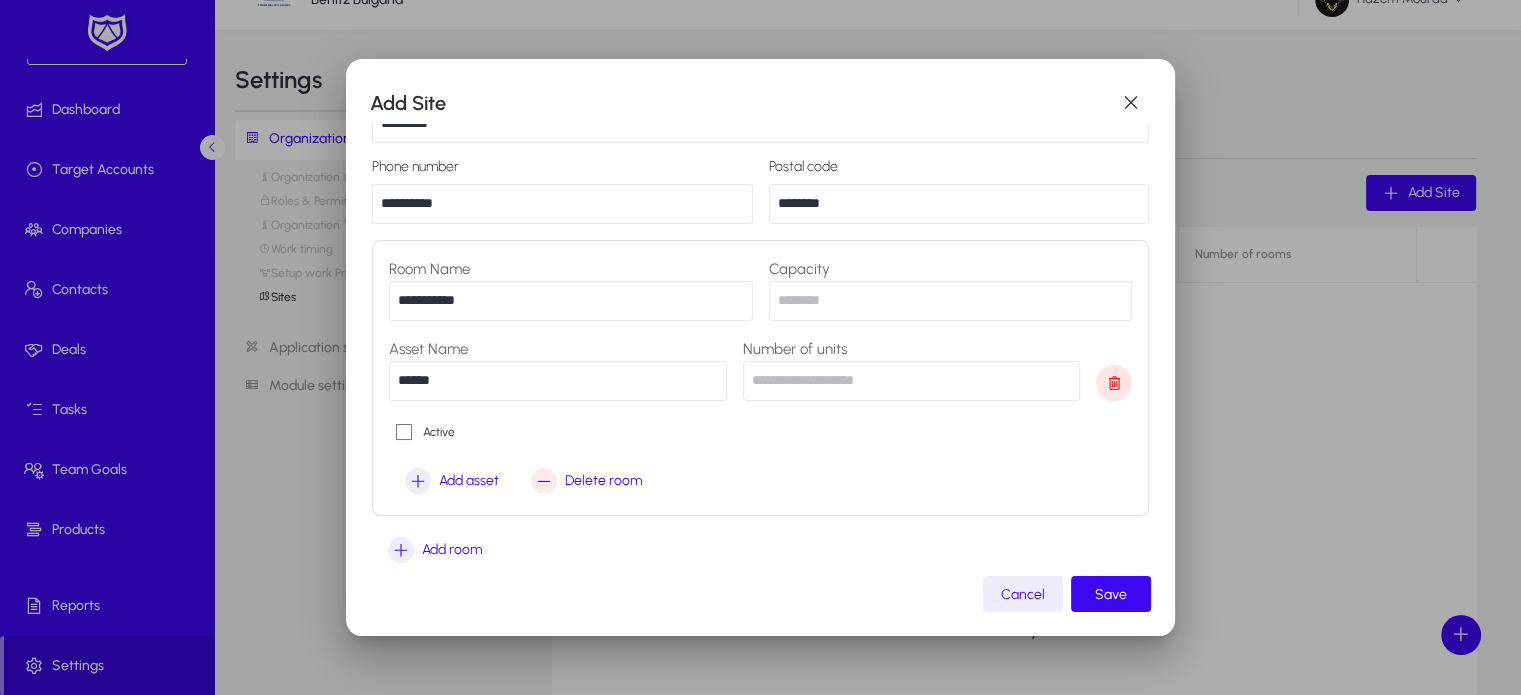 type on "******" 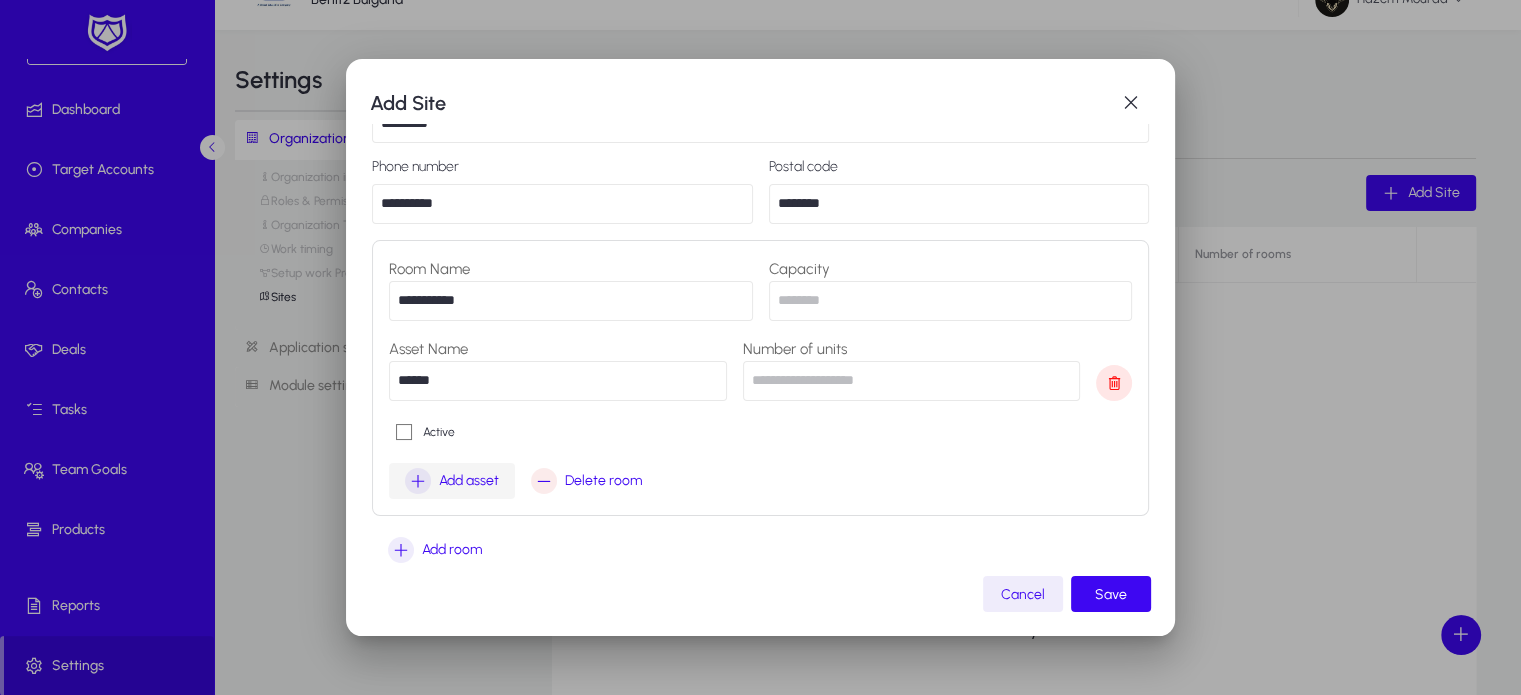 type on "*" 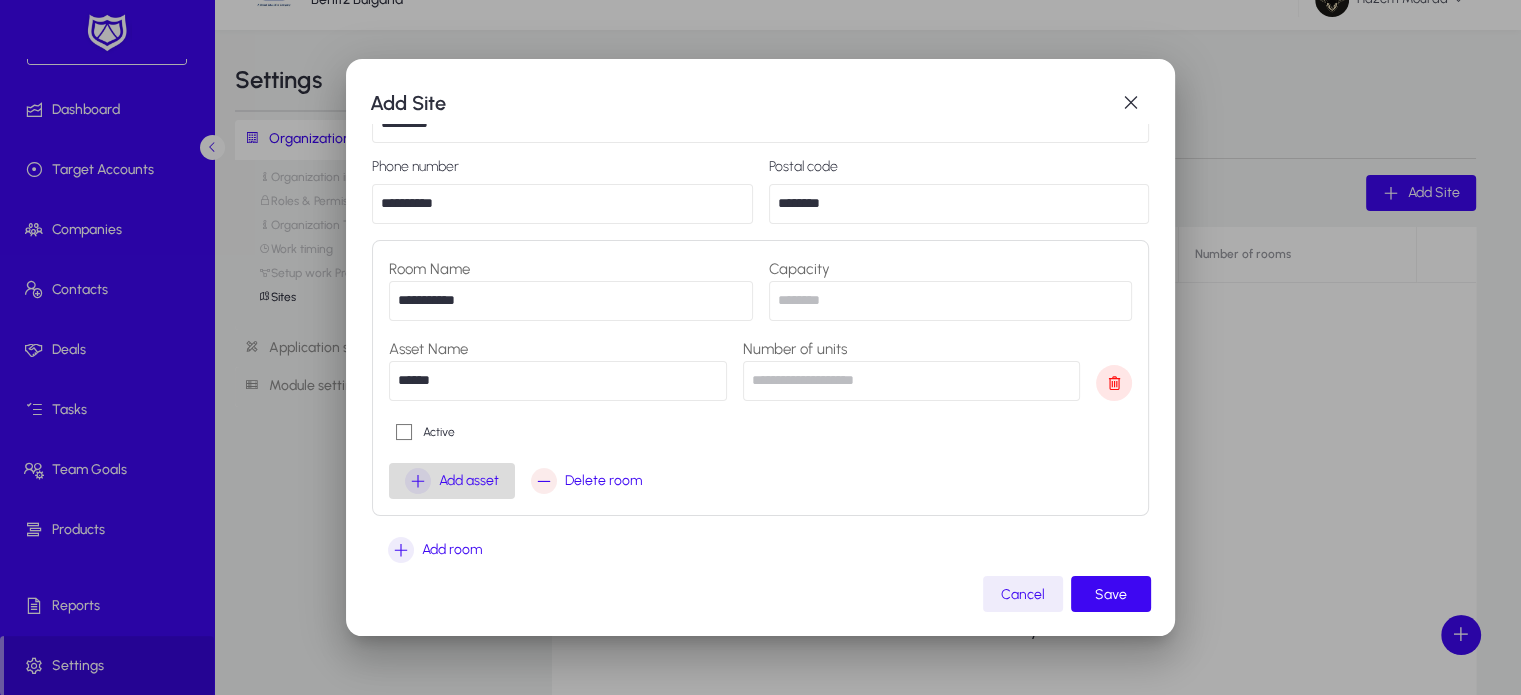 click on "Add asset" at bounding box center [452, 481] 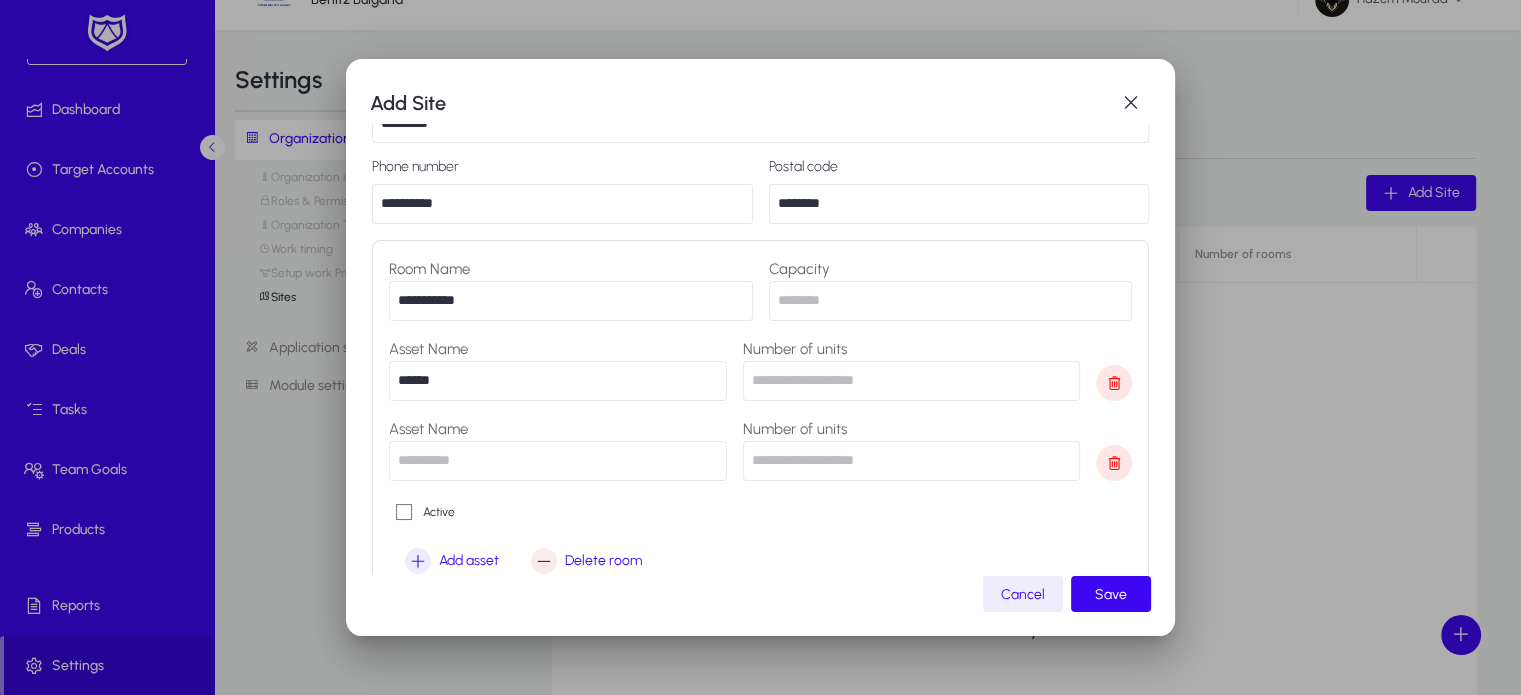 click at bounding box center [558, 461] 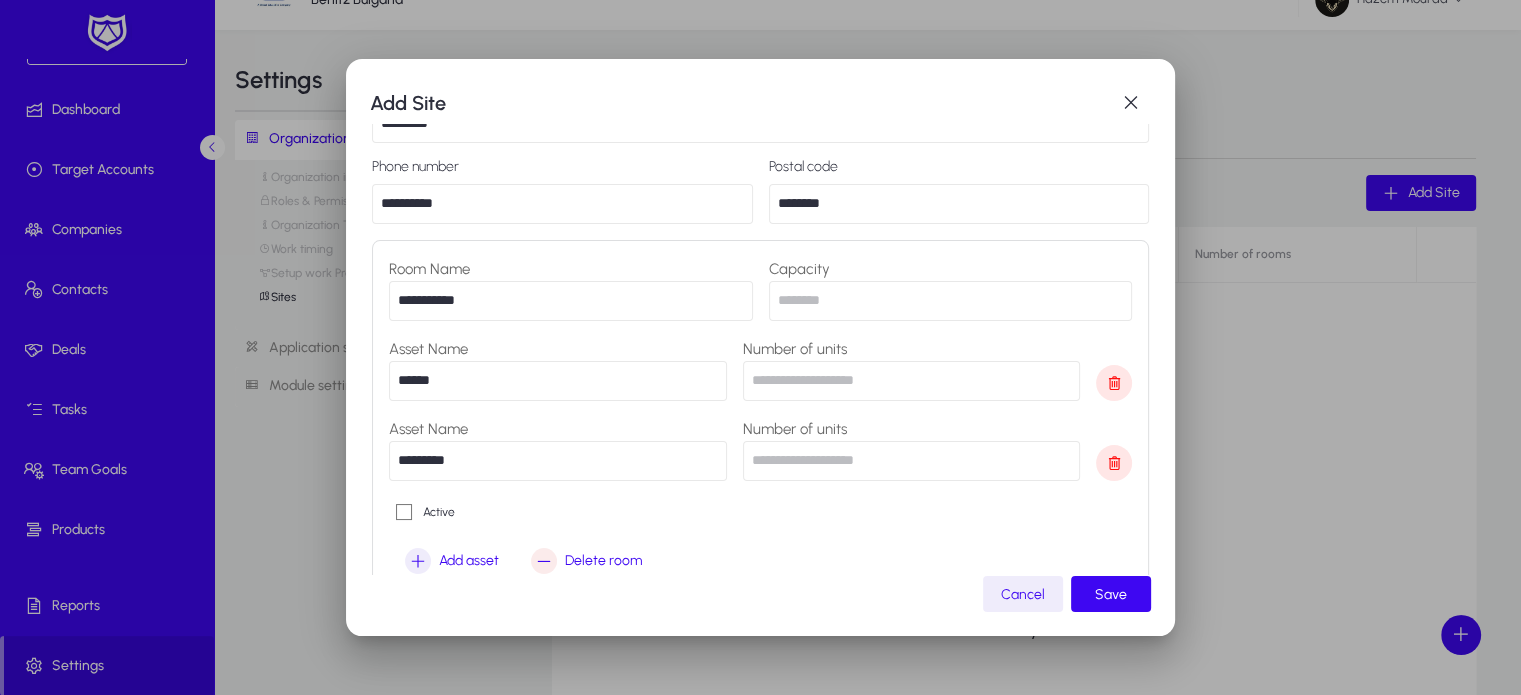 type on "*********" 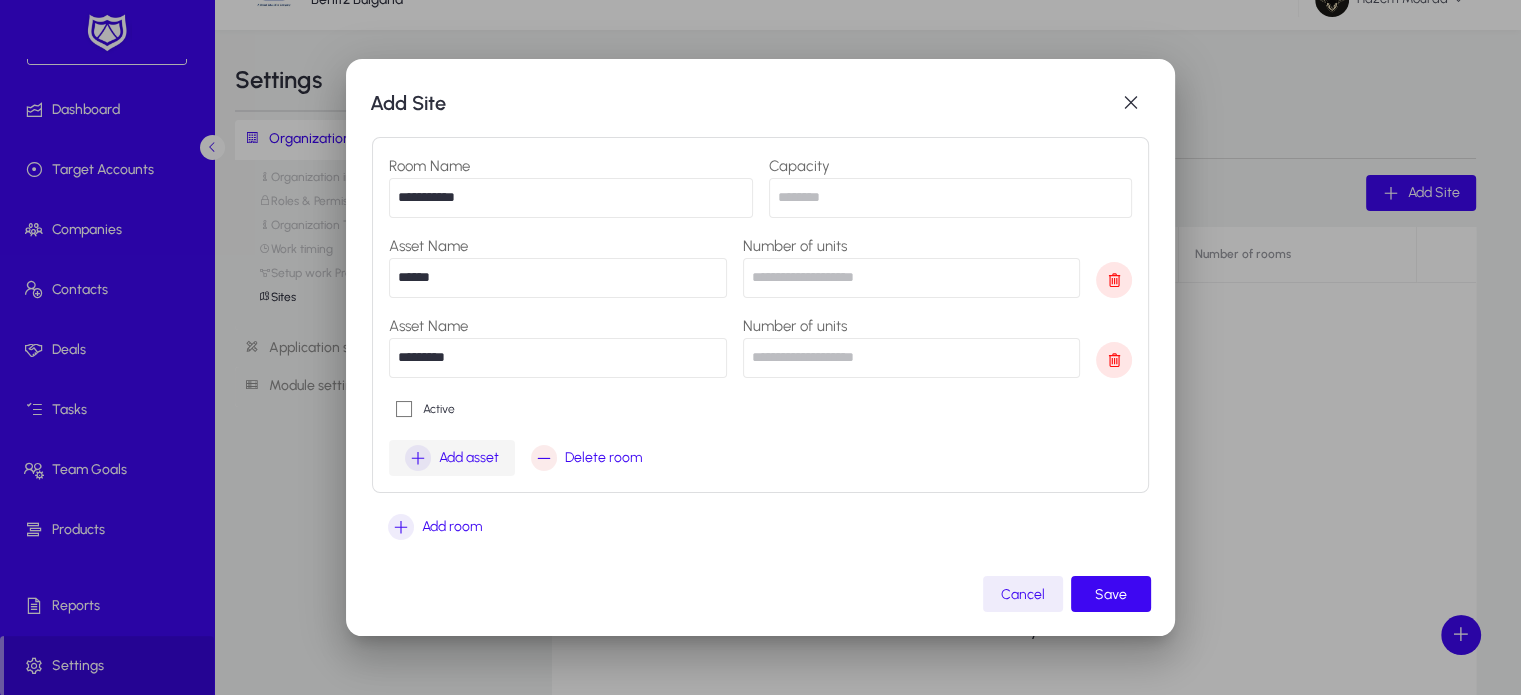 type on "*" 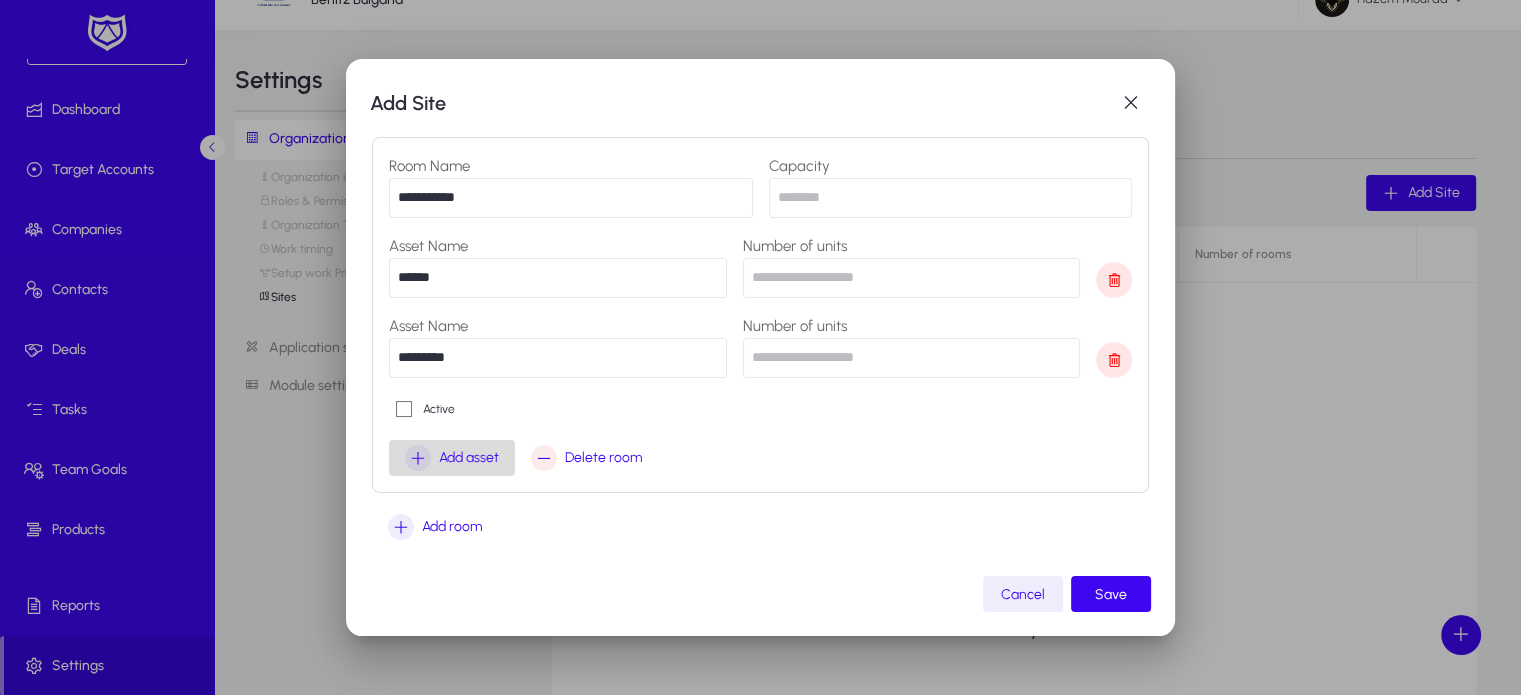 click on "Add asset" at bounding box center [469, 458] 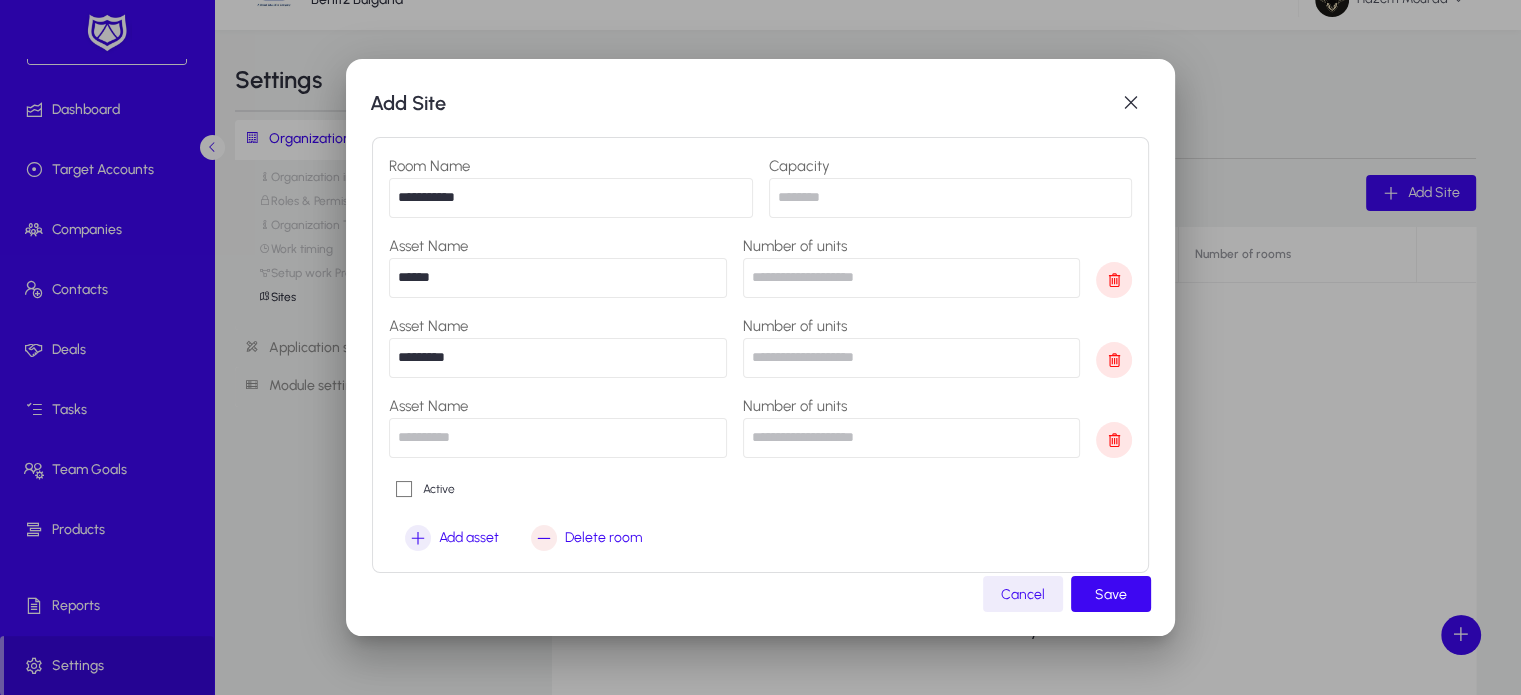click at bounding box center (558, 438) 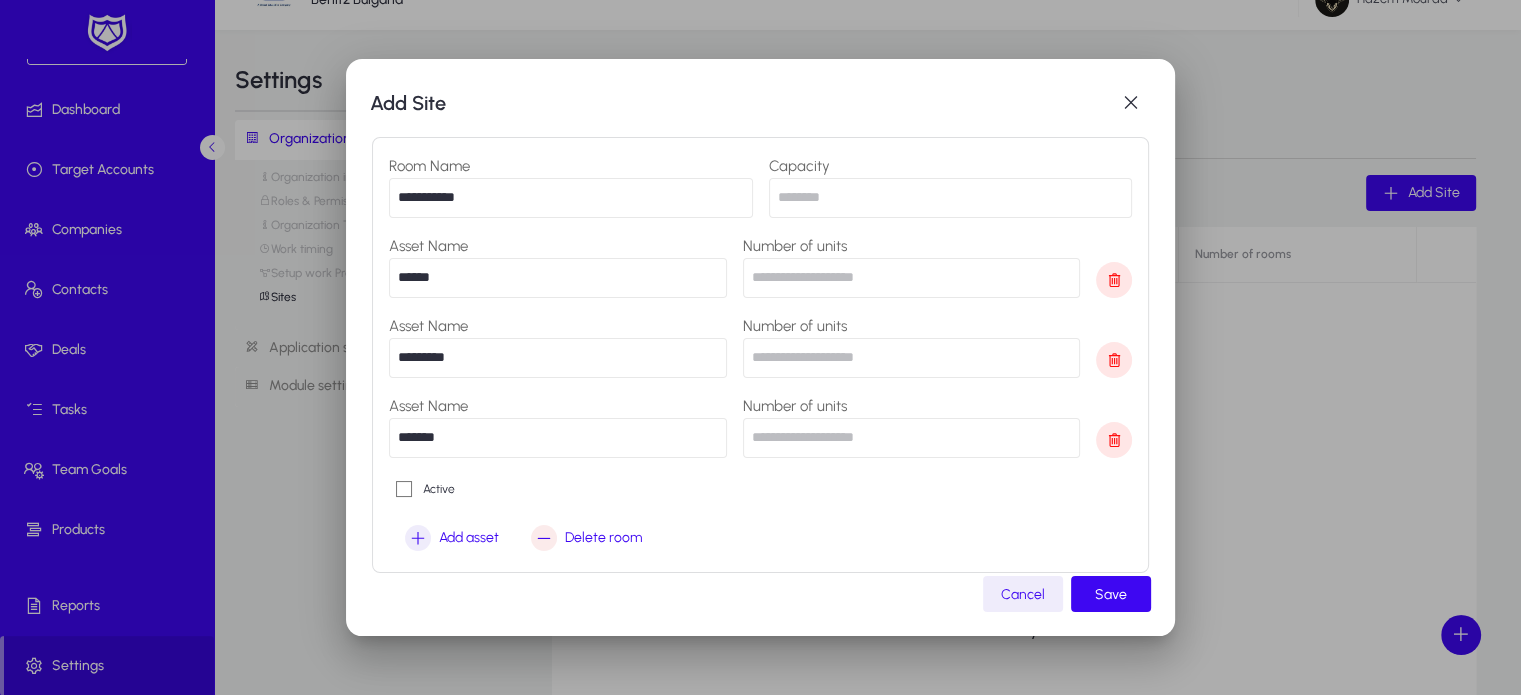 type on "*******" 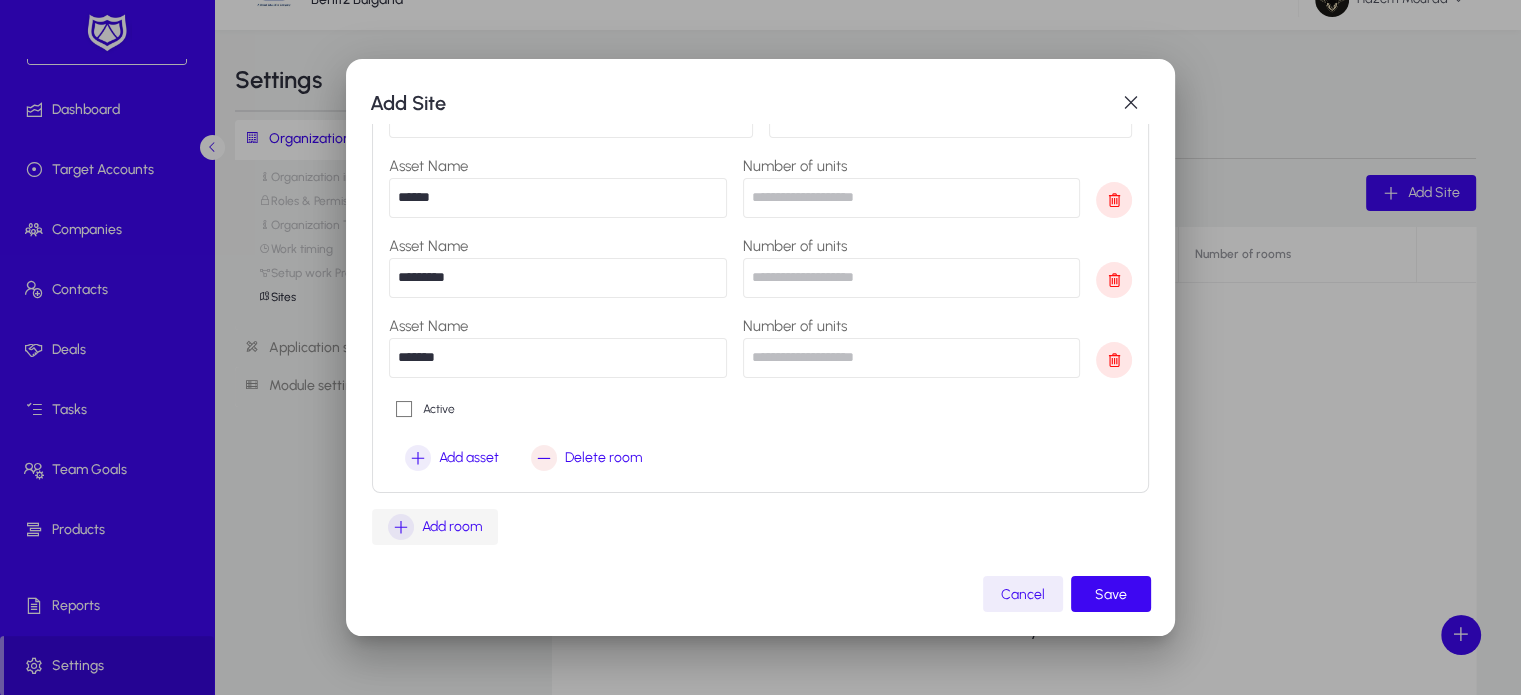 type on "*" 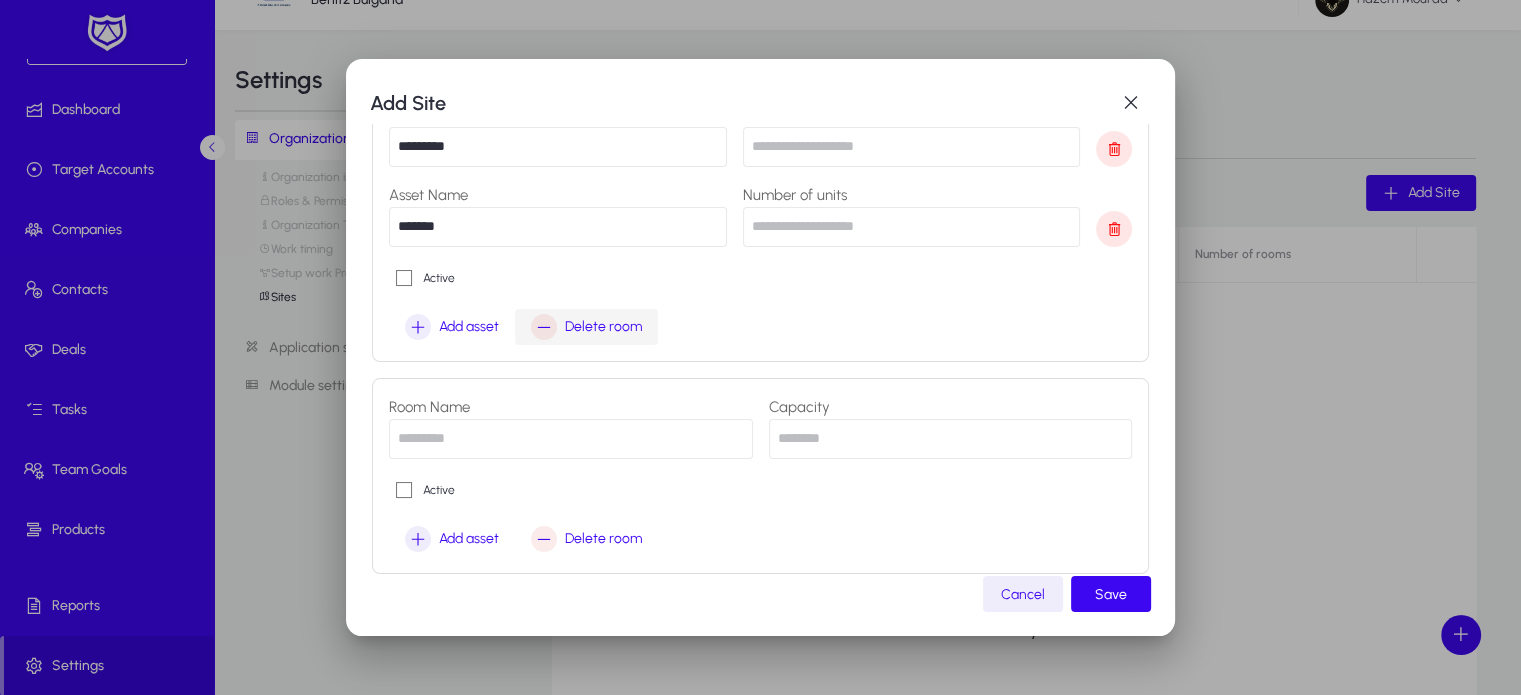 scroll, scrollTop: 648, scrollLeft: 0, axis: vertical 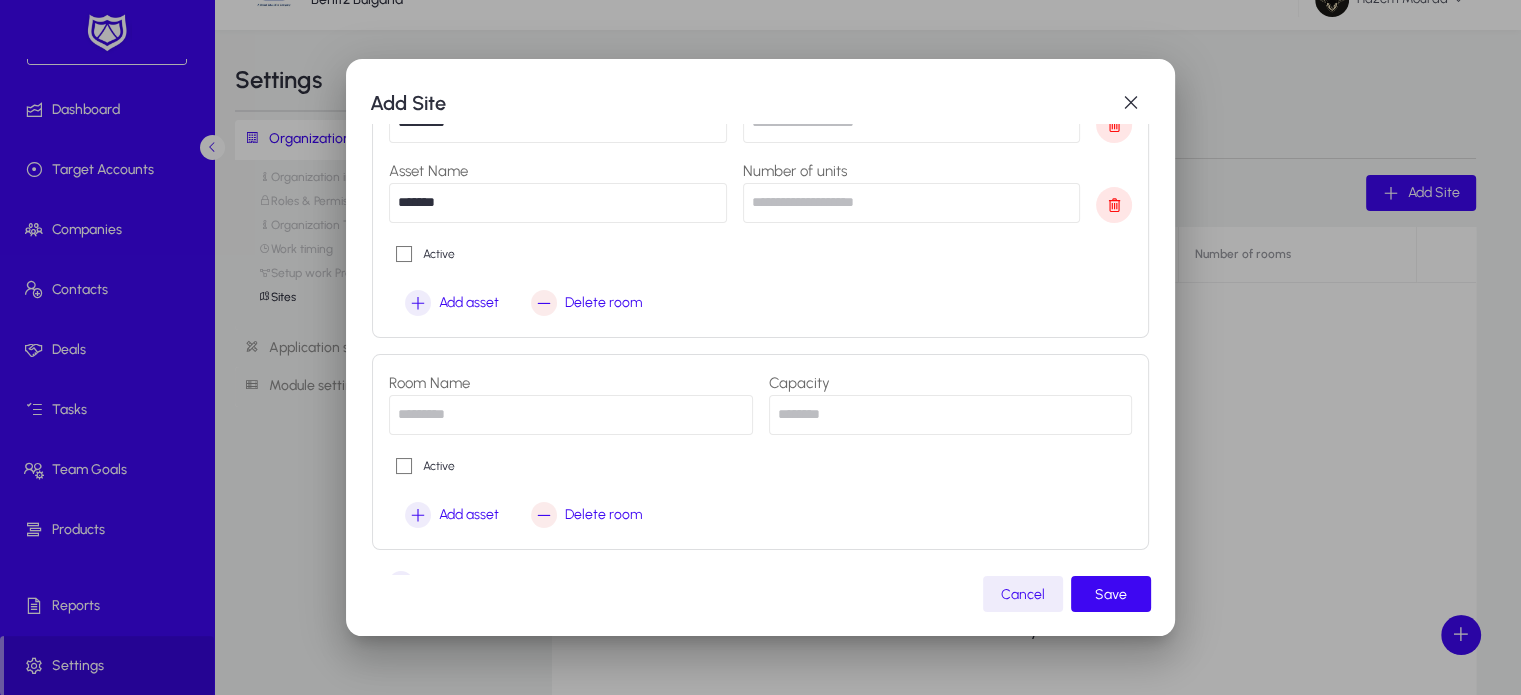 click at bounding box center [571, 415] 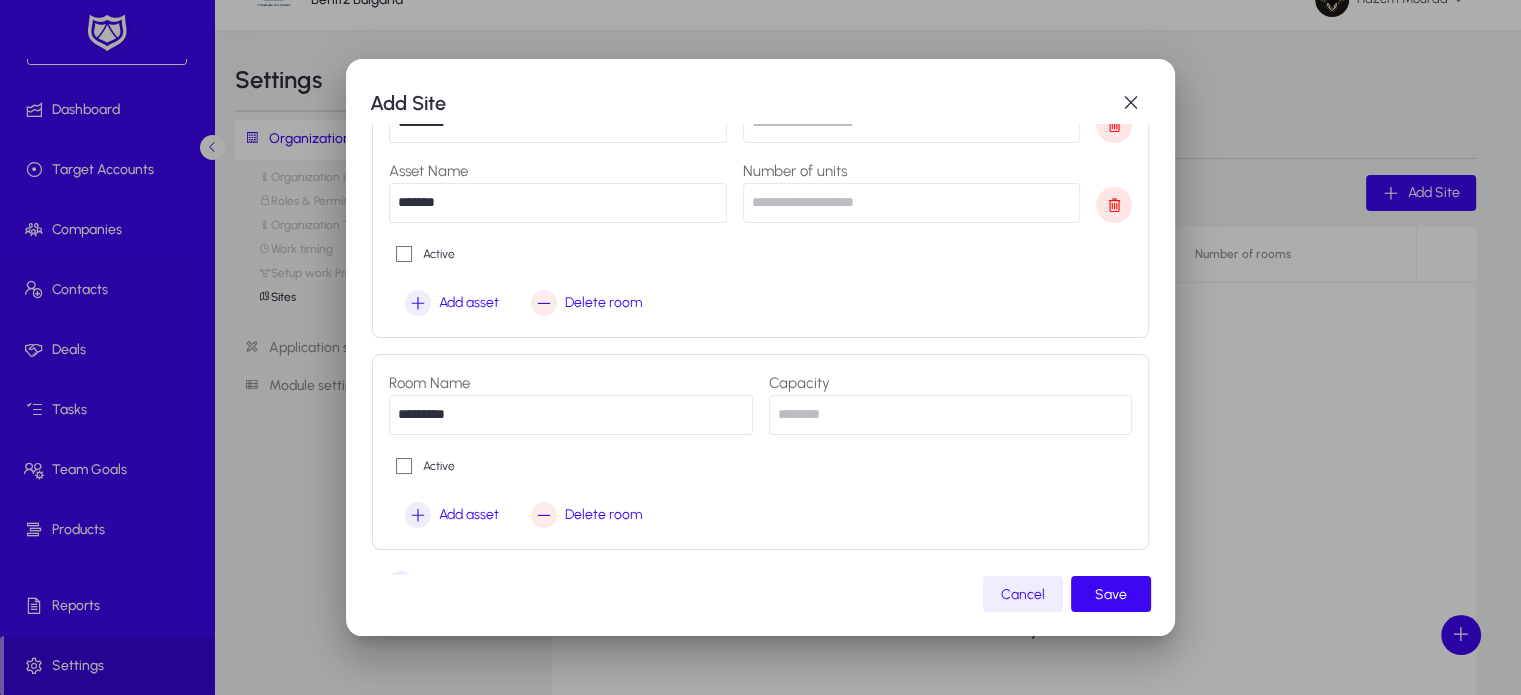scroll, scrollTop: 704, scrollLeft: 0, axis: vertical 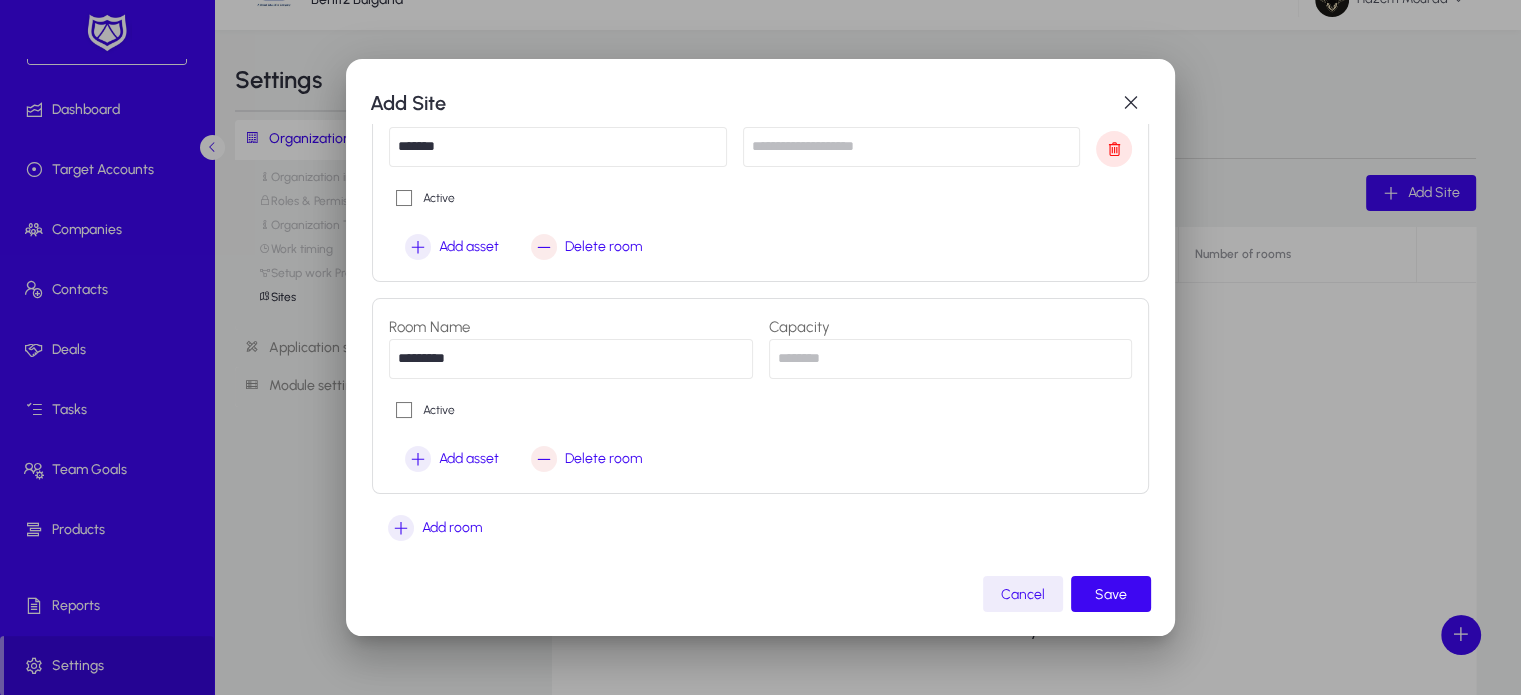 type on "*********" 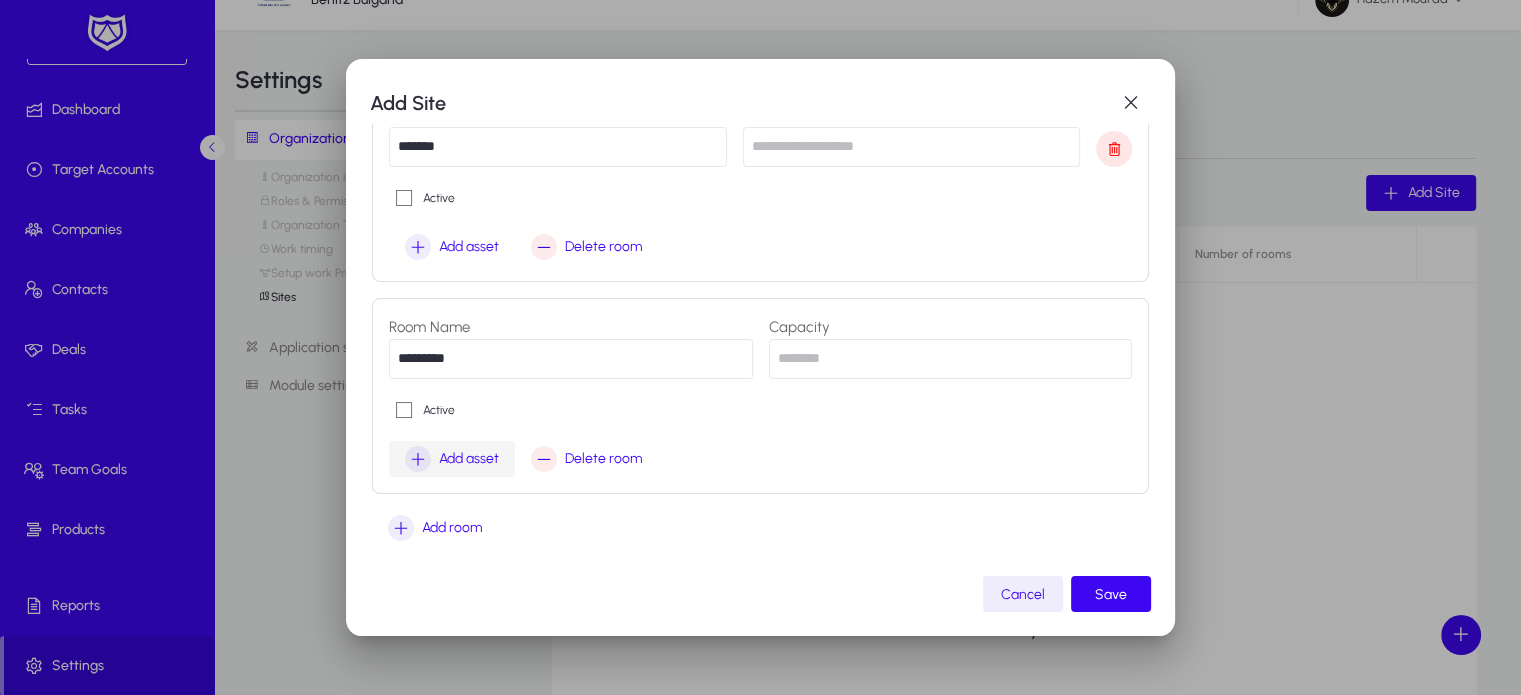 click on "Add asset" at bounding box center [469, 459] 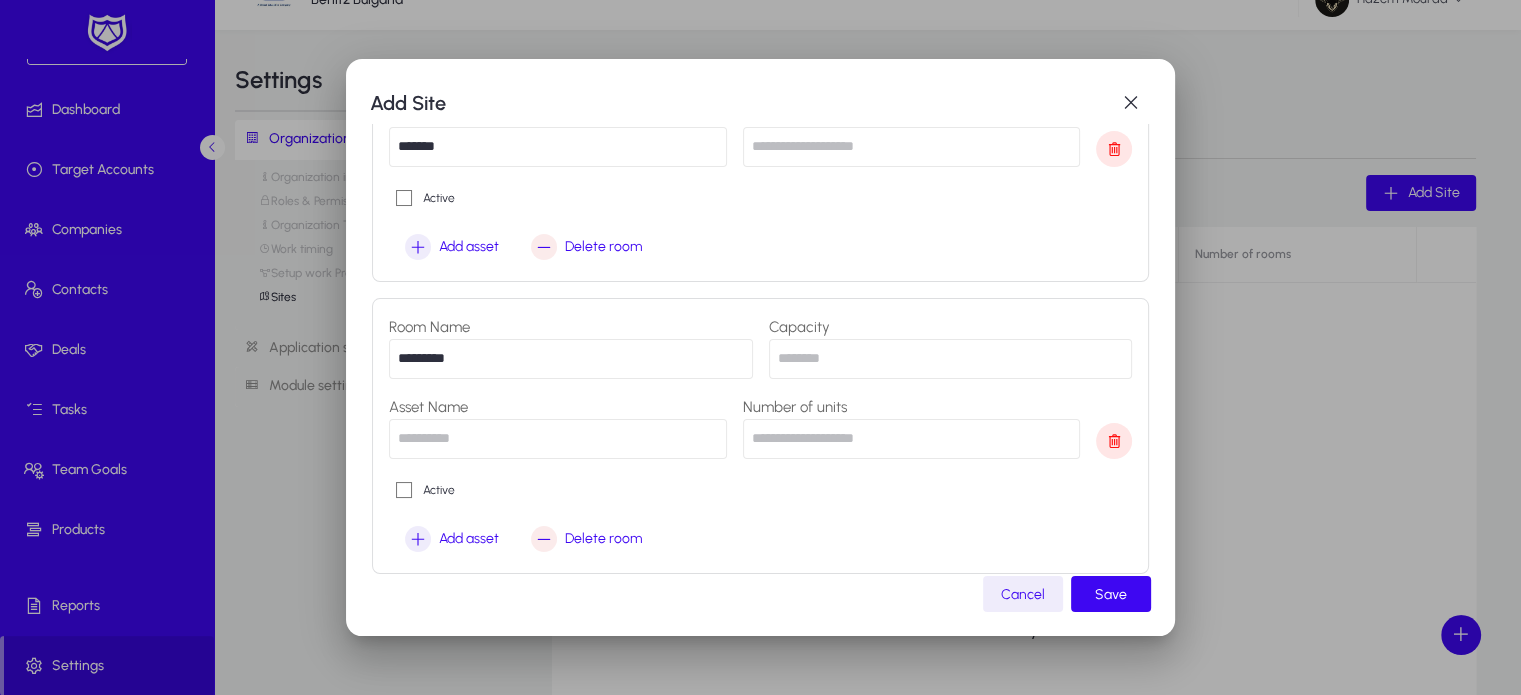 scroll, scrollTop: 749, scrollLeft: 0, axis: vertical 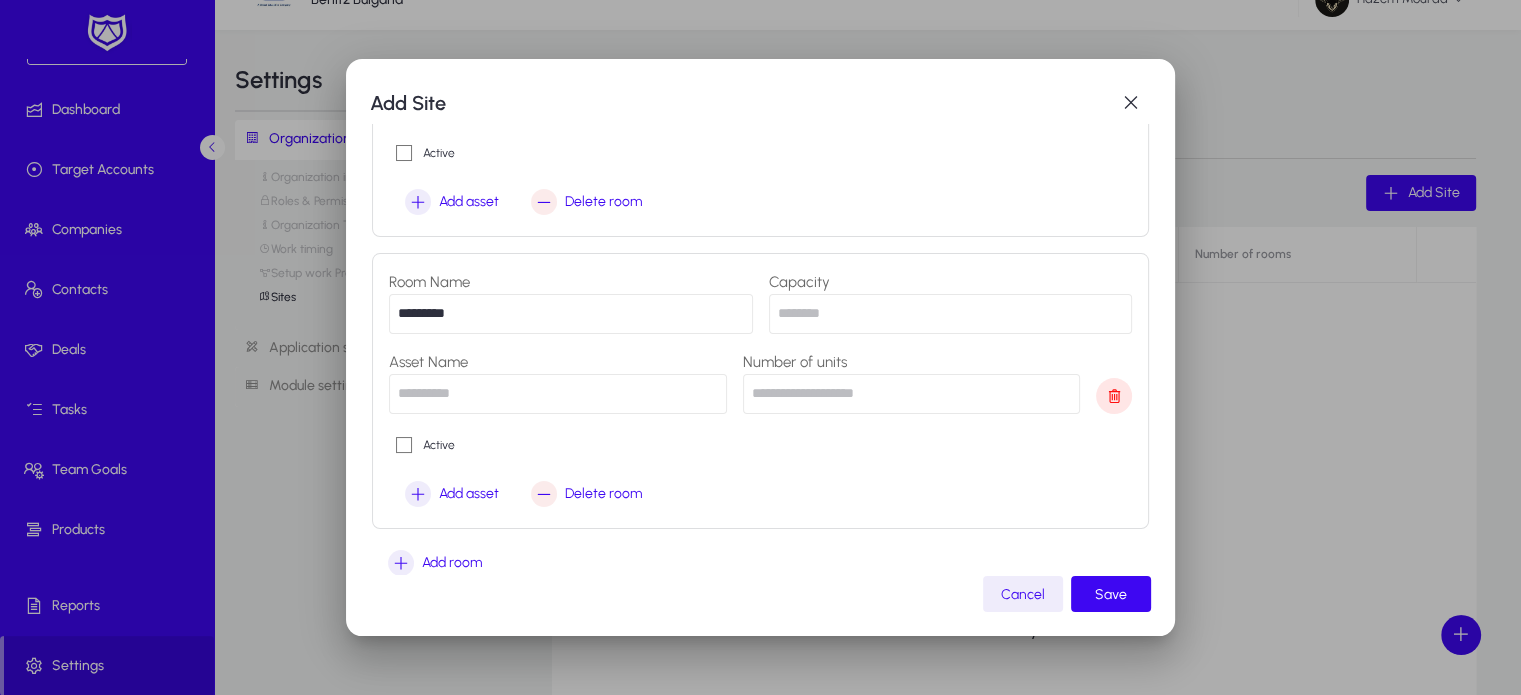 click on "*" at bounding box center (951, 314) 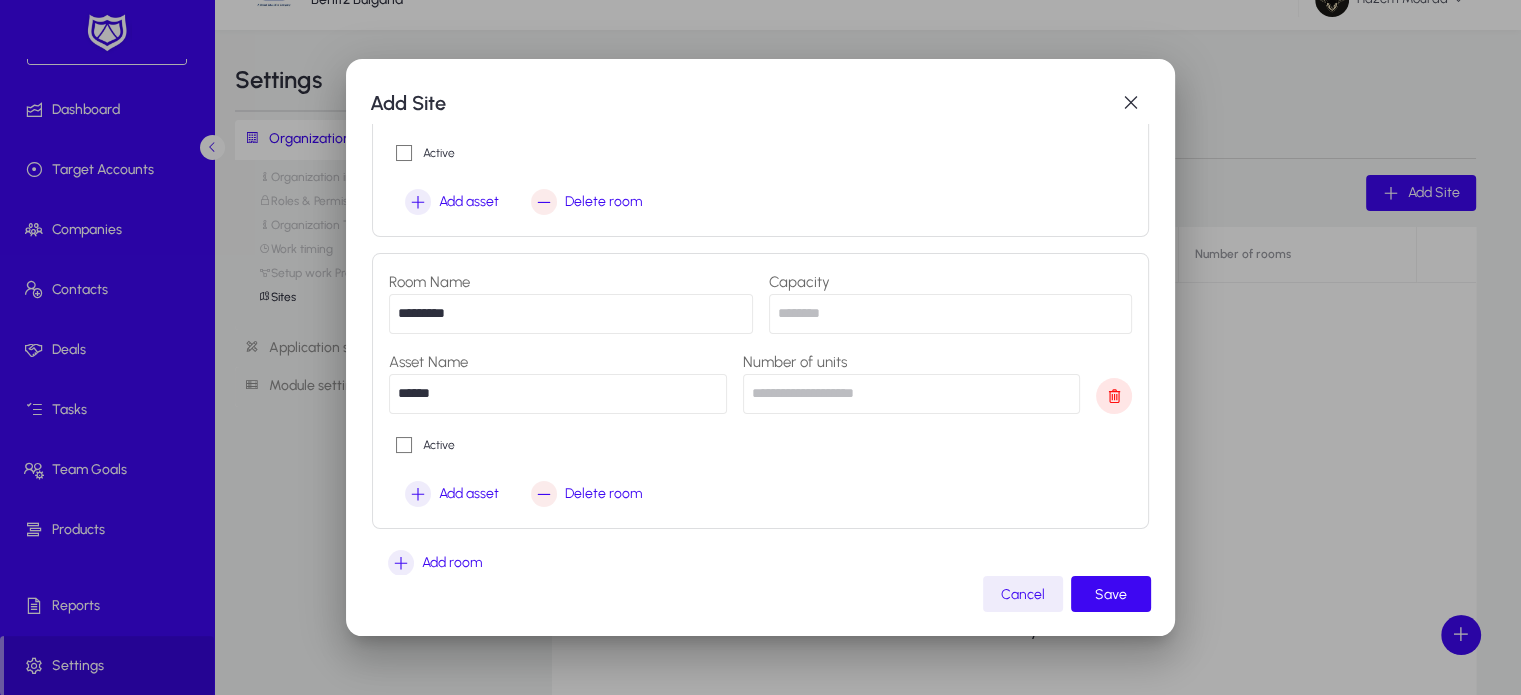 type on "******" 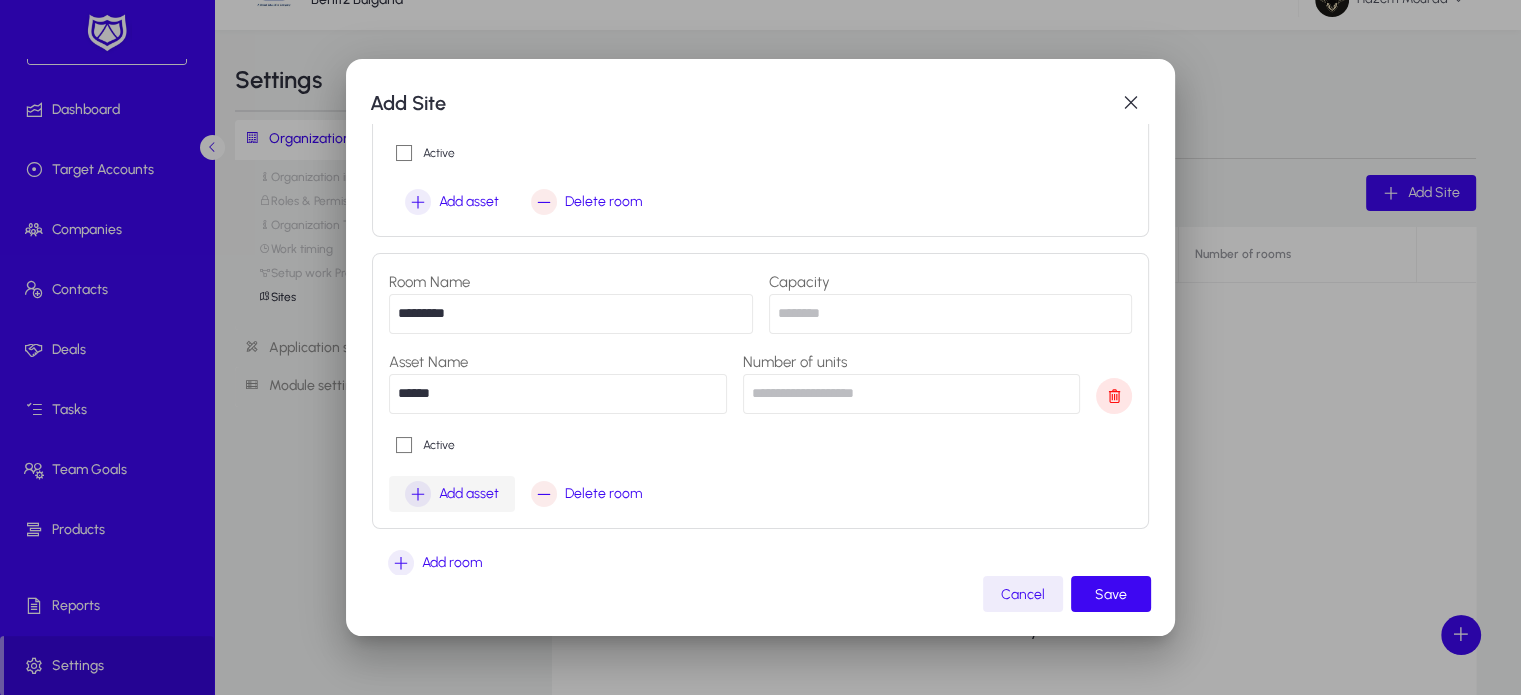 type on "*" 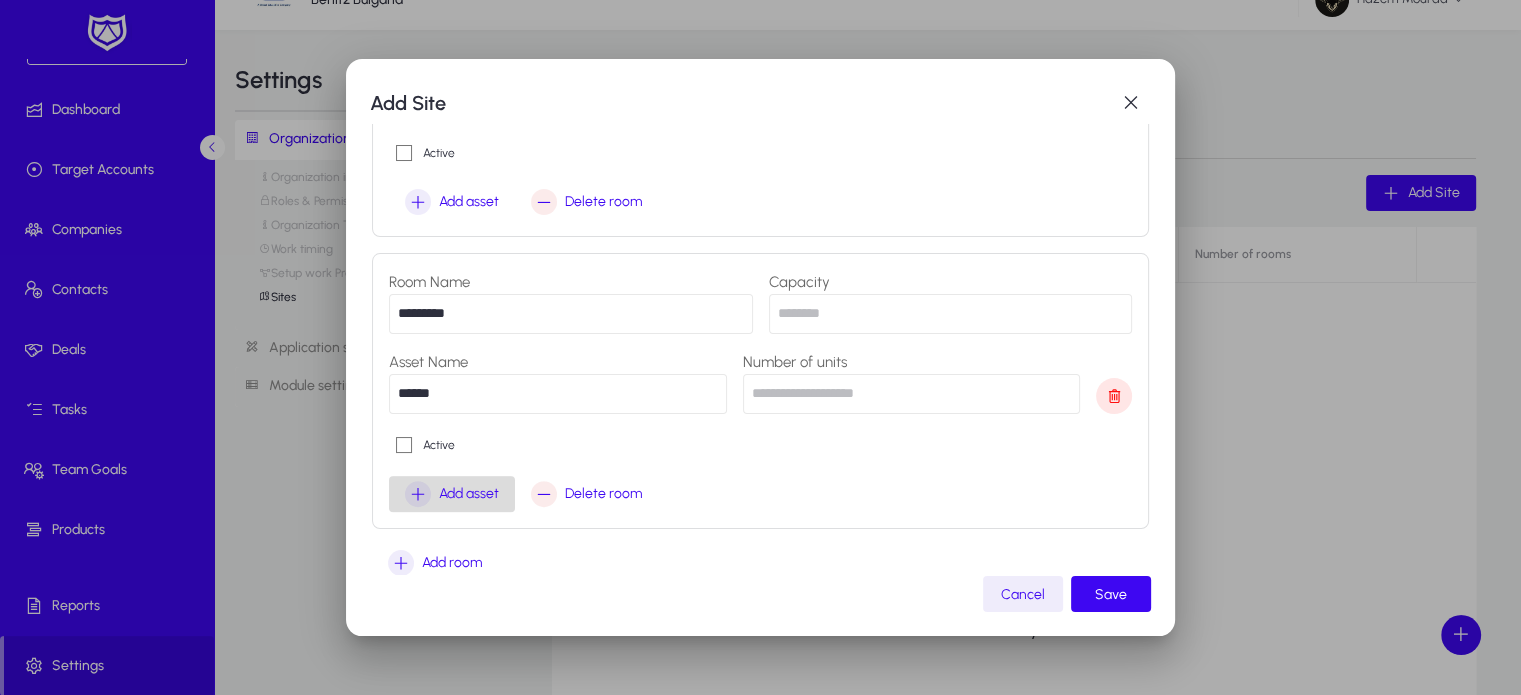 click at bounding box center [452, 494] 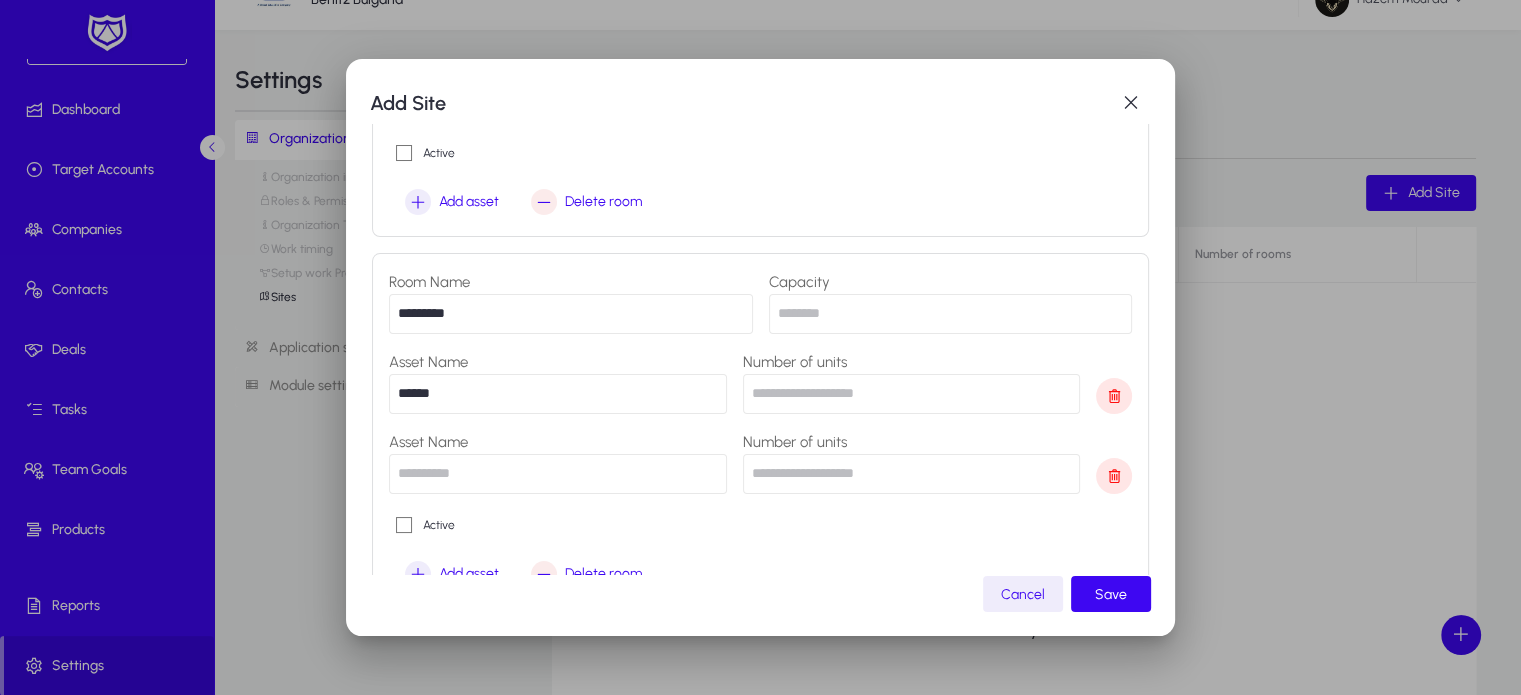 click at bounding box center [558, 474] 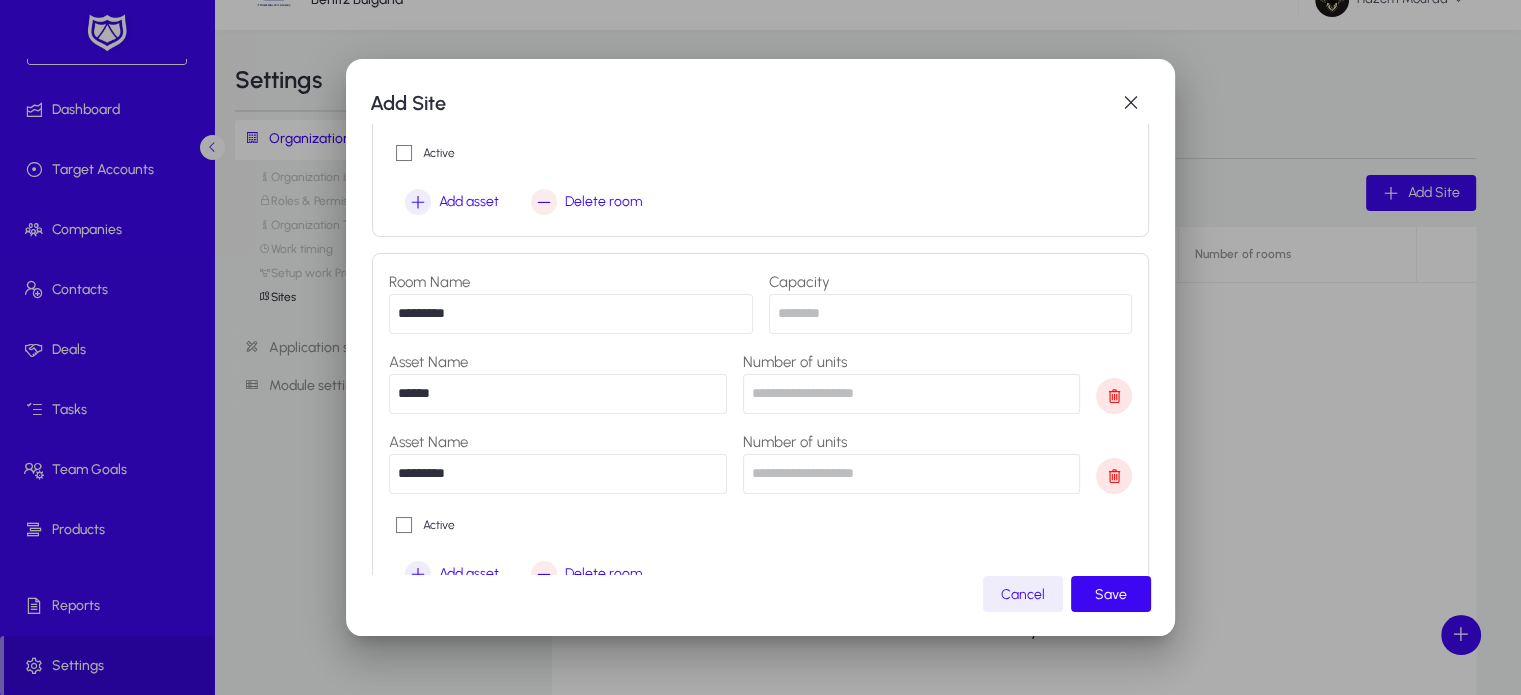 type on "*********" 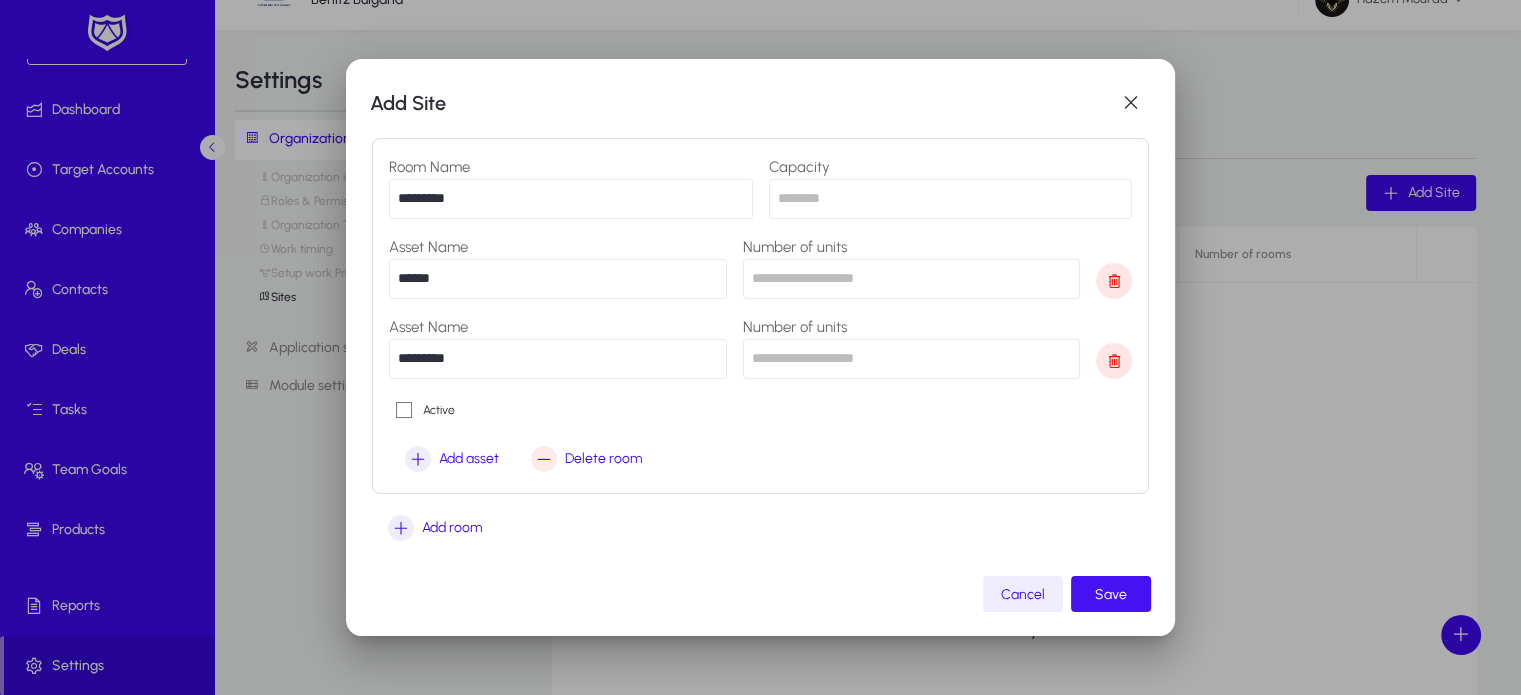 type on "*" 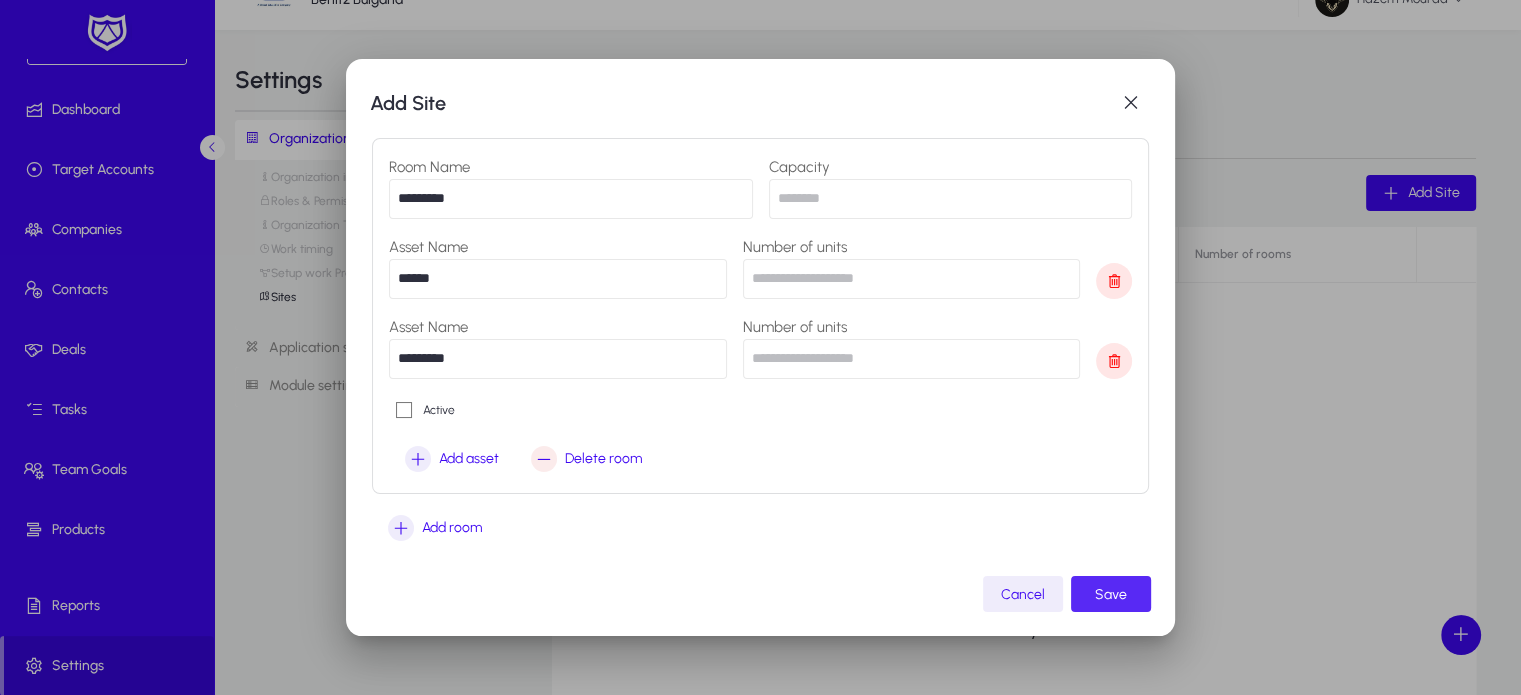 click 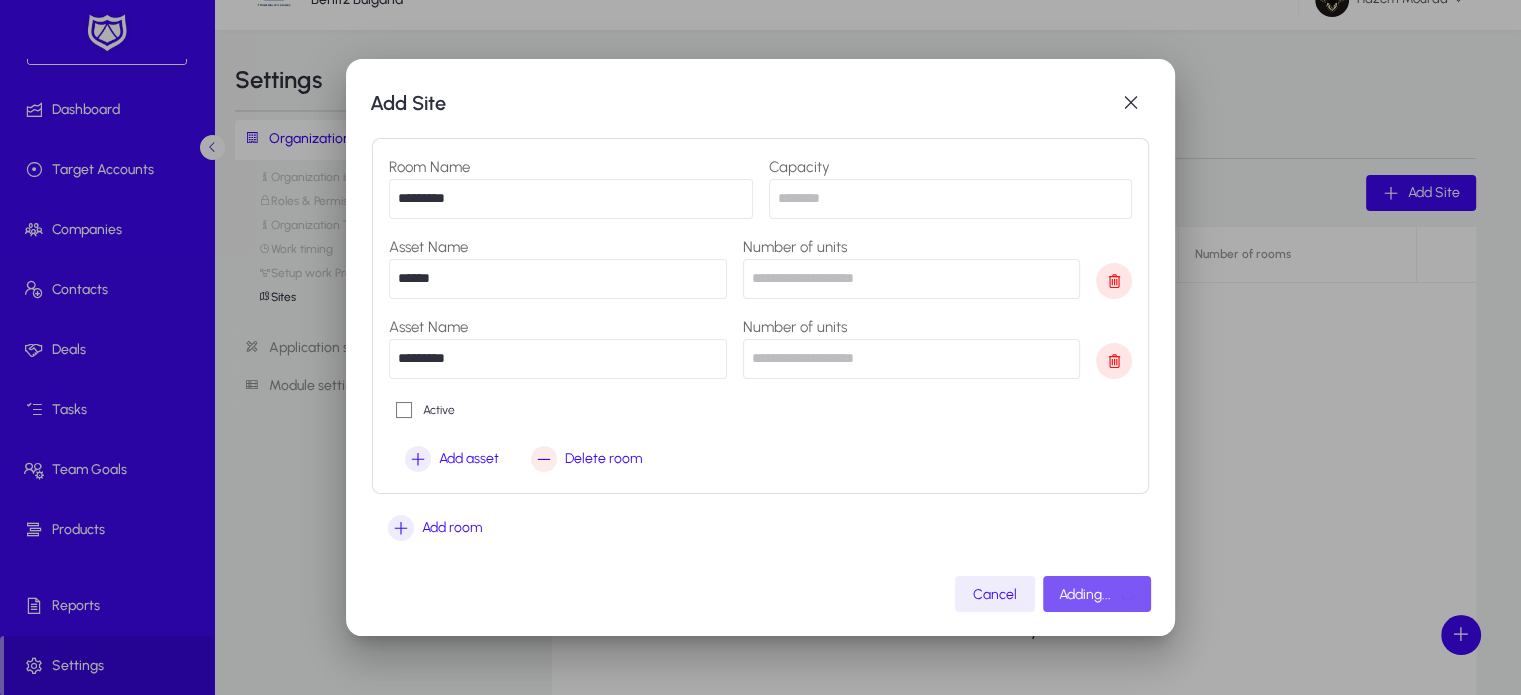 scroll, scrollTop: 30, scrollLeft: 0, axis: vertical 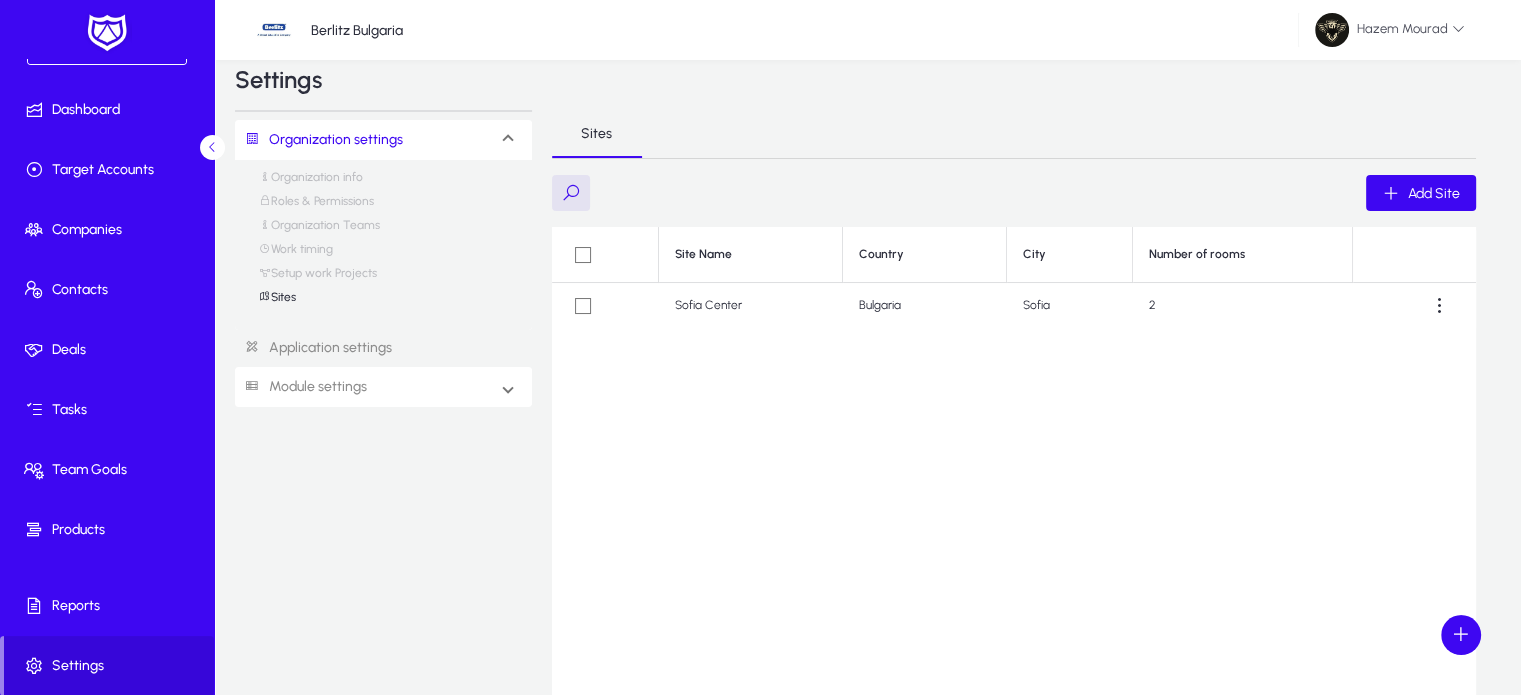 click on "Module settings" at bounding box center (301, 387) 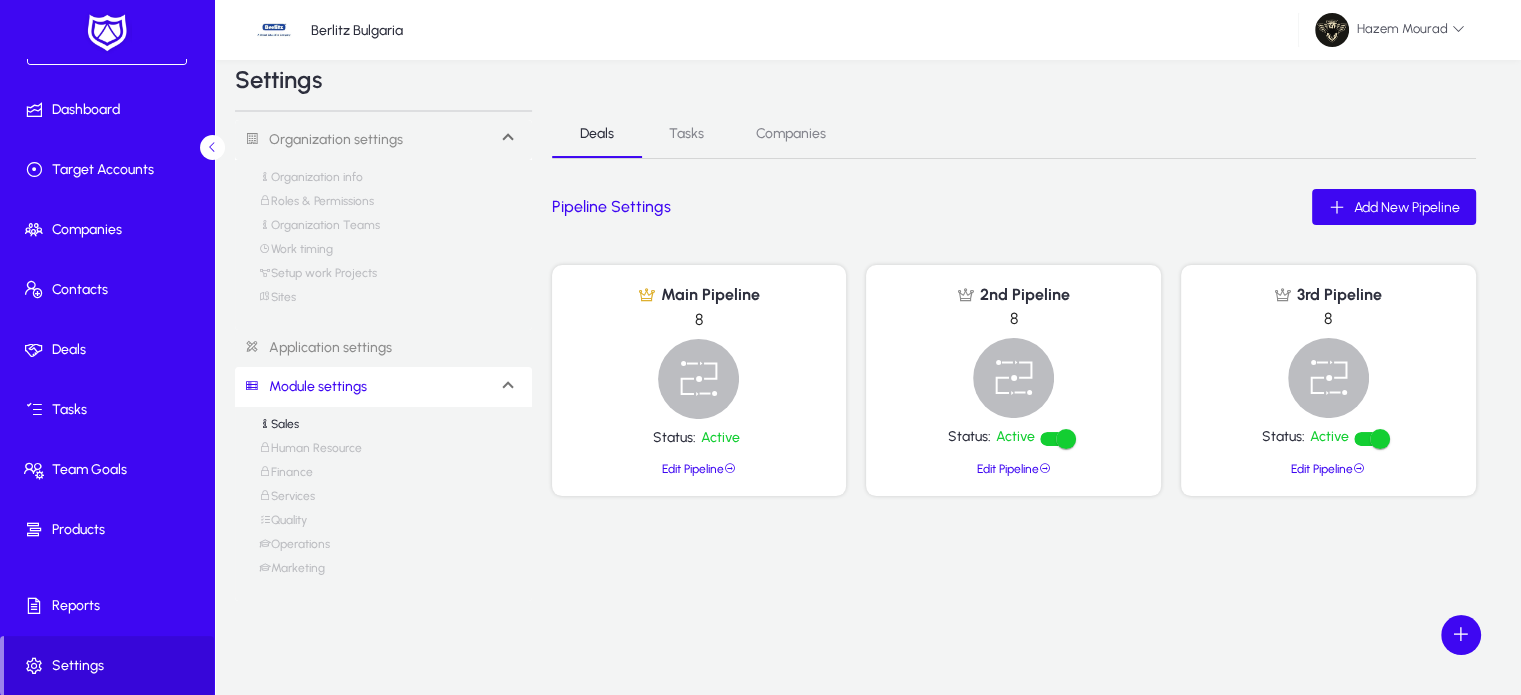 click on "Operations" at bounding box center (294, 549) 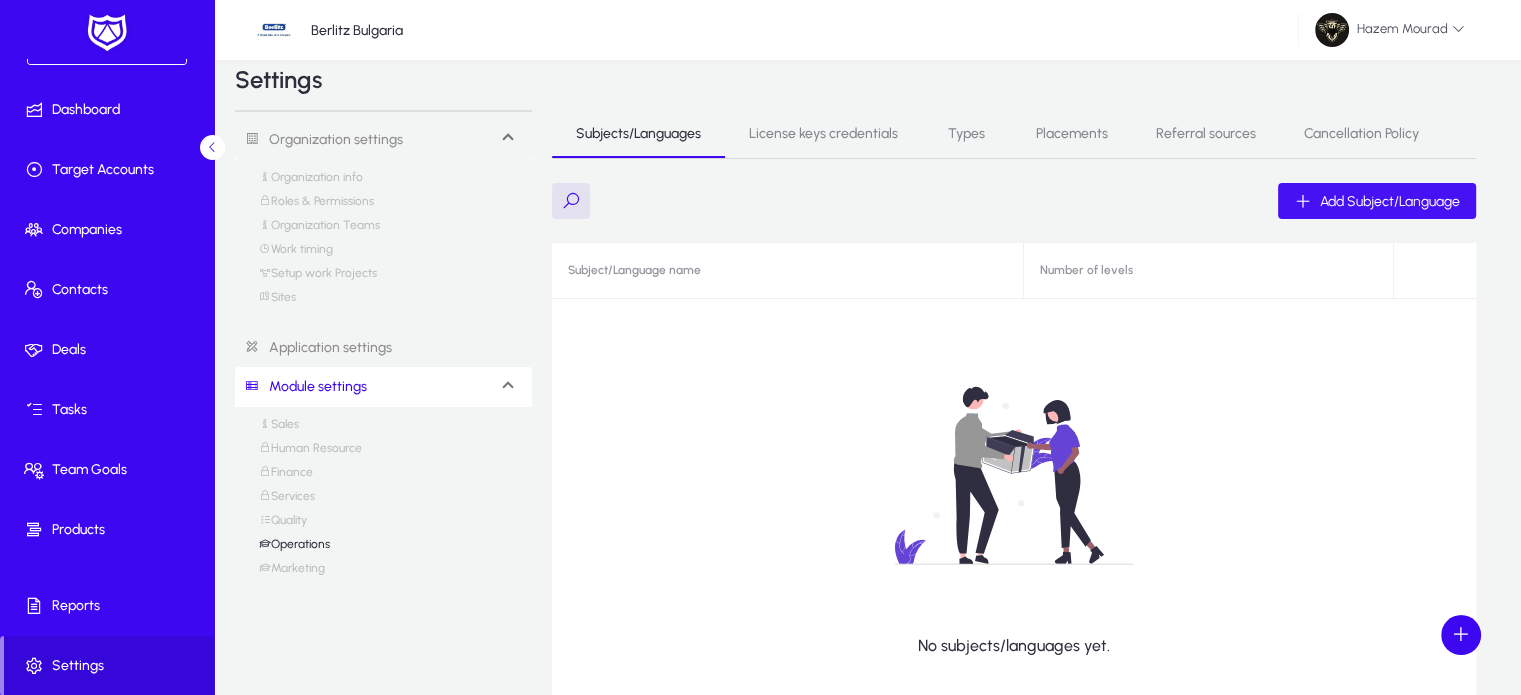 click on "Add Subject/Language" 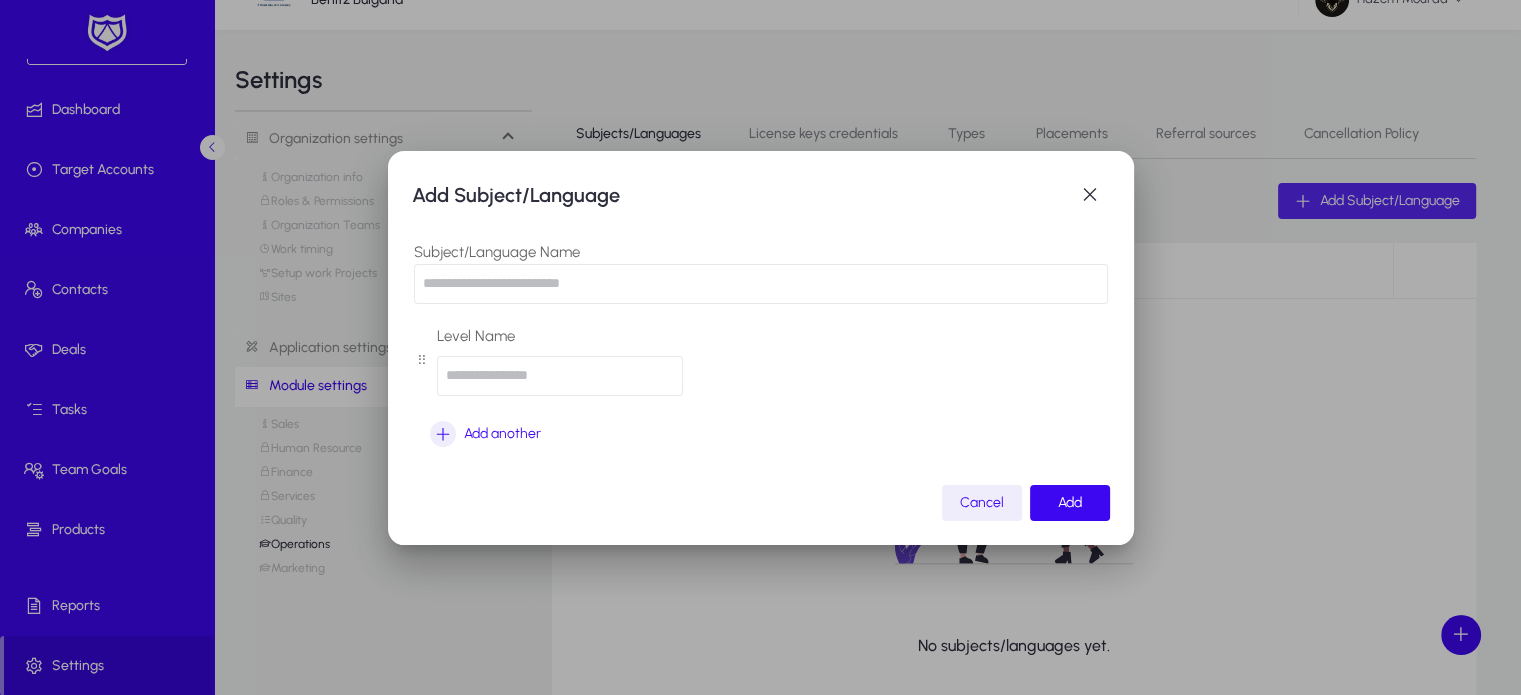 scroll, scrollTop: 0, scrollLeft: 0, axis: both 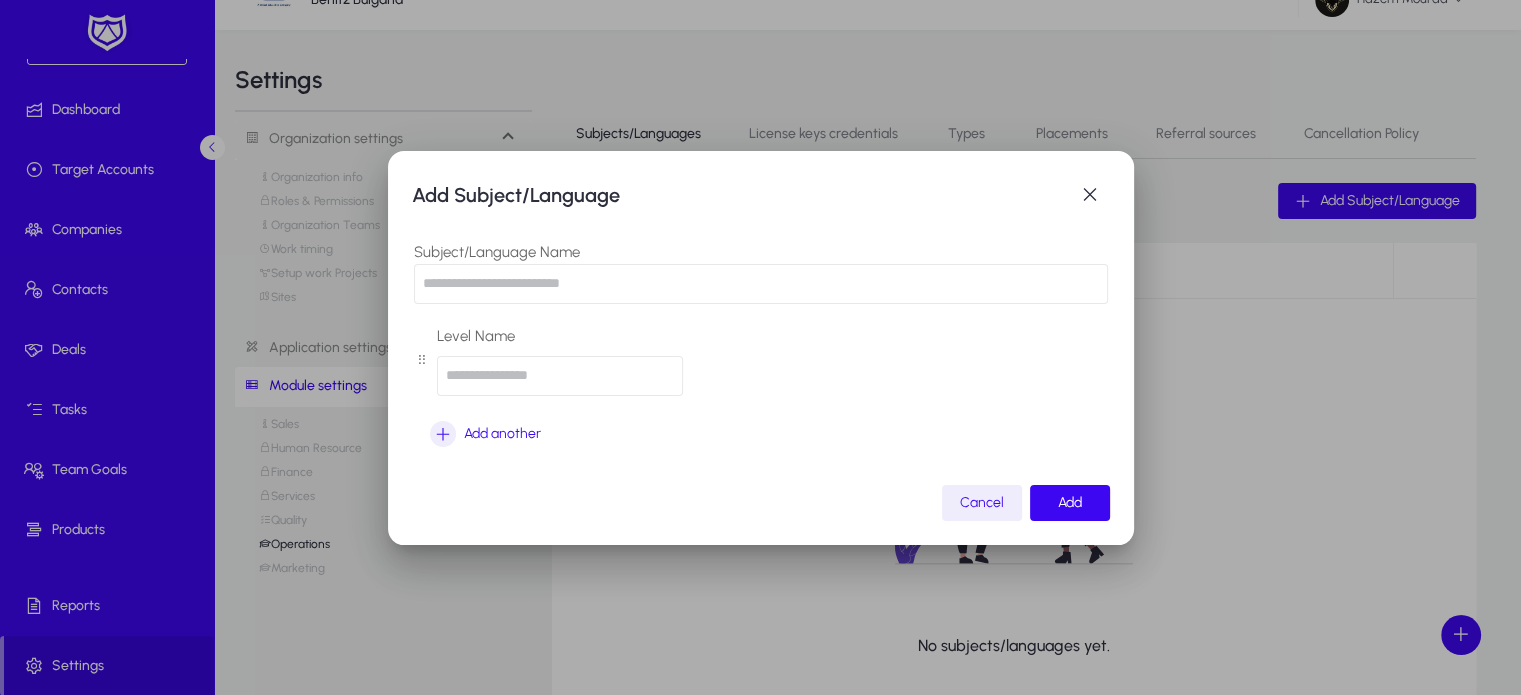click at bounding box center [761, 284] 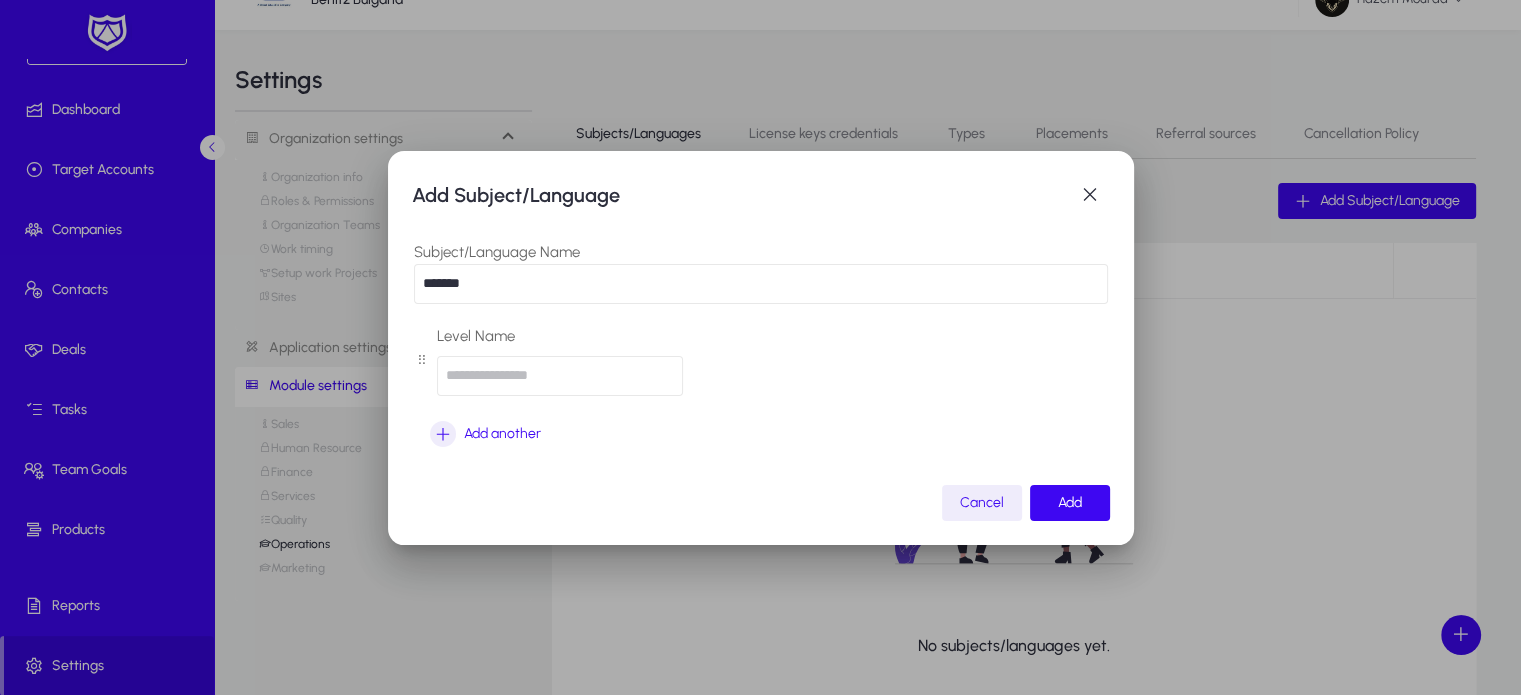 type on "*******" 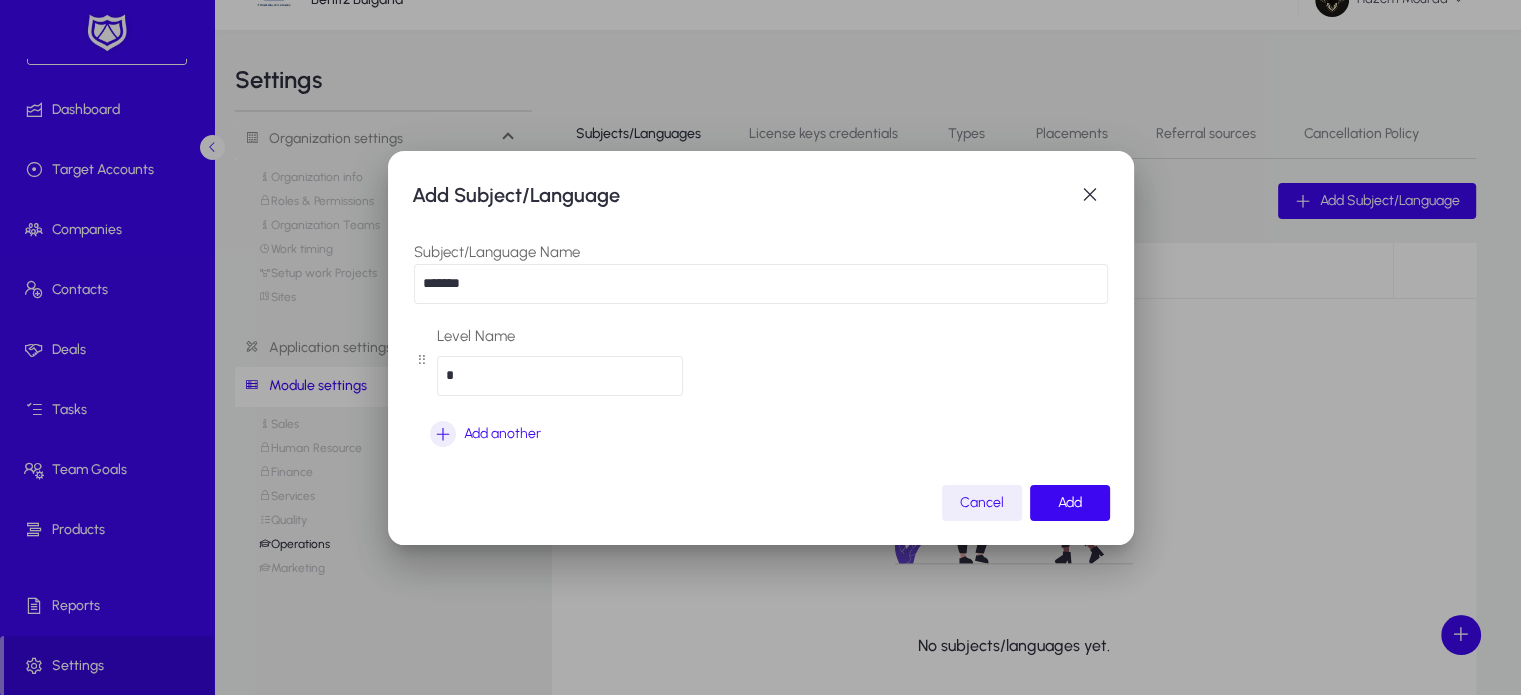 click on "*" at bounding box center (560, 376) 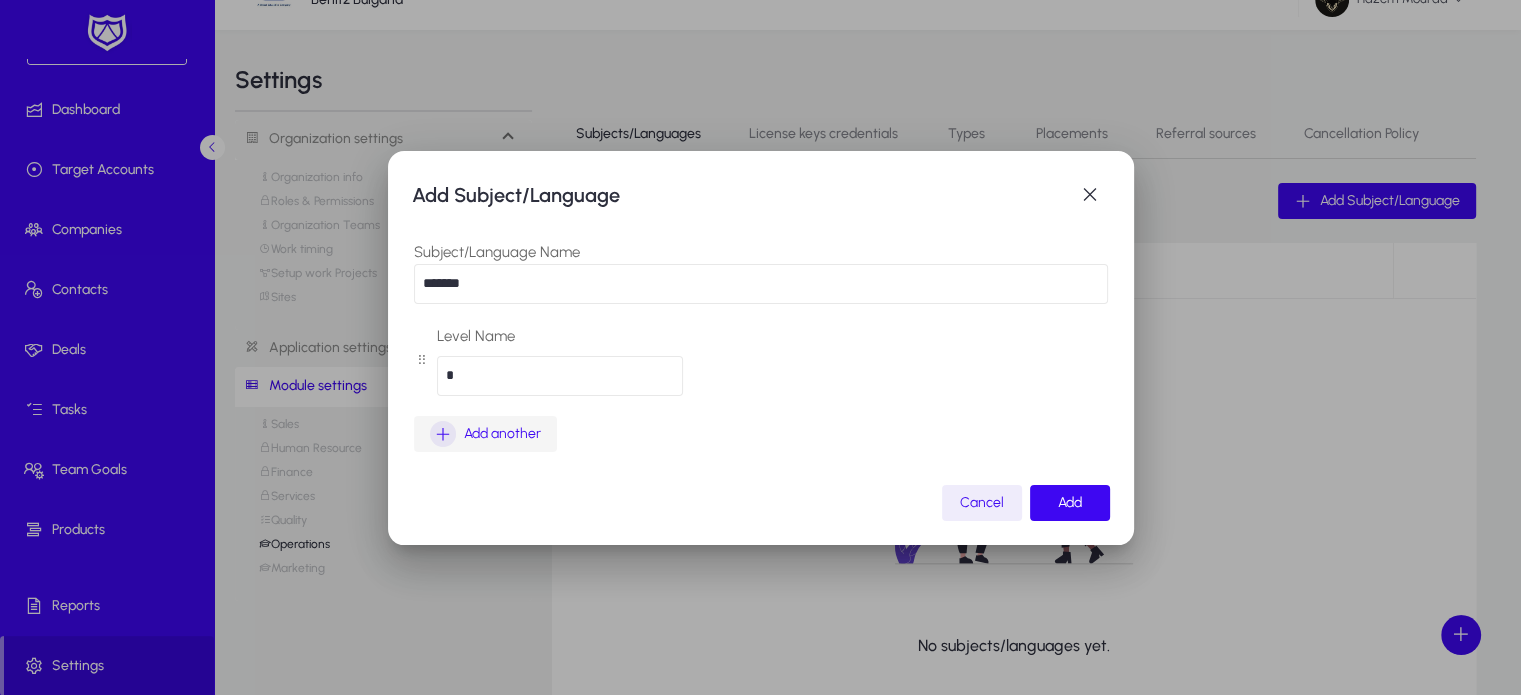 type on "*" 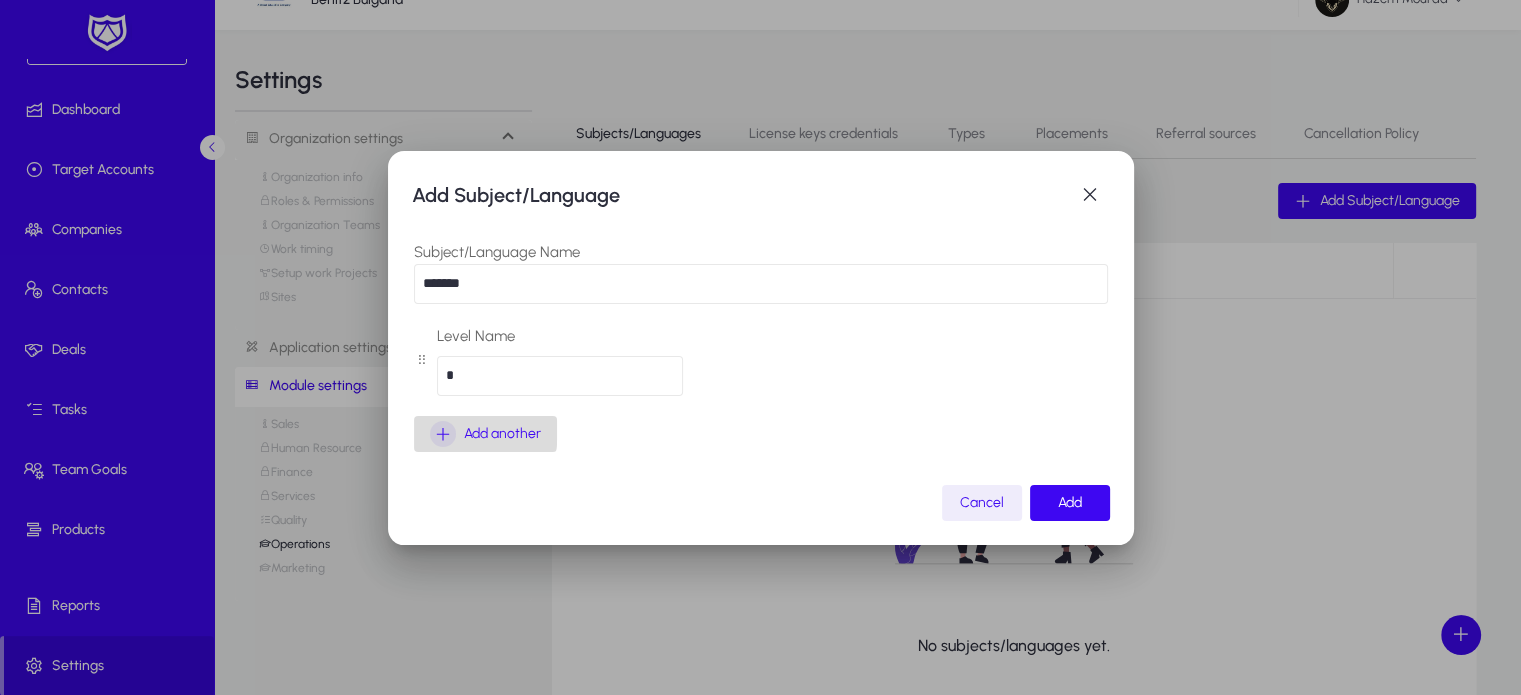 click at bounding box center (443, 434) 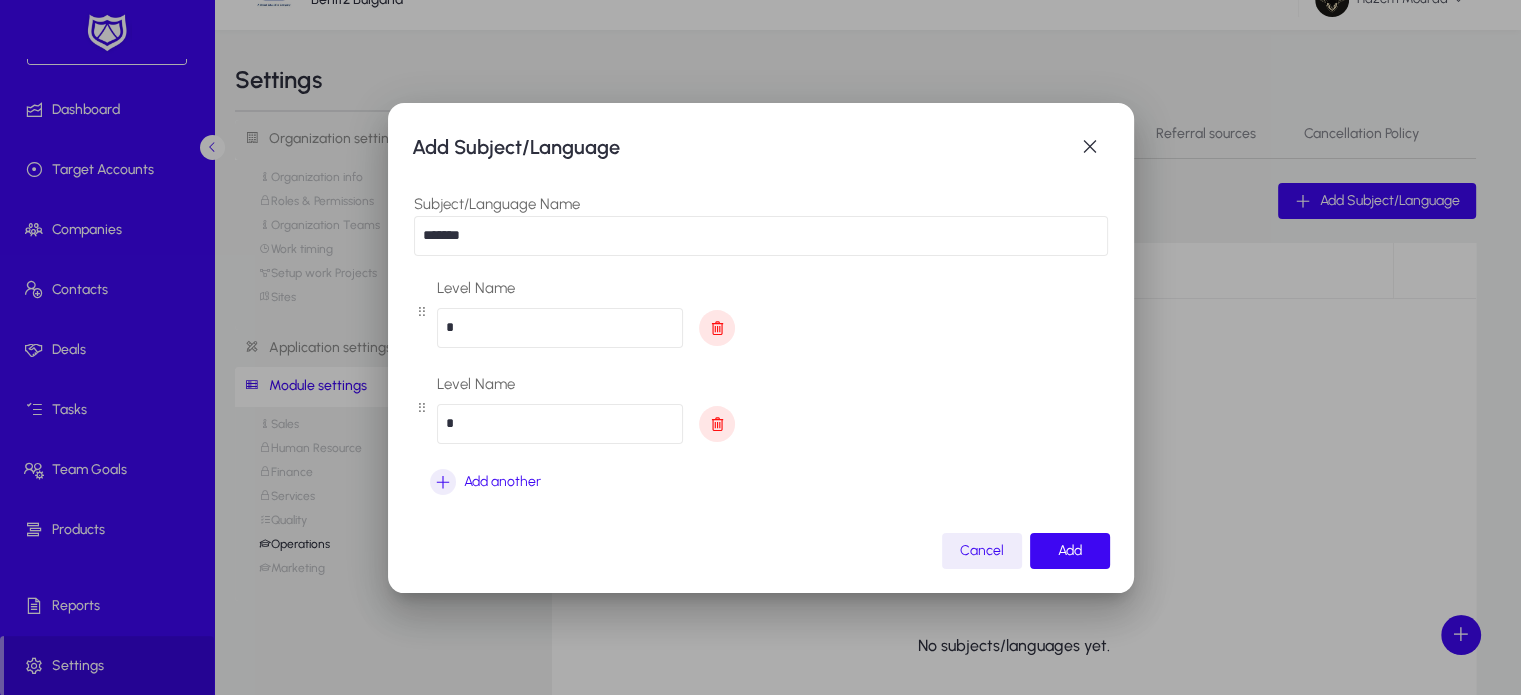 click on "*" at bounding box center [560, 424] 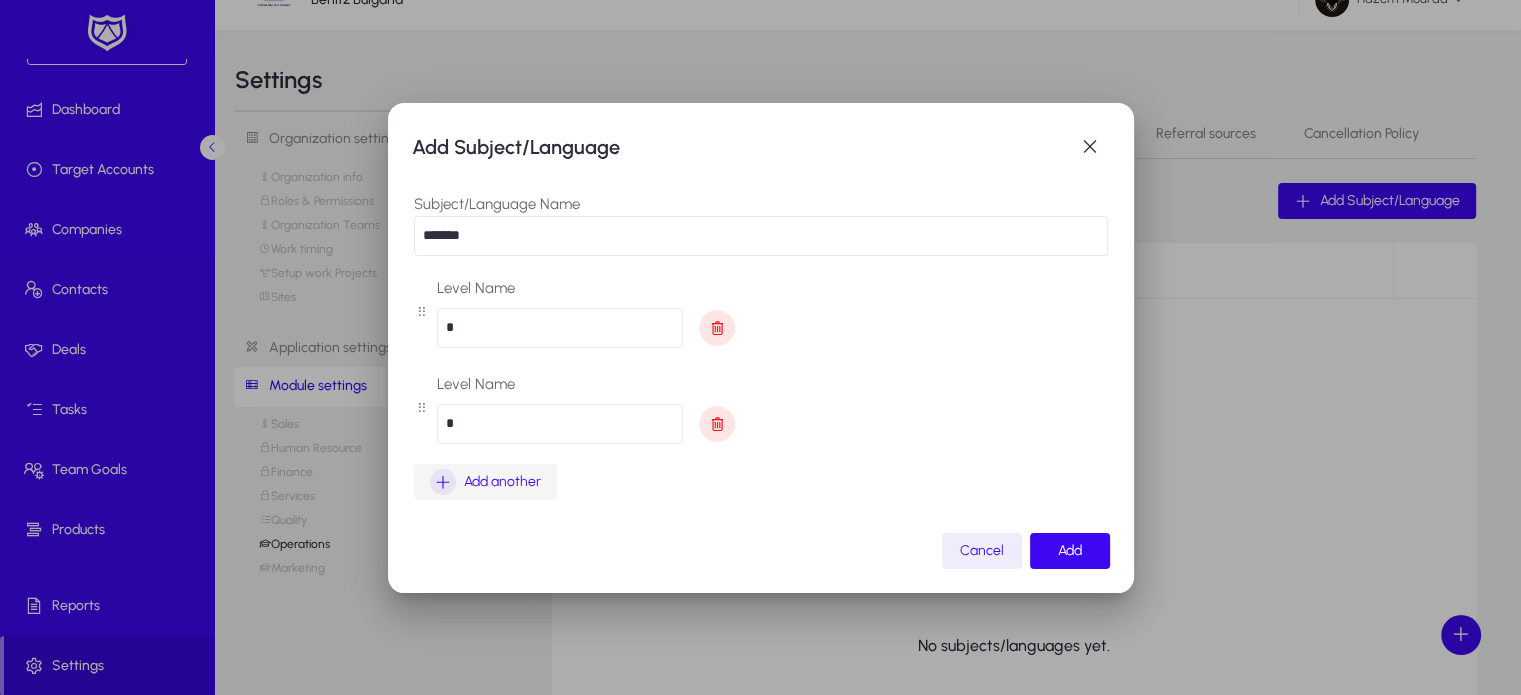 type on "*" 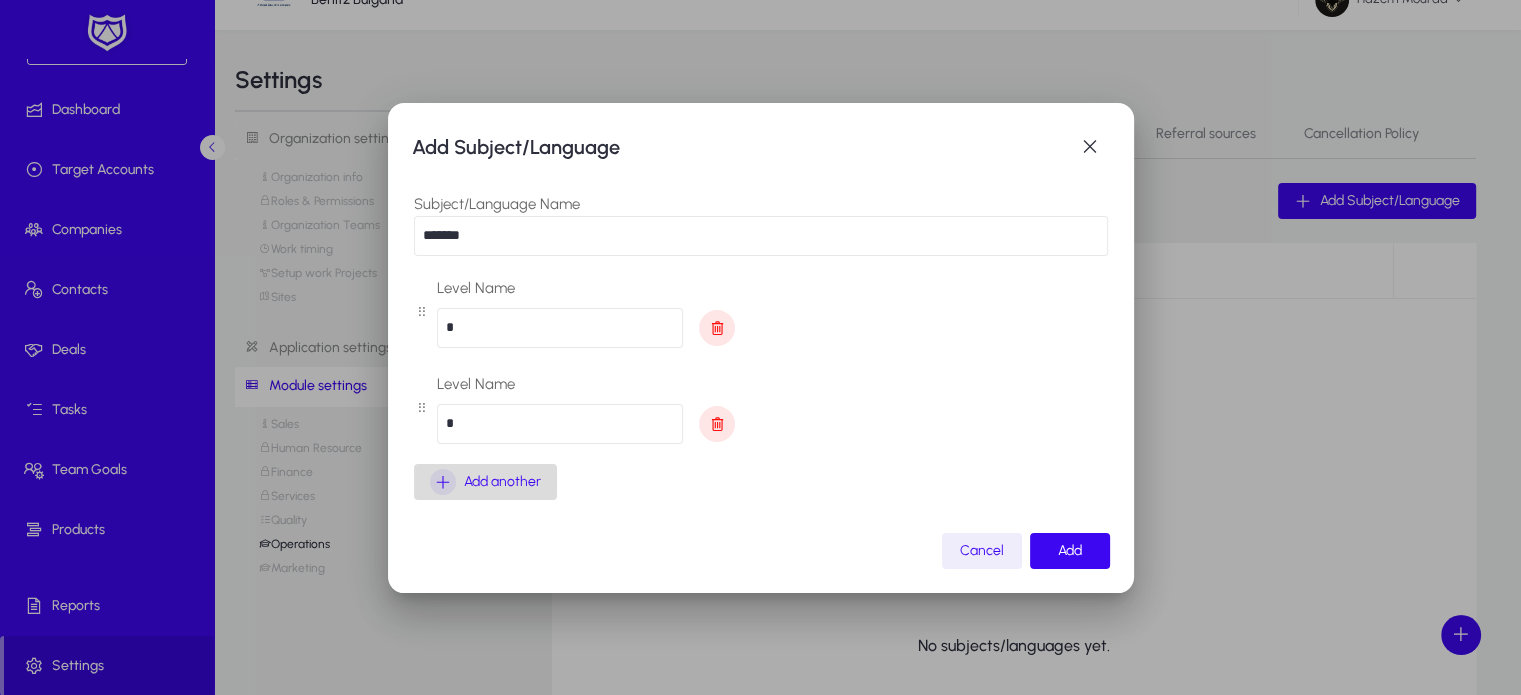 click at bounding box center [485, 482] 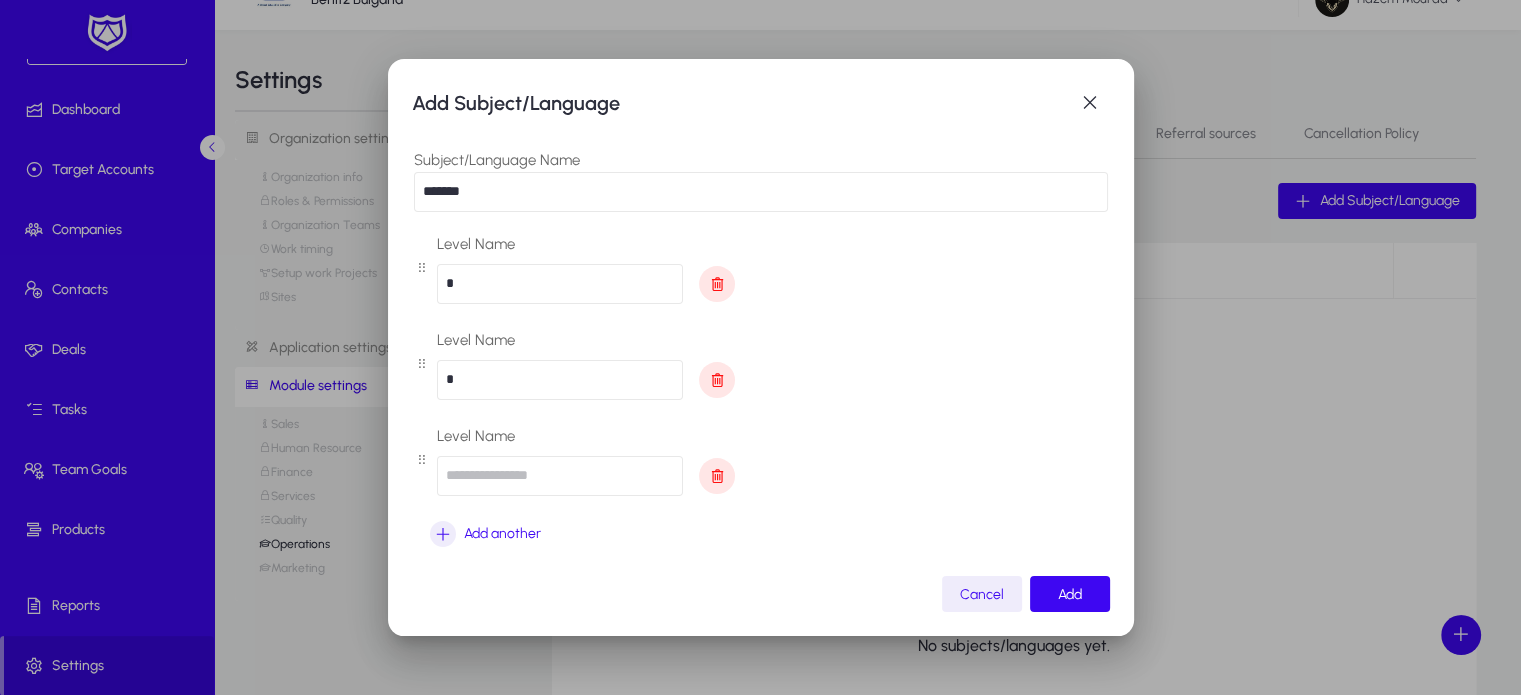 click at bounding box center [560, 476] 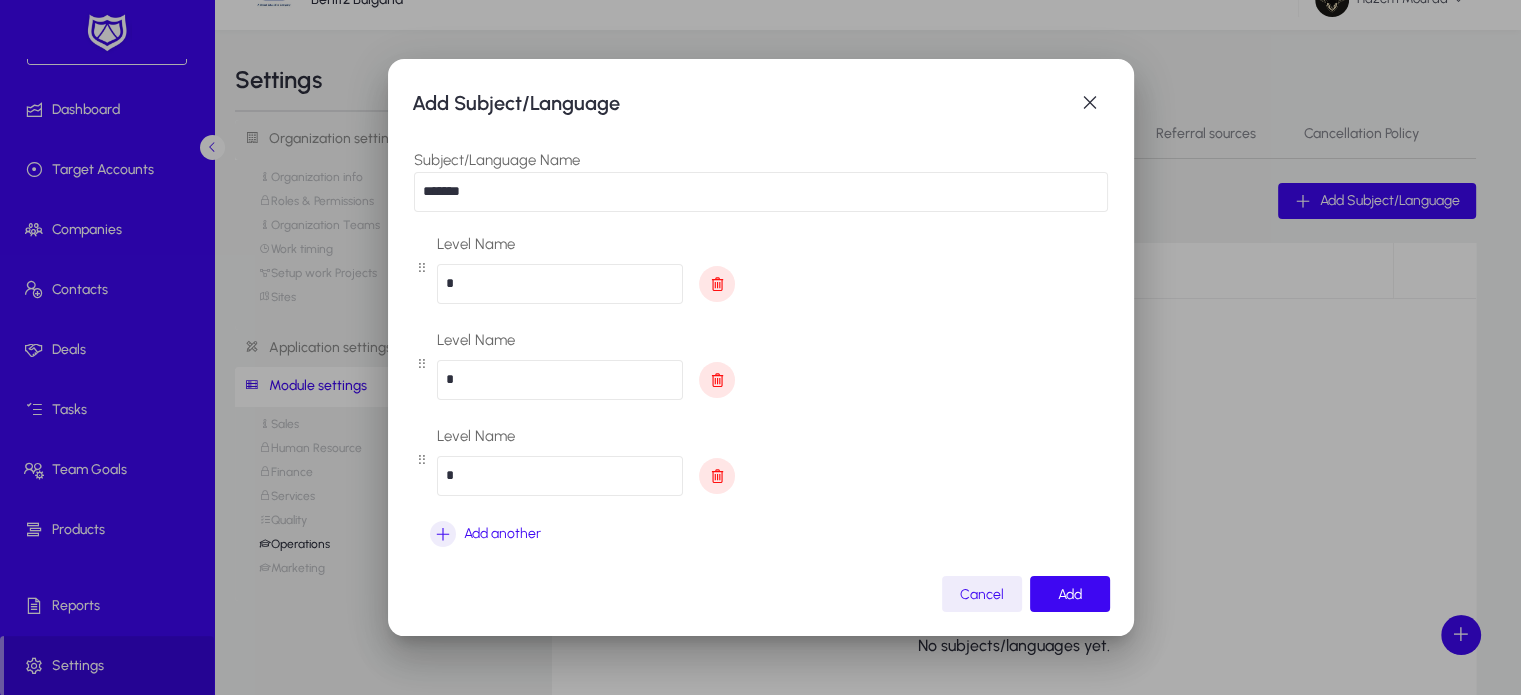 scroll, scrollTop: 8, scrollLeft: 0, axis: vertical 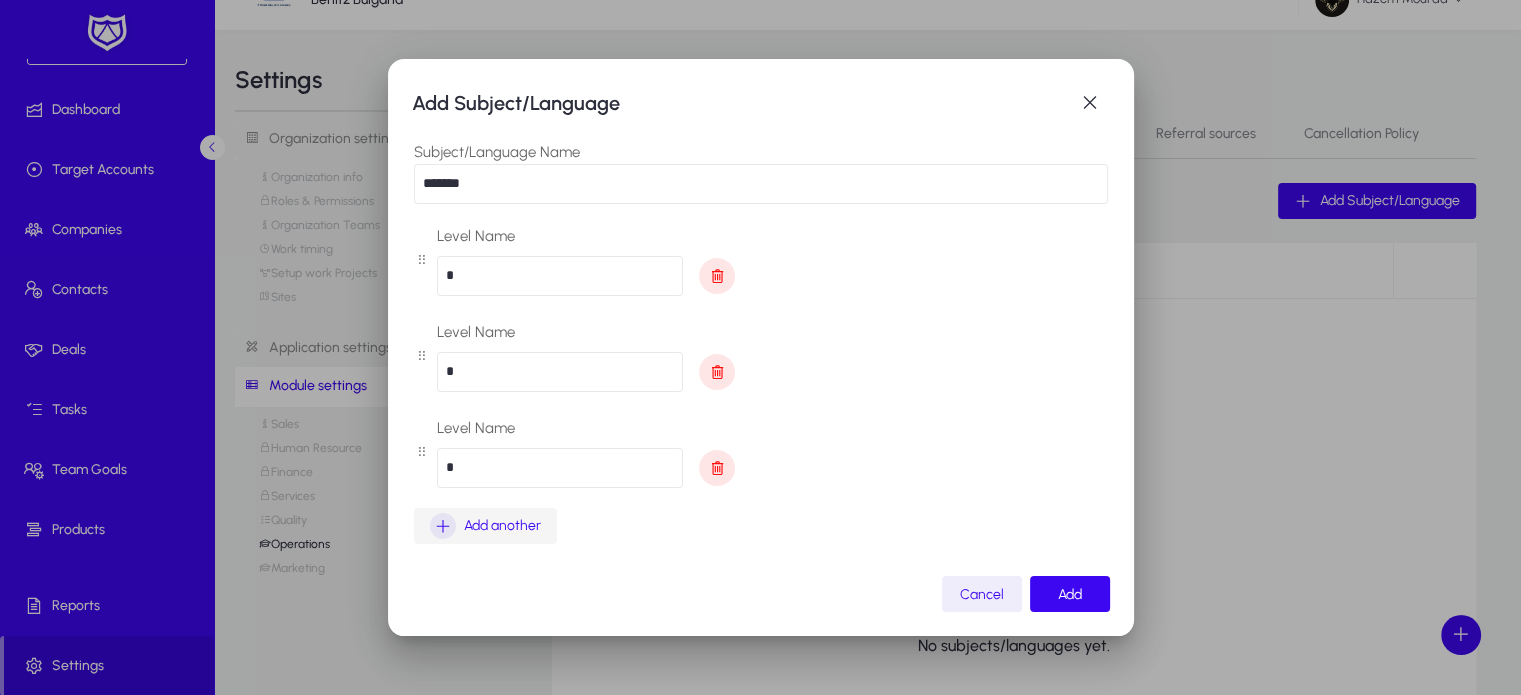 type on "*" 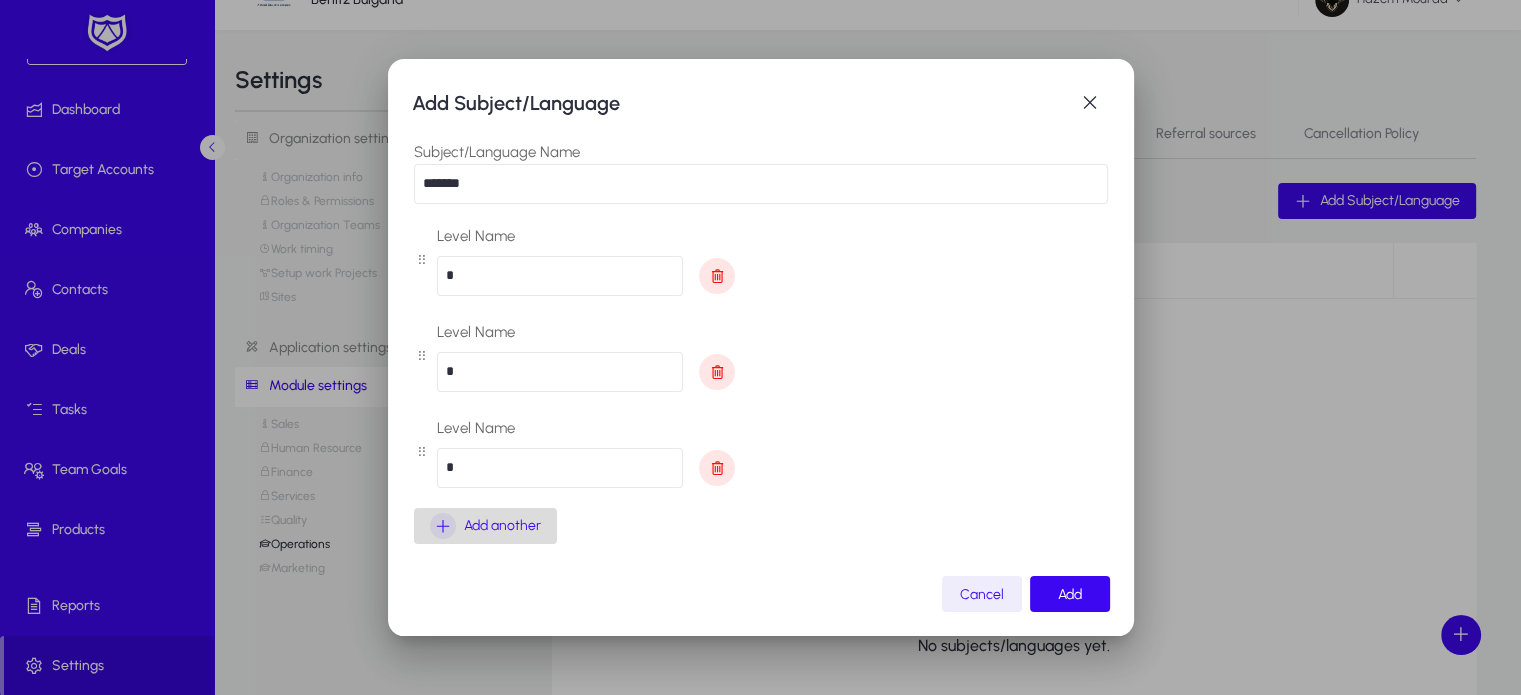 click on "Add another" at bounding box center [485, 526] 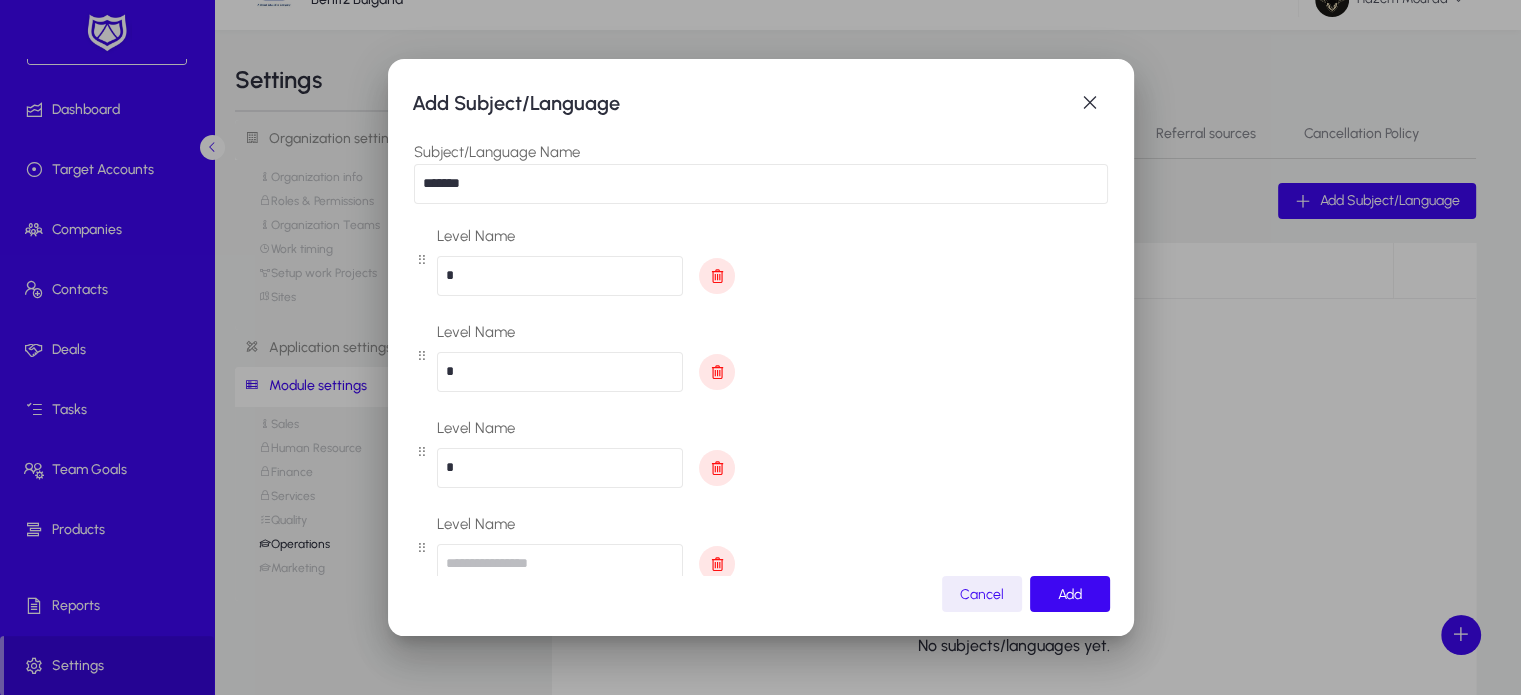 type 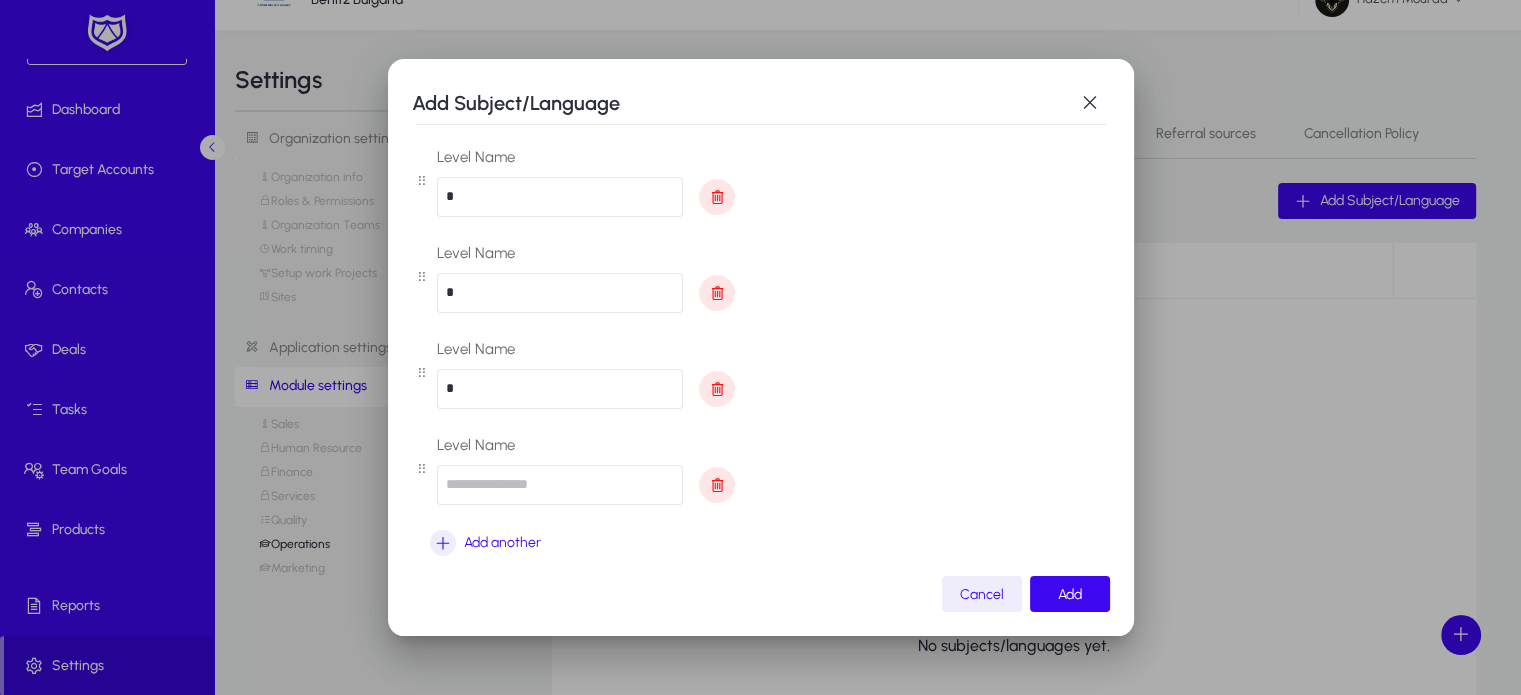 scroll, scrollTop: 104, scrollLeft: 0, axis: vertical 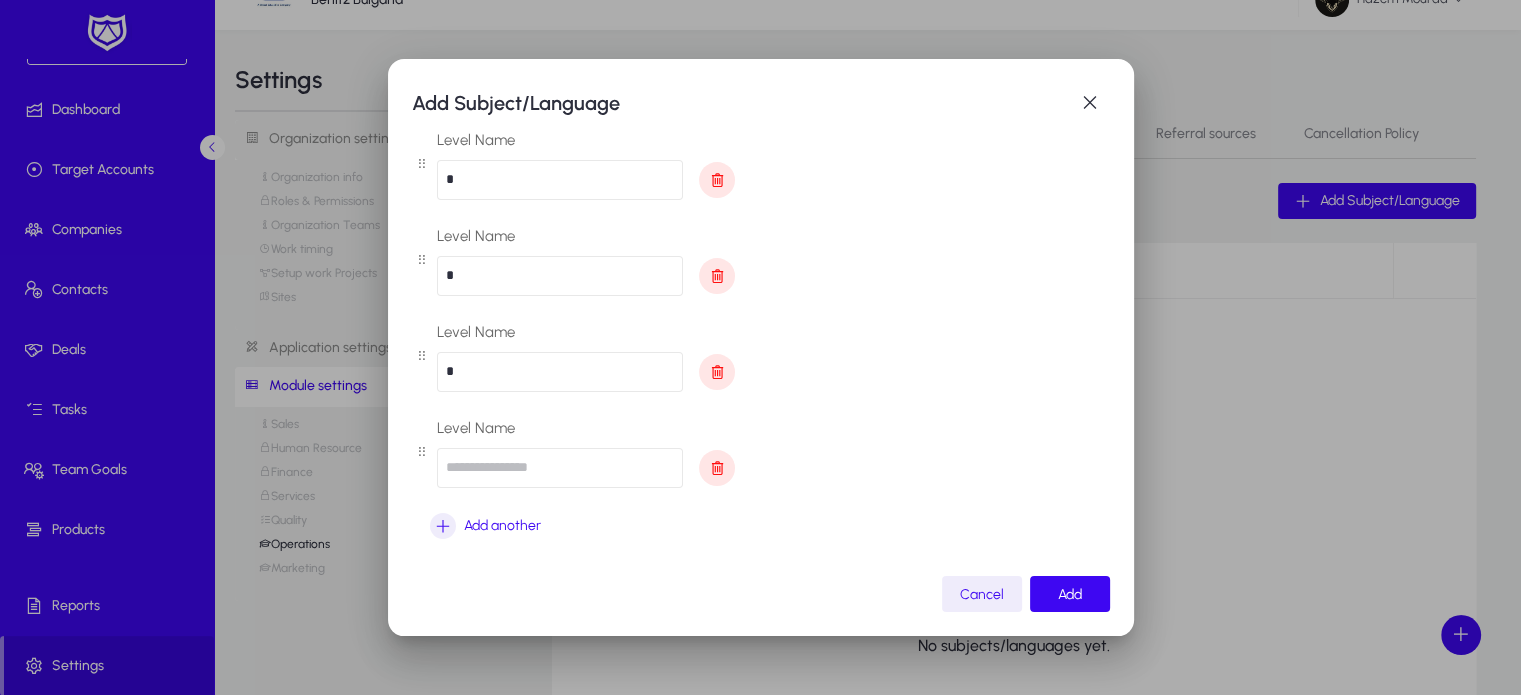 click at bounding box center (560, 468) 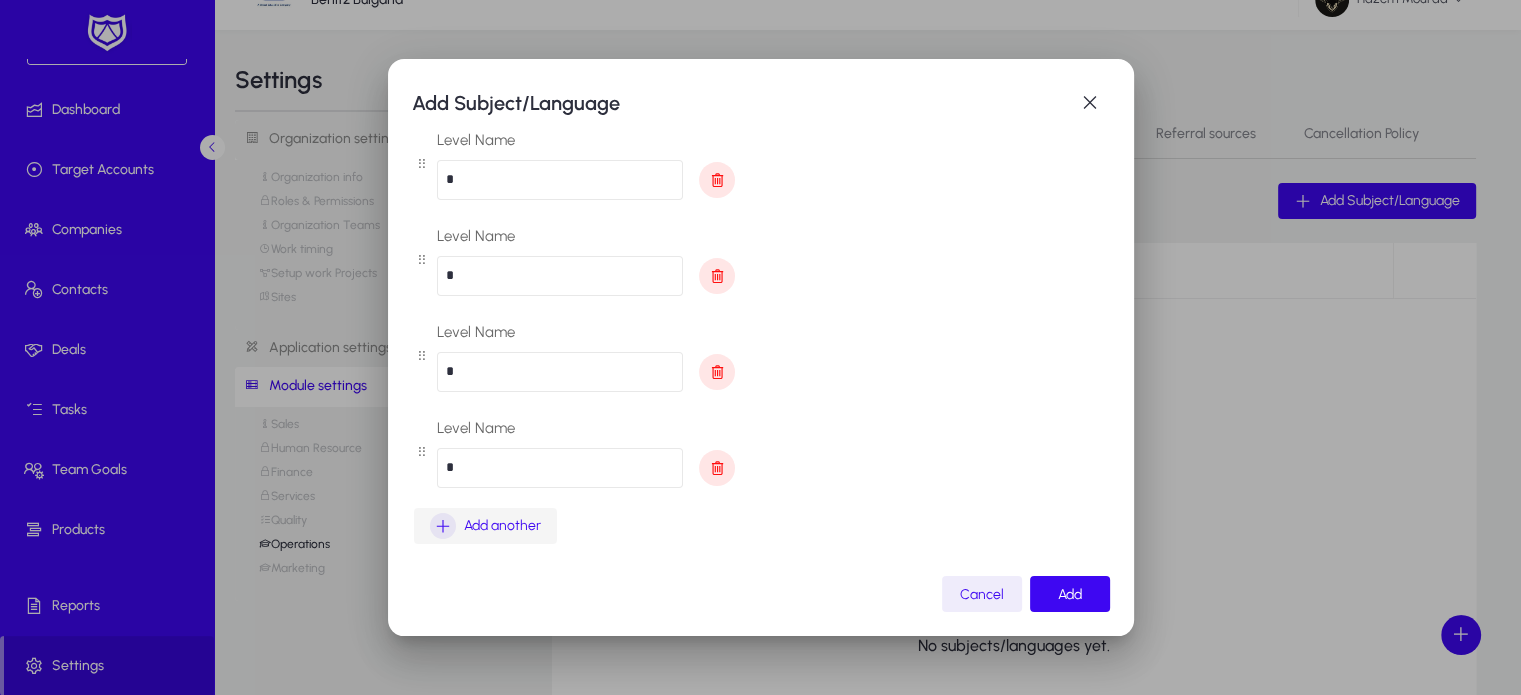 type on "*" 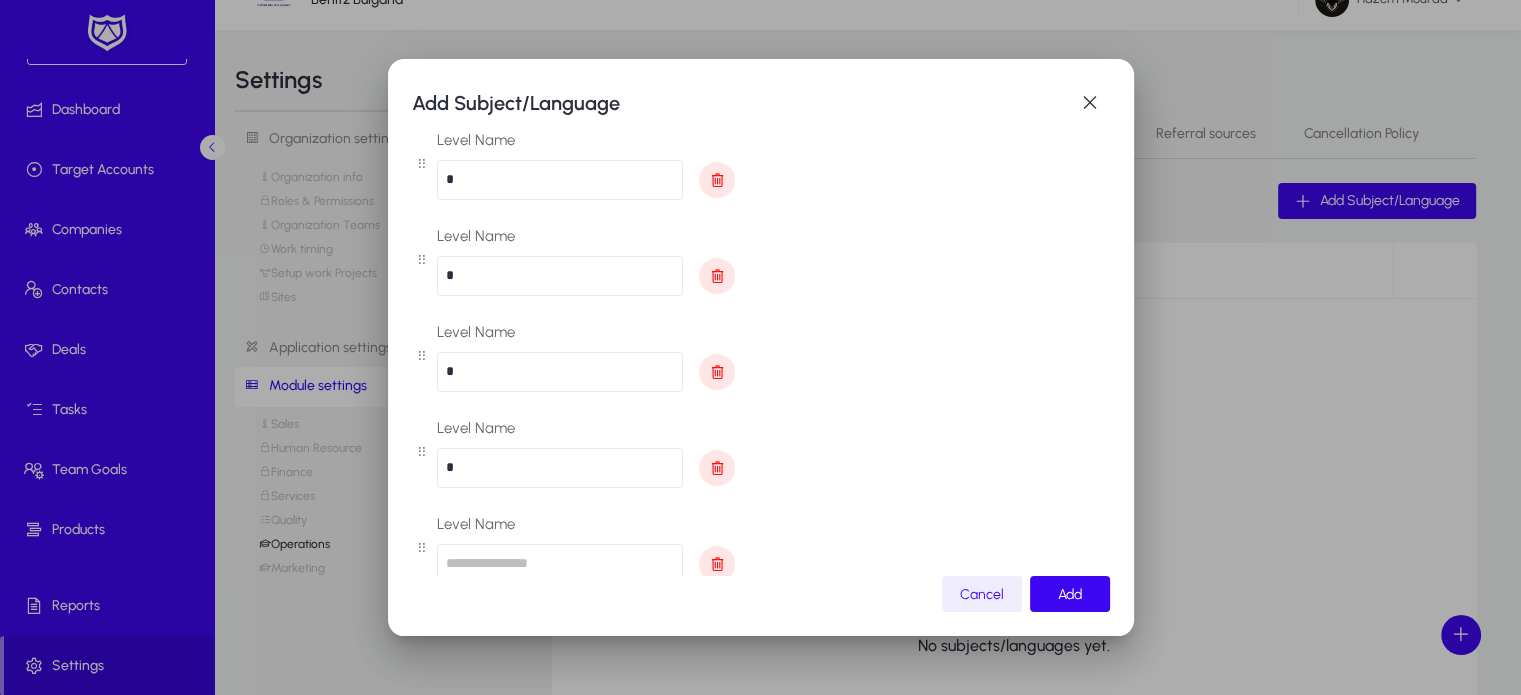 scroll, scrollTop: 200, scrollLeft: 0, axis: vertical 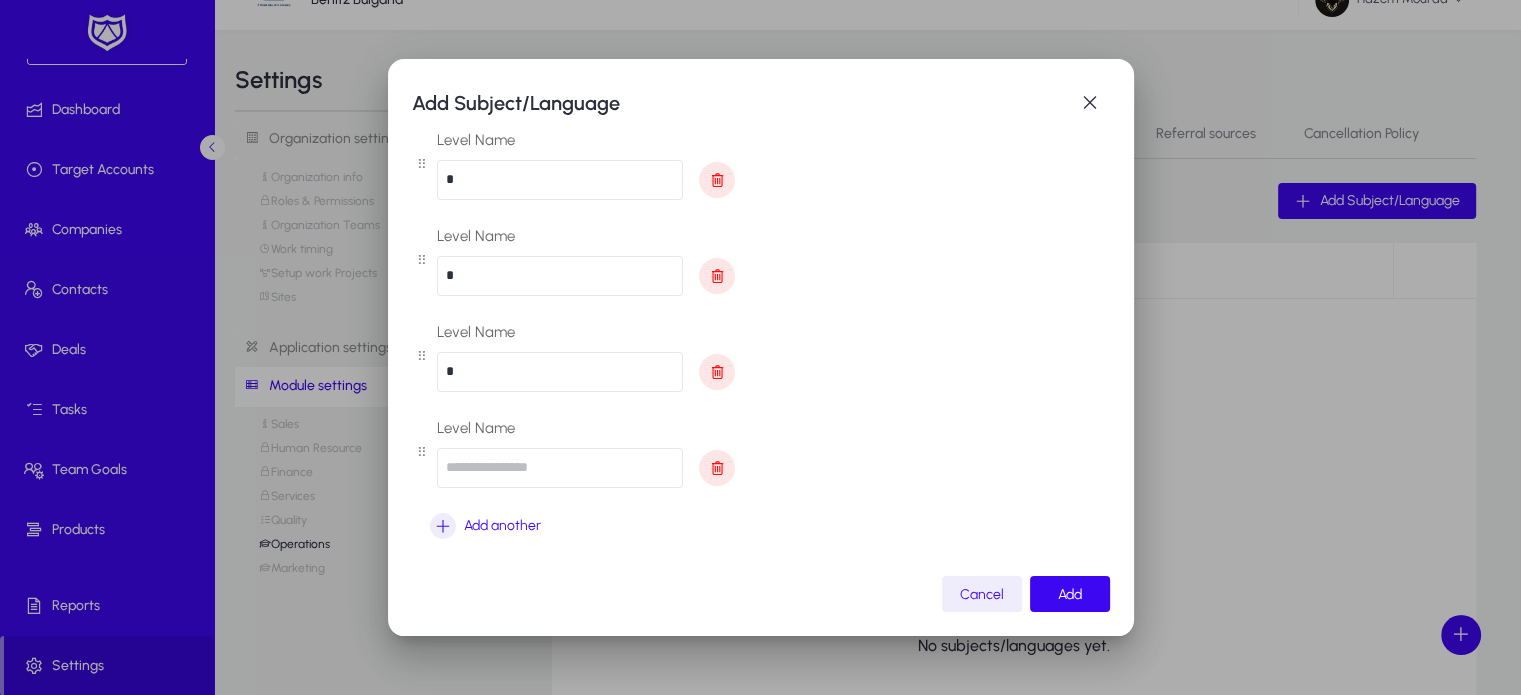 click at bounding box center (560, 468) 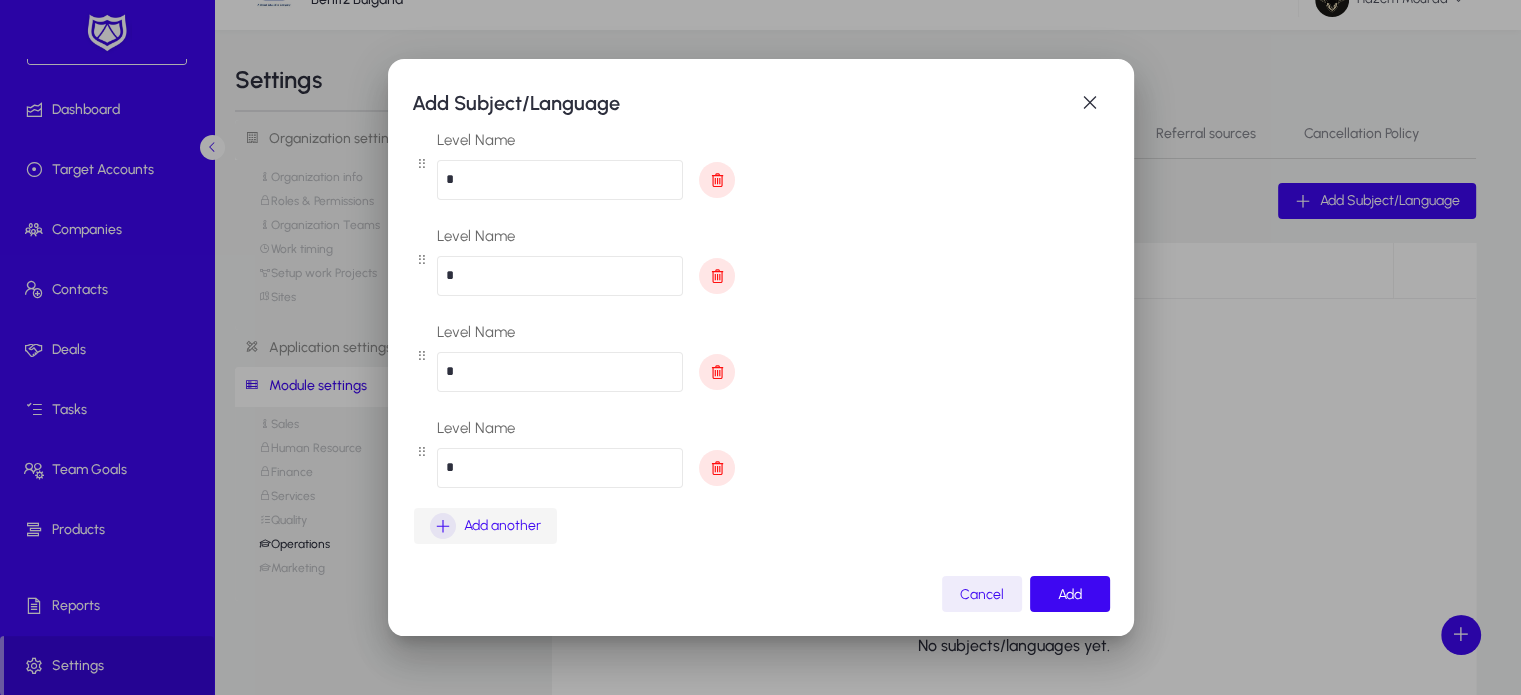 type on "*" 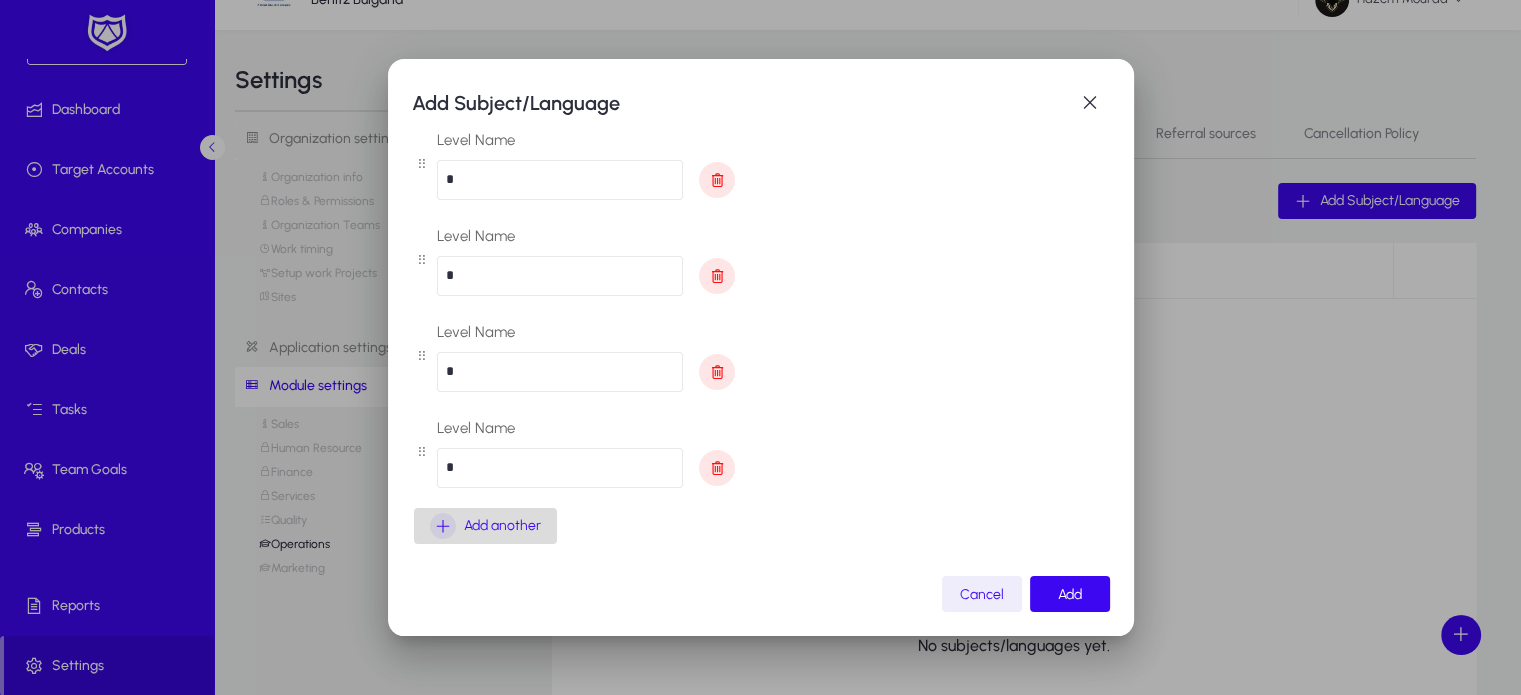 click at bounding box center (443, 526) 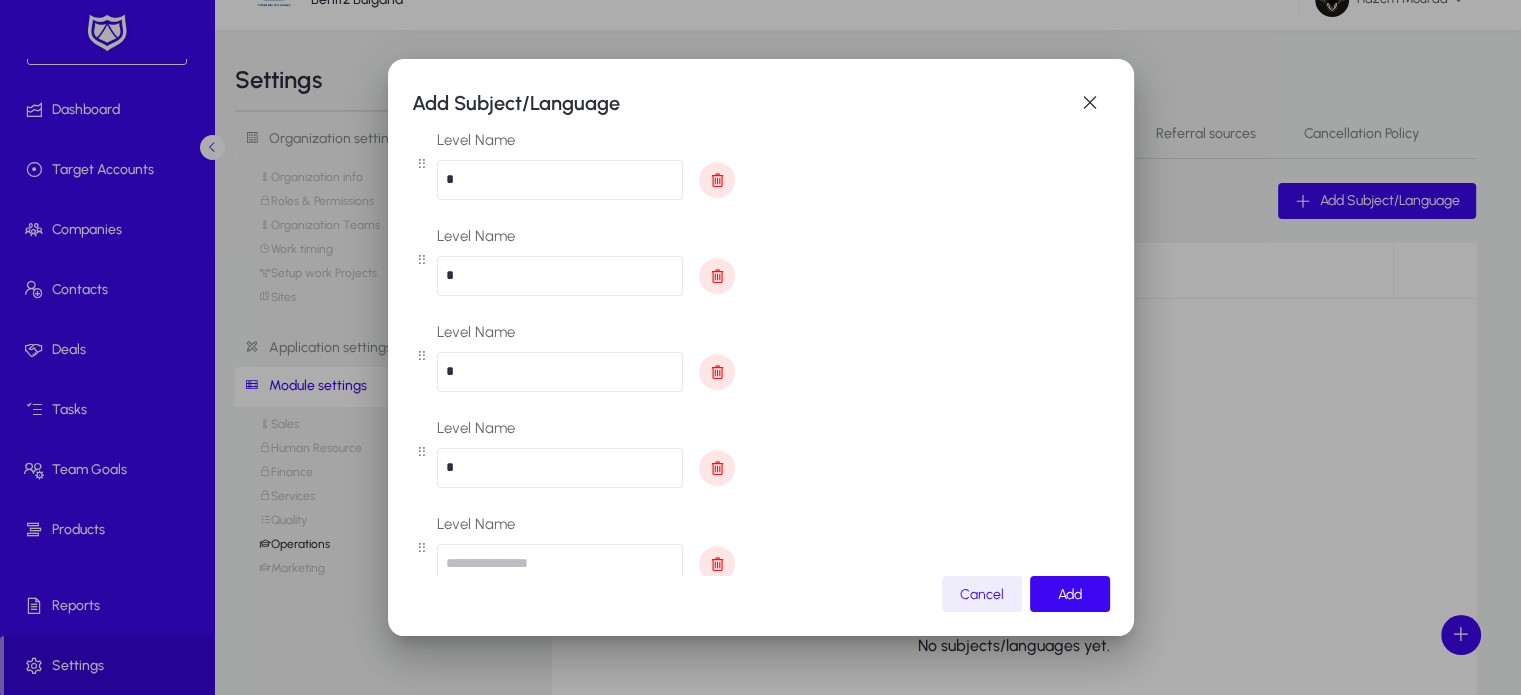 scroll, scrollTop: 296, scrollLeft: 0, axis: vertical 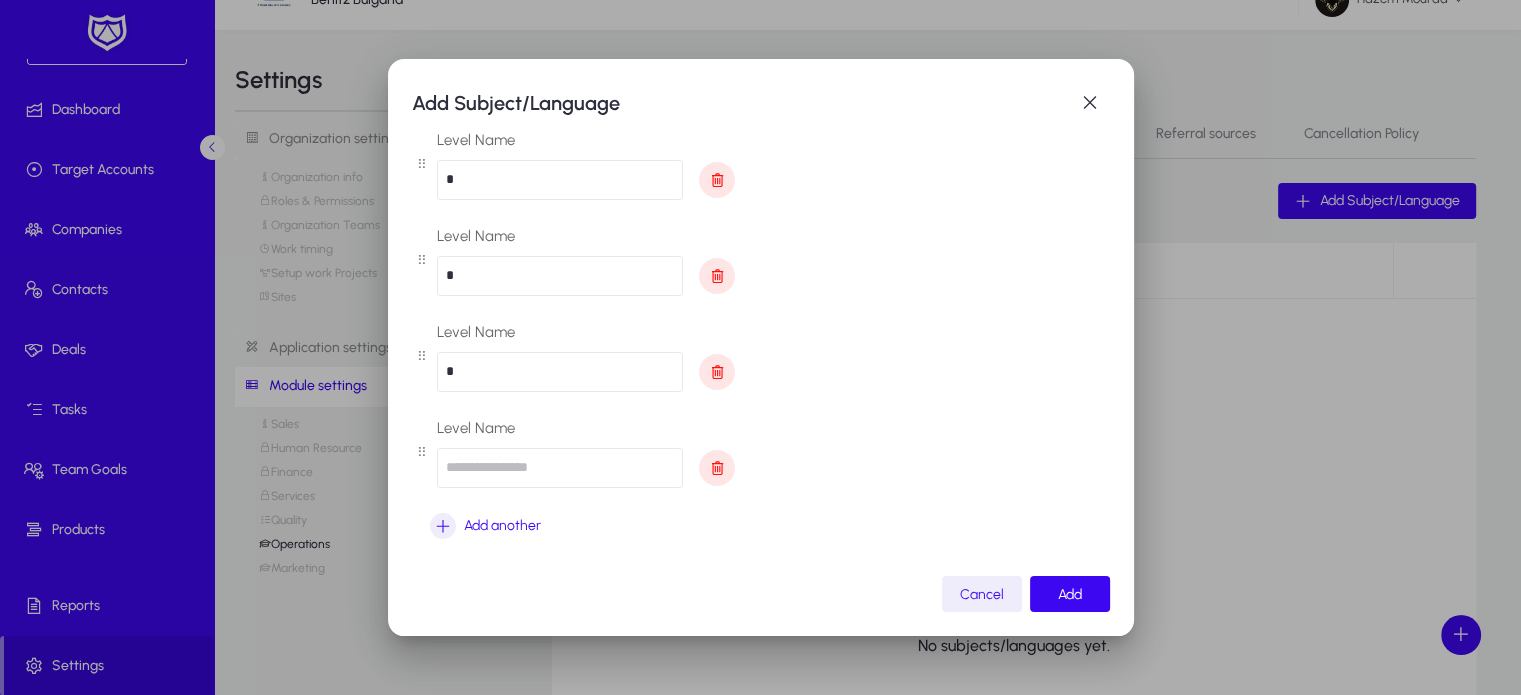 click at bounding box center (560, 468) 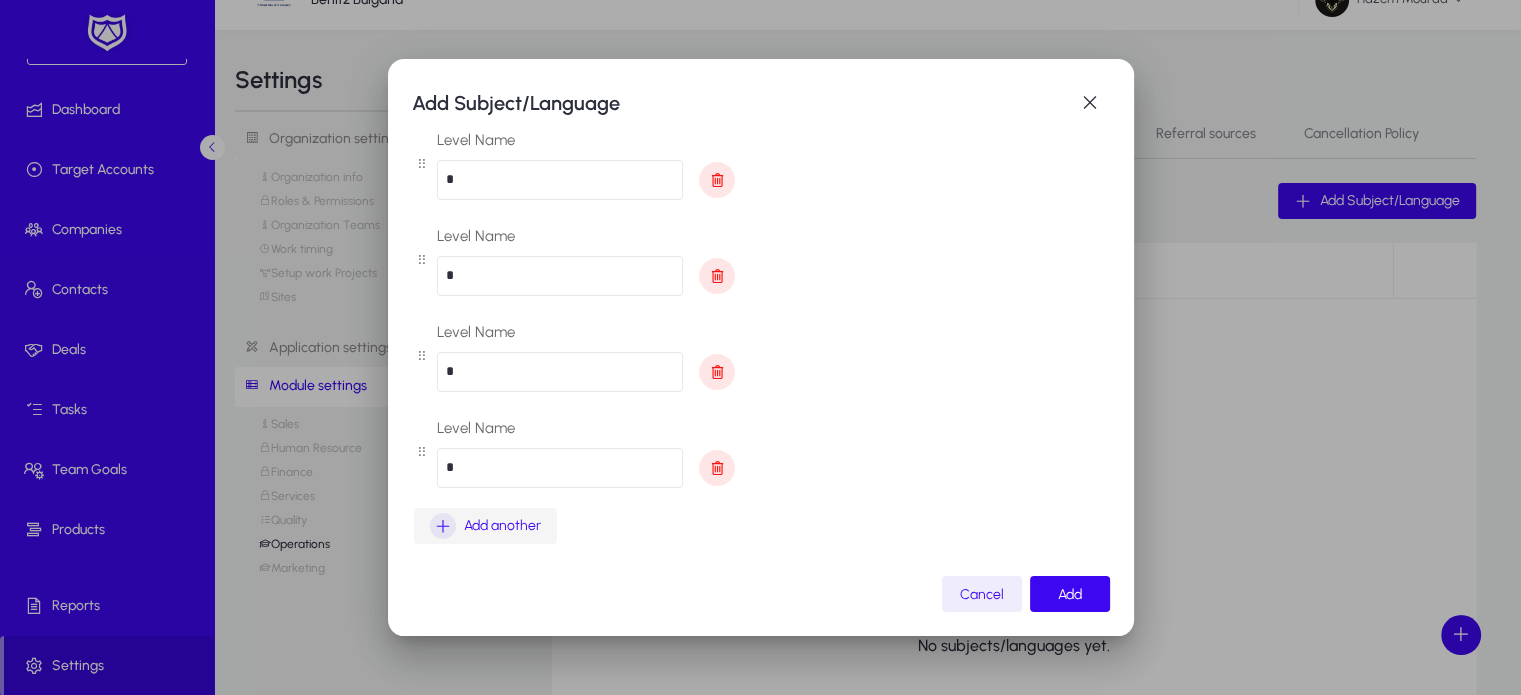 type on "*" 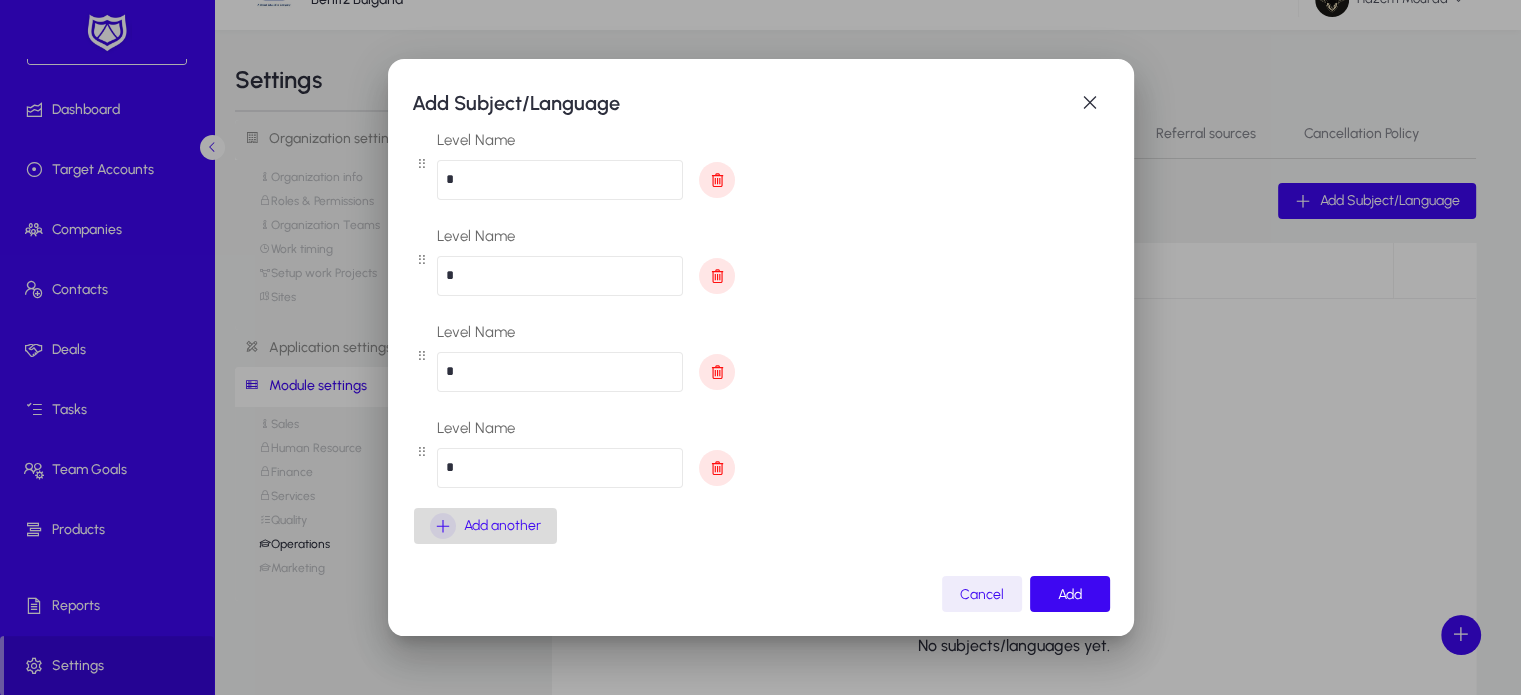 click at bounding box center (443, 526) 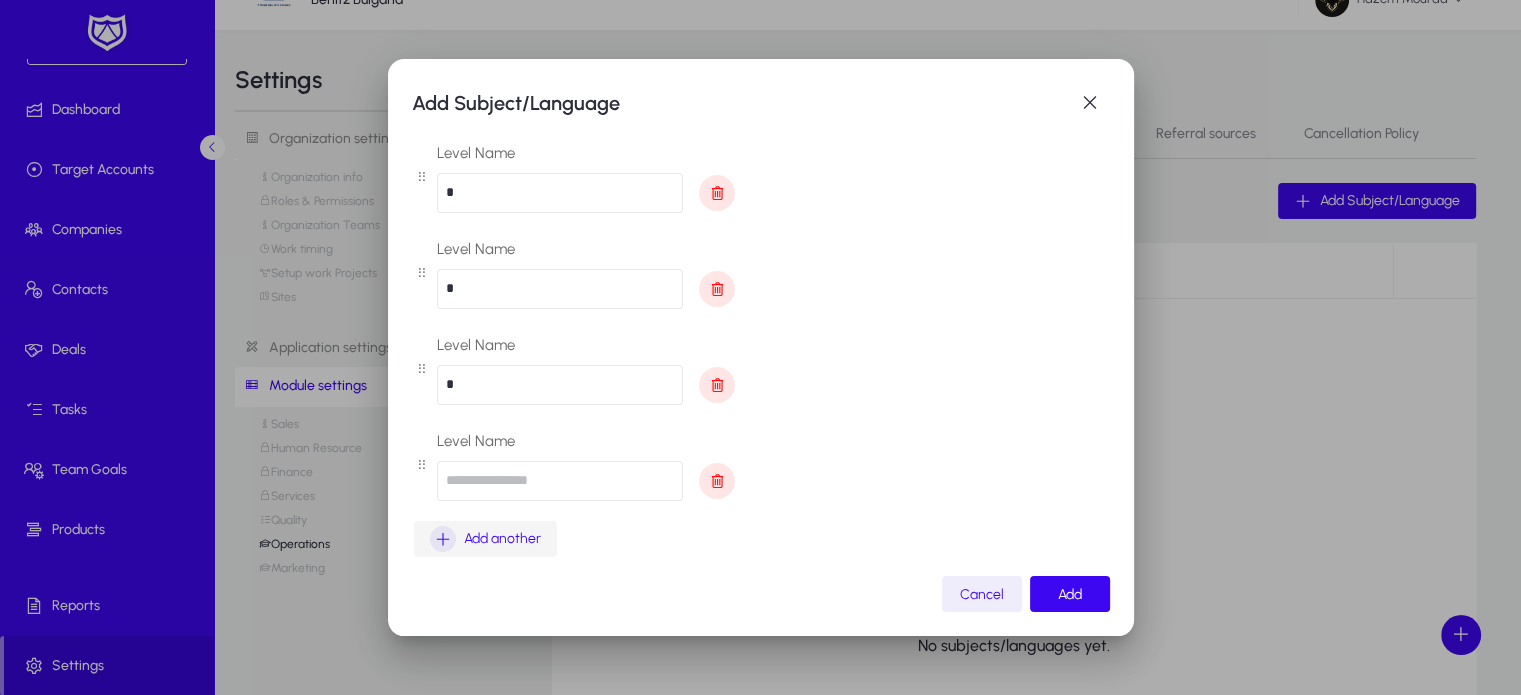 scroll, scrollTop: 392, scrollLeft: 0, axis: vertical 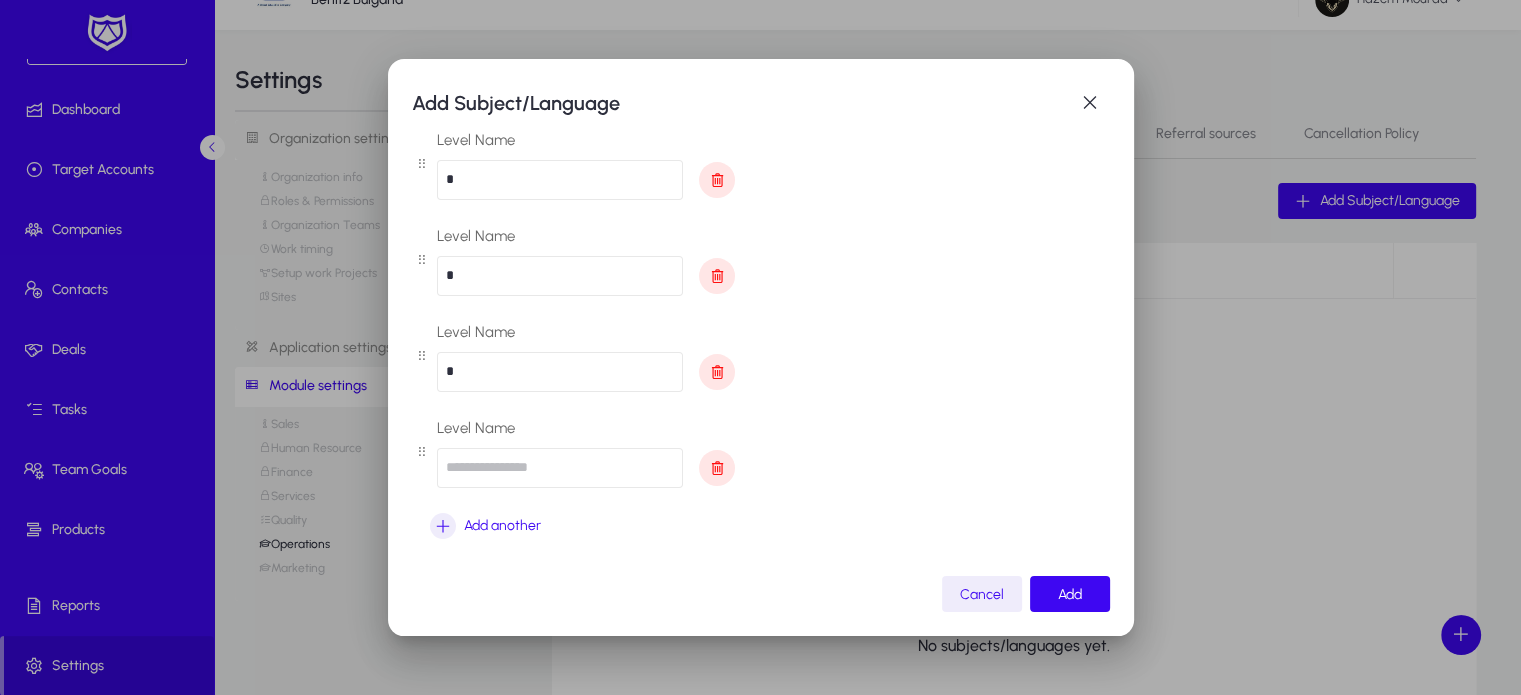 click at bounding box center [560, 468] 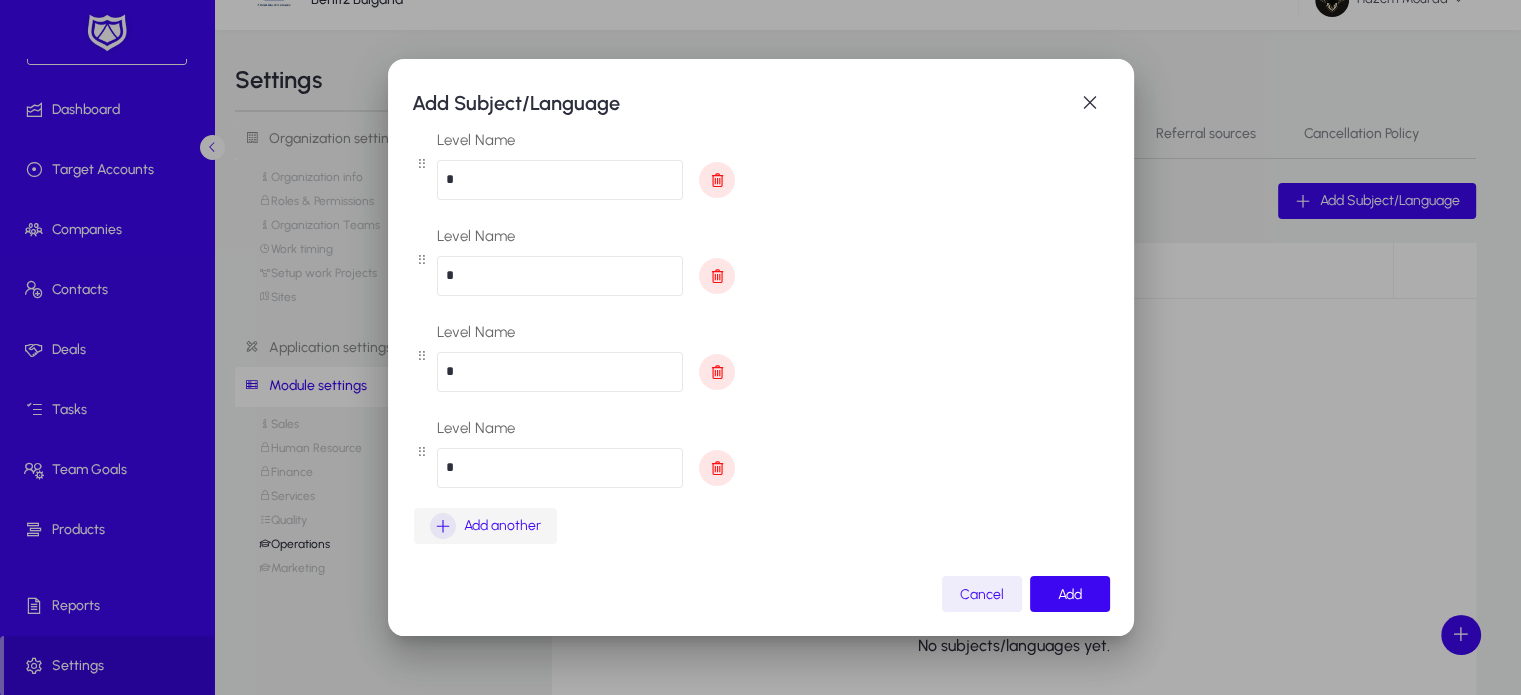 type on "*" 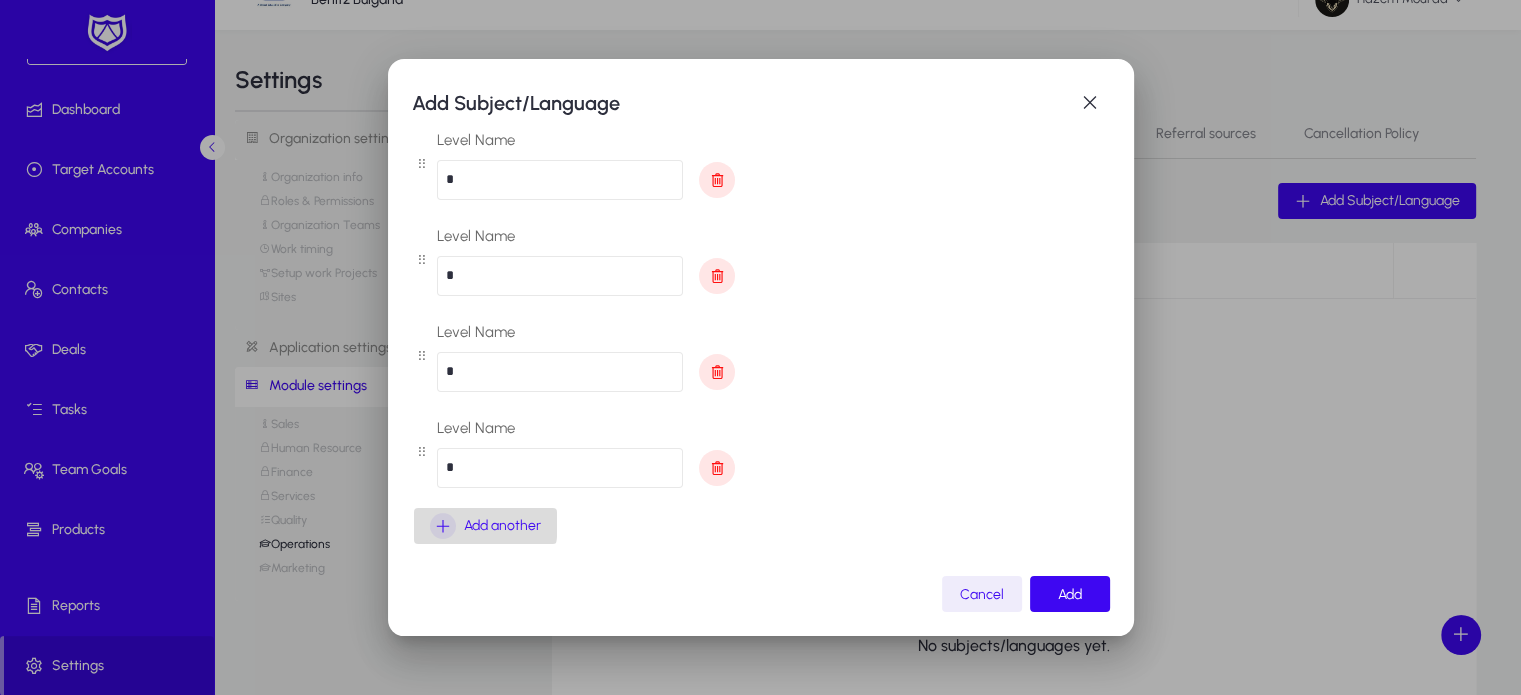 click at bounding box center (443, 526) 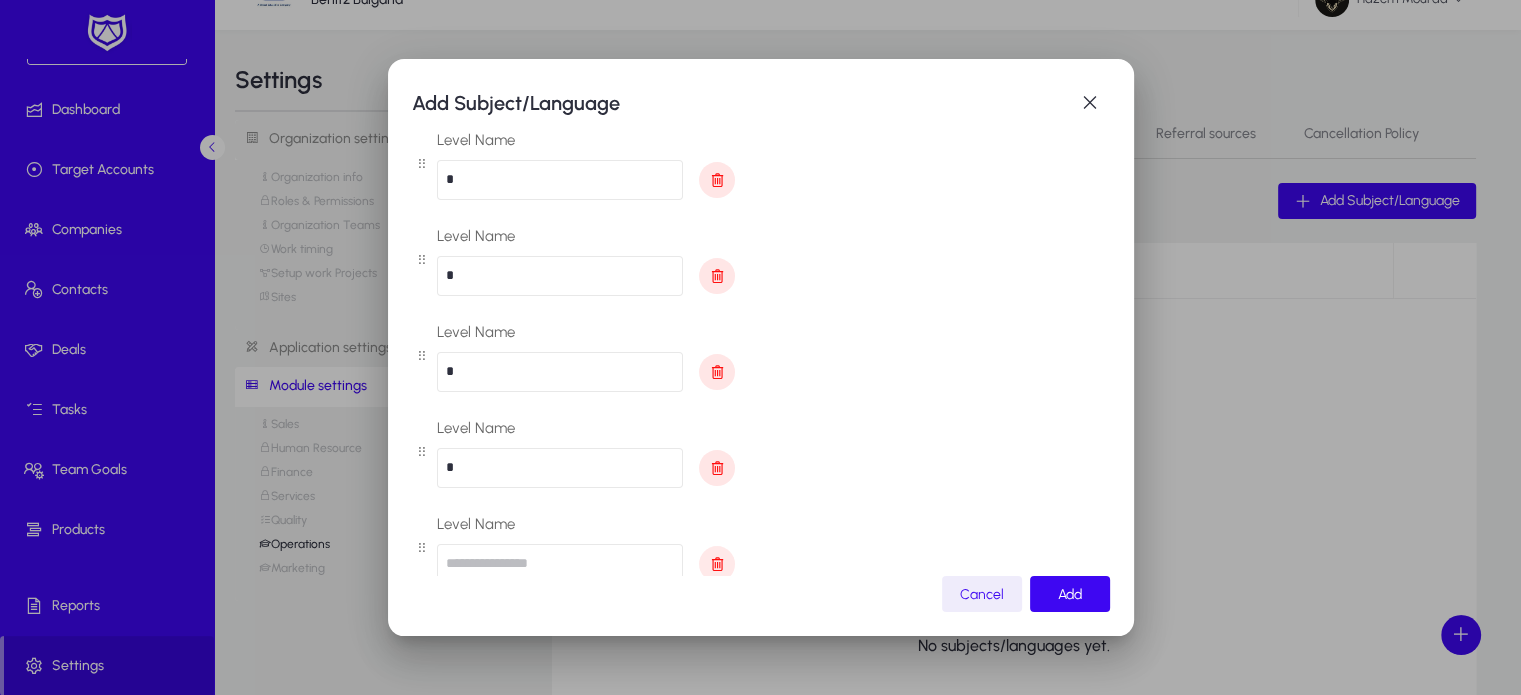 click at bounding box center (717, 564) 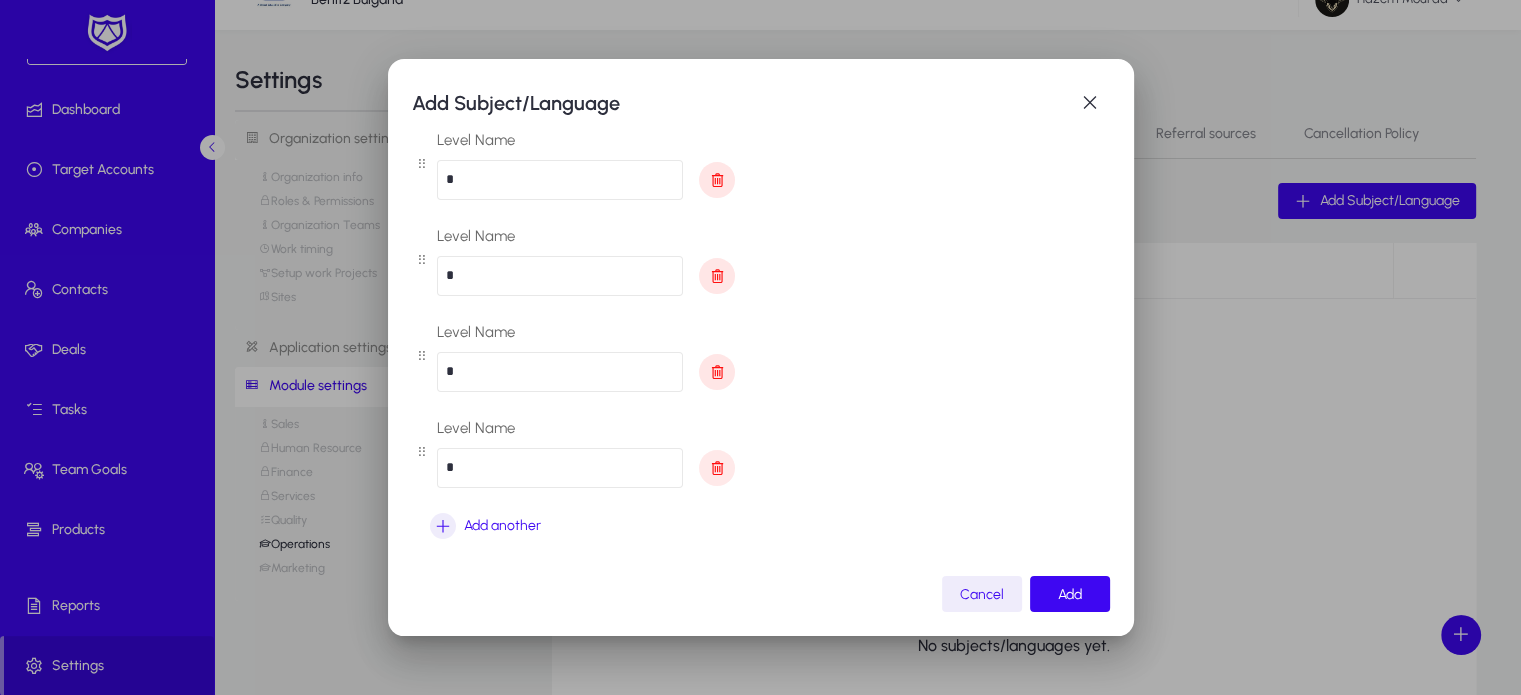 click at bounding box center [717, 468] 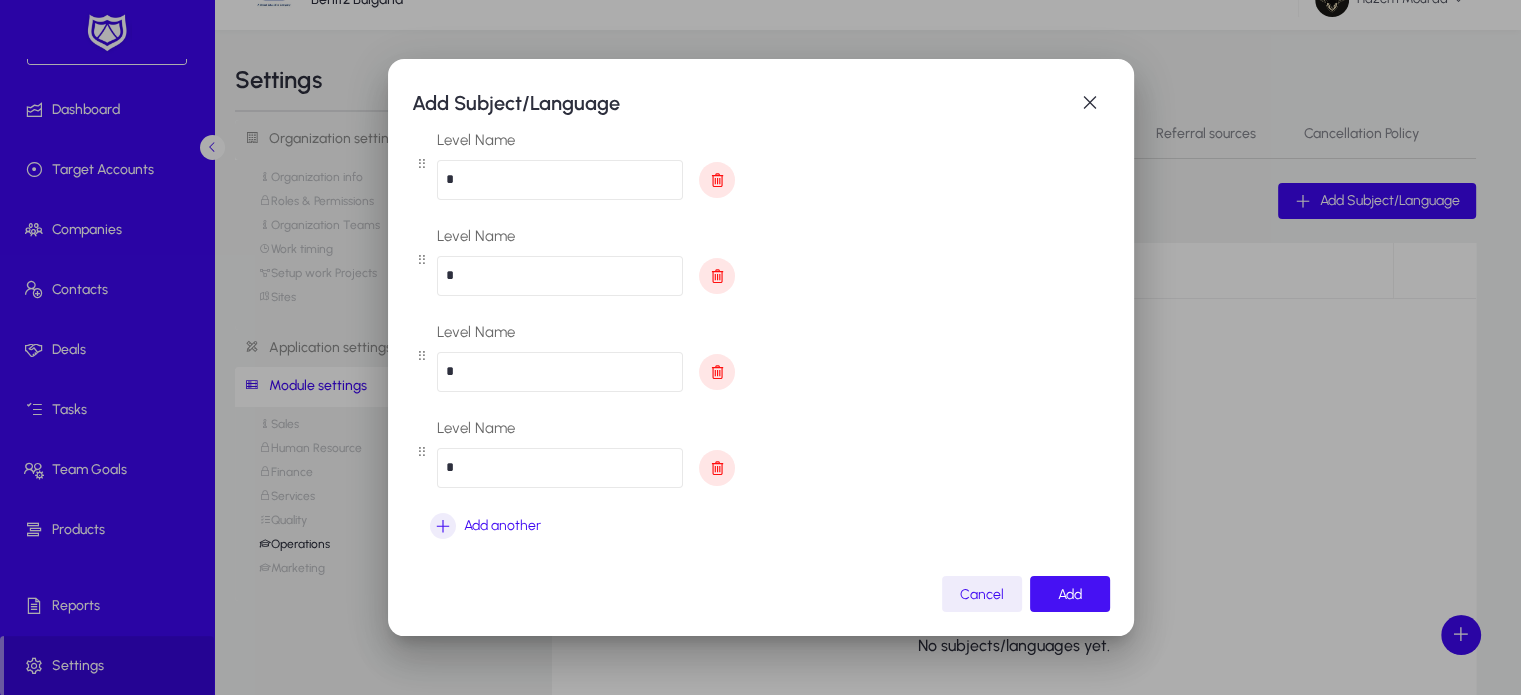 click 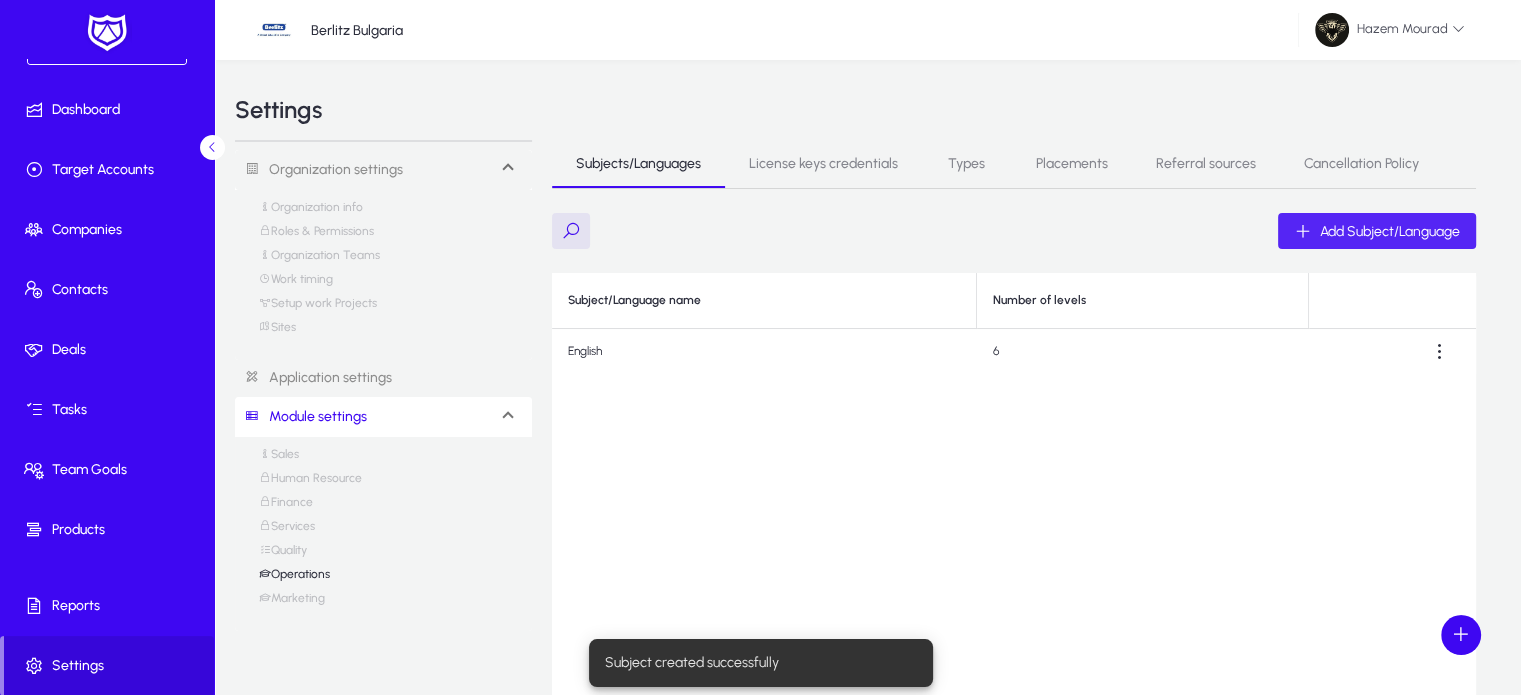 scroll, scrollTop: 30, scrollLeft: 0, axis: vertical 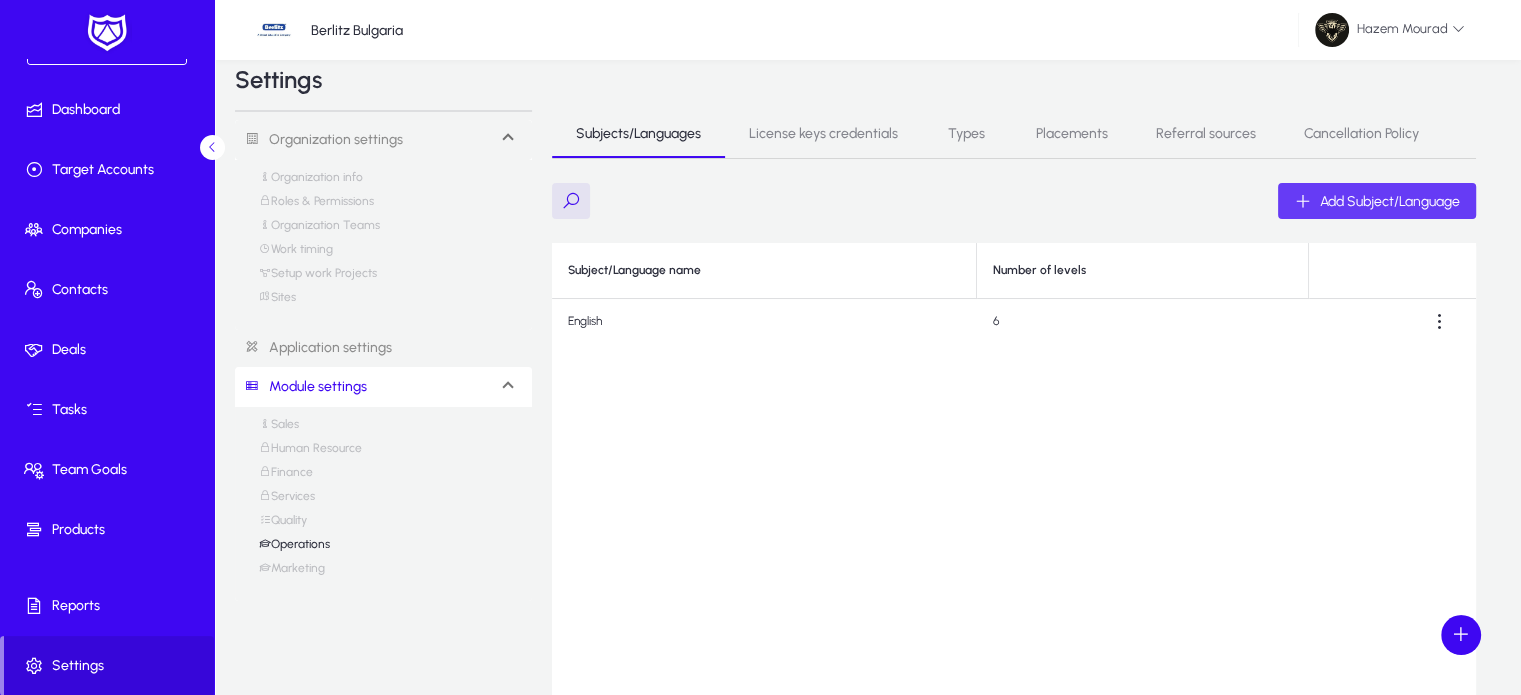 click 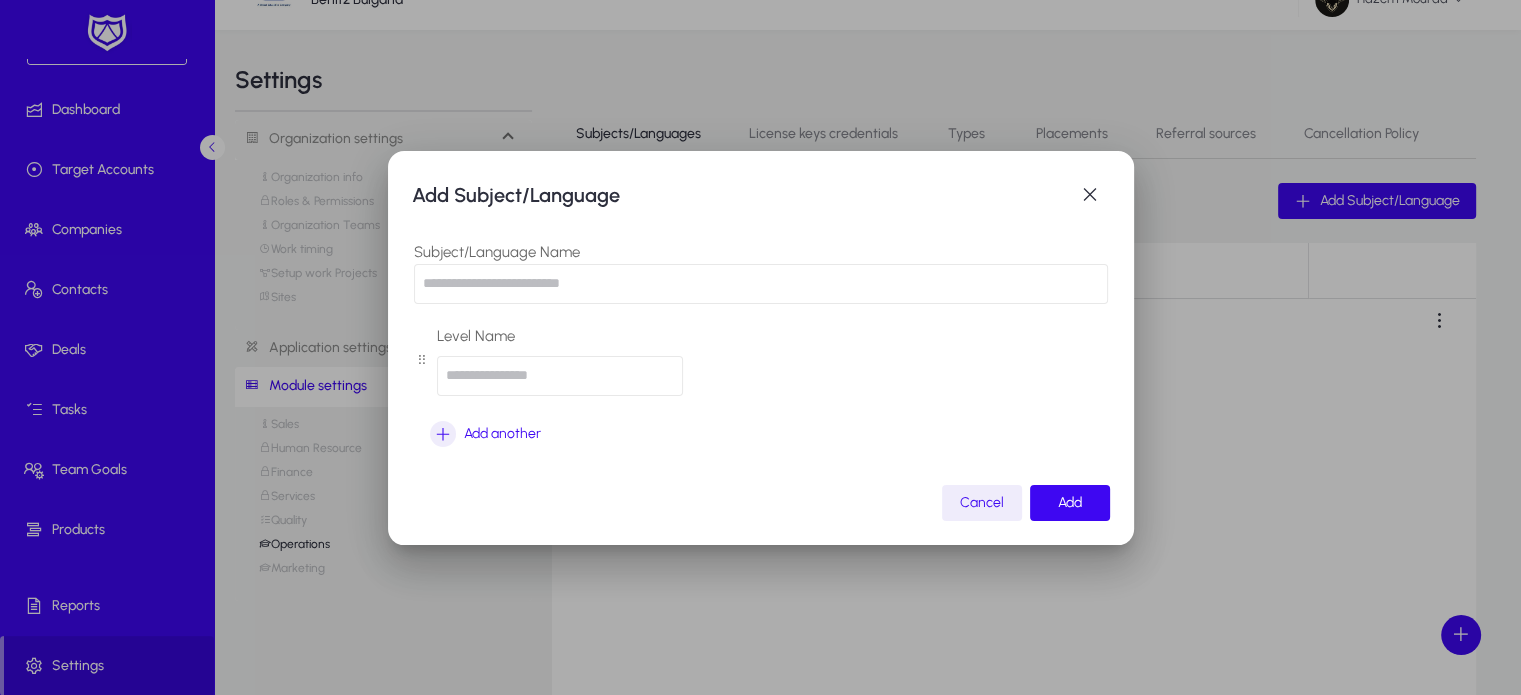 click at bounding box center (761, 284) 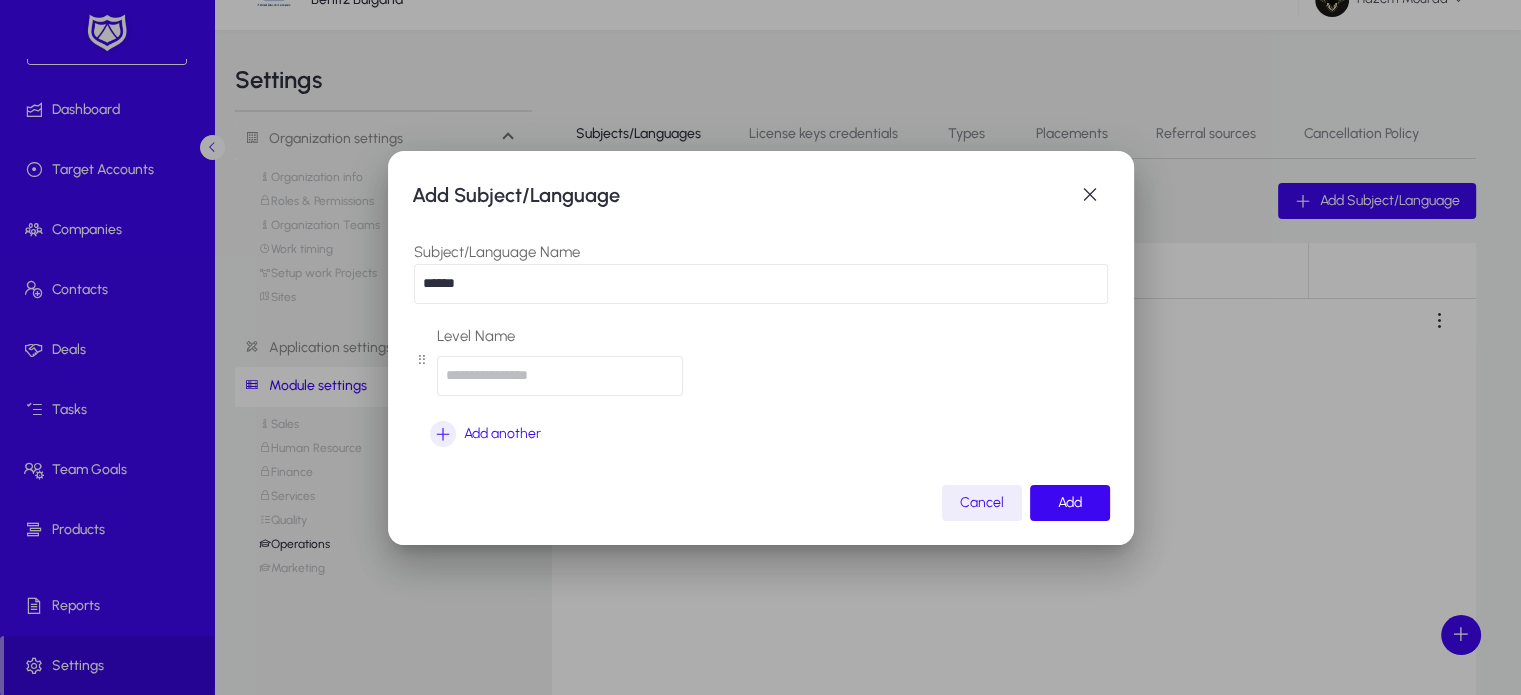 type on "******" 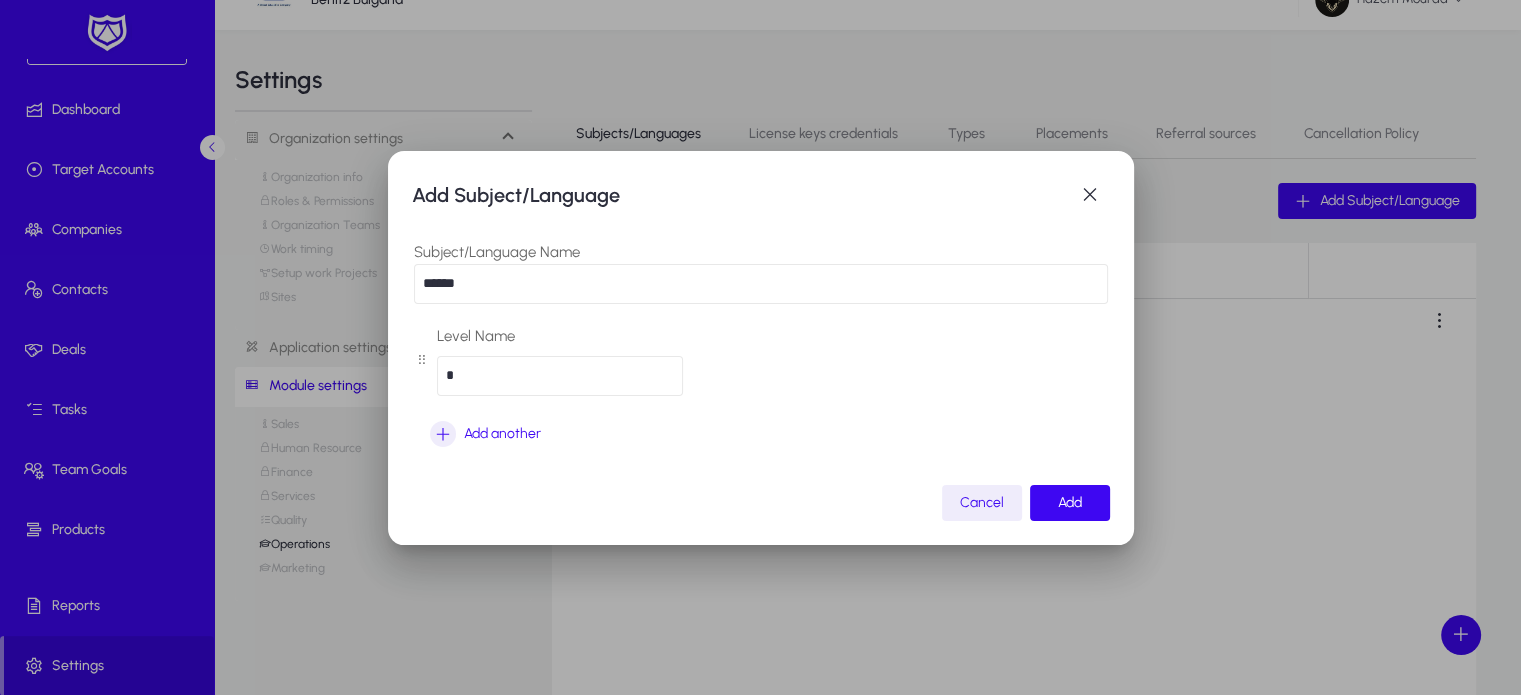 click on "*" at bounding box center (560, 376) 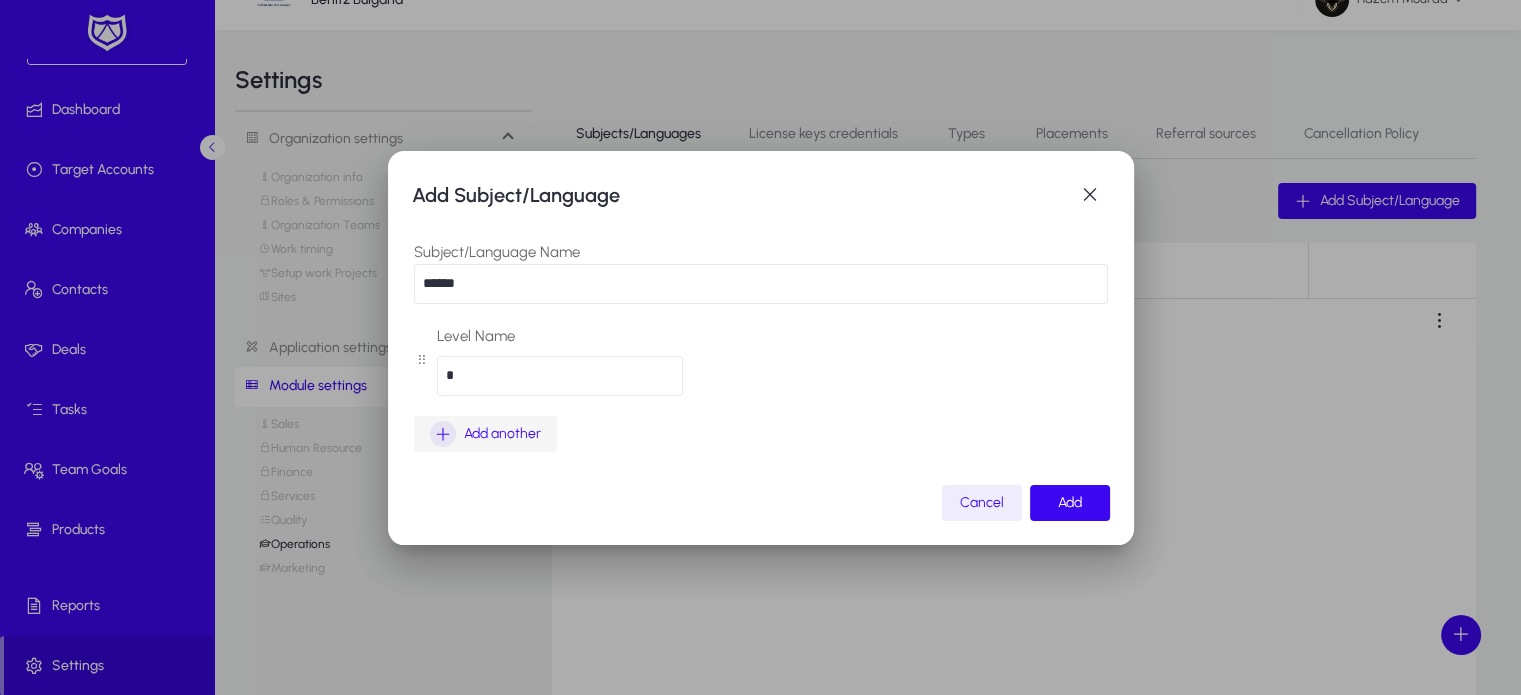 type on "*" 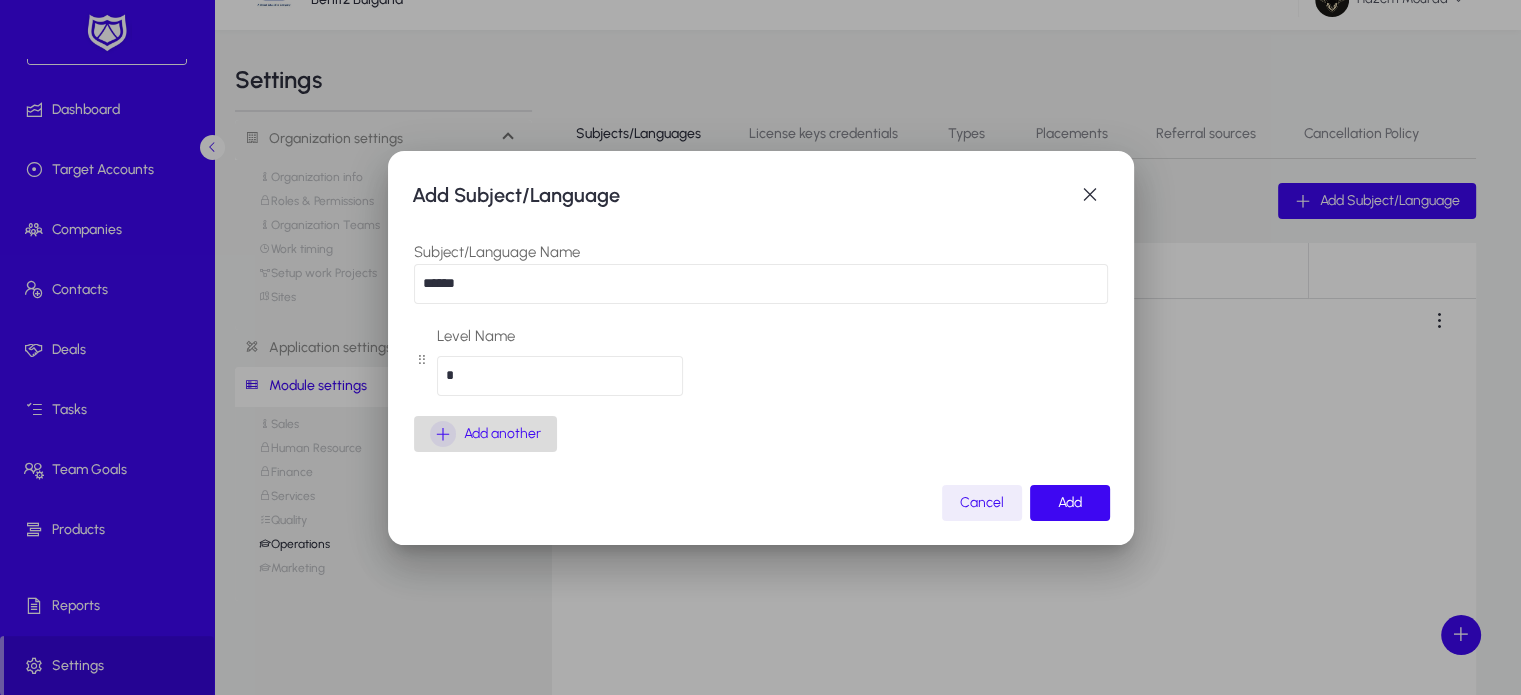 click on "Add another" at bounding box center [485, 434] 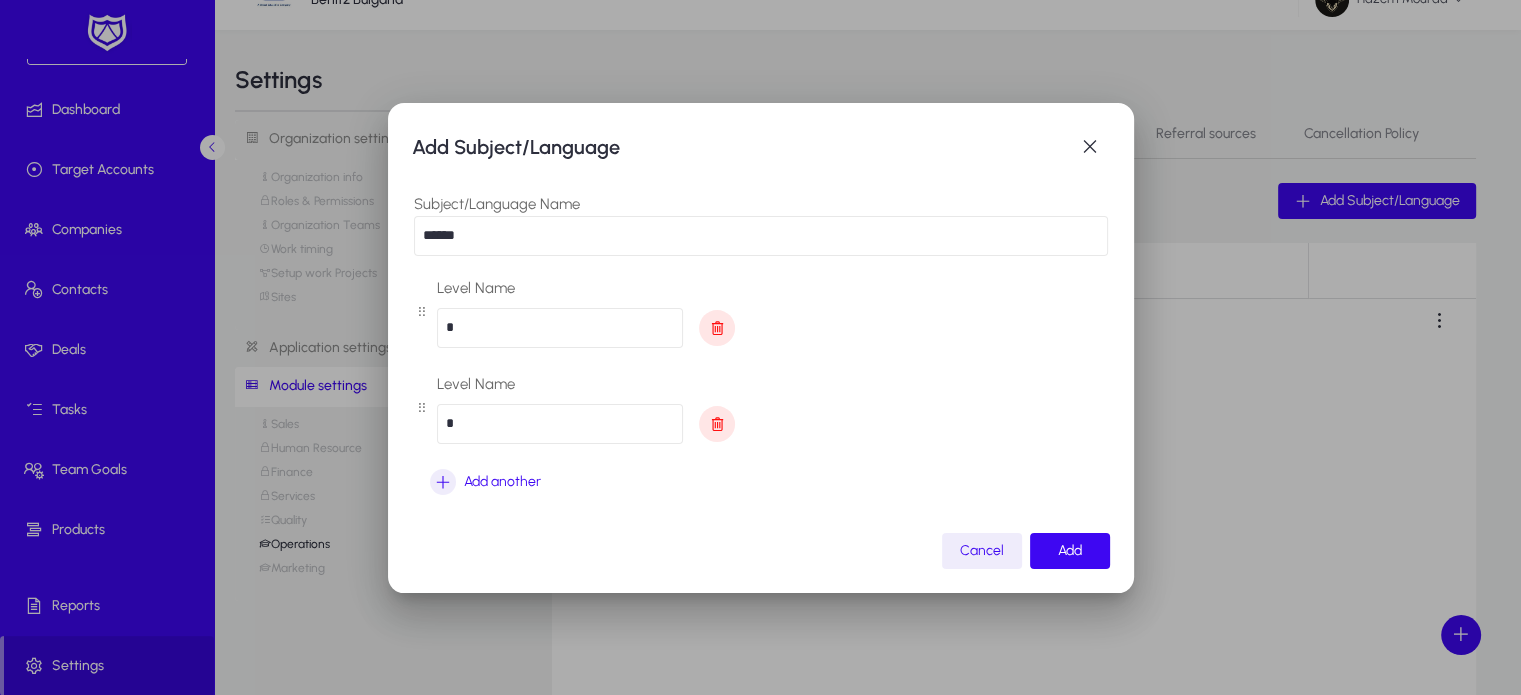 click on "*" at bounding box center [560, 424] 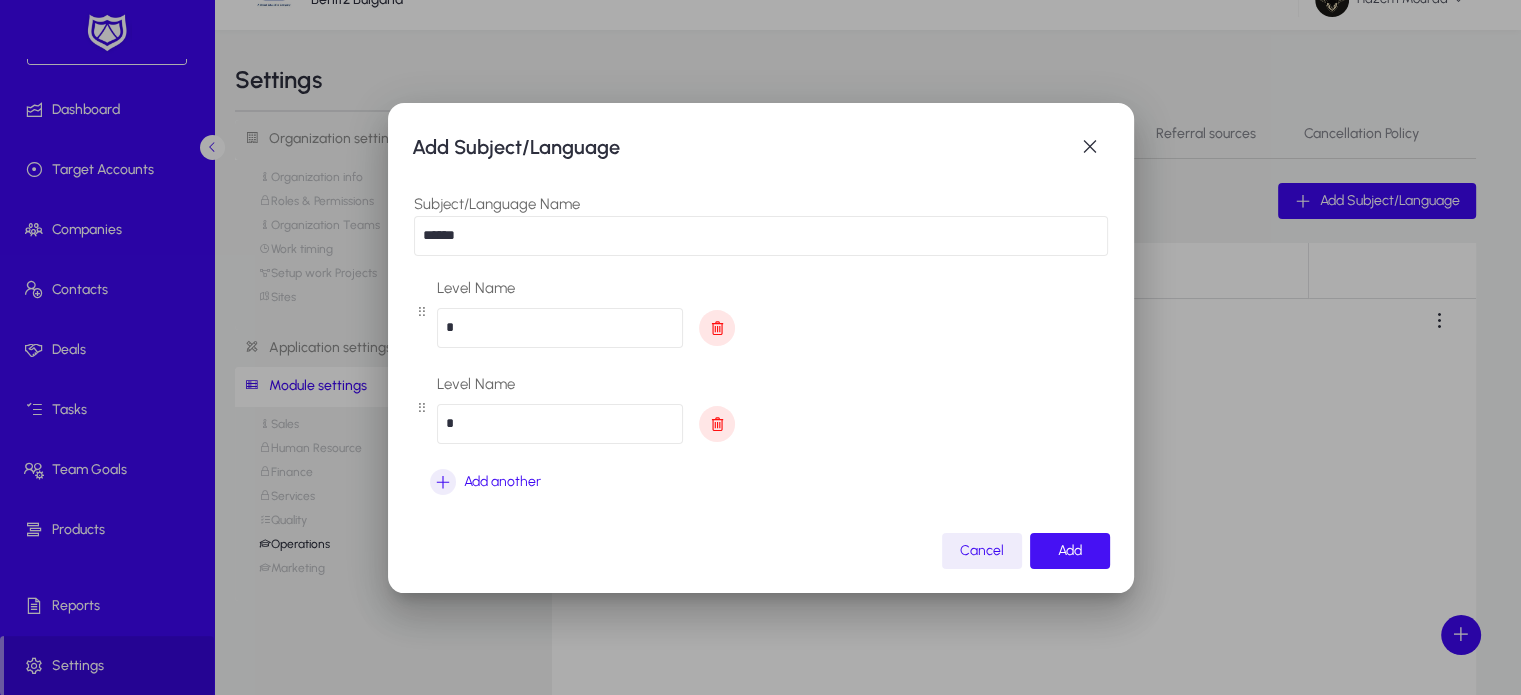 type on "*" 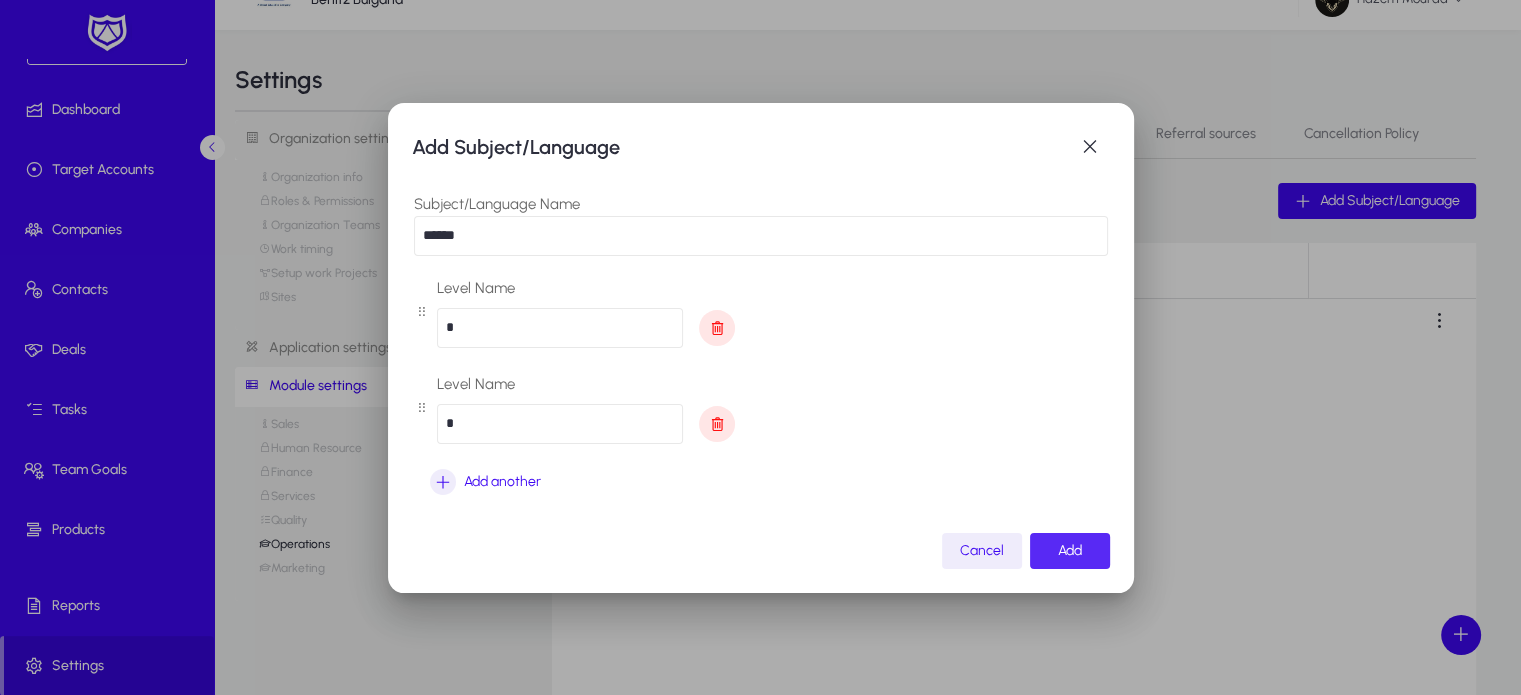 click 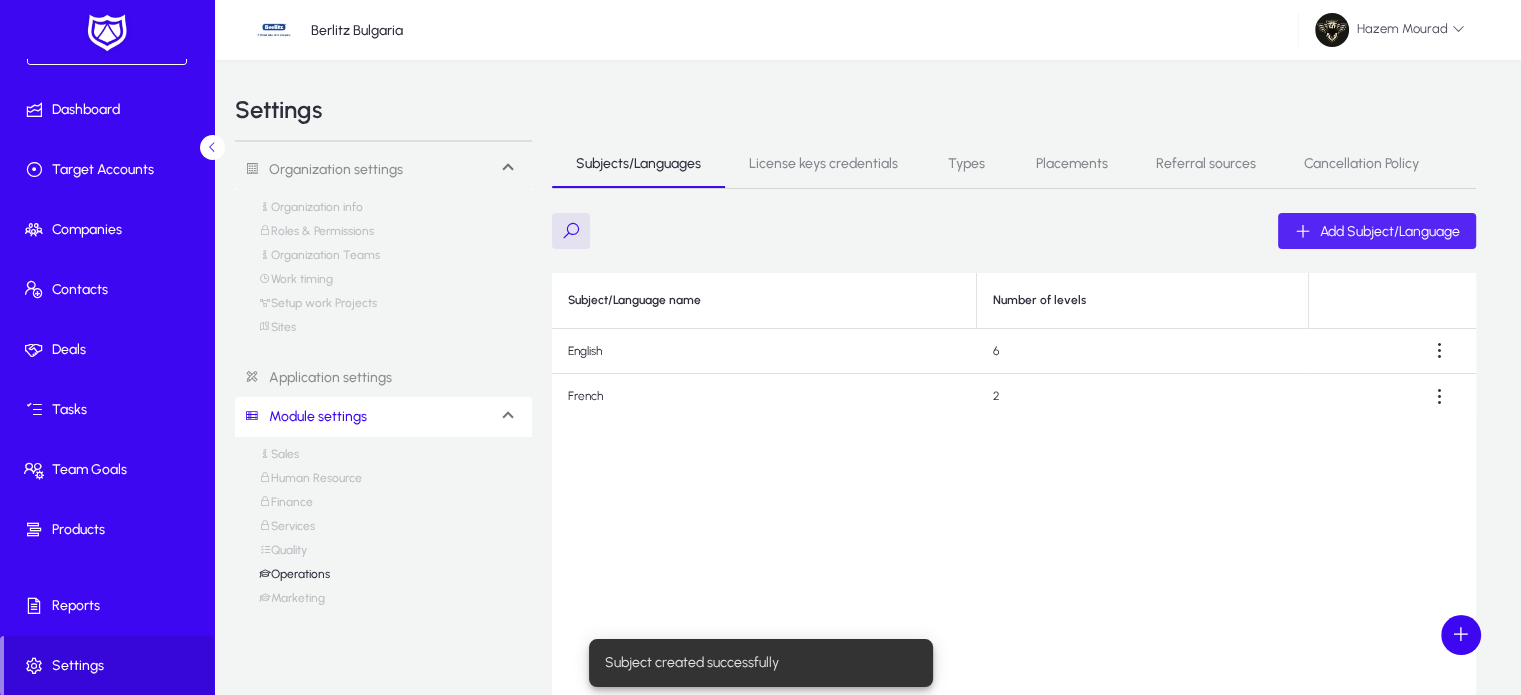 scroll, scrollTop: 30, scrollLeft: 0, axis: vertical 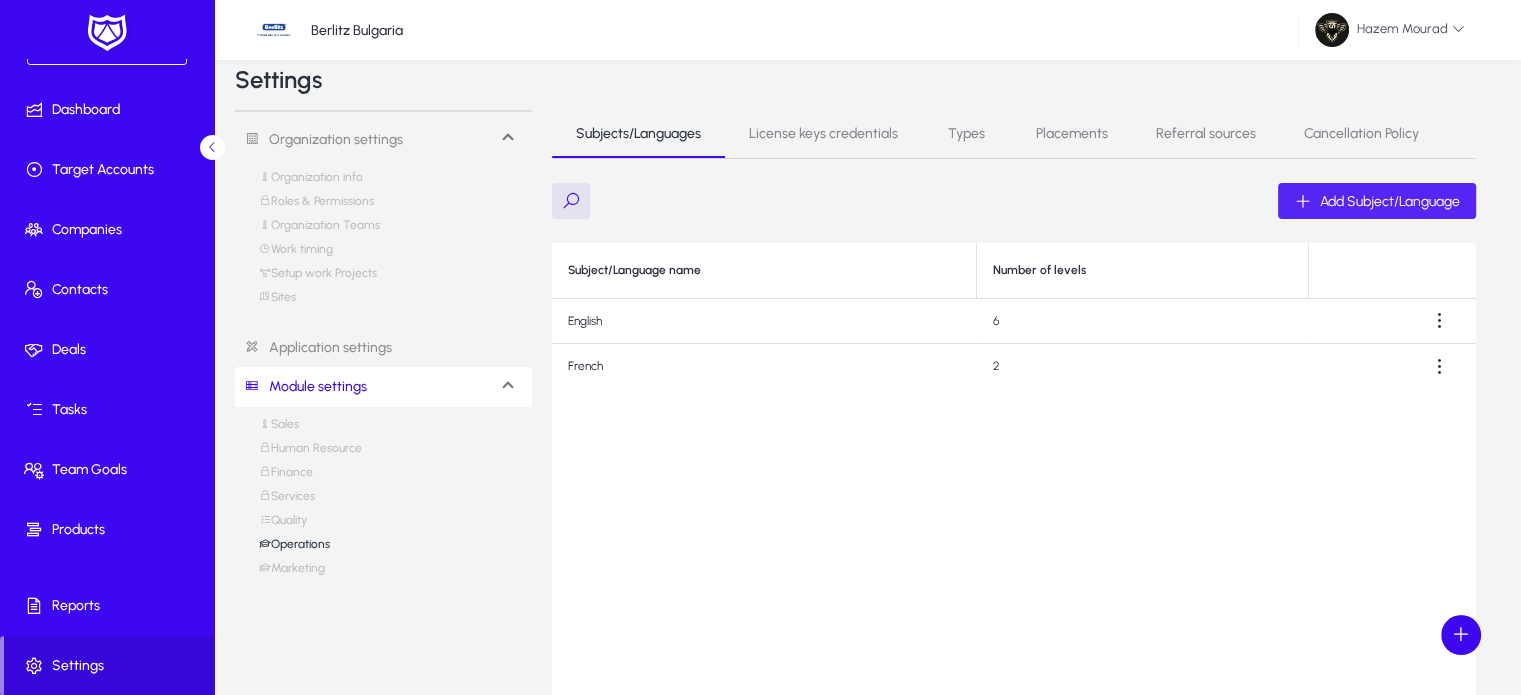 click on "Finance" at bounding box center (286, 477) 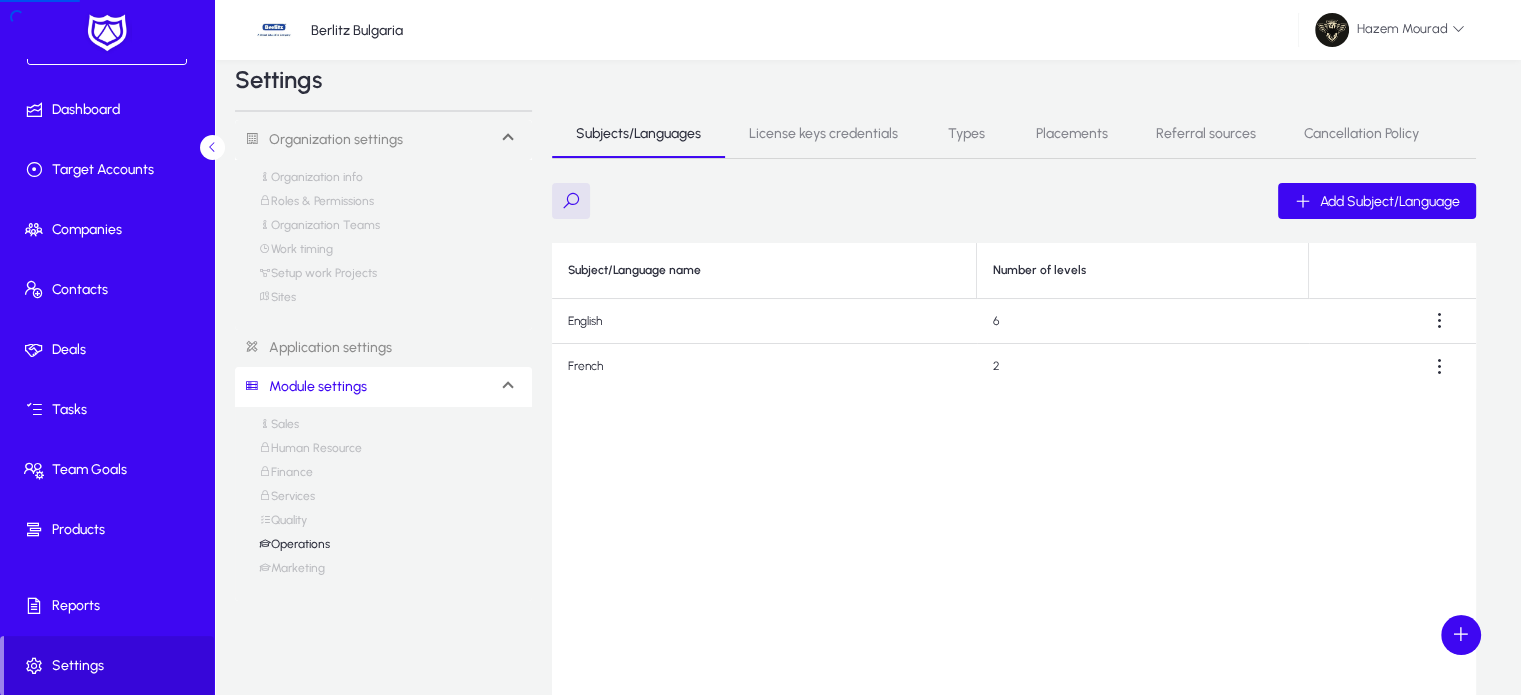click on "Finance" at bounding box center (286, 477) 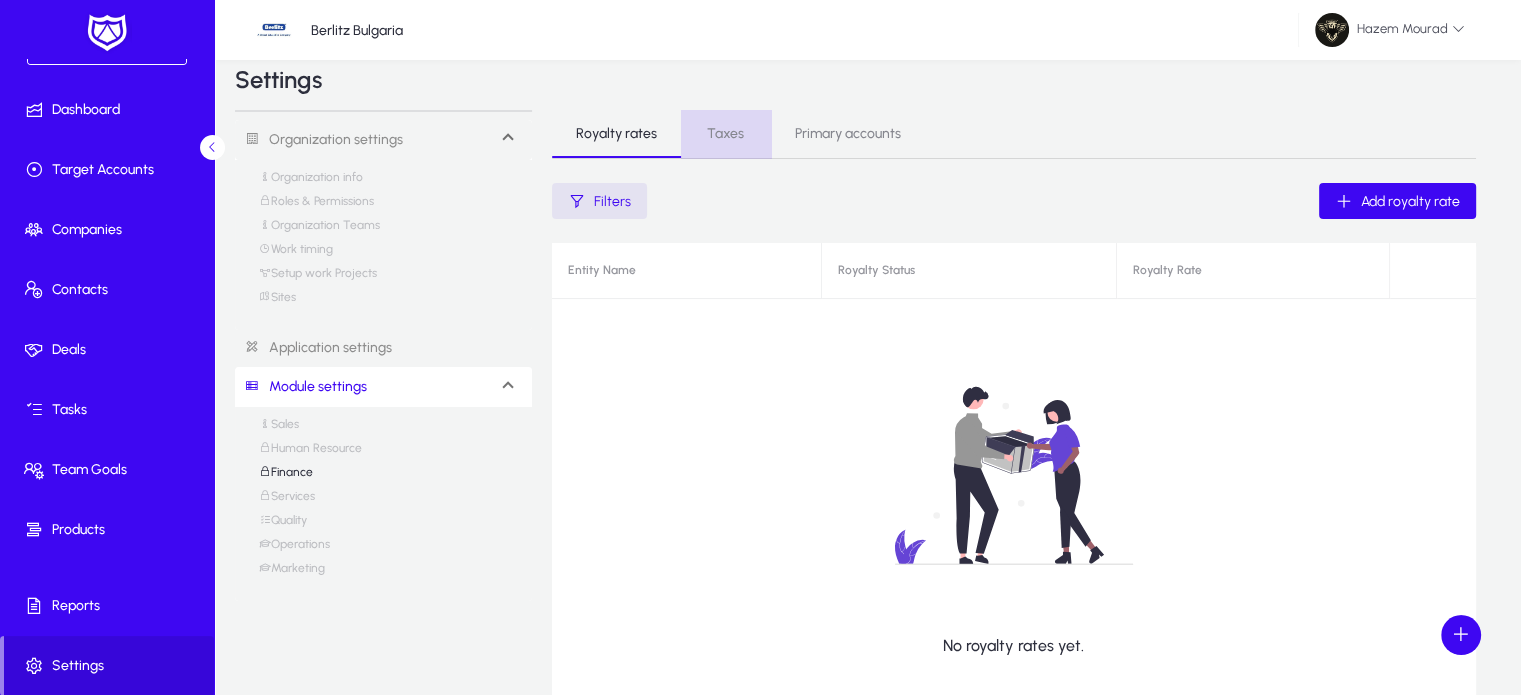 click on "Taxes" at bounding box center (725, 134) 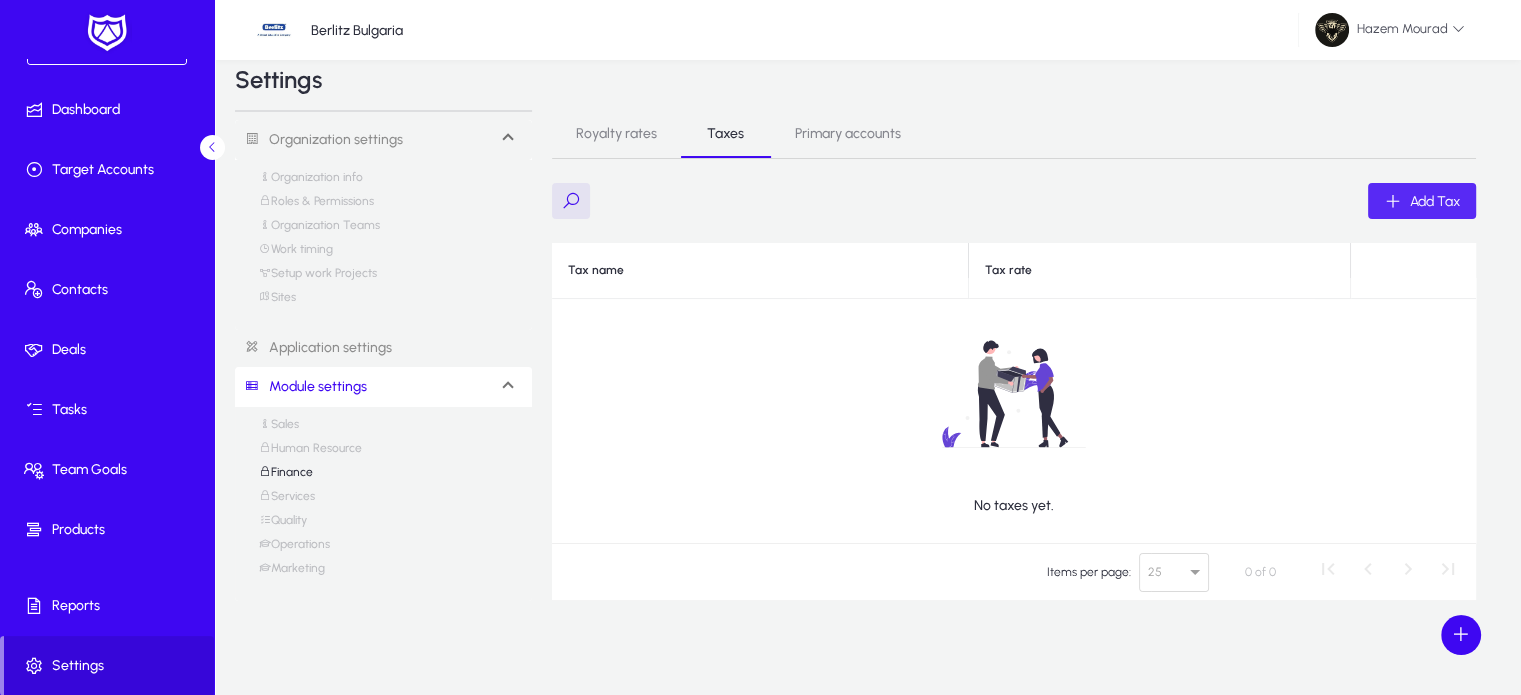 click on "Add Tax" 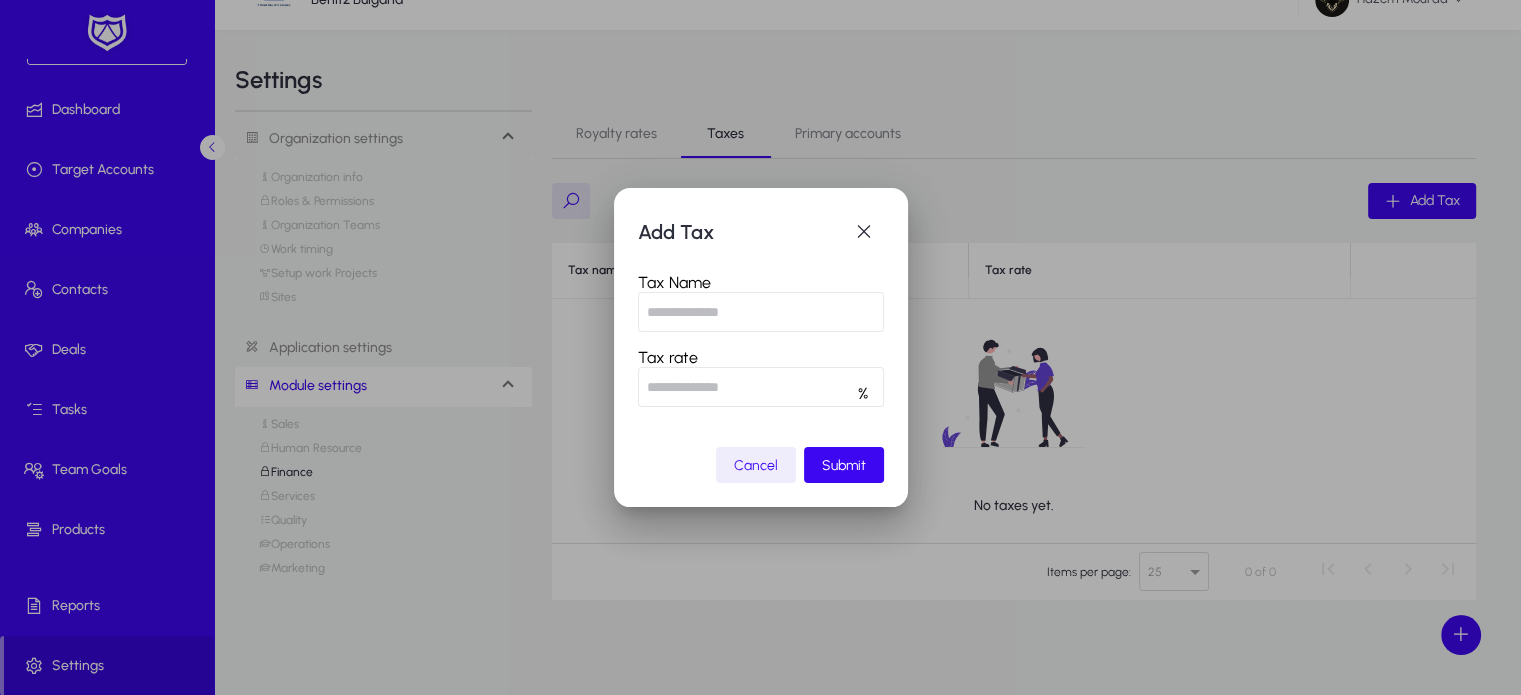 click at bounding box center (761, 312) 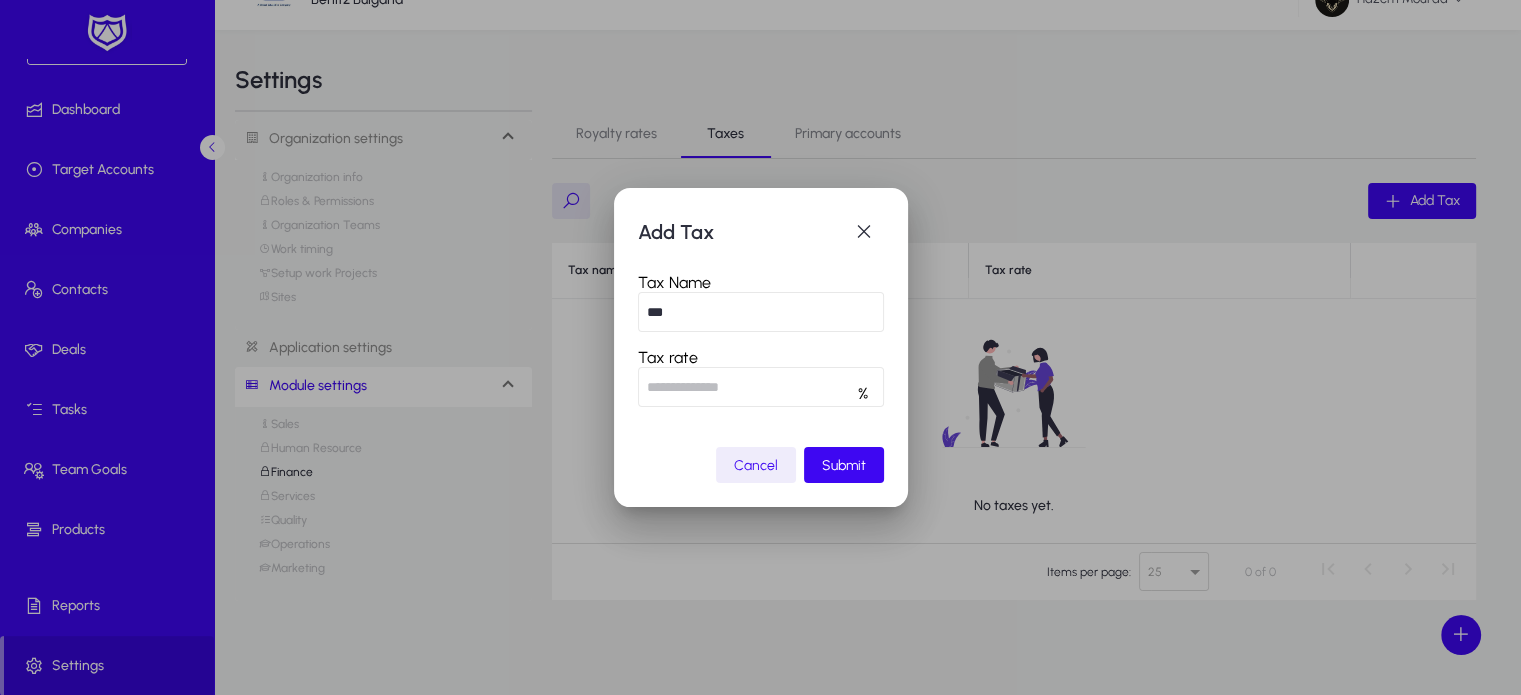type on "***" 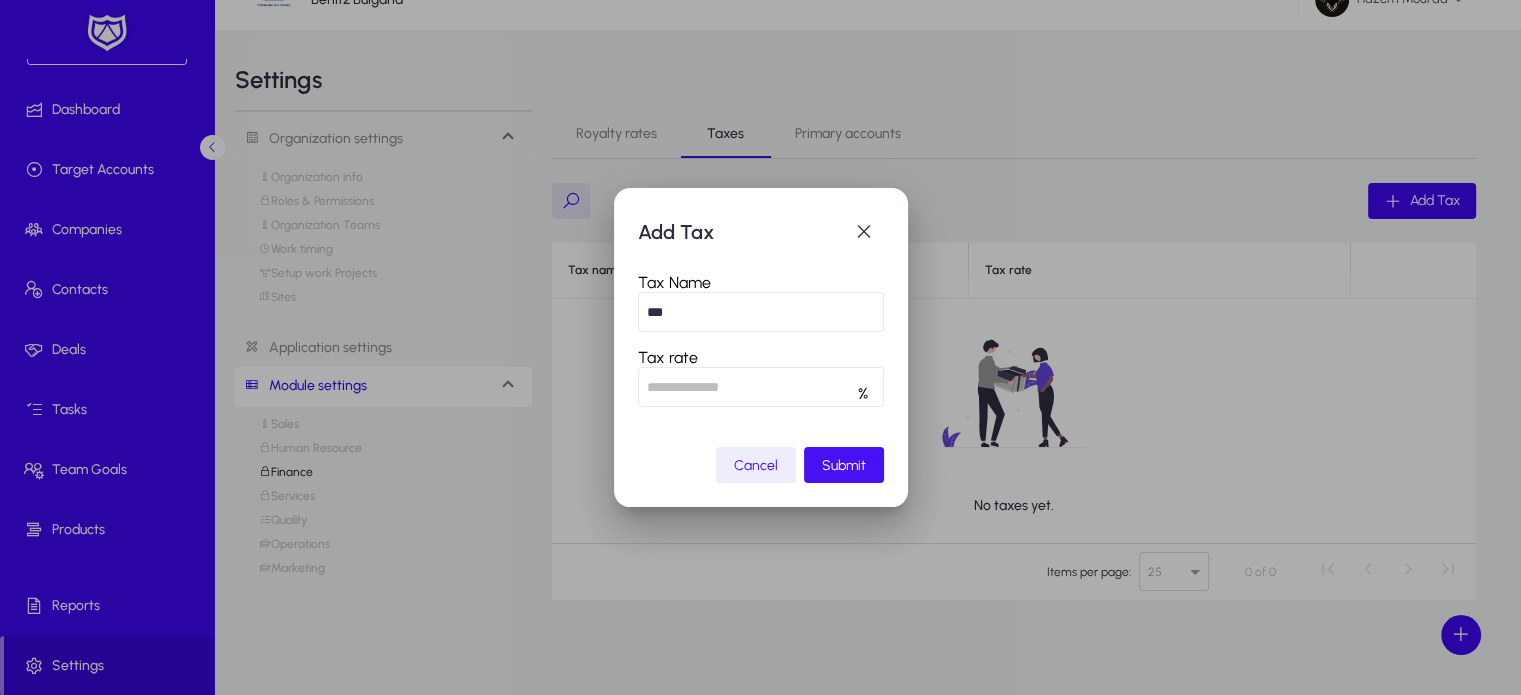 type on "**" 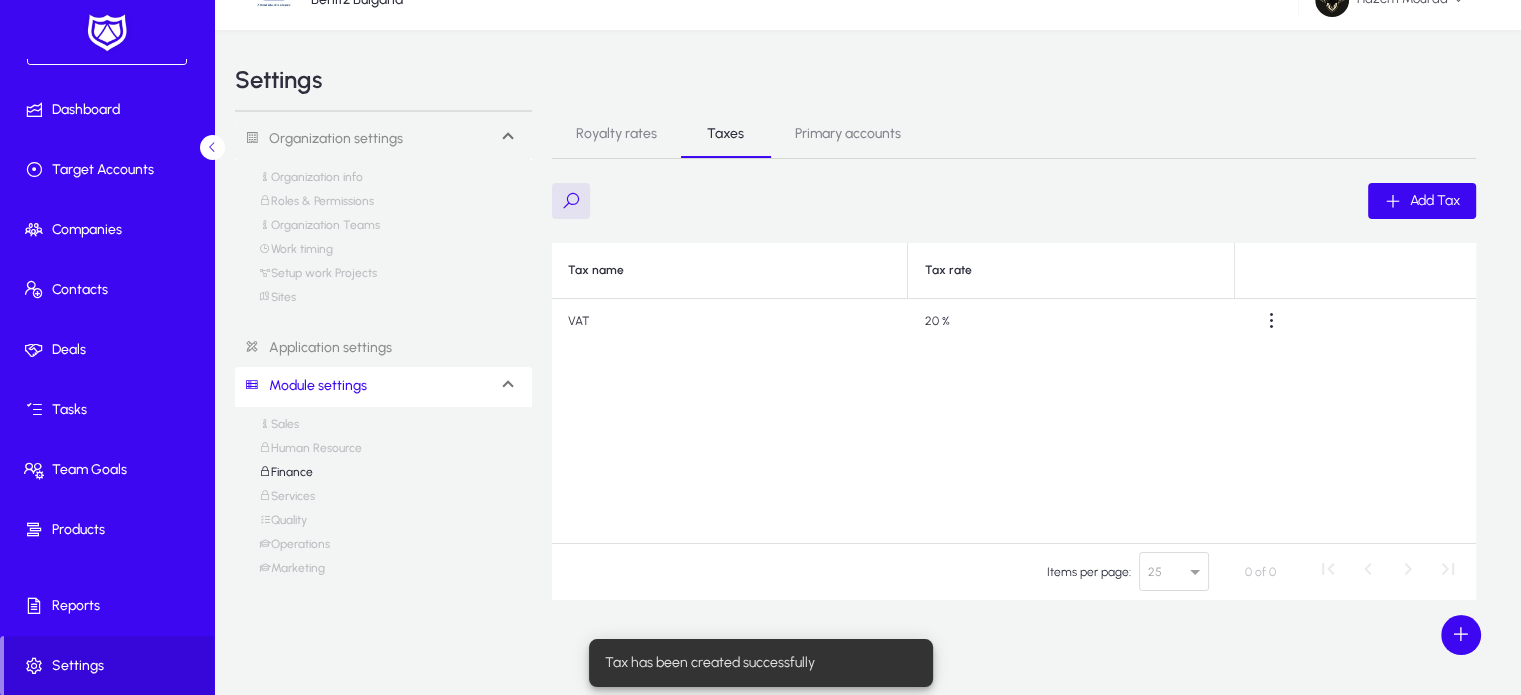 scroll, scrollTop: 30, scrollLeft: 0, axis: vertical 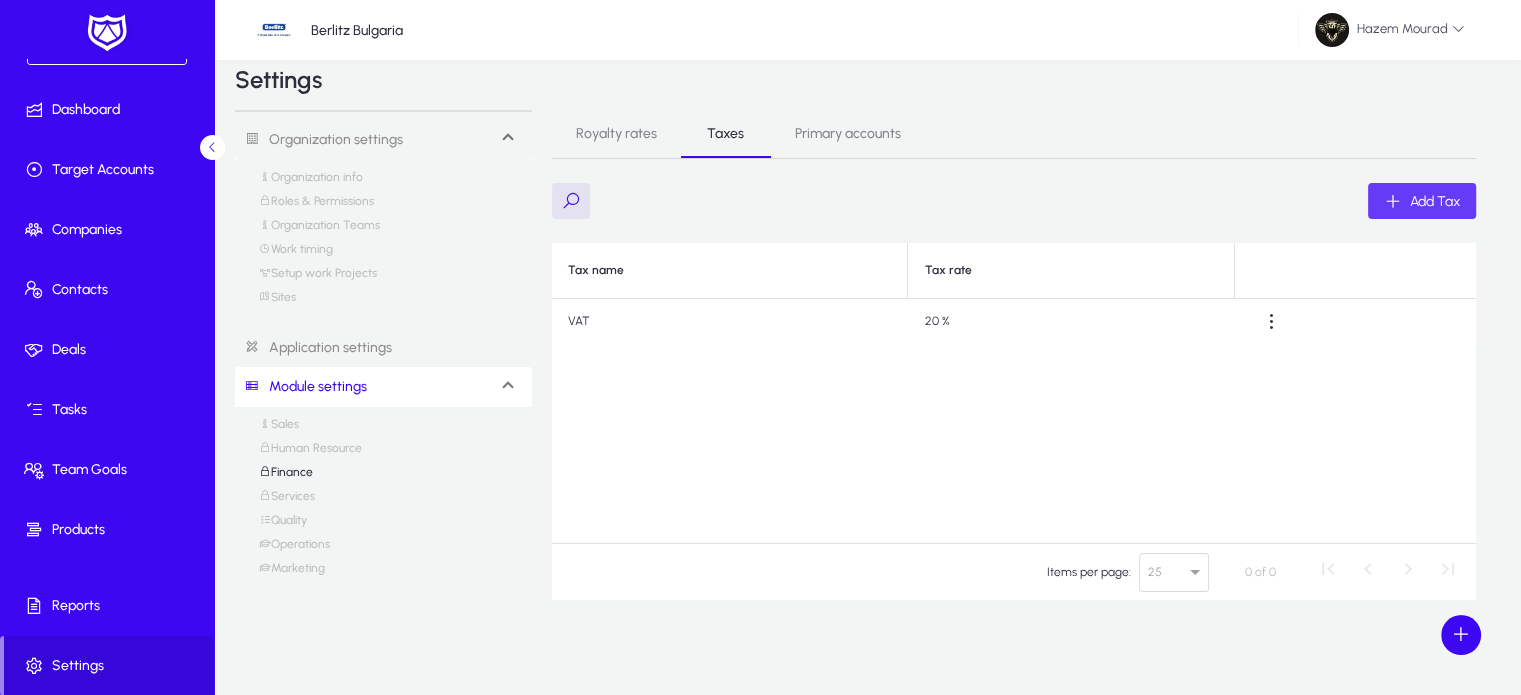 click 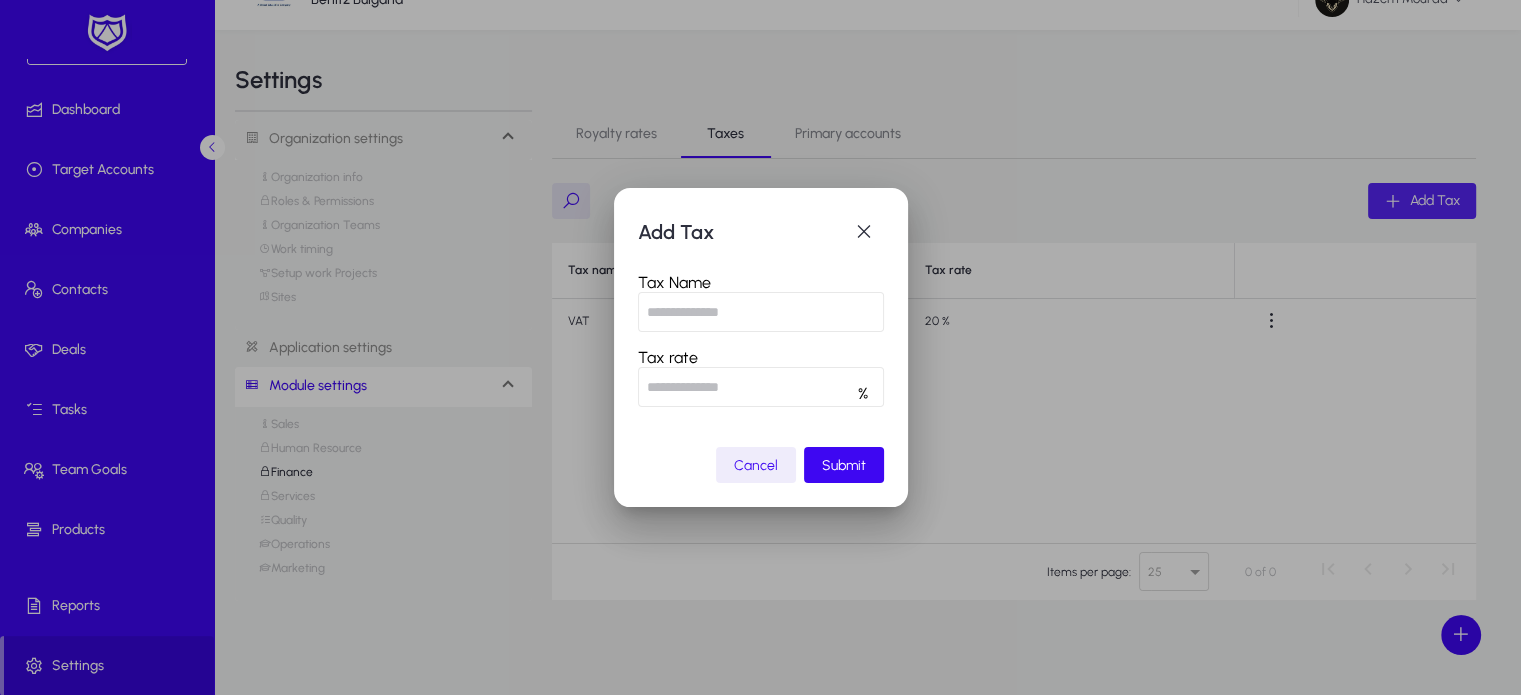 scroll, scrollTop: 0, scrollLeft: 0, axis: both 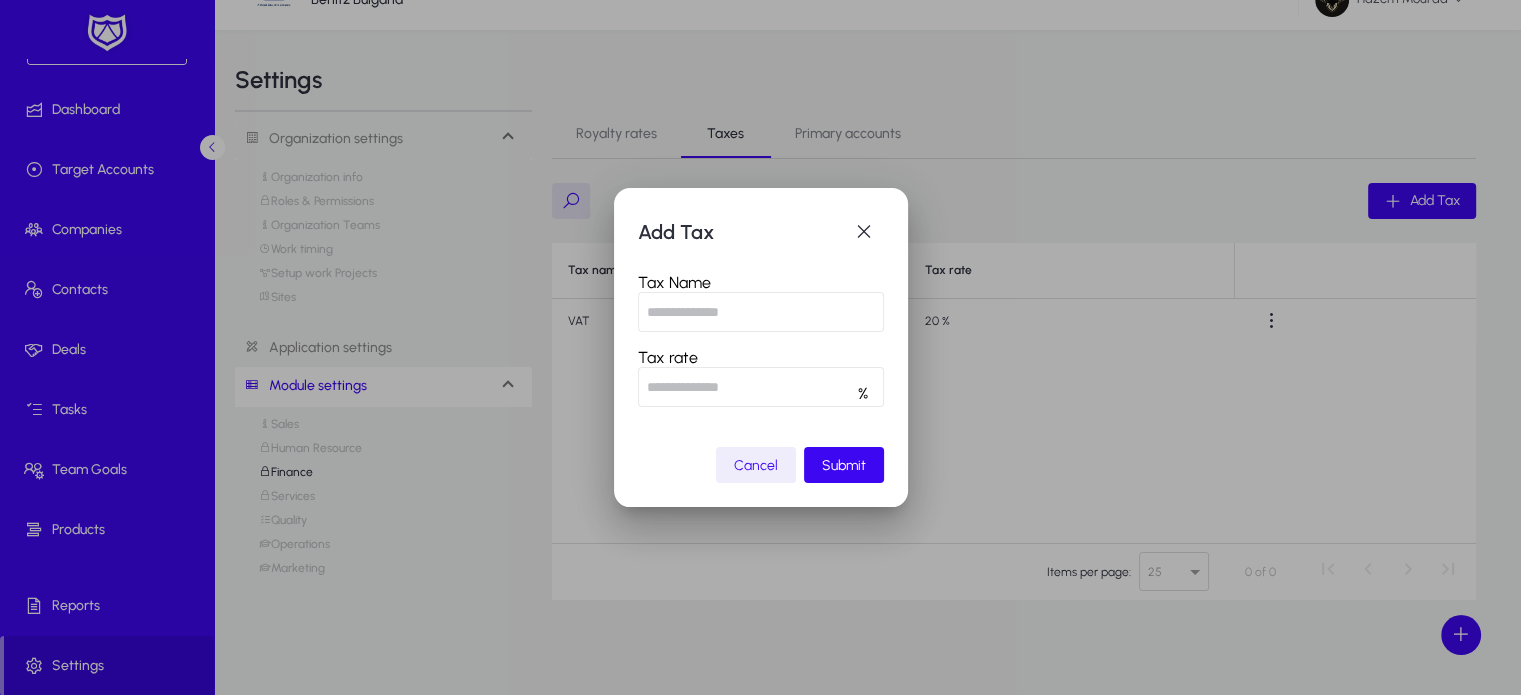 click at bounding box center [761, 312] 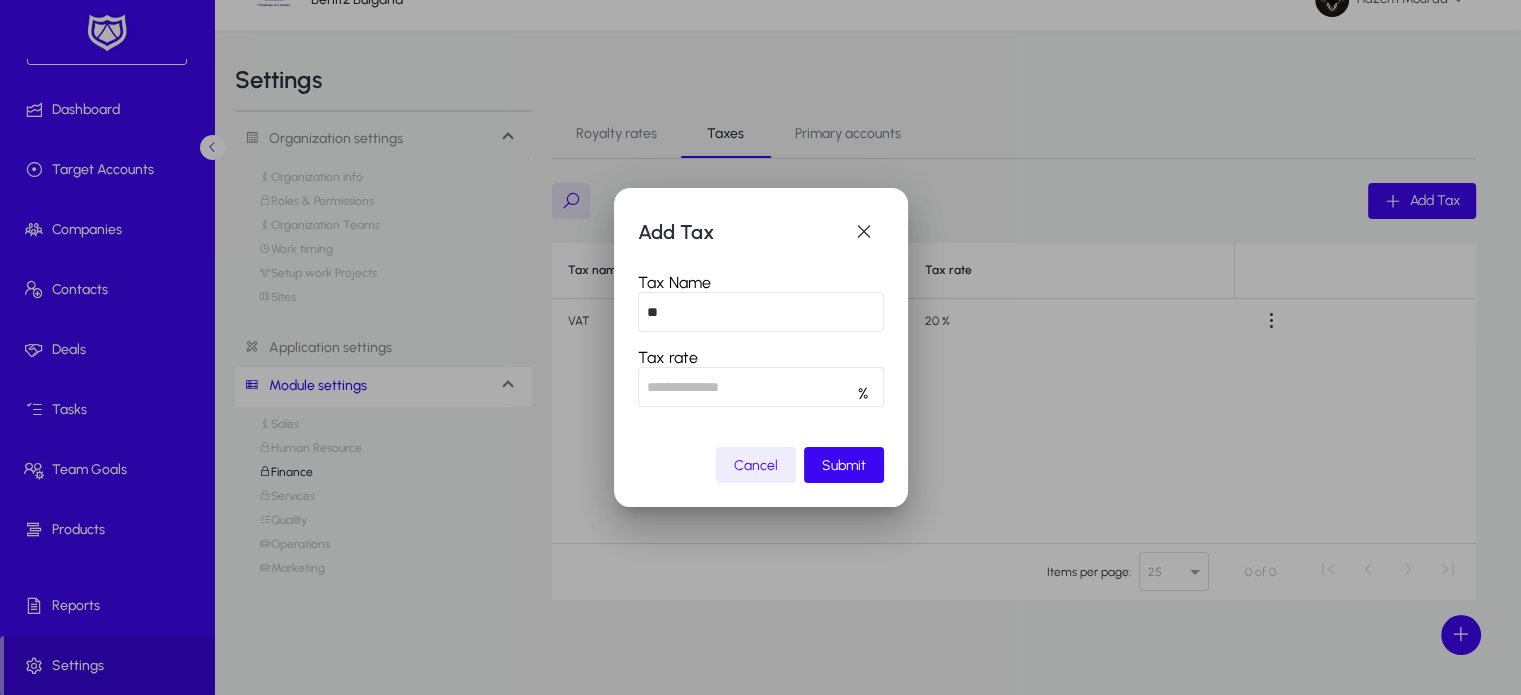 type on "*" 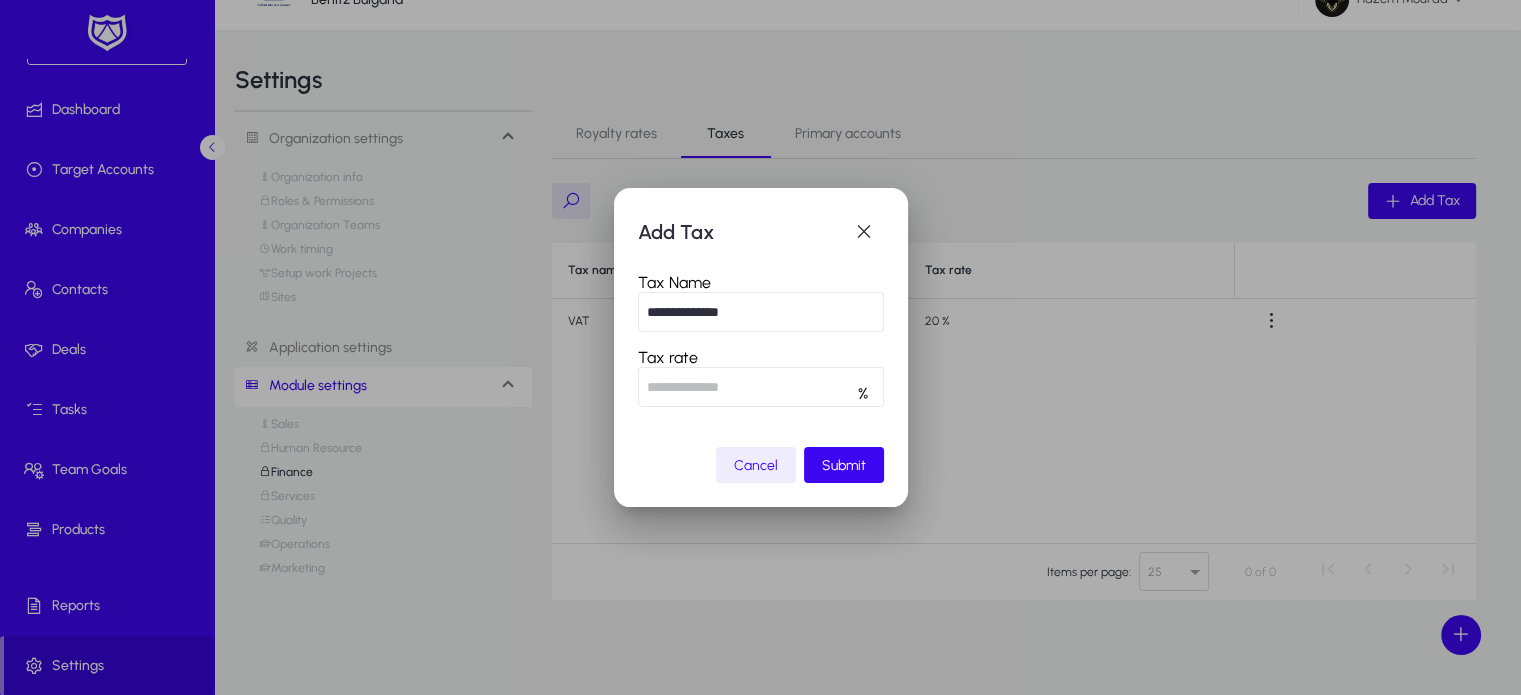 type on "**********" 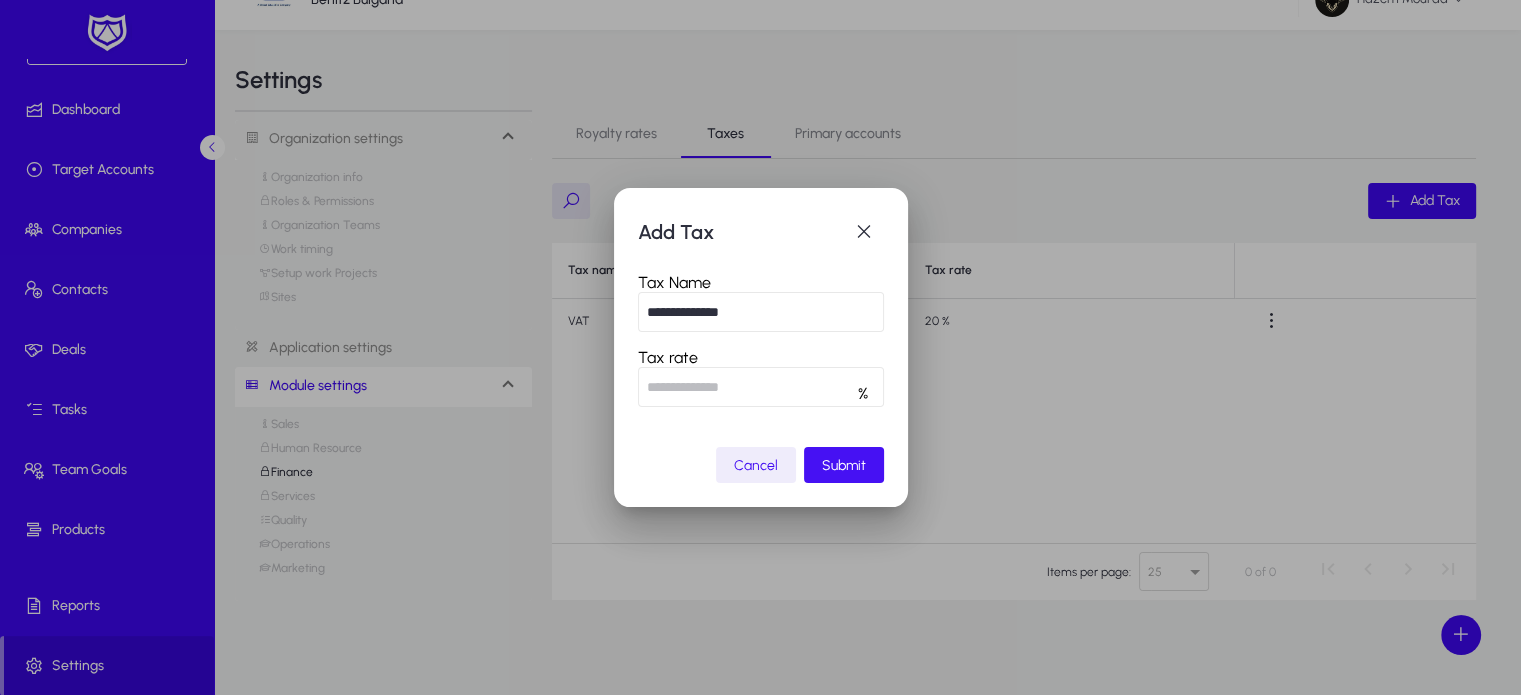 type on "**" 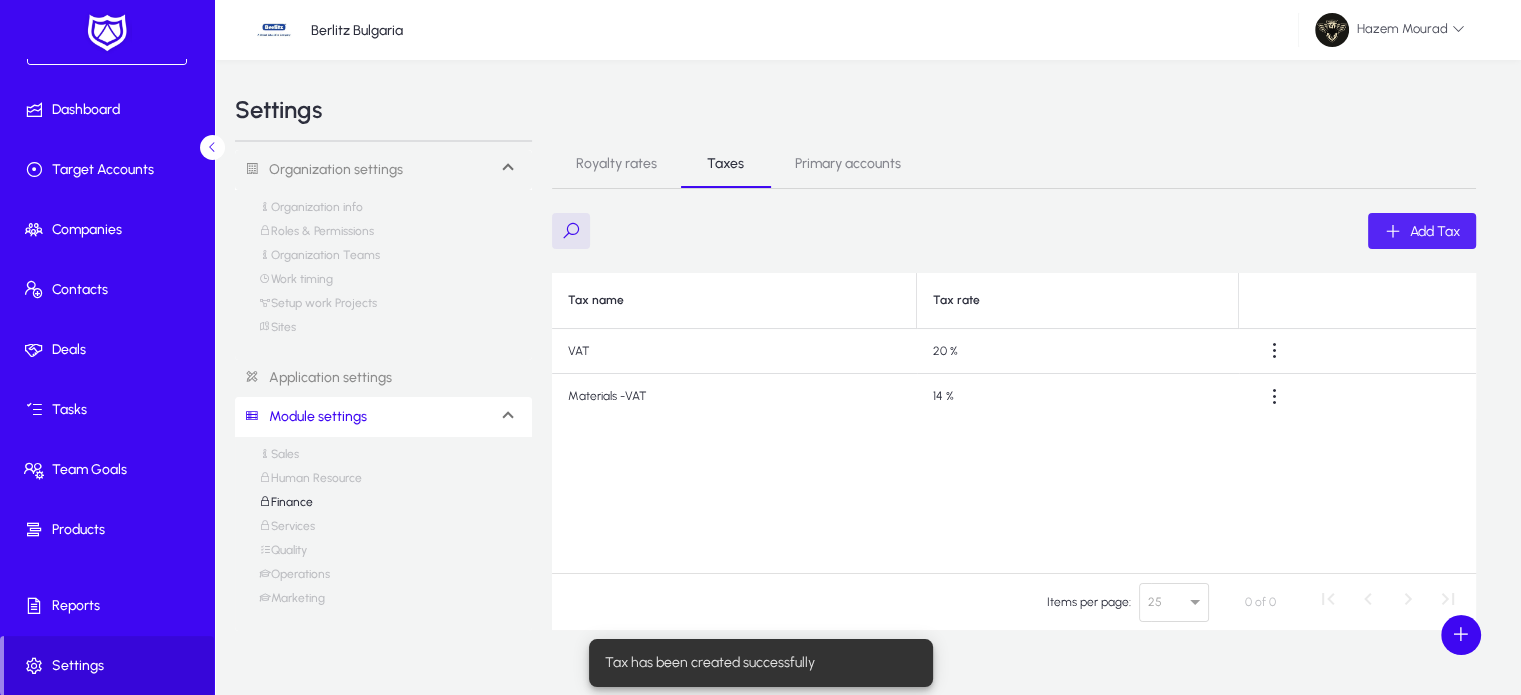 scroll, scrollTop: 30, scrollLeft: 0, axis: vertical 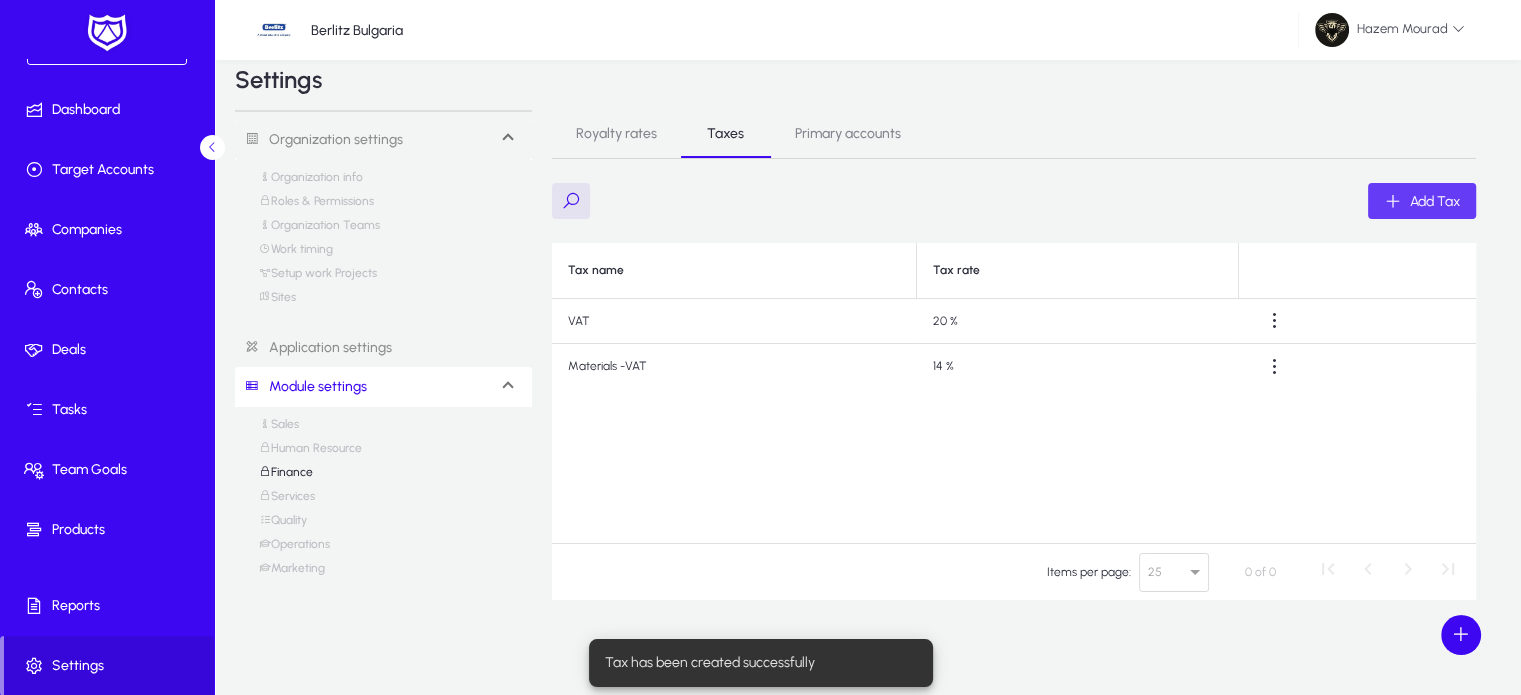 click 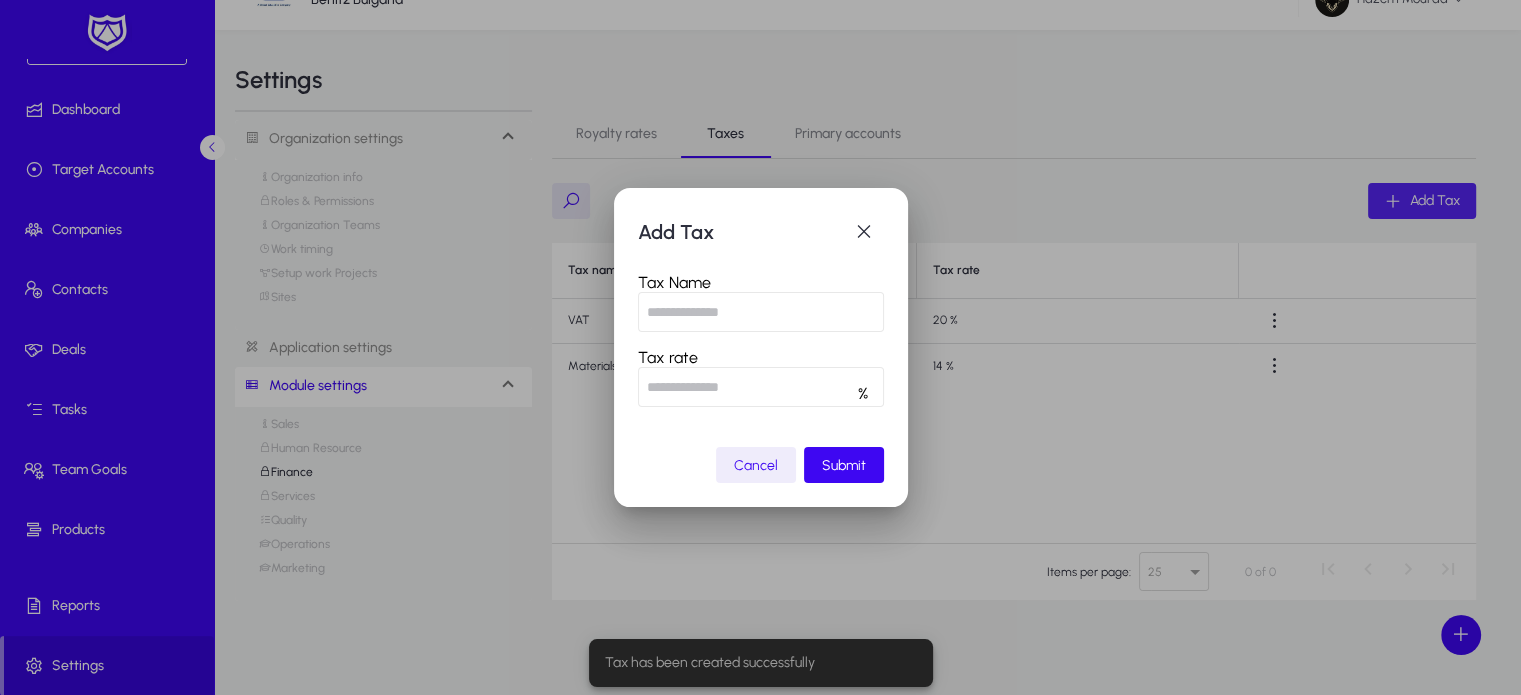 scroll, scrollTop: 0, scrollLeft: 0, axis: both 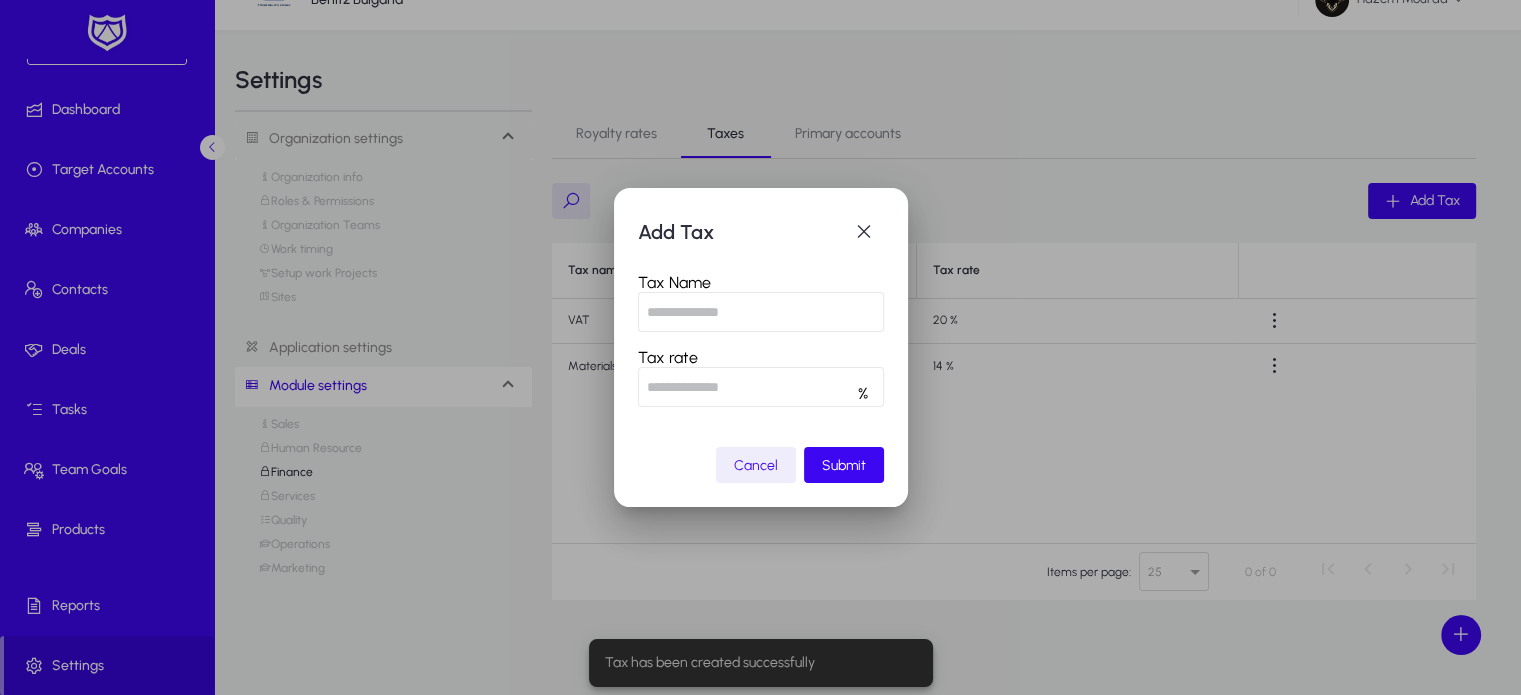 click at bounding box center [761, 312] 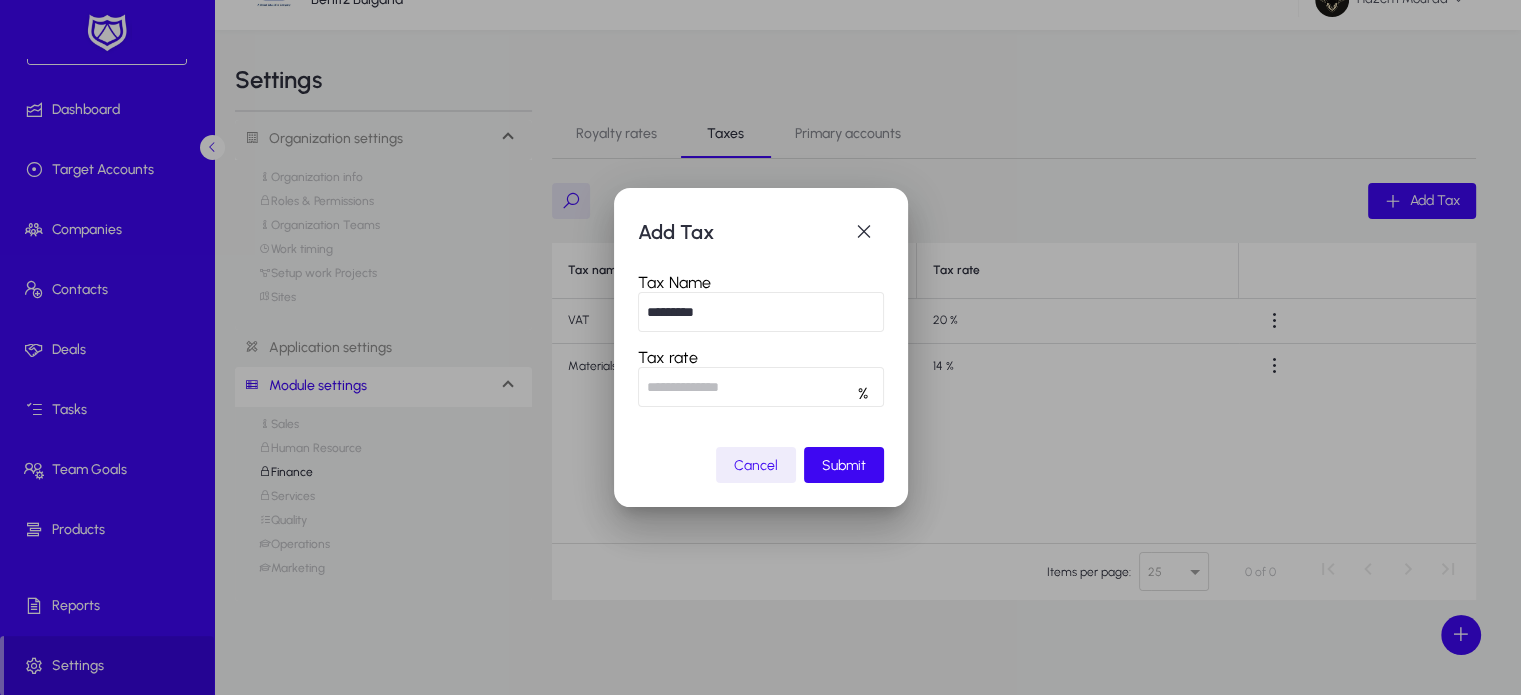 type on "*********" 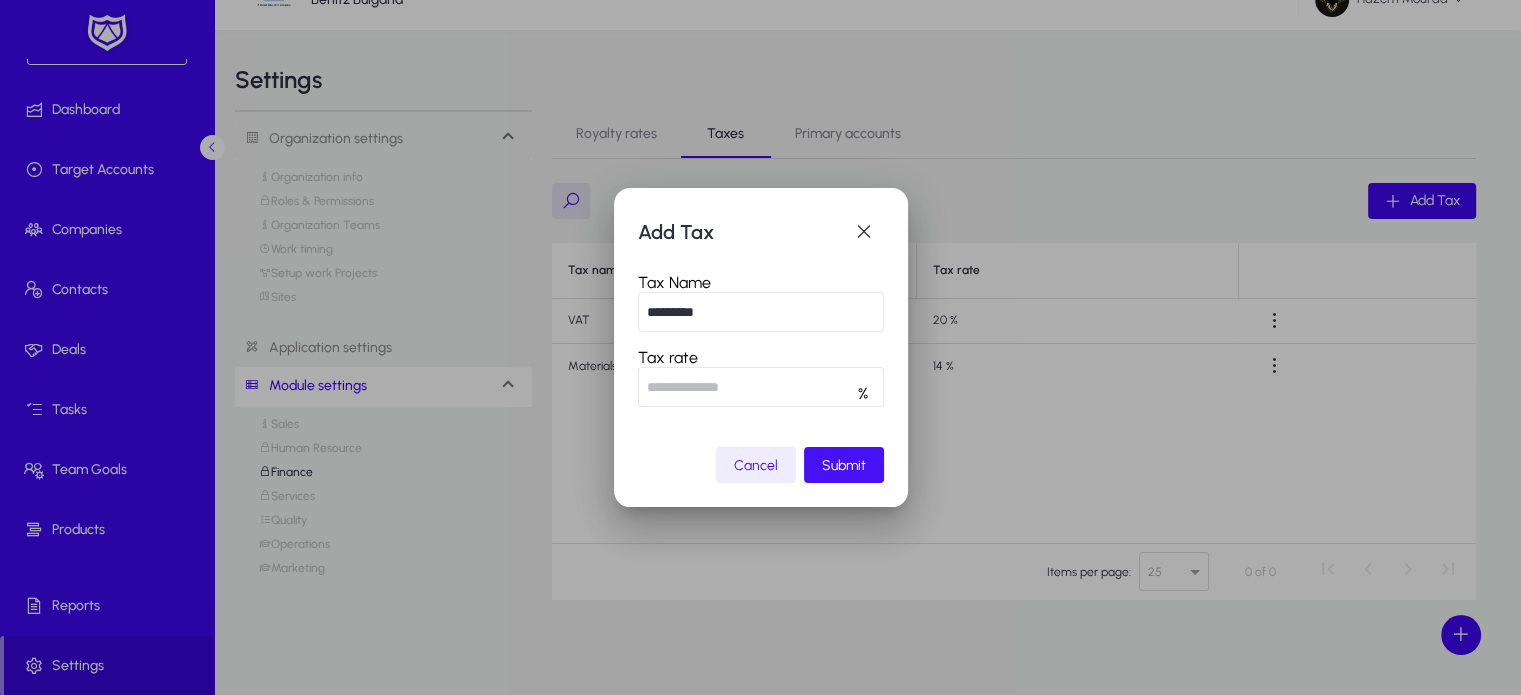 type on "*" 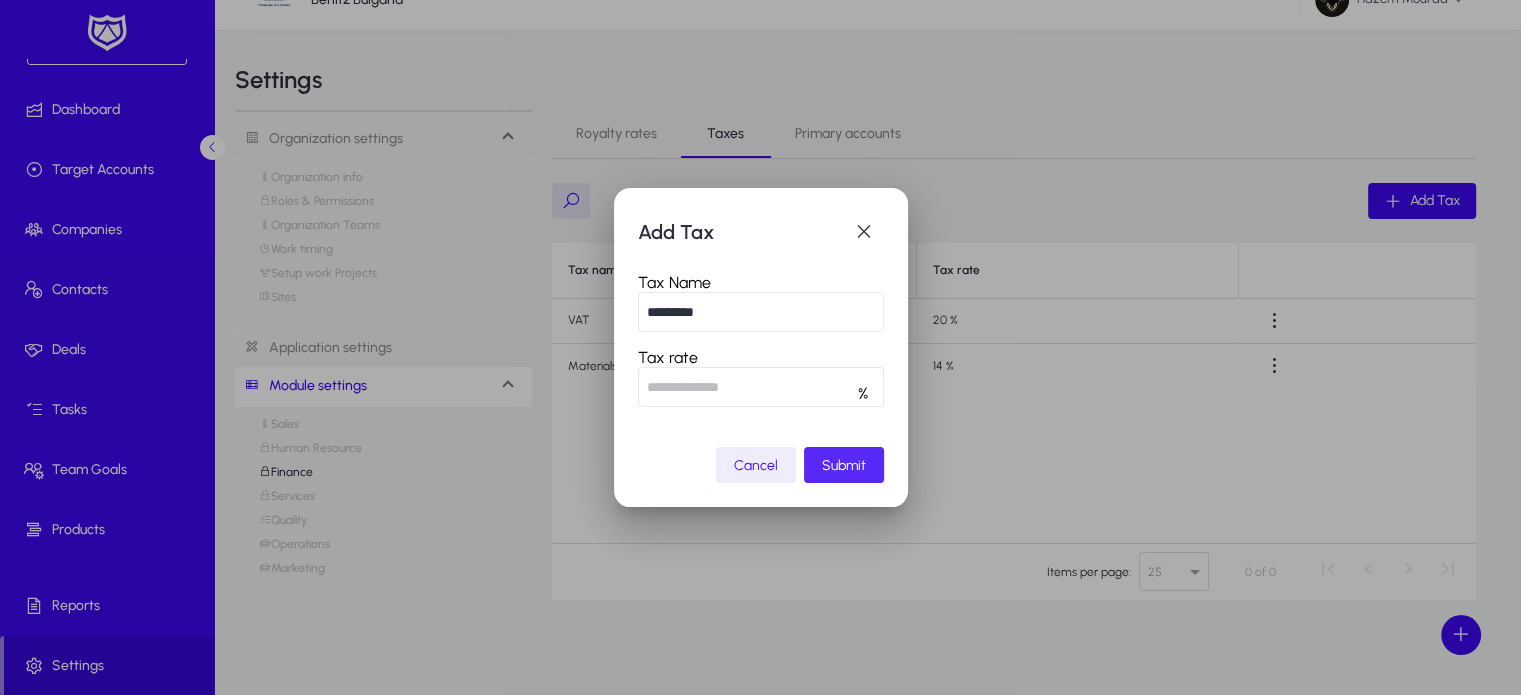 click at bounding box center [844, 465] 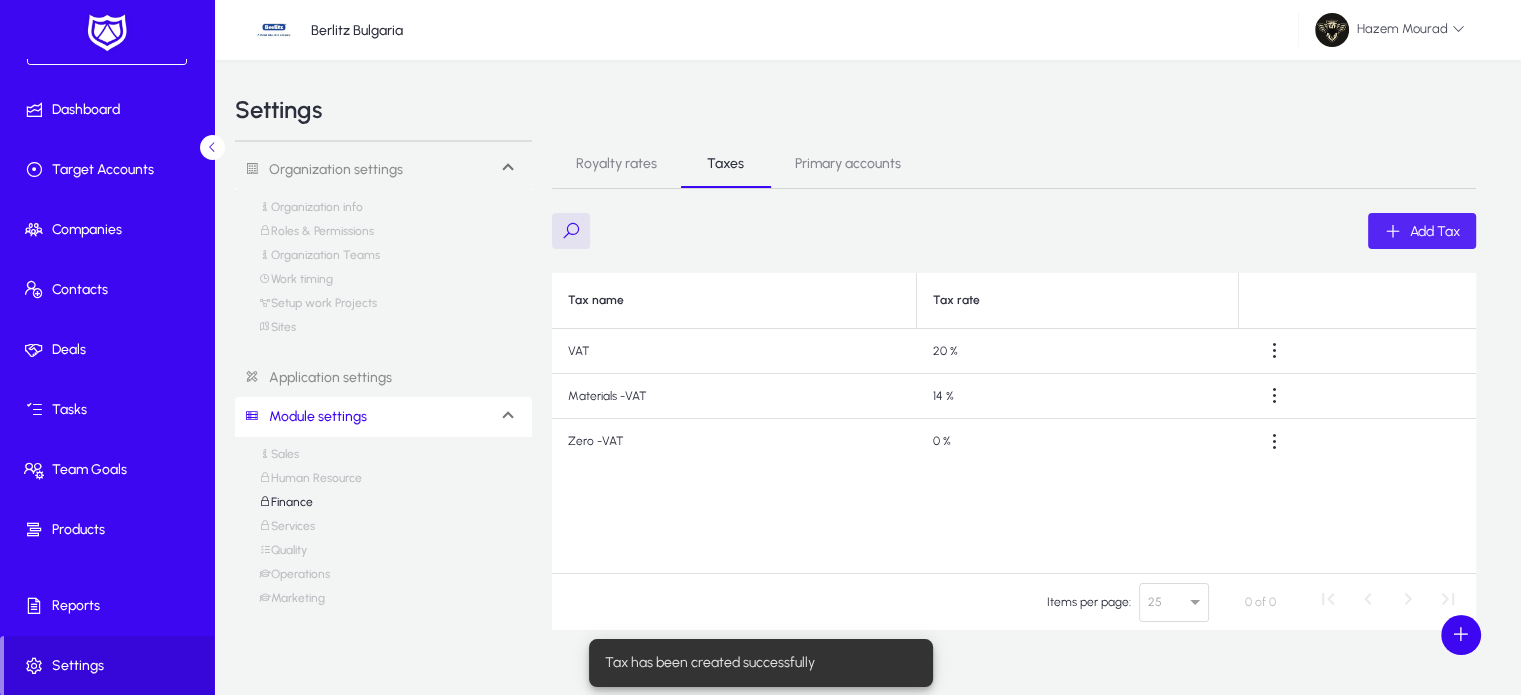 scroll, scrollTop: 30, scrollLeft: 0, axis: vertical 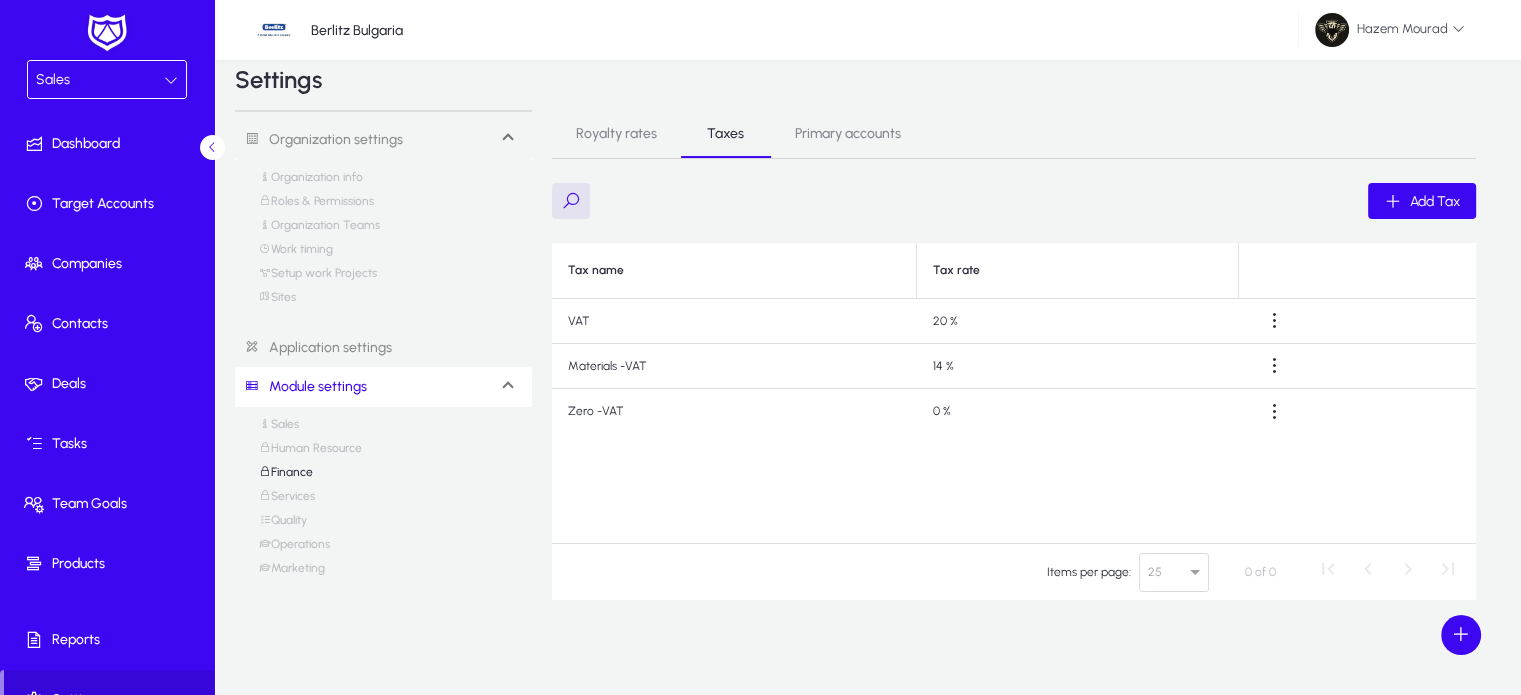 click on "Sales" at bounding box center (107, 79) 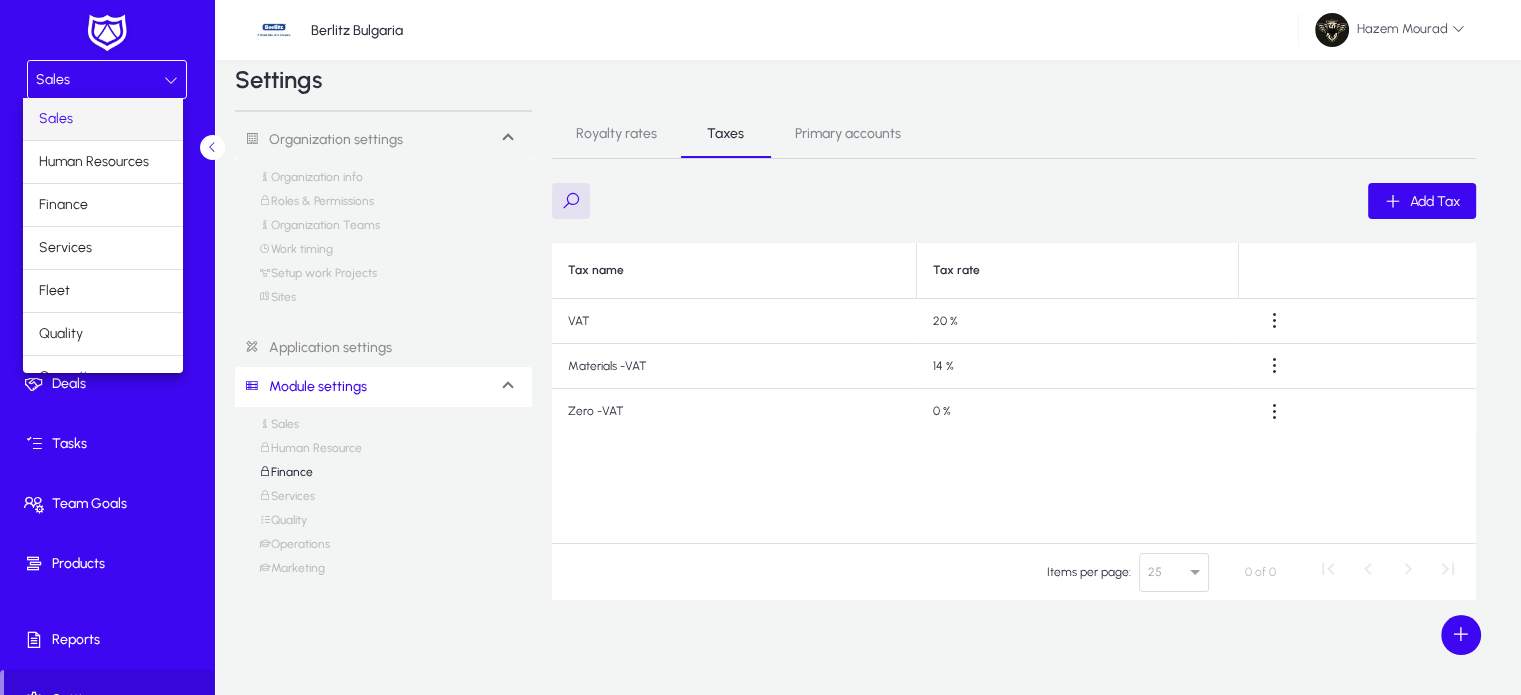 click at bounding box center (760, 347) 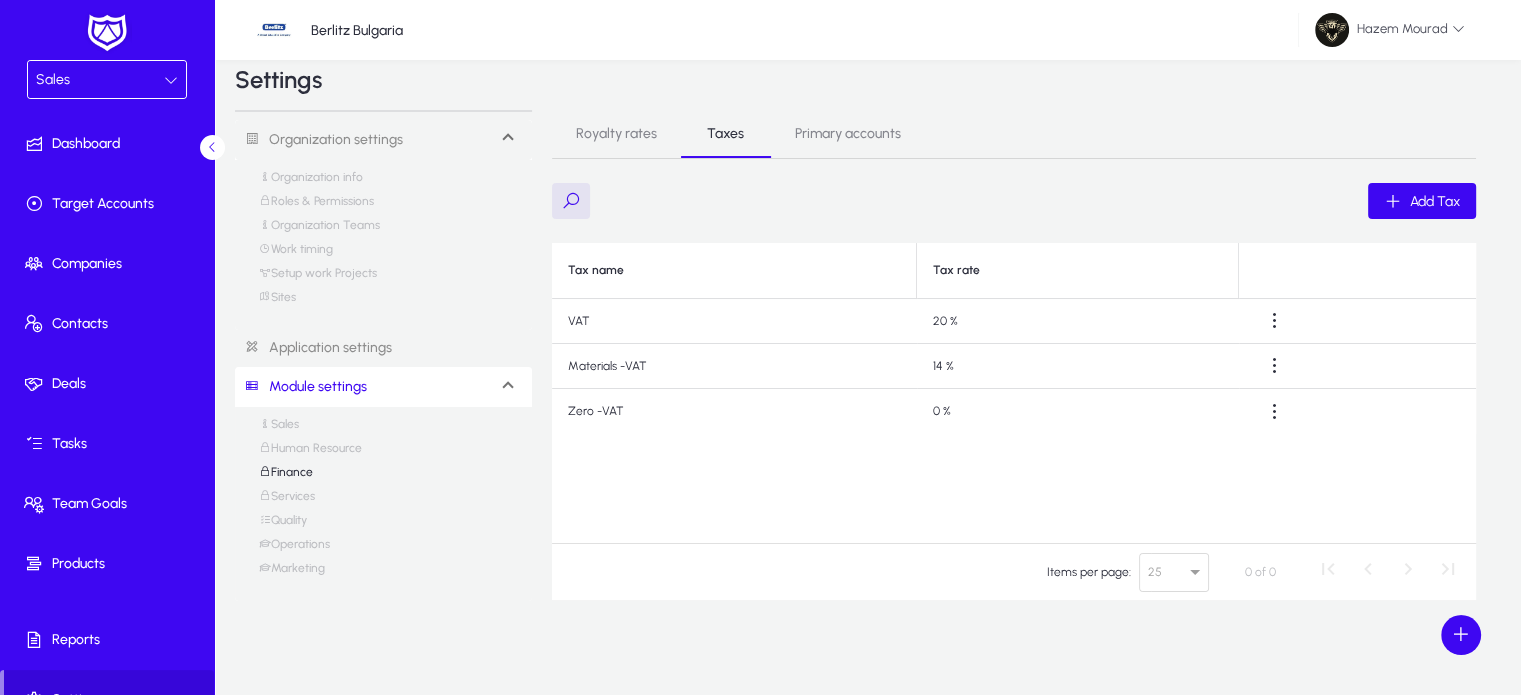 click on "Sales" at bounding box center (100, 80) 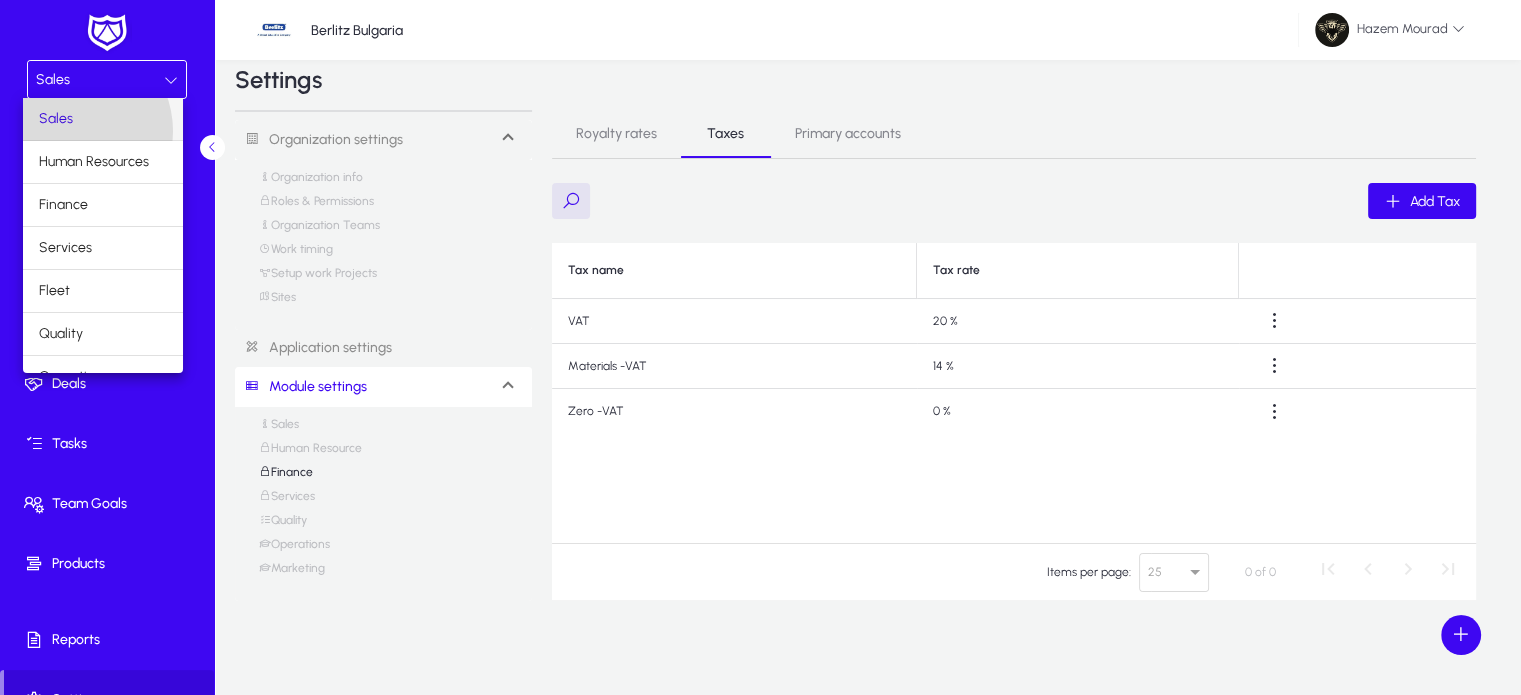 click on "Sales" at bounding box center (103, 119) 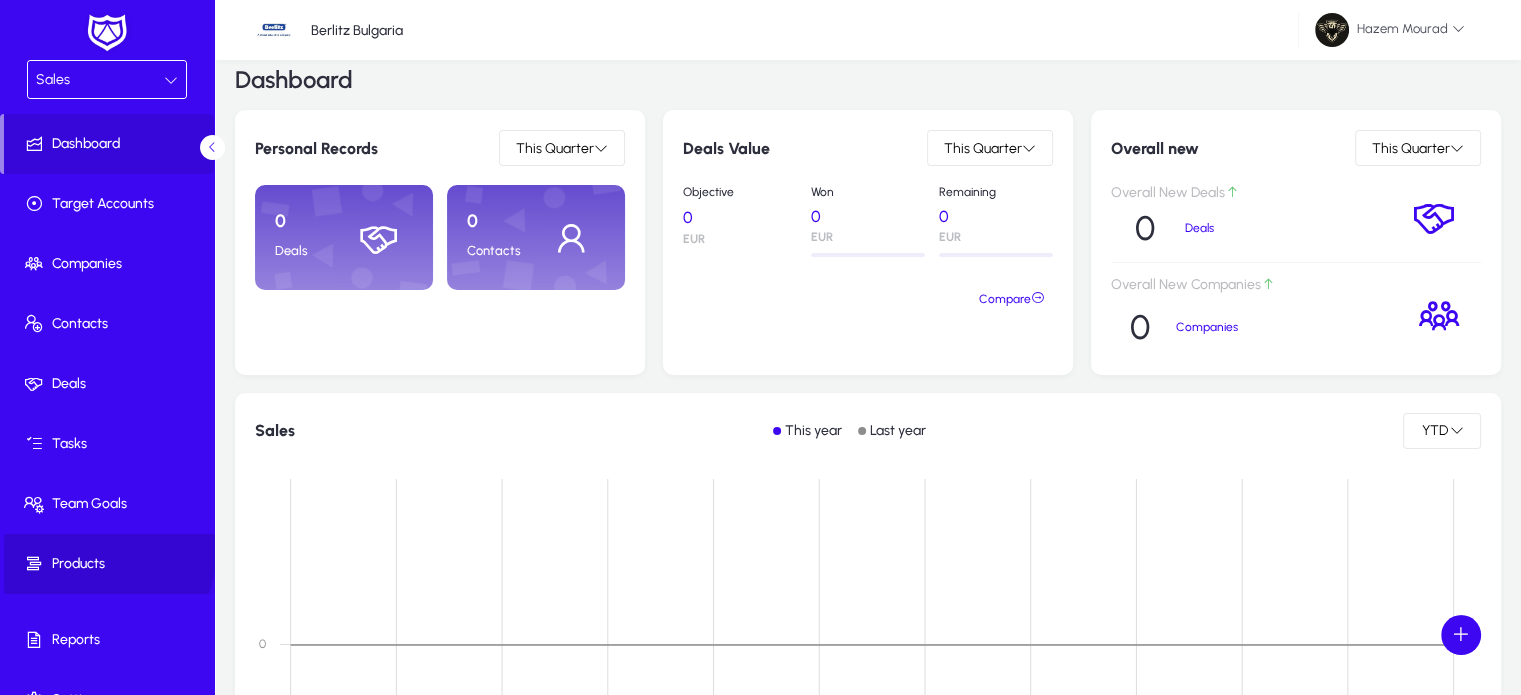 click 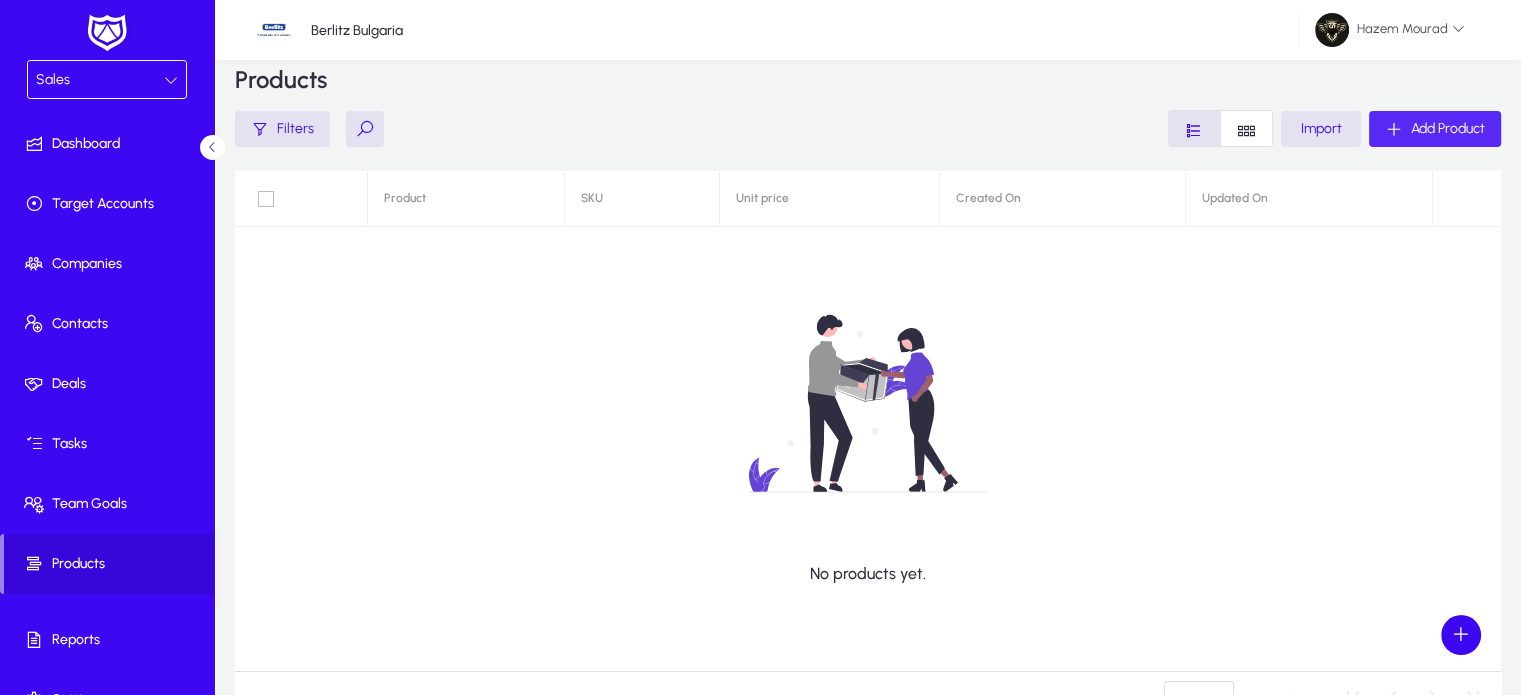 click on "Add Product" 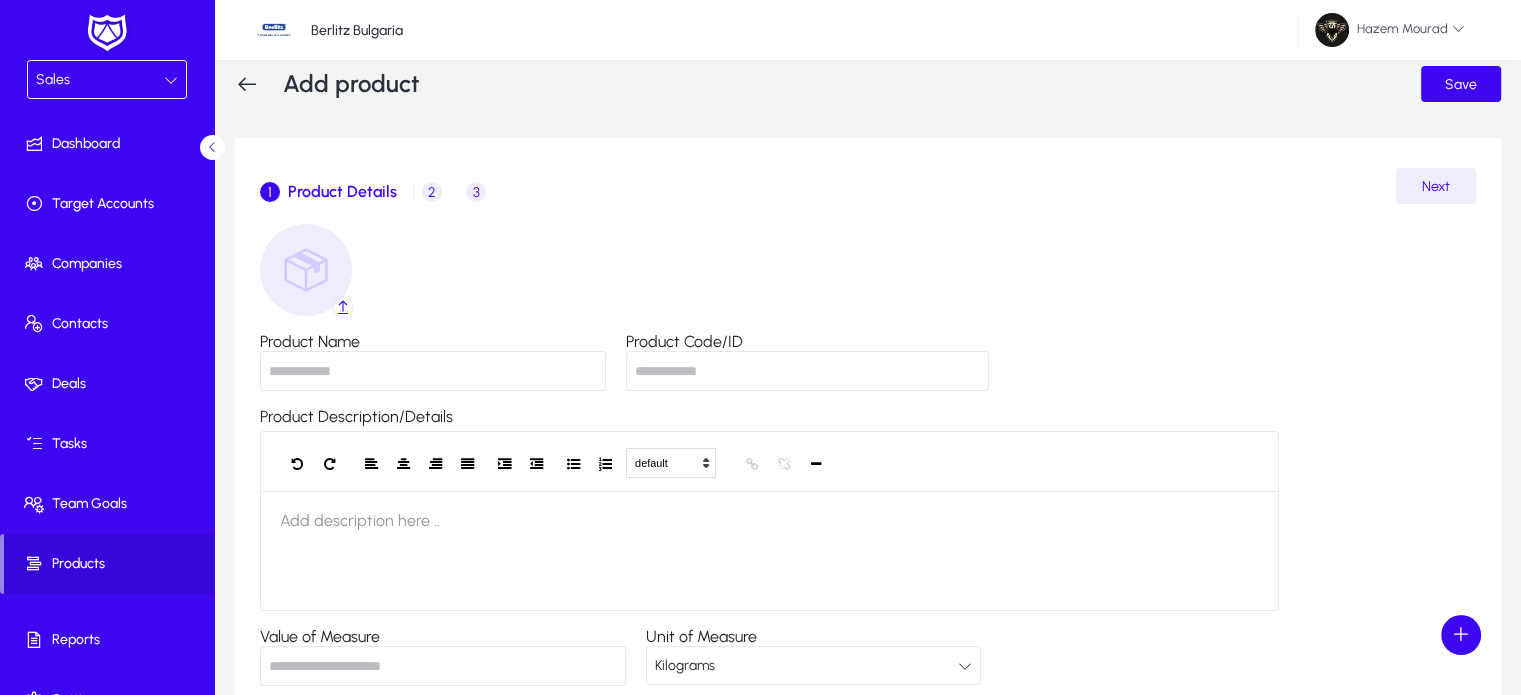 click on "Product Name" at bounding box center (433, 371) 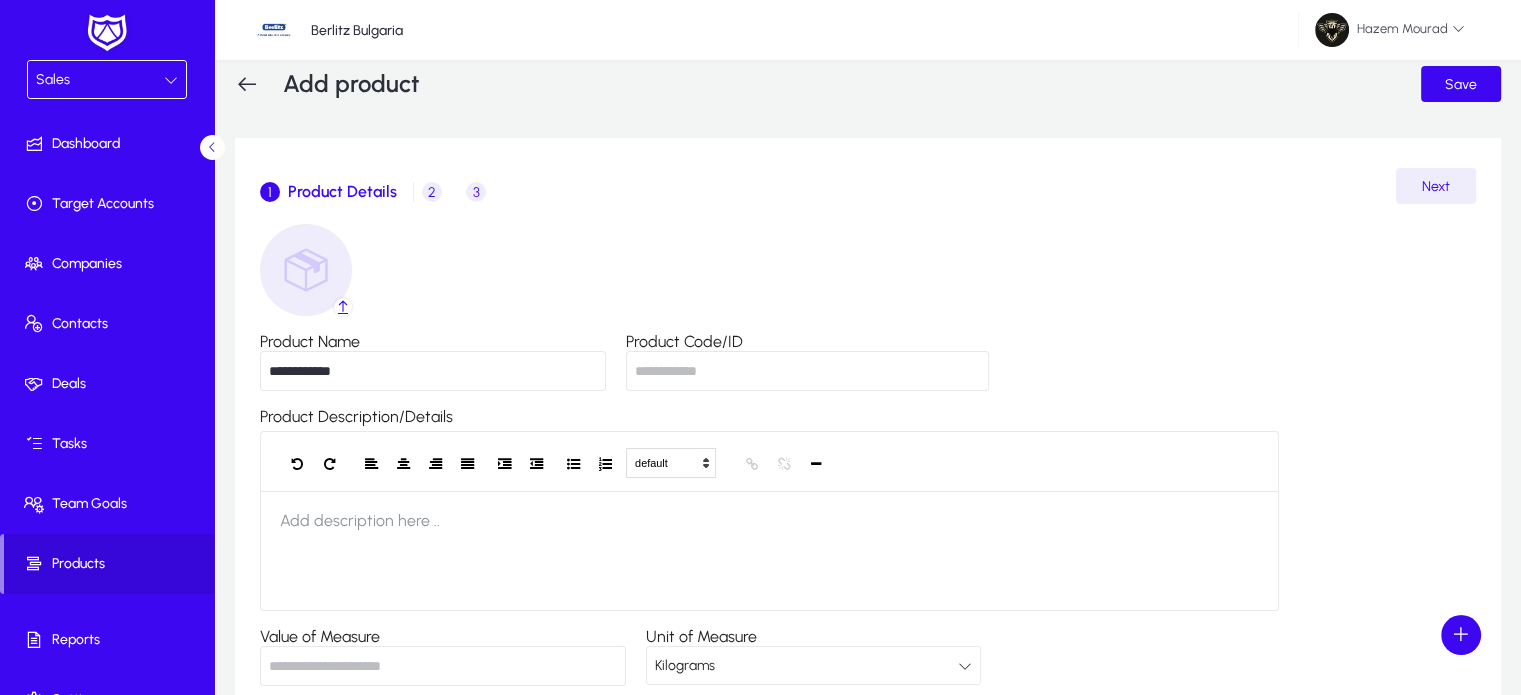 click on "**********" 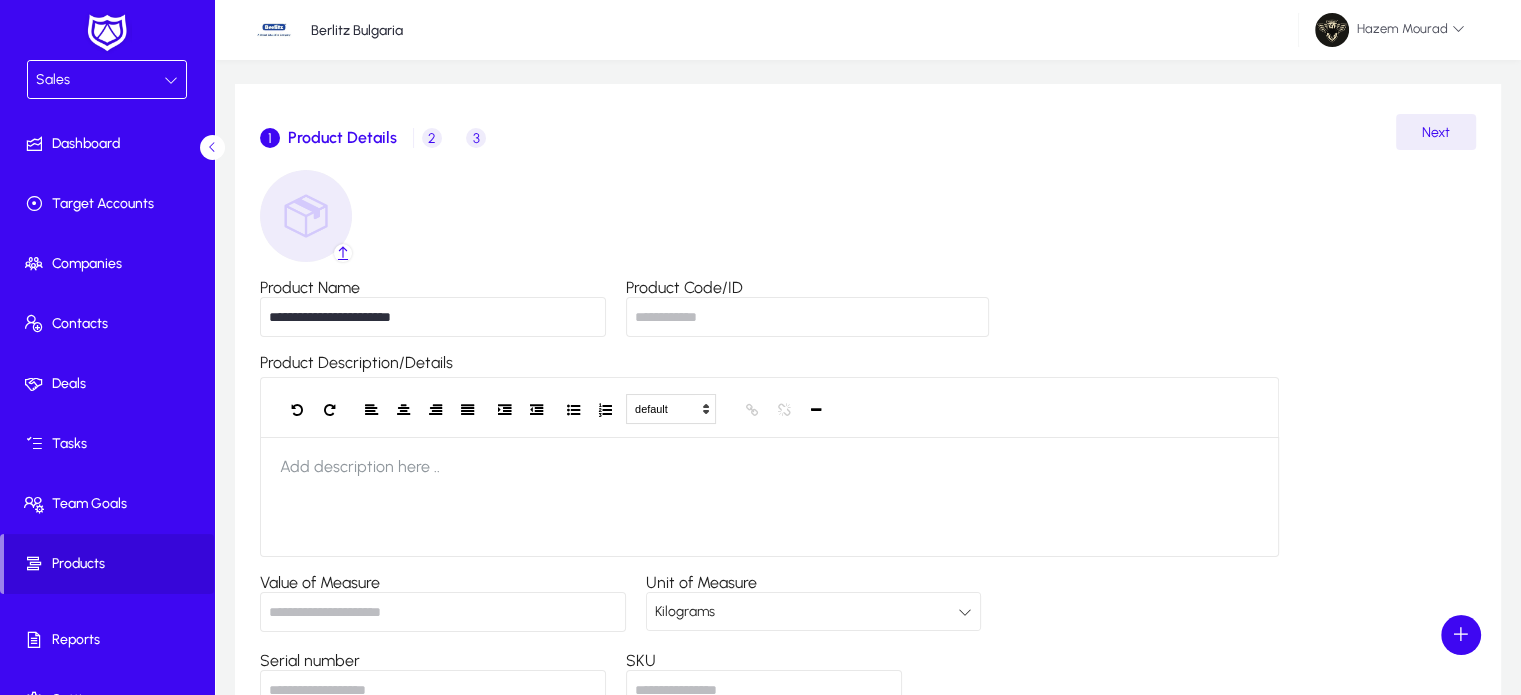 scroll, scrollTop: 91, scrollLeft: 0, axis: vertical 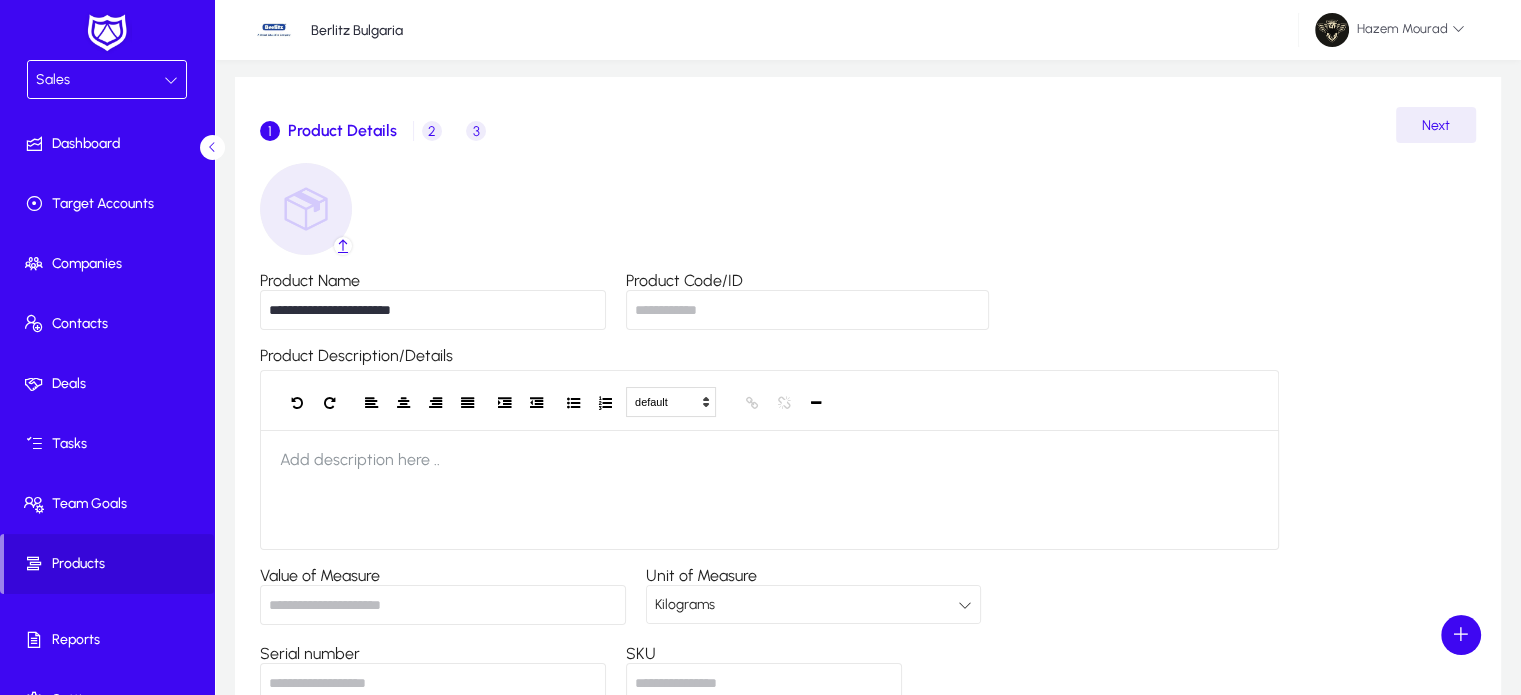 click on "Product Code/ID" at bounding box center (807, 310) 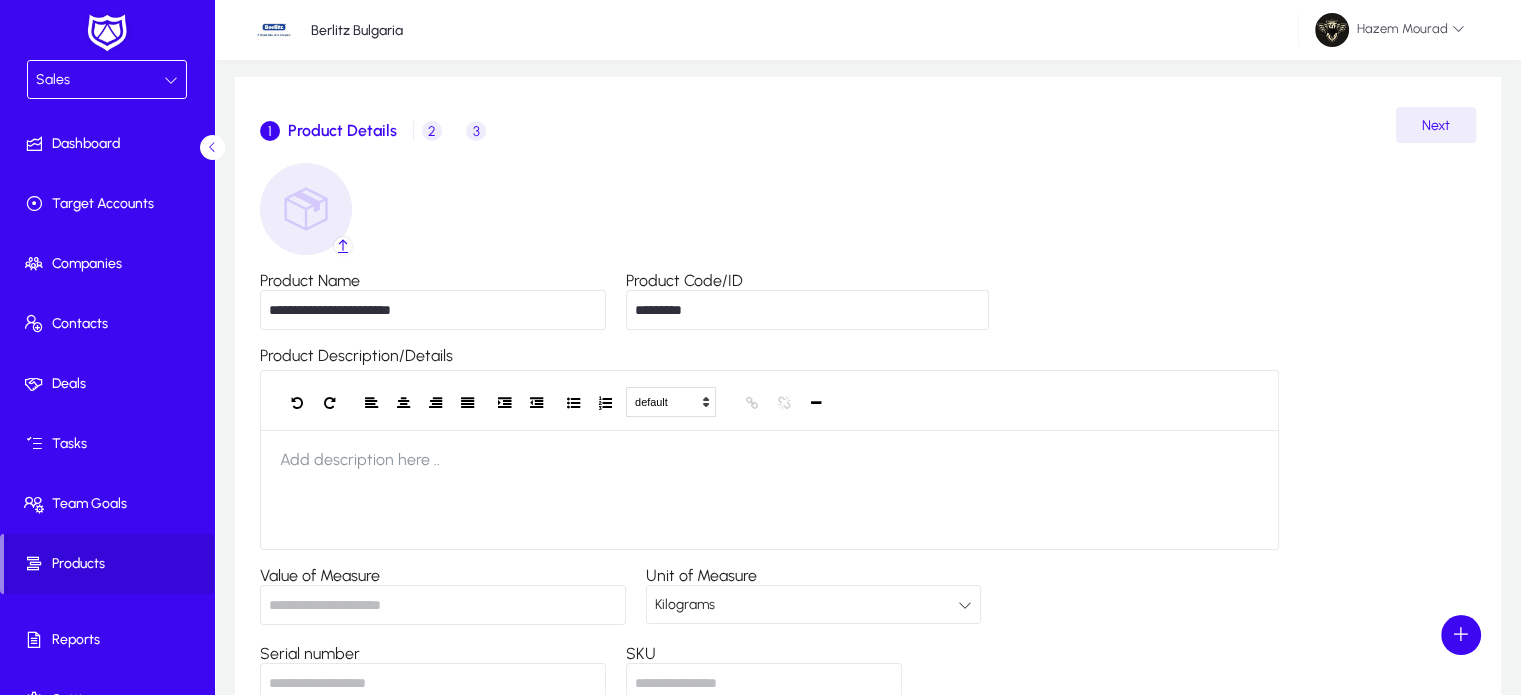type on "*********" 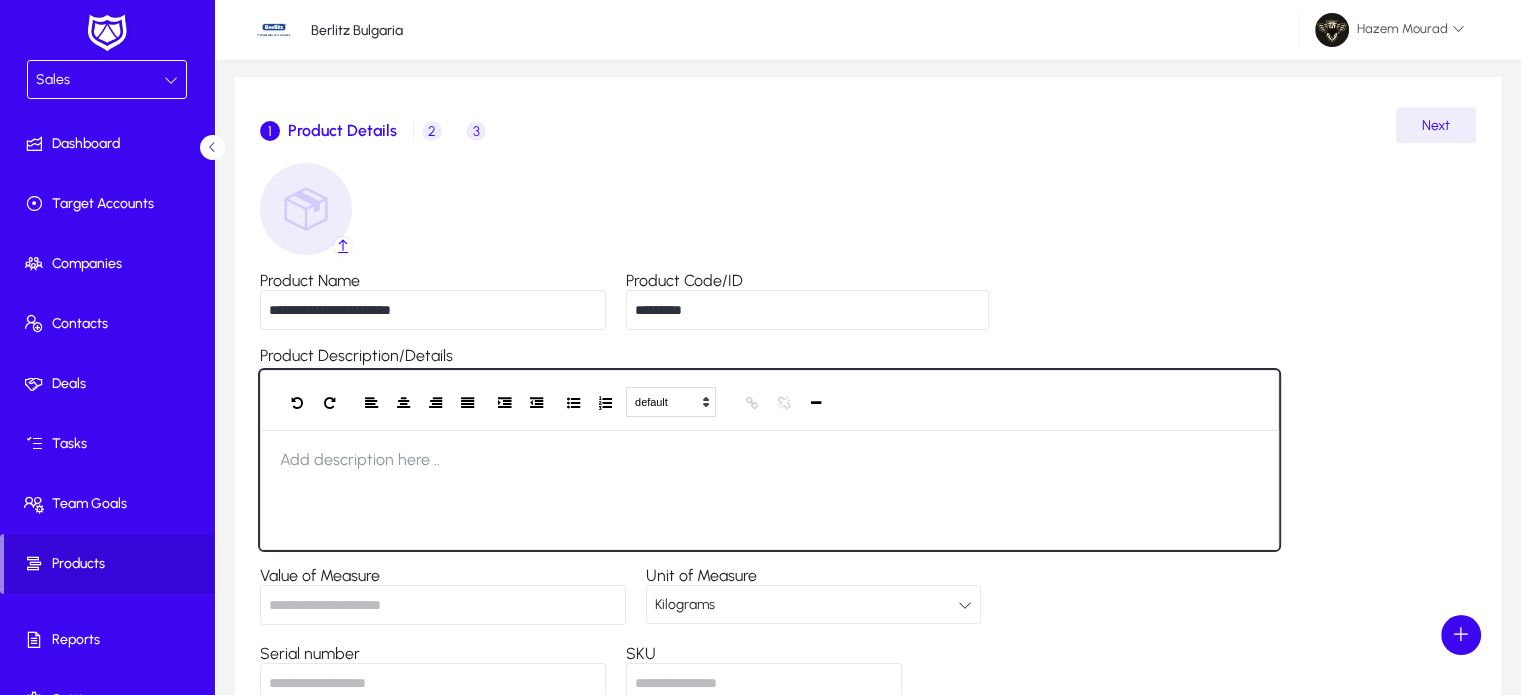 click on "Add description here .." 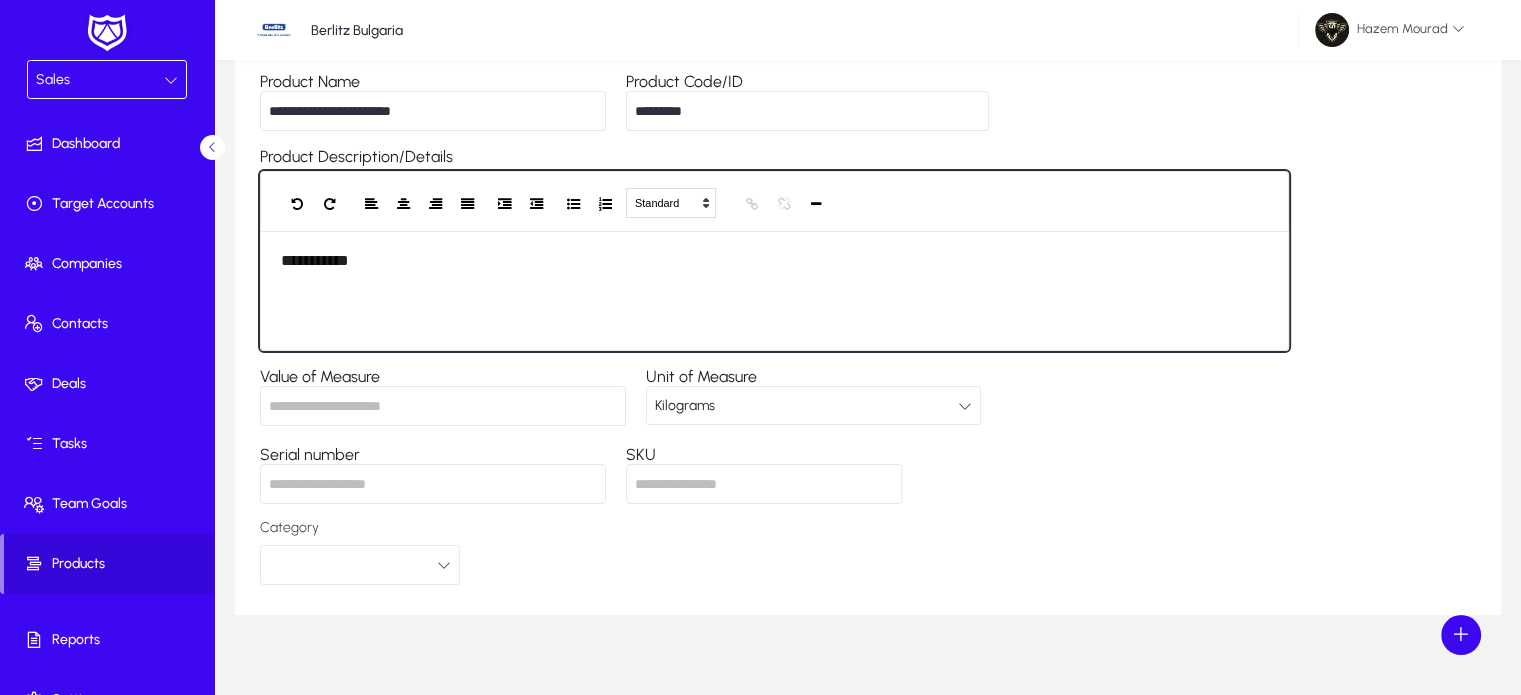 scroll, scrollTop: 293, scrollLeft: 0, axis: vertical 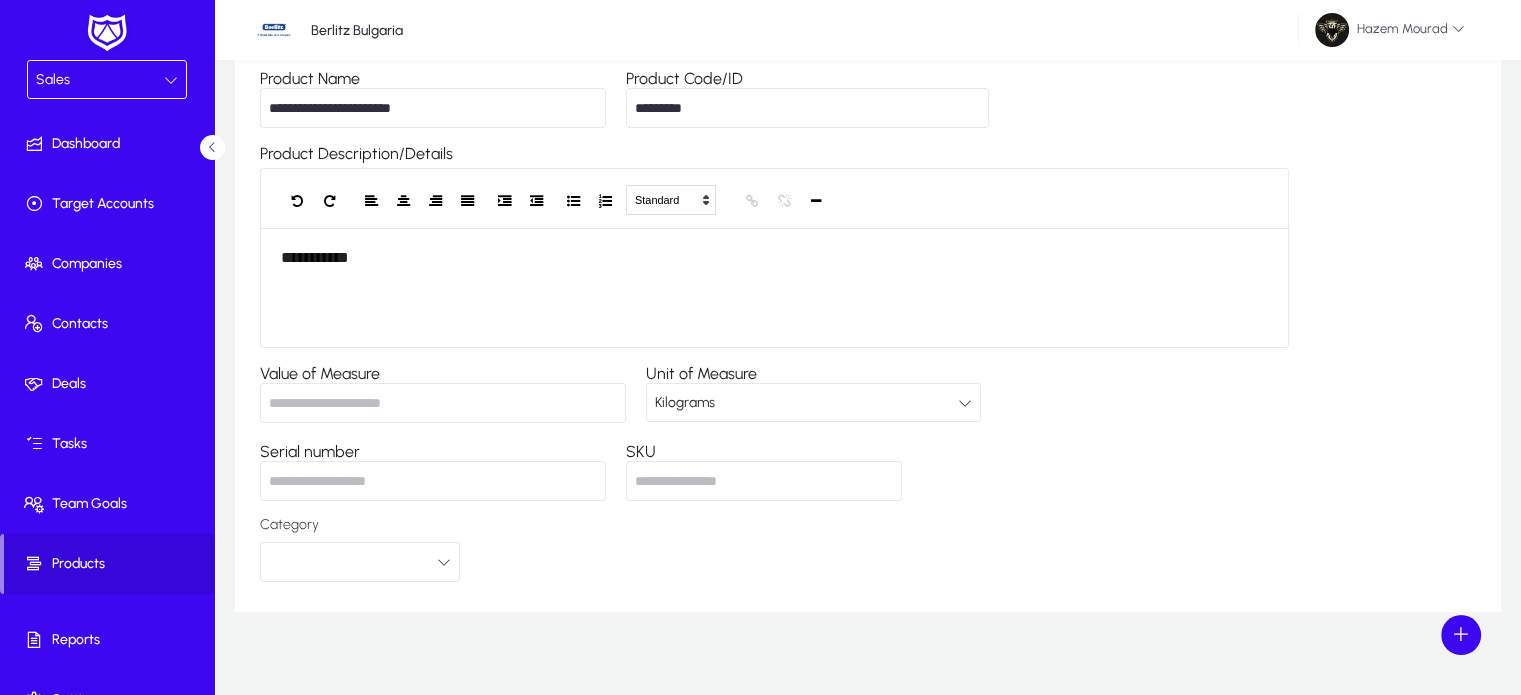 click on "Value of Measure" at bounding box center [443, 403] 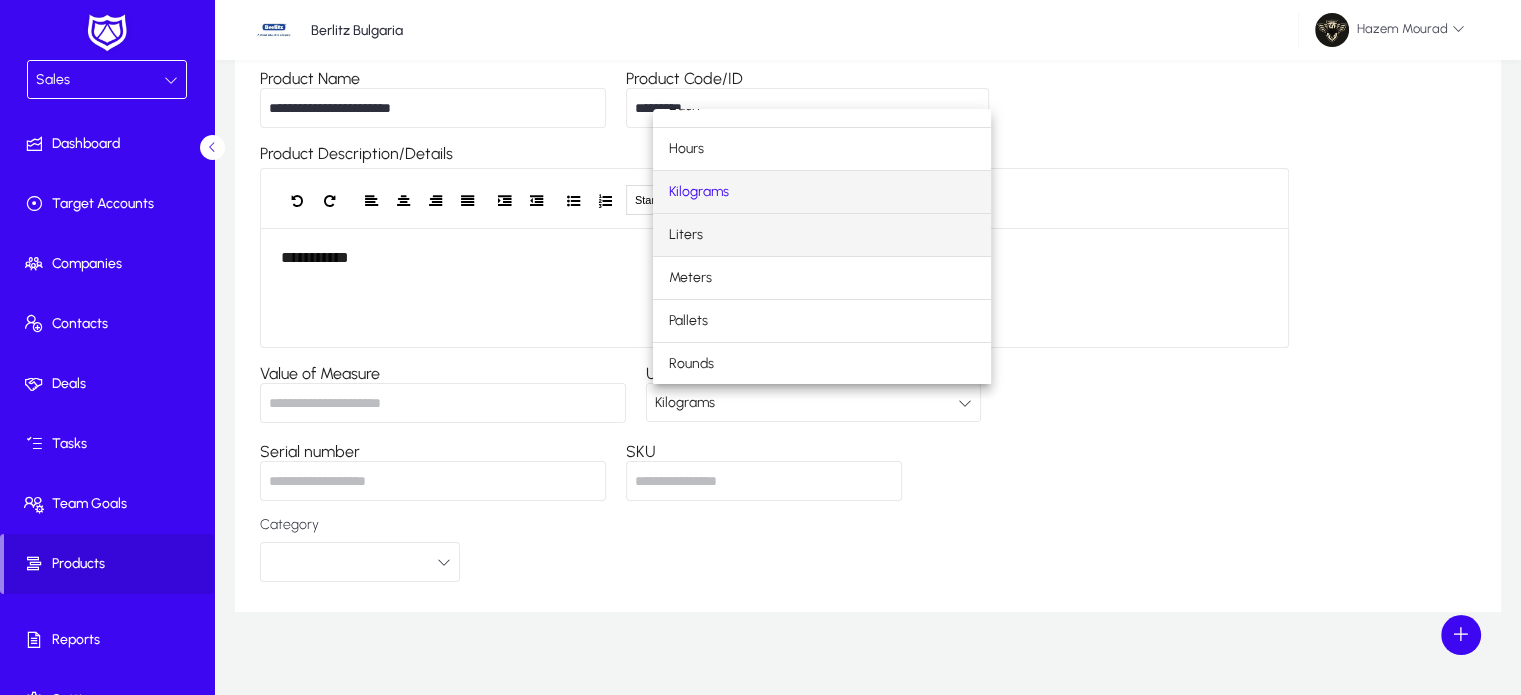 scroll, scrollTop: 0, scrollLeft: 0, axis: both 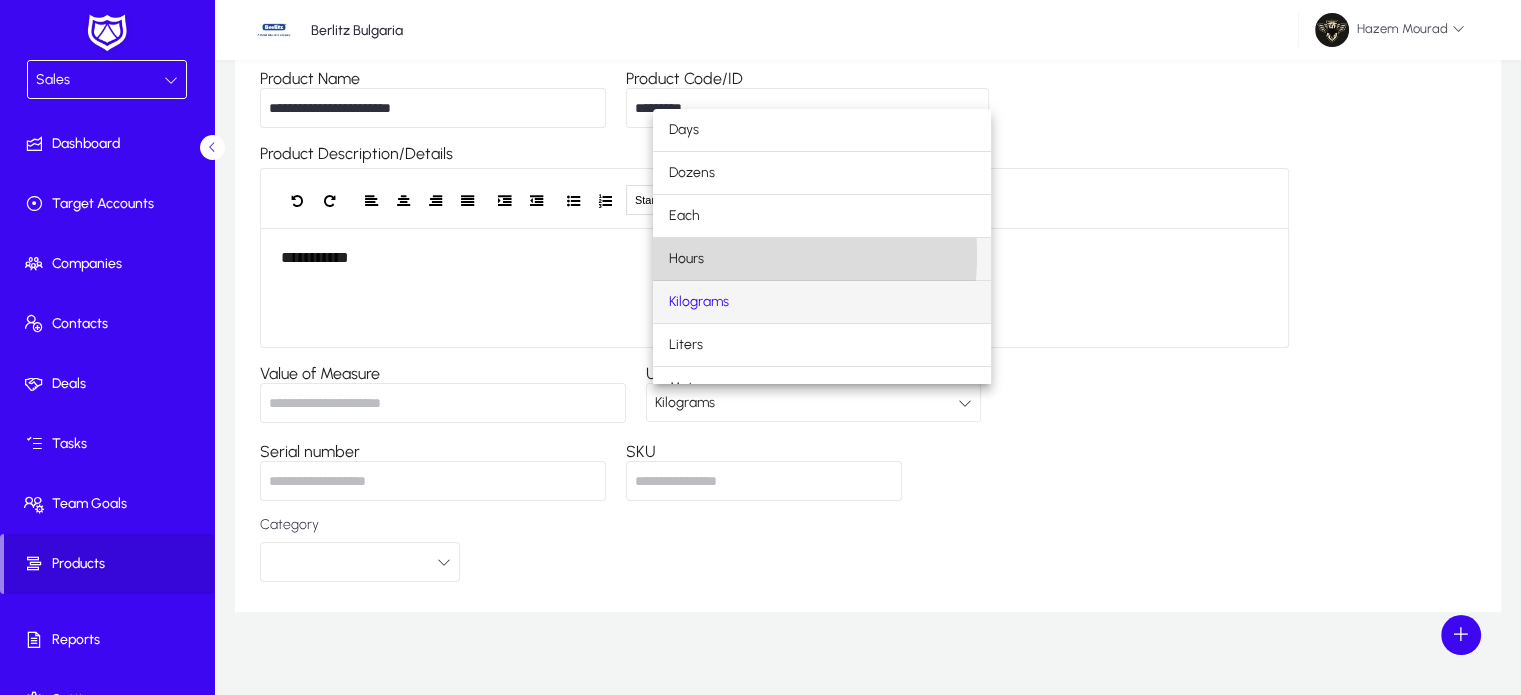 click on "Hours" at bounding box center (686, 259) 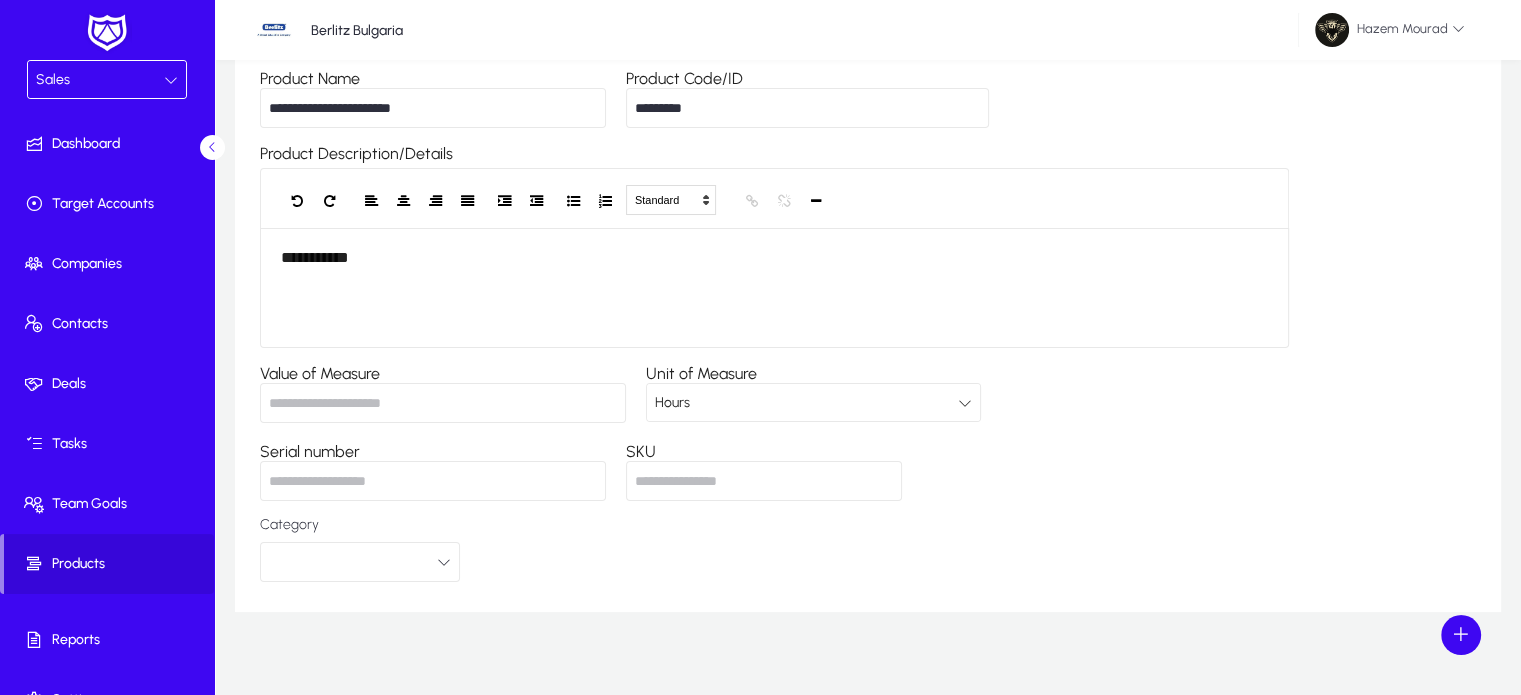 click on "Value of Measure" at bounding box center [443, 403] 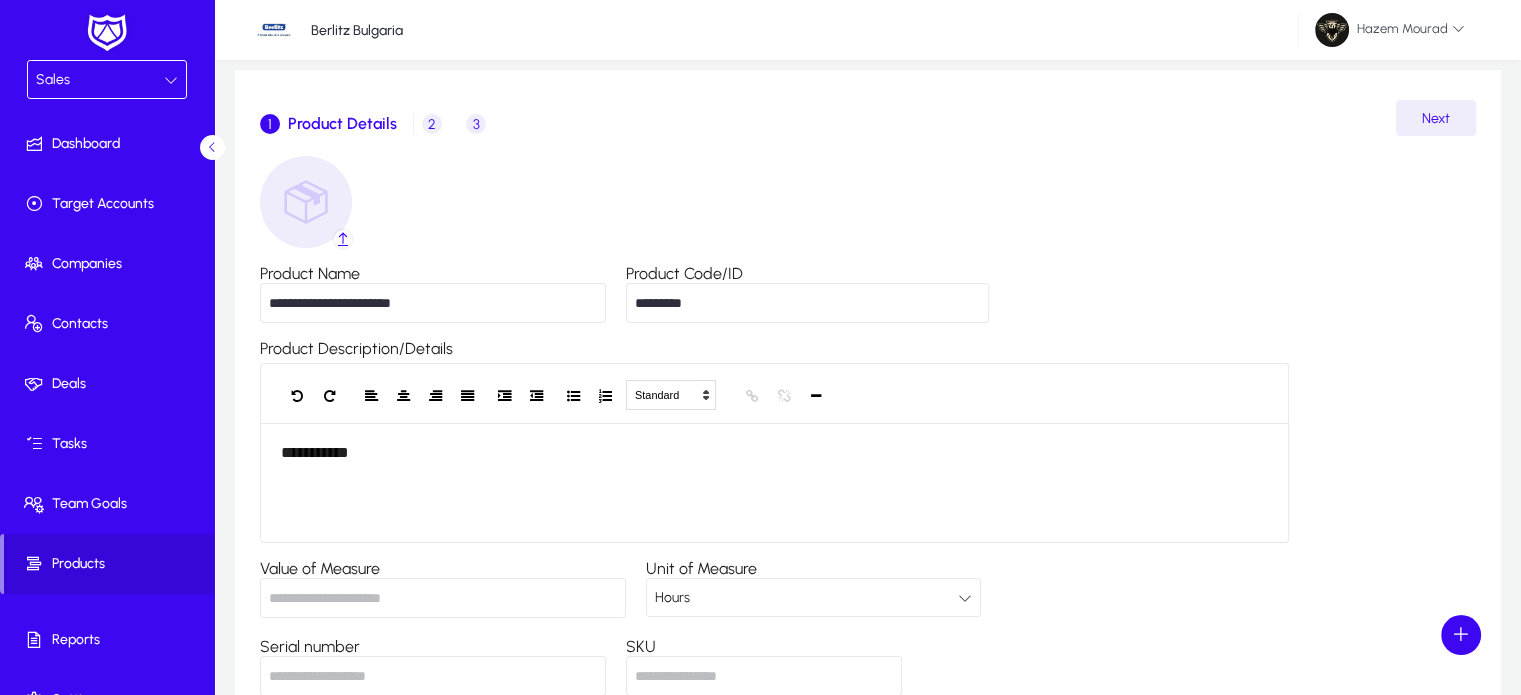 scroll, scrollTop: 95, scrollLeft: 0, axis: vertical 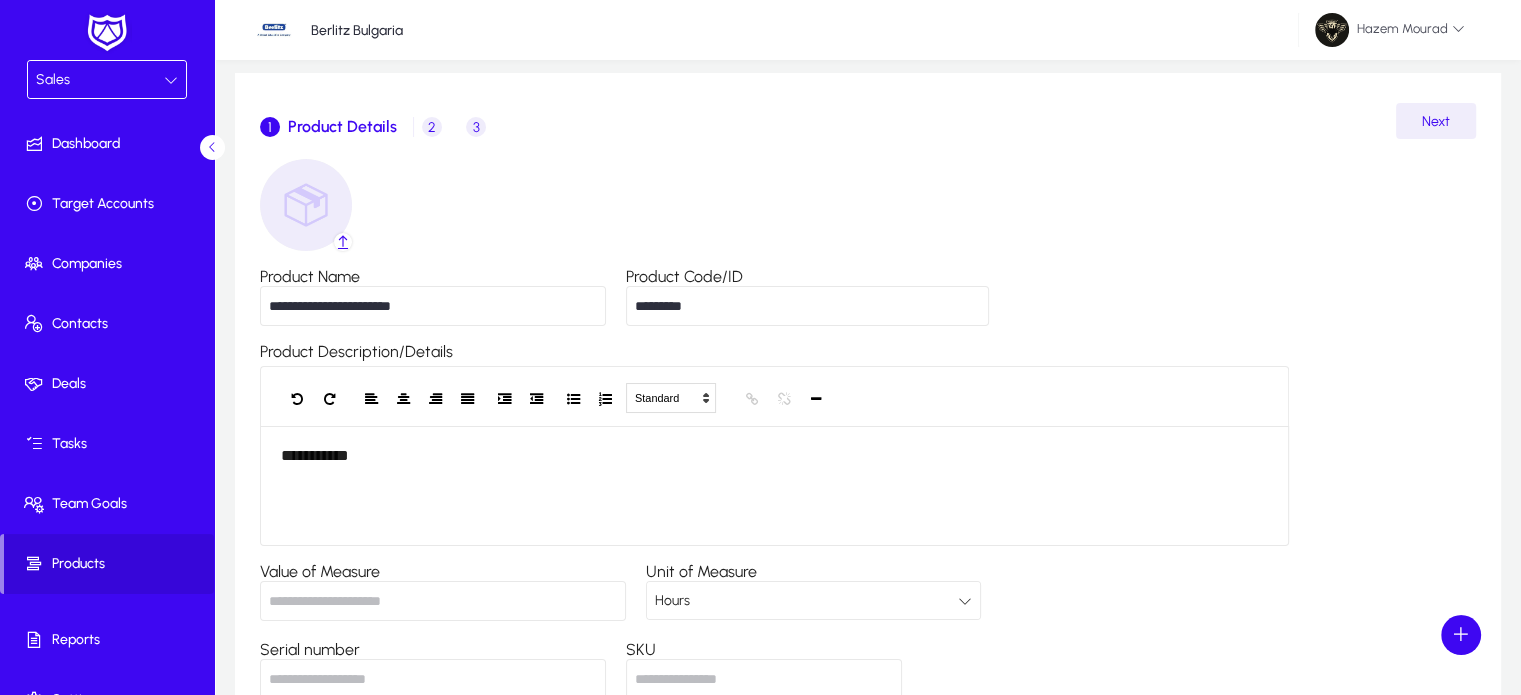 type on "***" 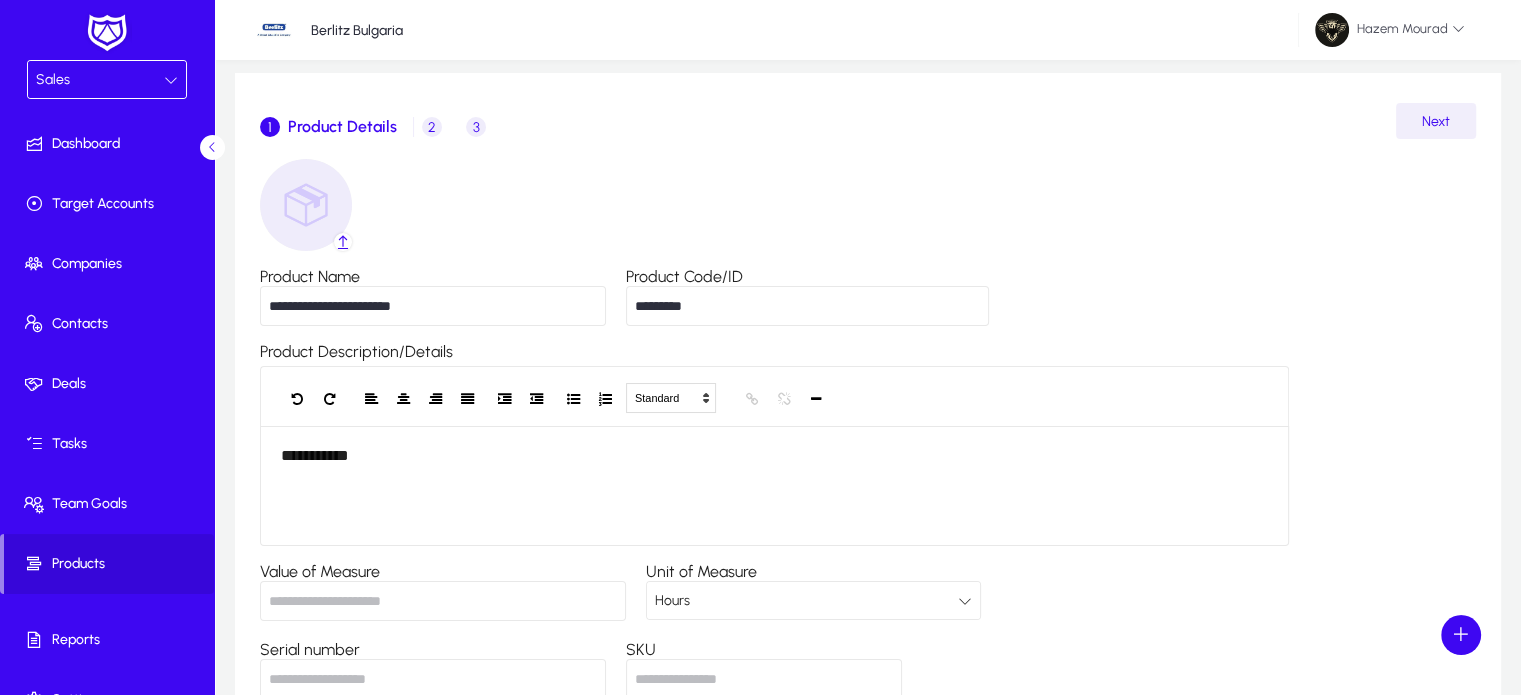 click 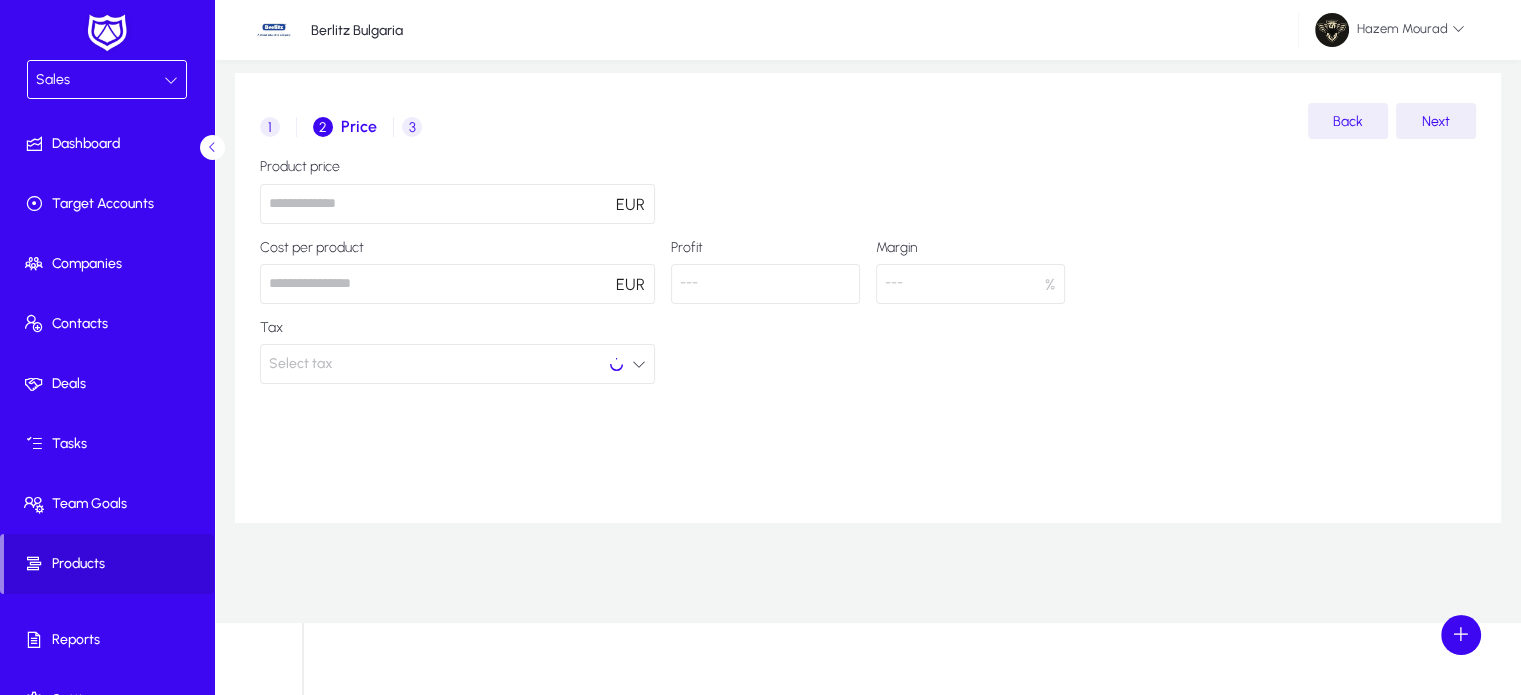 scroll, scrollTop: 23, scrollLeft: 0, axis: vertical 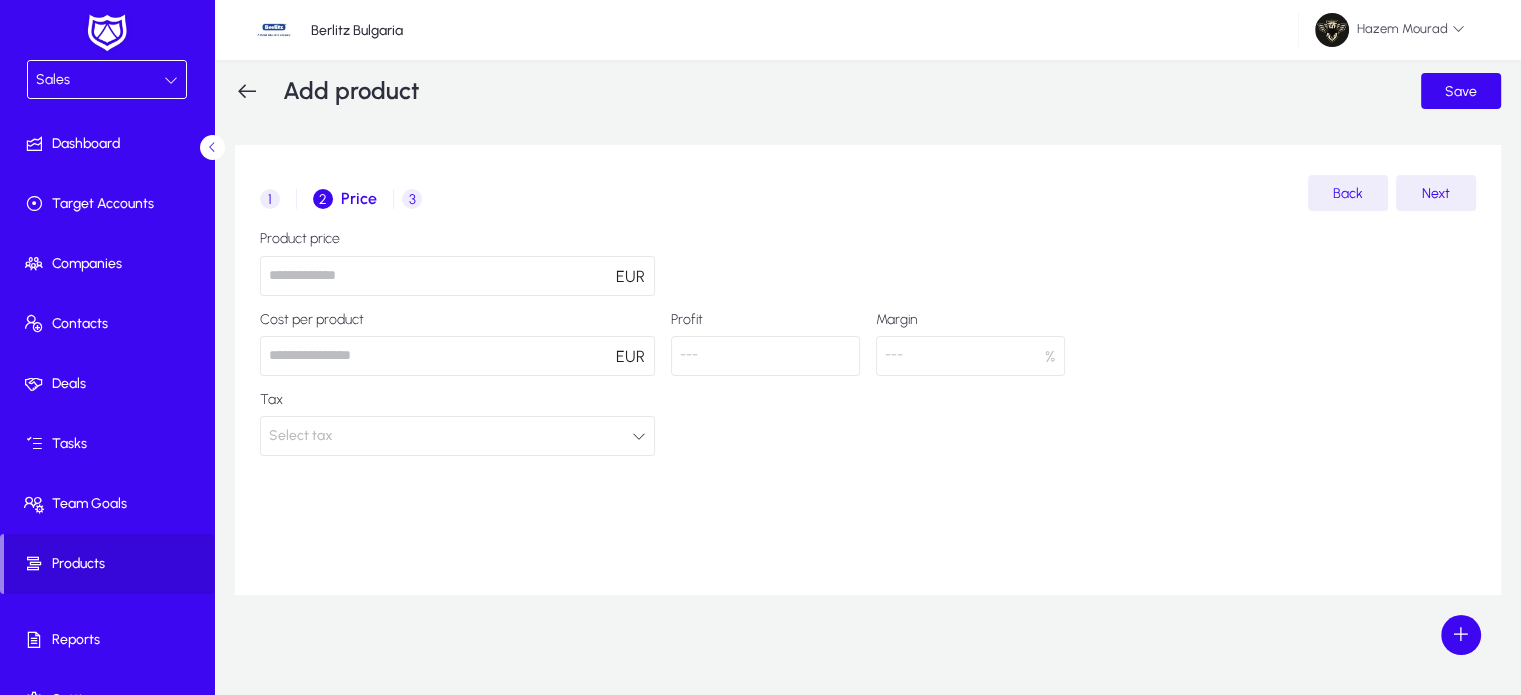 click 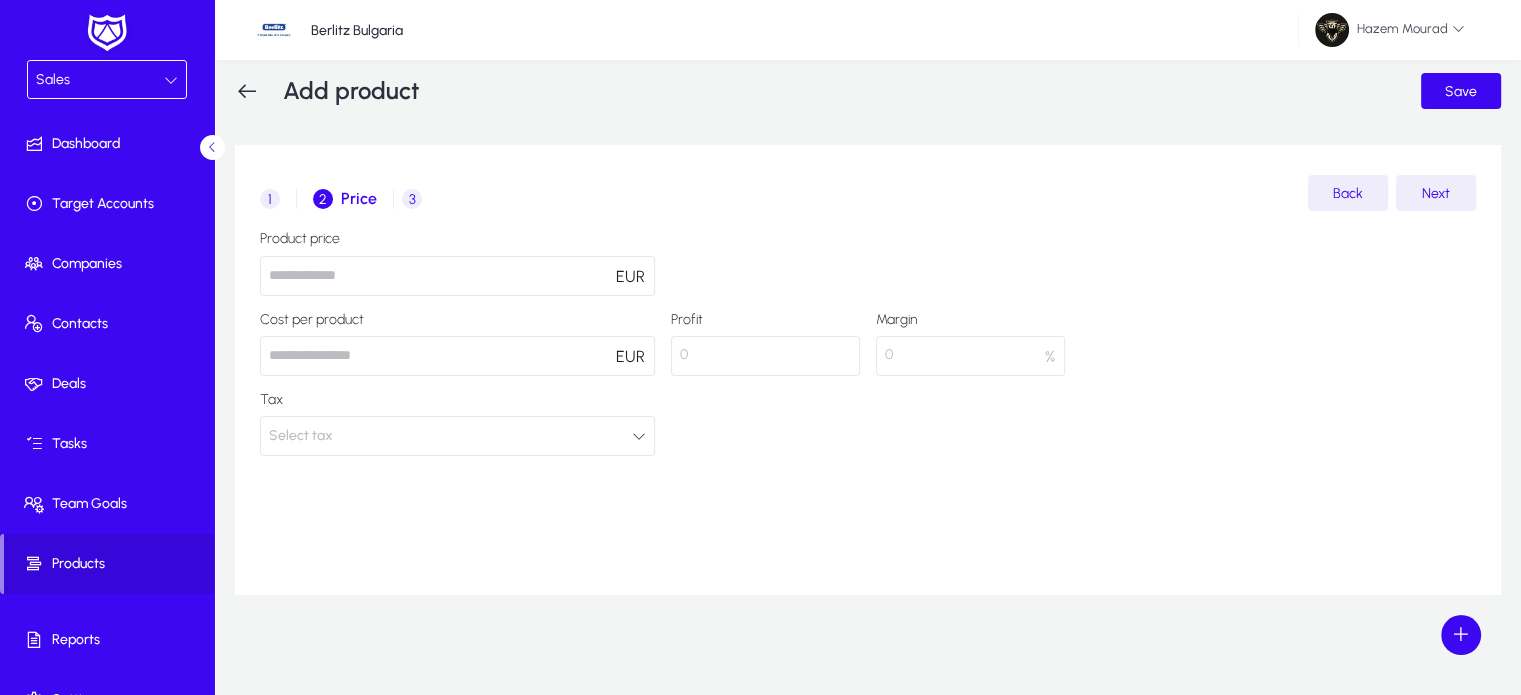 type on "***" 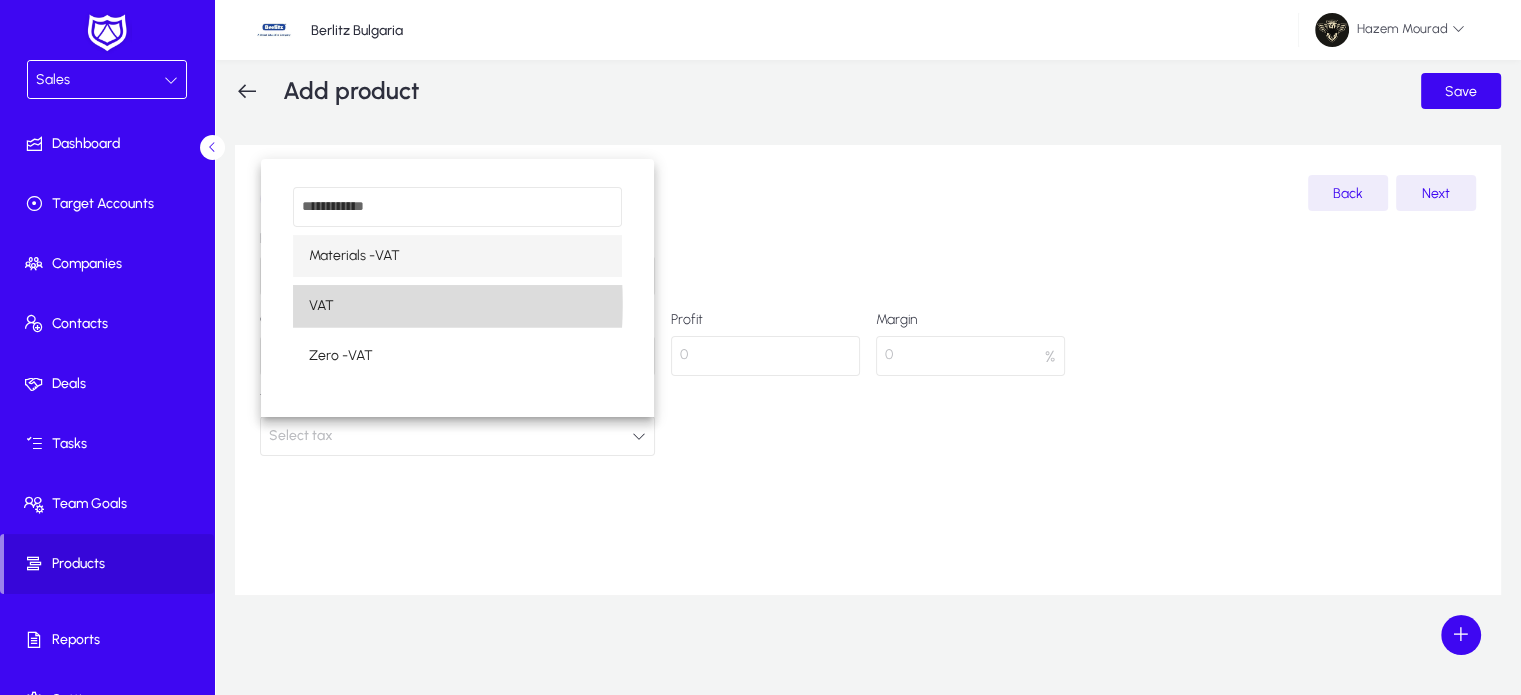 click on "VAT" at bounding box center (457, 306) 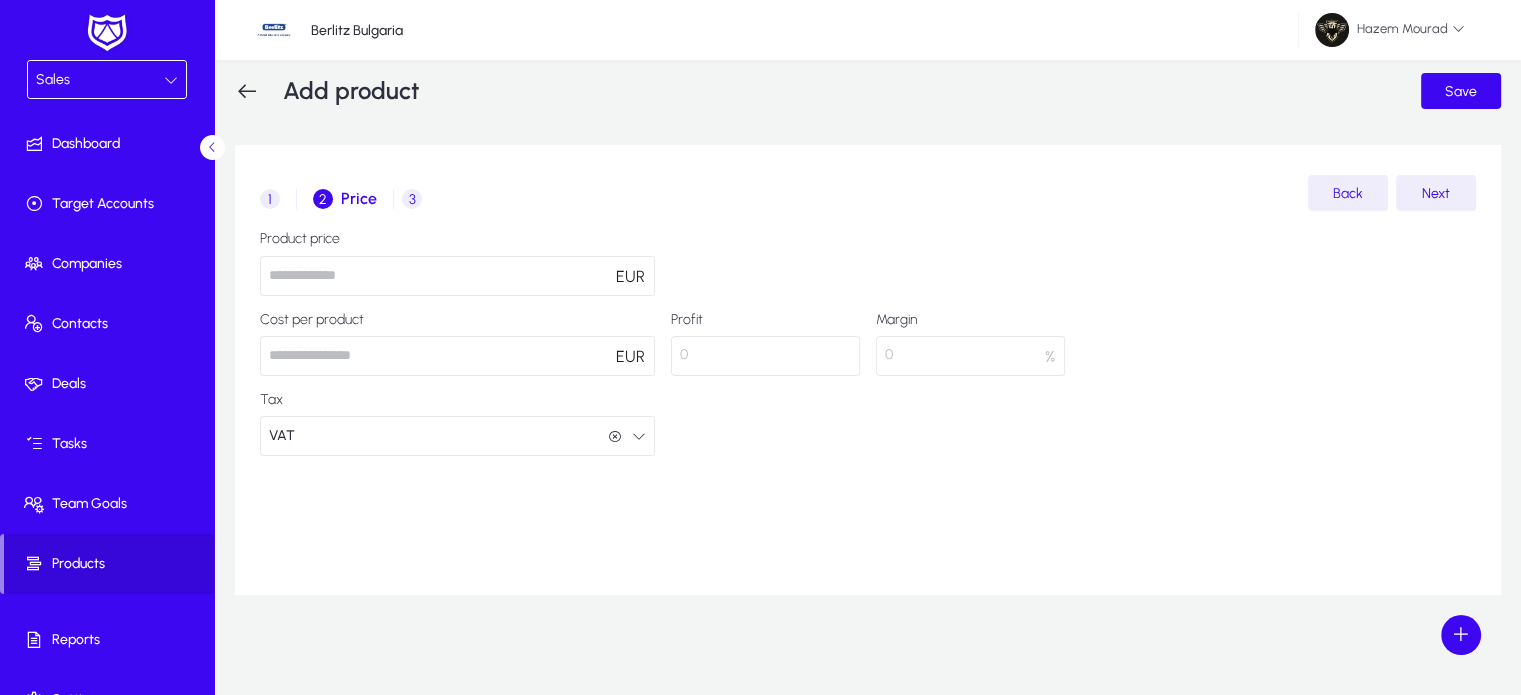 click 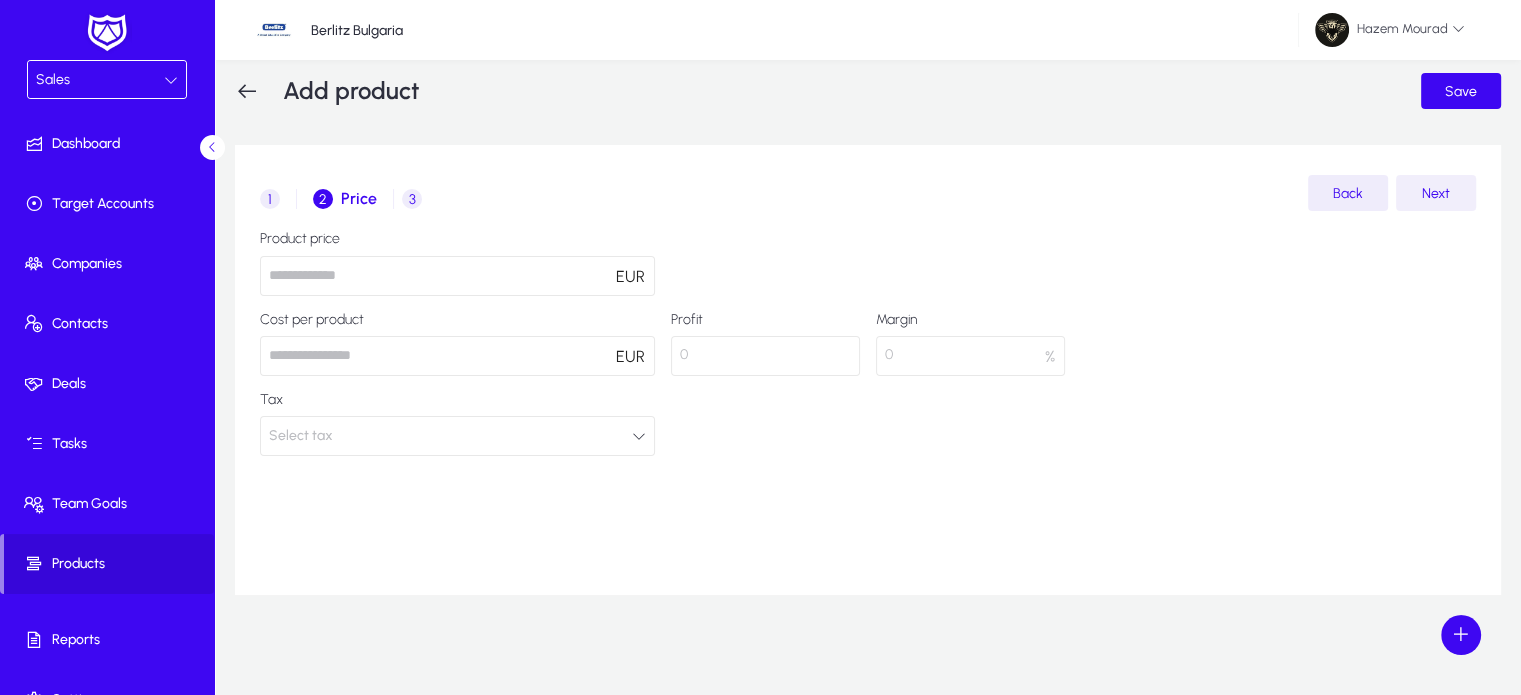 click on "Next" 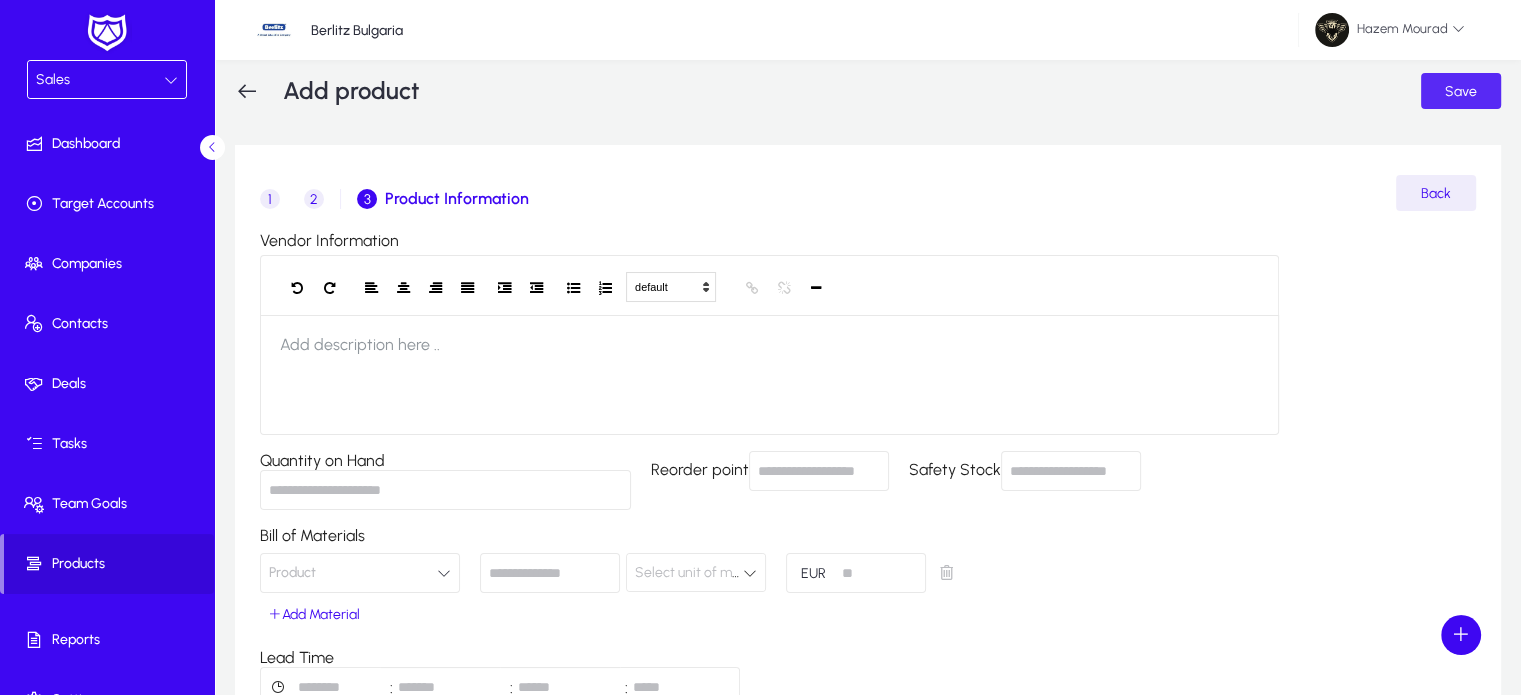 click on "Save" 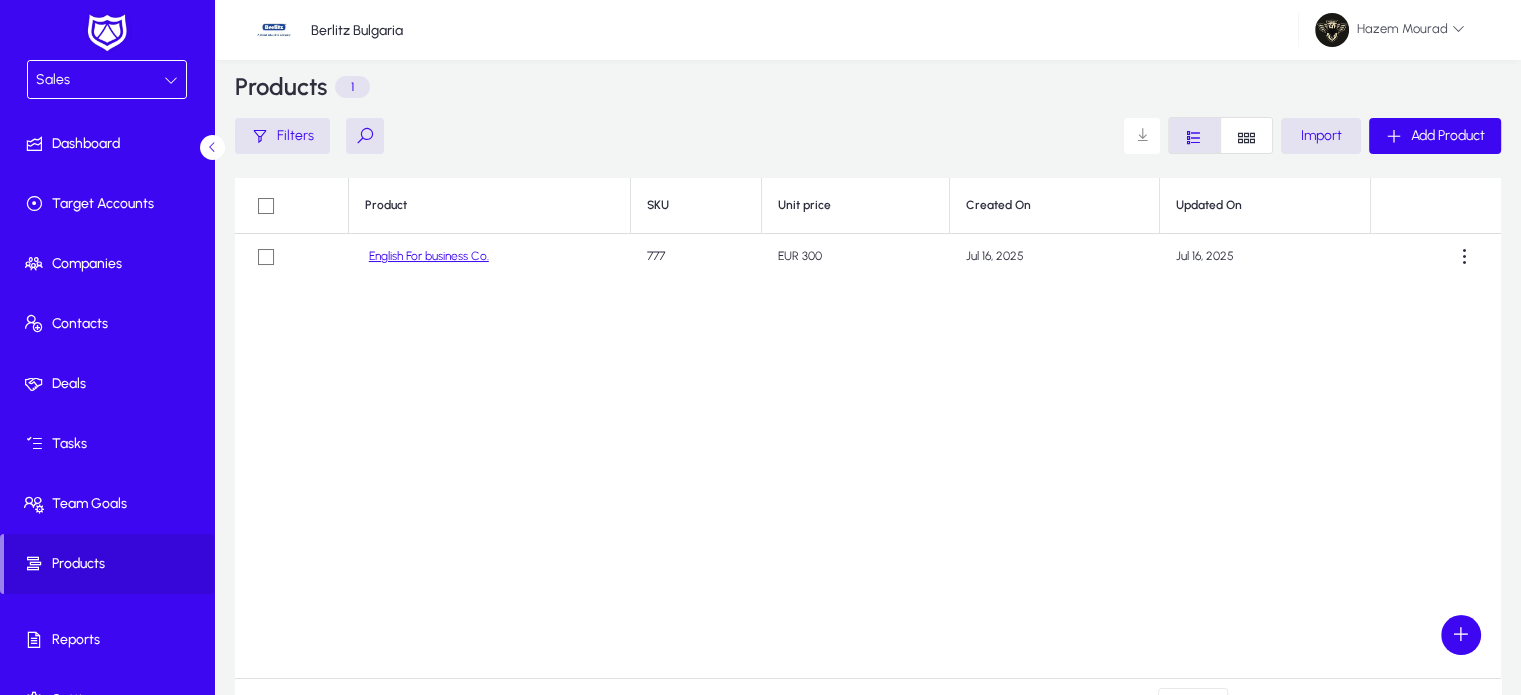 click on "Sales" at bounding box center [107, 79] 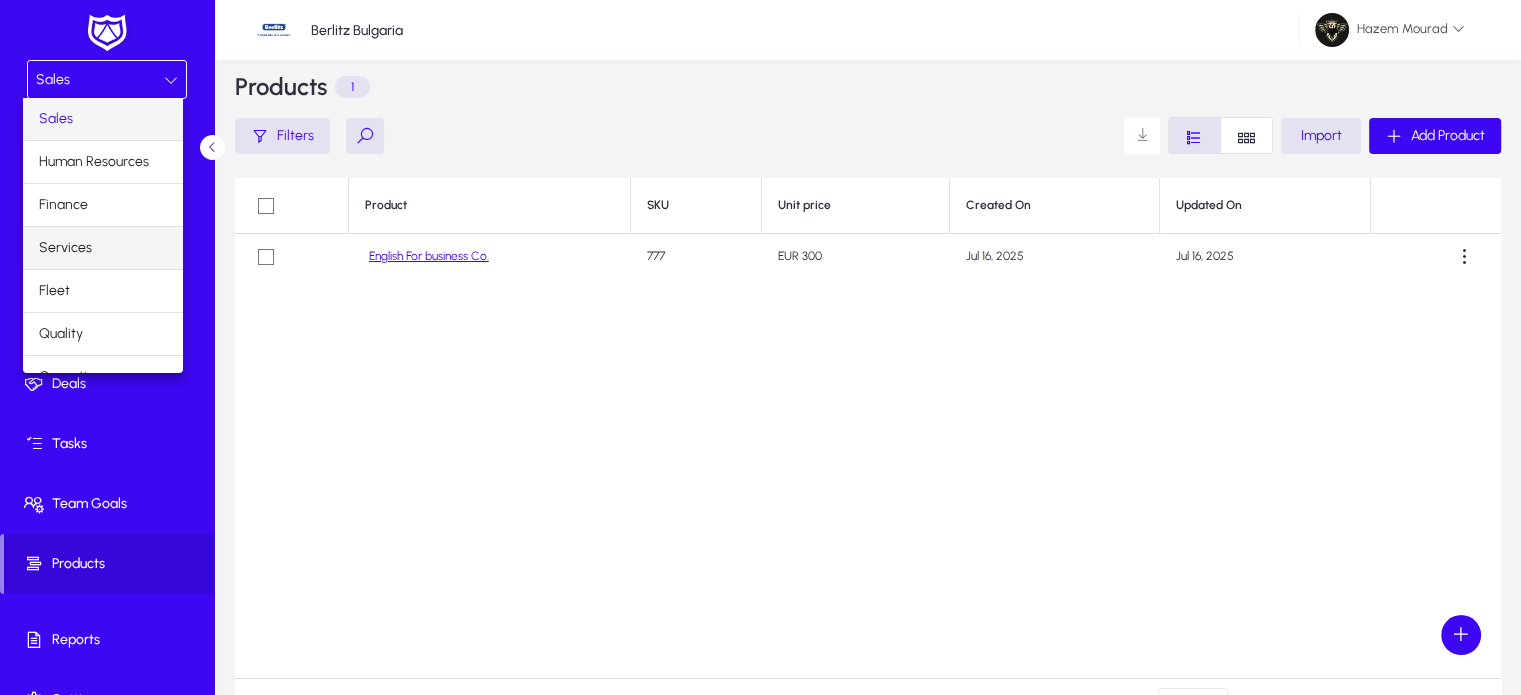 scroll, scrollTop: 66, scrollLeft: 0, axis: vertical 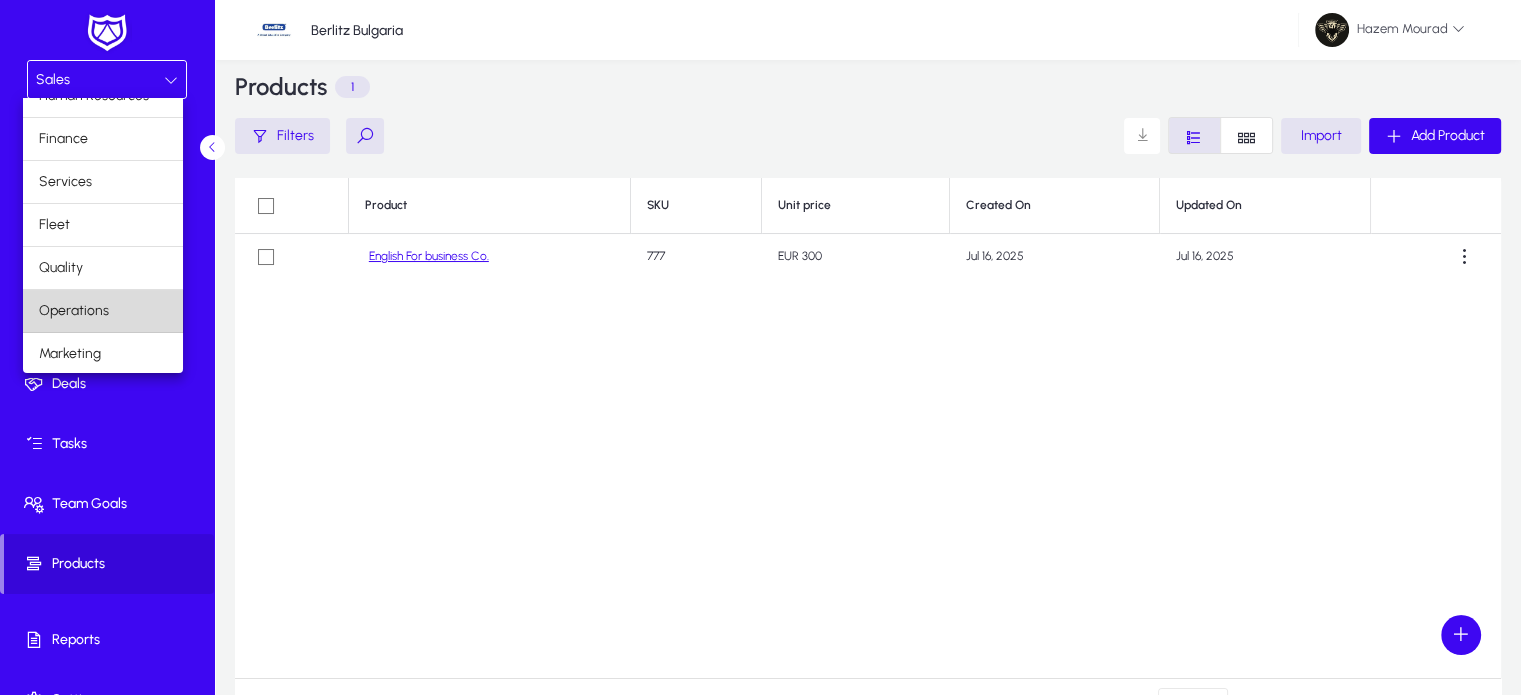 click on "Operations" at bounding box center [103, 311] 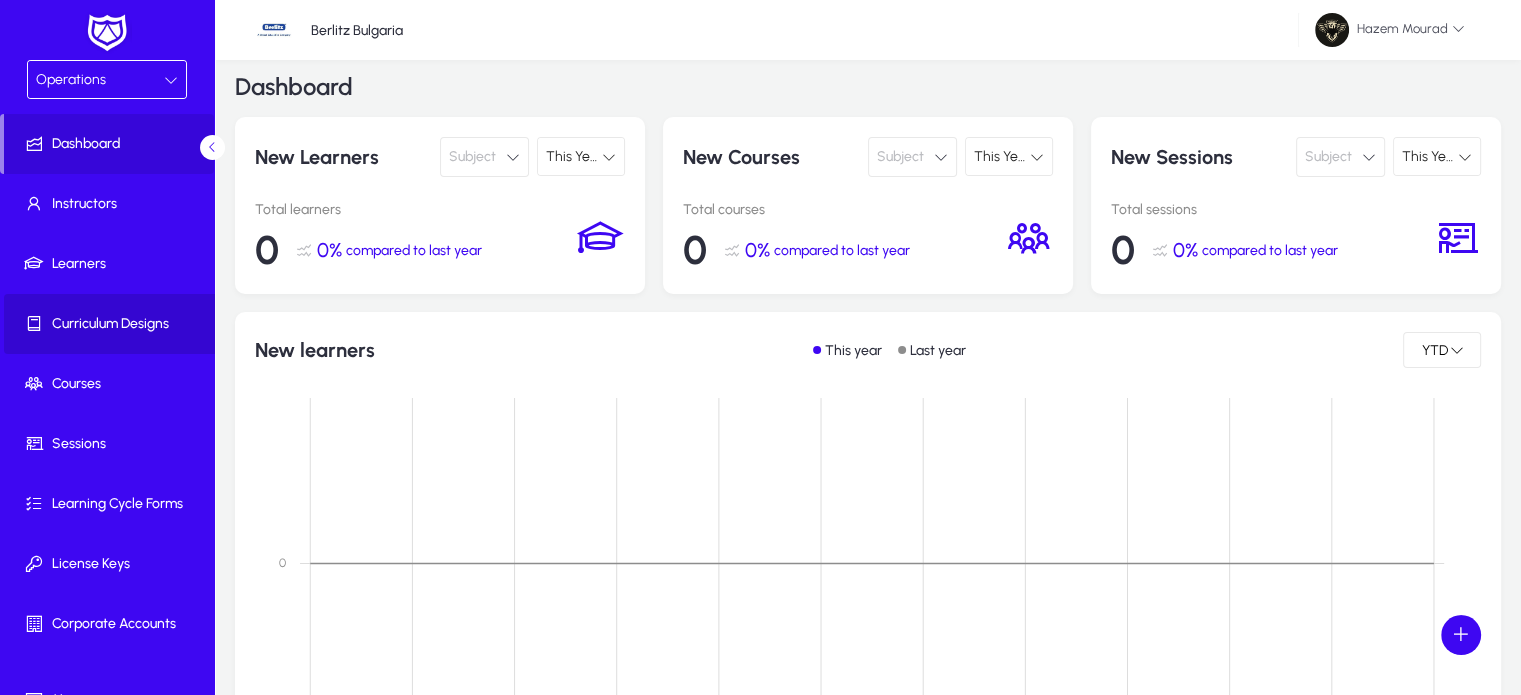 click 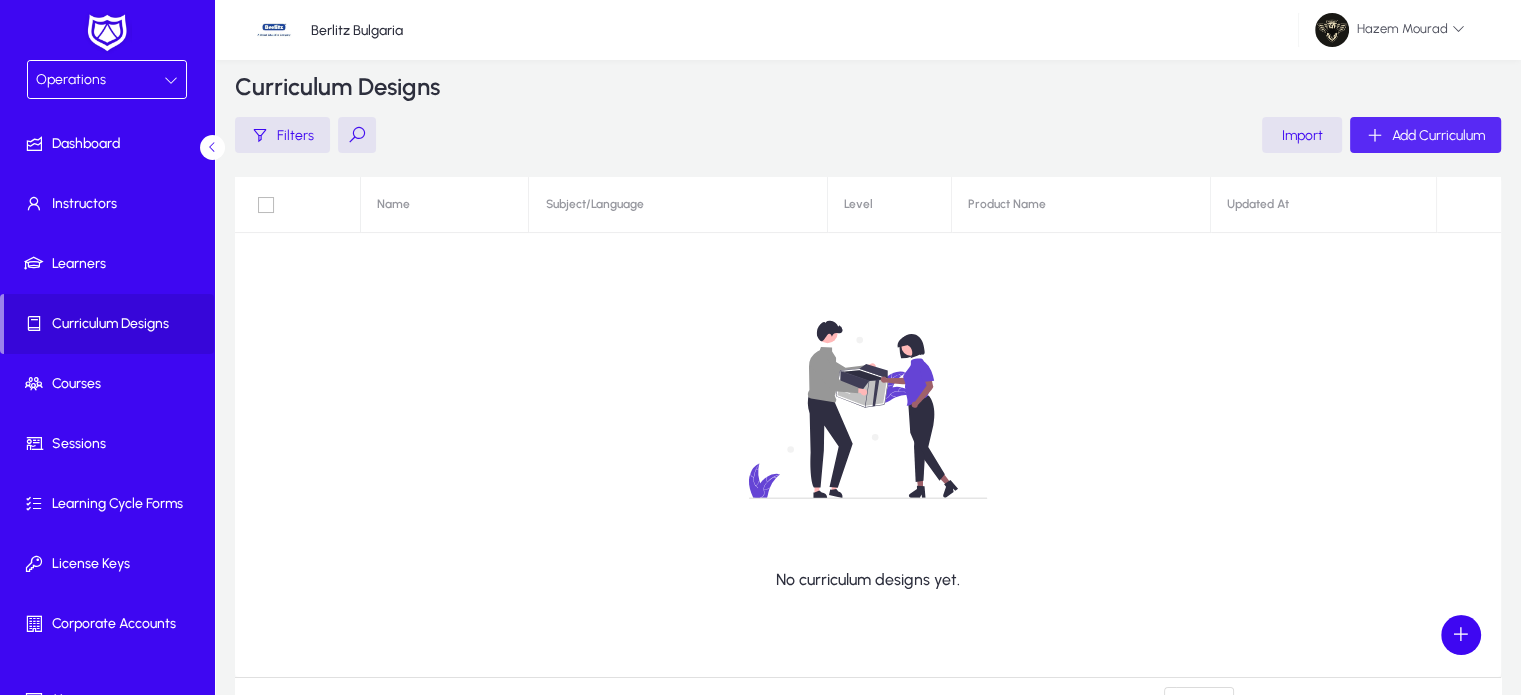 click on "Add Curriculum" 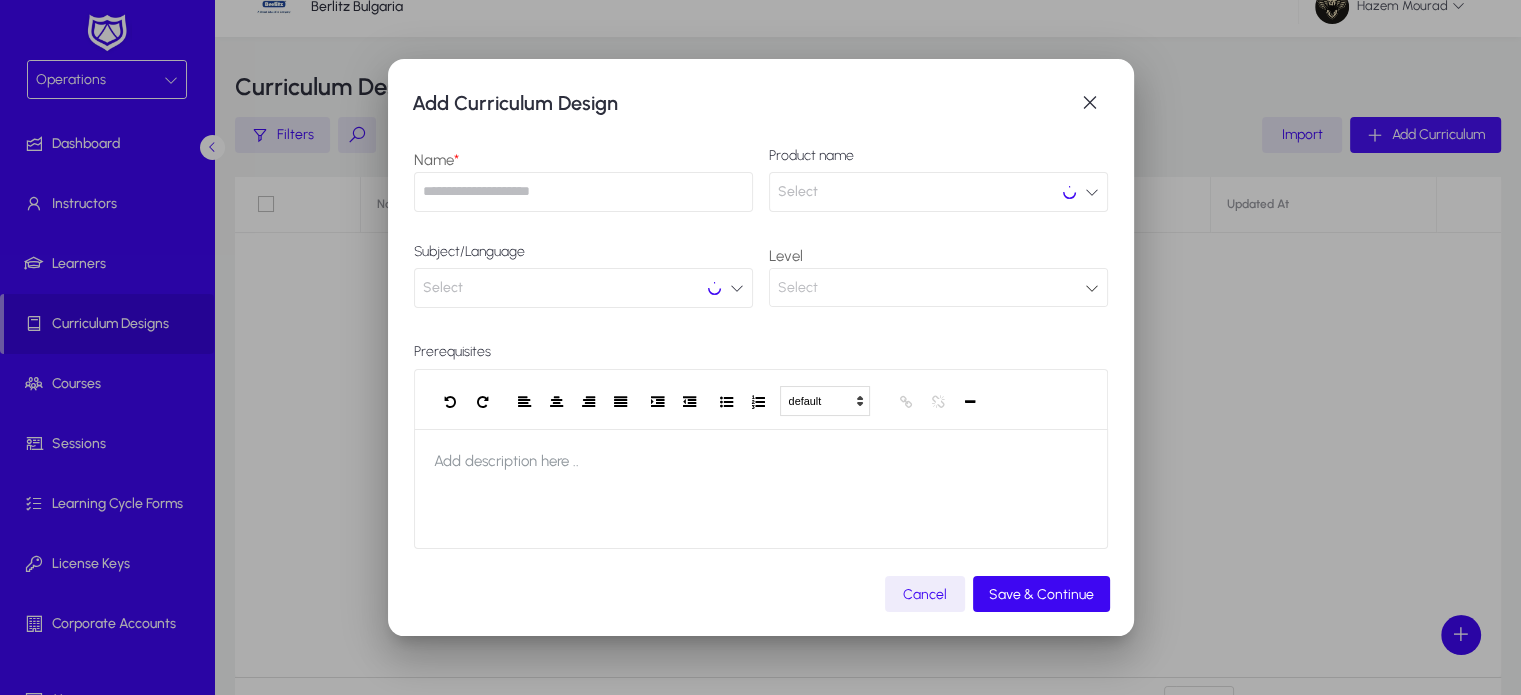 scroll, scrollTop: 0, scrollLeft: 0, axis: both 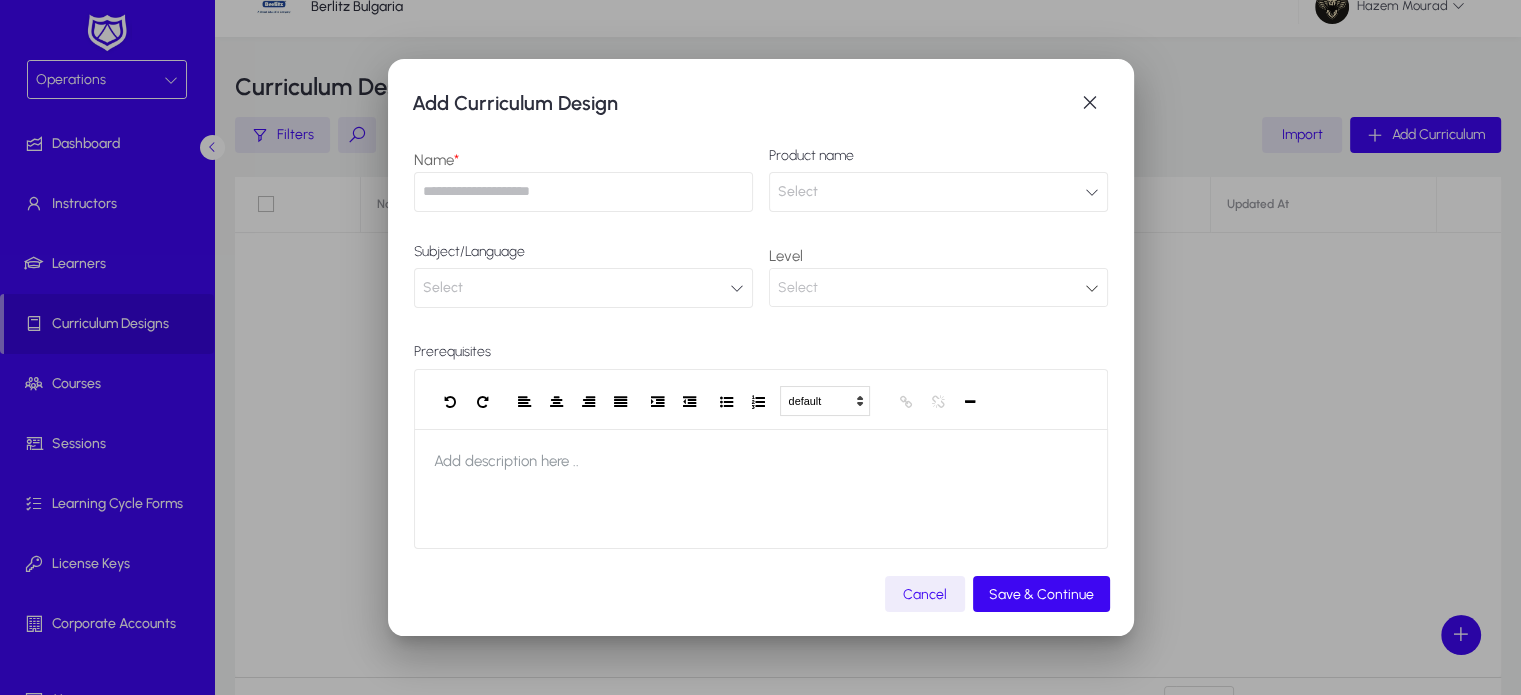 click at bounding box center [583, 192] 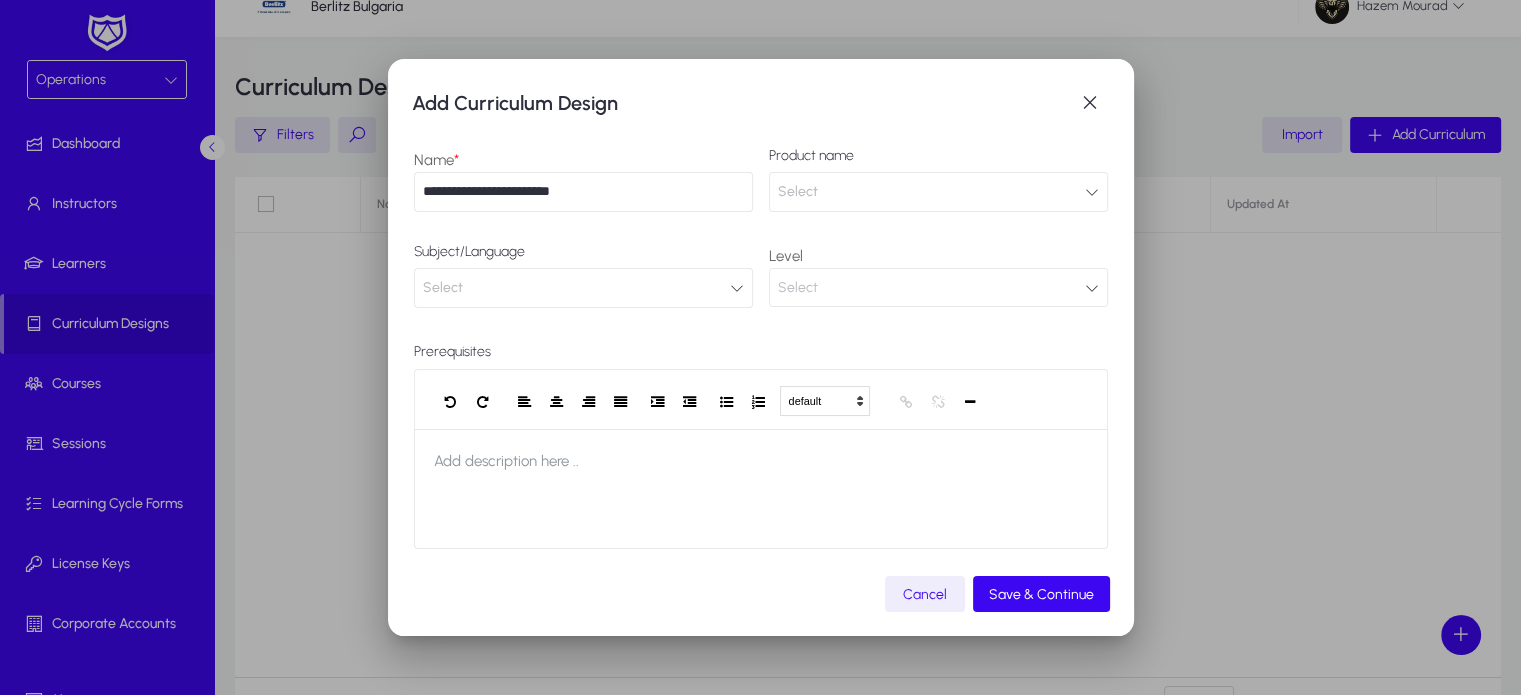 type on "**********" 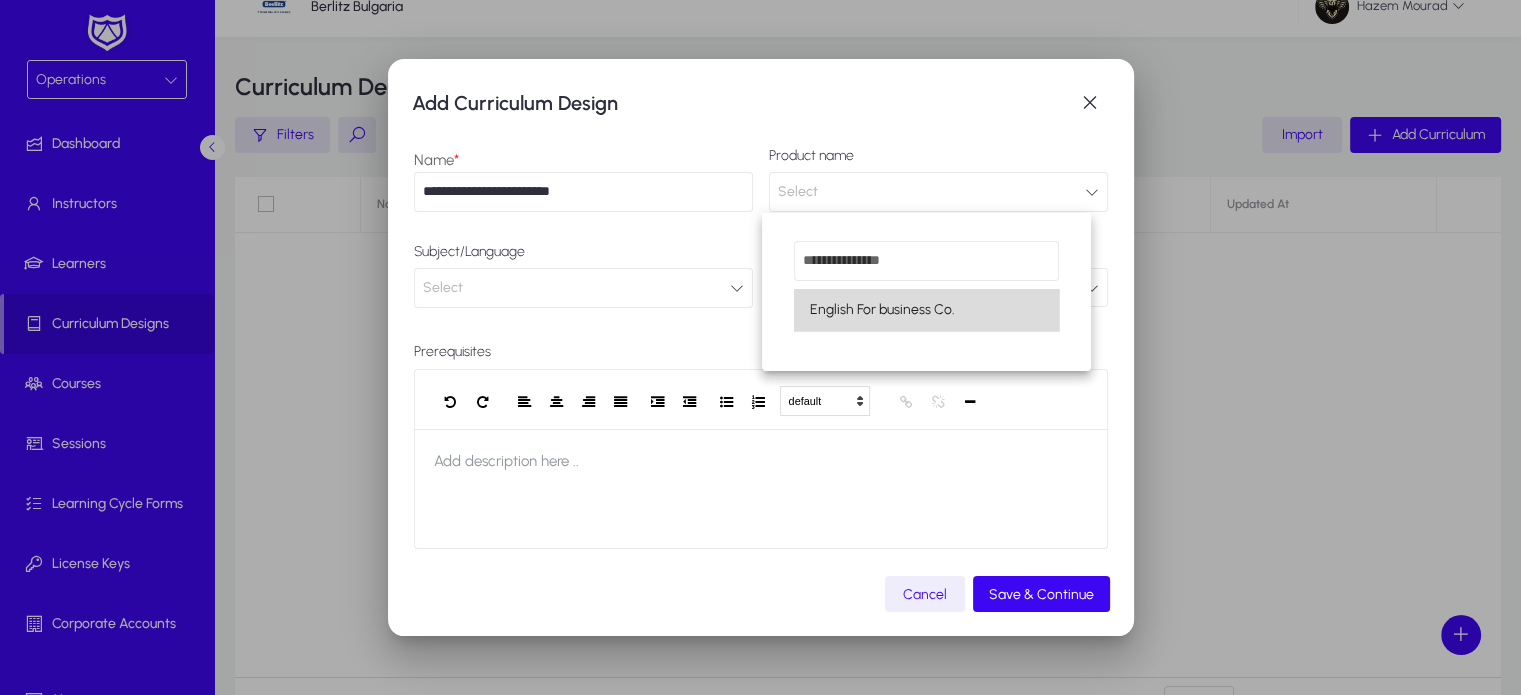 click on "English For business Co." at bounding box center [927, 310] 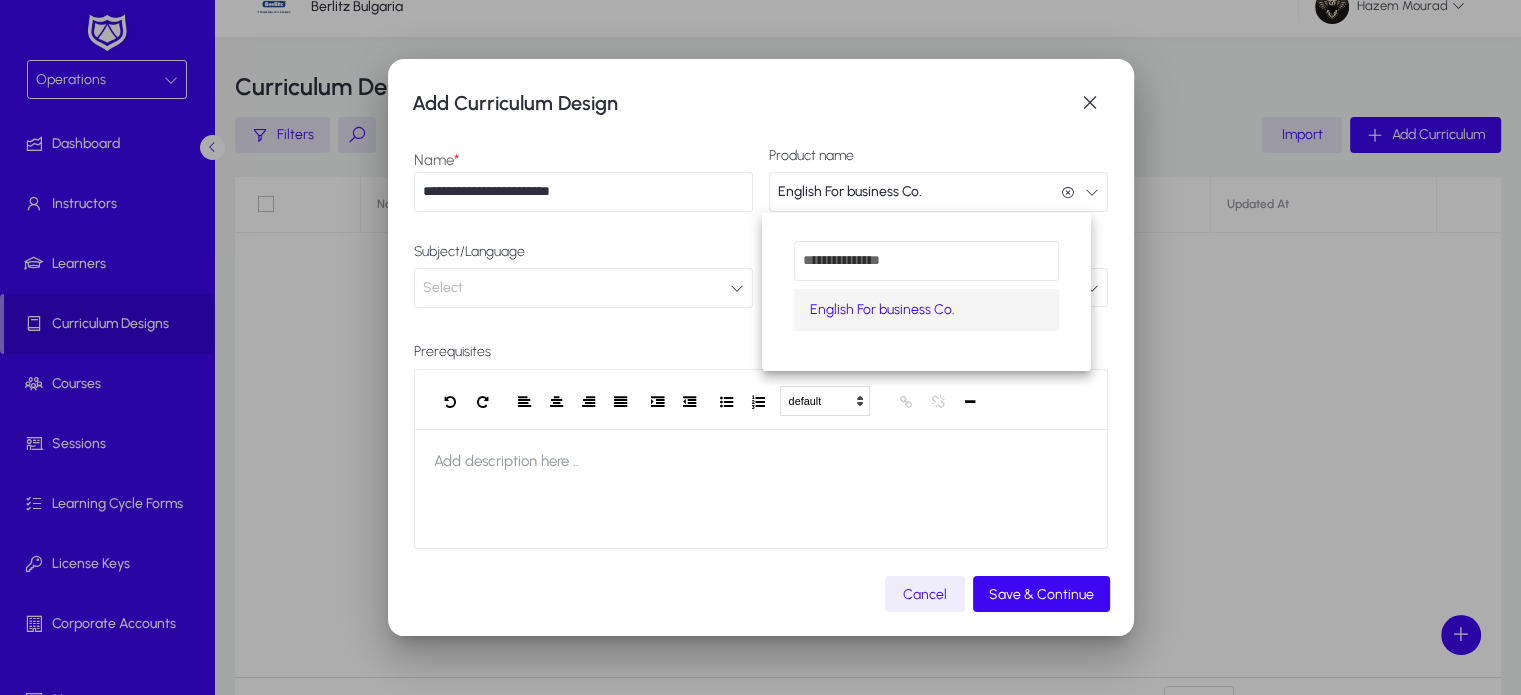 scroll, scrollTop: 0, scrollLeft: 0, axis: both 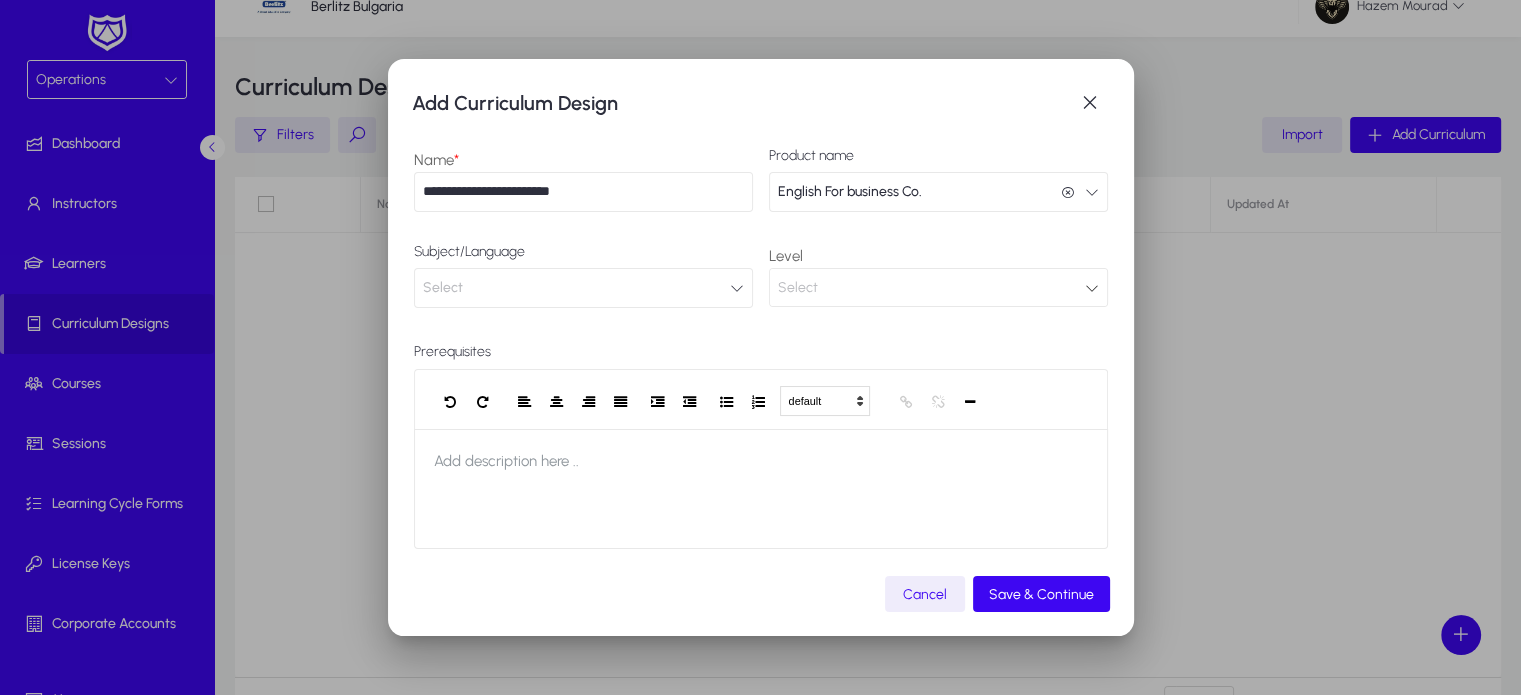 click on "Select" at bounding box center (583, 288) 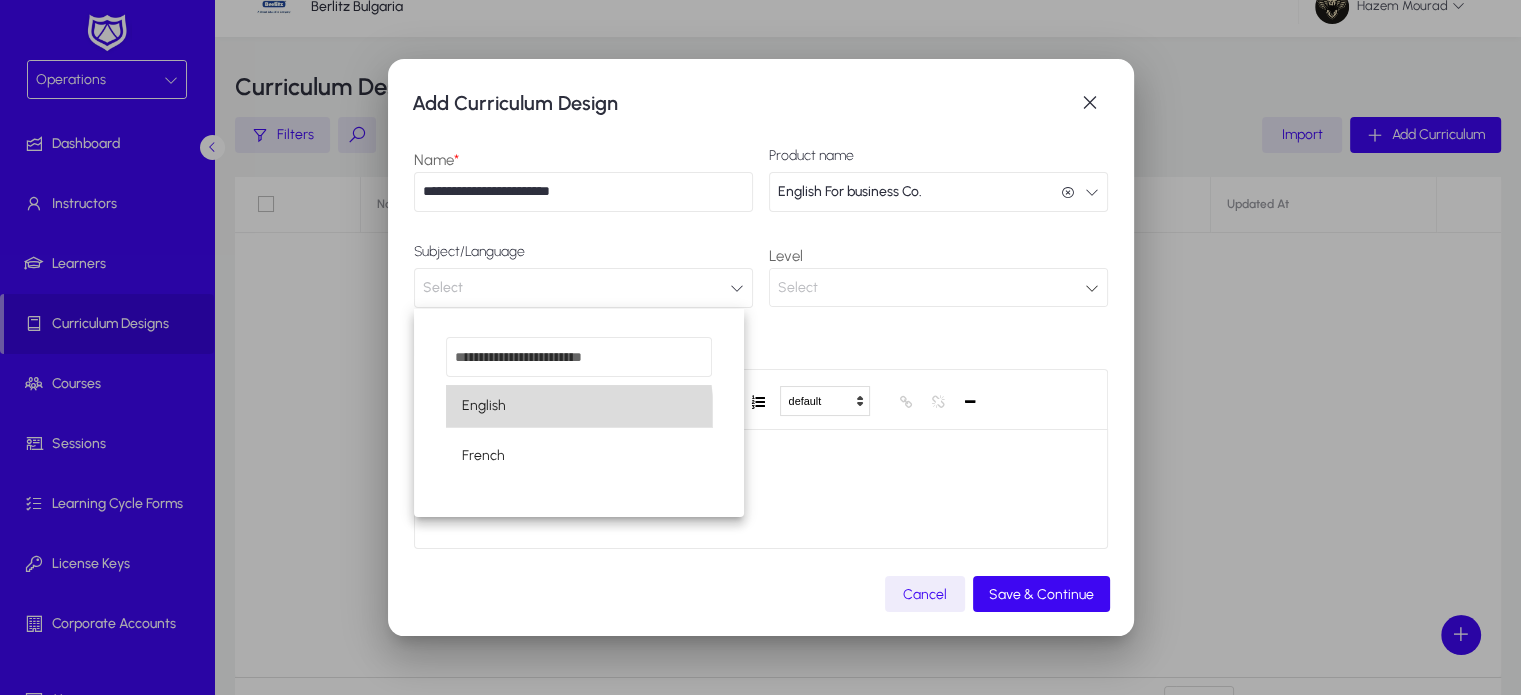 click on "English" at bounding box center (579, 406) 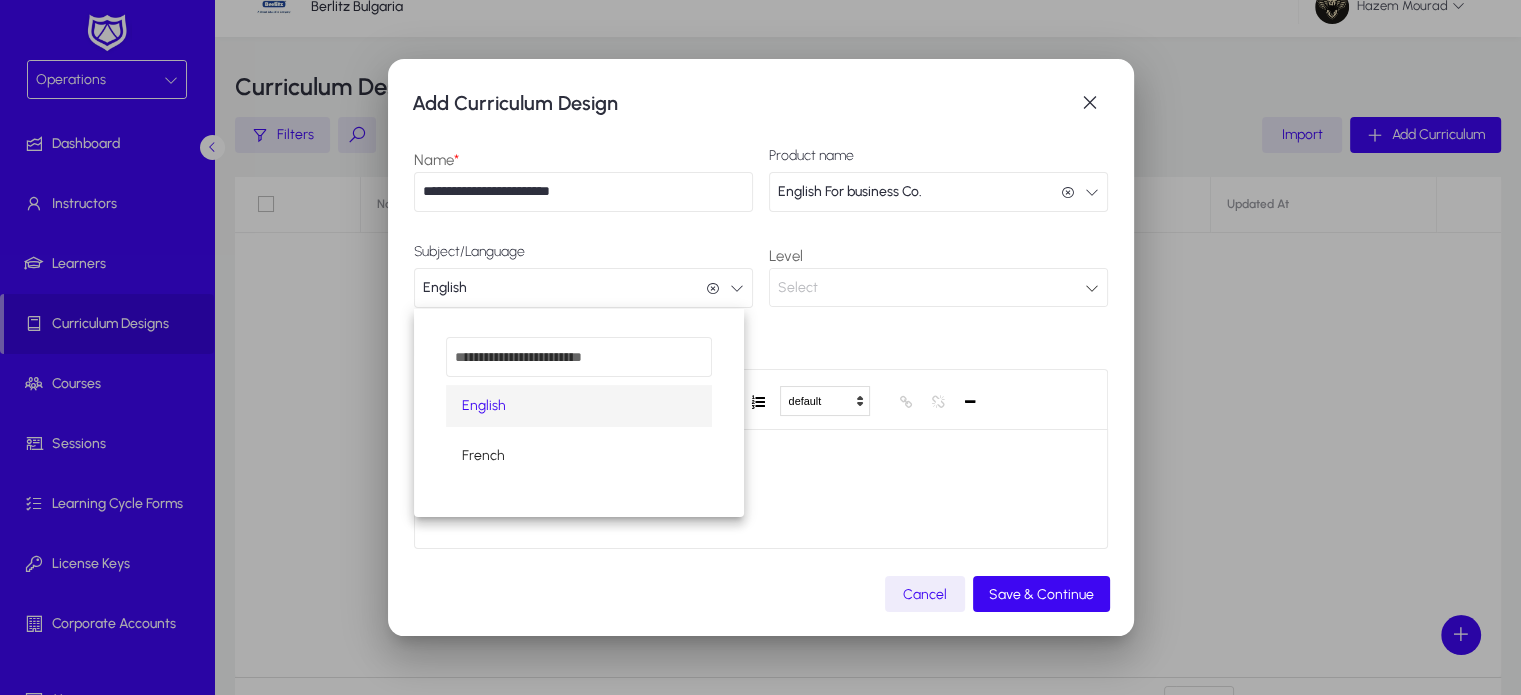 scroll, scrollTop: 0, scrollLeft: 0, axis: both 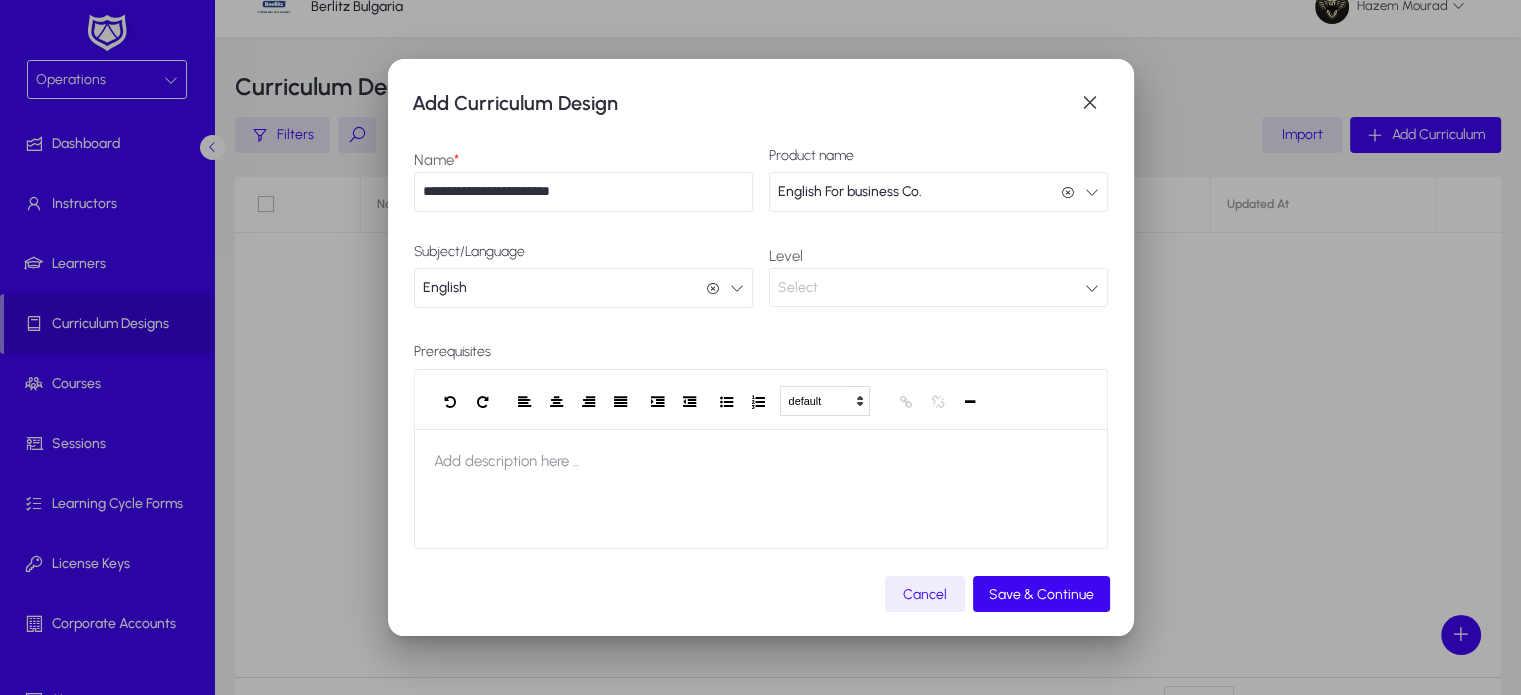 click on "Select" at bounding box center [931, 288] 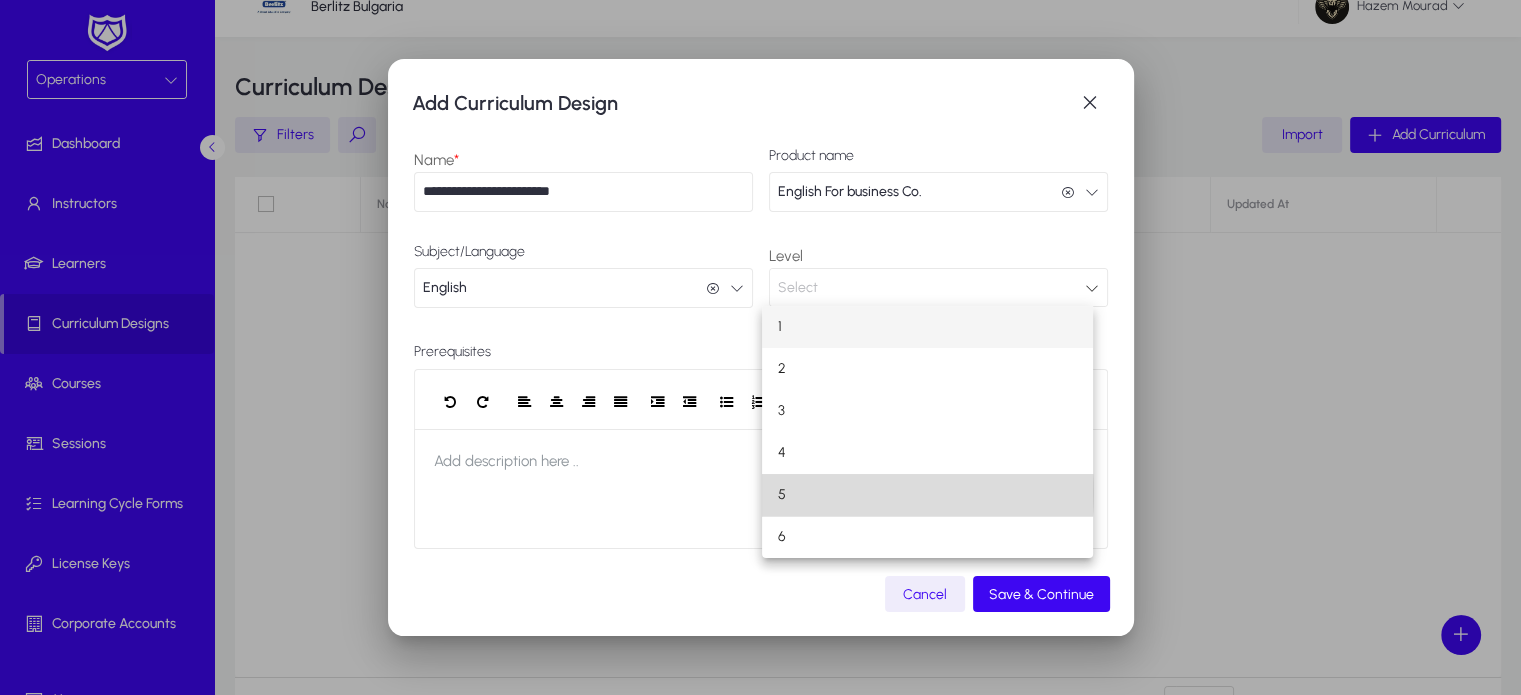 click on "5" at bounding box center (927, 495) 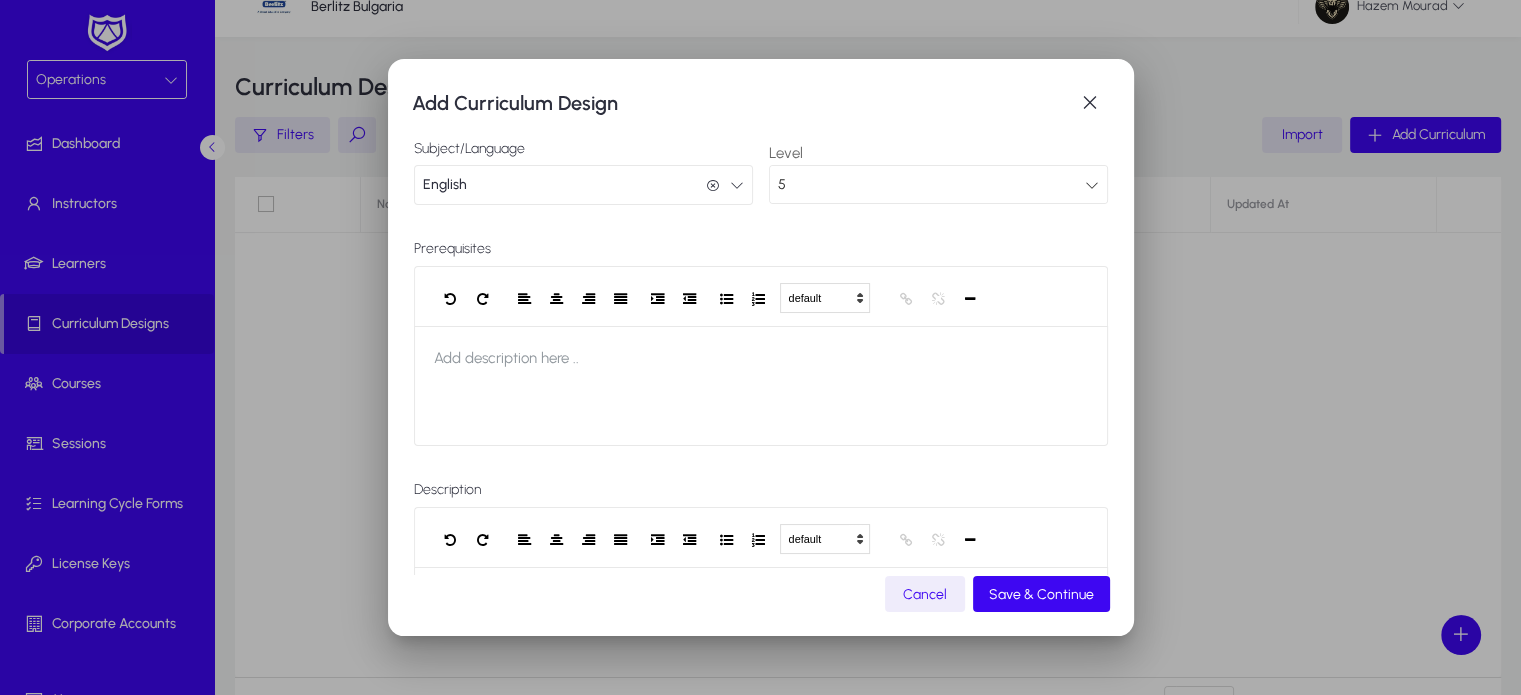 scroll, scrollTop: 104, scrollLeft: 0, axis: vertical 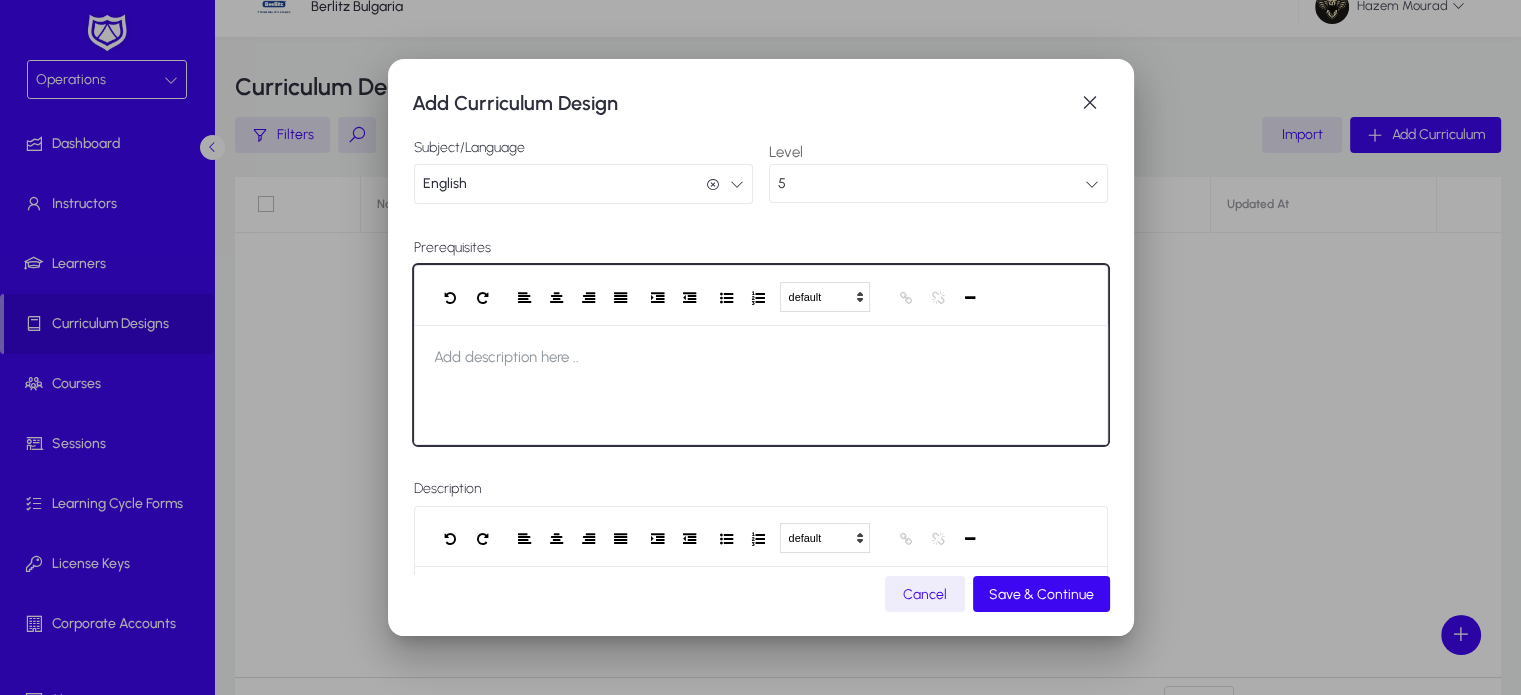 click on "Add description here .." at bounding box center (506, 357) 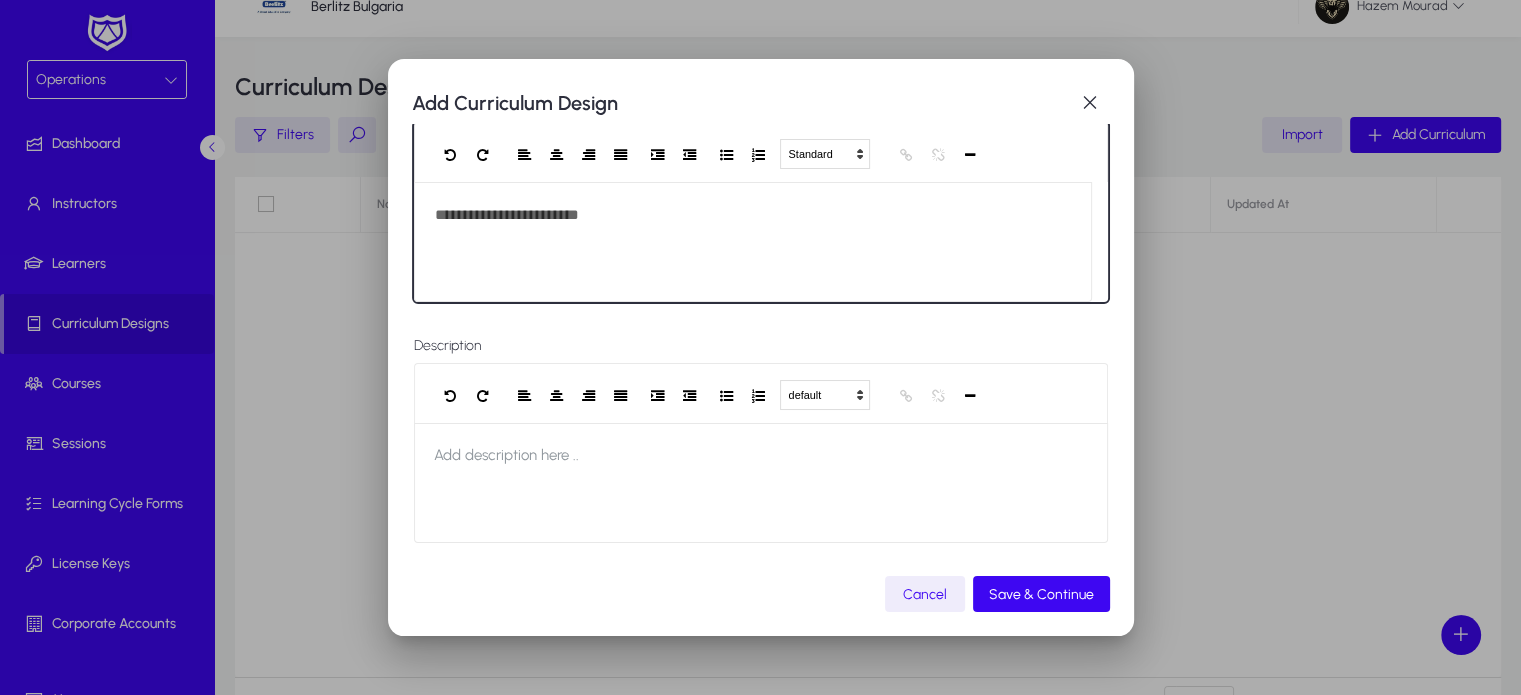 scroll, scrollTop: 0, scrollLeft: 0, axis: both 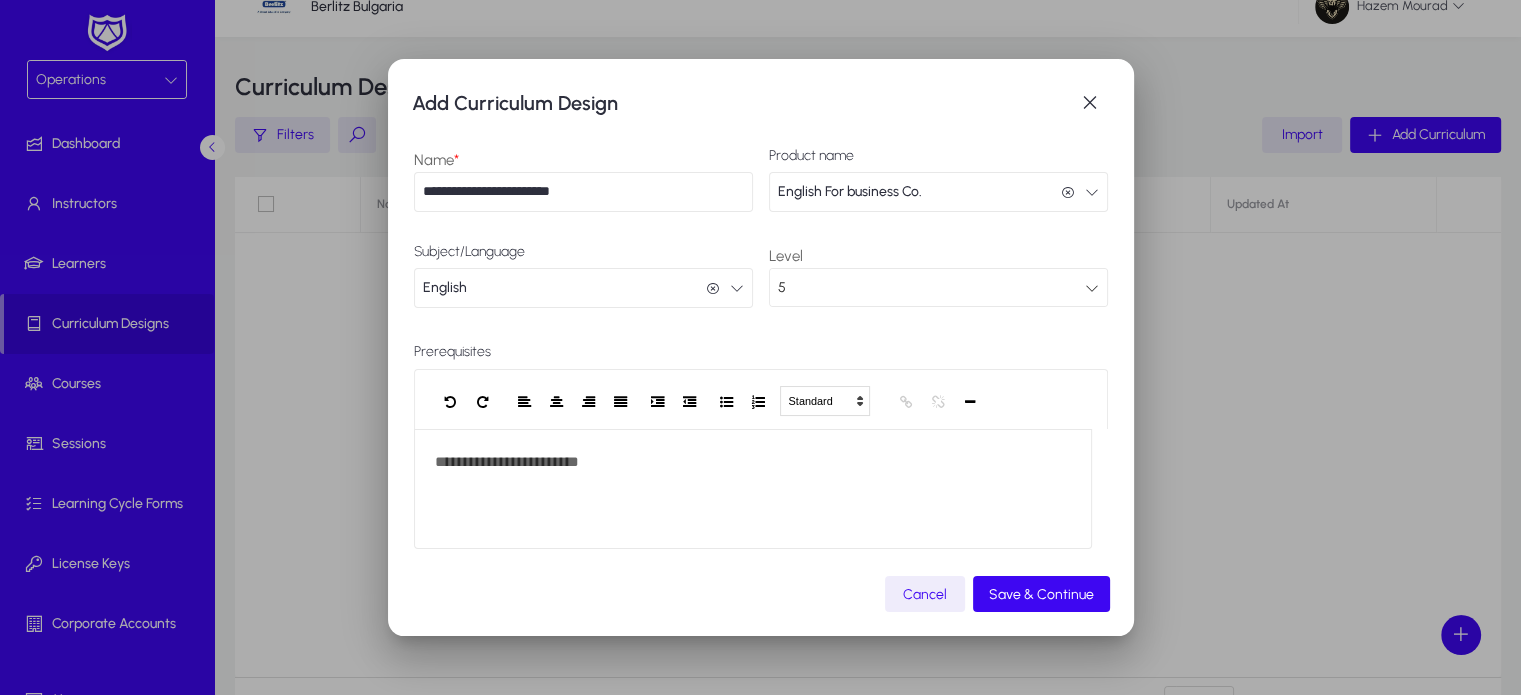 click on "5" at bounding box center [931, 288] 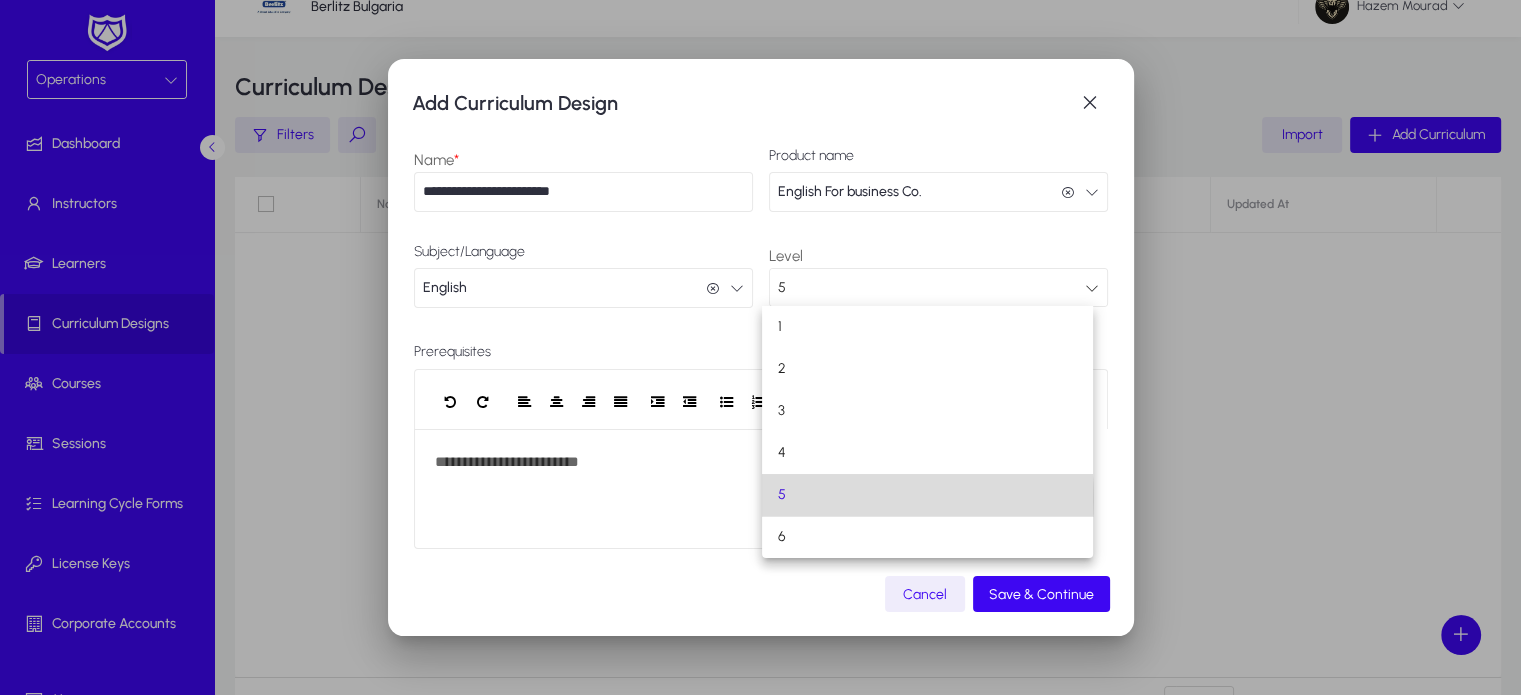 click on "5" at bounding box center [927, 495] 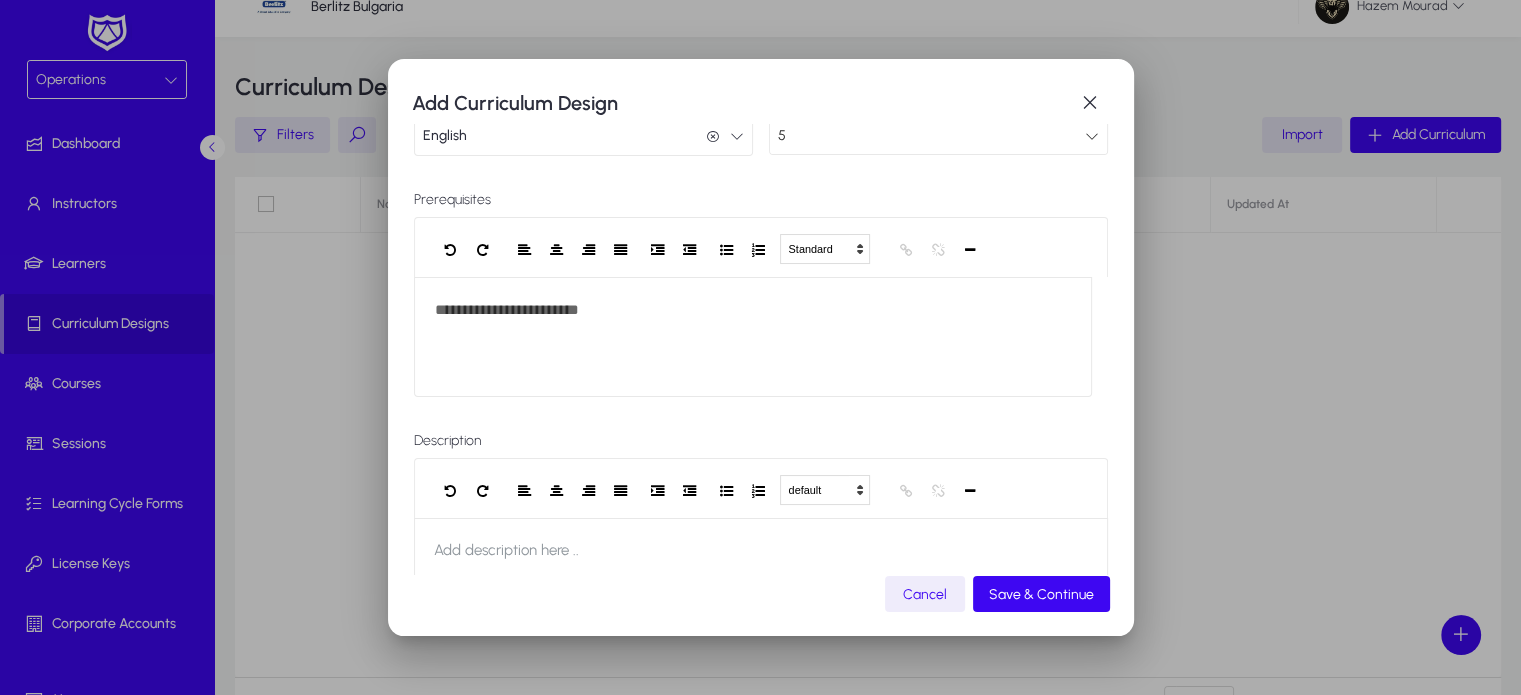 scroll, scrollTop: 247, scrollLeft: 0, axis: vertical 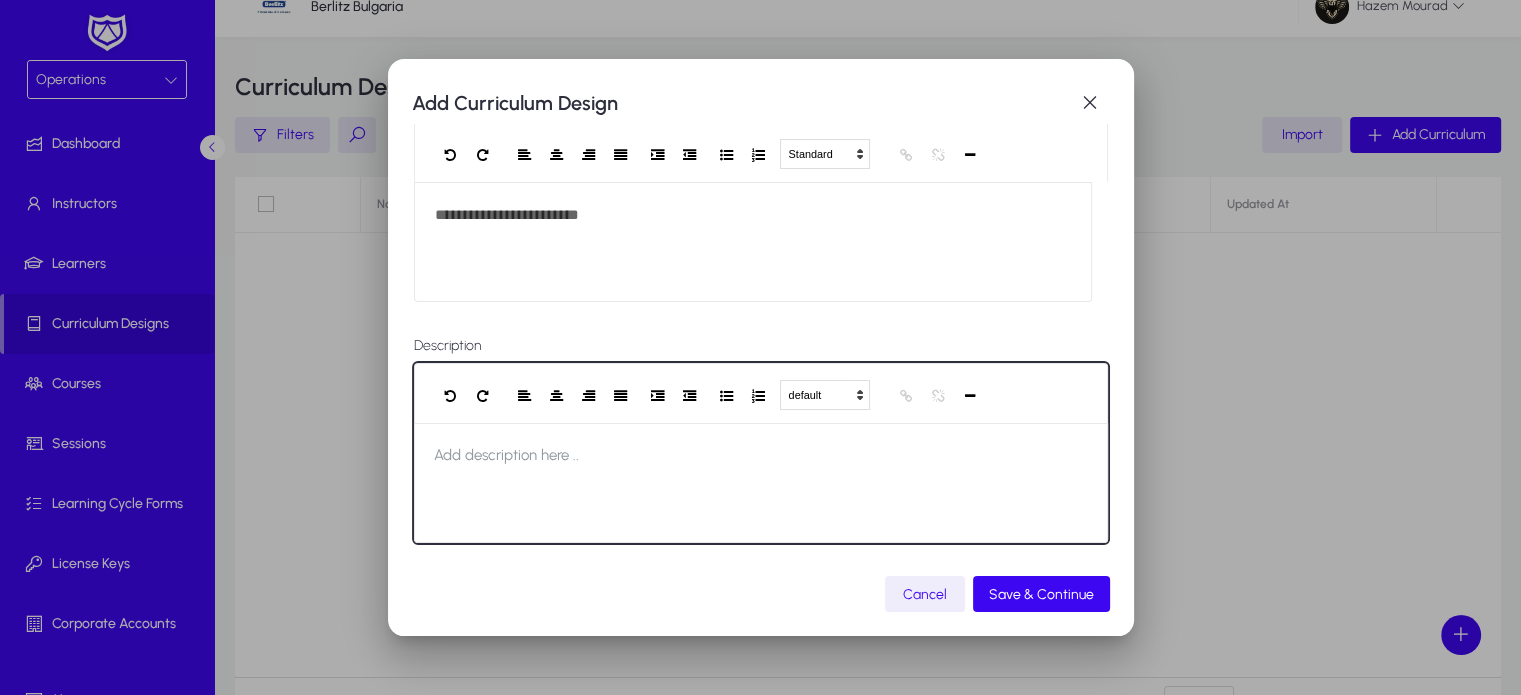 click on "Add description here .." at bounding box center [506, 455] 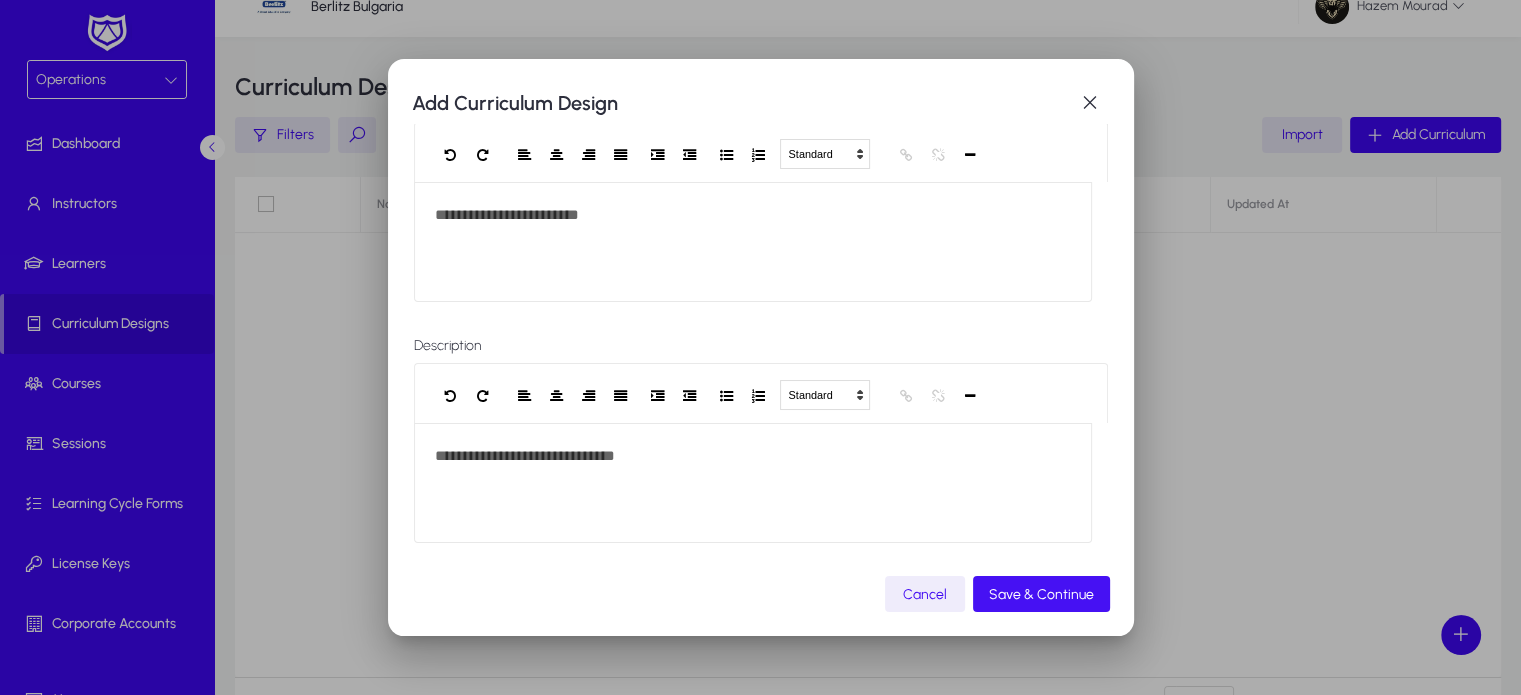 click 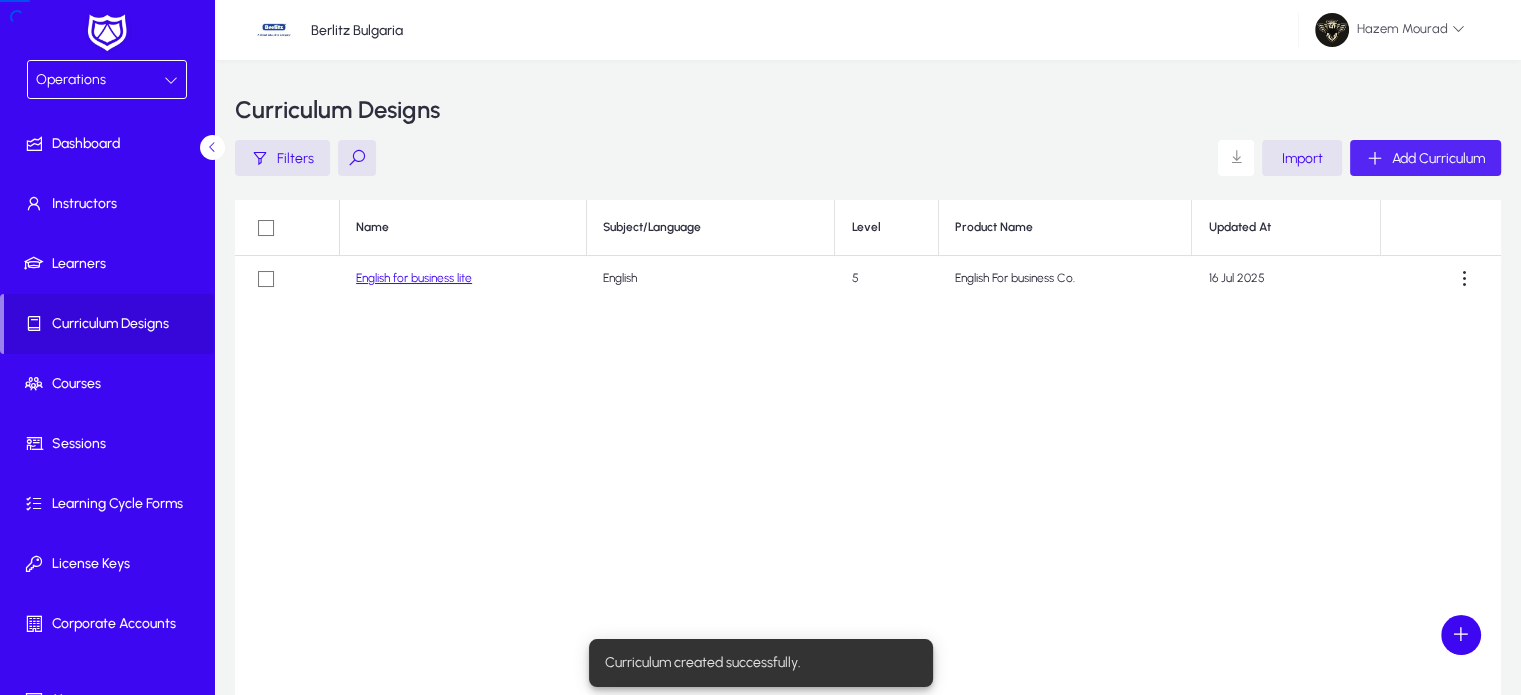 scroll, scrollTop: 23, scrollLeft: 0, axis: vertical 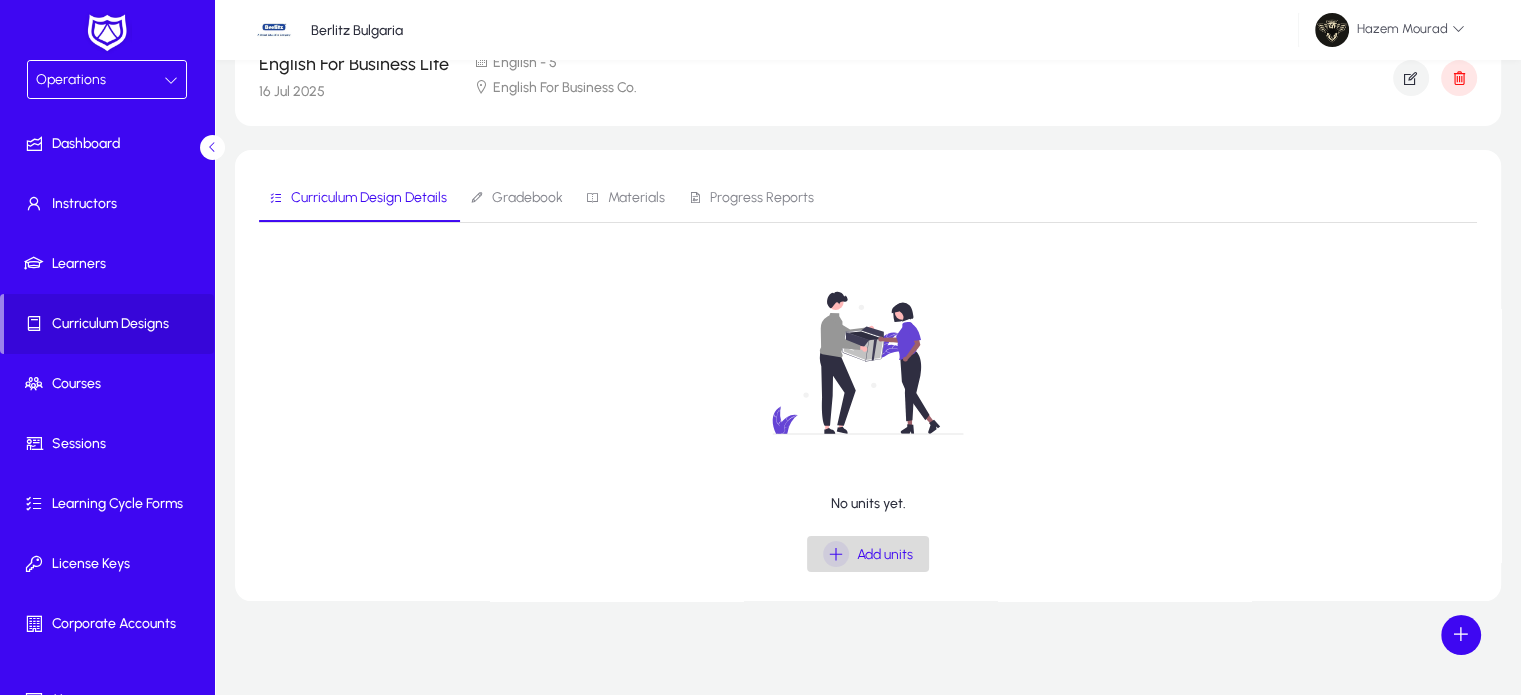 click 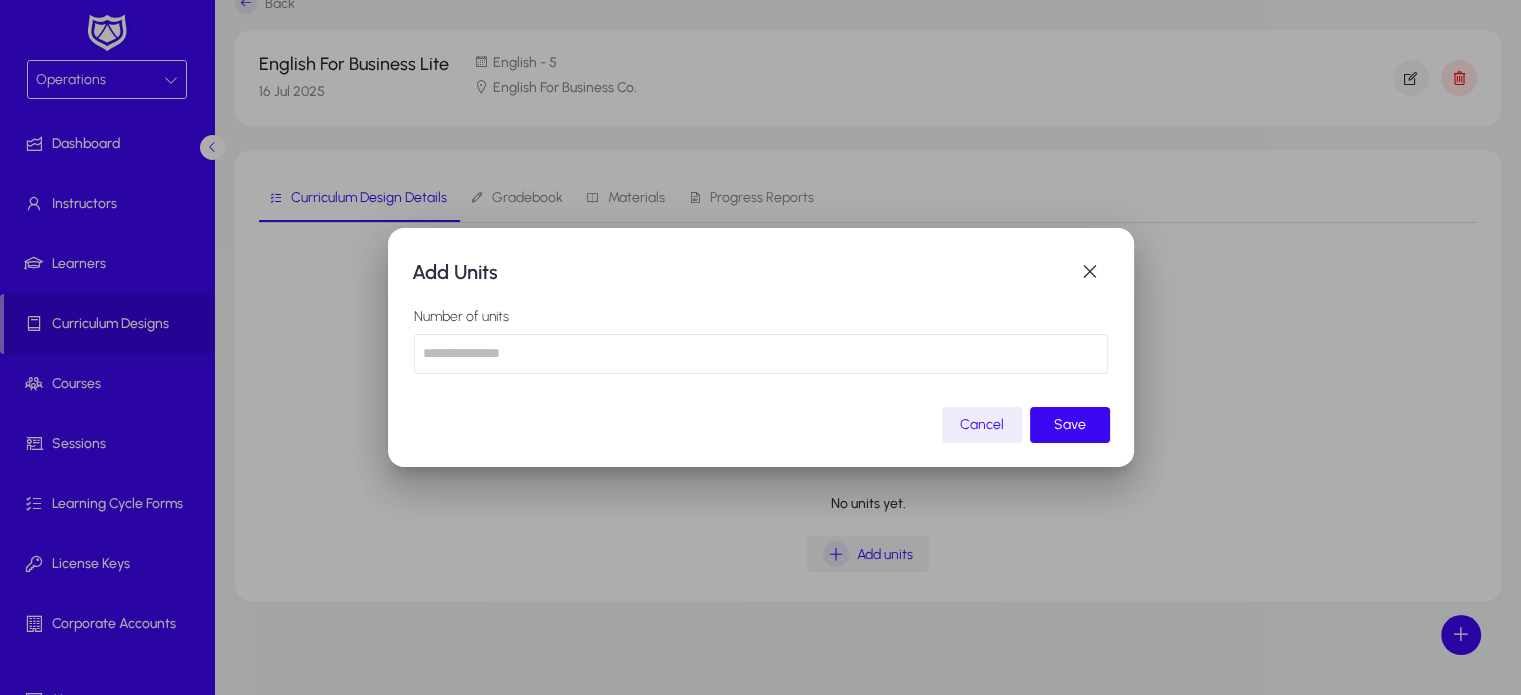 scroll, scrollTop: 0, scrollLeft: 0, axis: both 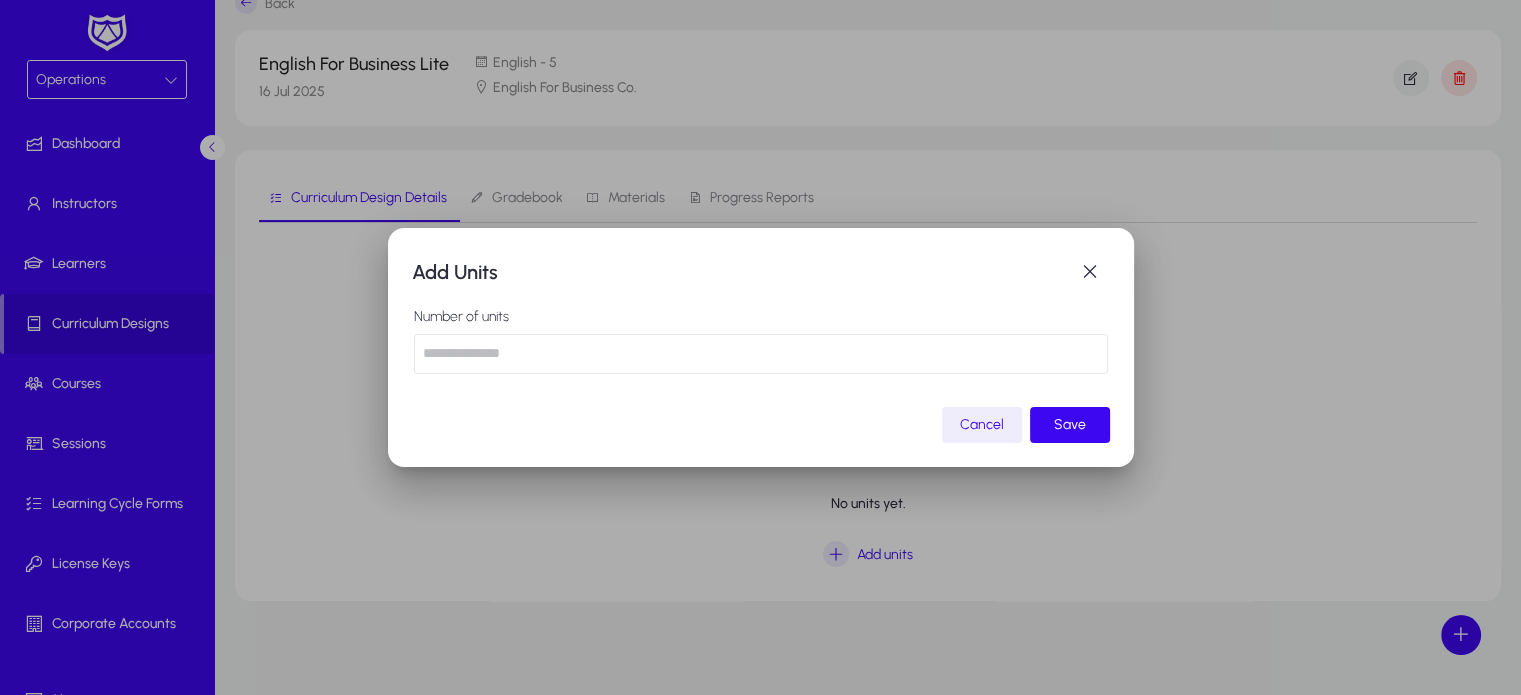 click at bounding box center [761, 354] 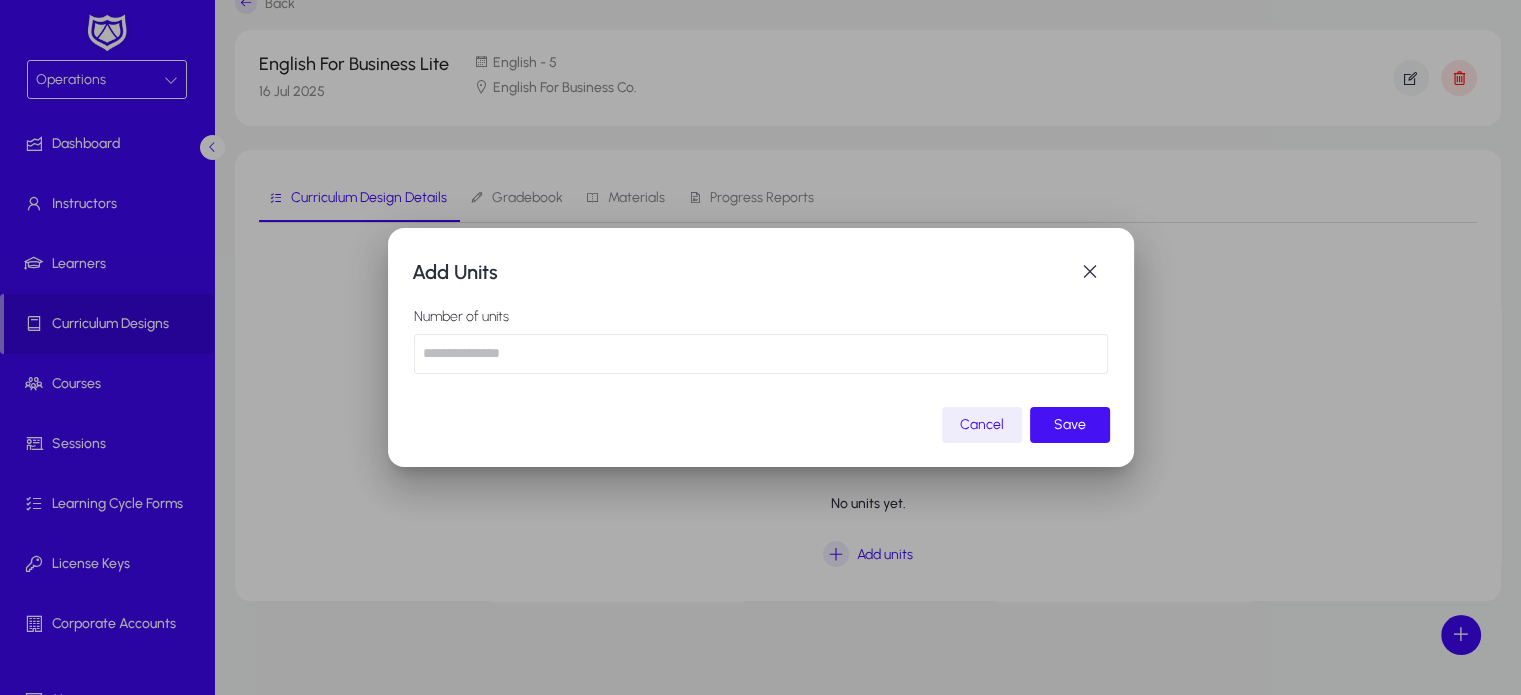 type on "**" 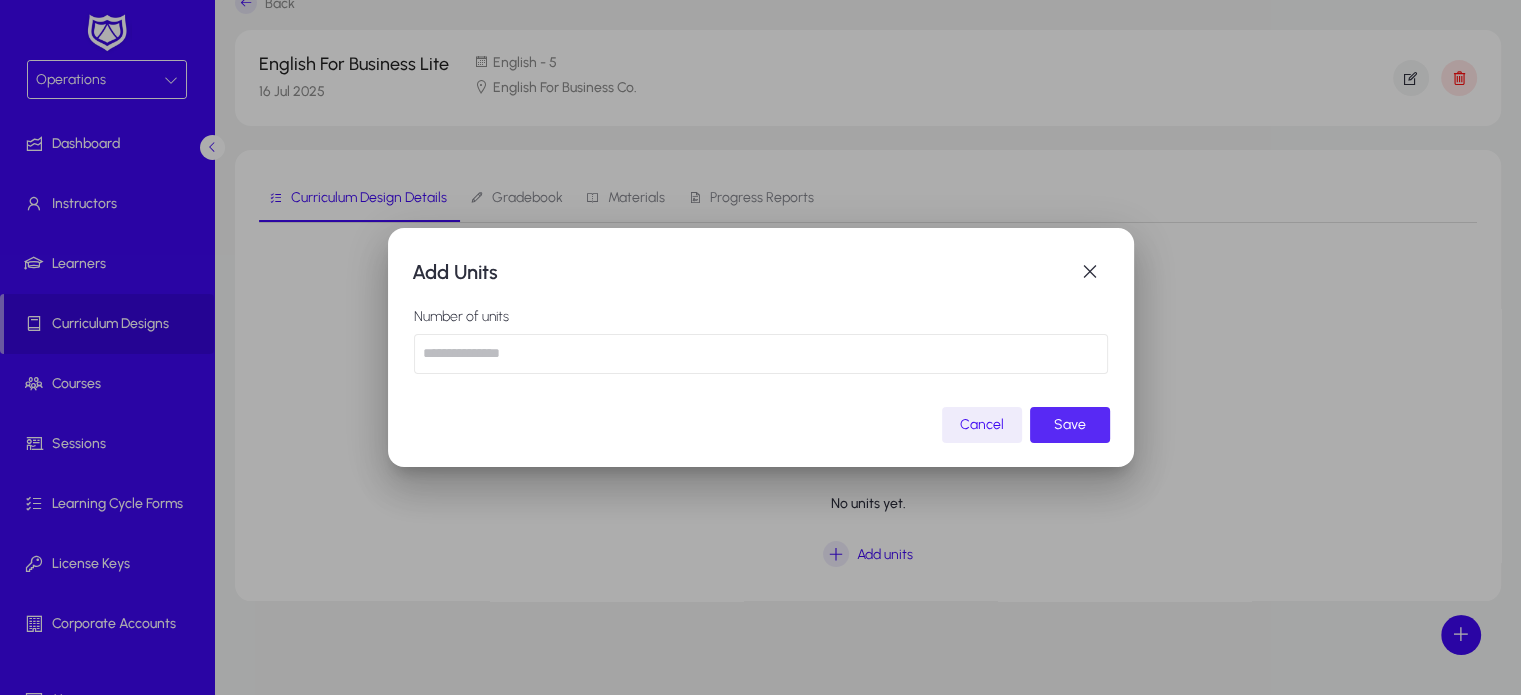 click 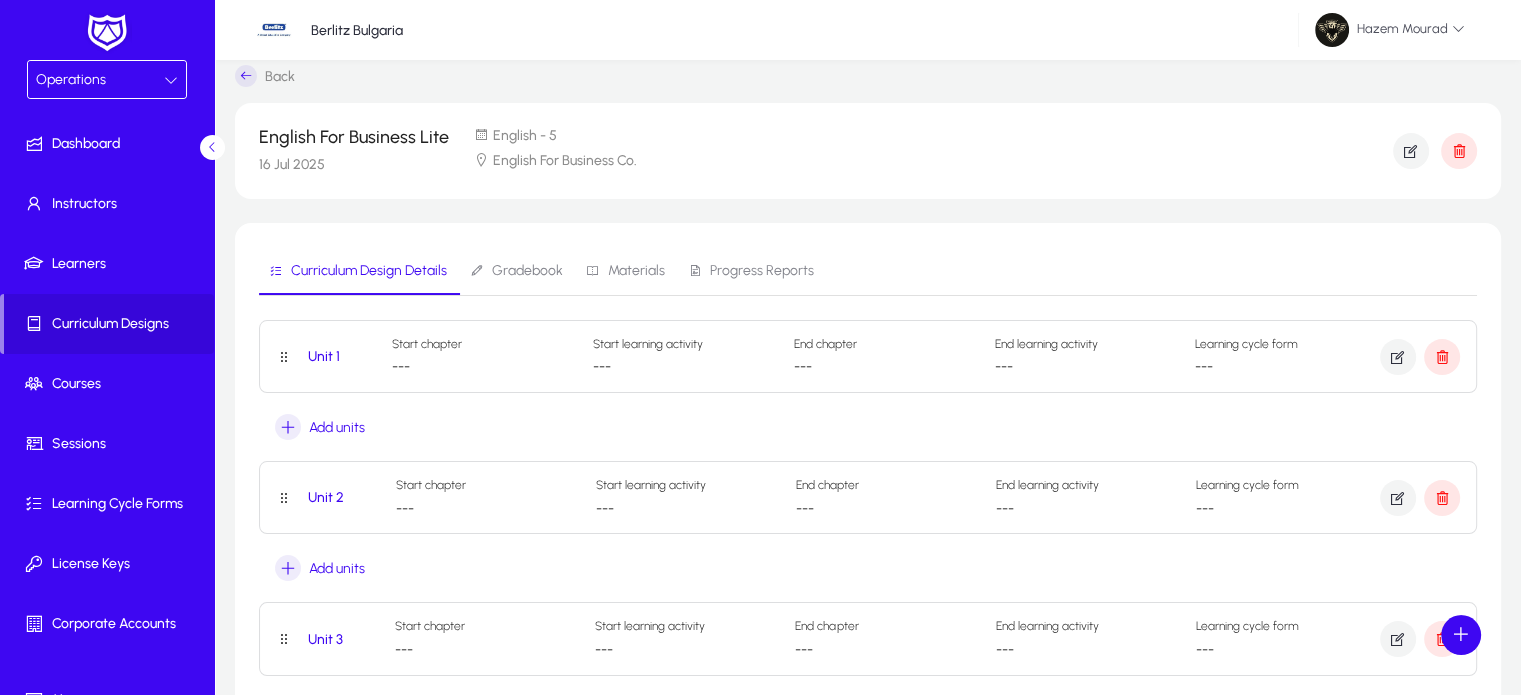 scroll, scrollTop: 0, scrollLeft: 0, axis: both 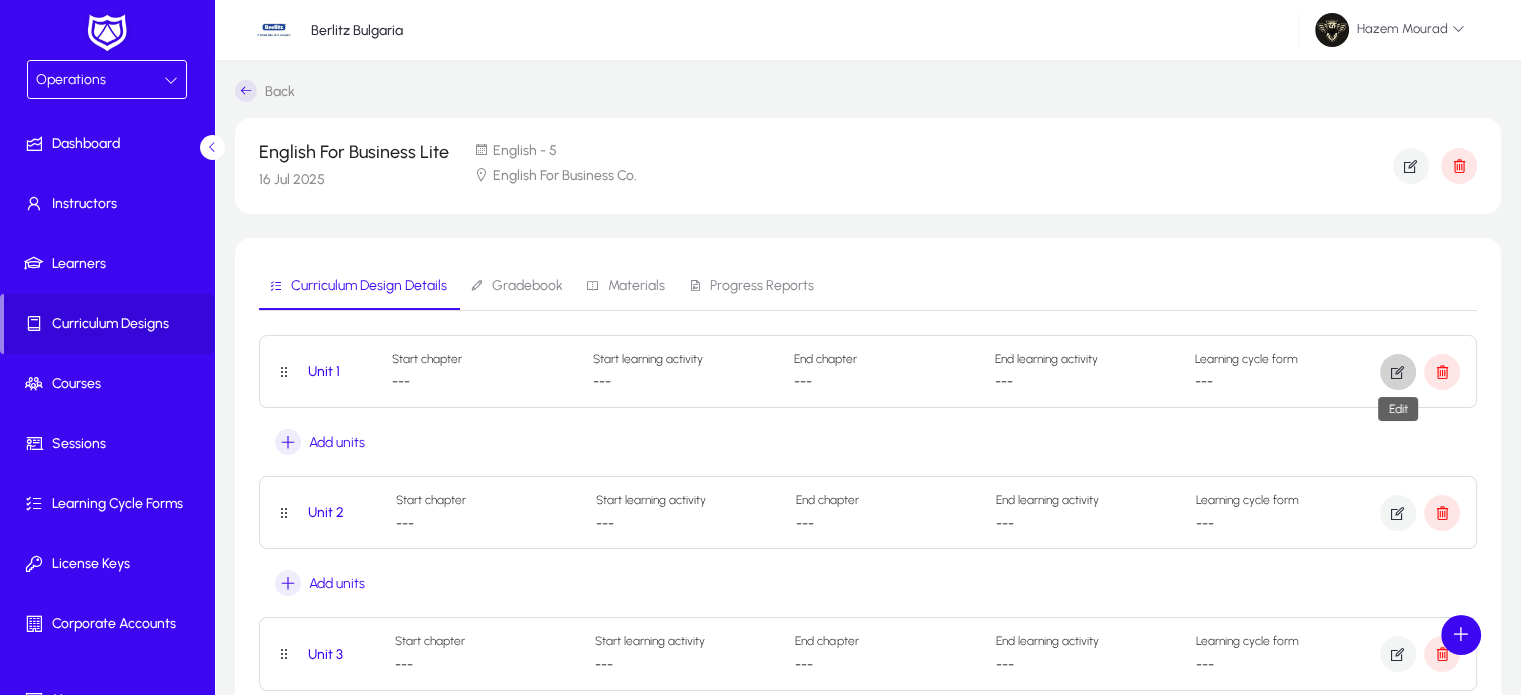 click at bounding box center (1398, 372) 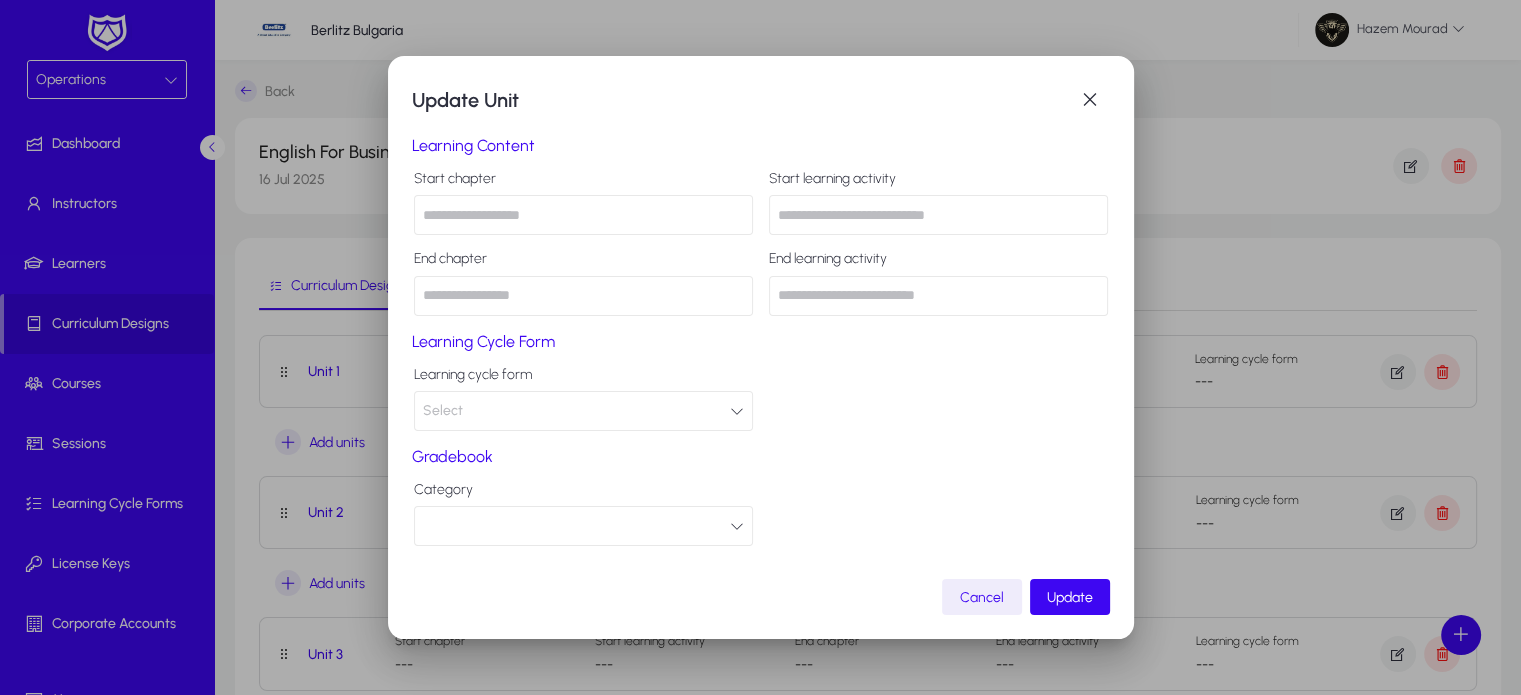 click at bounding box center (583, 215) 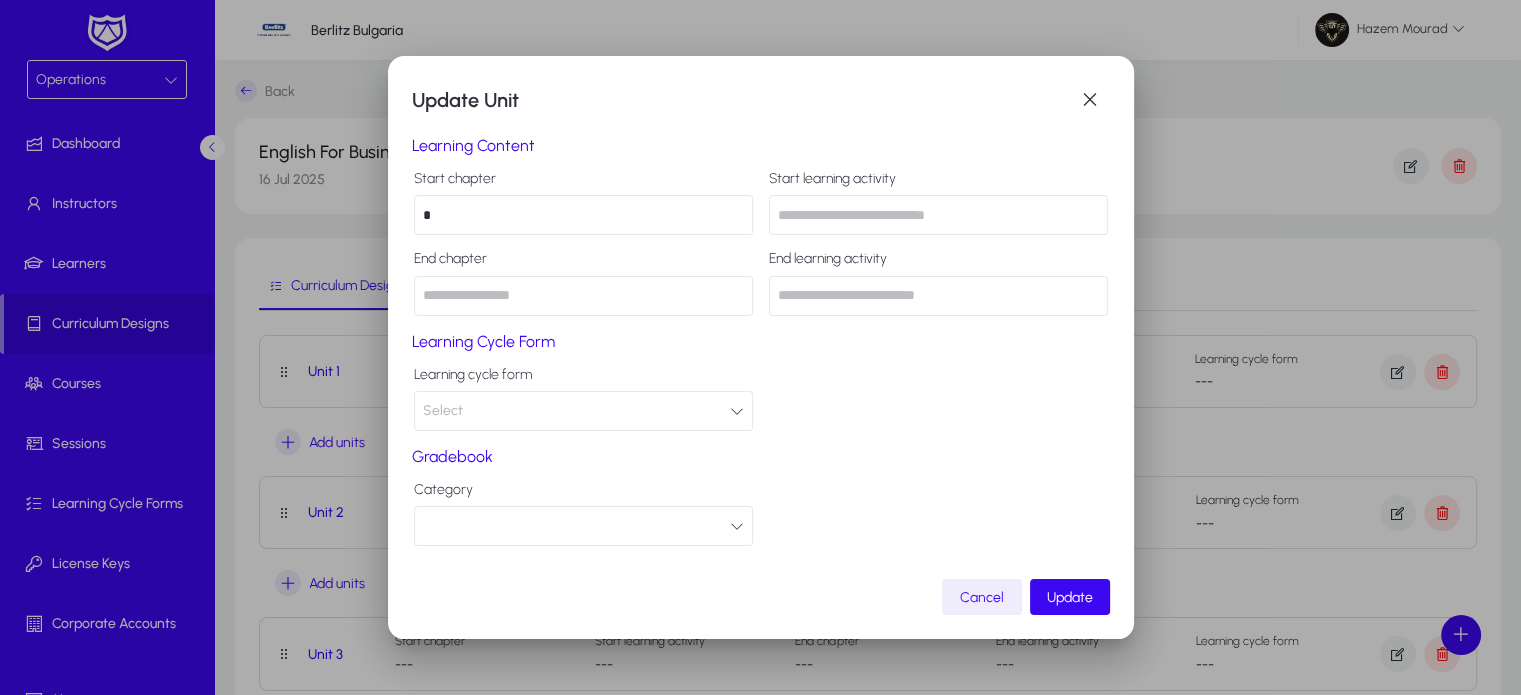 type on "*" 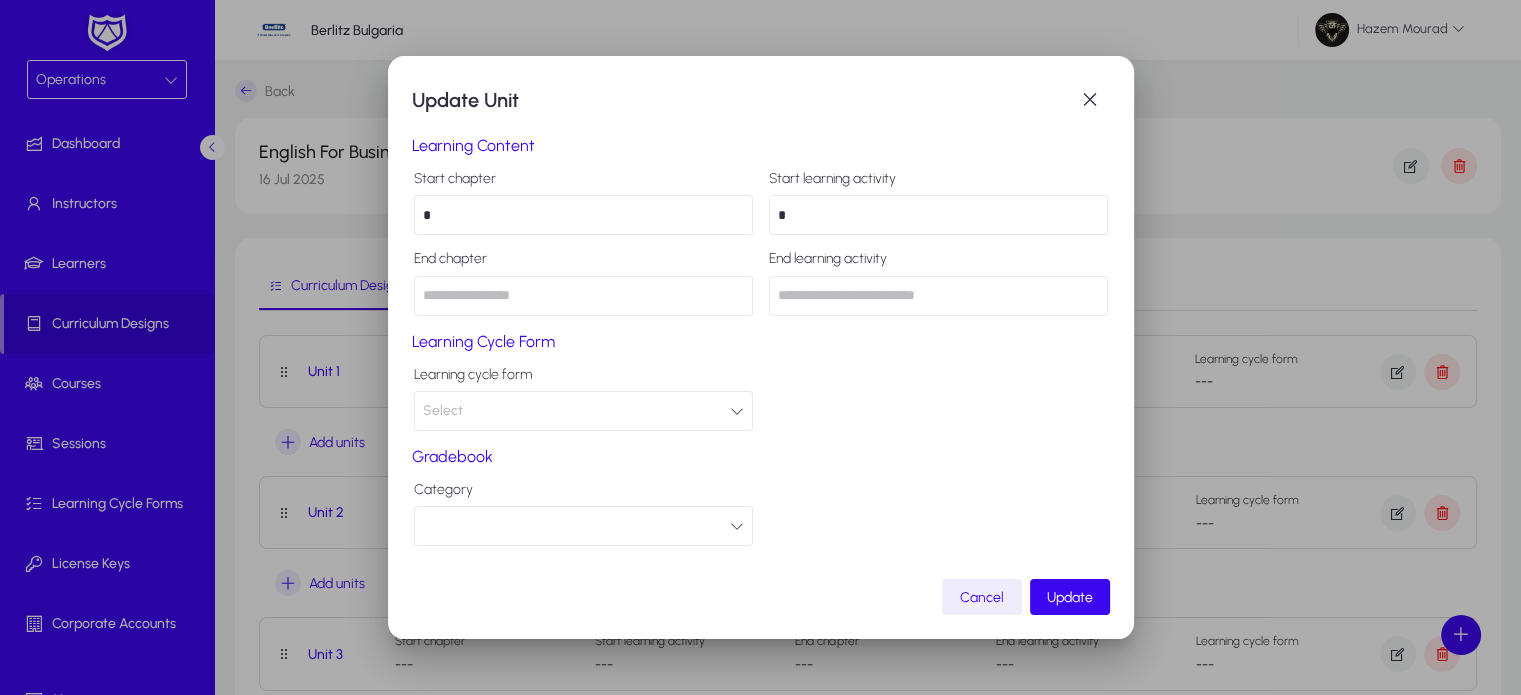 click on "*" at bounding box center (938, 215) 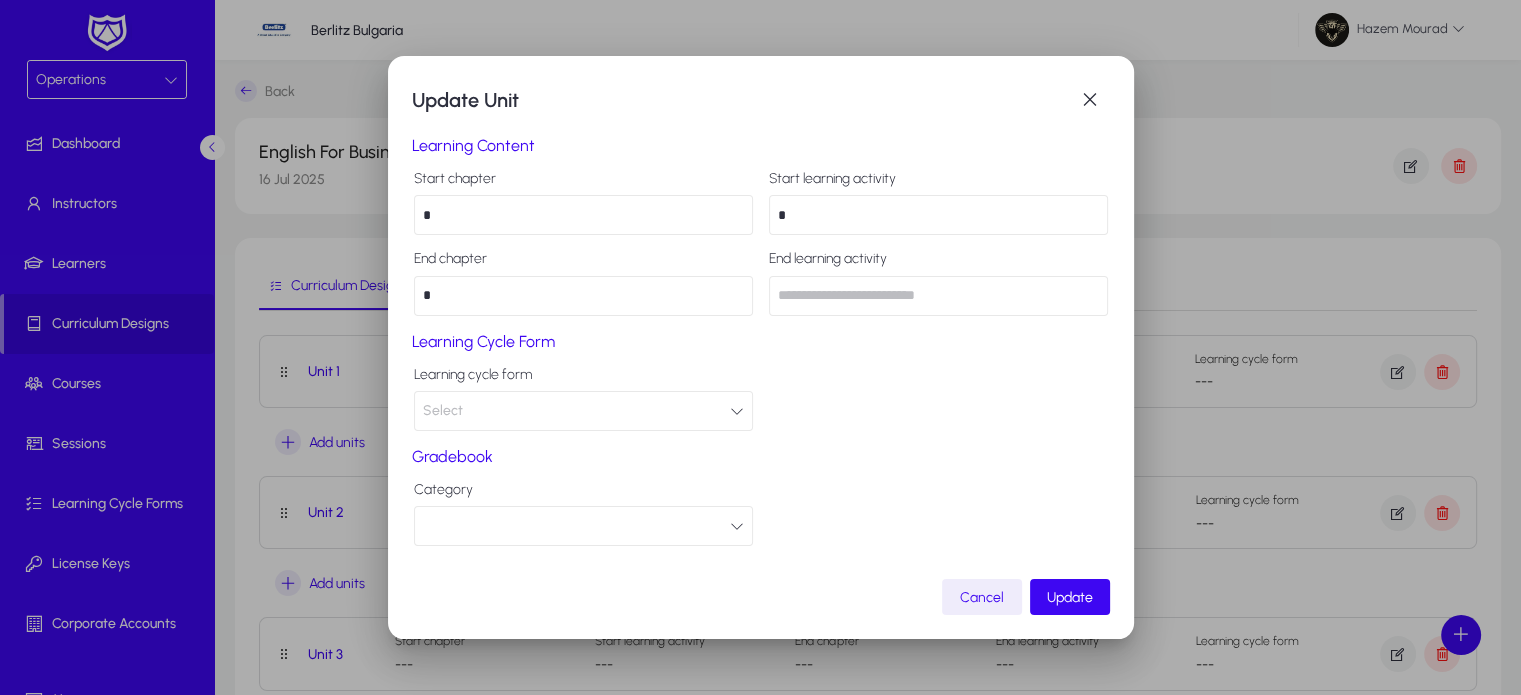 type on "*" 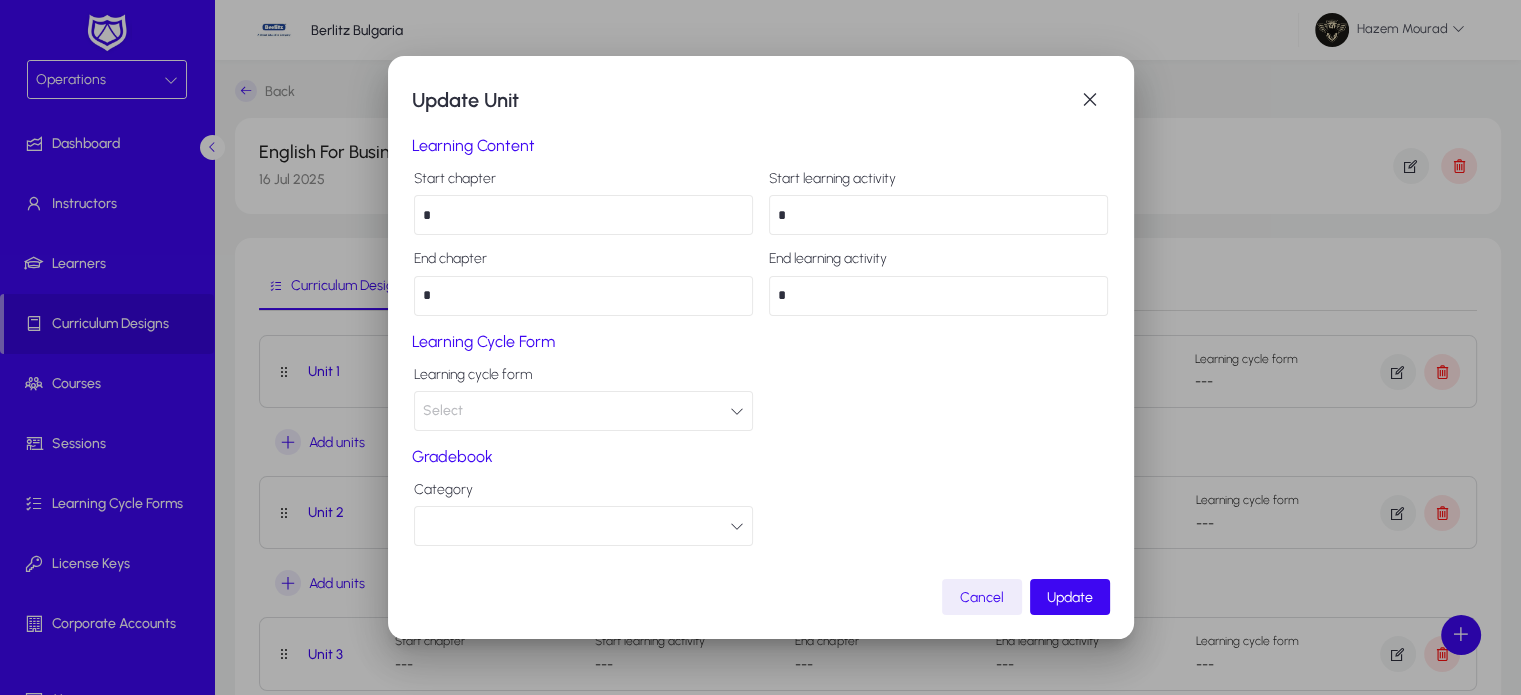 type on "*" 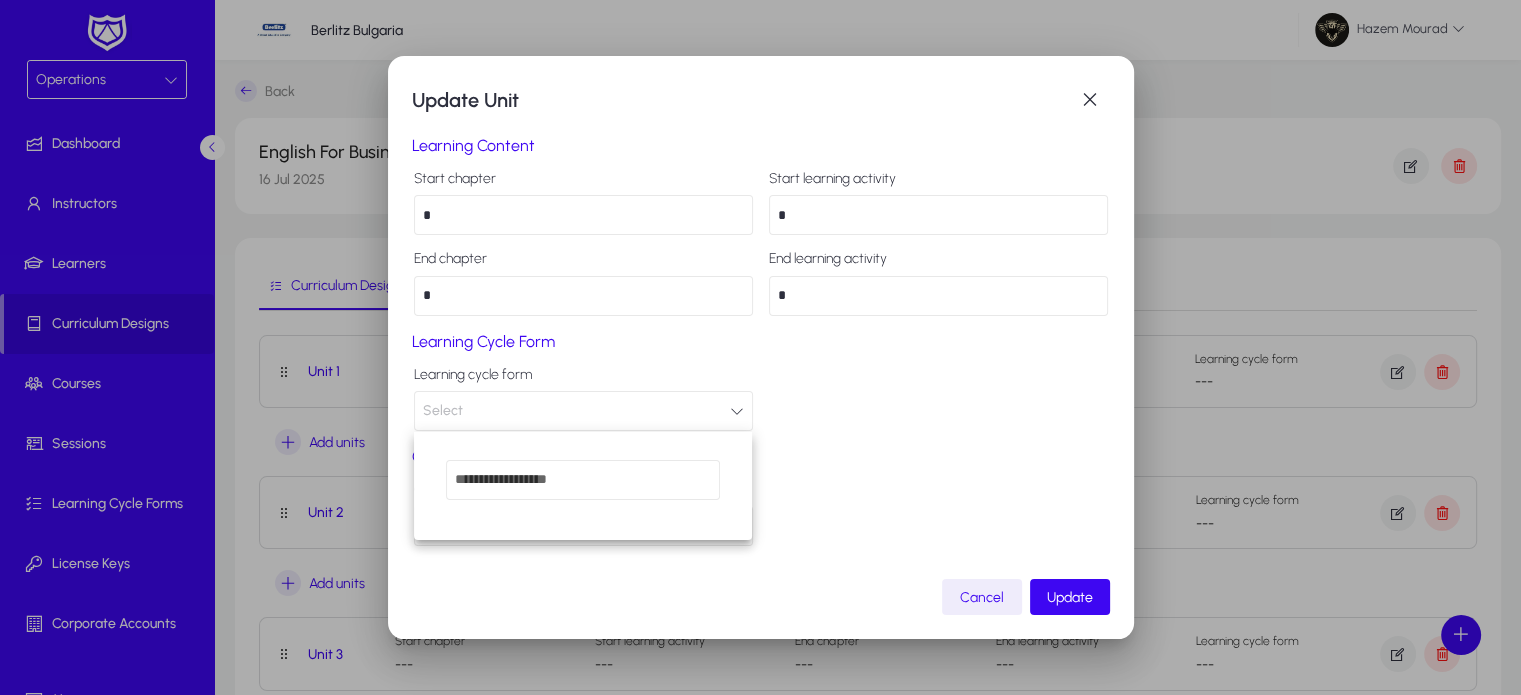 click at bounding box center (760, 347) 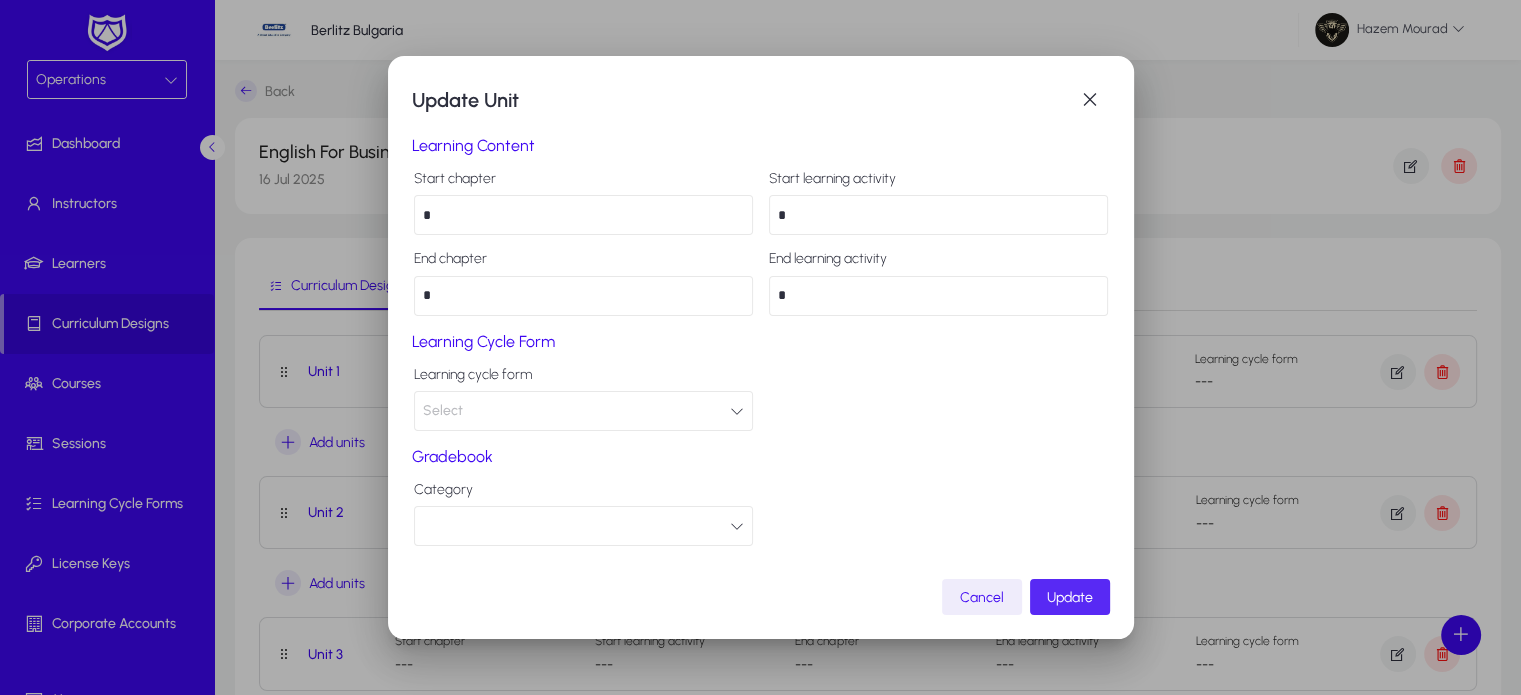 click on "Update" 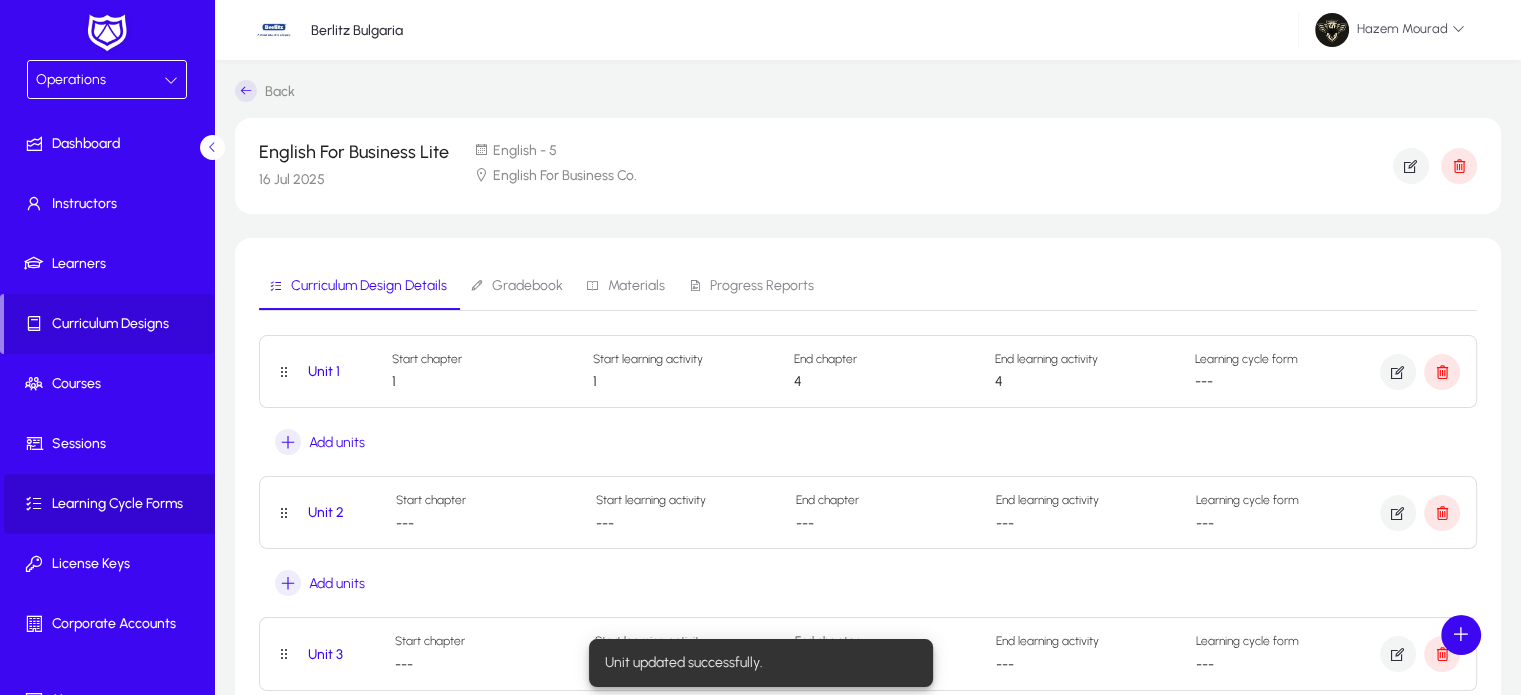 click on "Learning Cycle Forms" 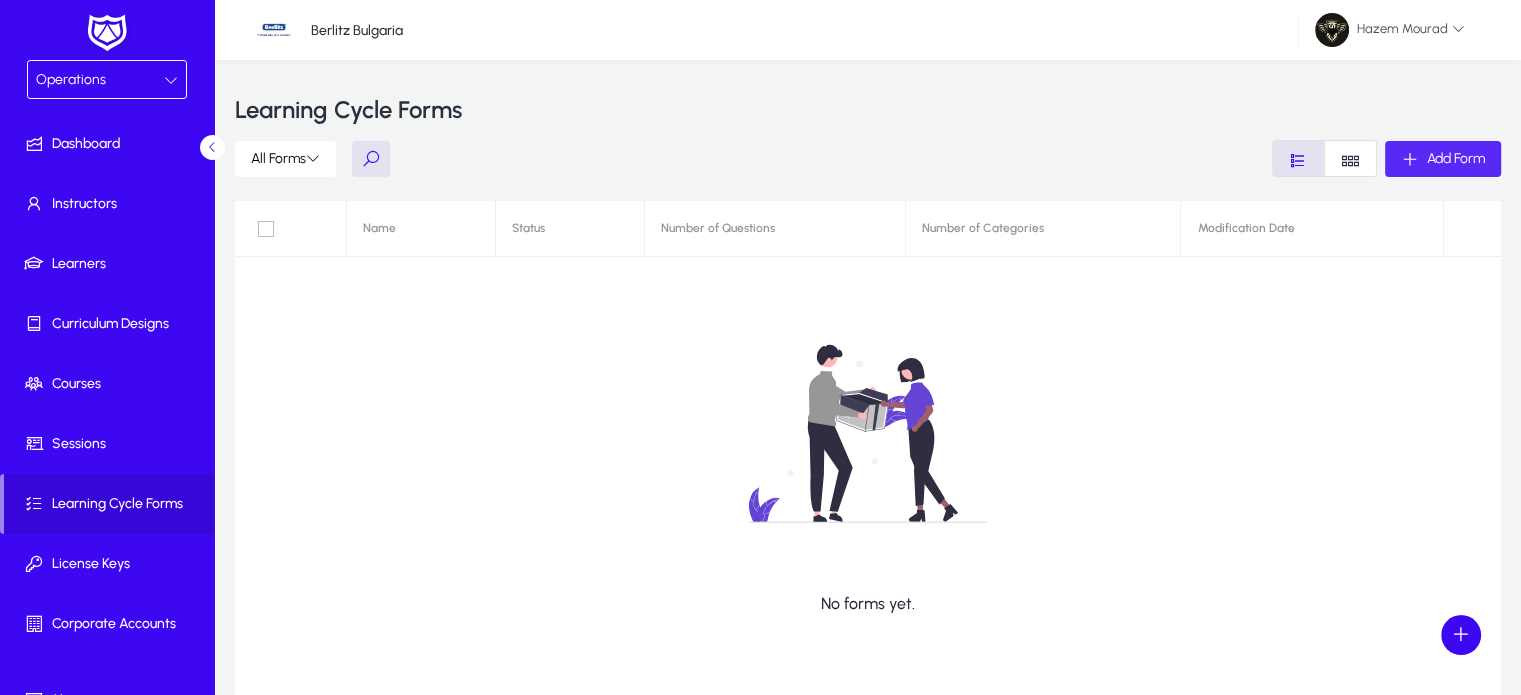 click 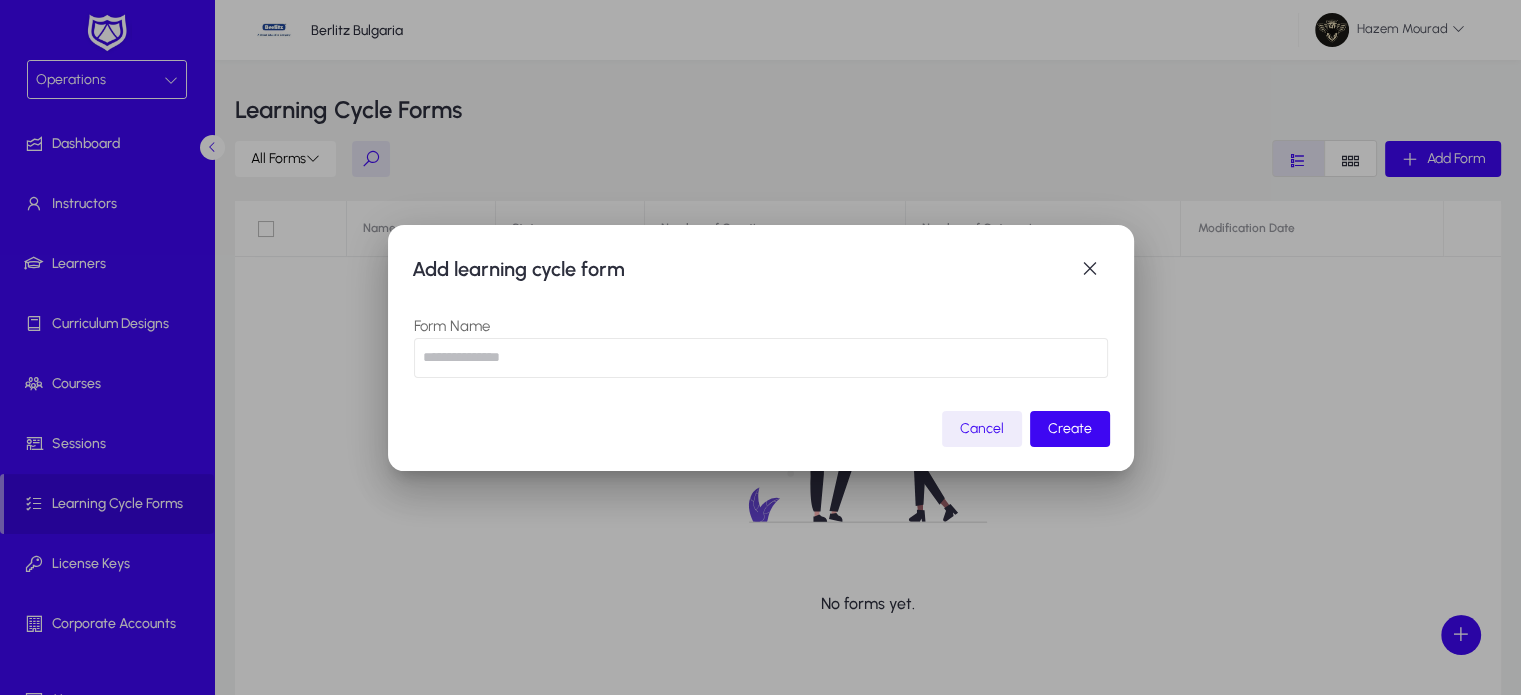 click at bounding box center [761, 358] 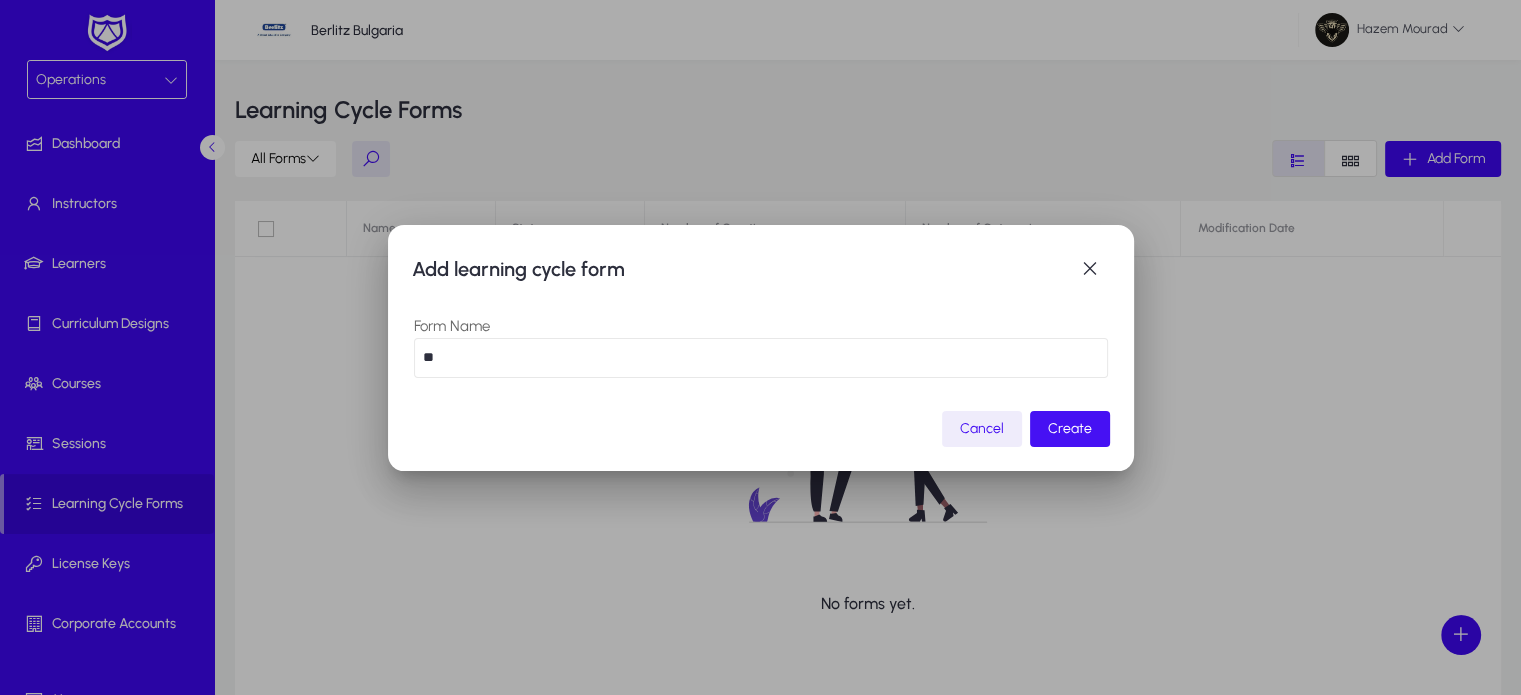 type on "*" 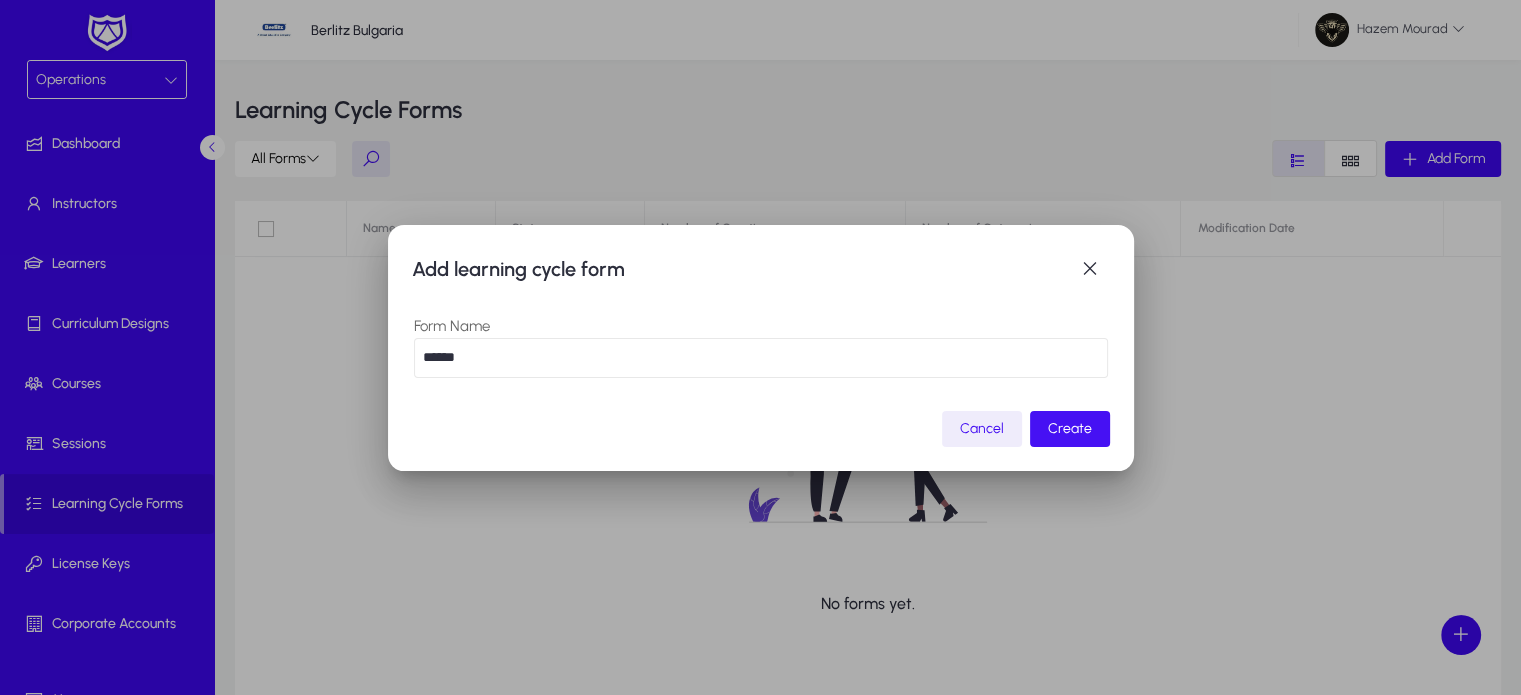 type on "******" 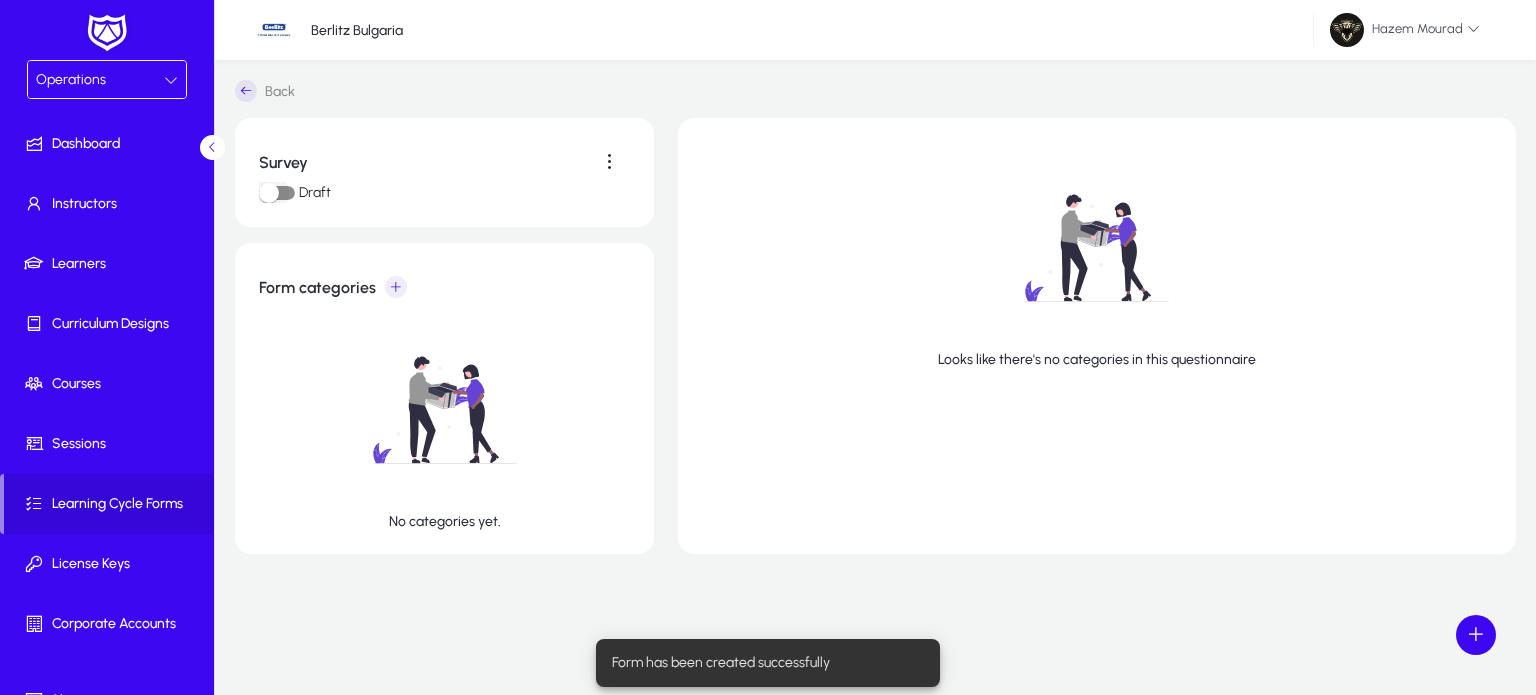 click at bounding box center (269, 193) 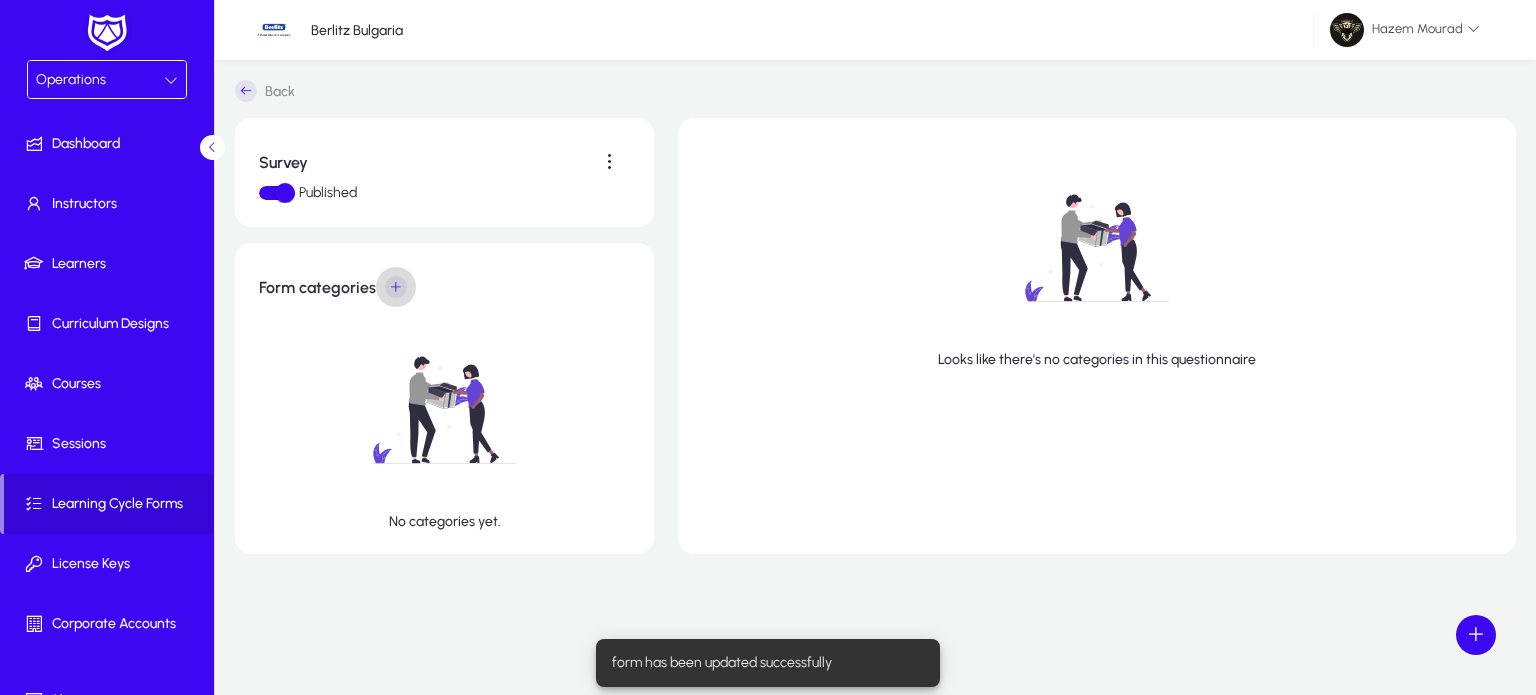 click 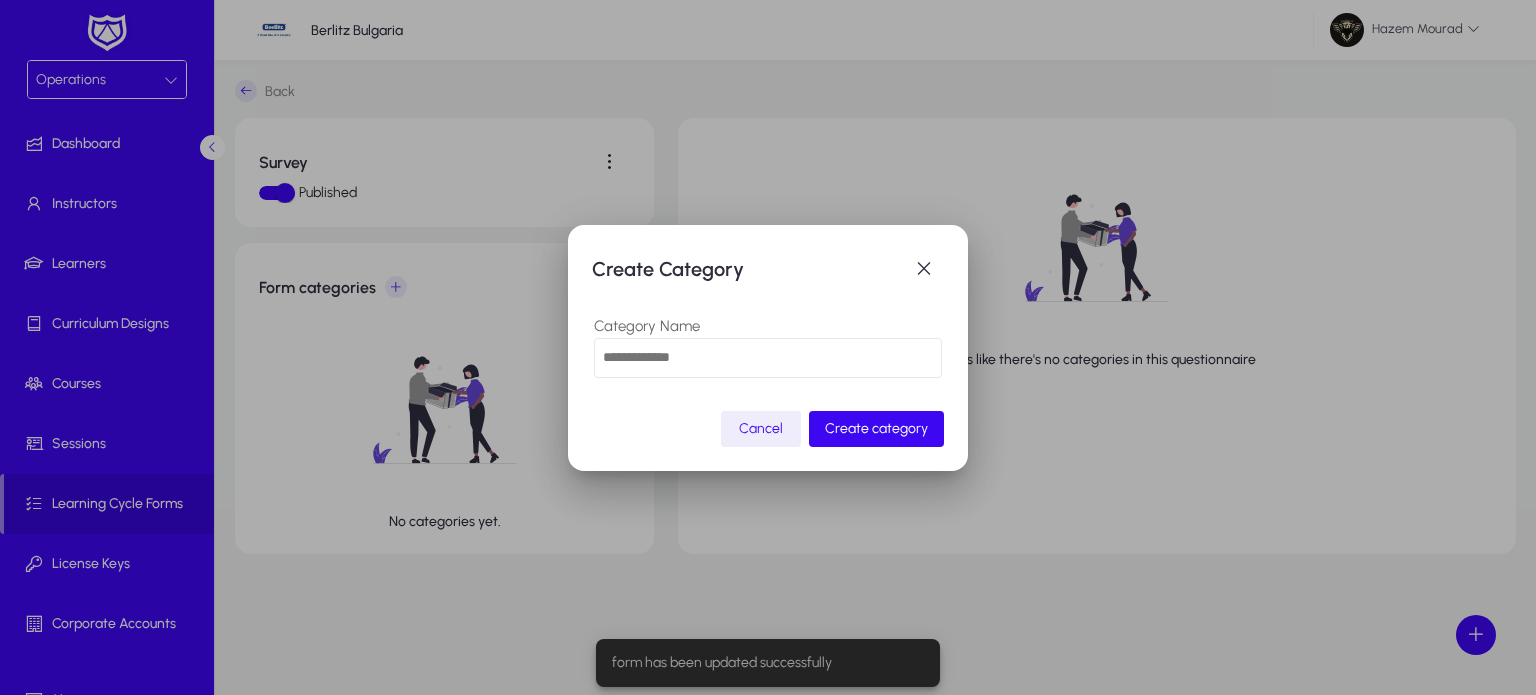 click at bounding box center (768, 358) 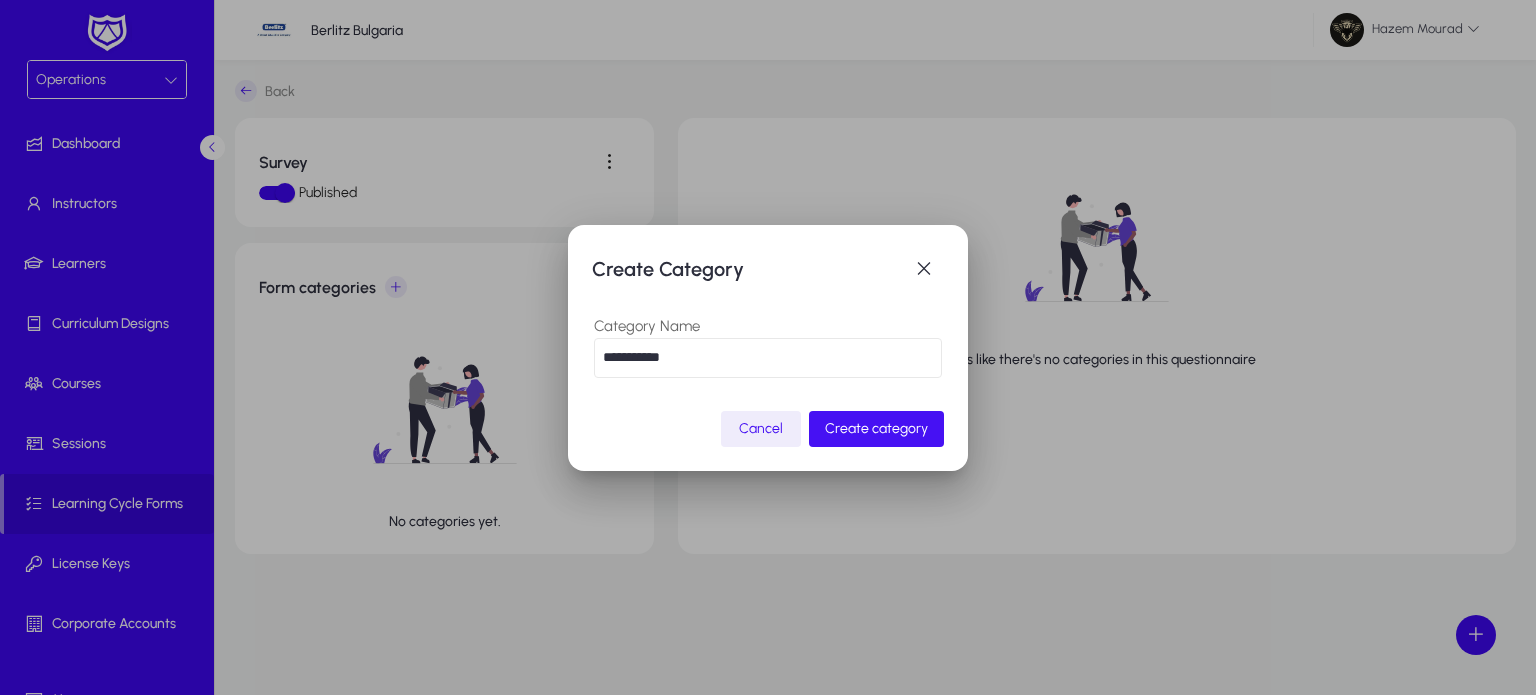 type on "**********" 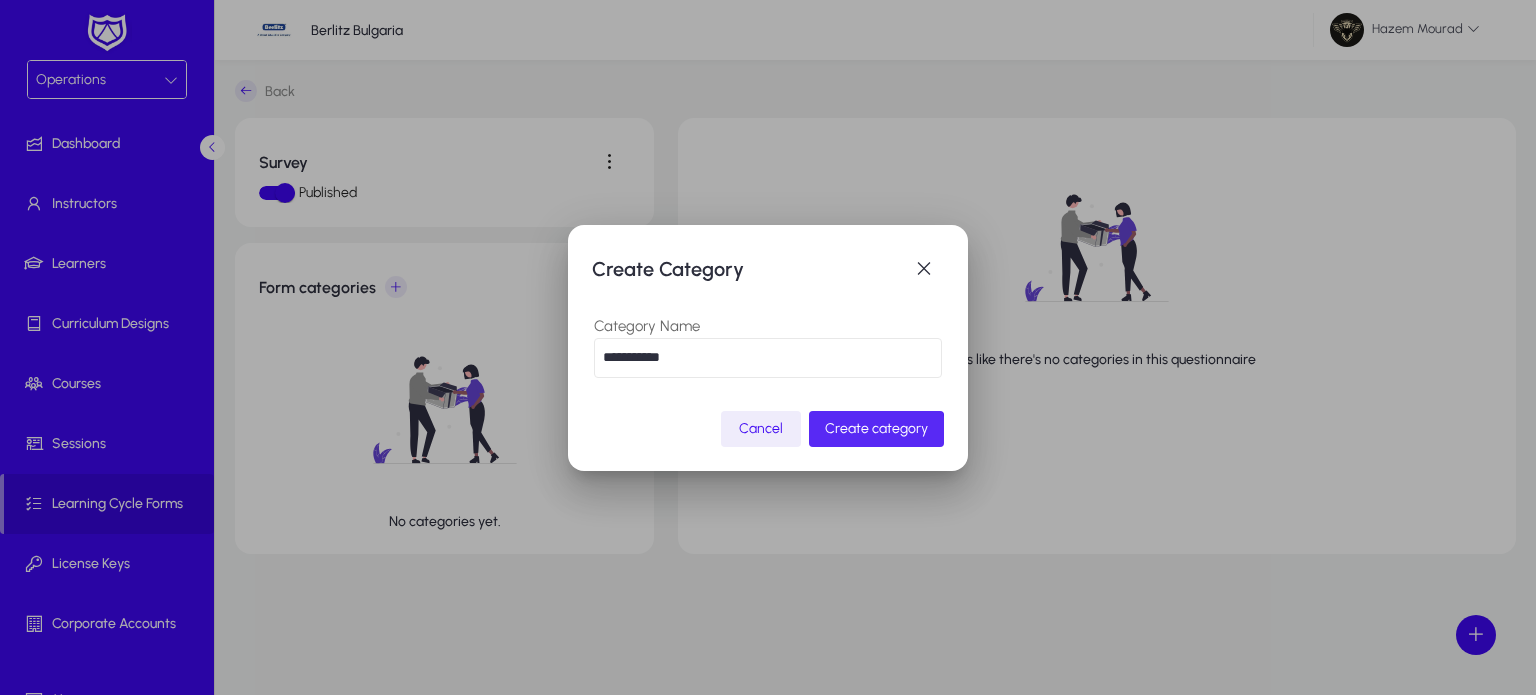 click on "Create category" 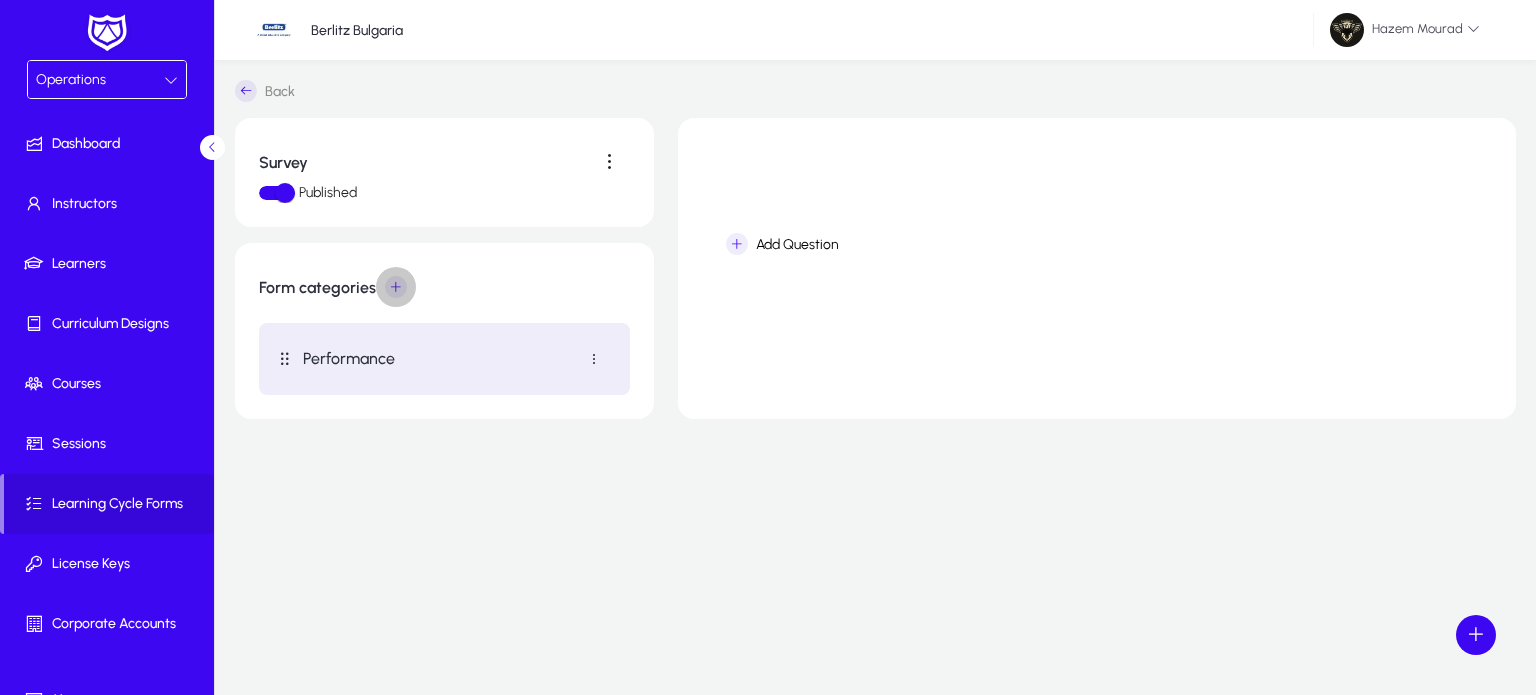 click 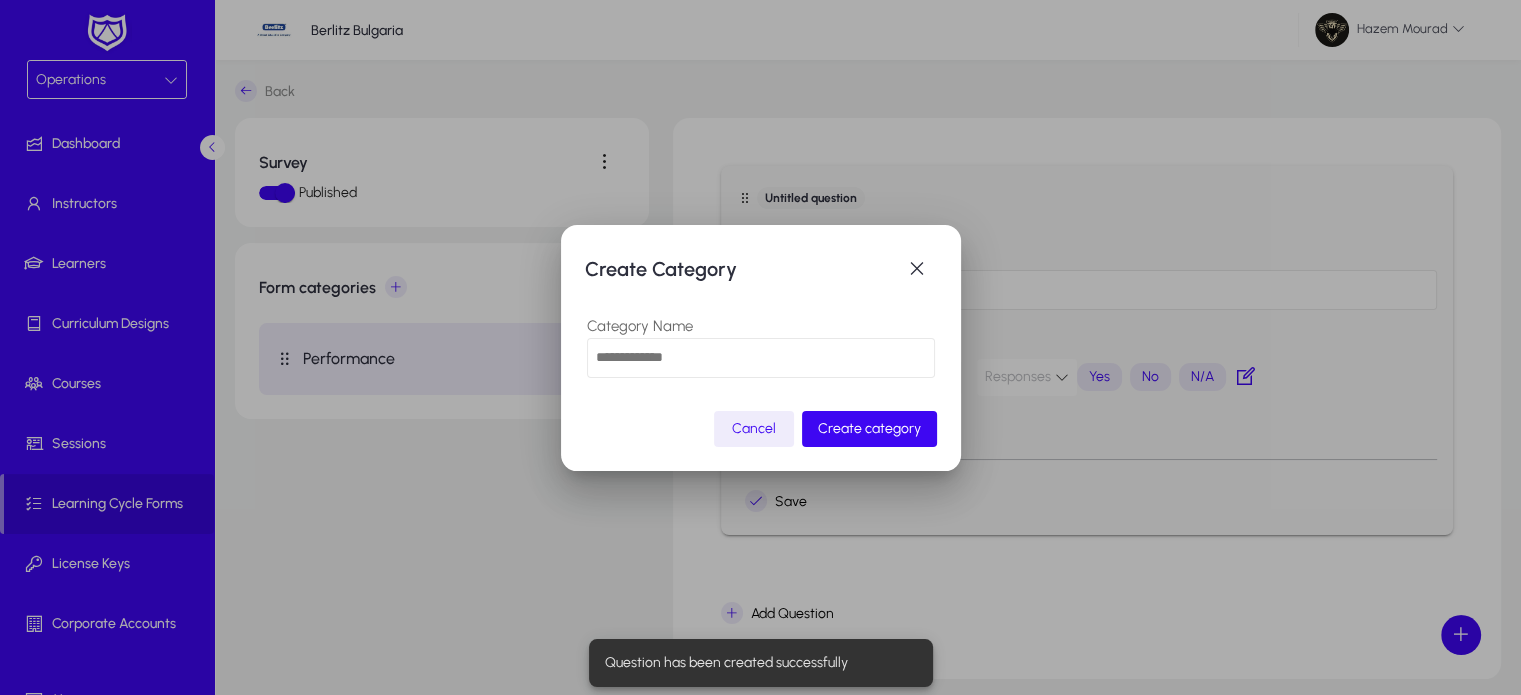 click at bounding box center [761, 358] 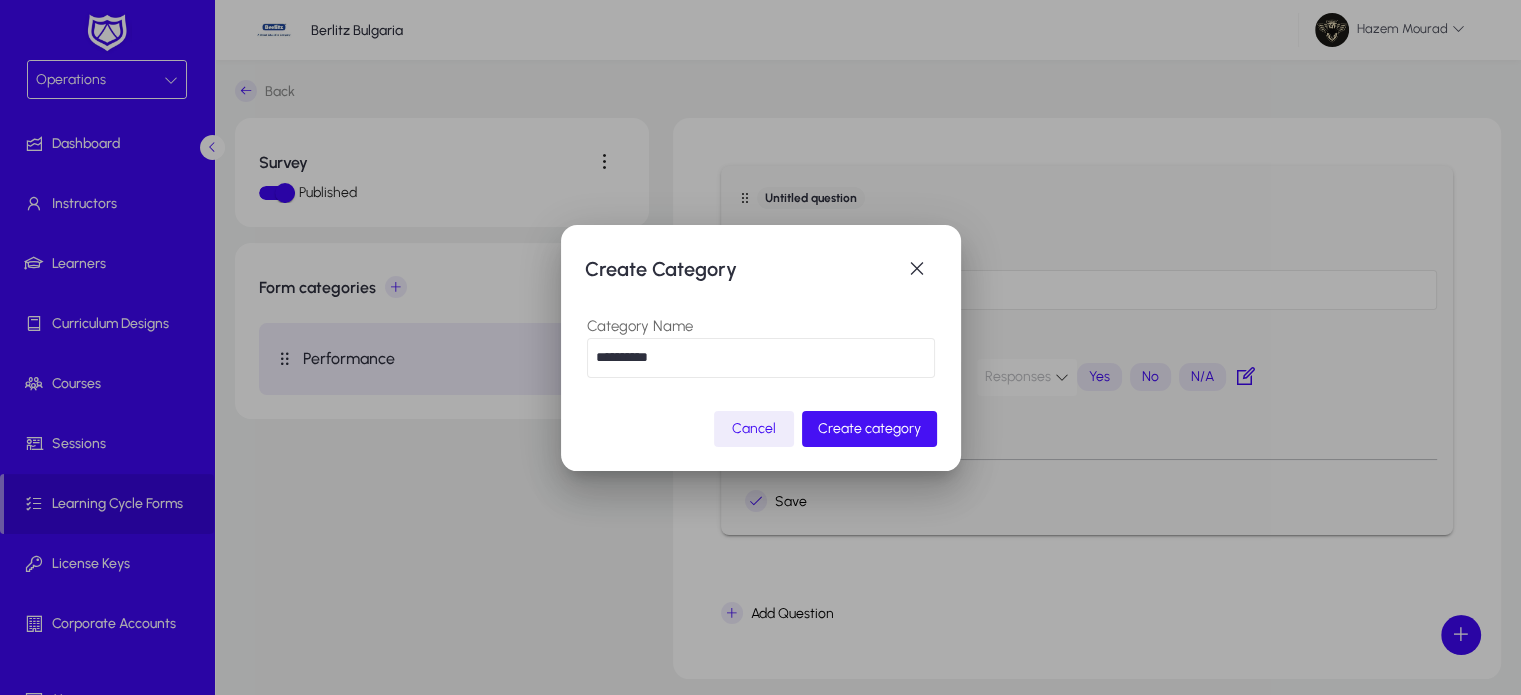 type on "**********" 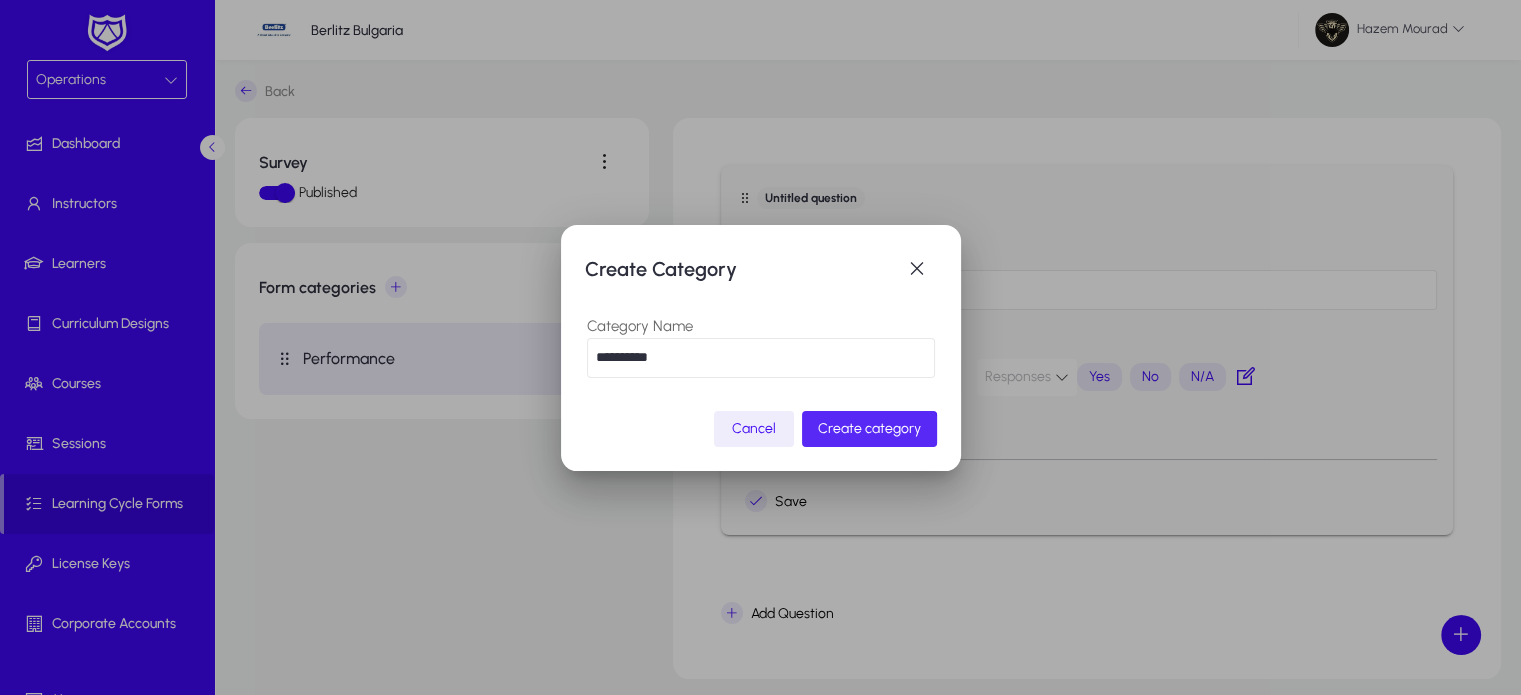 click 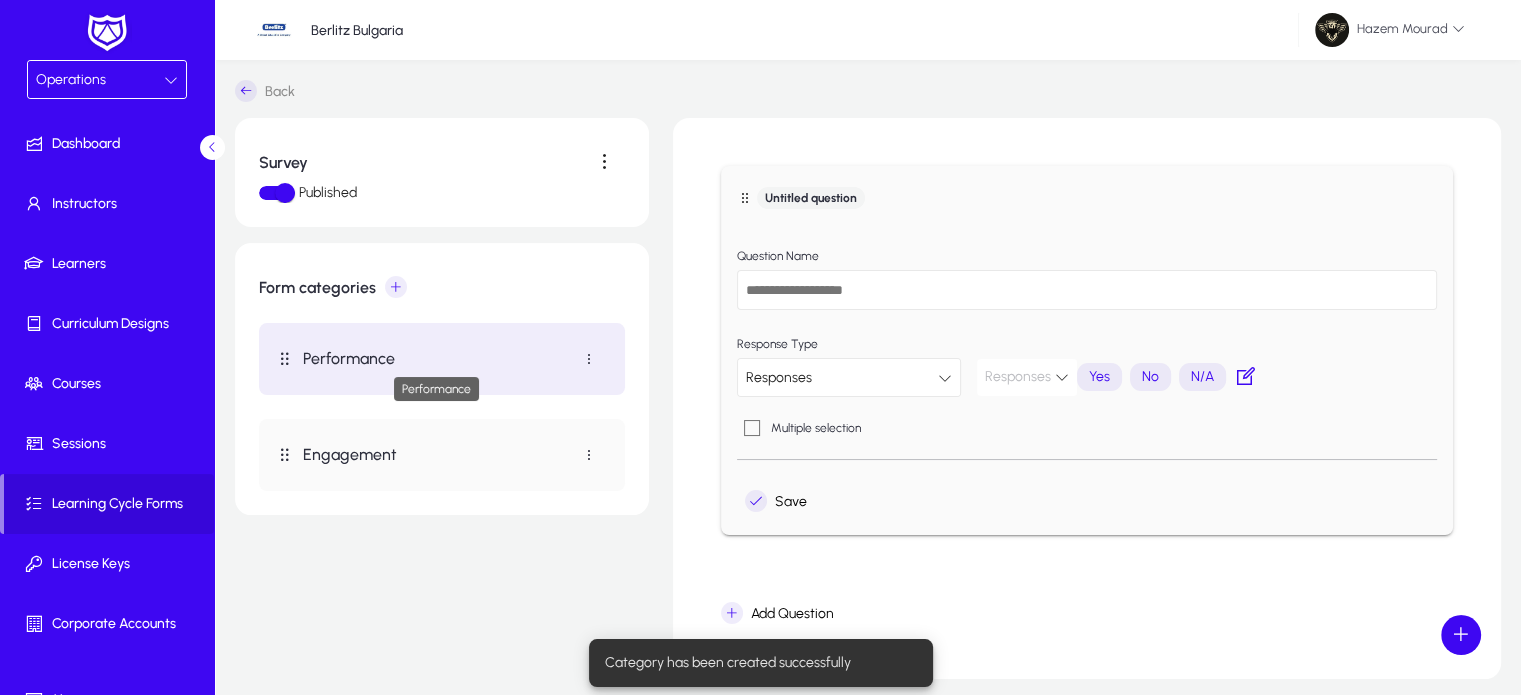 click on "Performance" at bounding box center [436, 358] 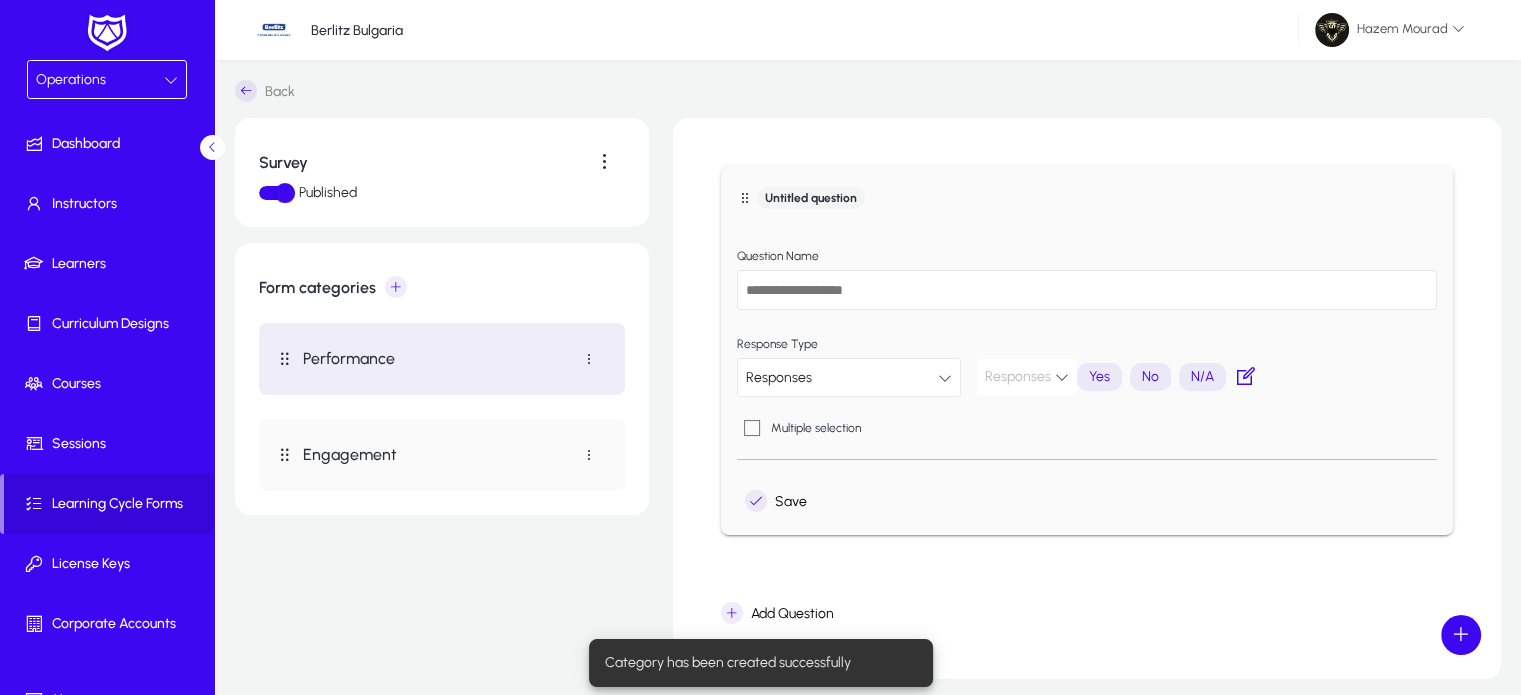 click at bounding box center [1087, 290] 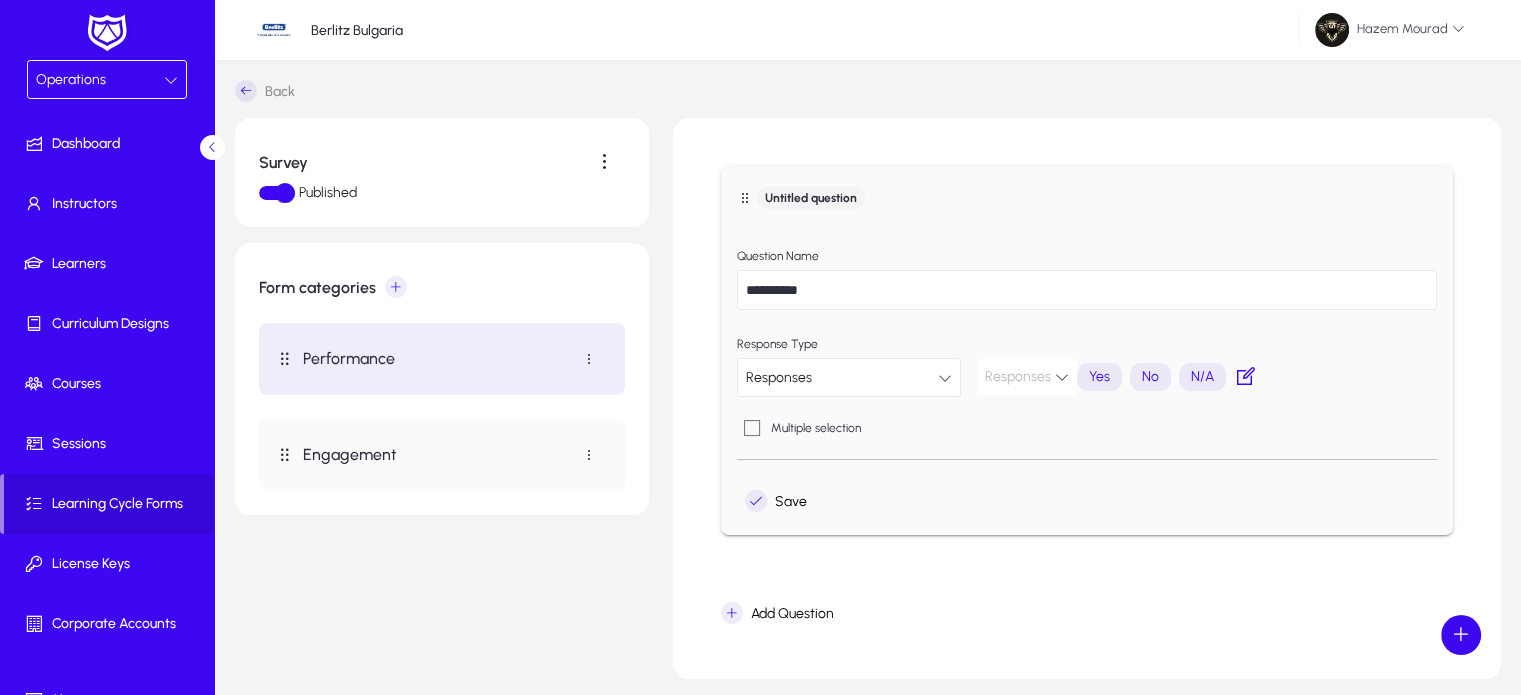 type on "**********" 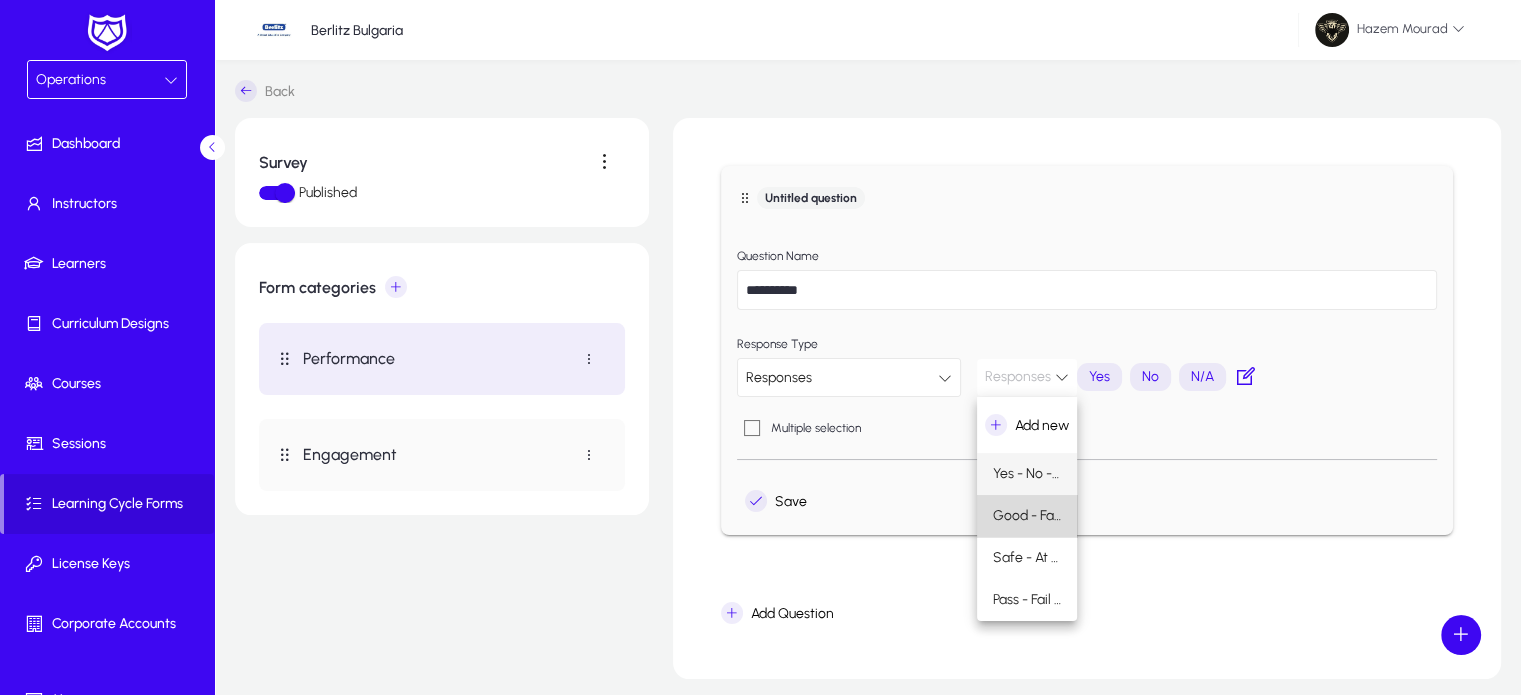 click on "Good - Fair - Poor - N/A" at bounding box center [1027, 516] 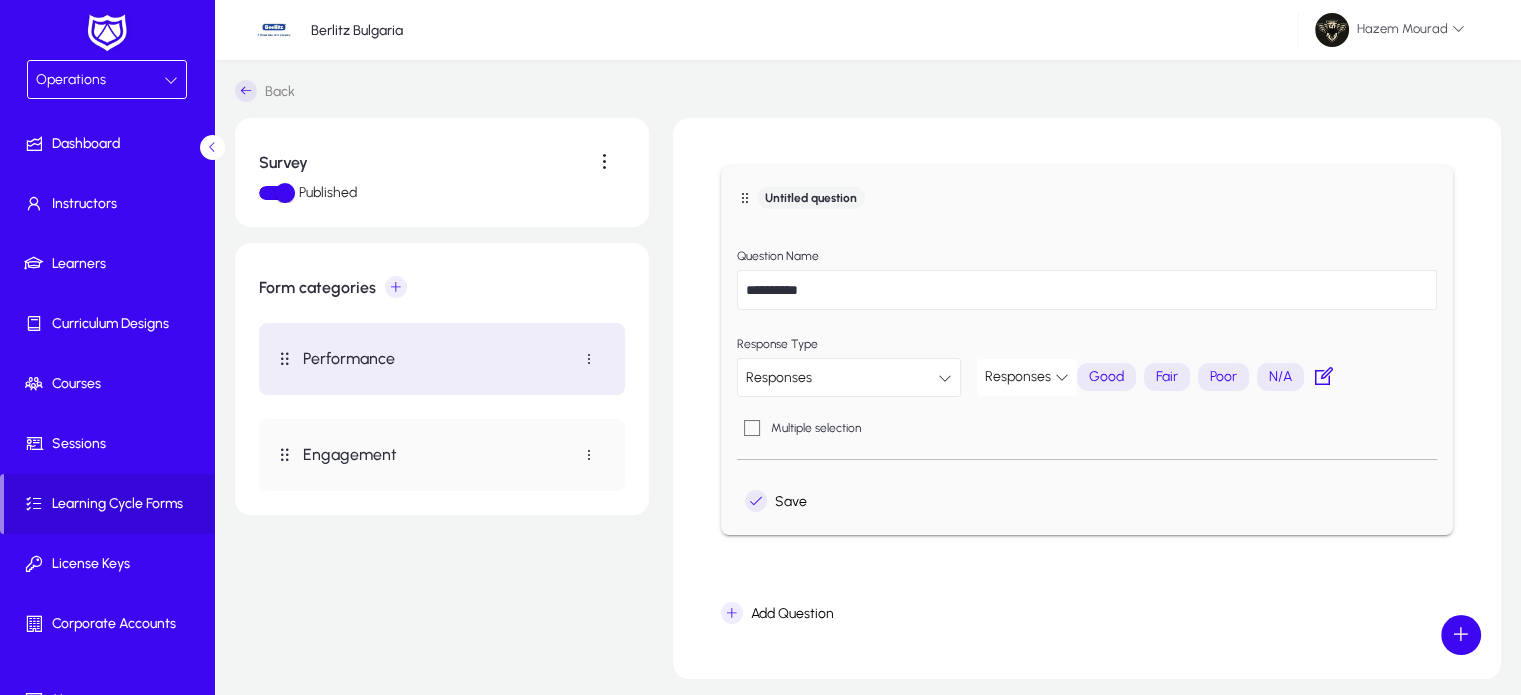 click on "Responses" at bounding box center [1018, 376] 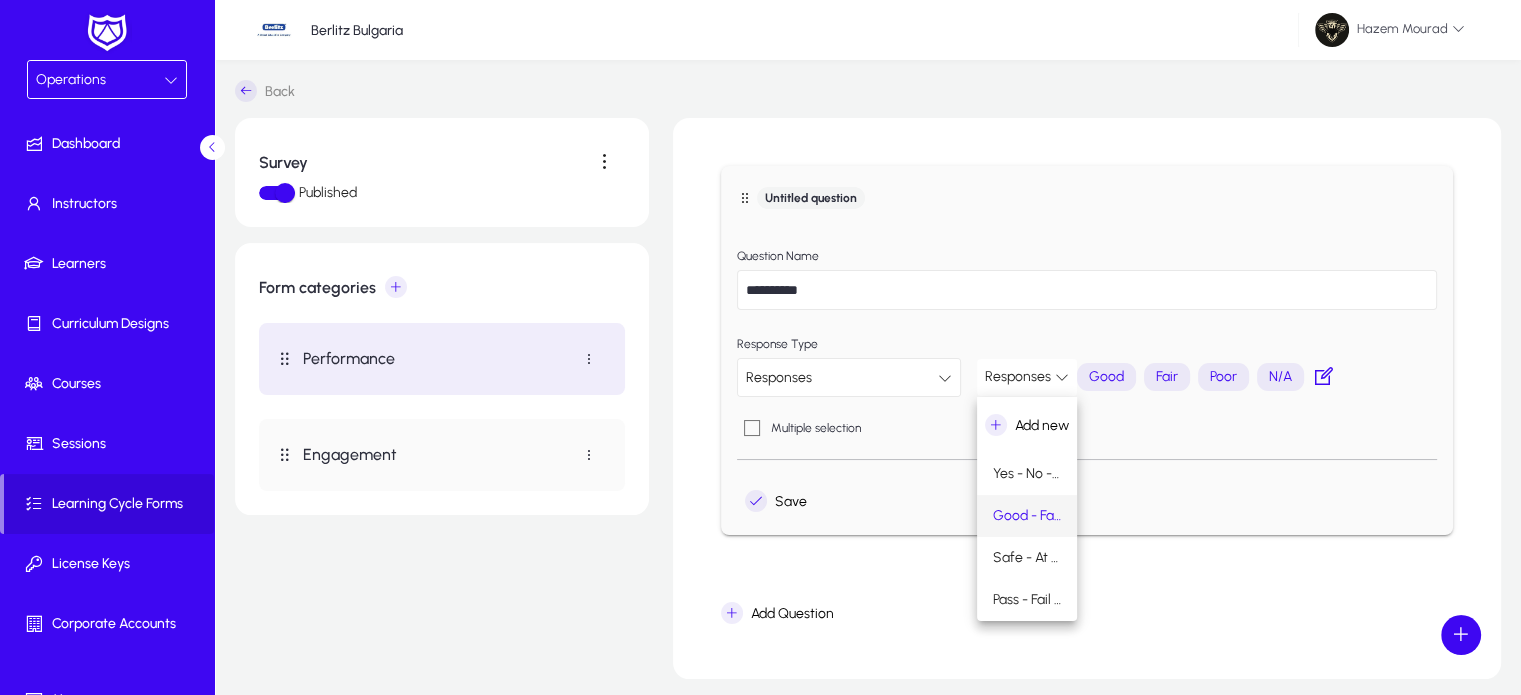 click at bounding box center (760, 347) 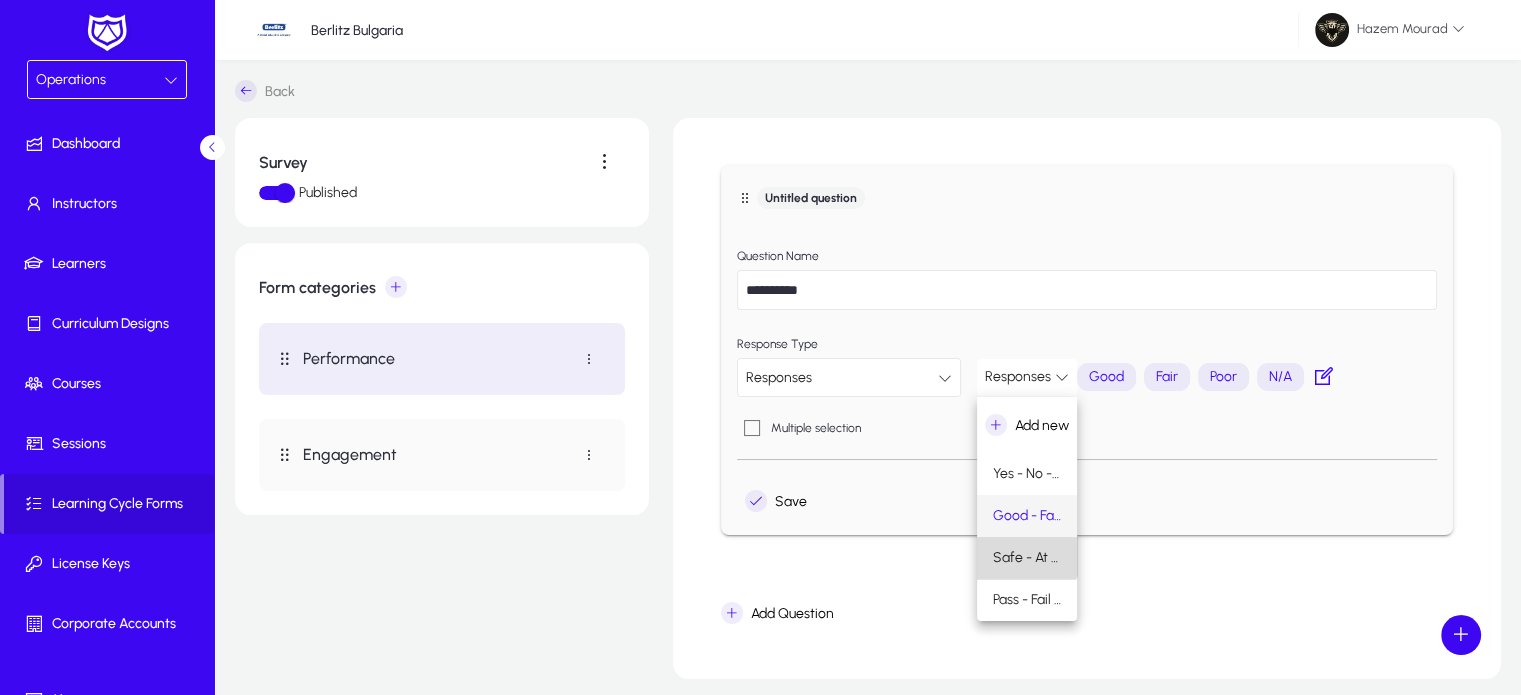 click on "Safe - At Risk - N/A" at bounding box center [1027, 558] 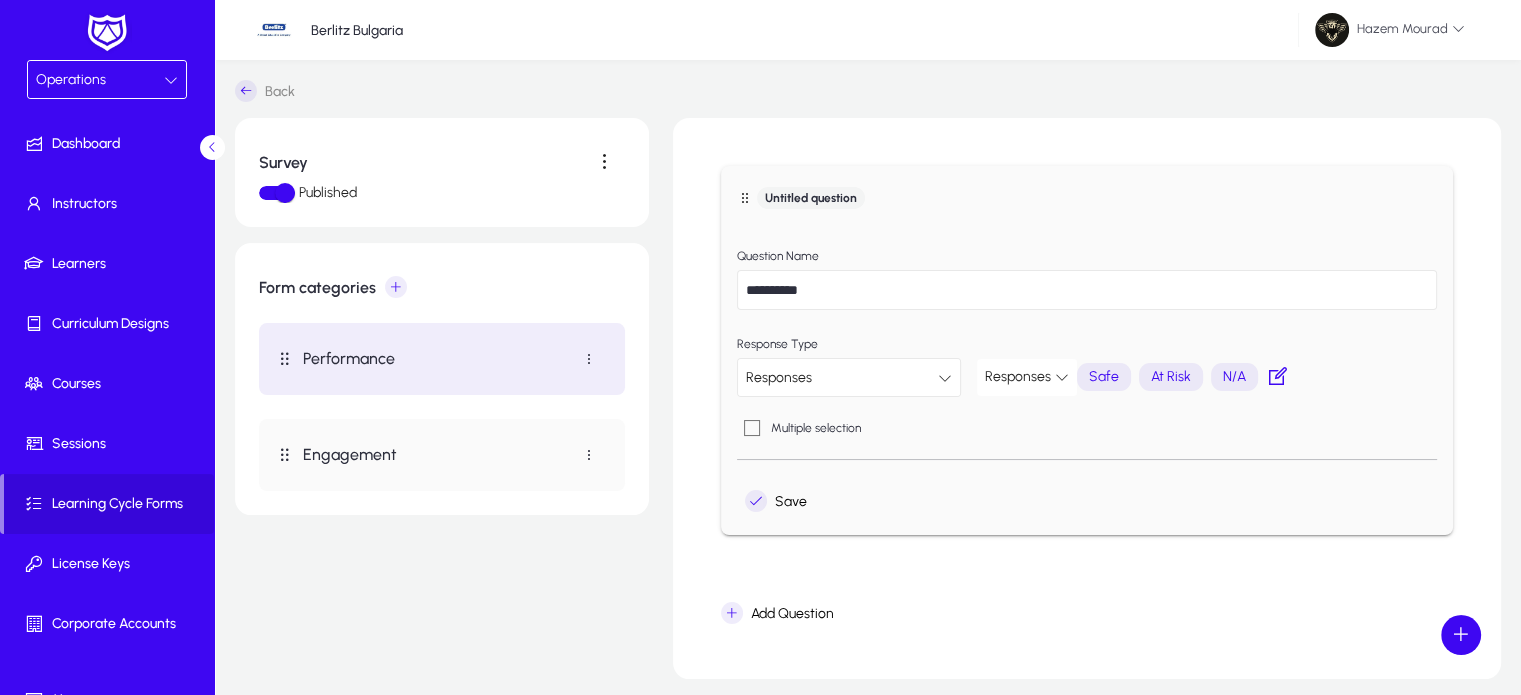 click on "Responses" at bounding box center [842, 378] 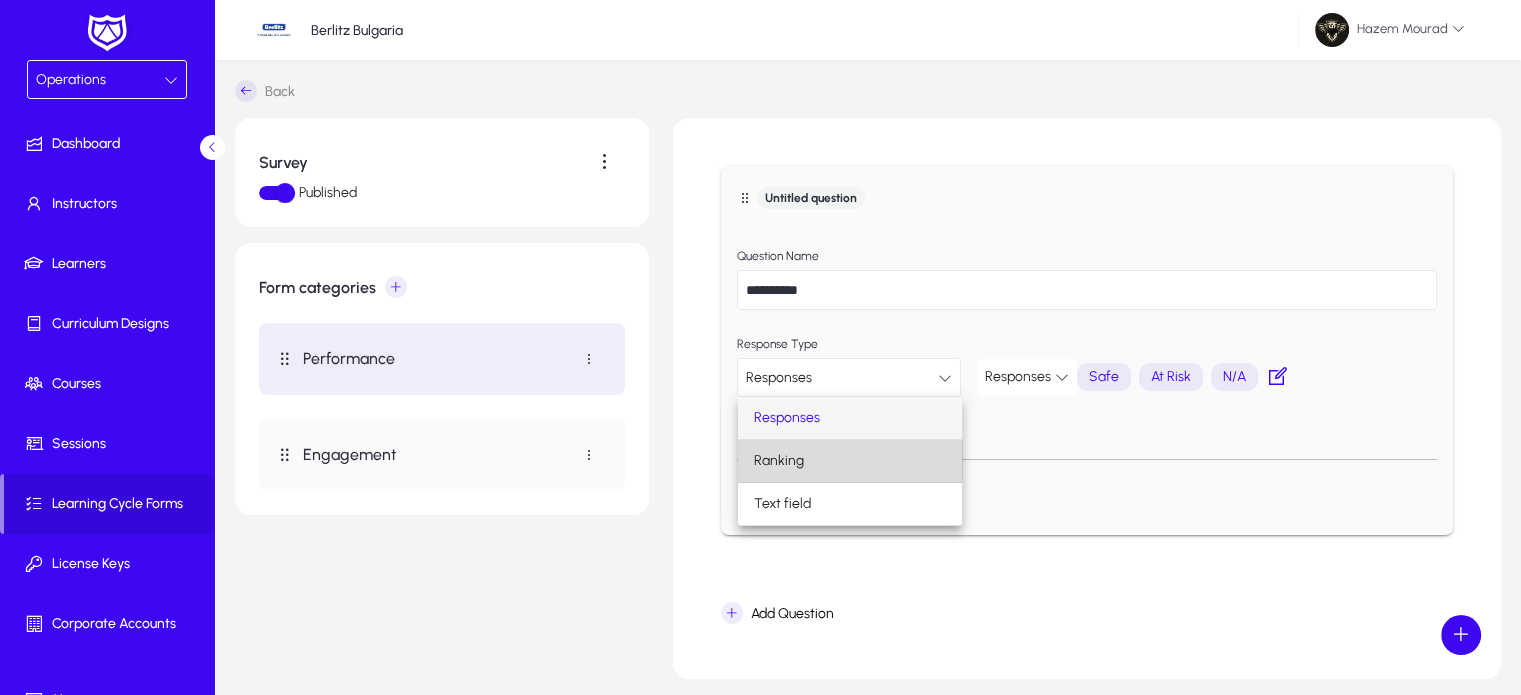 click on "Ranking" at bounding box center [850, 461] 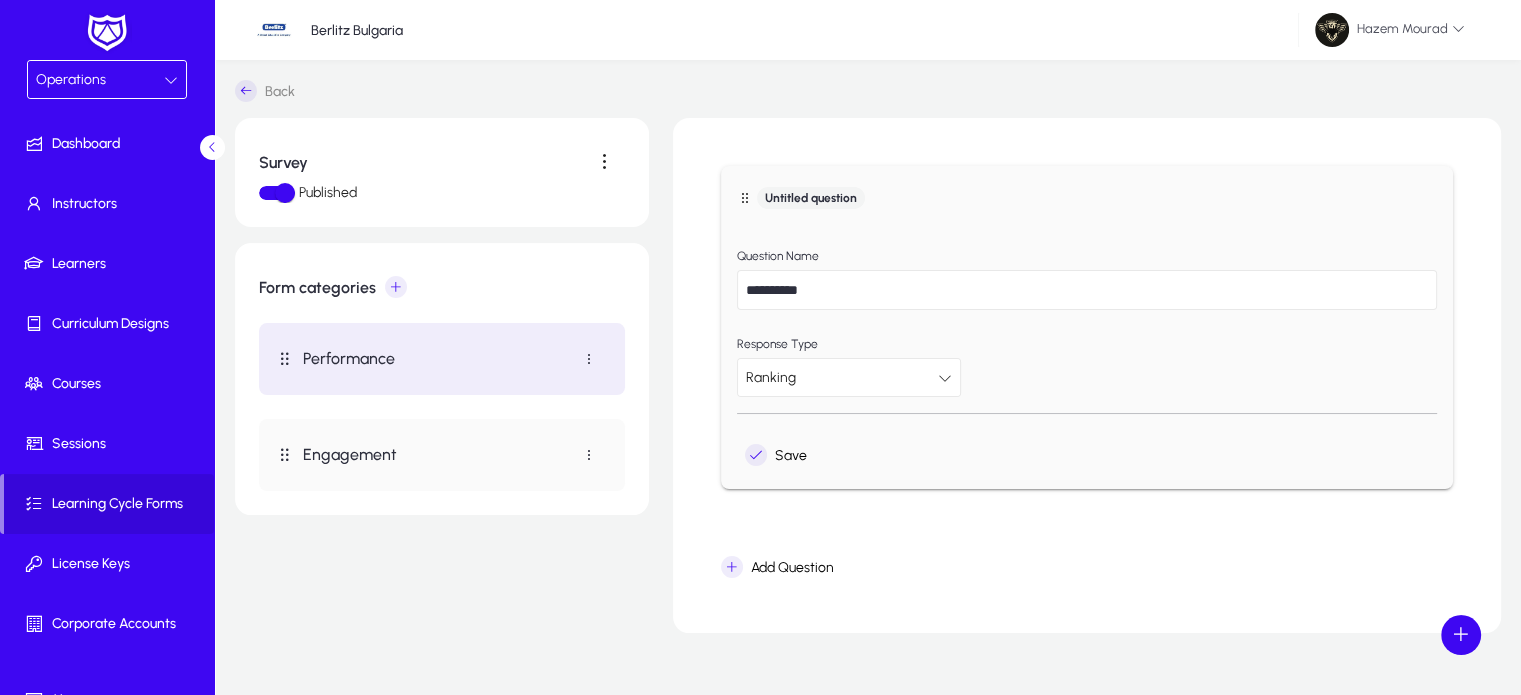 click on "Ranking" at bounding box center (842, 378) 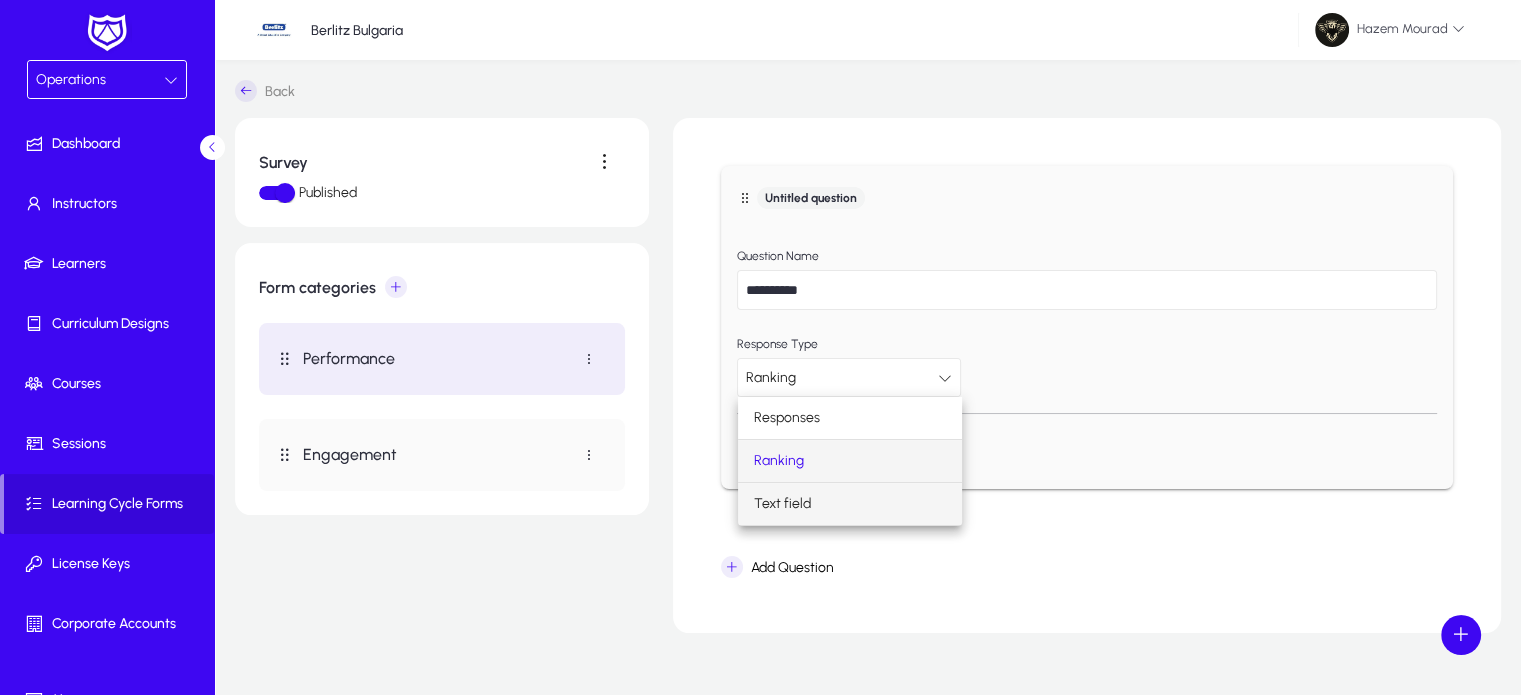 click on "Text field" at bounding box center (782, 504) 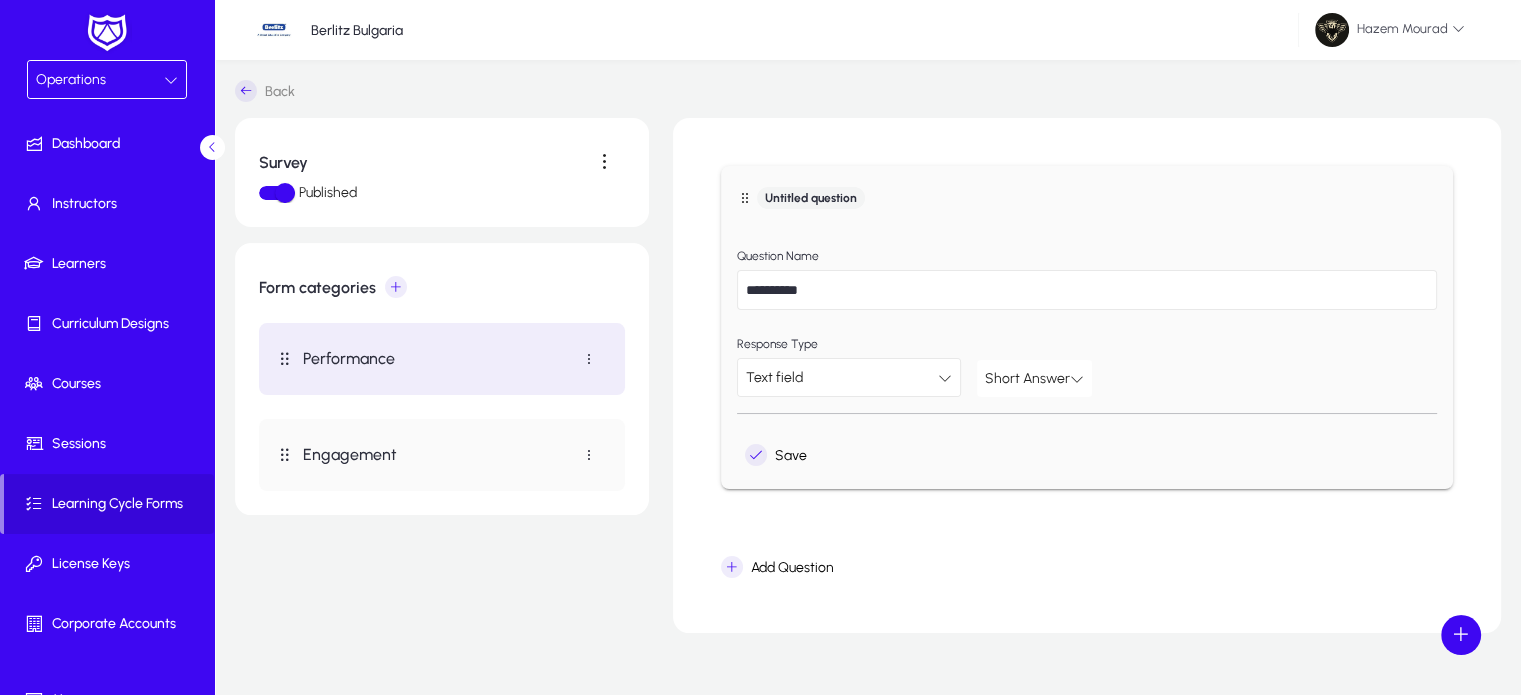 click on "Short Answer" at bounding box center (1027, 378) 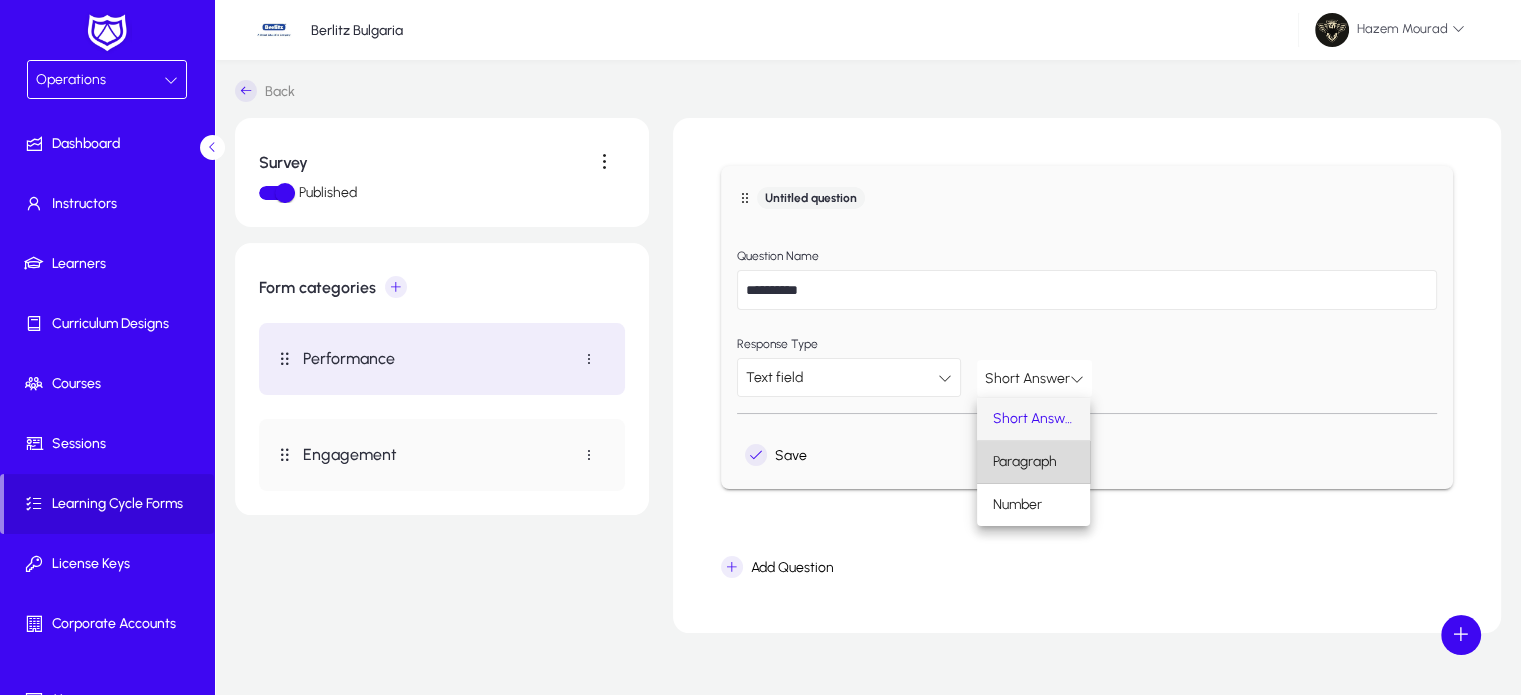 click on "Paragraph" at bounding box center (1033, 462) 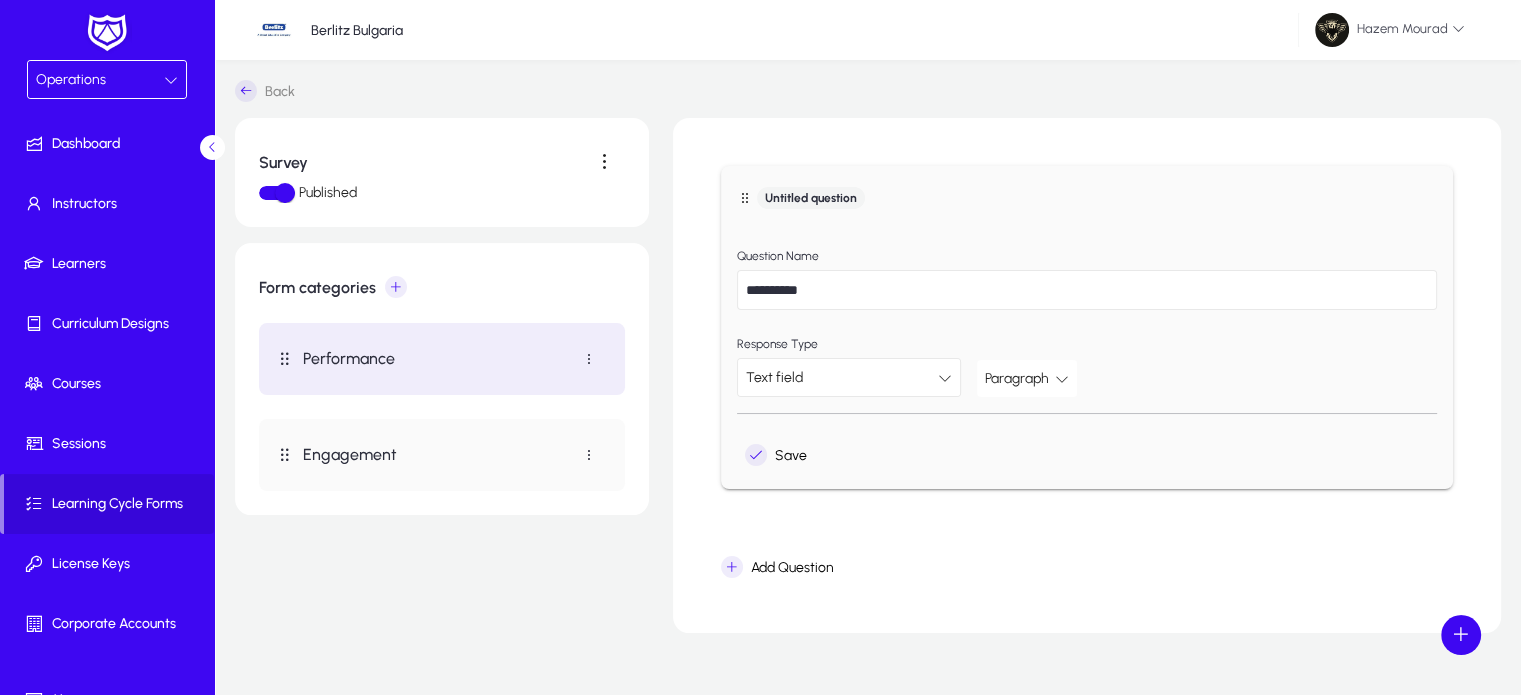click on "Text field" at bounding box center [842, 378] 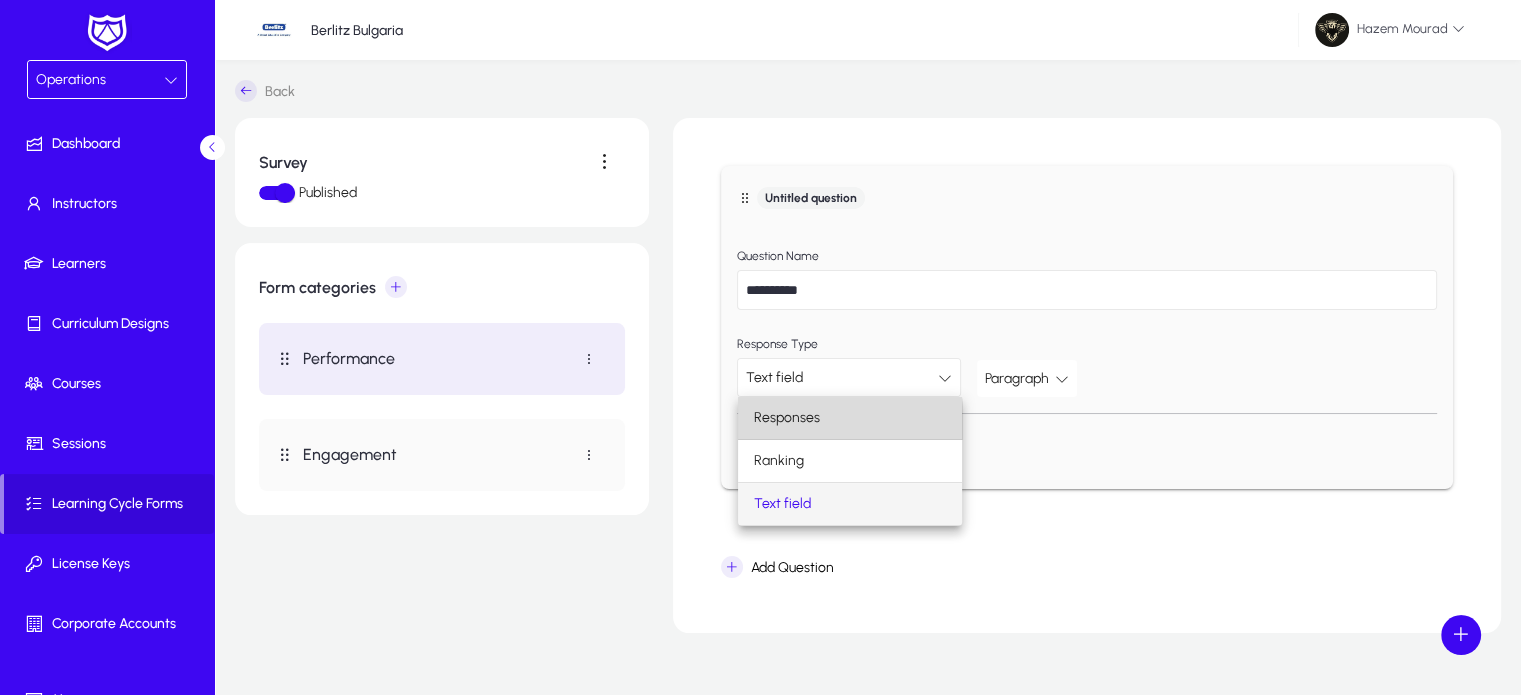 click on "Responses" at bounding box center [850, 418] 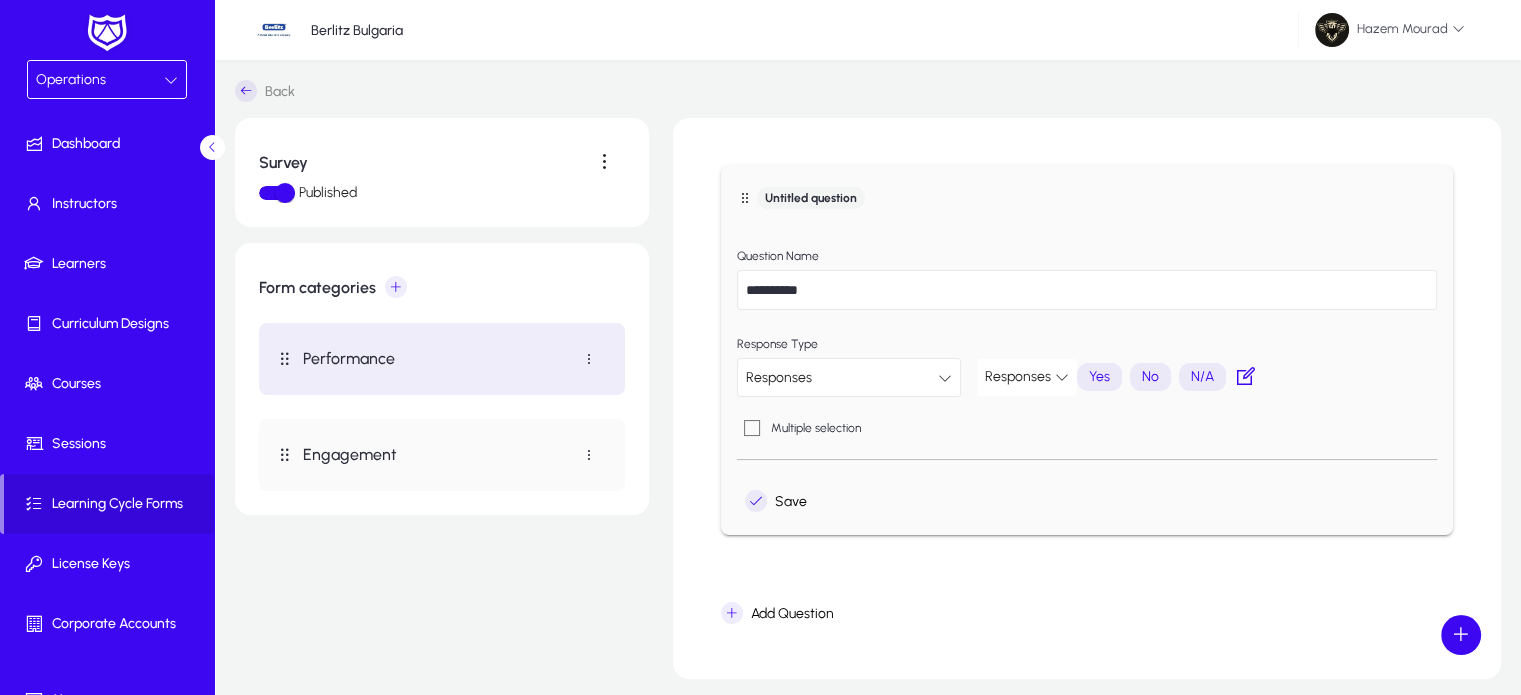 click on "Responses" at bounding box center (1020, 377) 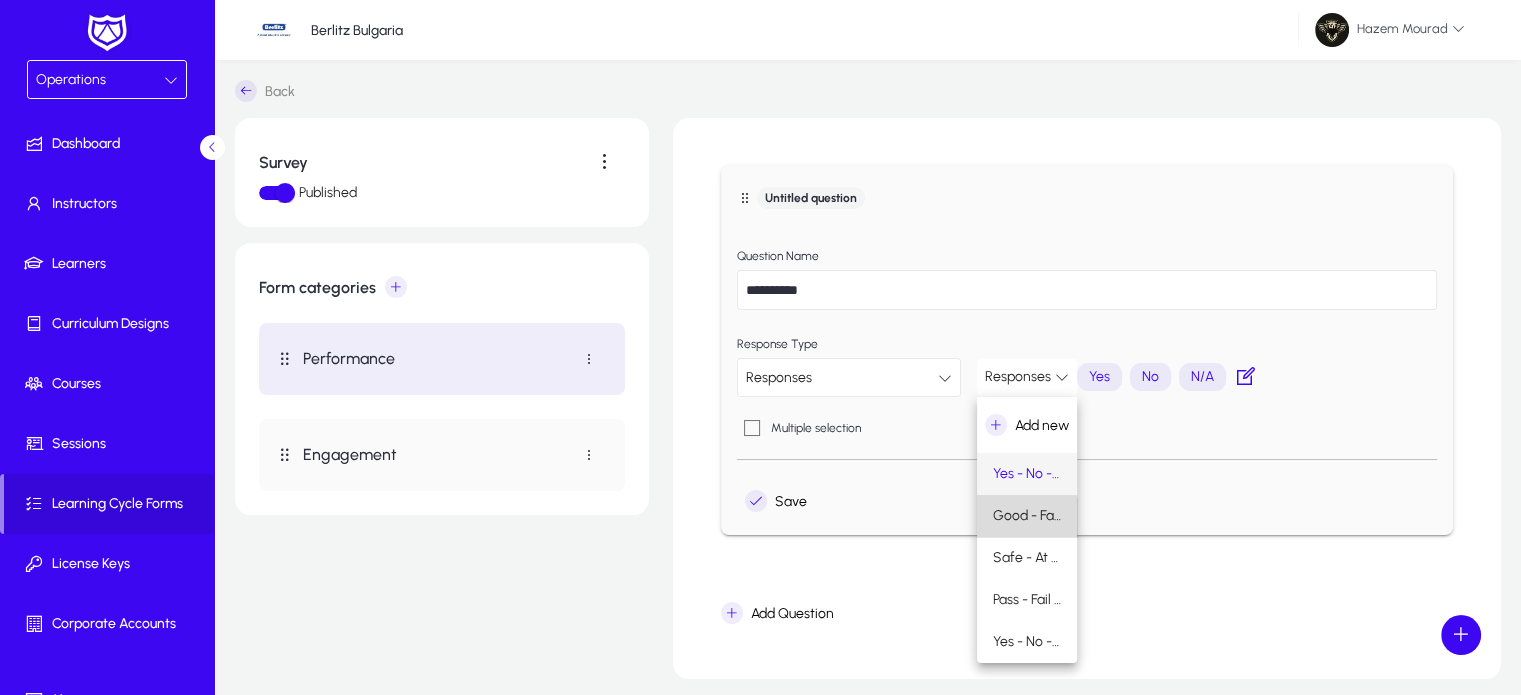 click on "Good - Fair - Poor - N/A" at bounding box center (1027, 516) 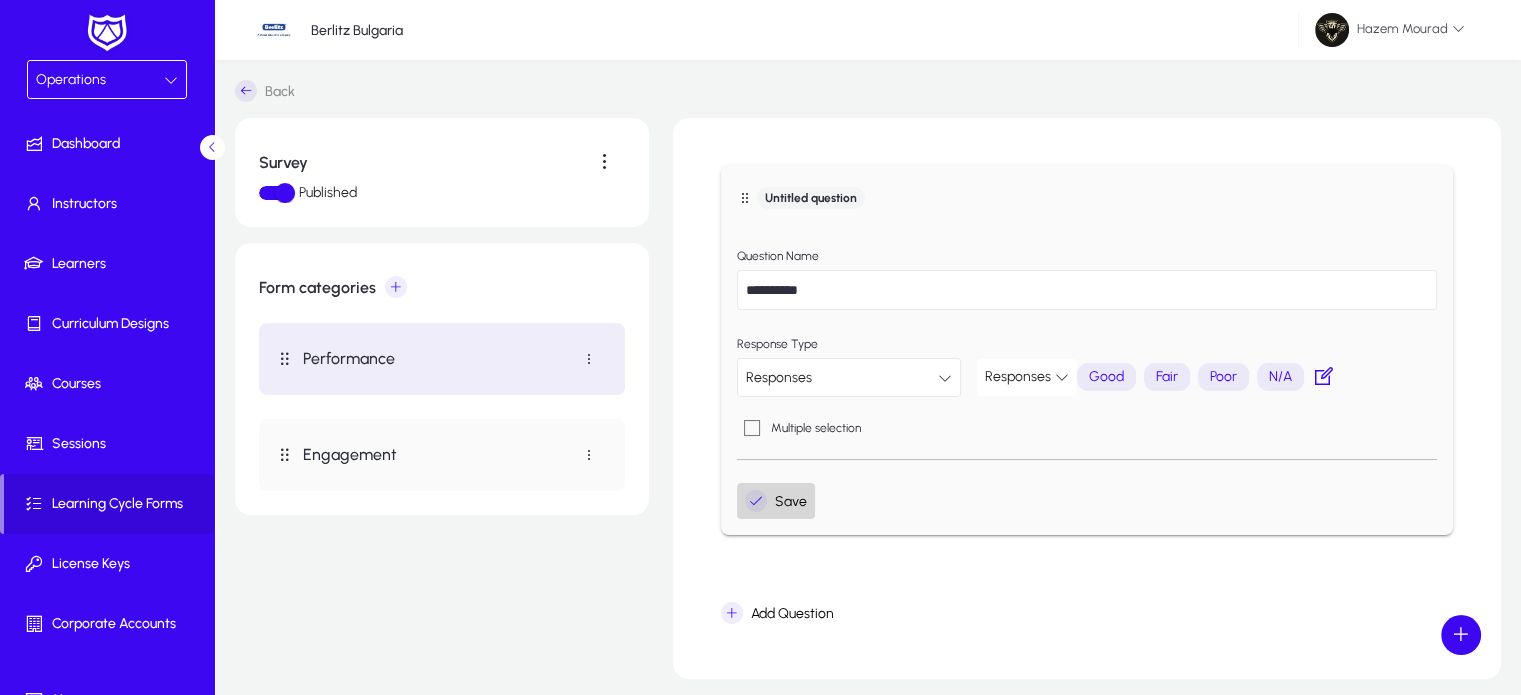 click on "Save" at bounding box center [776, 501] 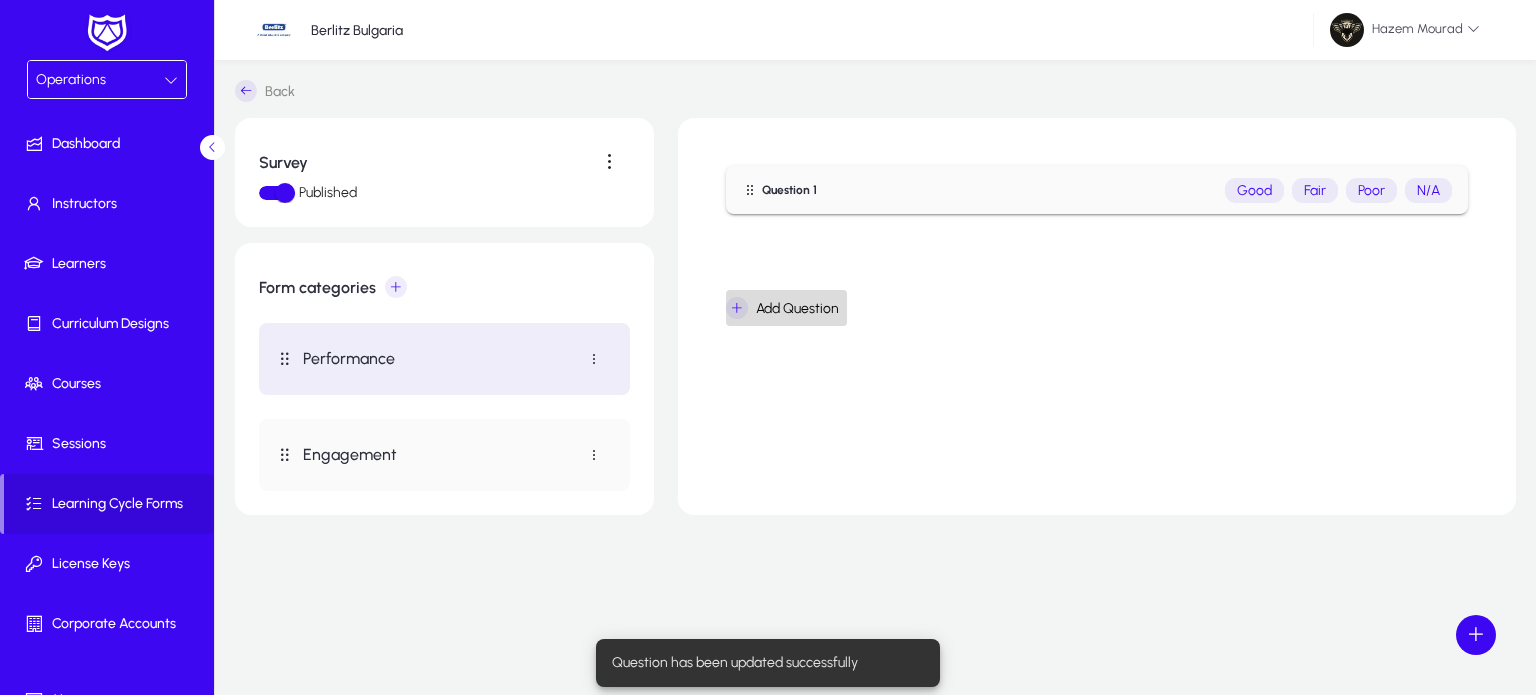 click 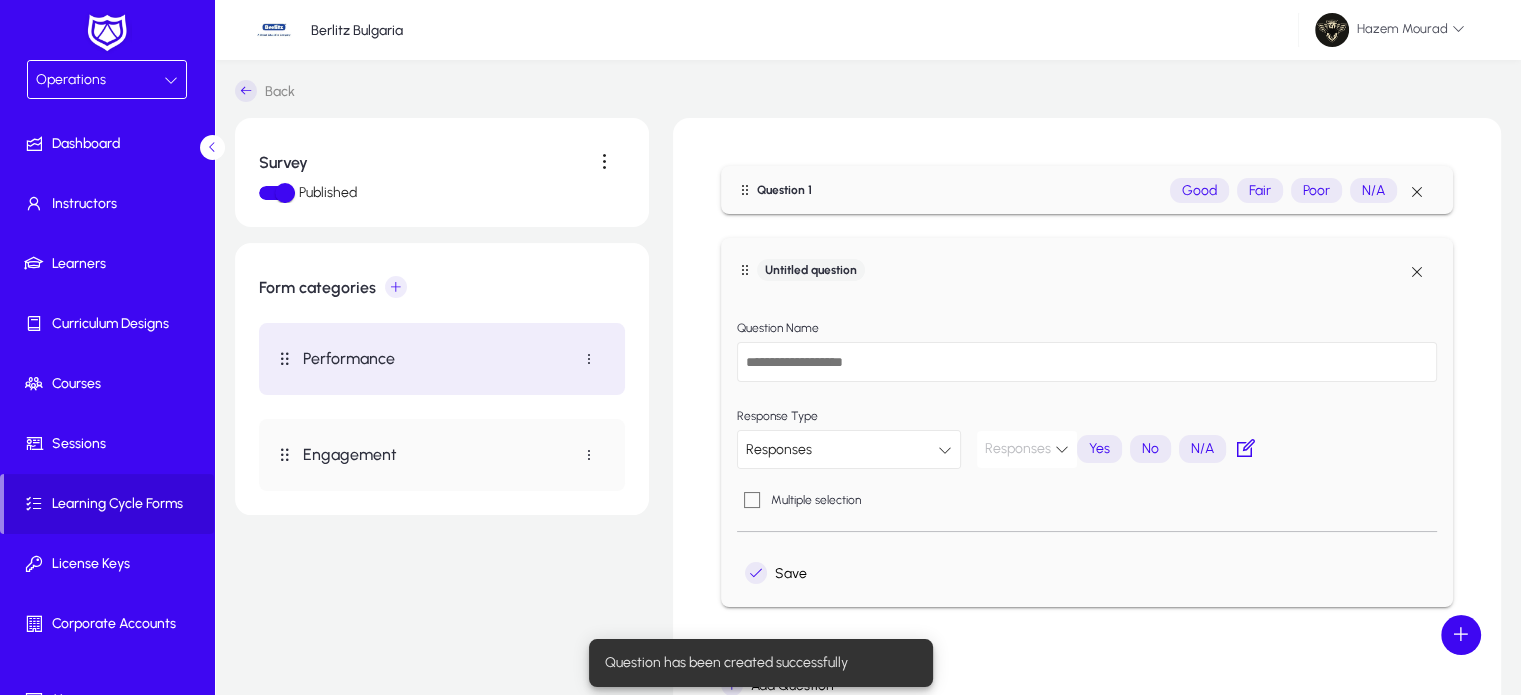 click at bounding box center (1087, 362) 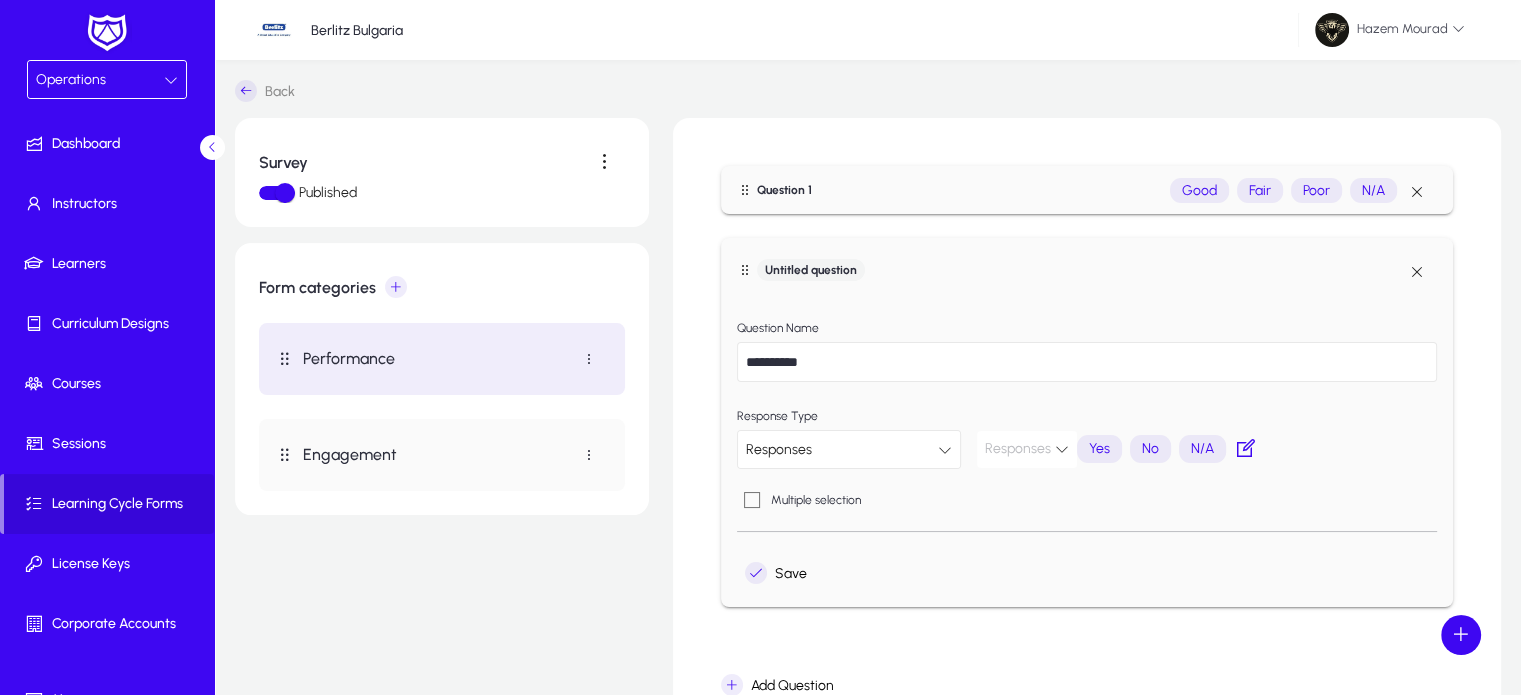type on "**********" 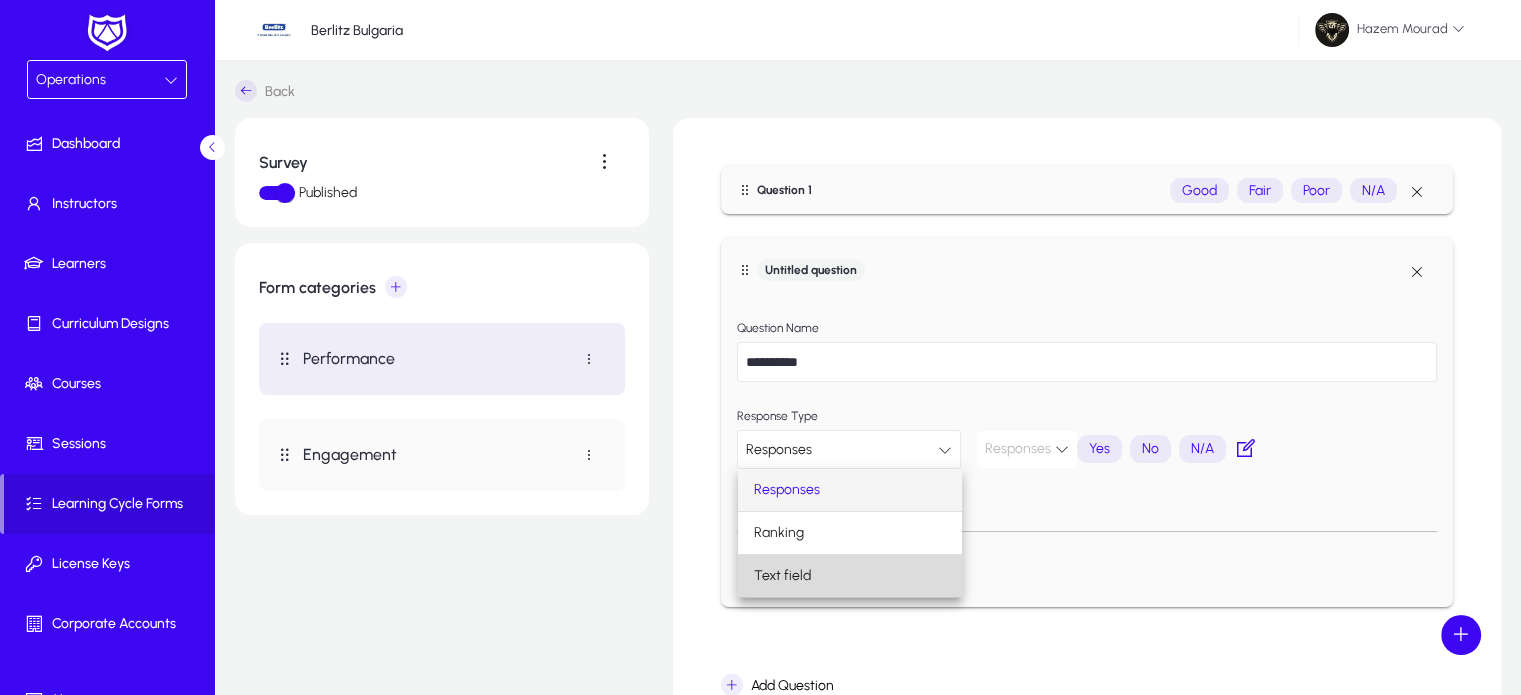 click on "Text field" at bounding box center (782, 576) 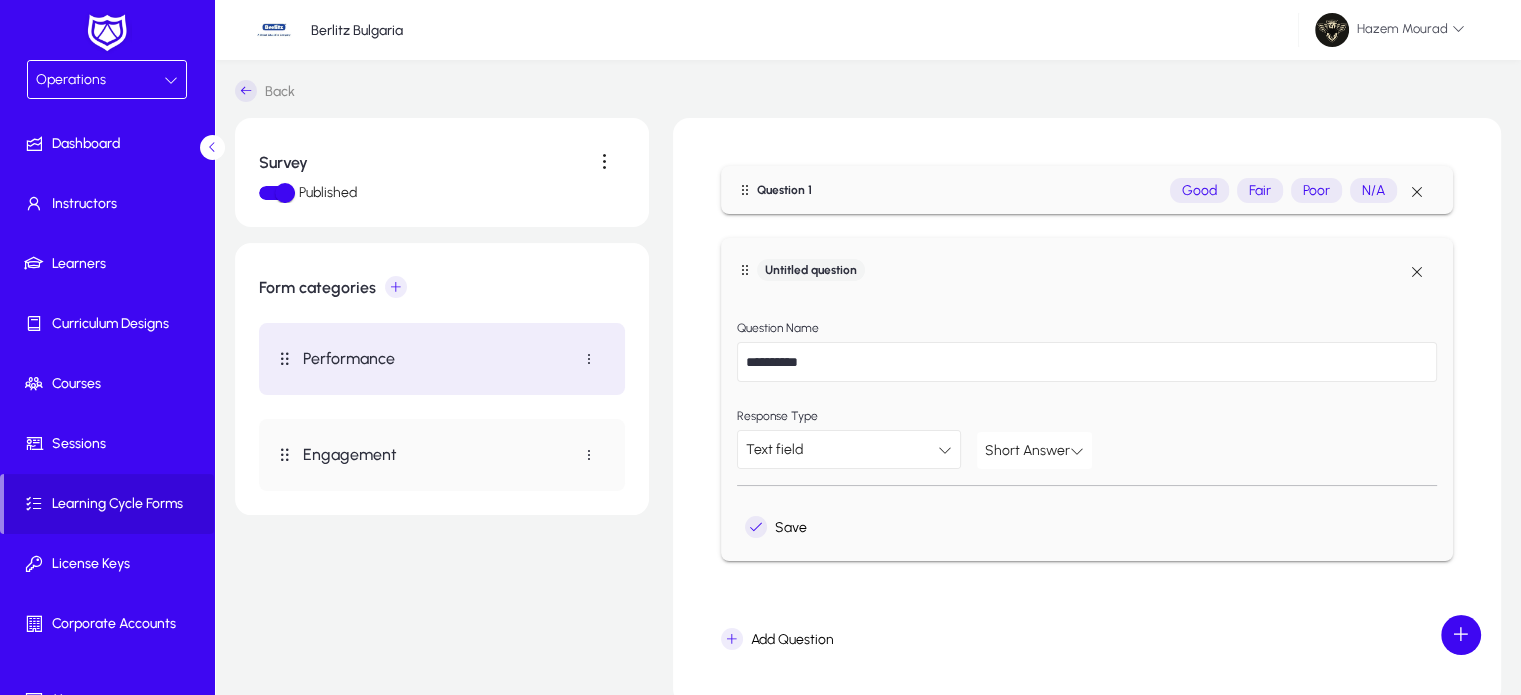 click on "Short Answer" at bounding box center [1027, 451] 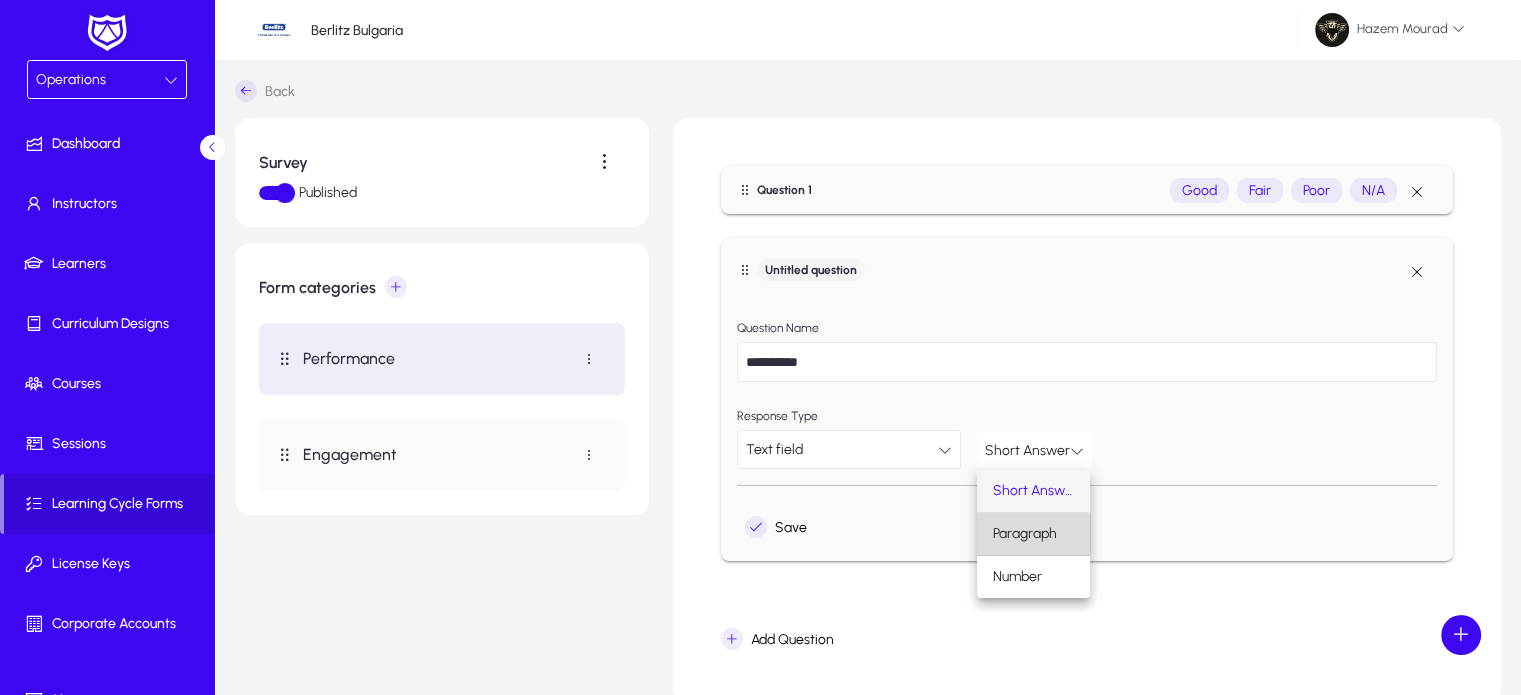 click on "Paragraph" at bounding box center [1025, 534] 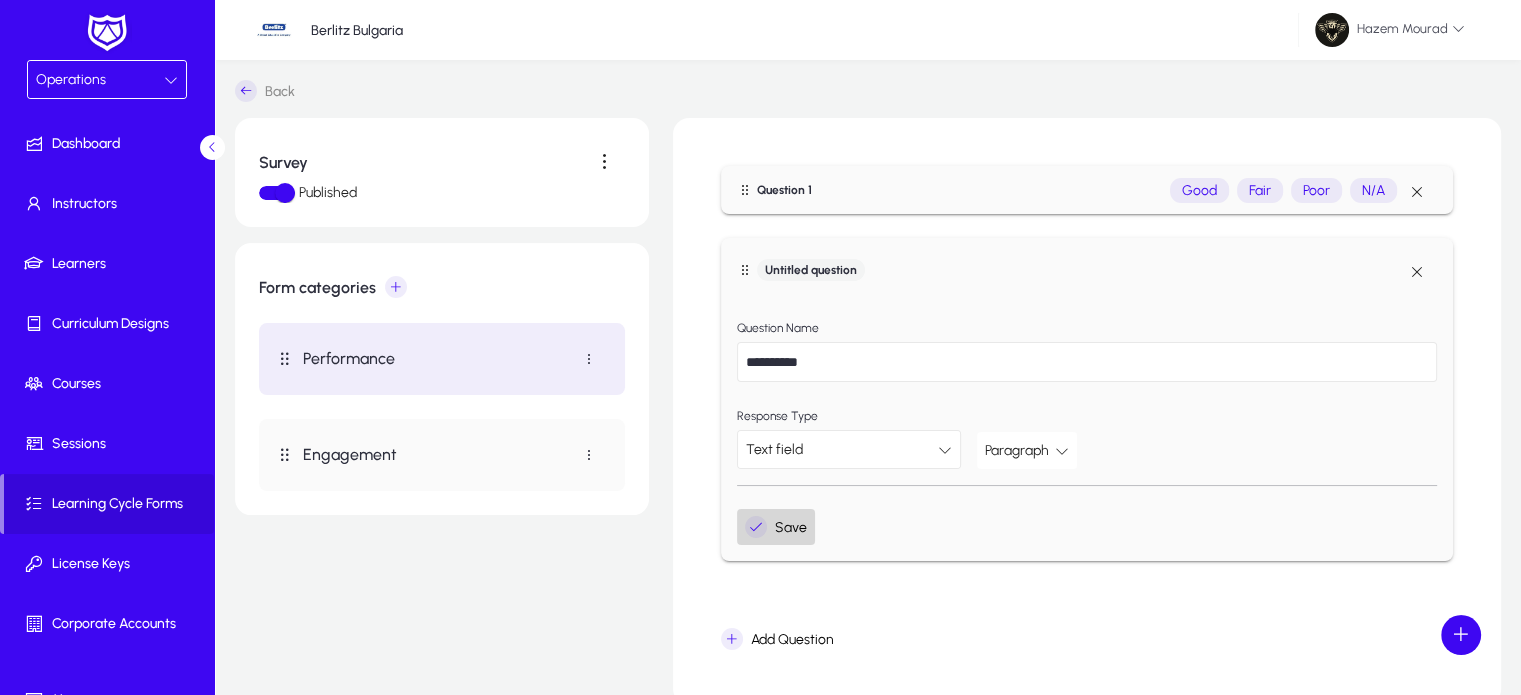 click at bounding box center (756, 527) 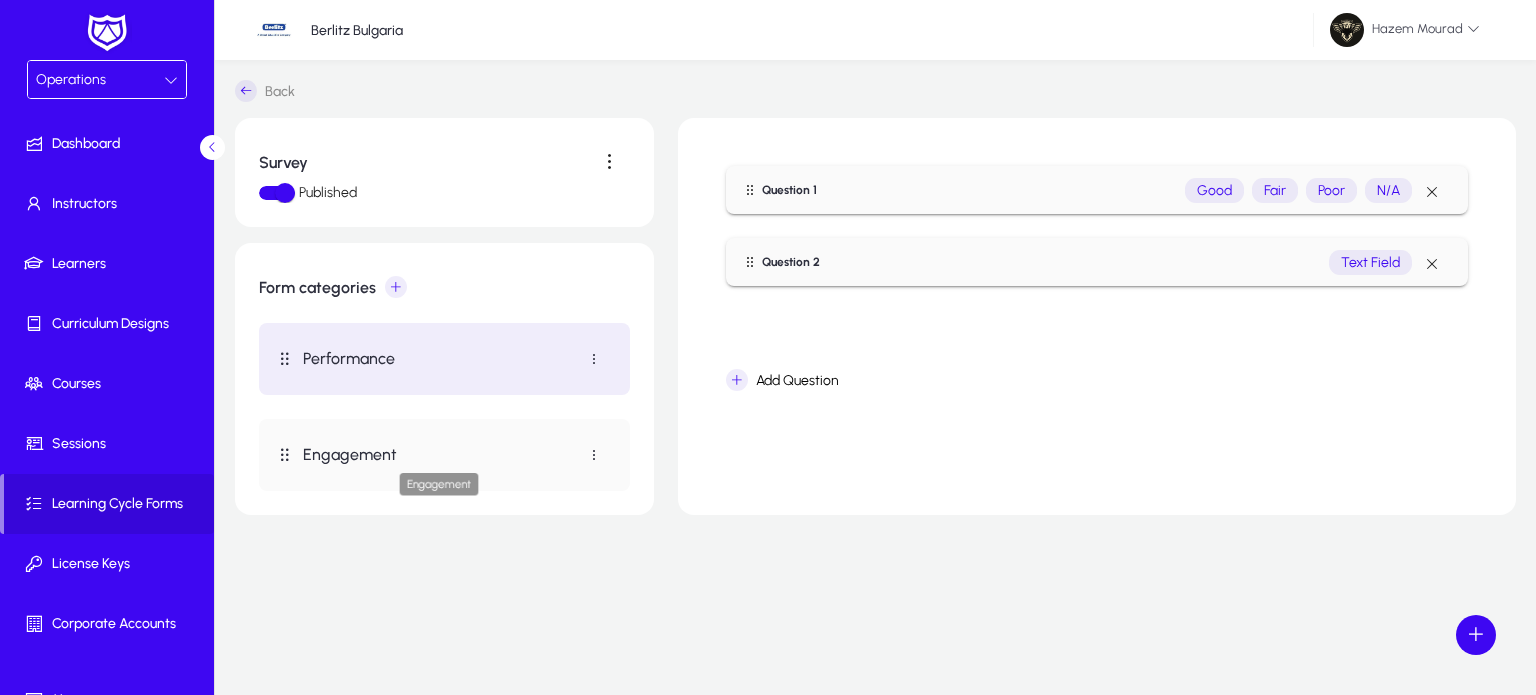 click on "Engagement" at bounding box center (438, 454) 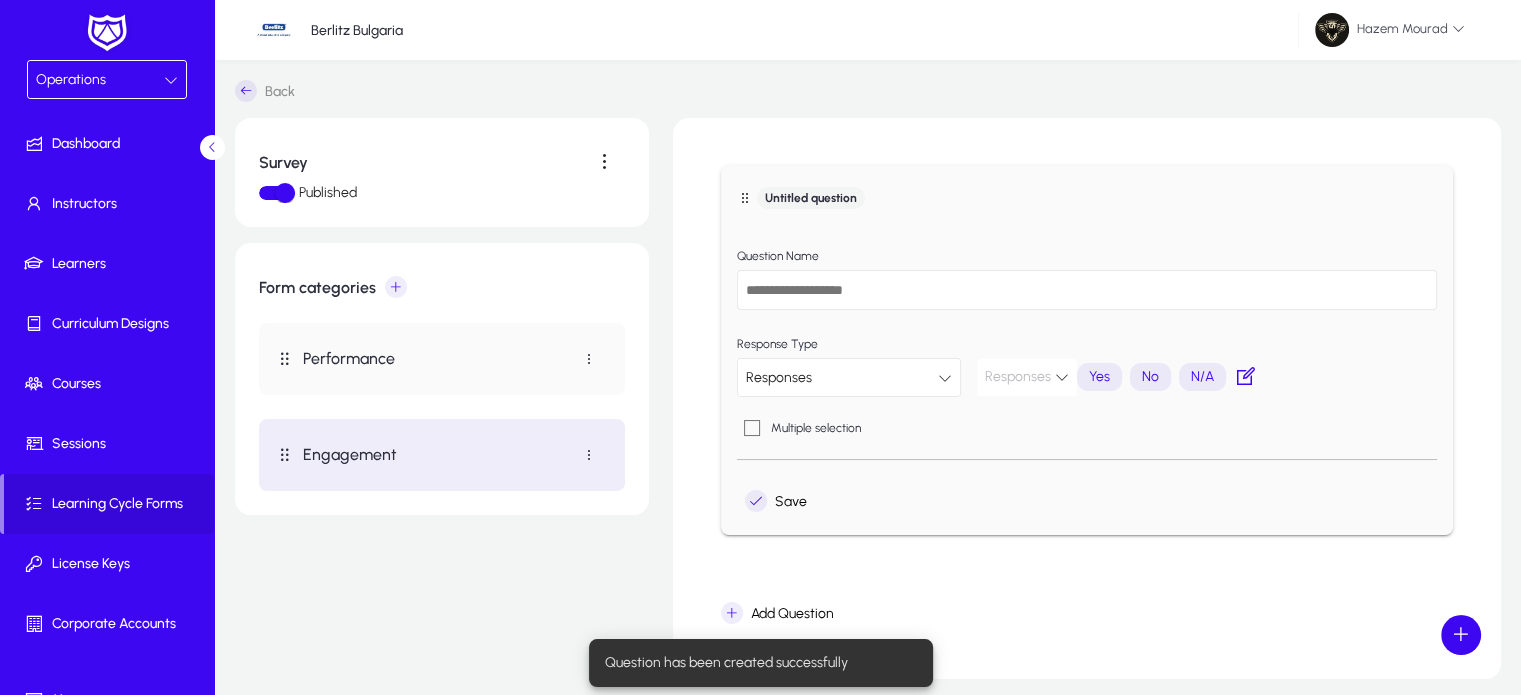 click on "Question Name" at bounding box center (778, 256) 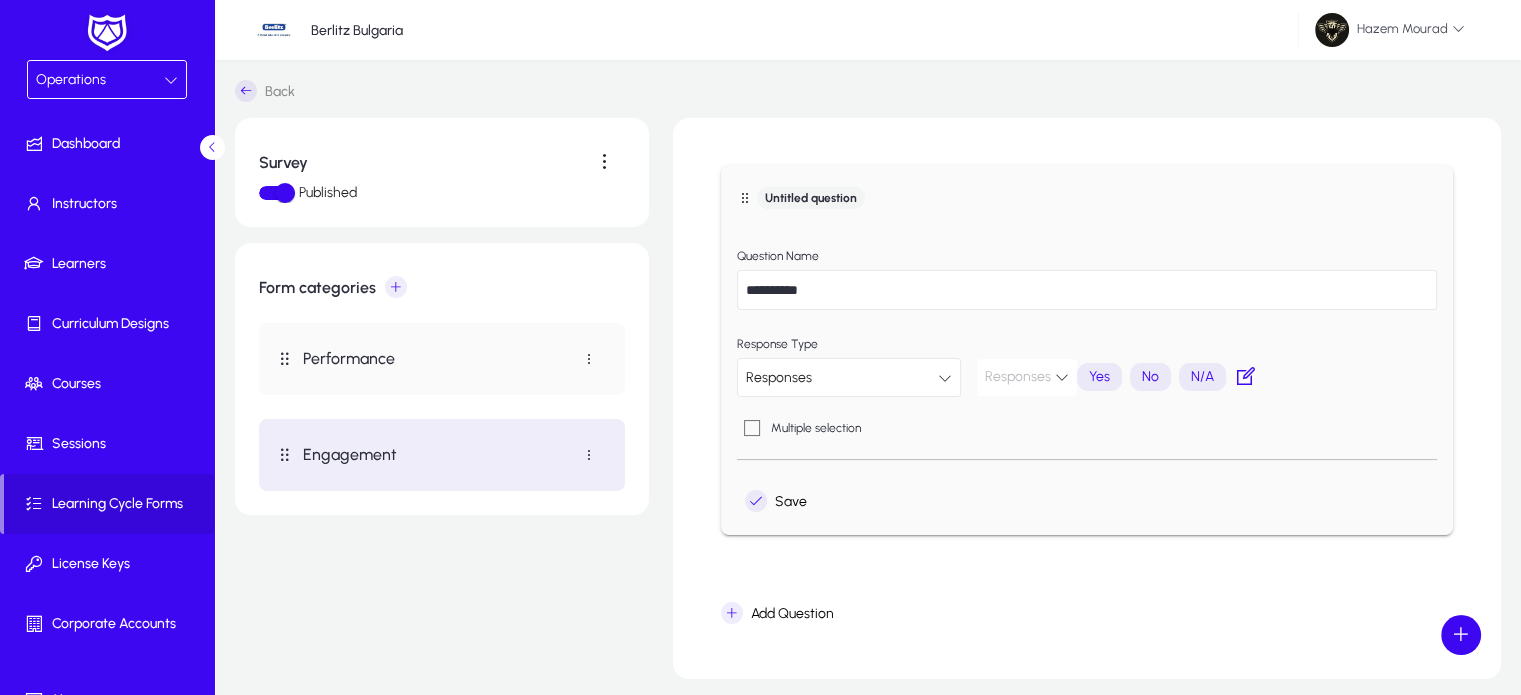 type on "**********" 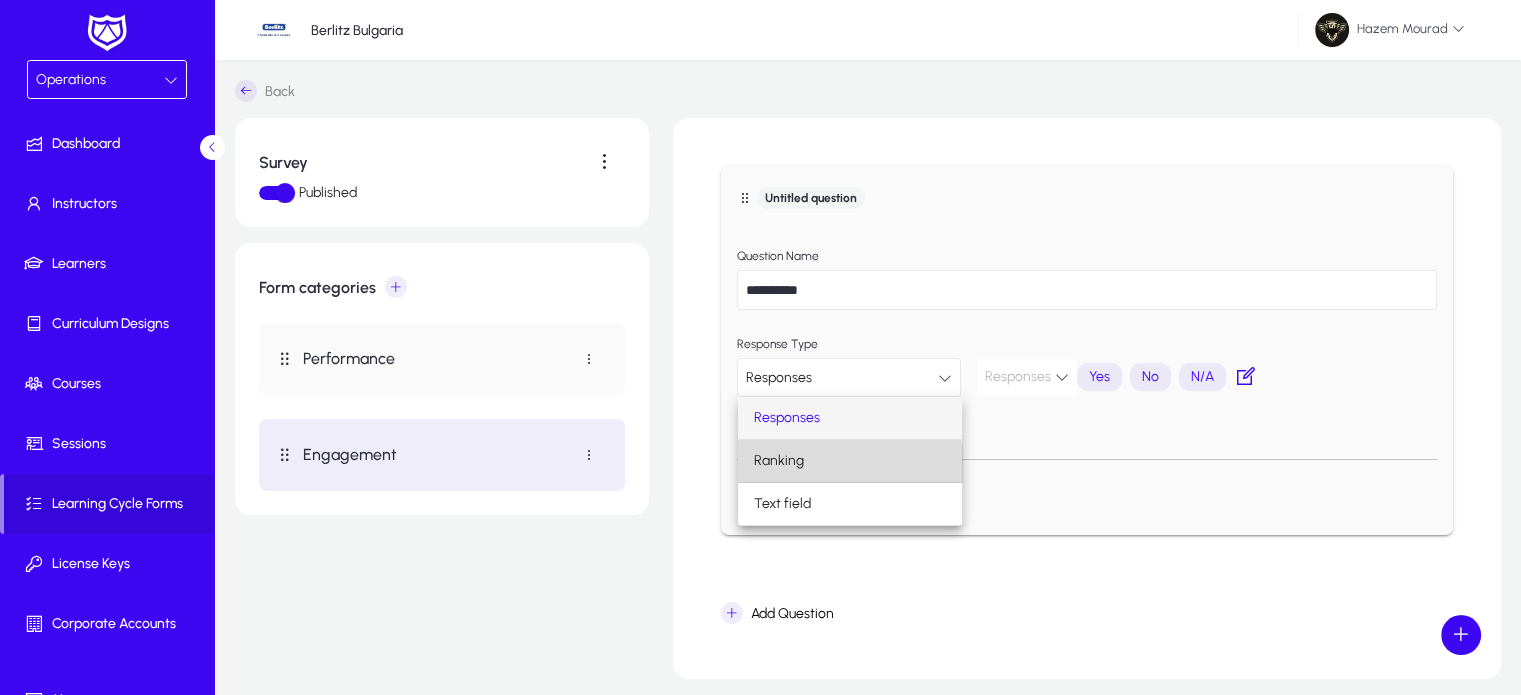 click on "Ranking" at bounding box center (850, 461) 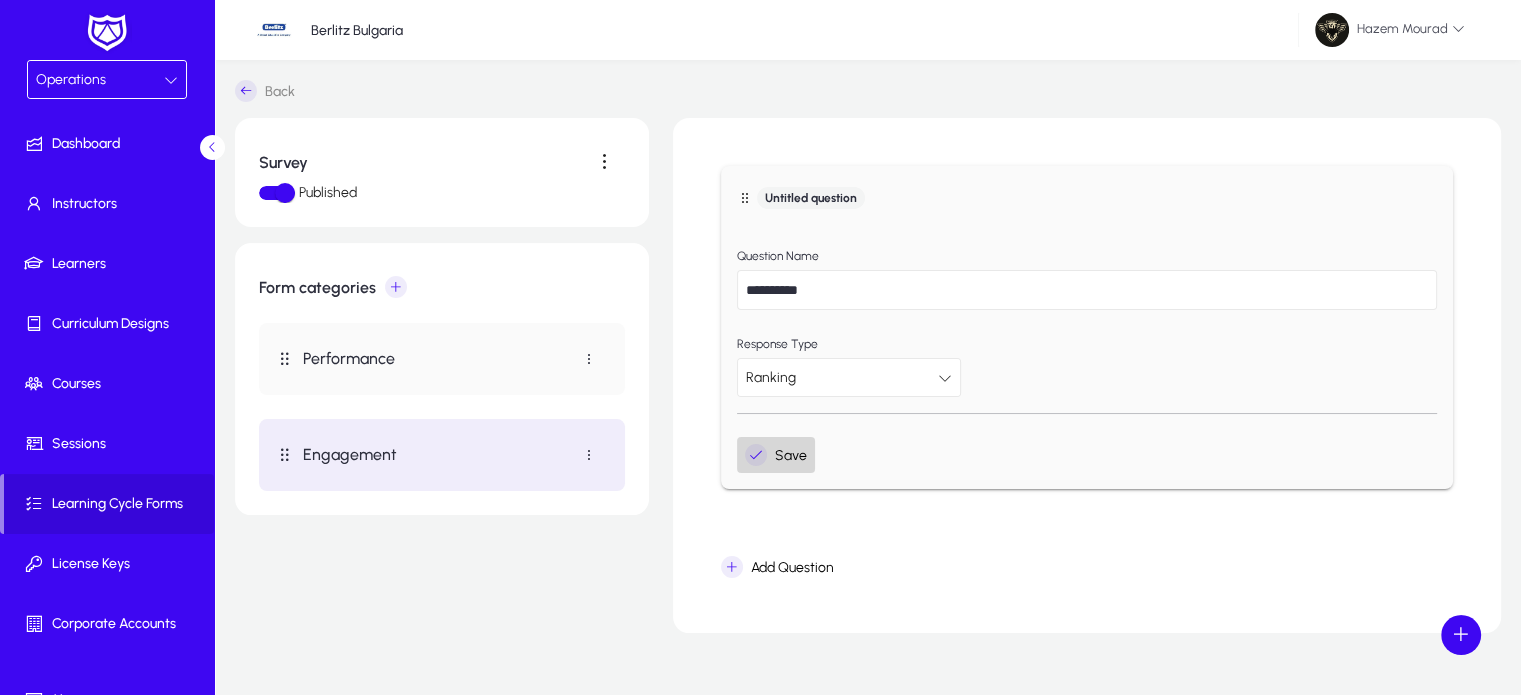 click on "Save" at bounding box center [776, 455] 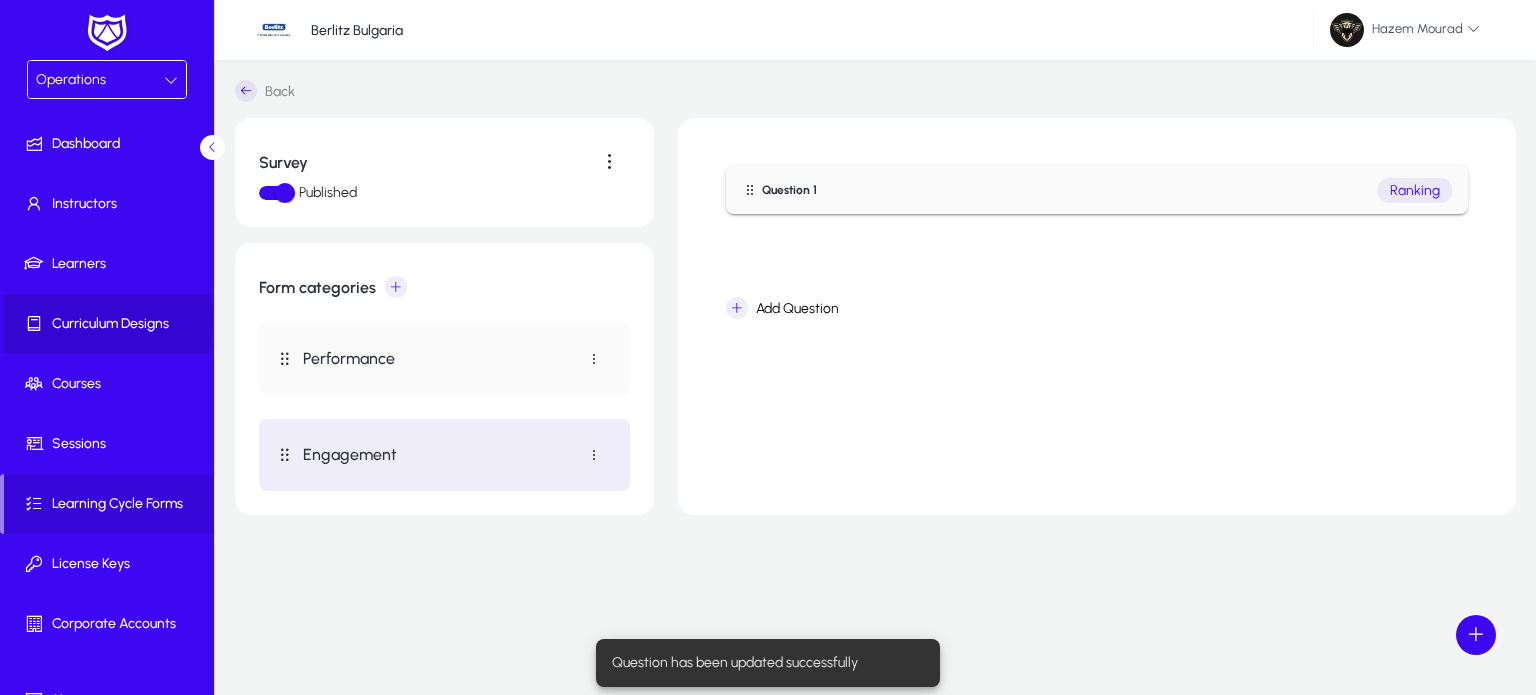 click on "Curriculum Designs" 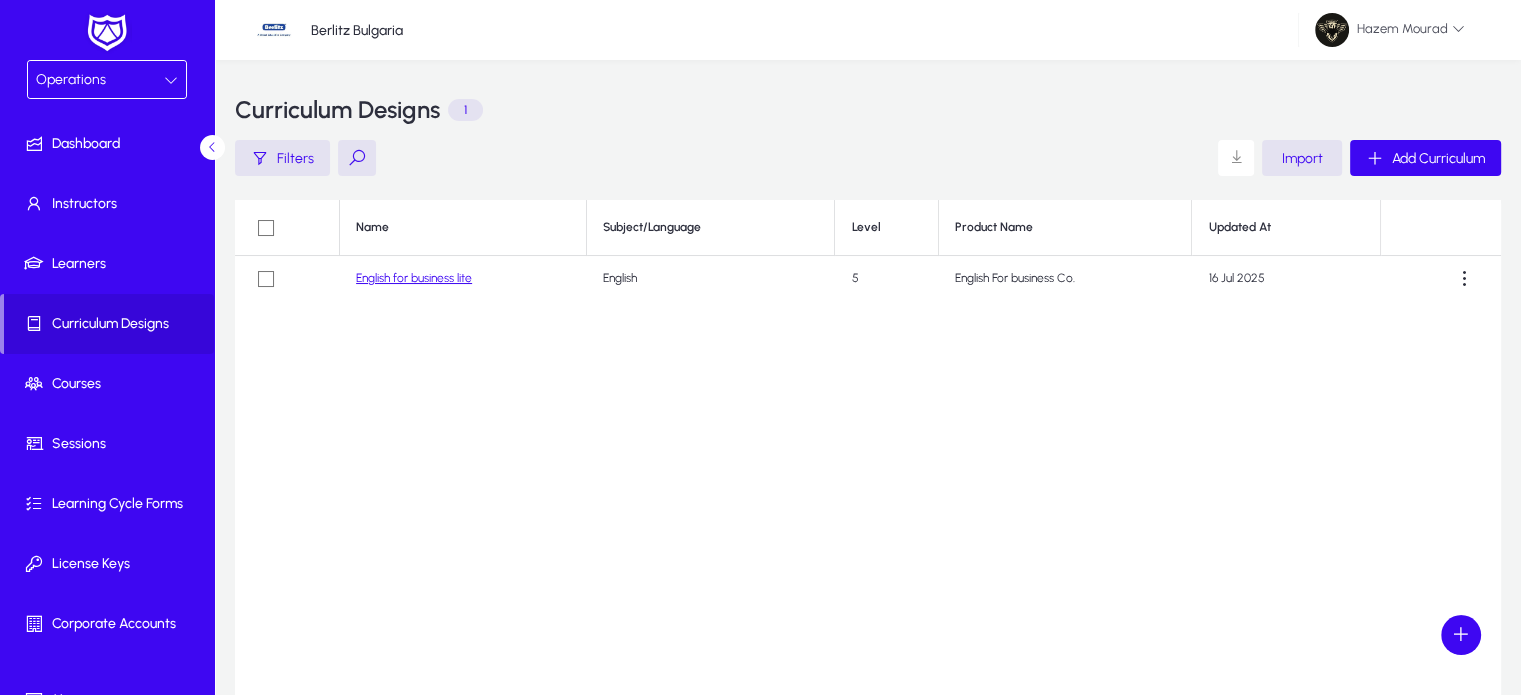 click on "English for business lite" 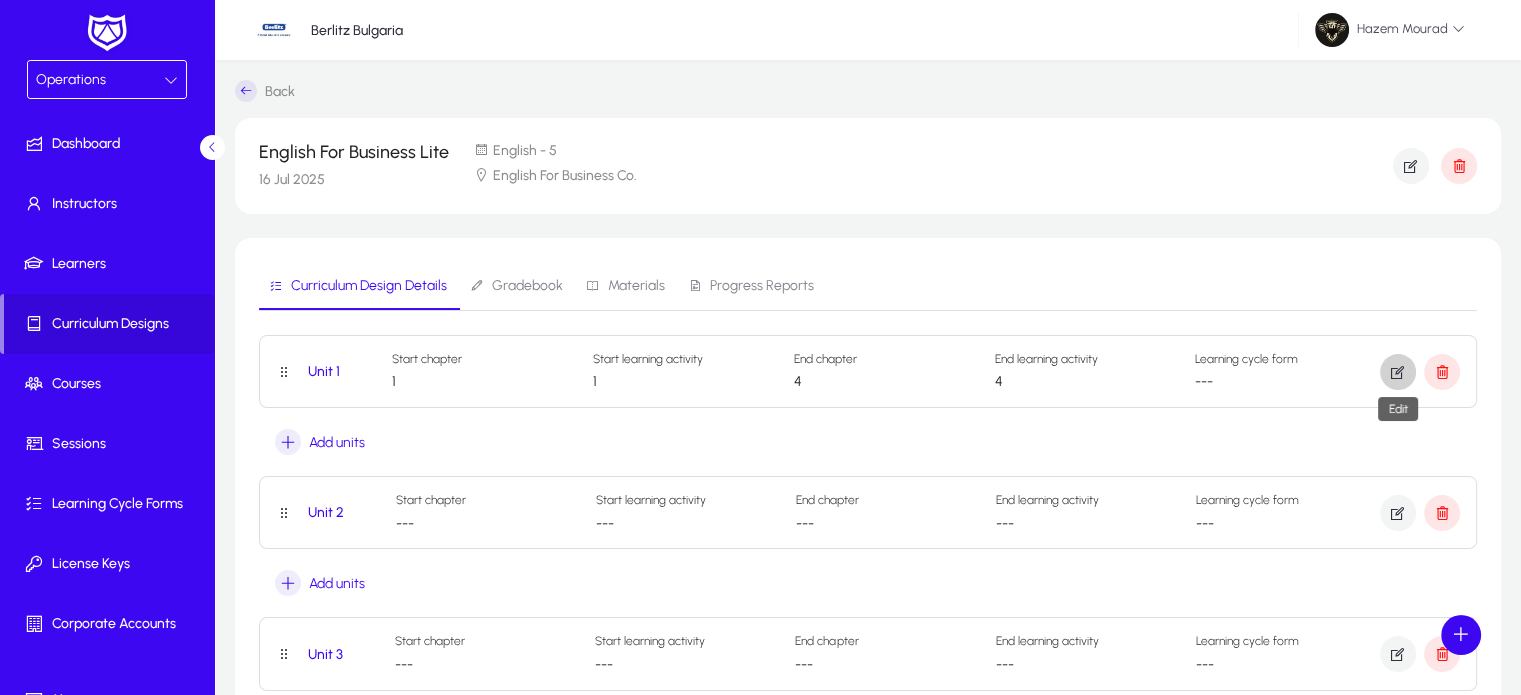 click at bounding box center [1398, 372] 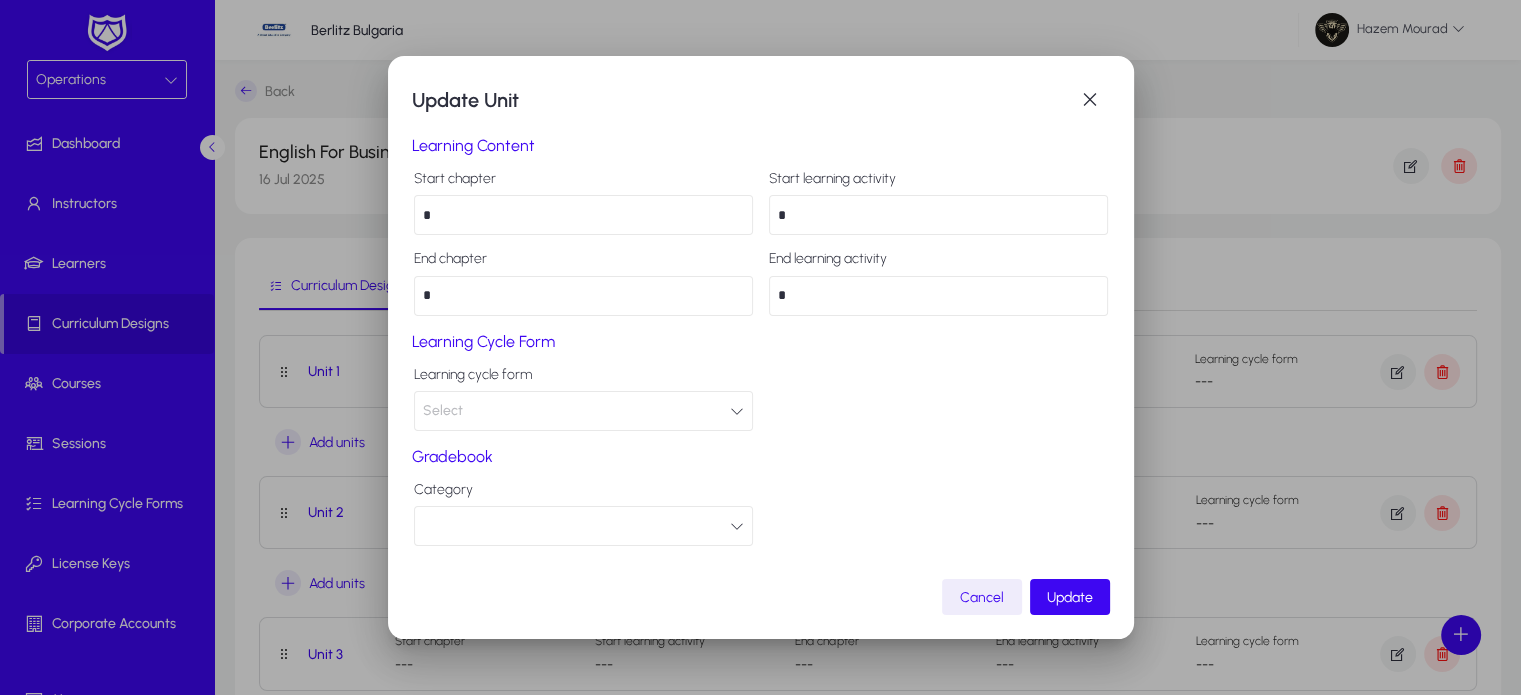 click on "Select" at bounding box center (583, 411) 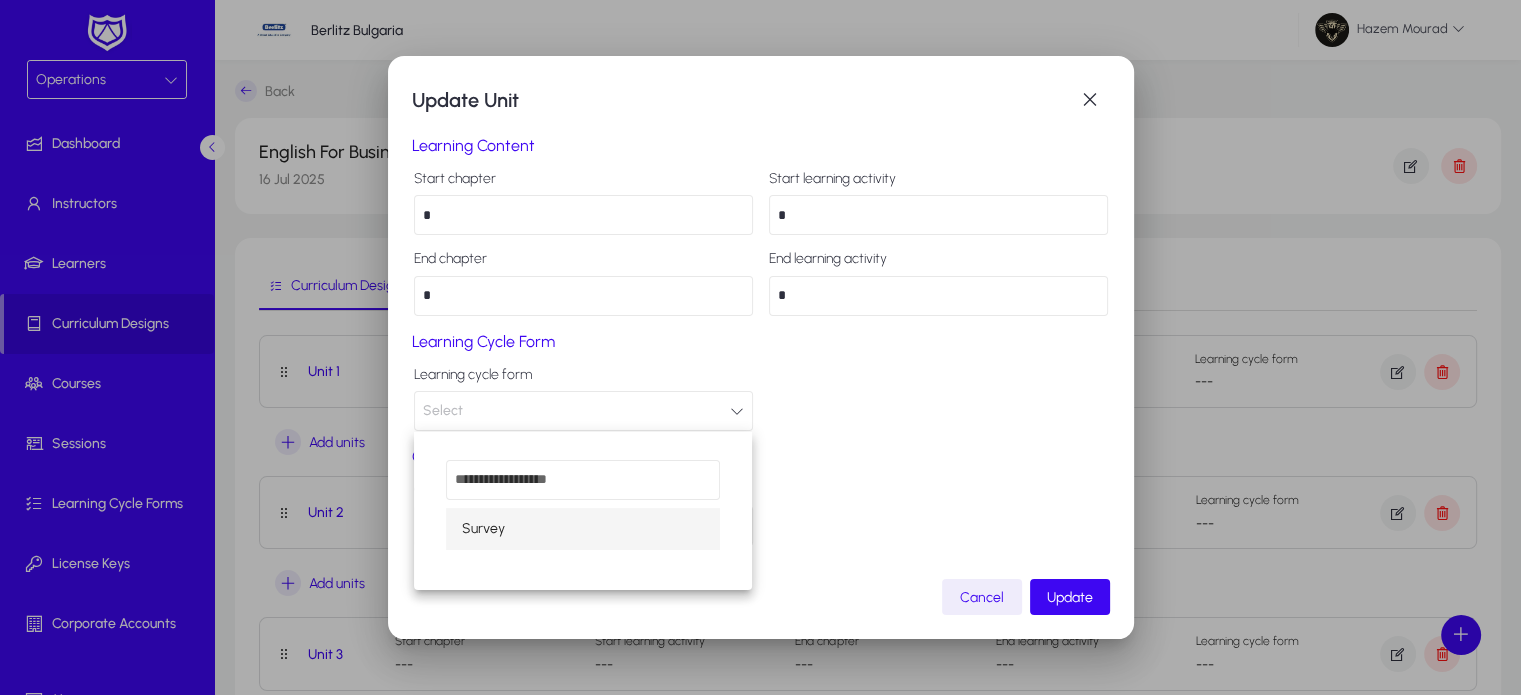 click on "Survey" at bounding box center (582, 529) 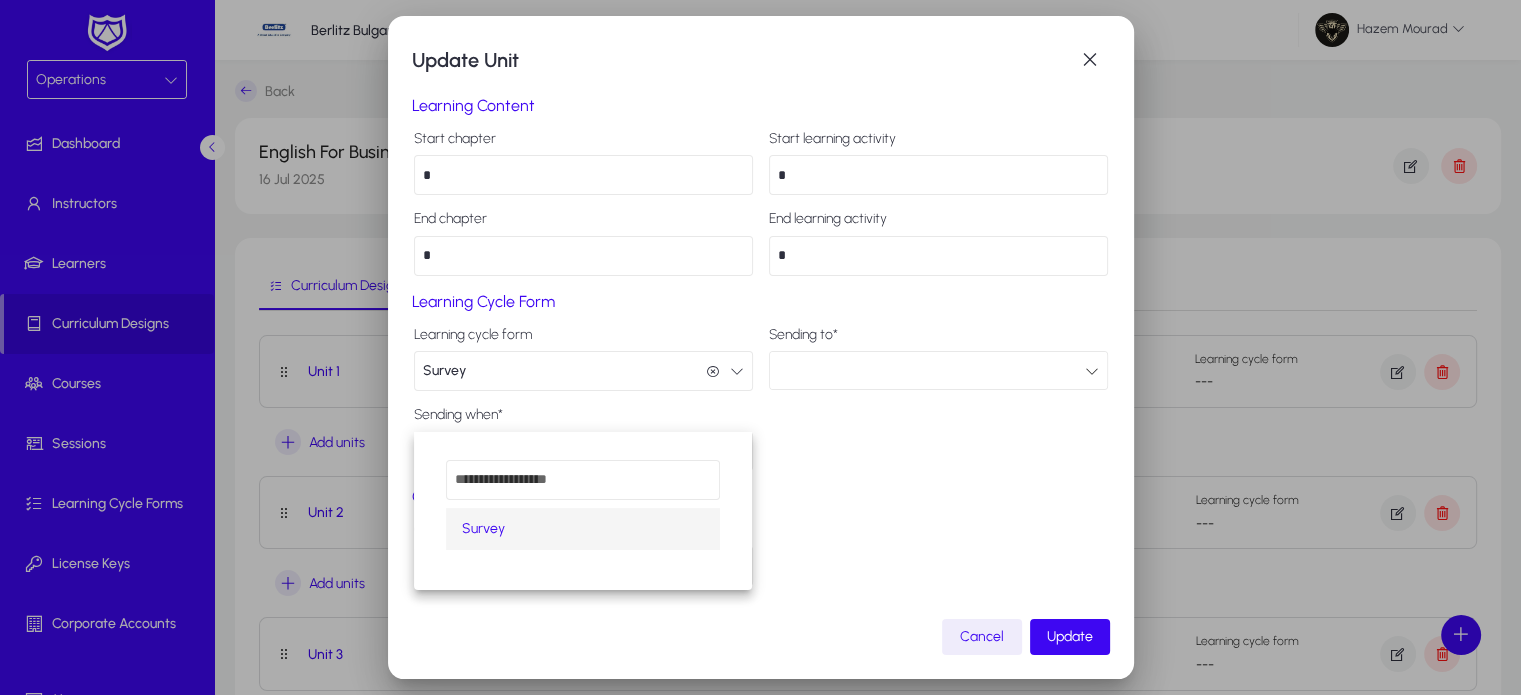 scroll, scrollTop: 0, scrollLeft: 0, axis: both 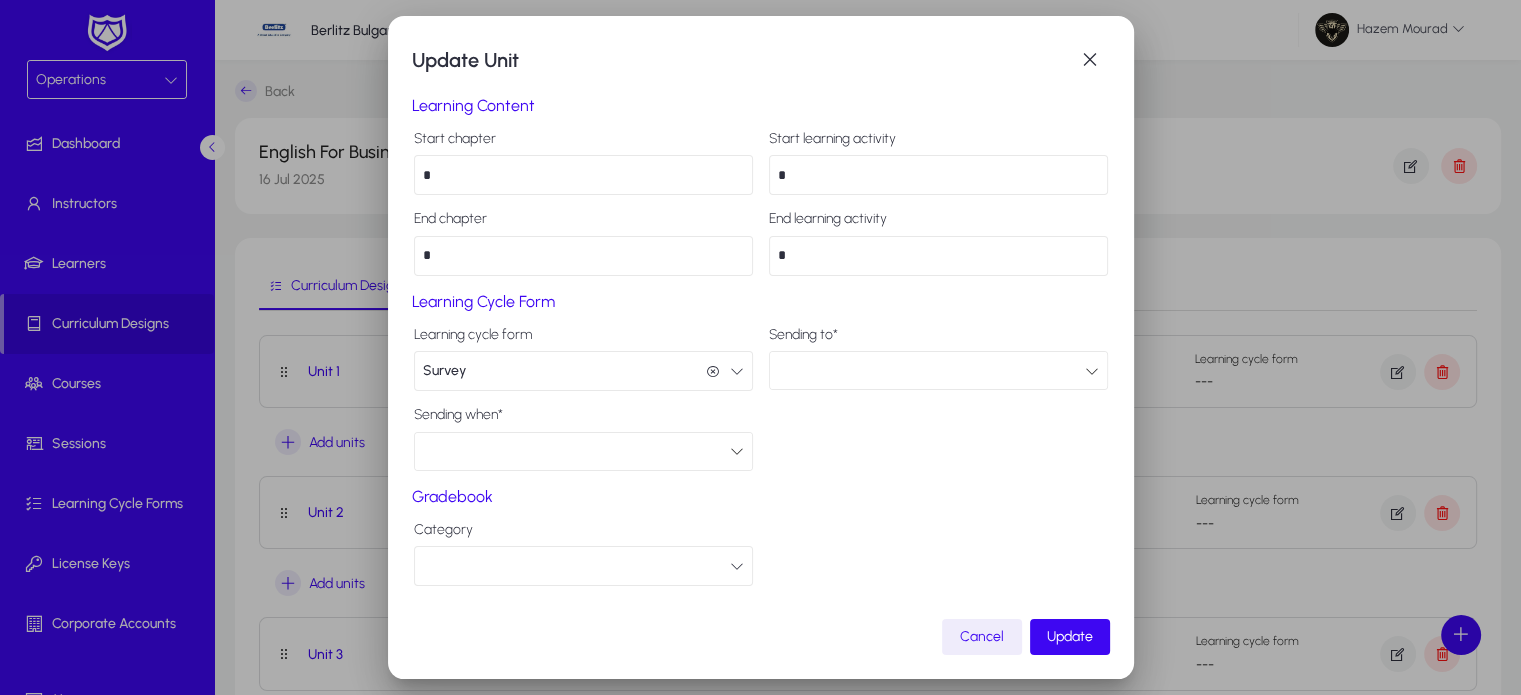 click on "Survey  Survey" at bounding box center (583, 371) 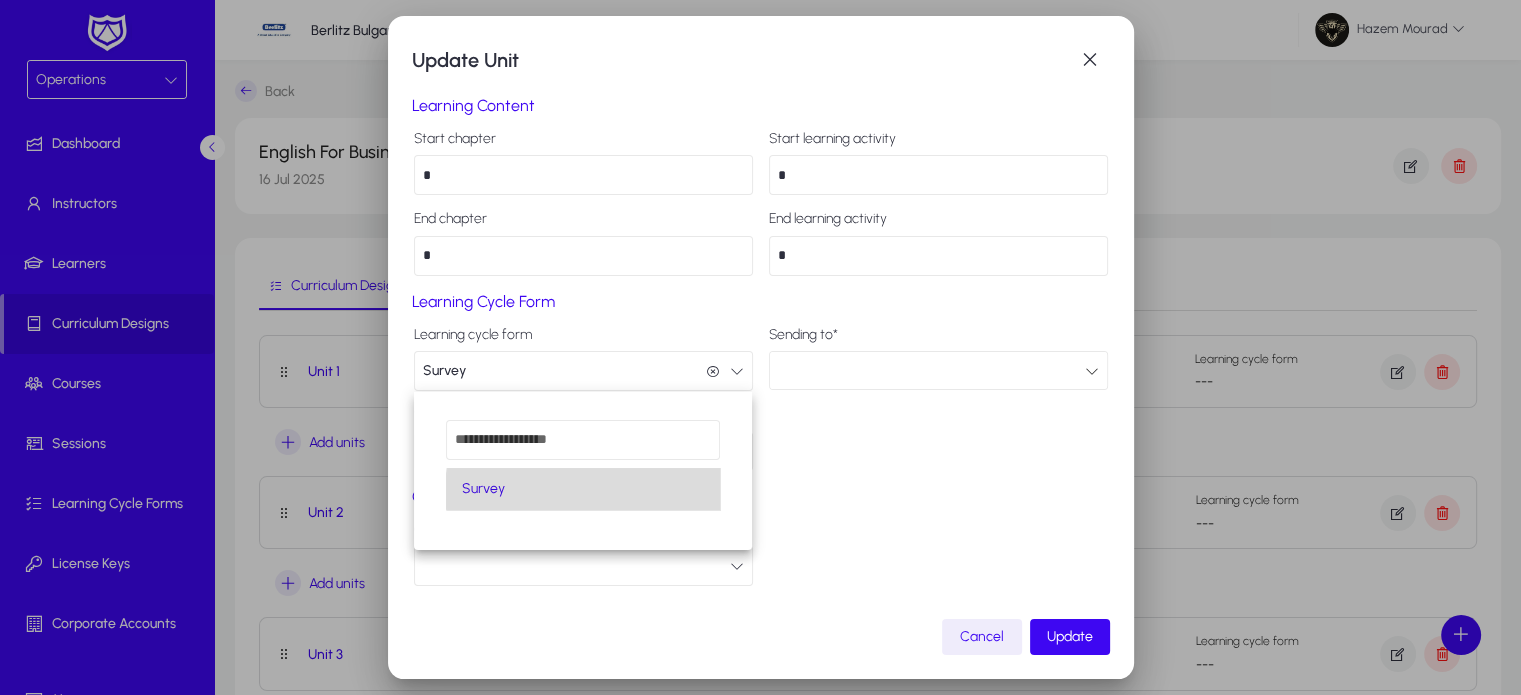 click on "Survey" at bounding box center (582, 489) 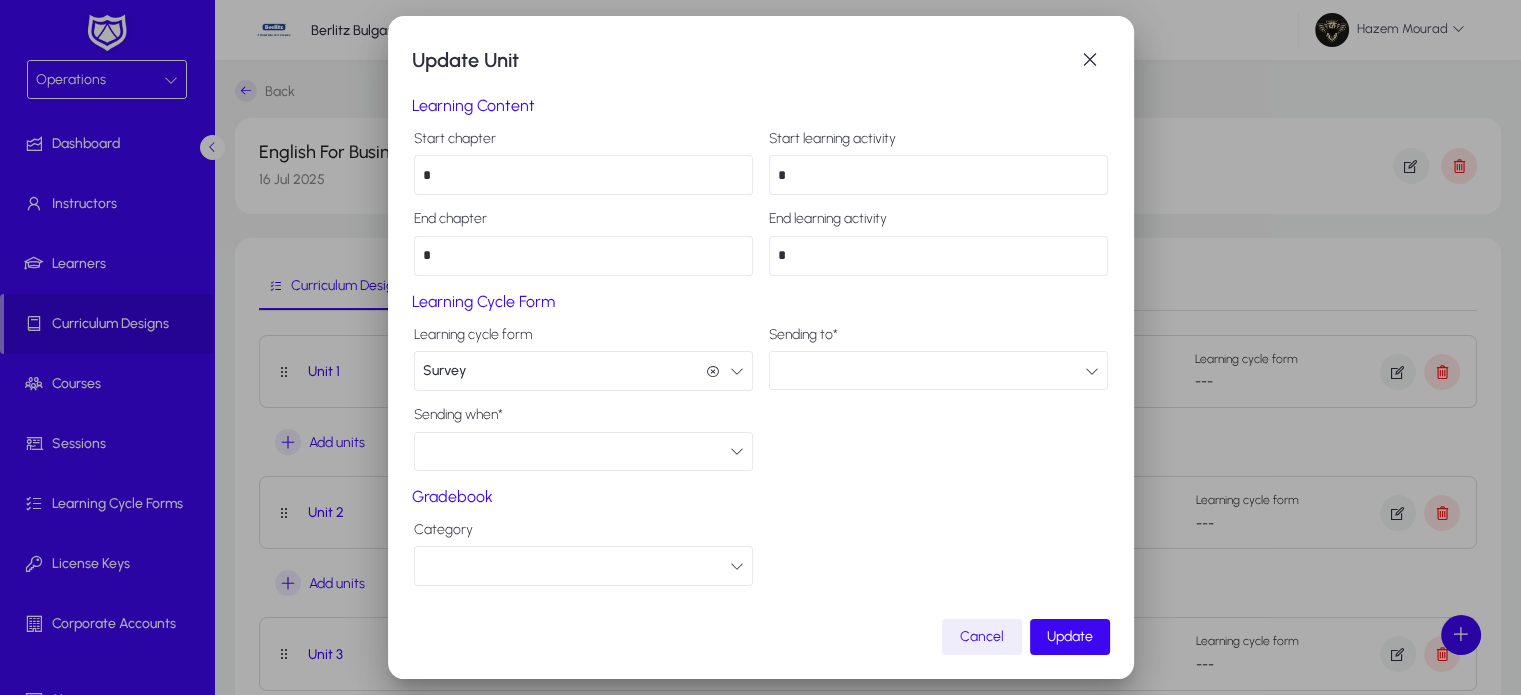 click at bounding box center [931, 371] 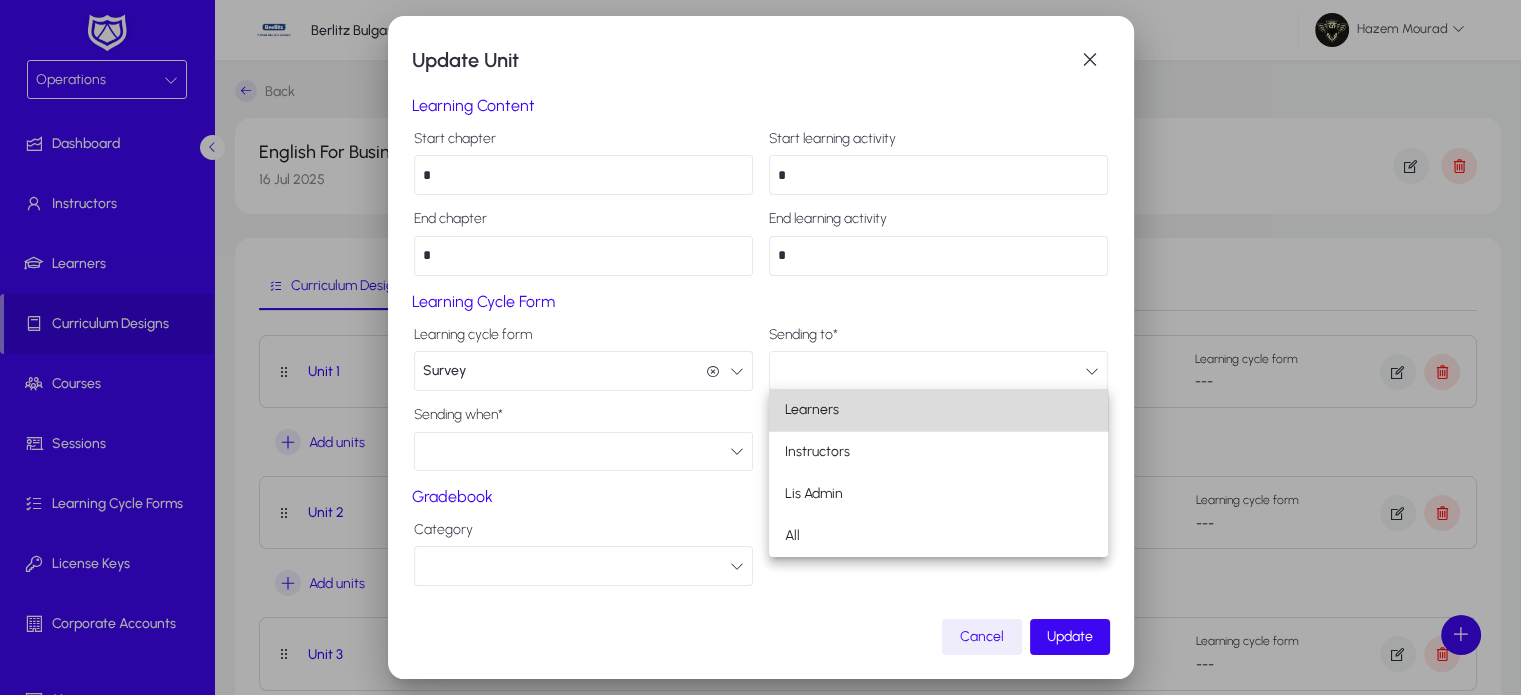 click on "Learners" at bounding box center (938, 410) 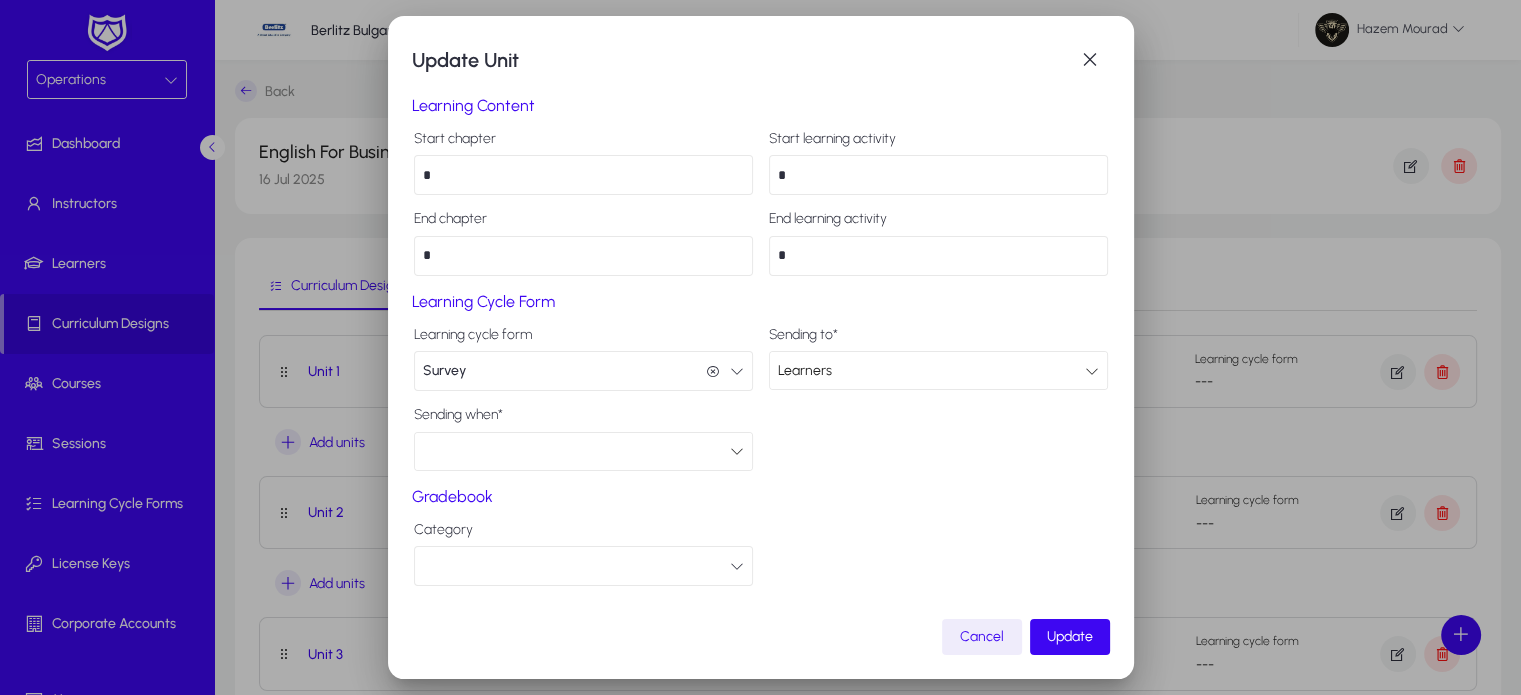 click at bounding box center (576, 451) 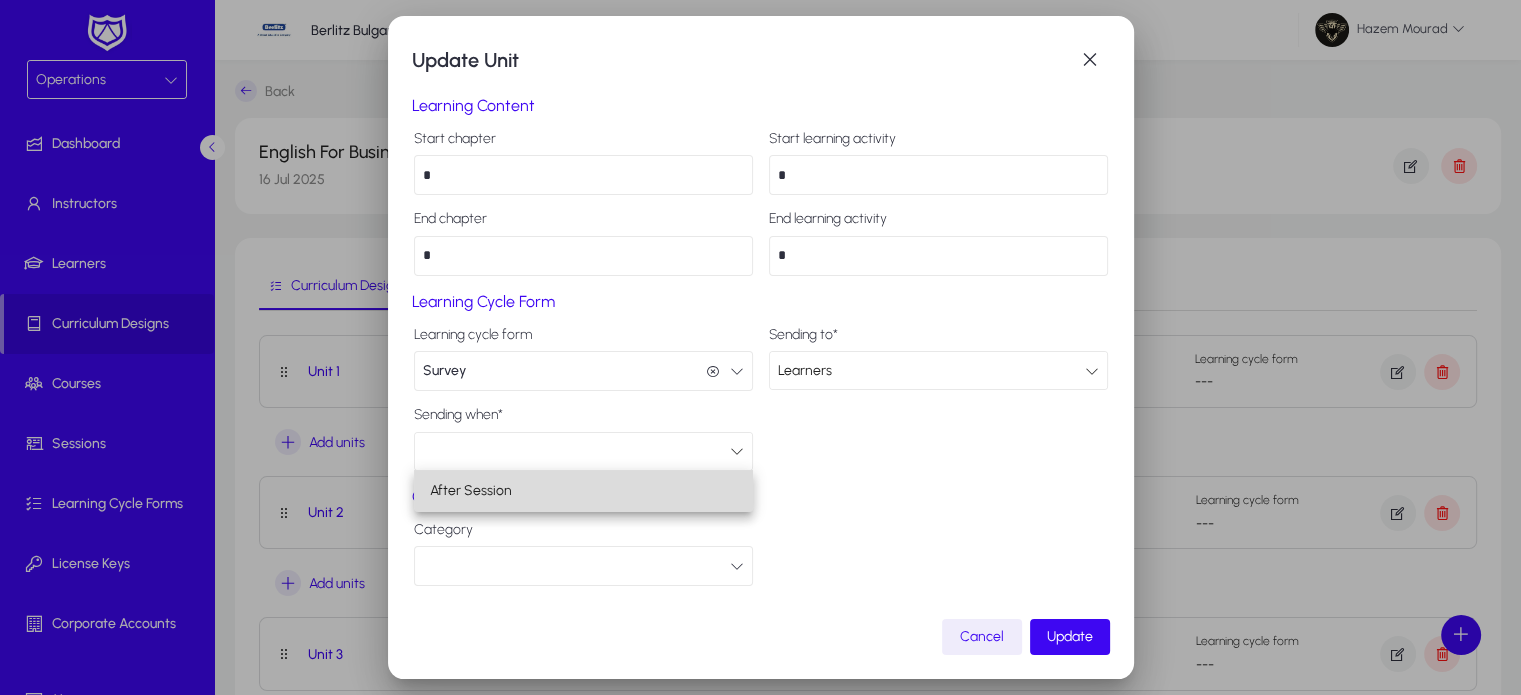 click on "After Session" at bounding box center (583, 491) 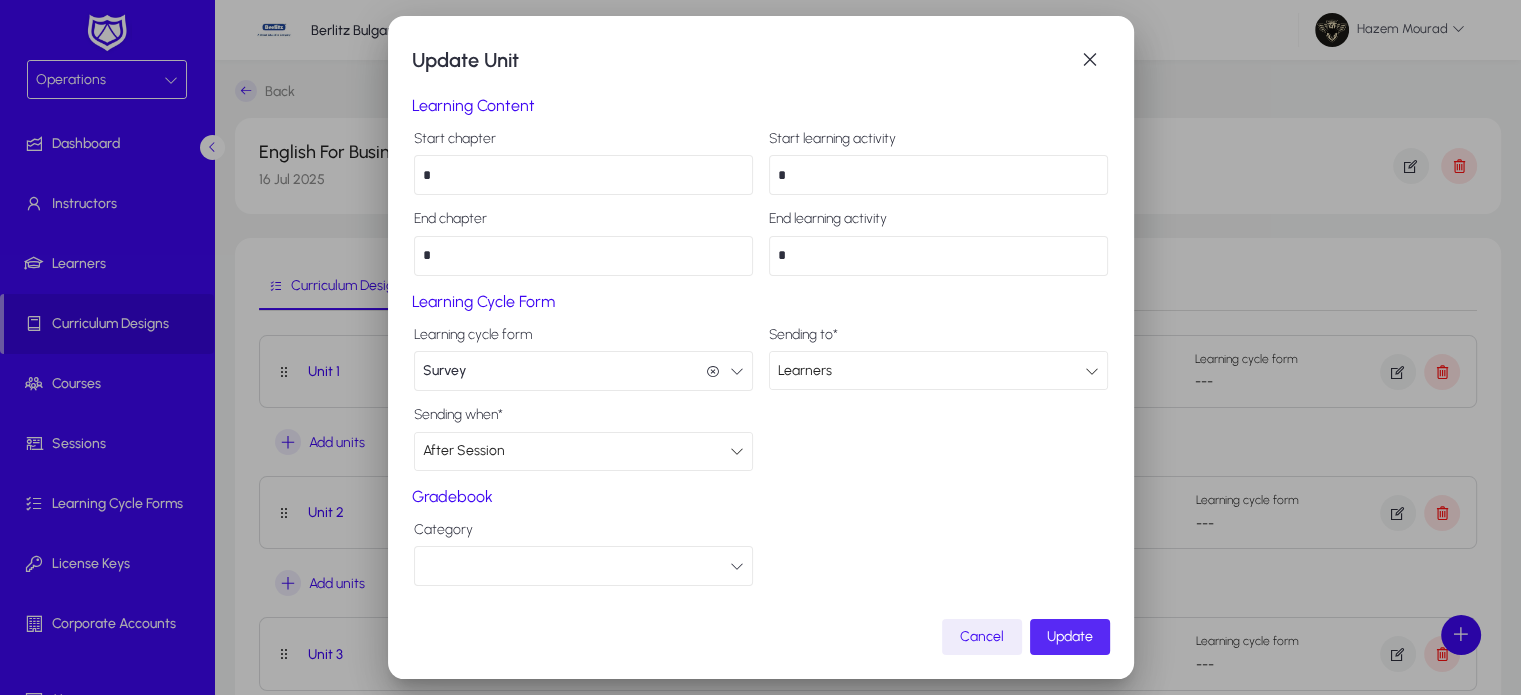 click 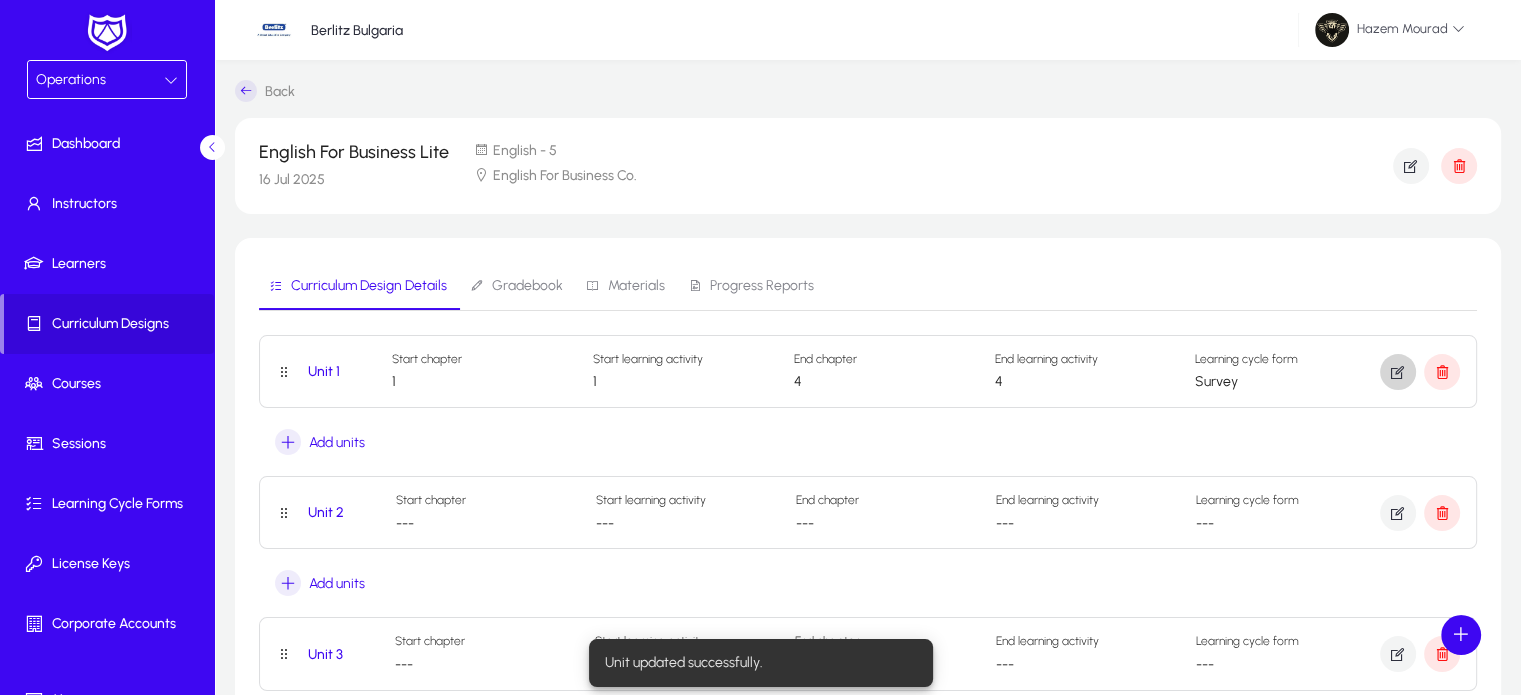 click on "Gradebook" at bounding box center (516, 286) 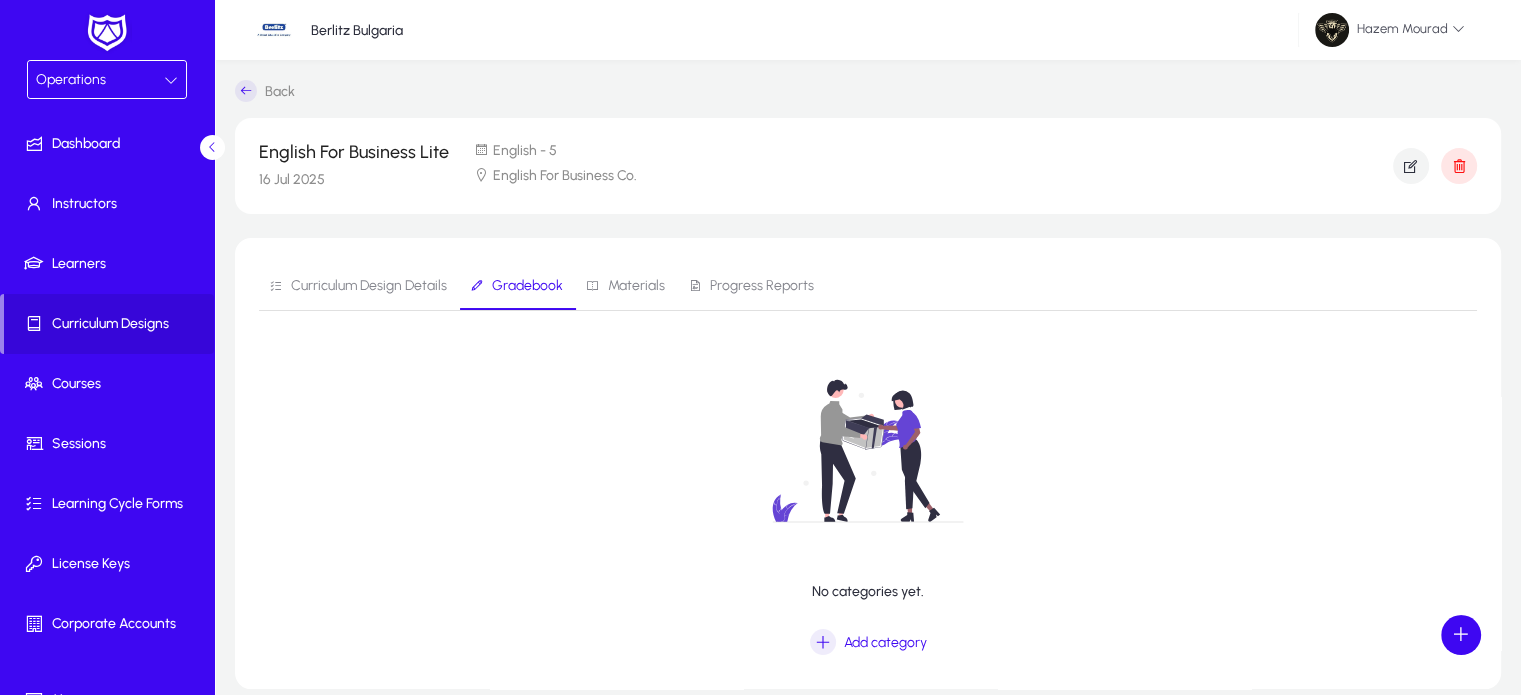 scroll, scrollTop: 88, scrollLeft: 0, axis: vertical 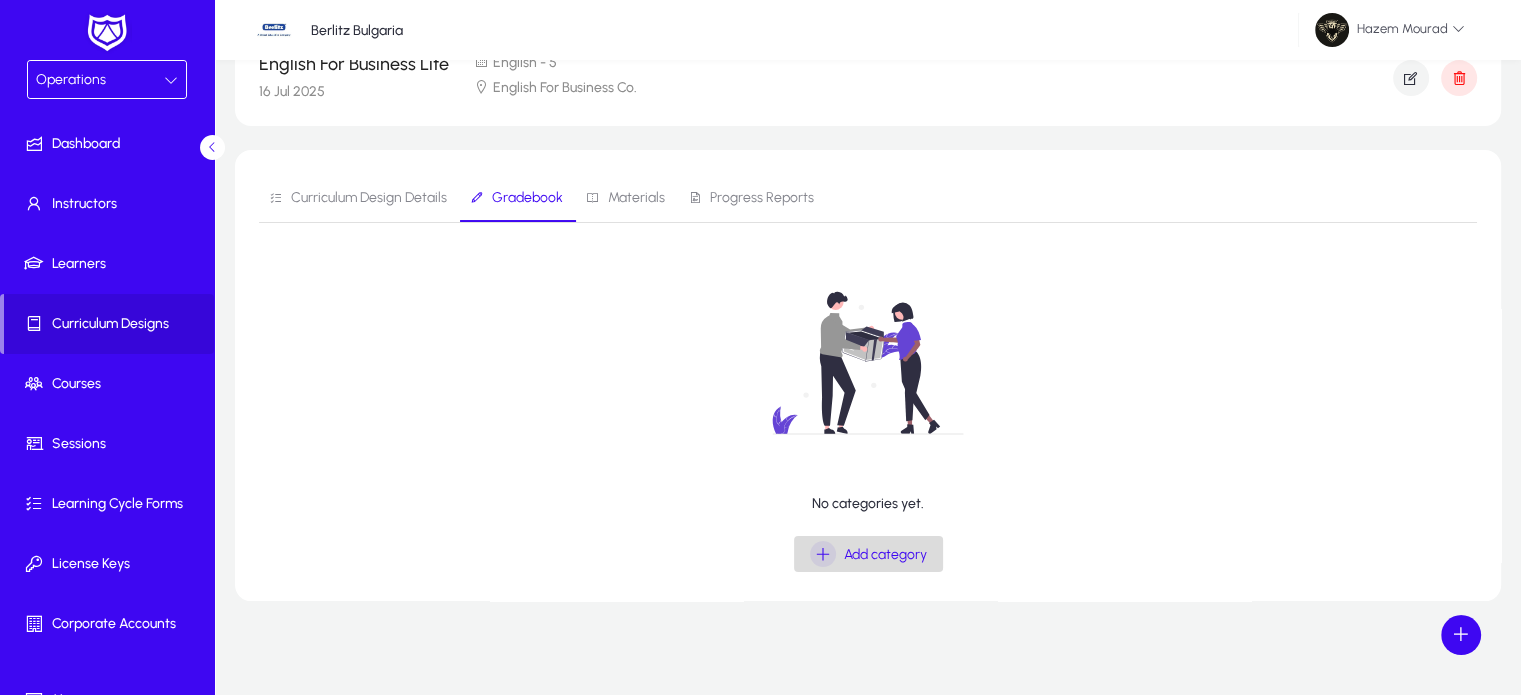 click on "Add category" 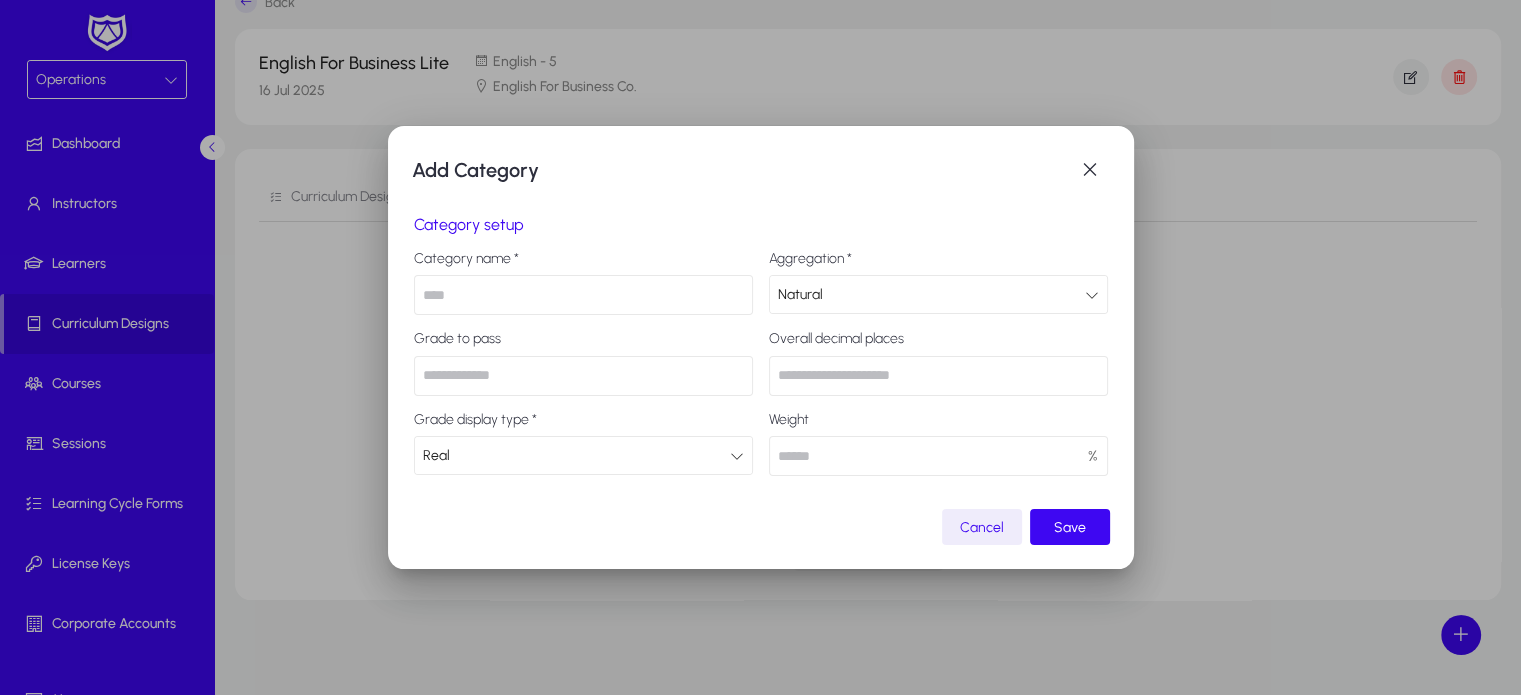 scroll, scrollTop: 0, scrollLeft: 0, axis: both 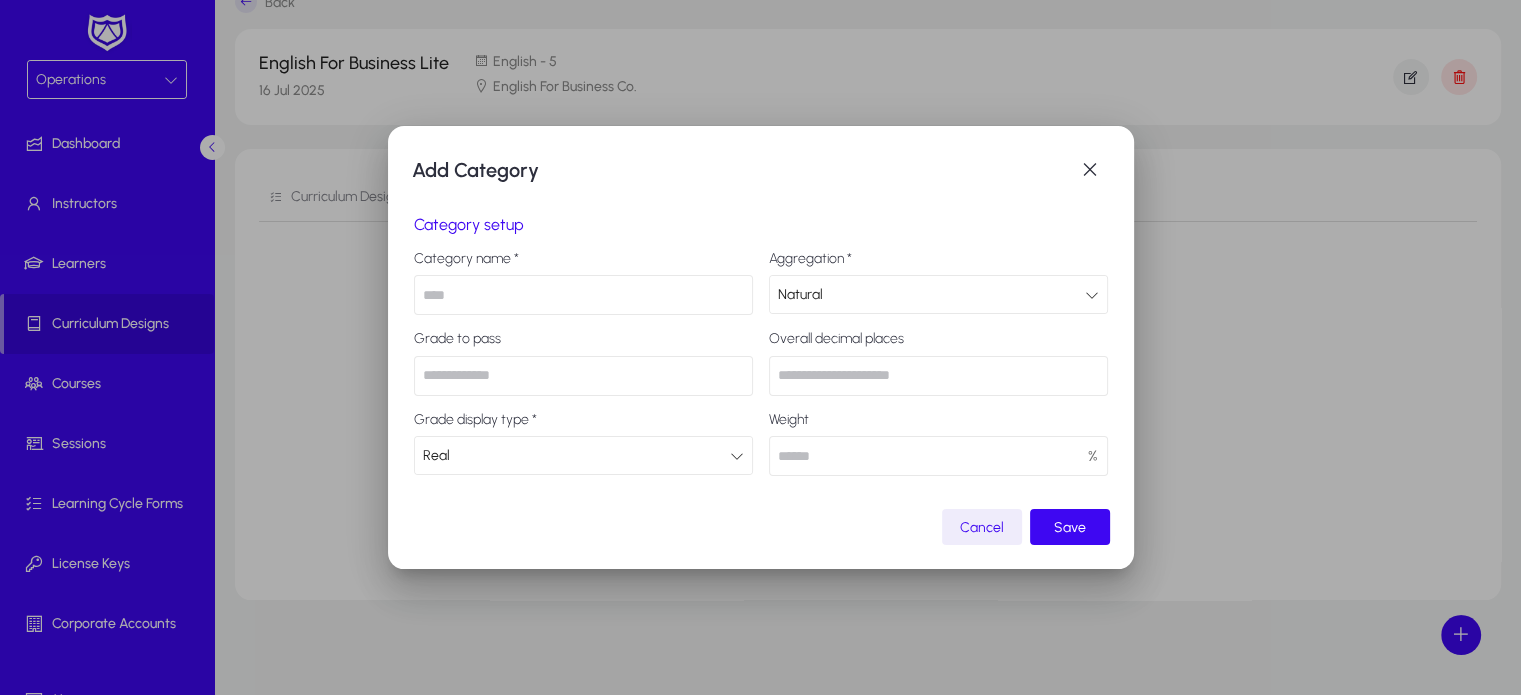 click at bounding box center [583, 295] 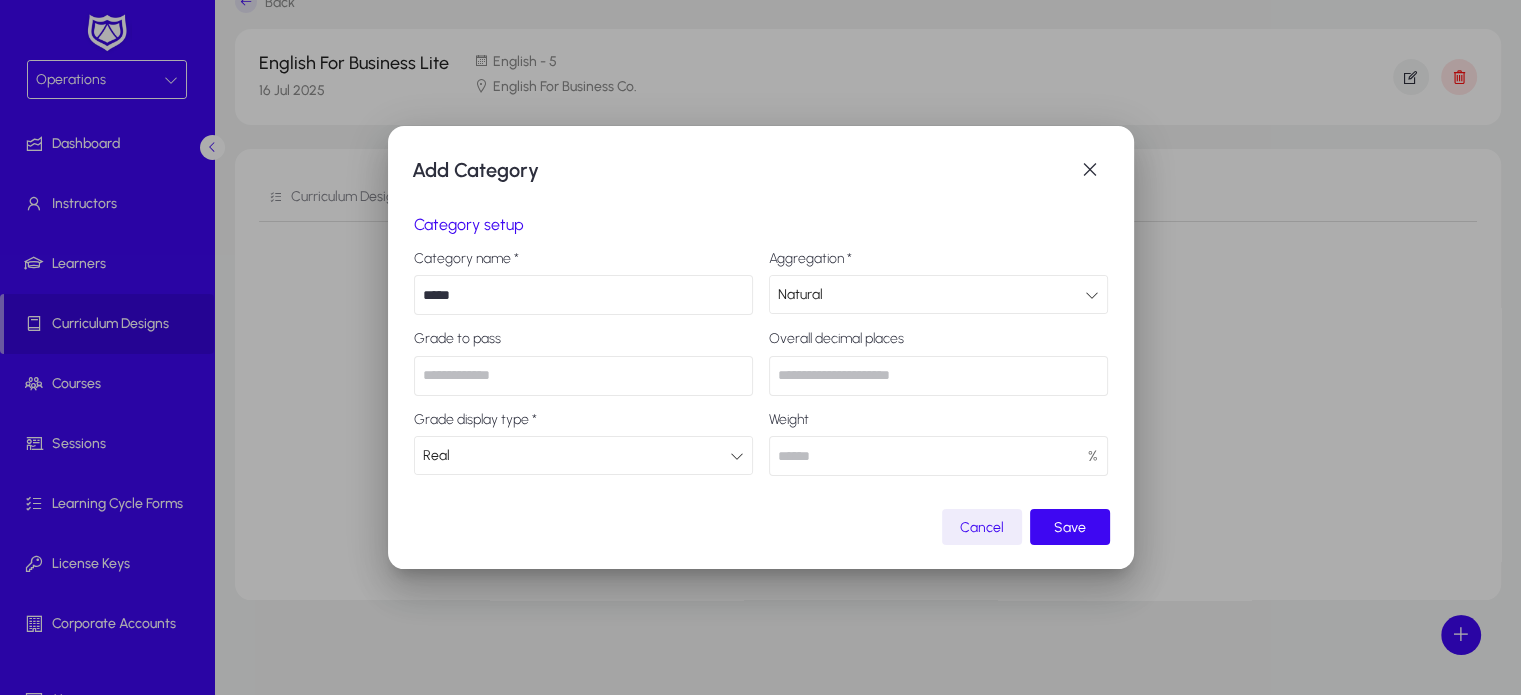 type on "*****" 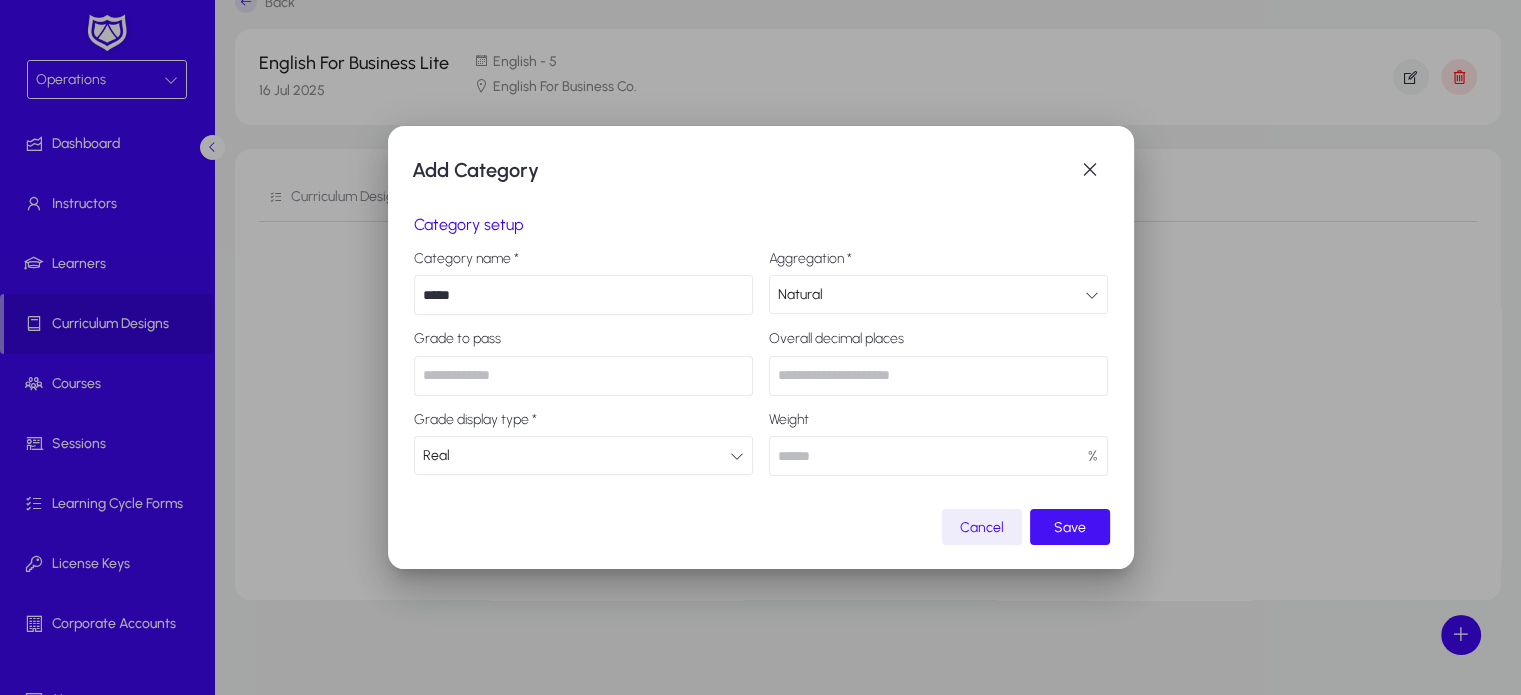 type on "***" 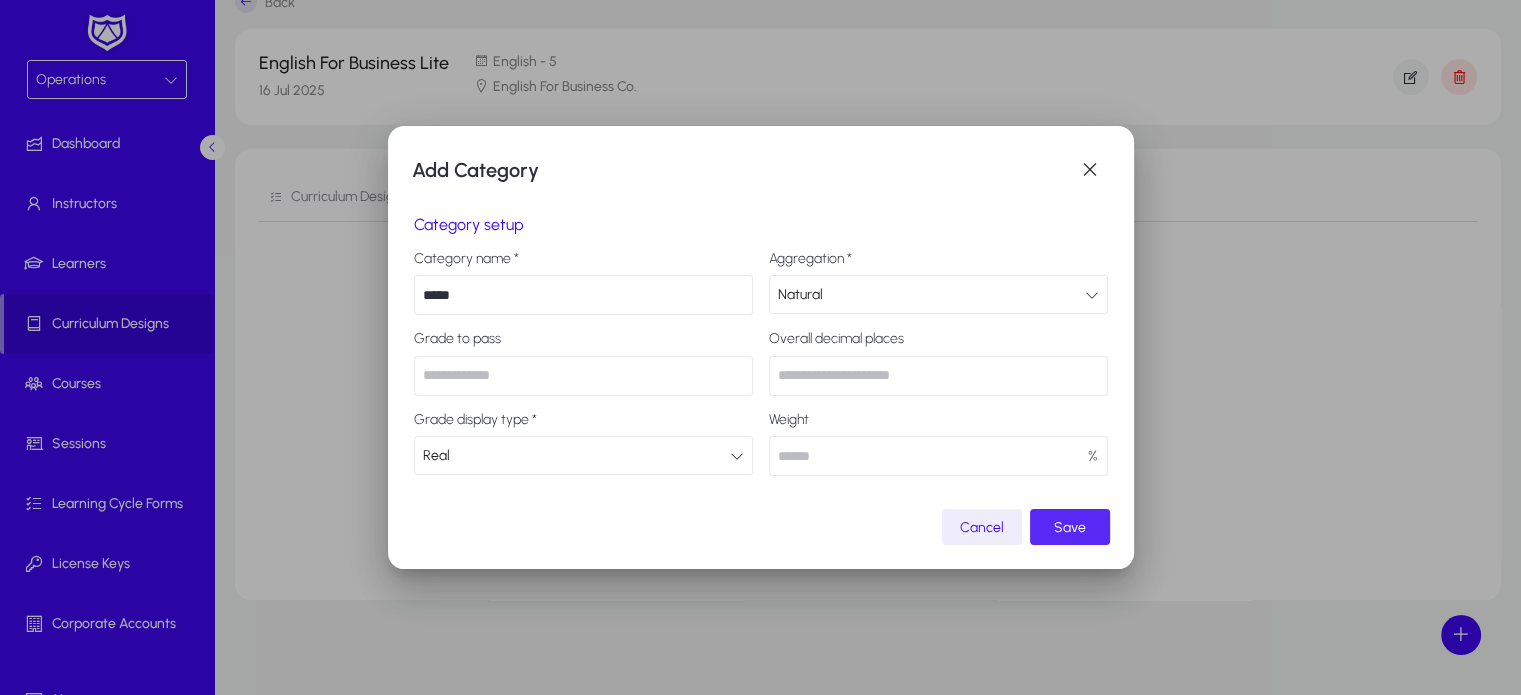 click 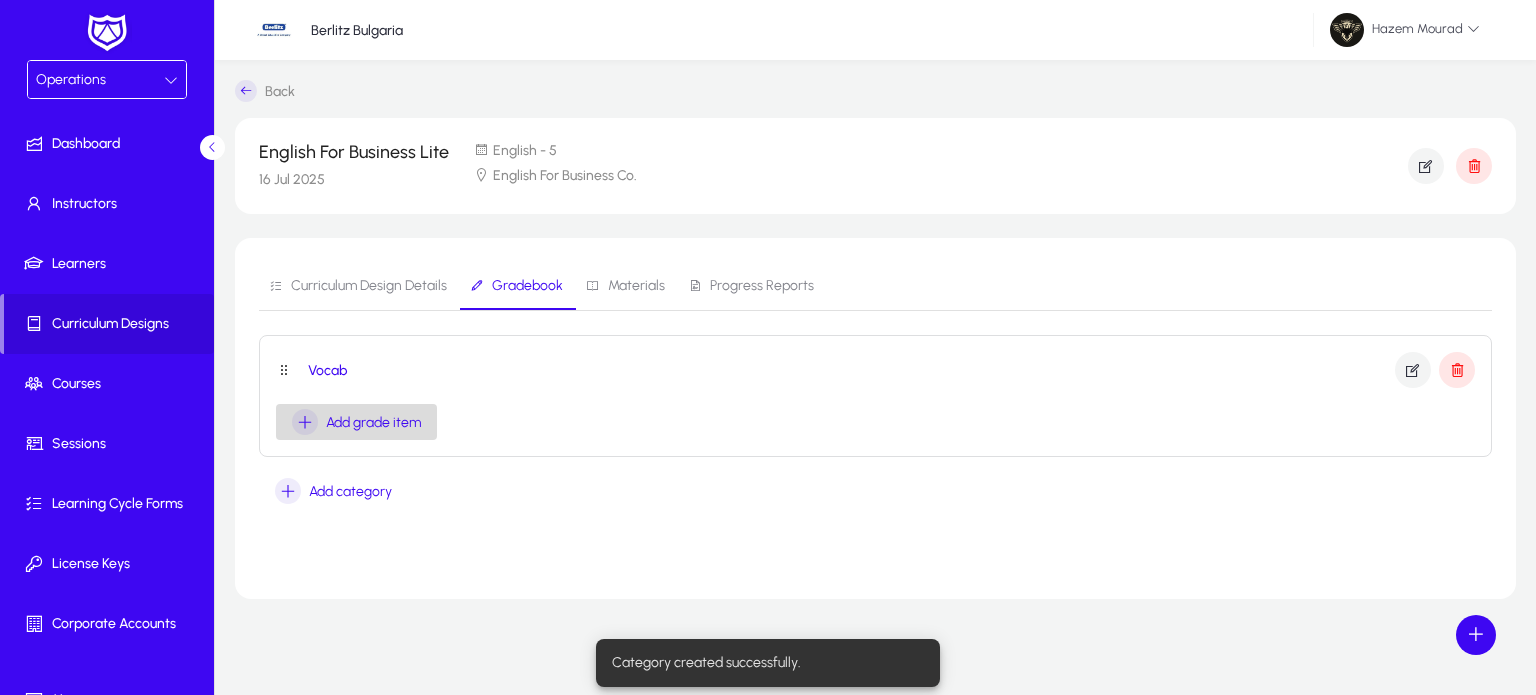 click on "Add grade item" at bounding box center (373, 422) 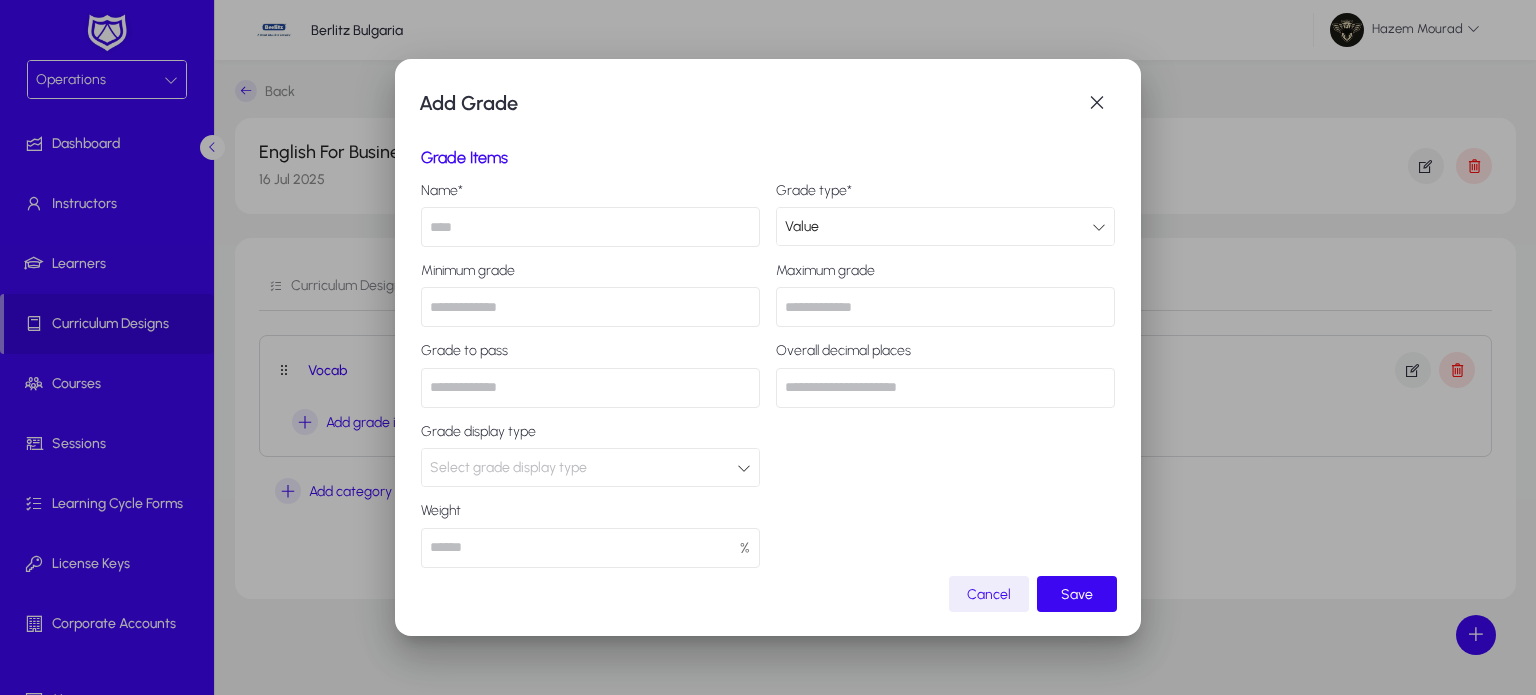 click at bounding box center (590, 227) 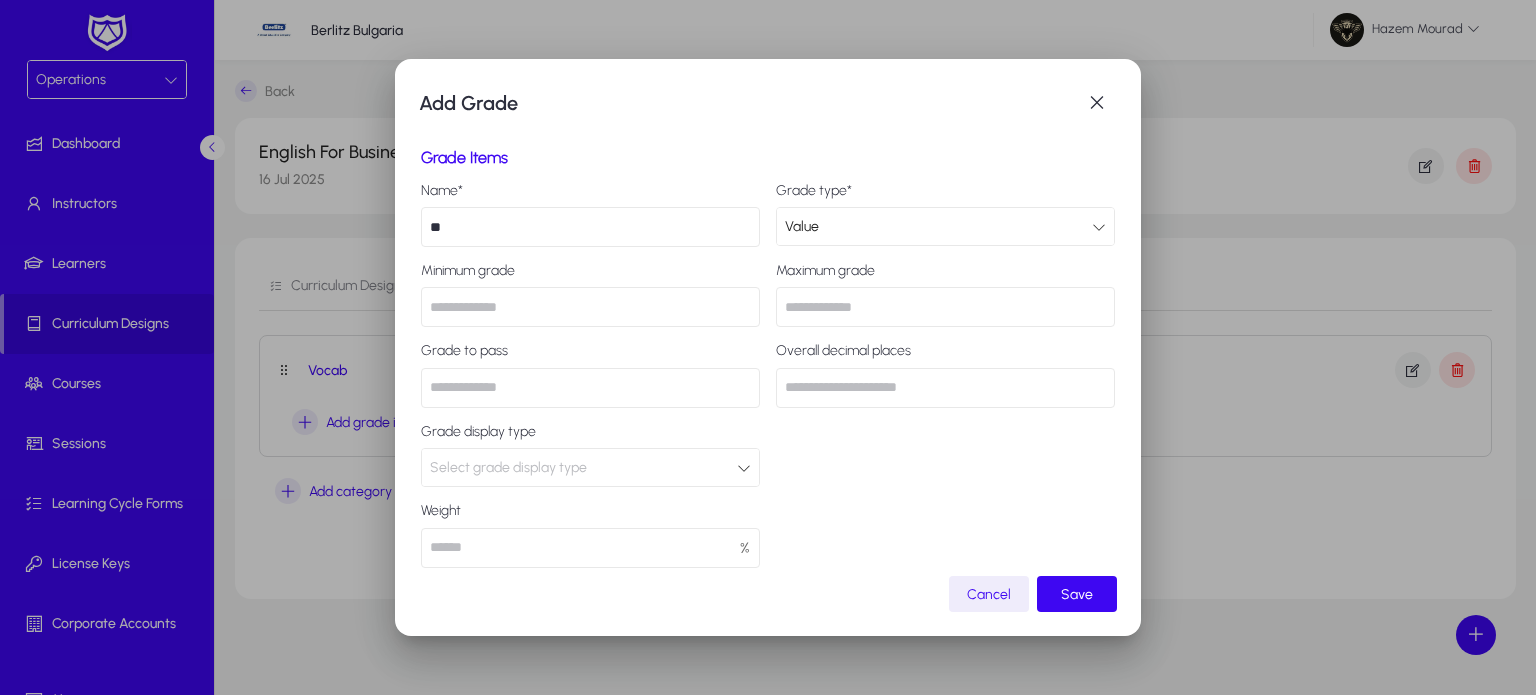 type on "*" 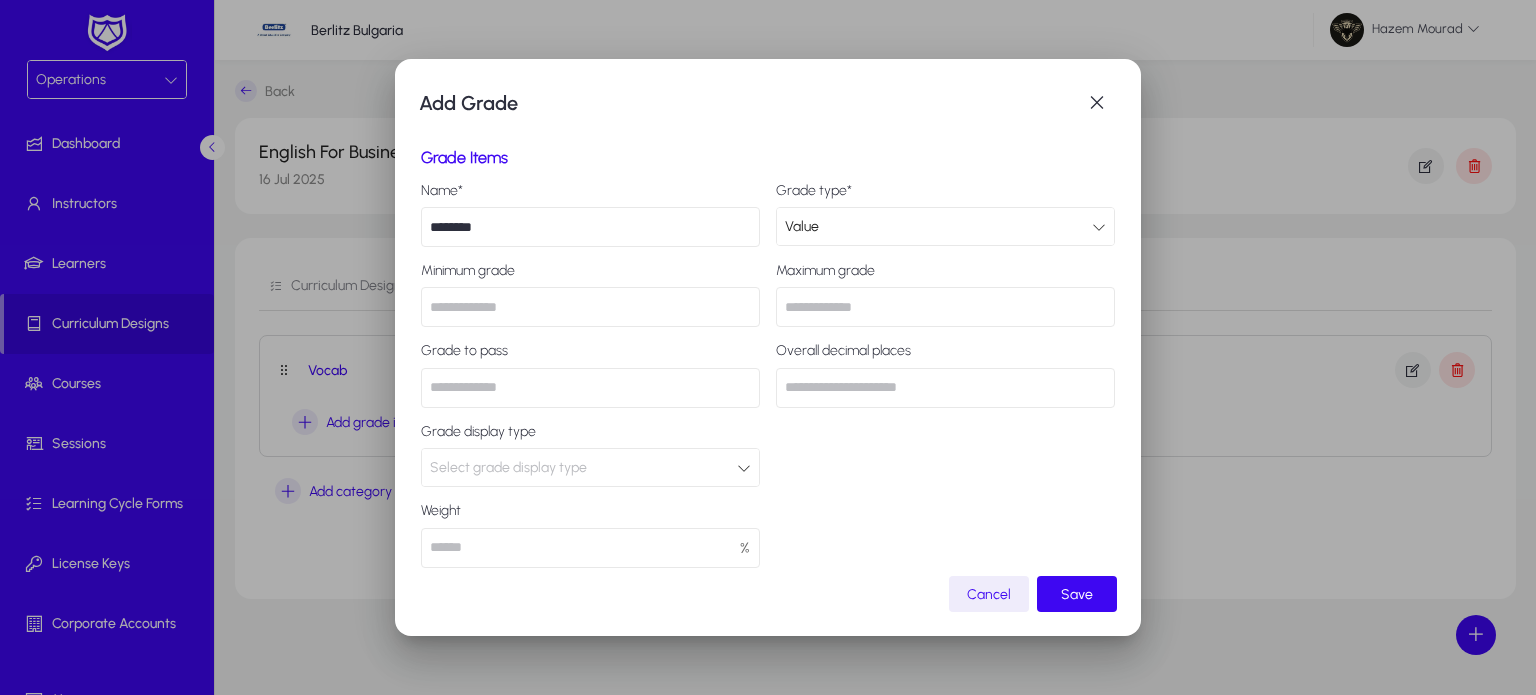 type on "********" 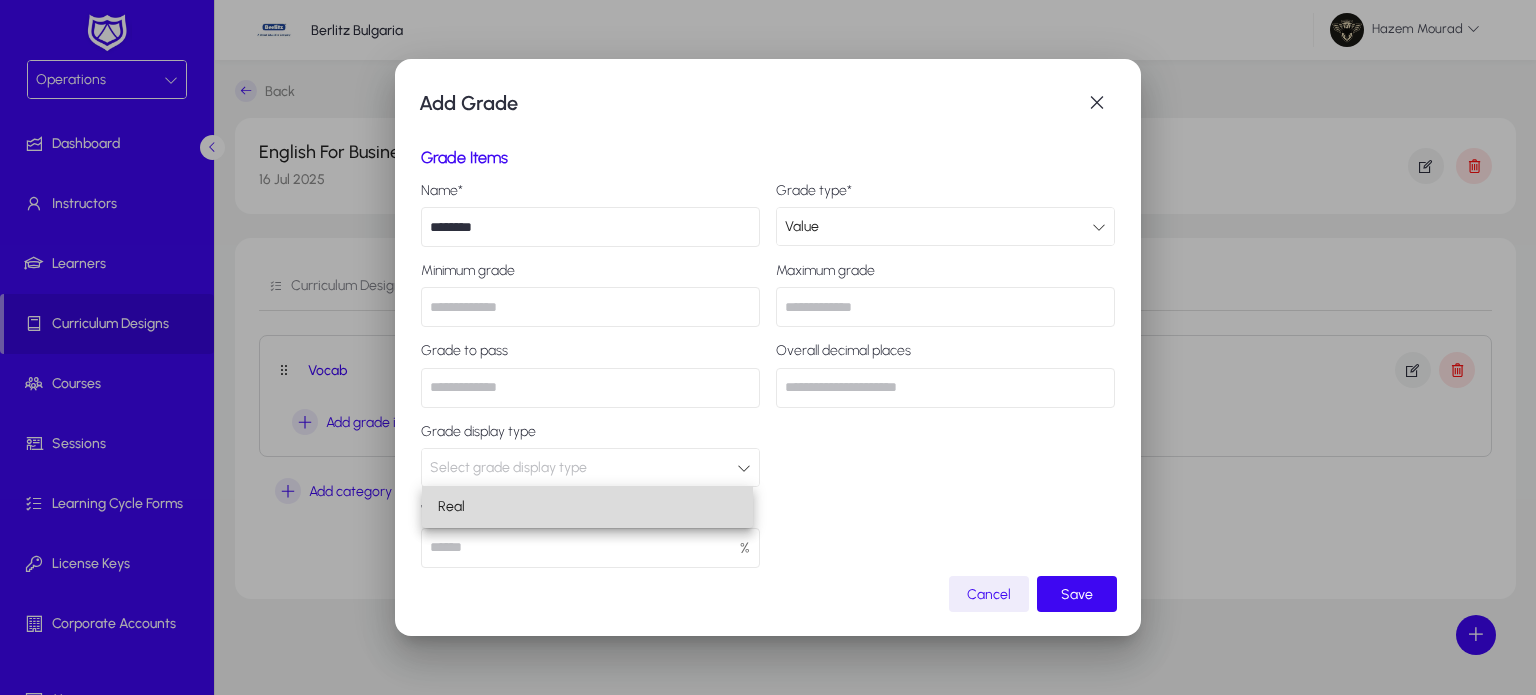 click on "Real" at bounding box center (587, 507) 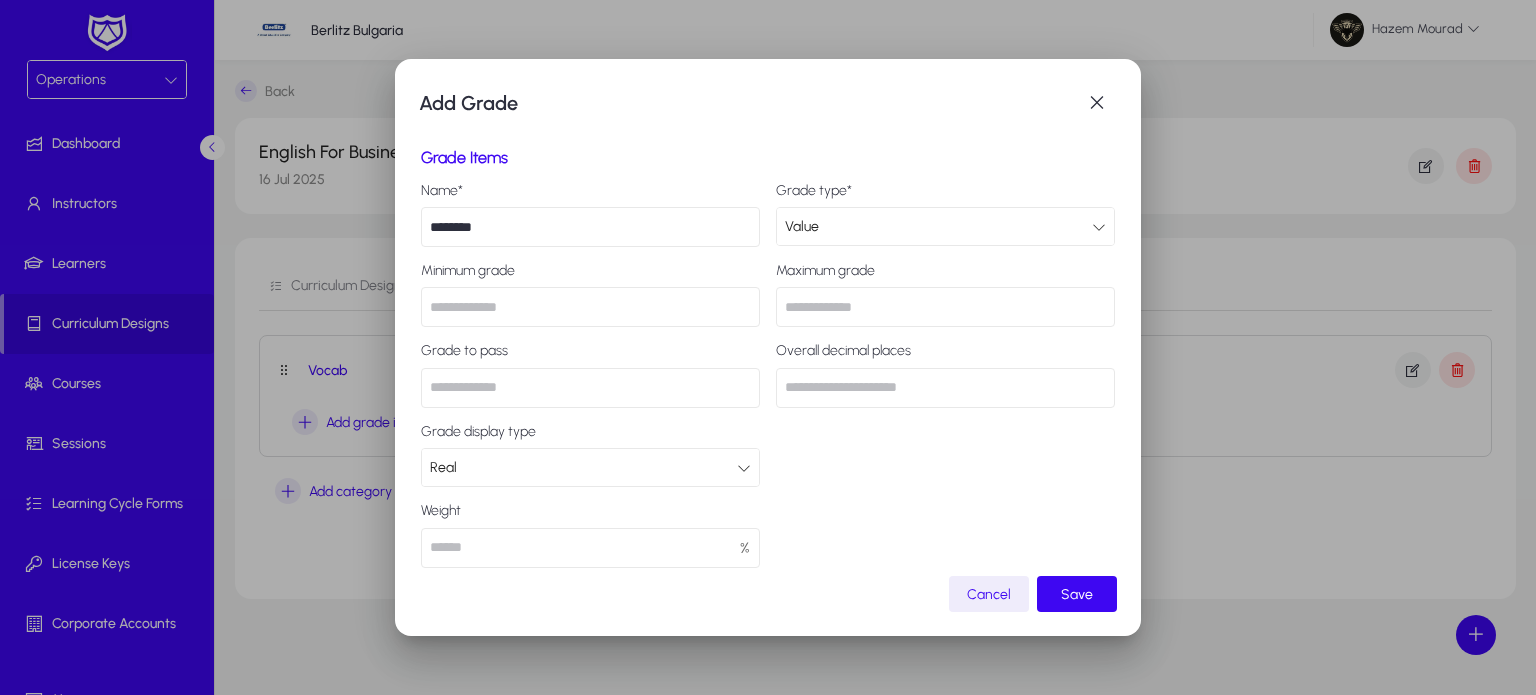 click at bounding box center [590, 548] 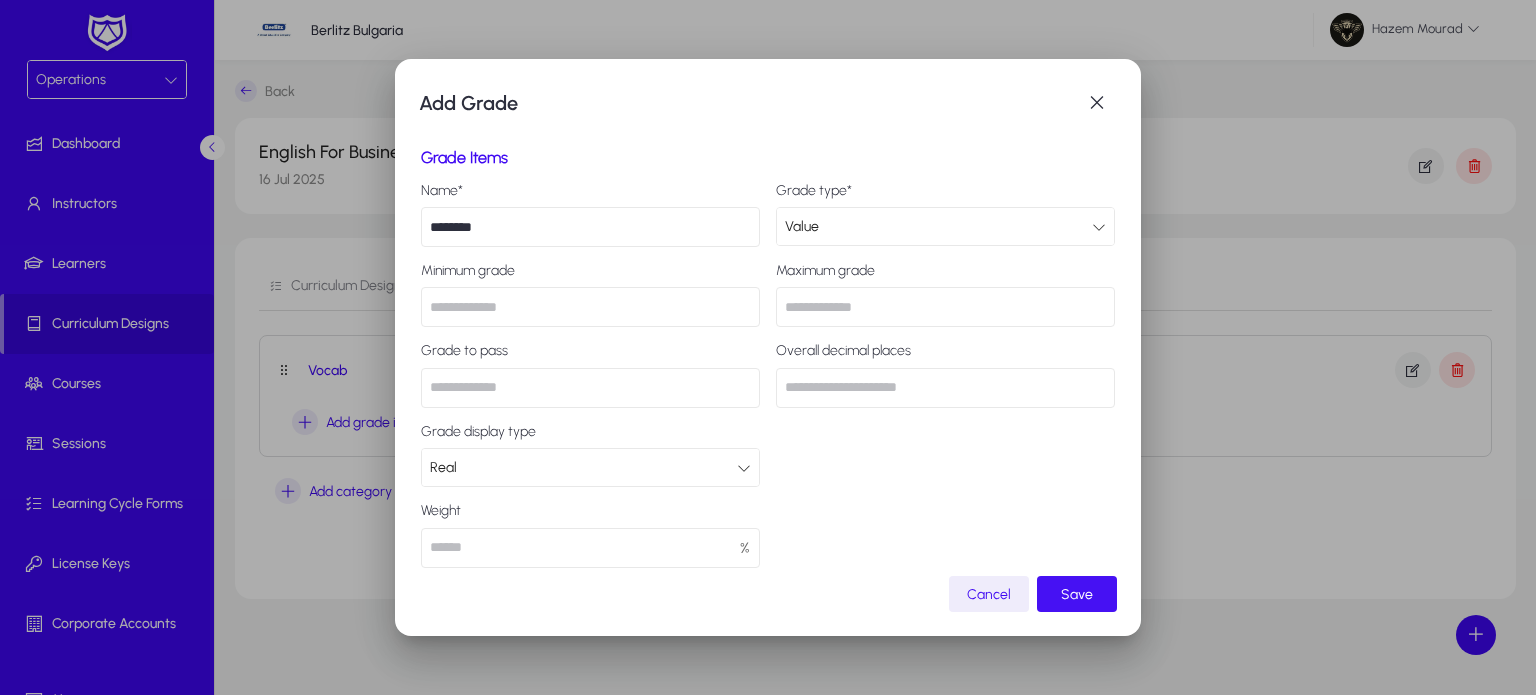 type on "***" 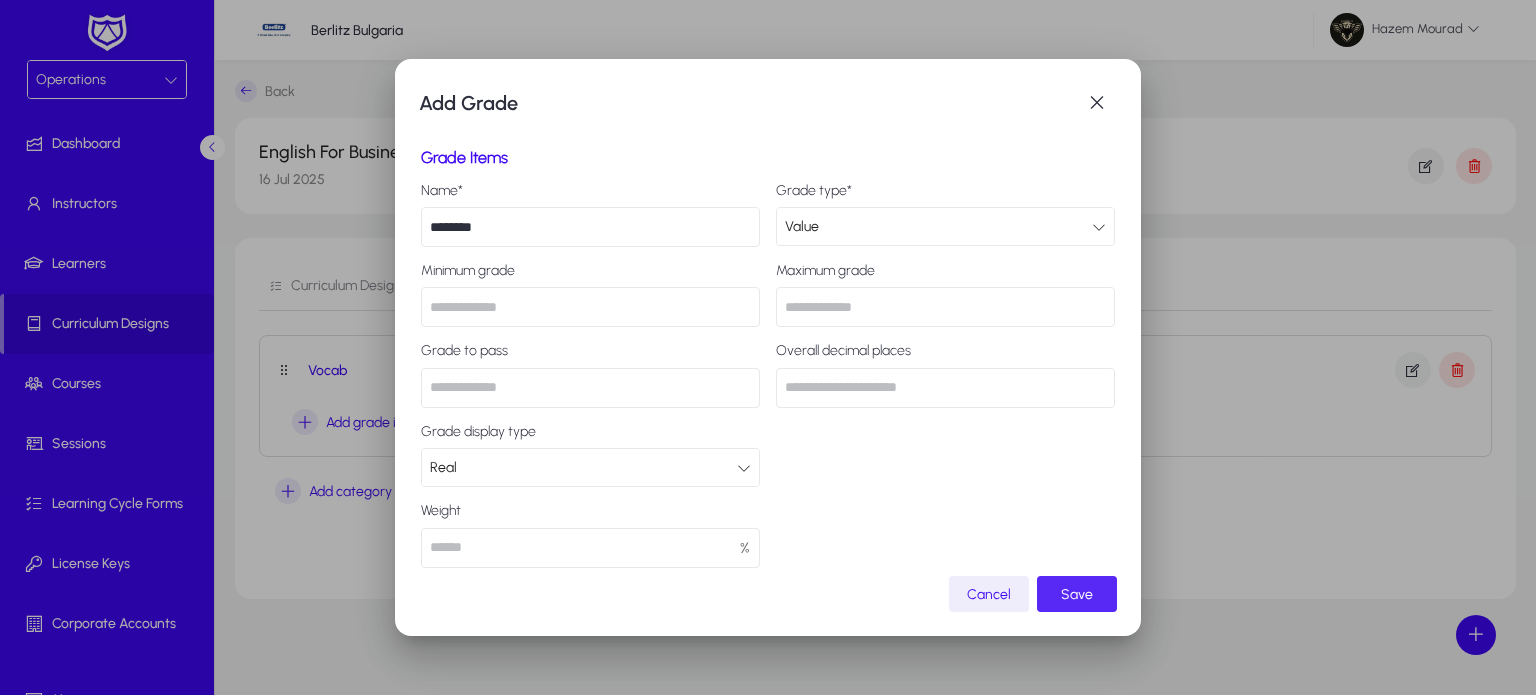 click on "Save" 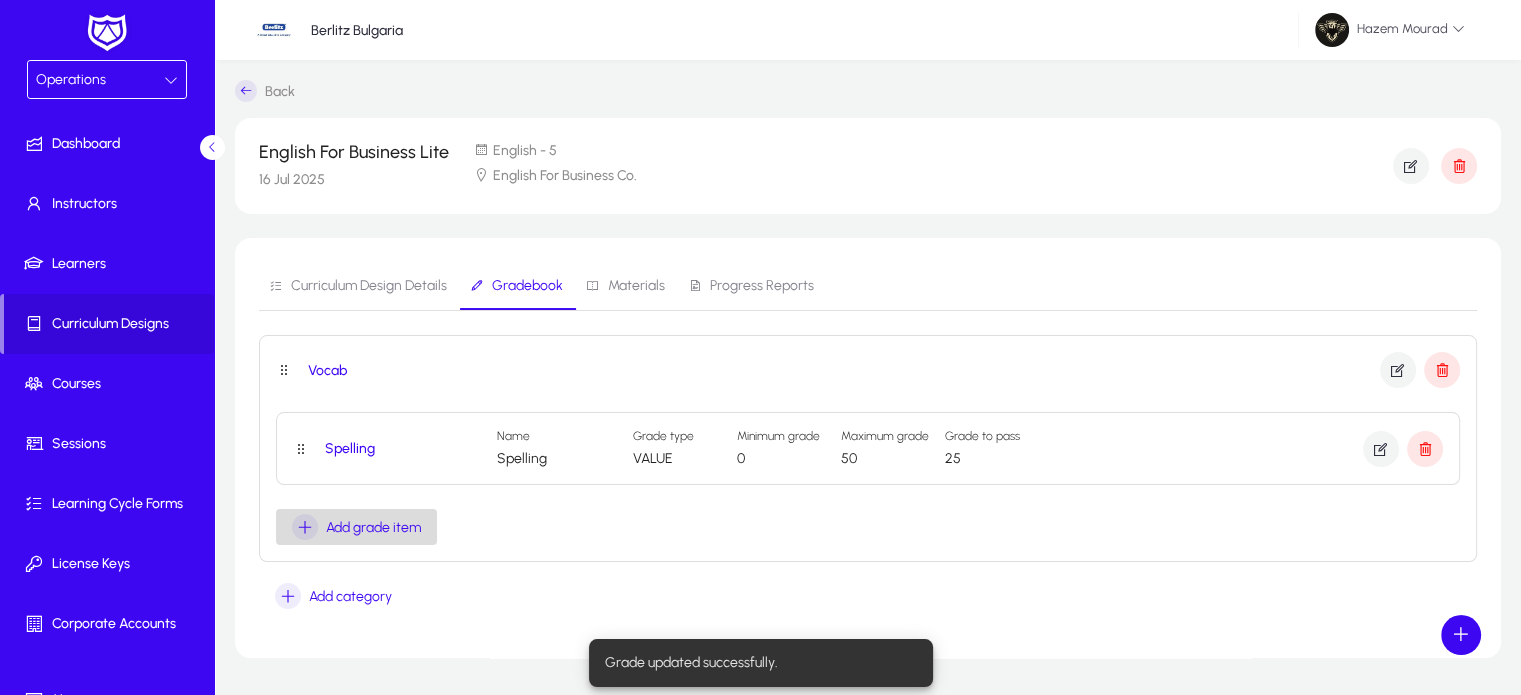 click on "Add grade item" at bounding box center (373, 527) 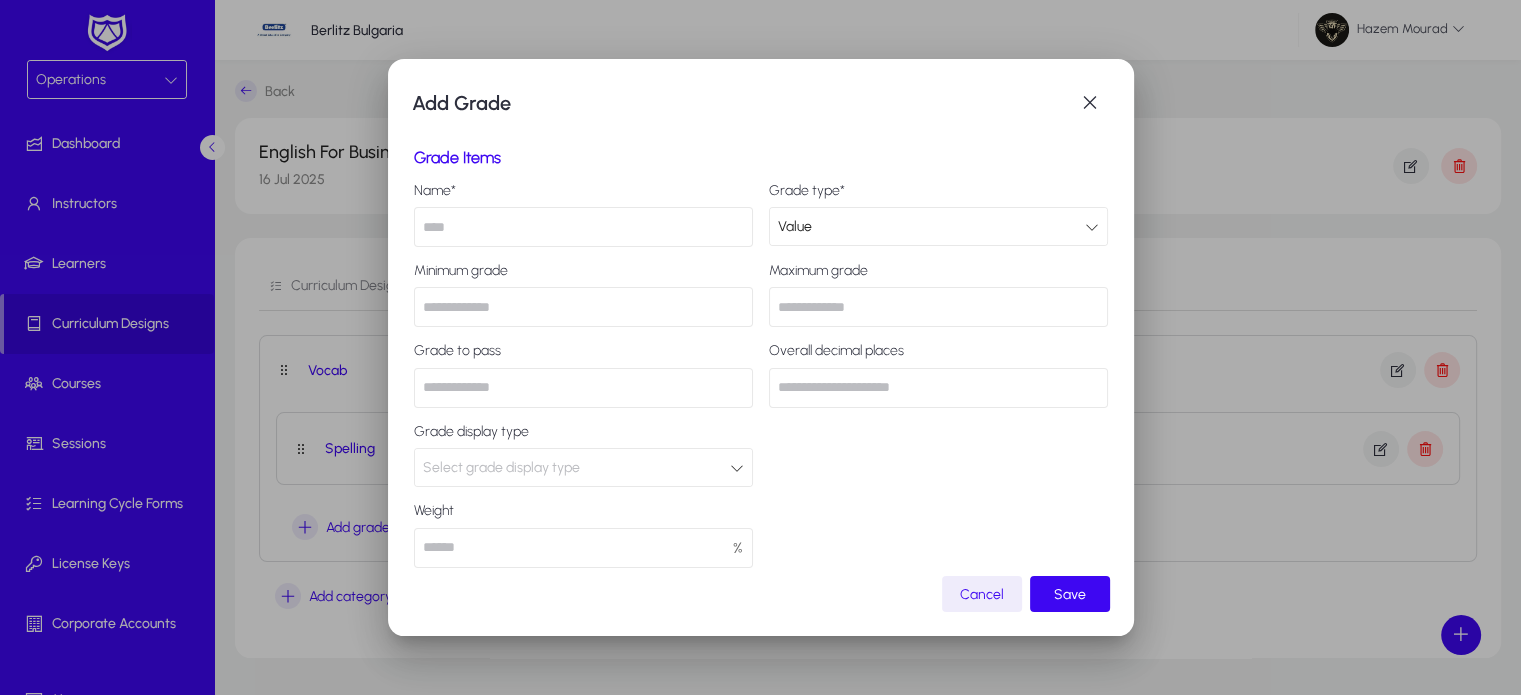 click at bounding box center (583, 227) 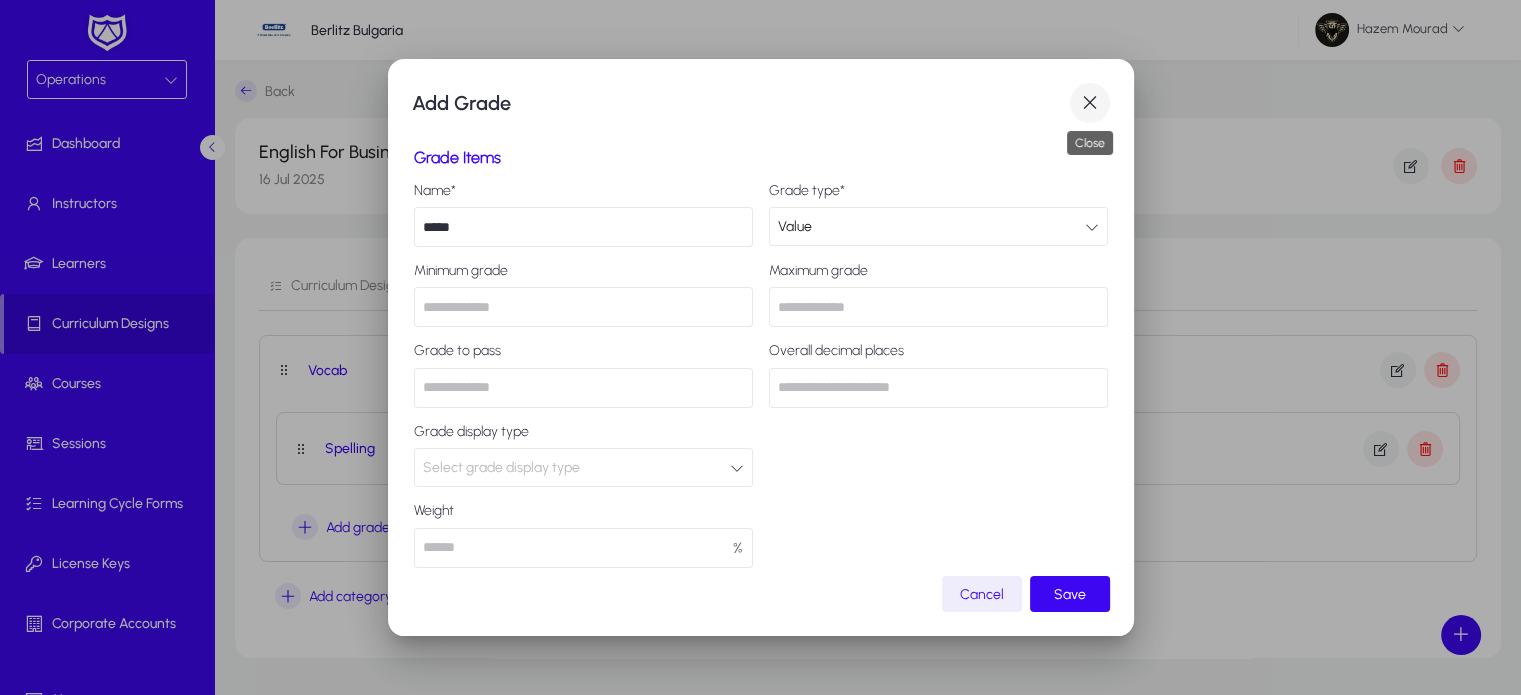 type on "*****" 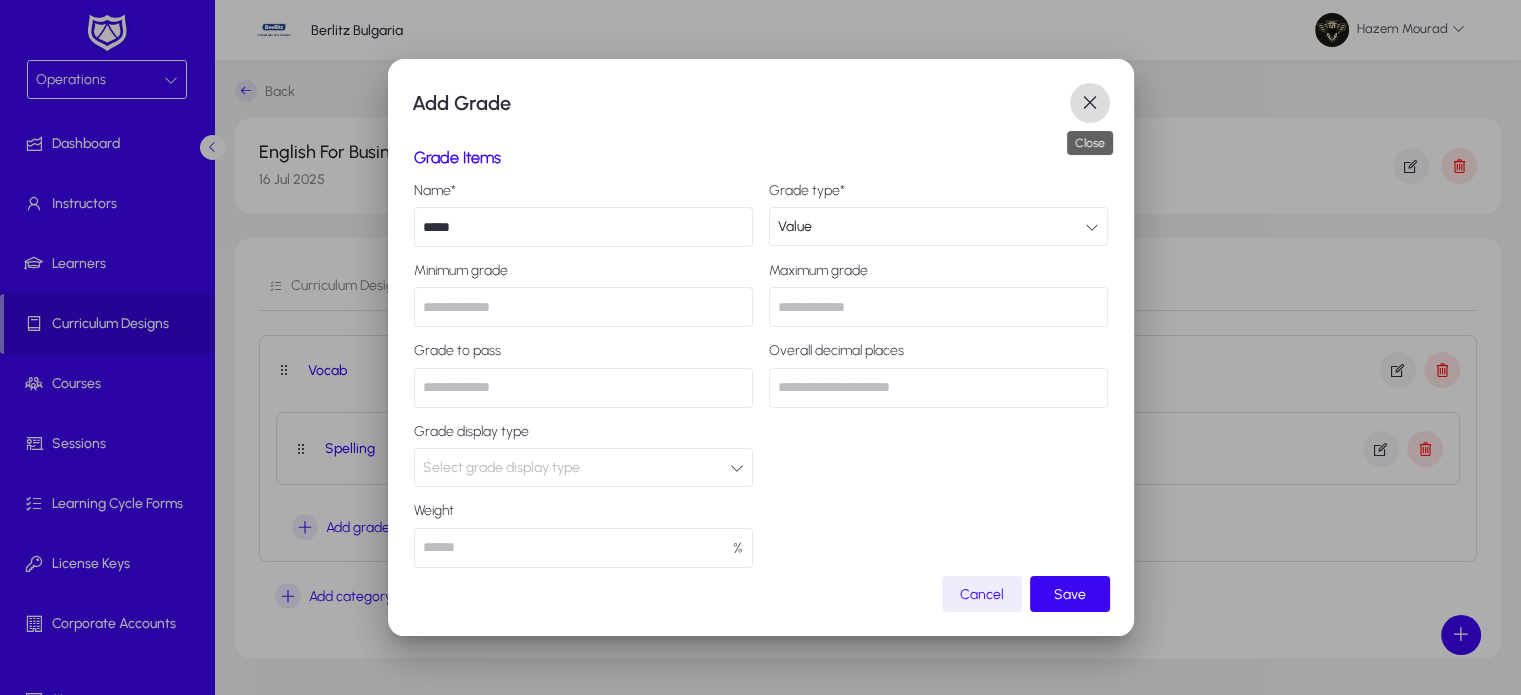 click at bounding box center (1090, 103) 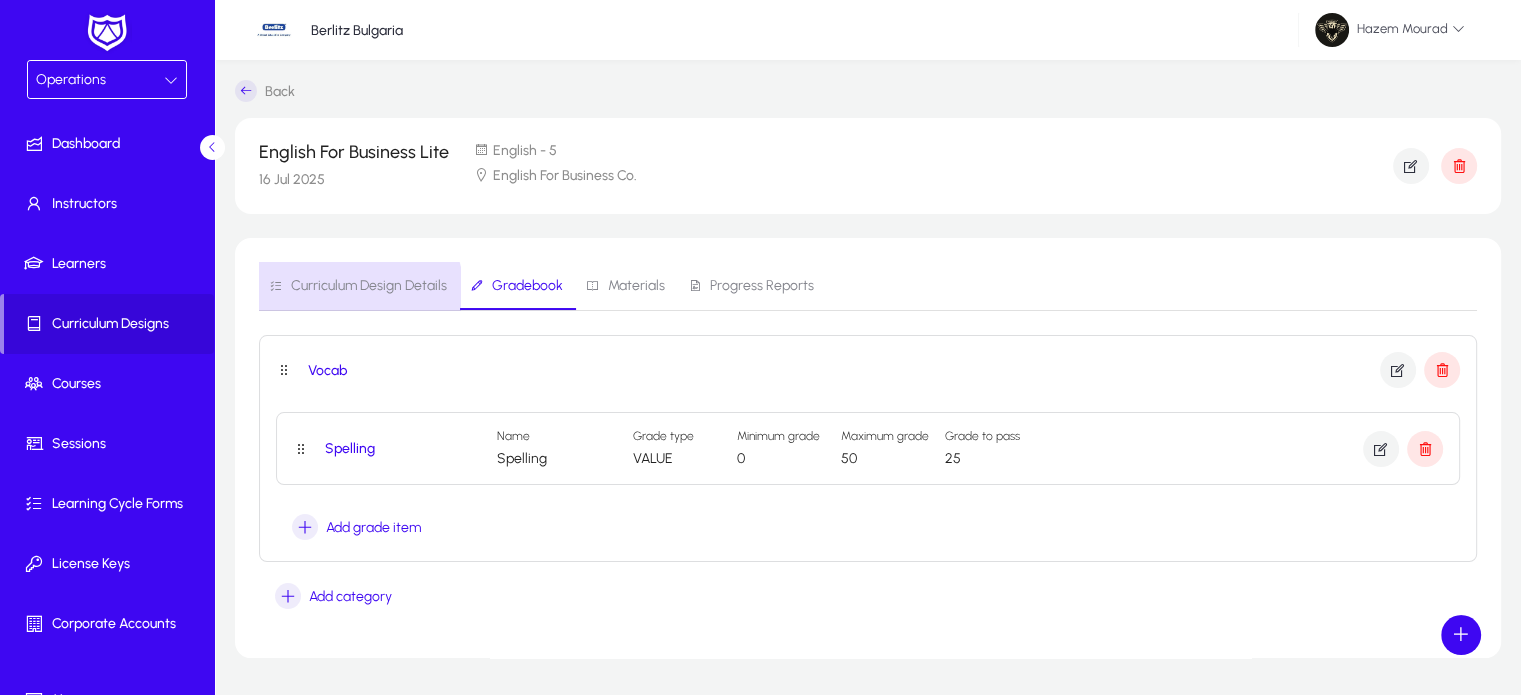 click on "Curriculum Design Details" at bounding box center [358, 286] 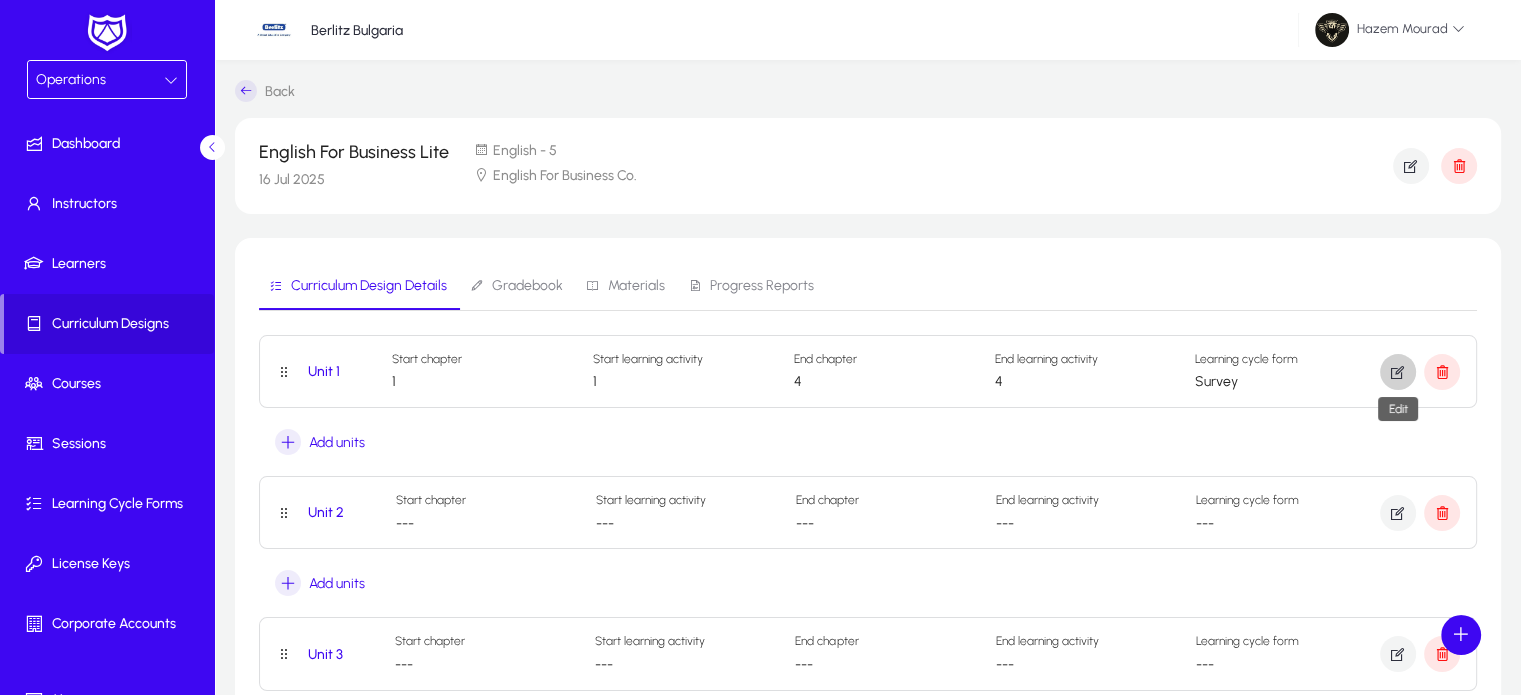 click at bounding box center (1398, 372) 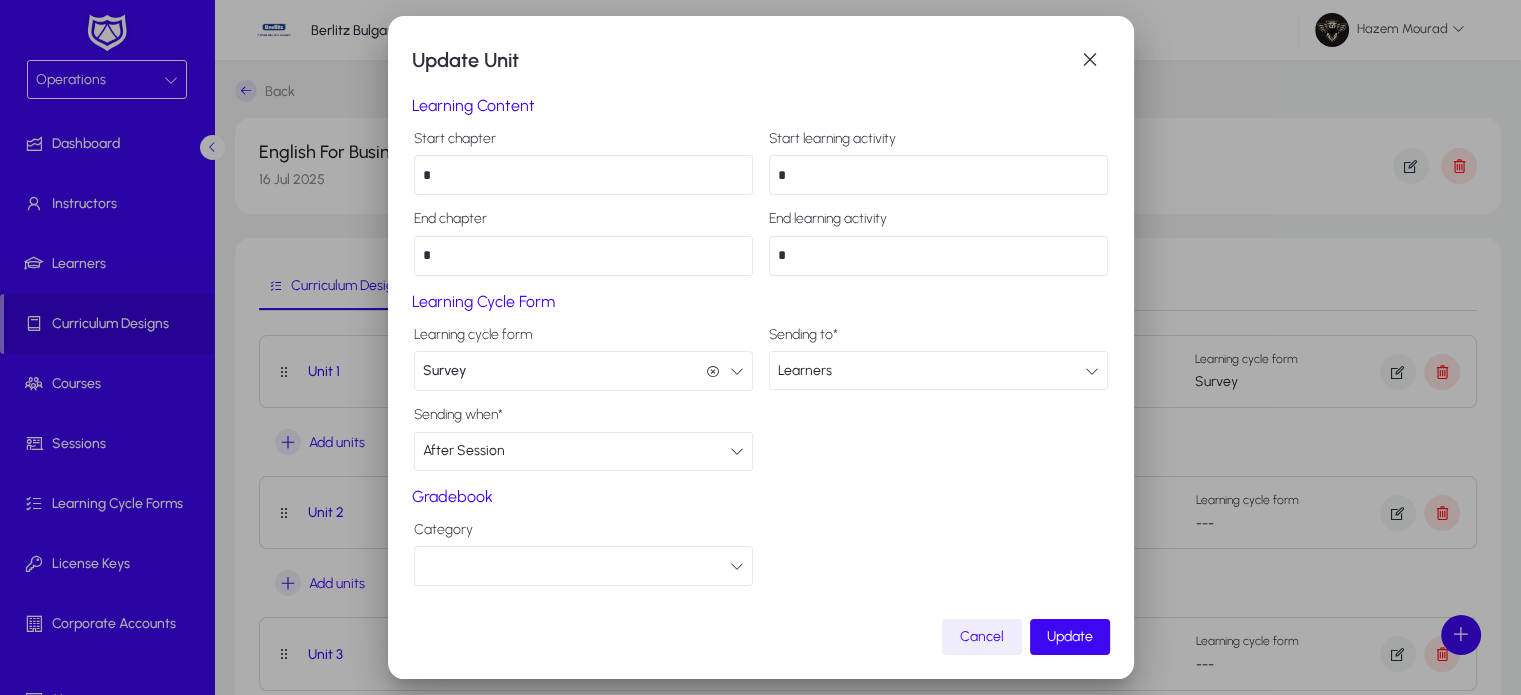 click at bounding box center (583, 566) 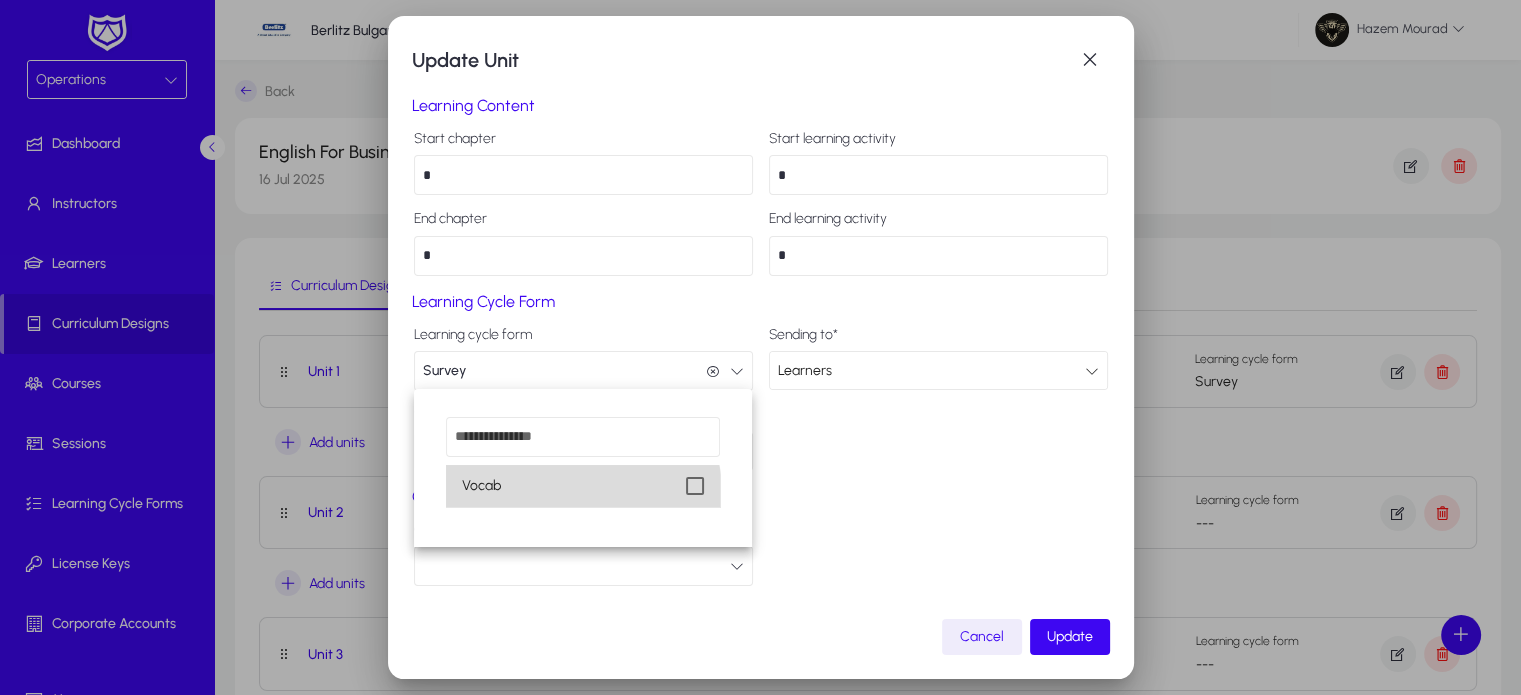 click on "Vocab" at bounding box center [582, 486] 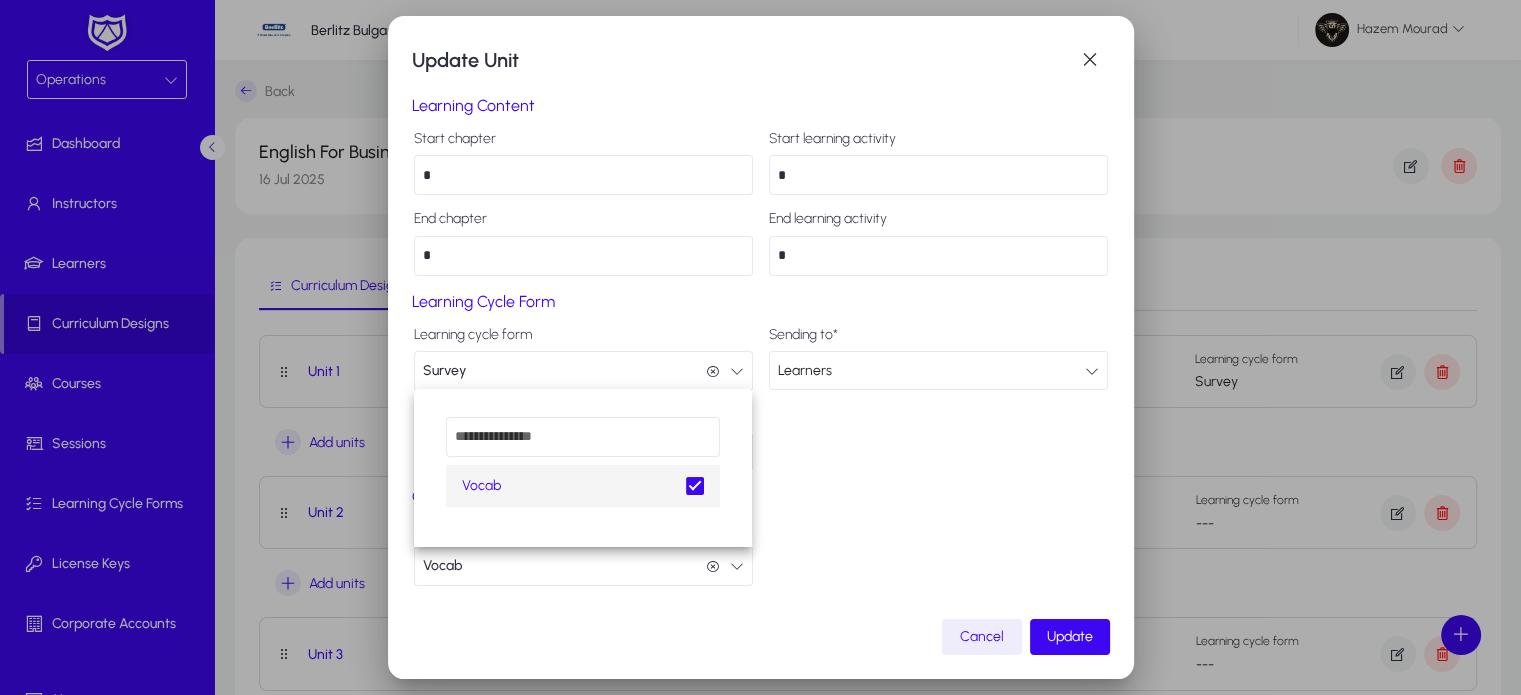 click at bounding box center [760, 347] 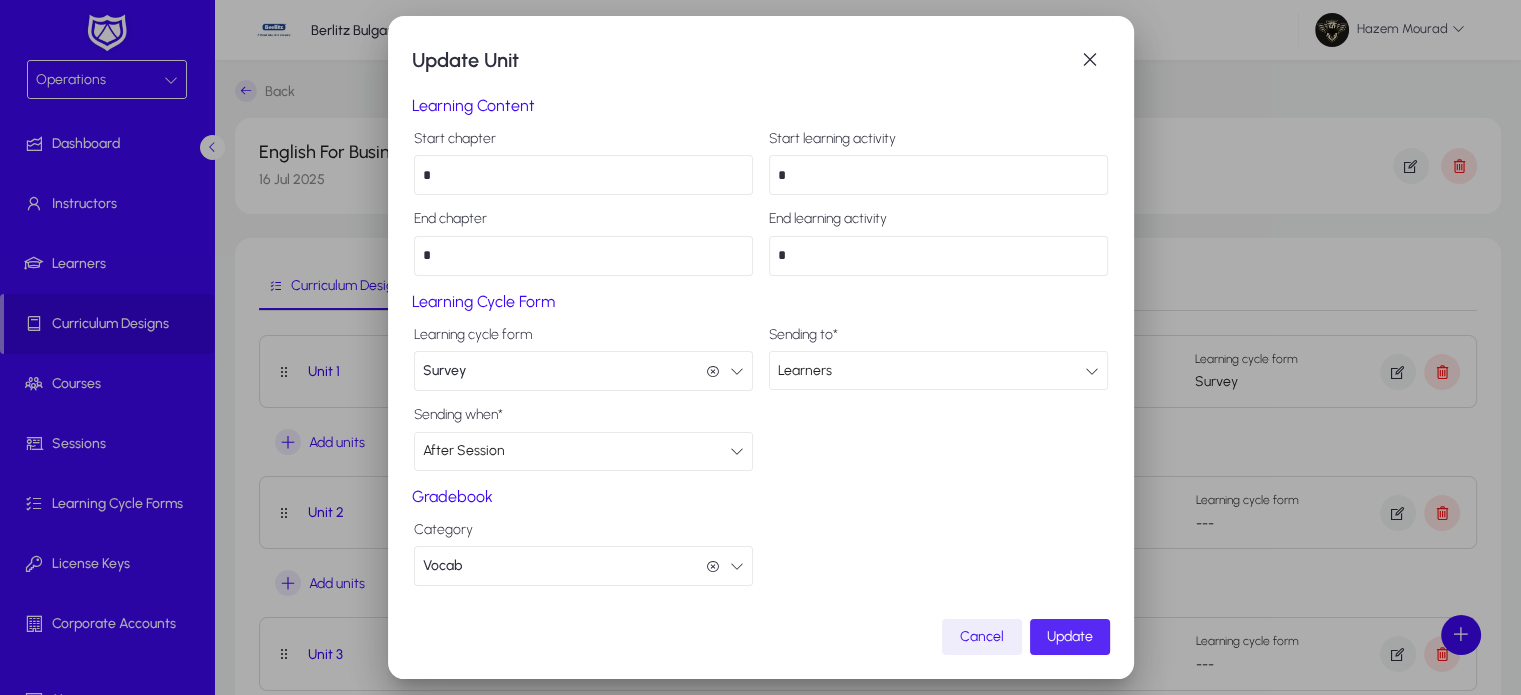 click on "Update" 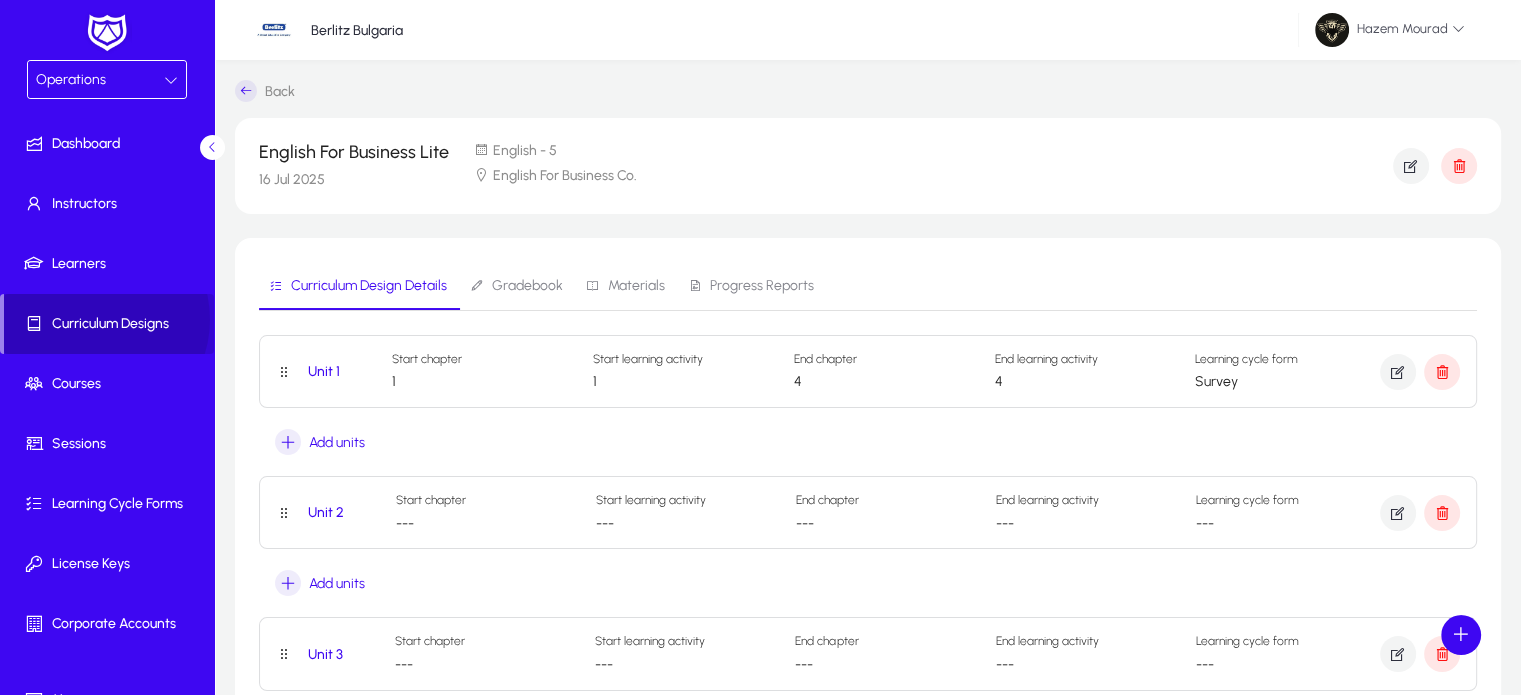click on "Curriculum Designs" 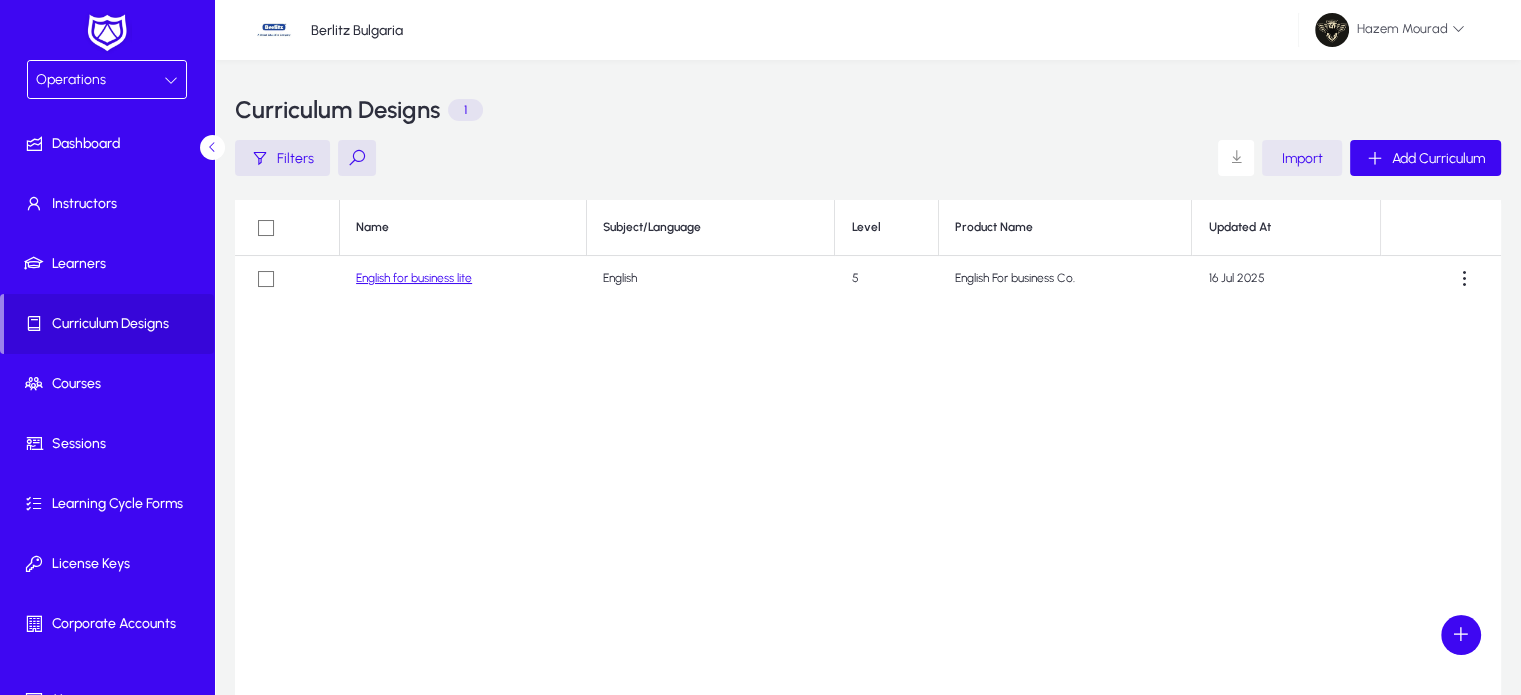 click on "Import" 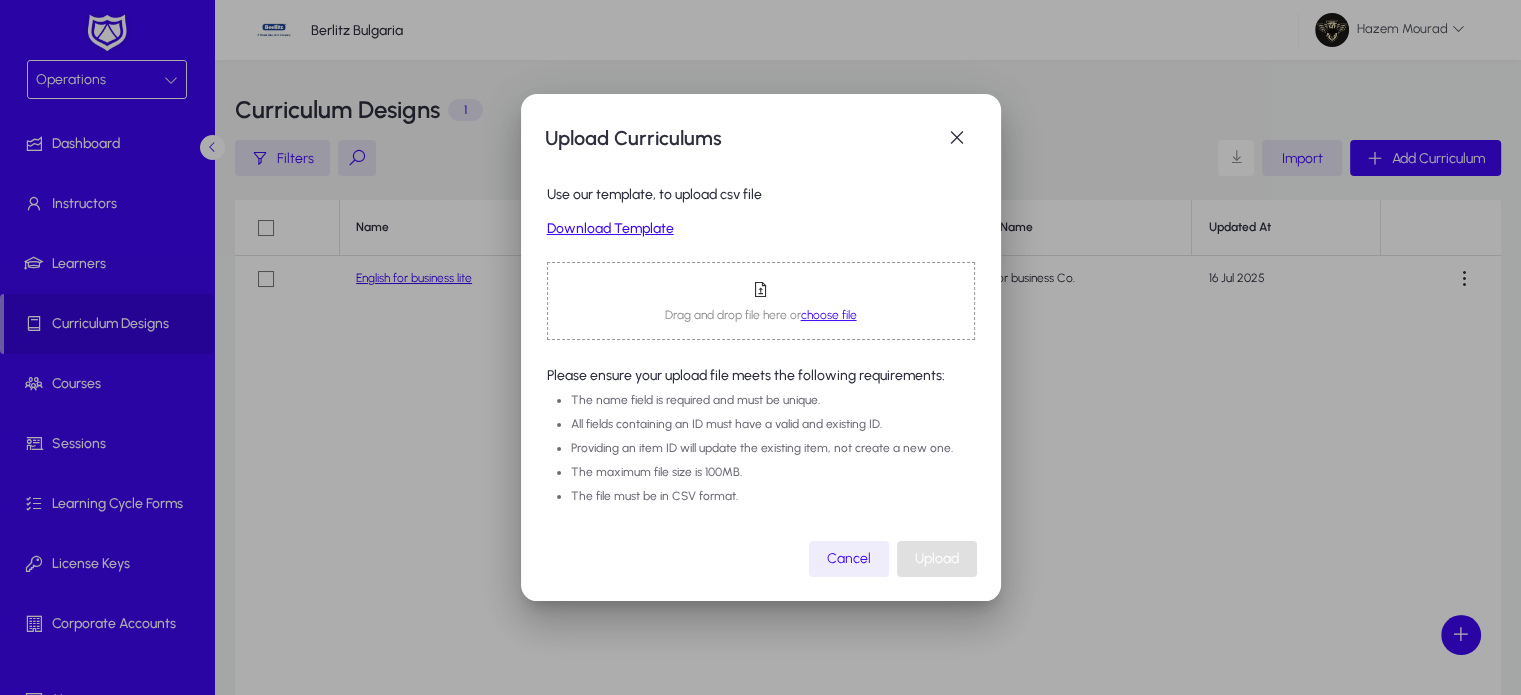 click on "choose file" at bounding box center [829, 315] 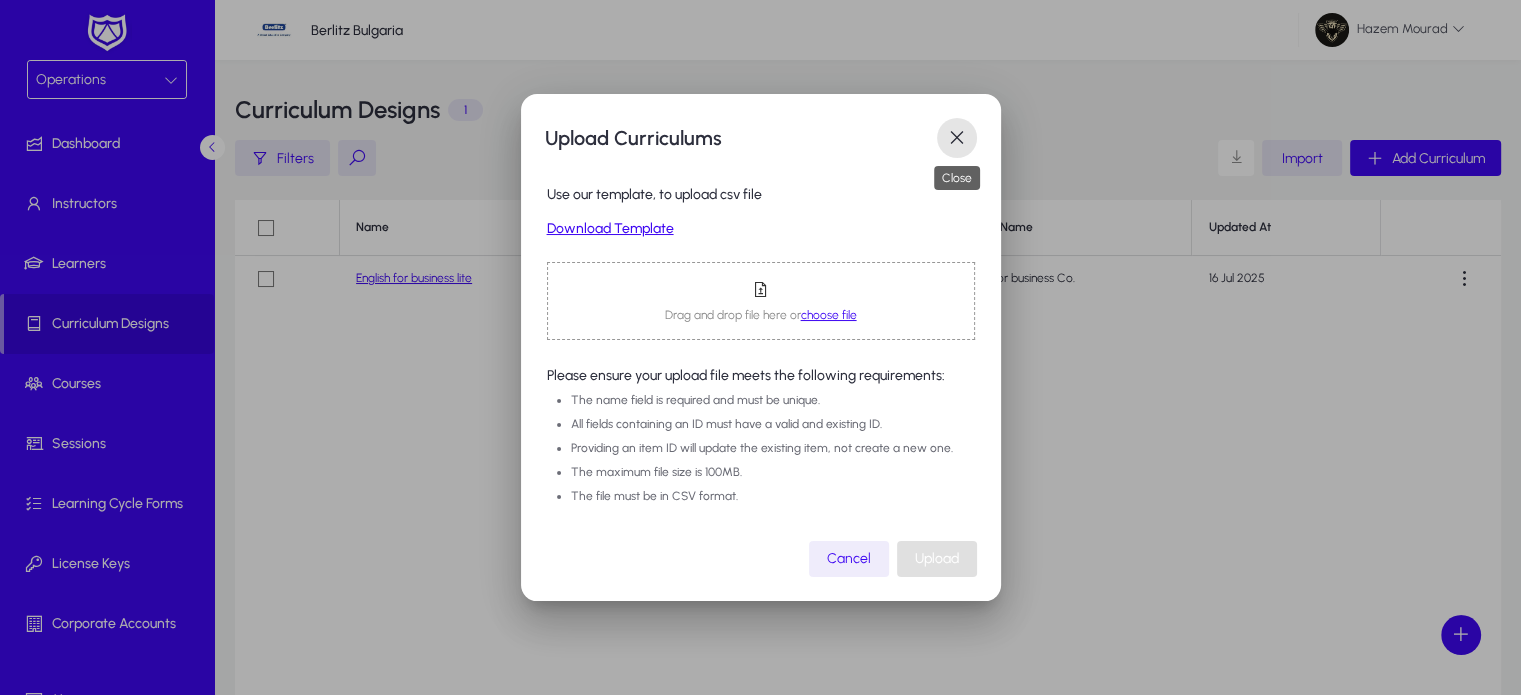 click at bounding box center [957, 138] 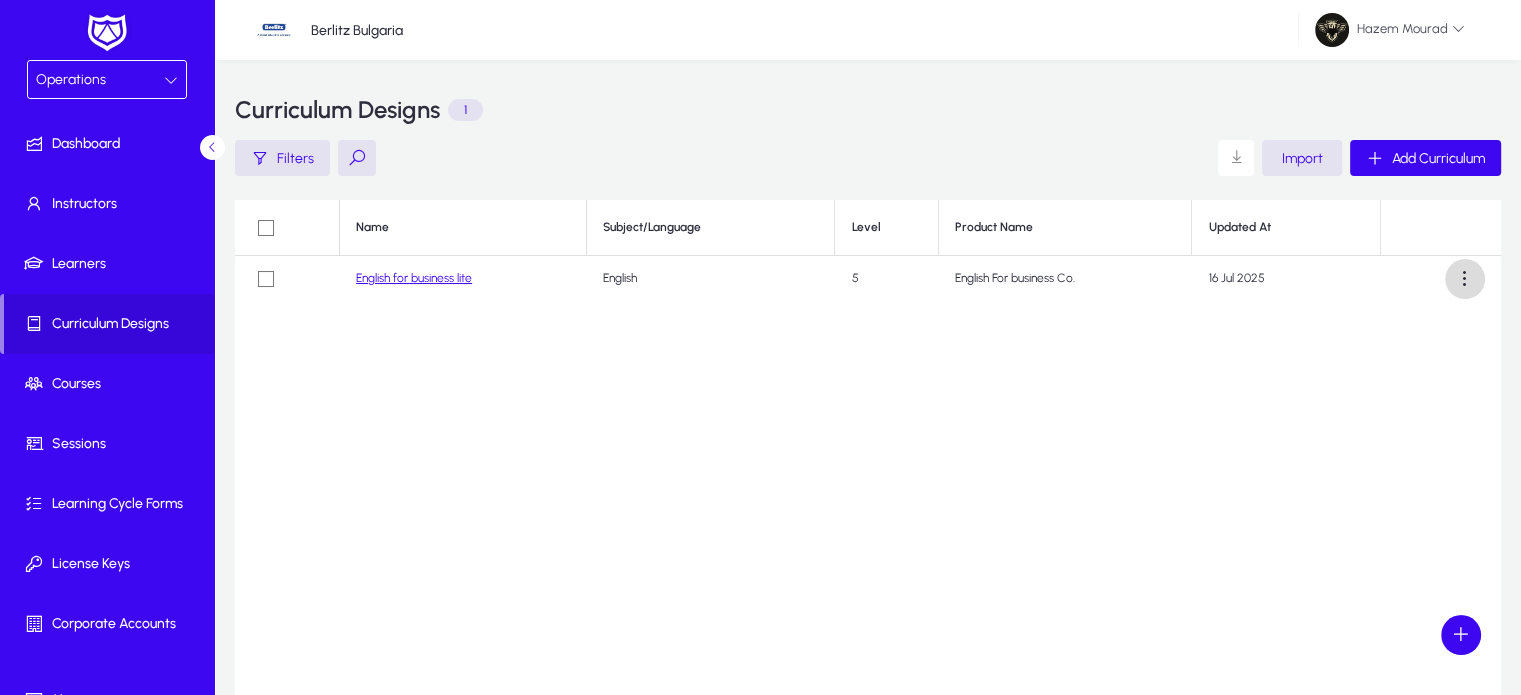 click 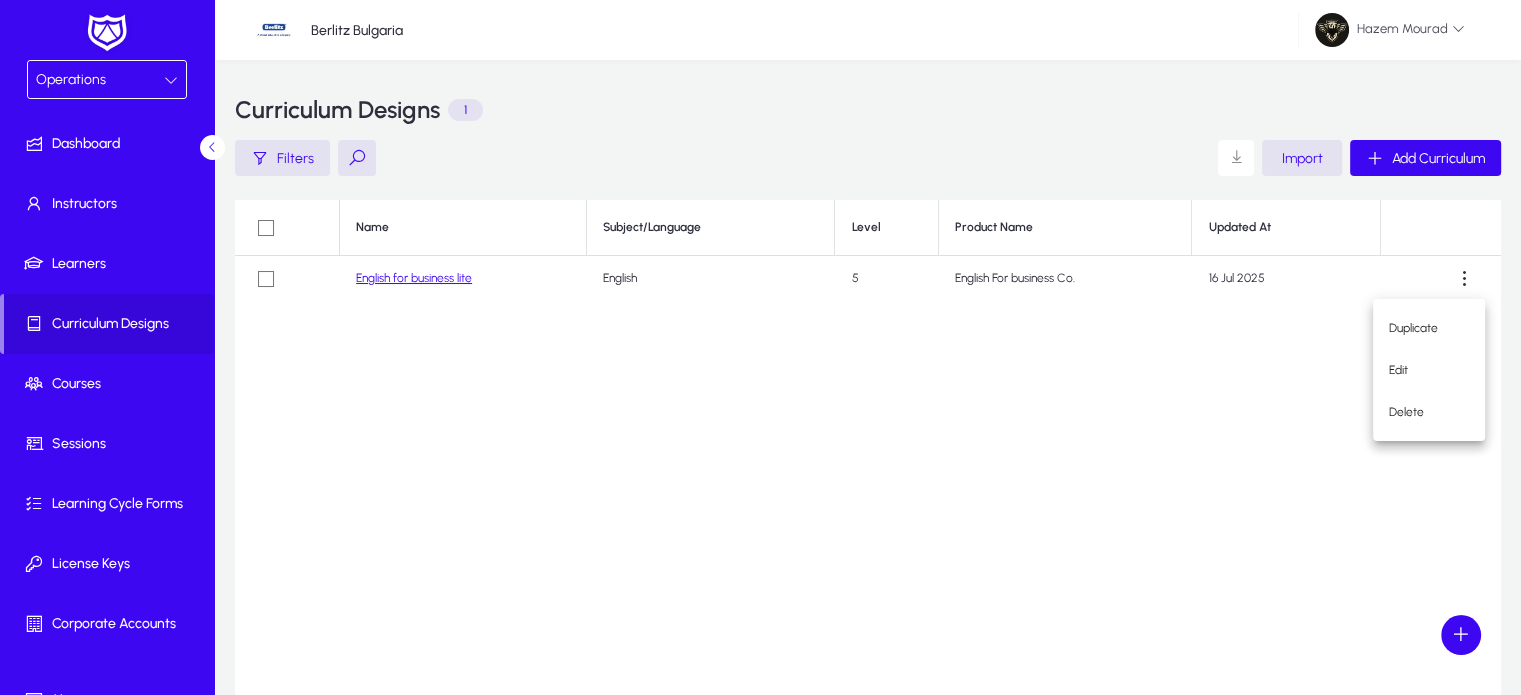 click at bounding box center [760, 347] 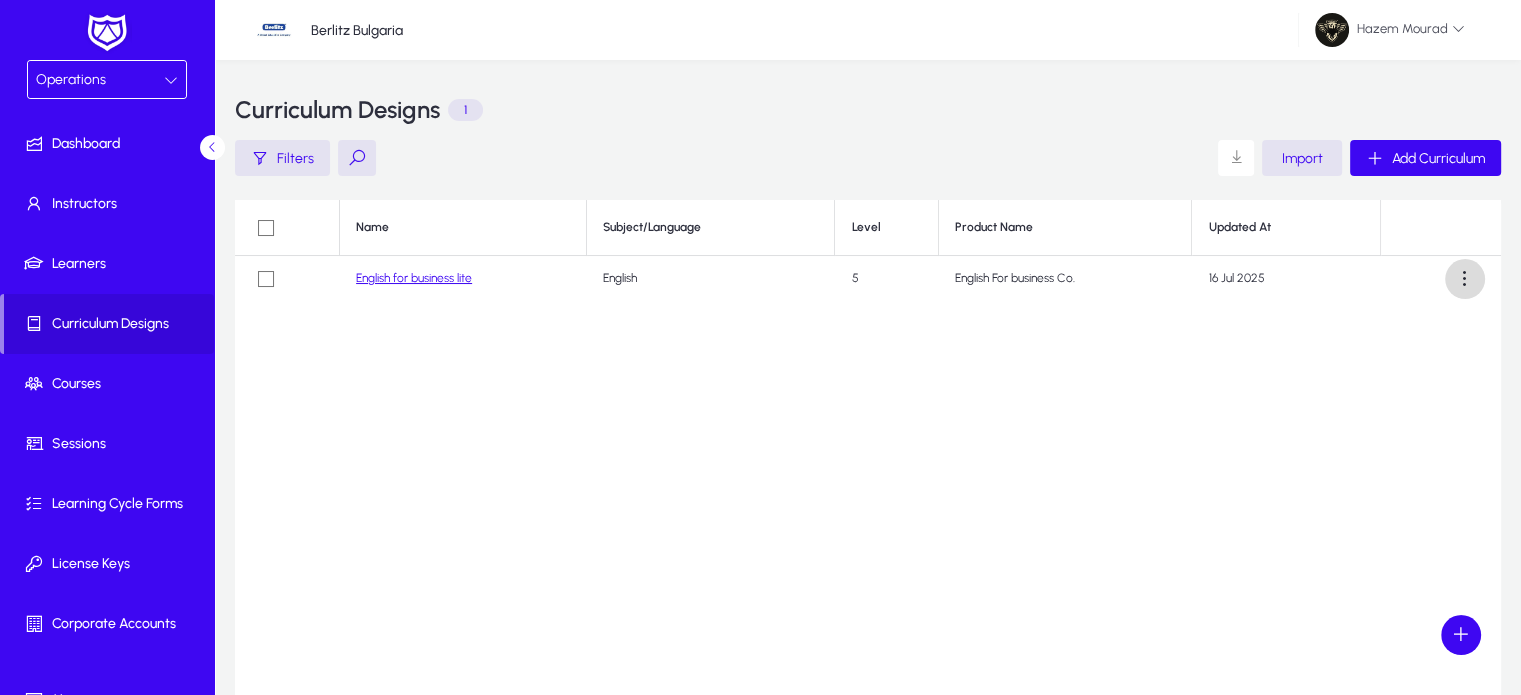 click 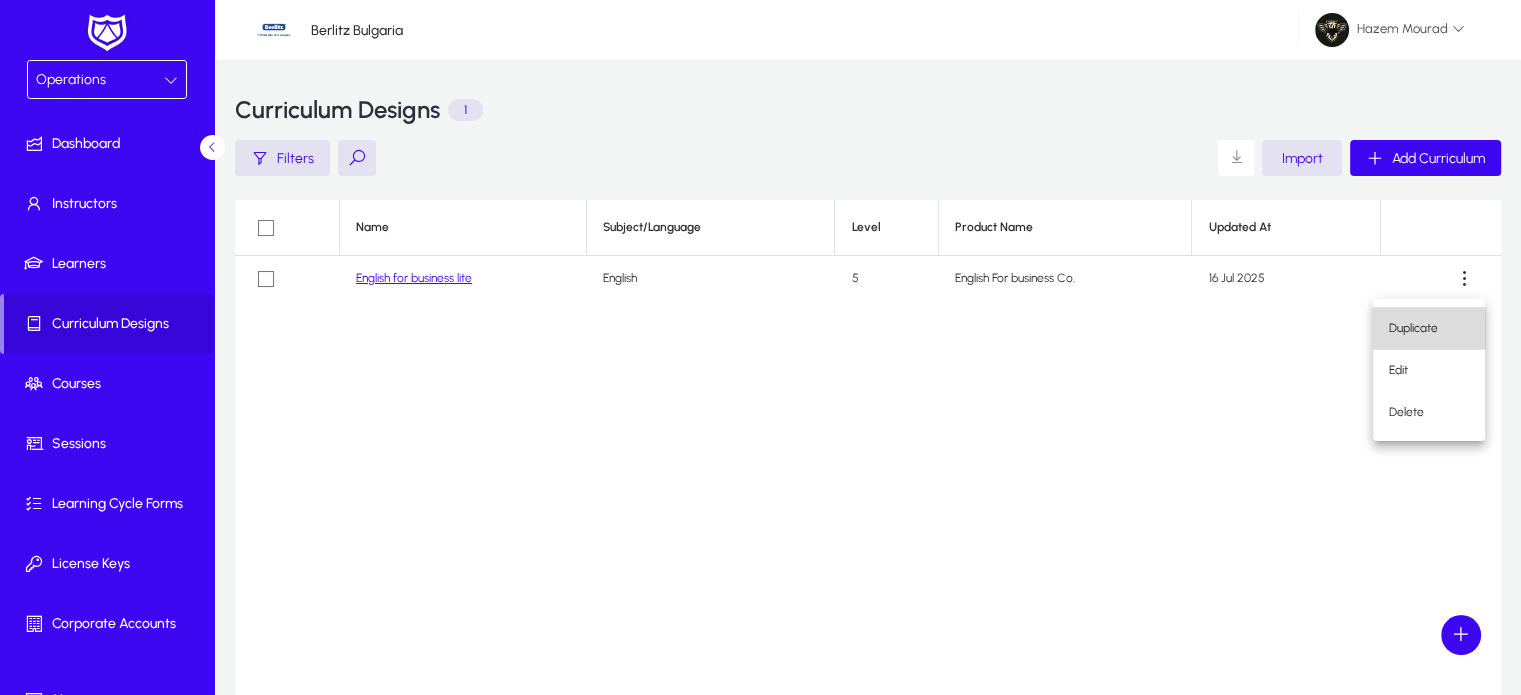 click on "Duplicate" at bounding box center [1429, 328] 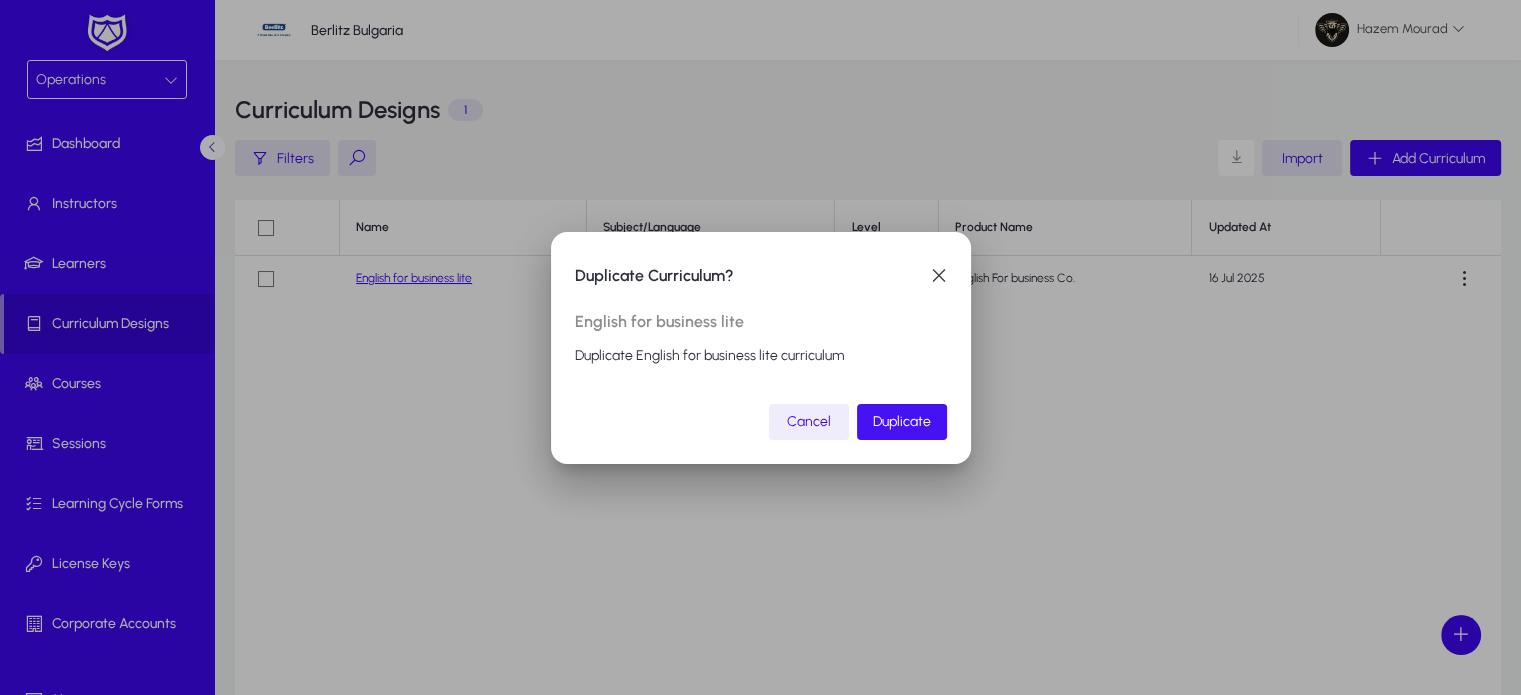 click on "Duplicate" at bounding box center [902, 421] 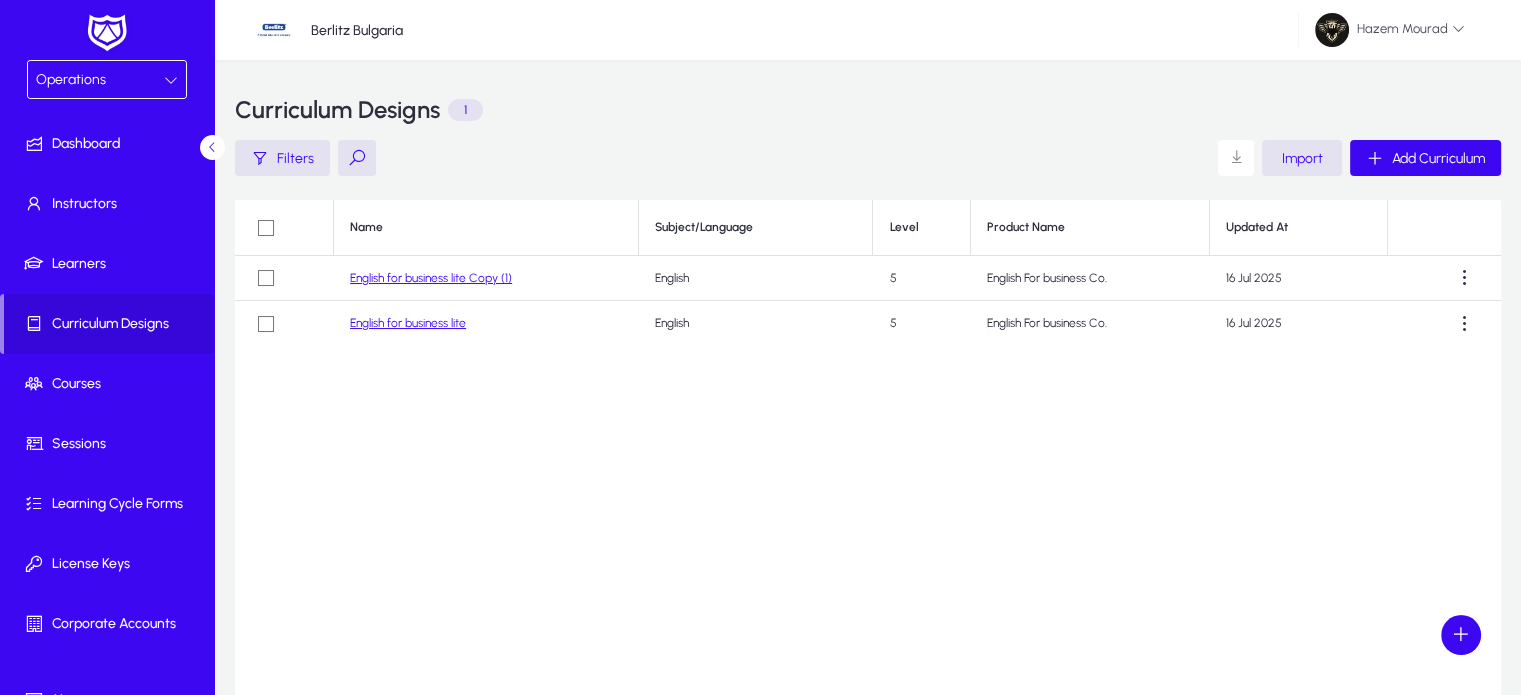 click on "English for business lite" 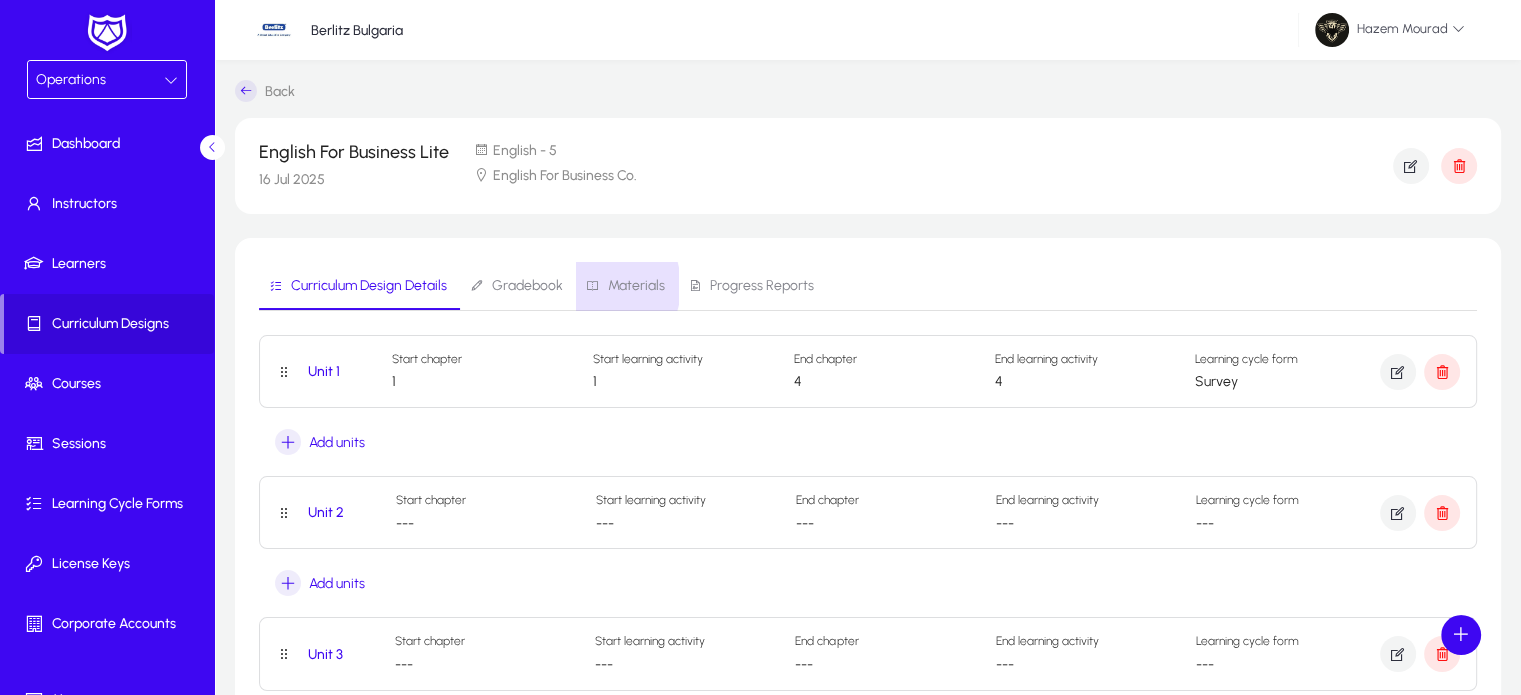 click at bounding box center (593, 286) 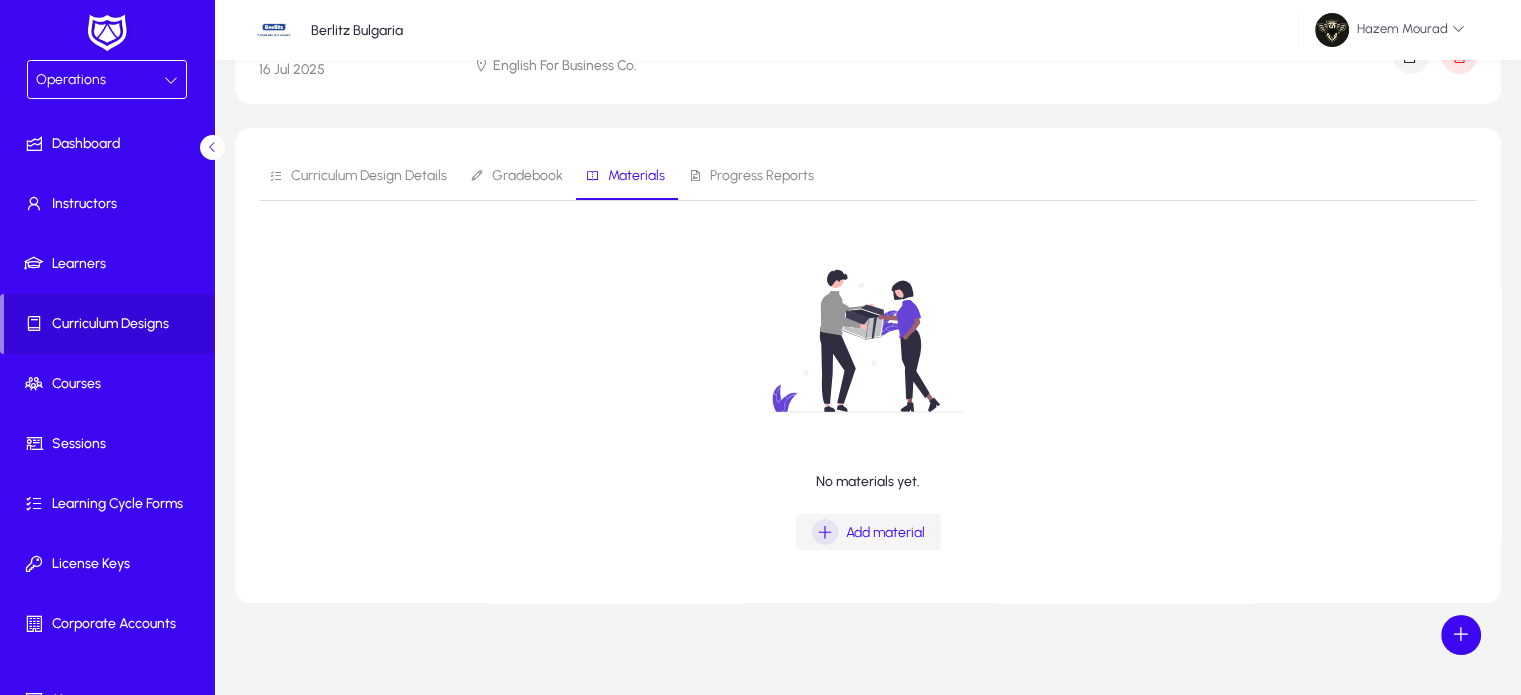 scroll, scrollTop: 112, scrollLeft: 0, axis: vertical 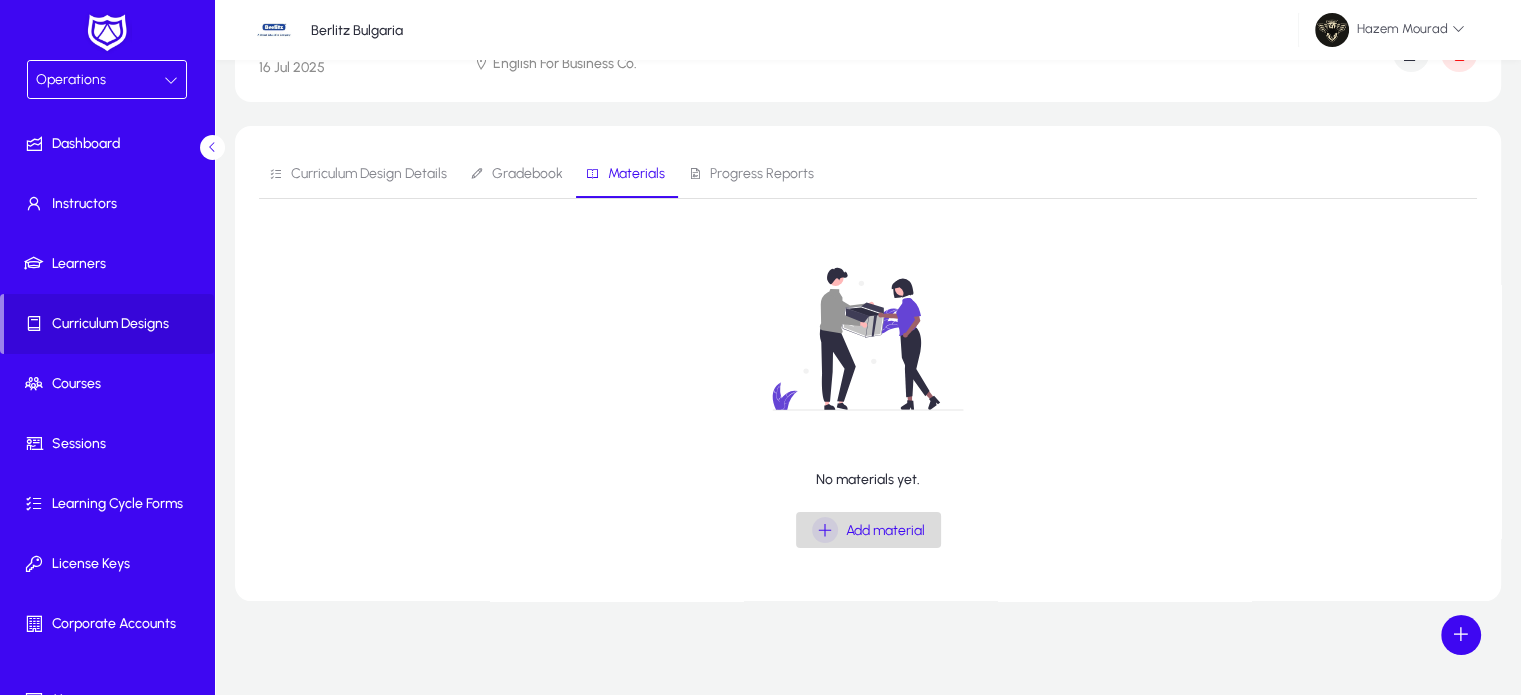click 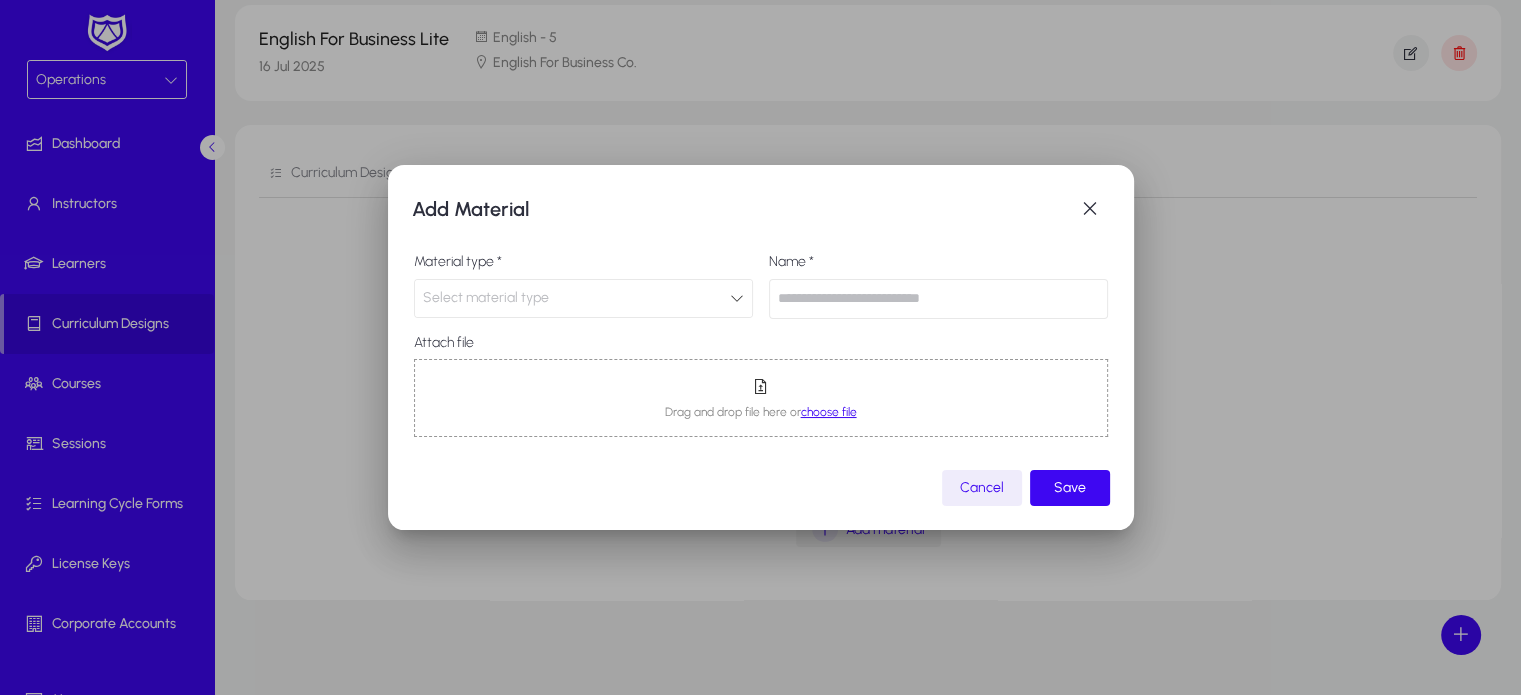 scroll, scrollTop: 0, scrollLeft: 0, axis: both 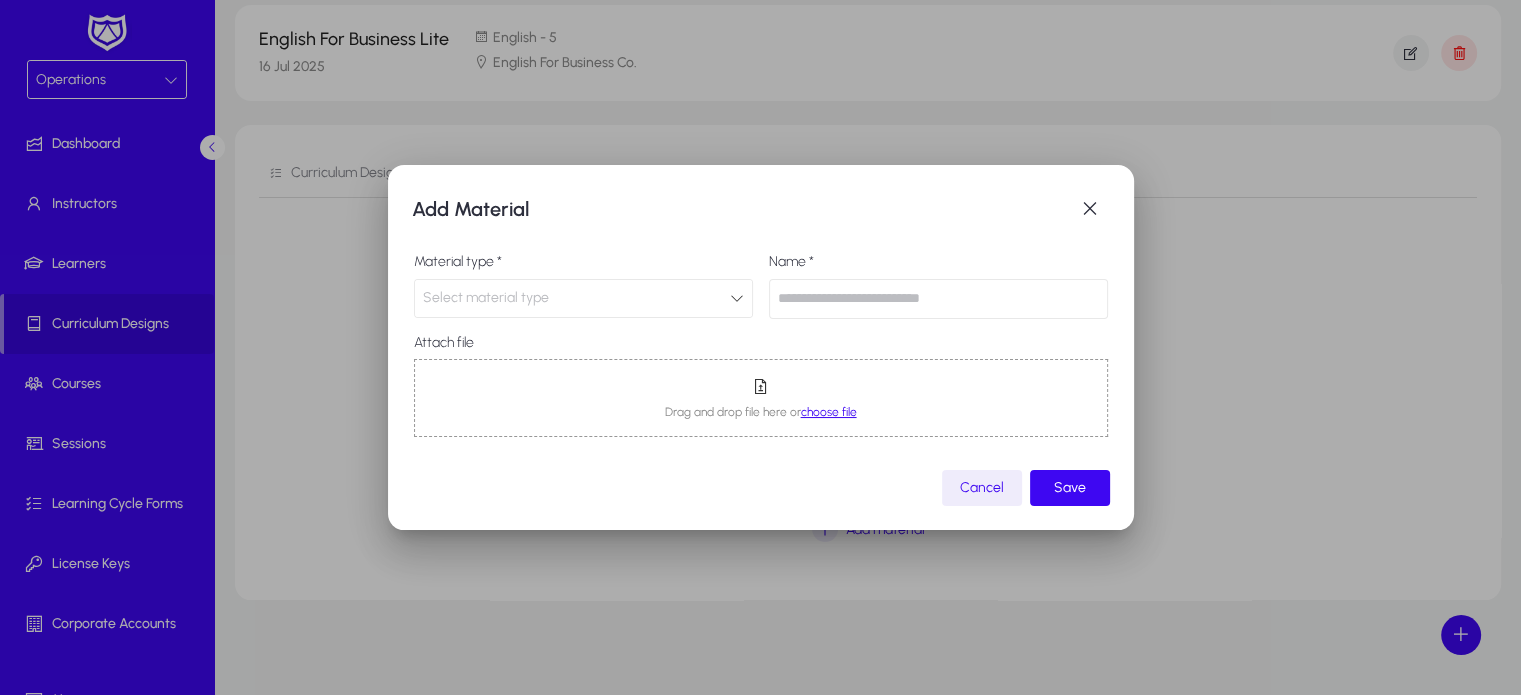 click on "Select material type" at bounding box center [576, 298] 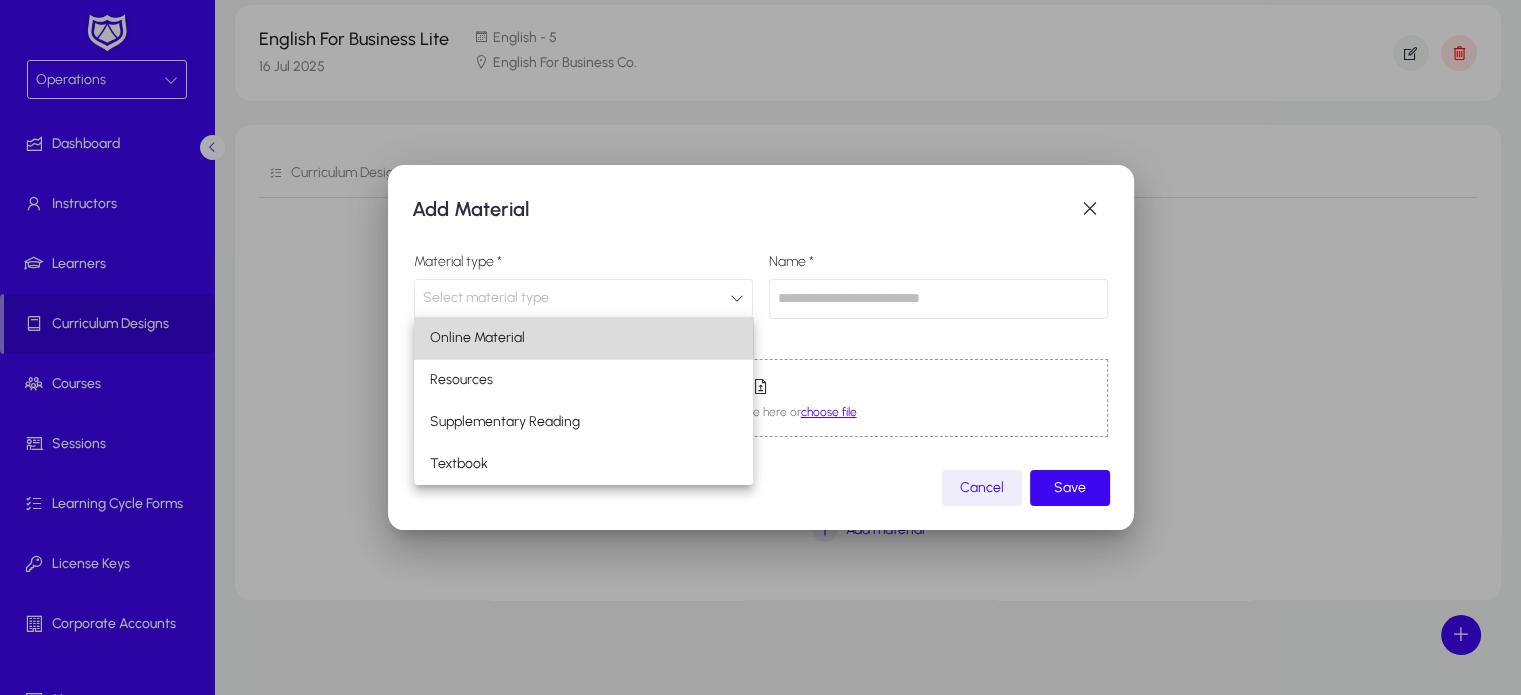click on "Online Material" at bounding box center [477, 338] 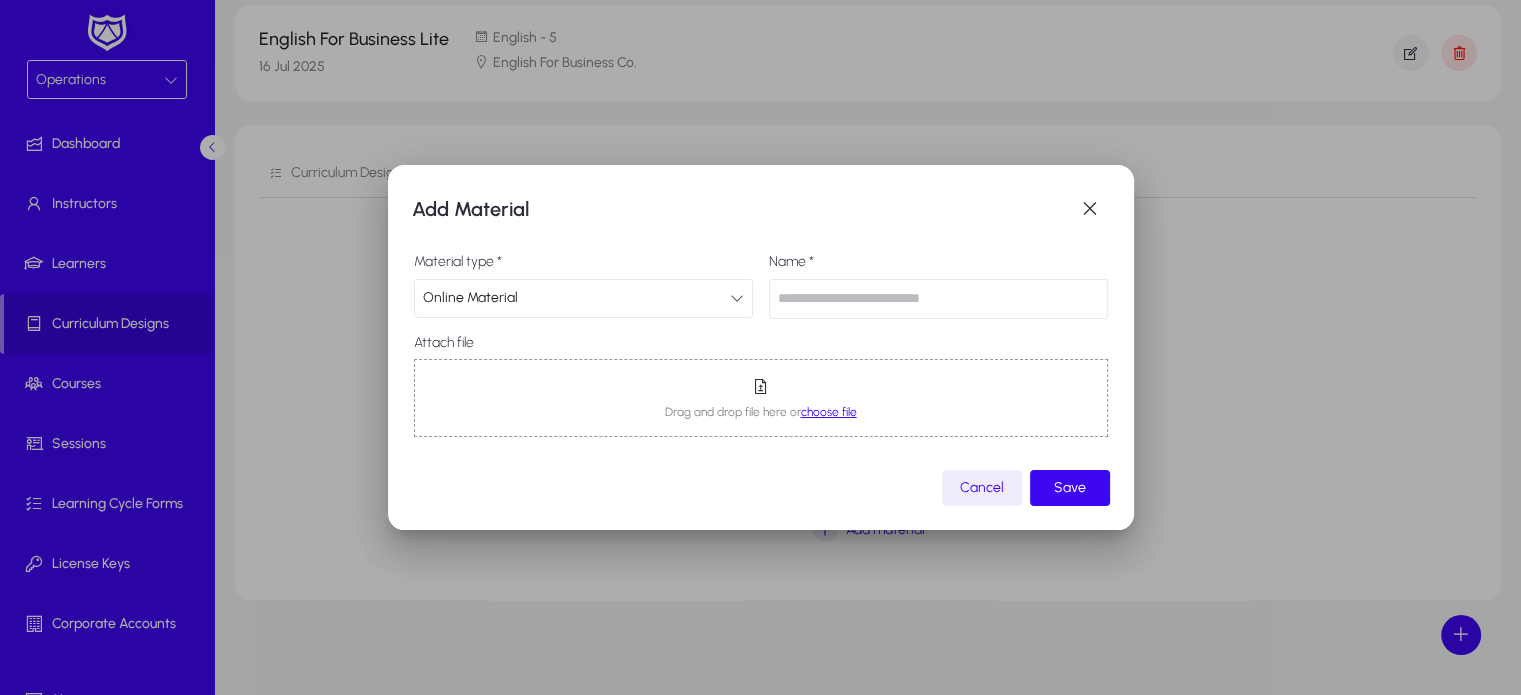 click at bounding box center [938, 299] 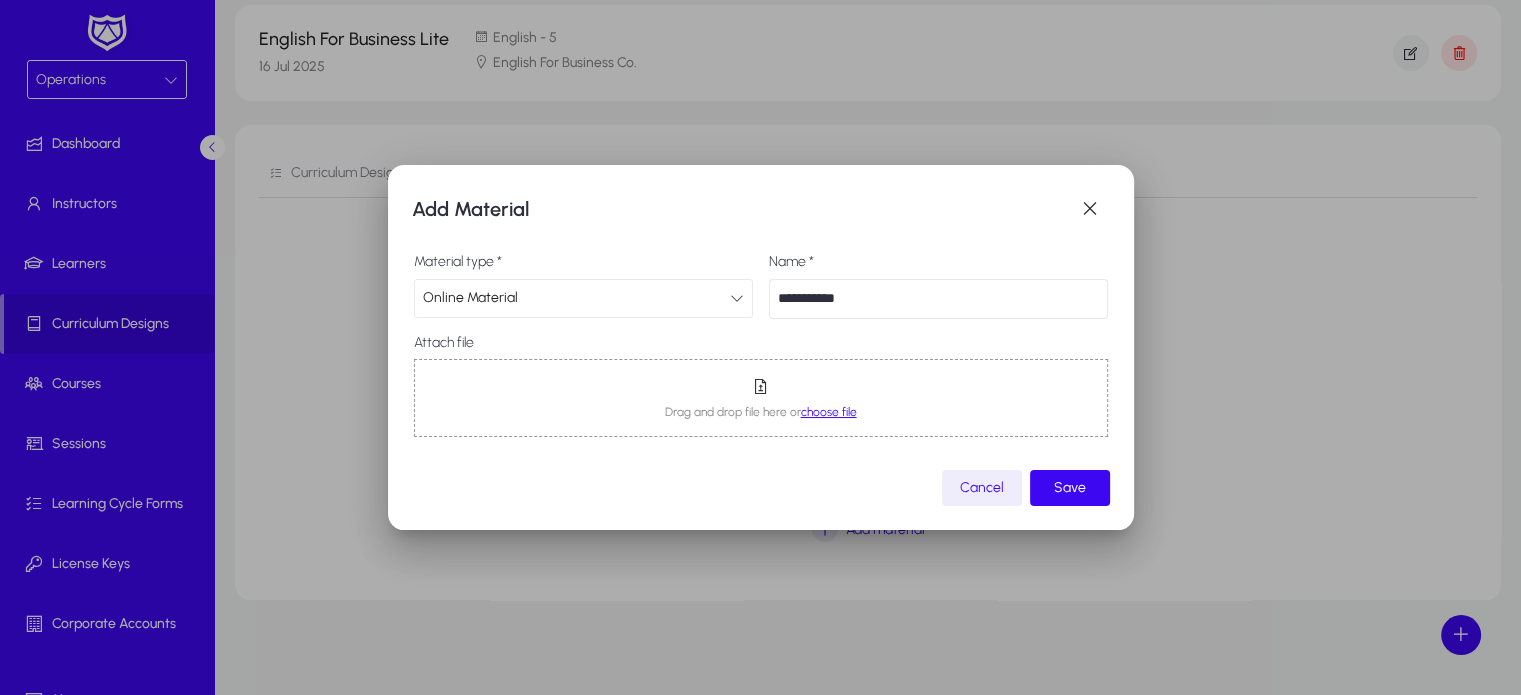 type on "**********" 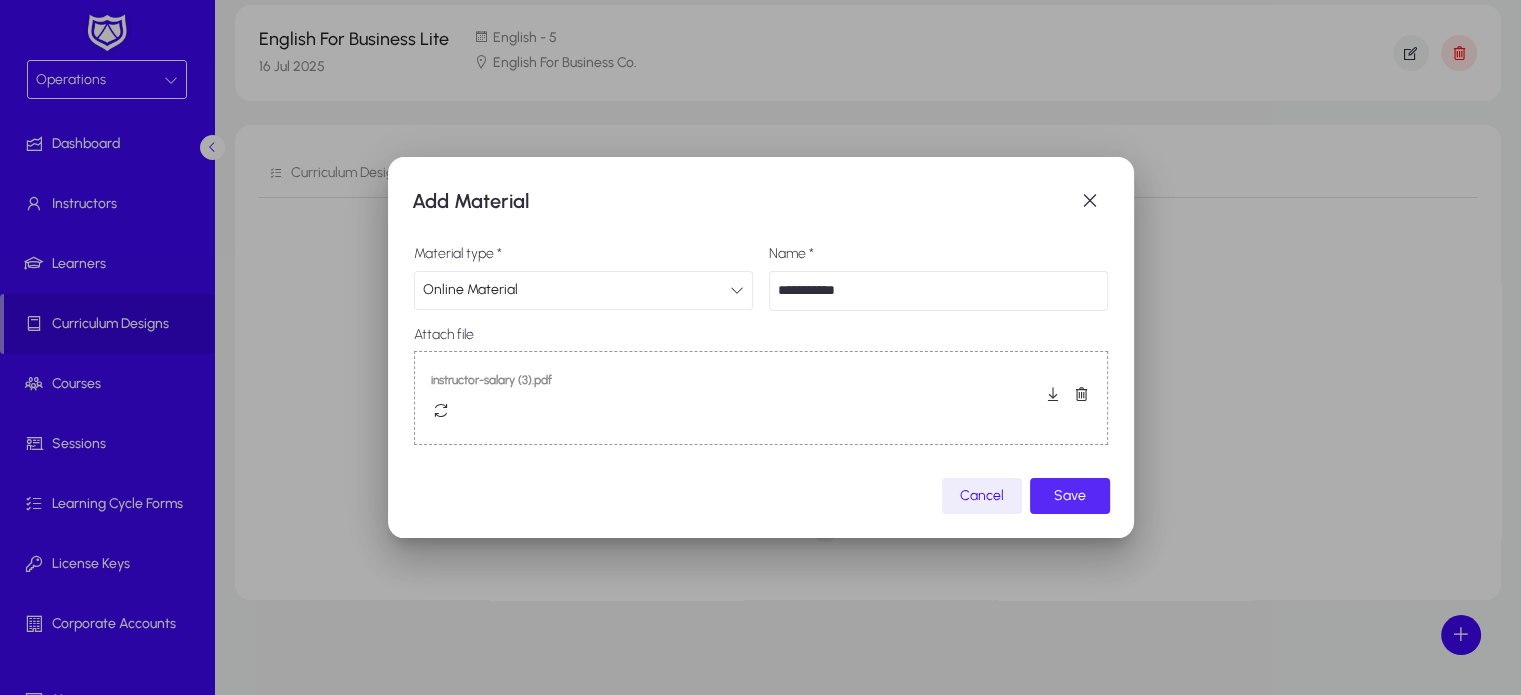 click 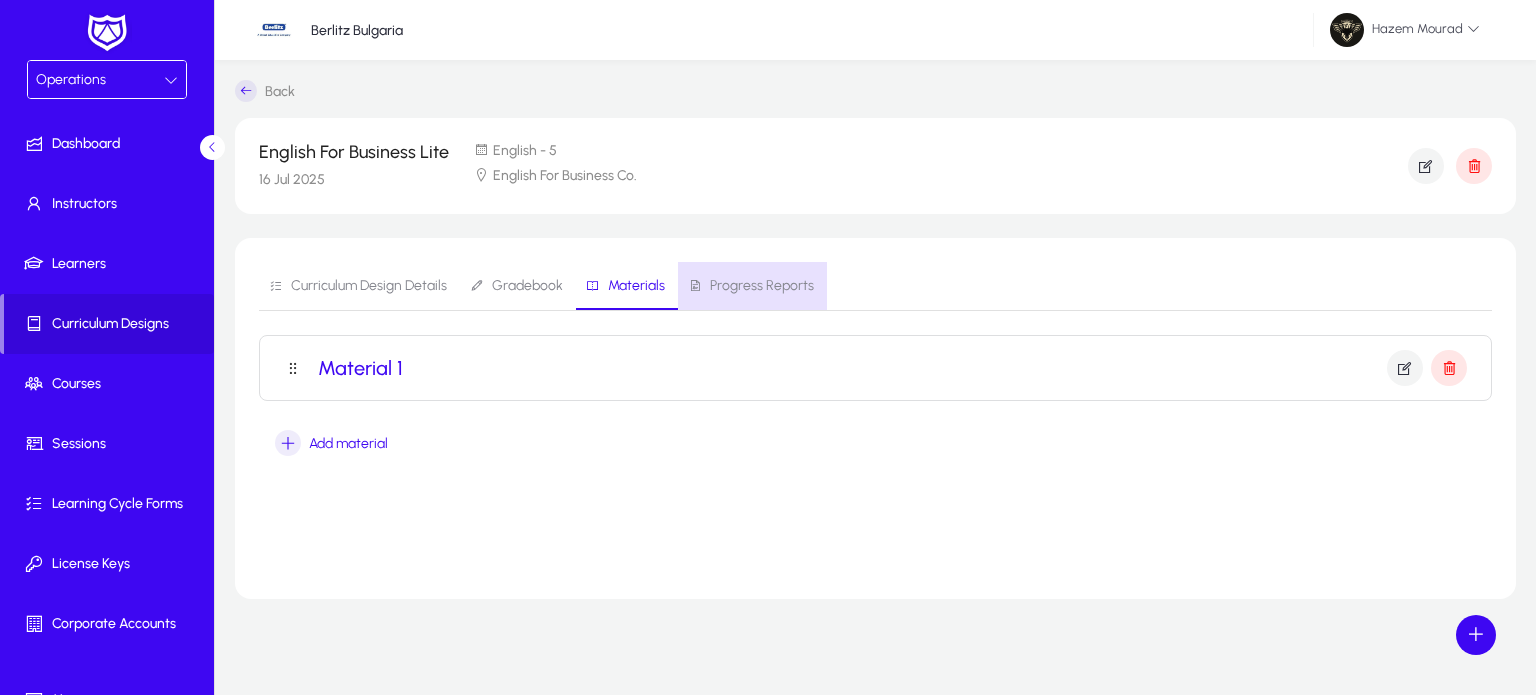 click on "Progress Reports" at bounding box center [762, 286] 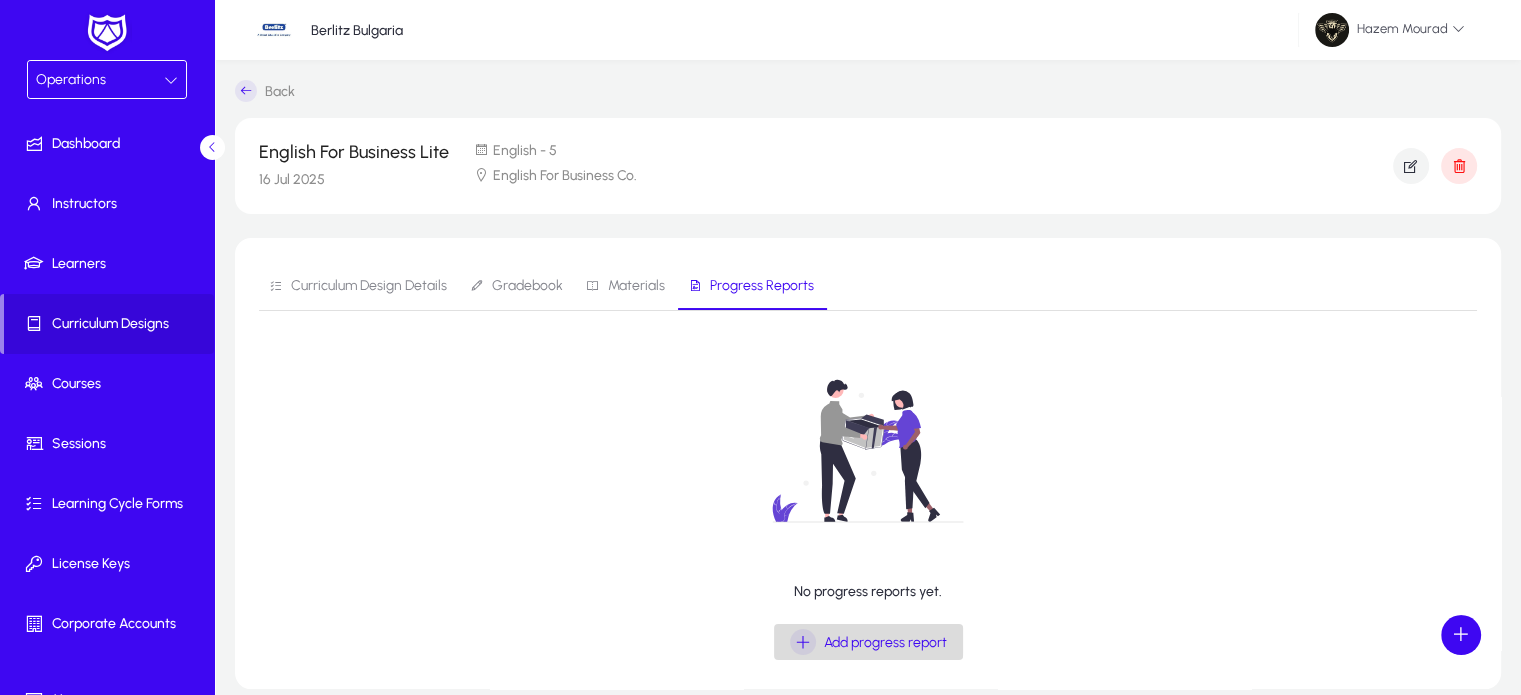 click on "Add progress report" 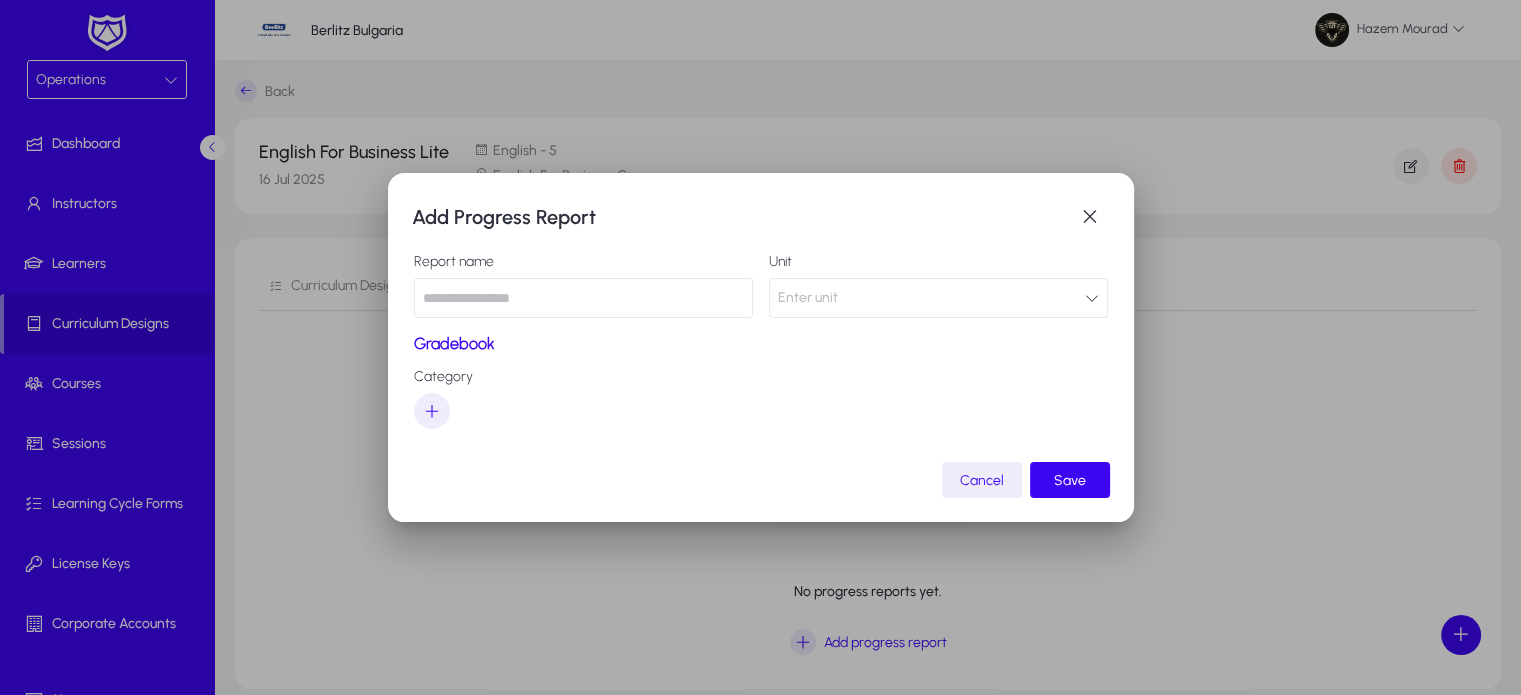 click at bounding box center (583, 298) 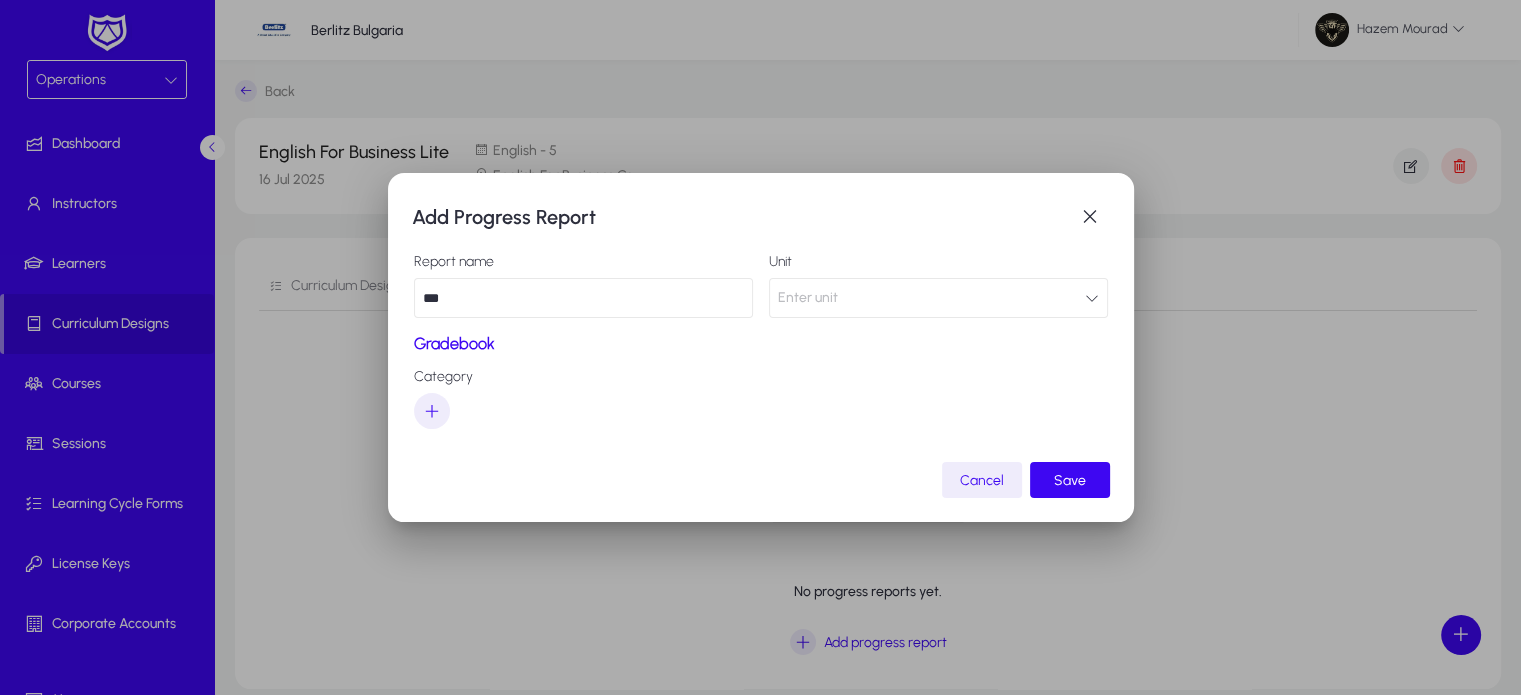 type on "***" 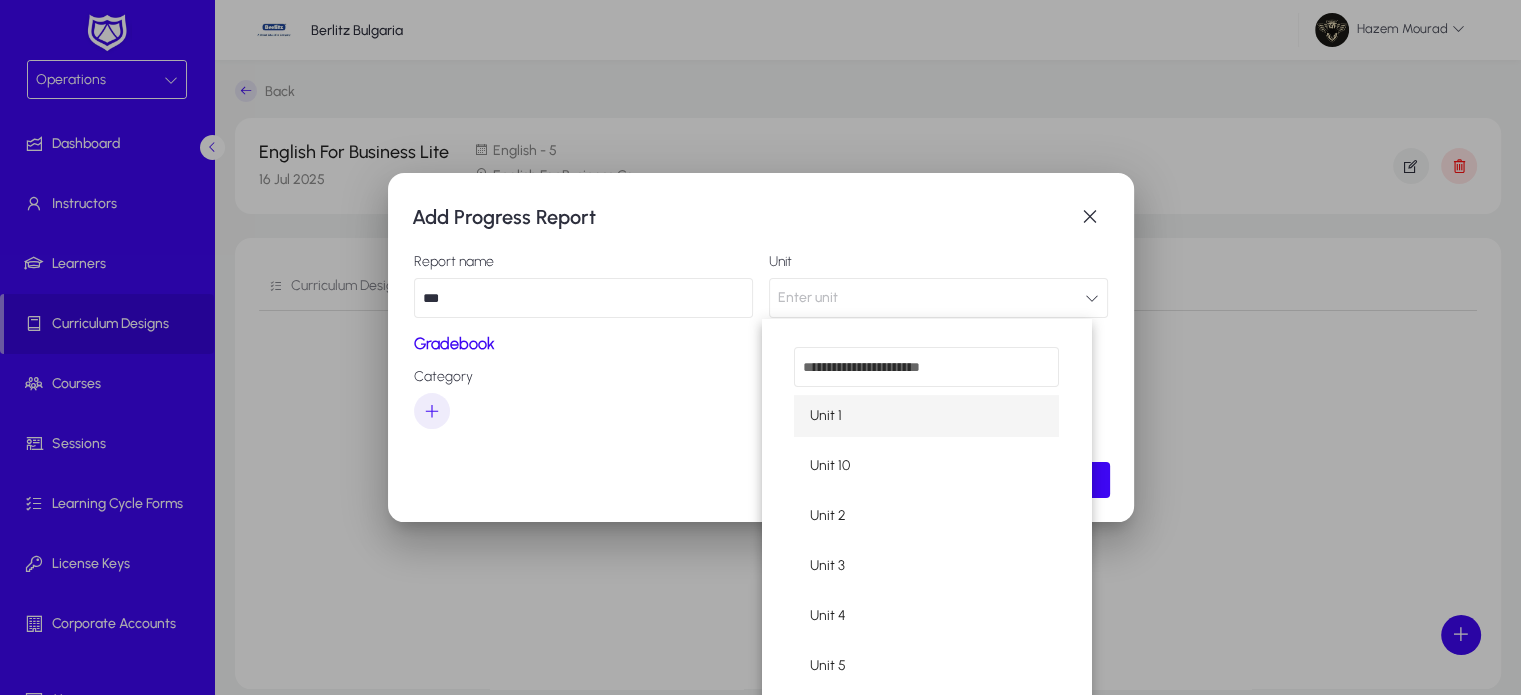 click on "Unit 1" at bounding box center (826, 416) 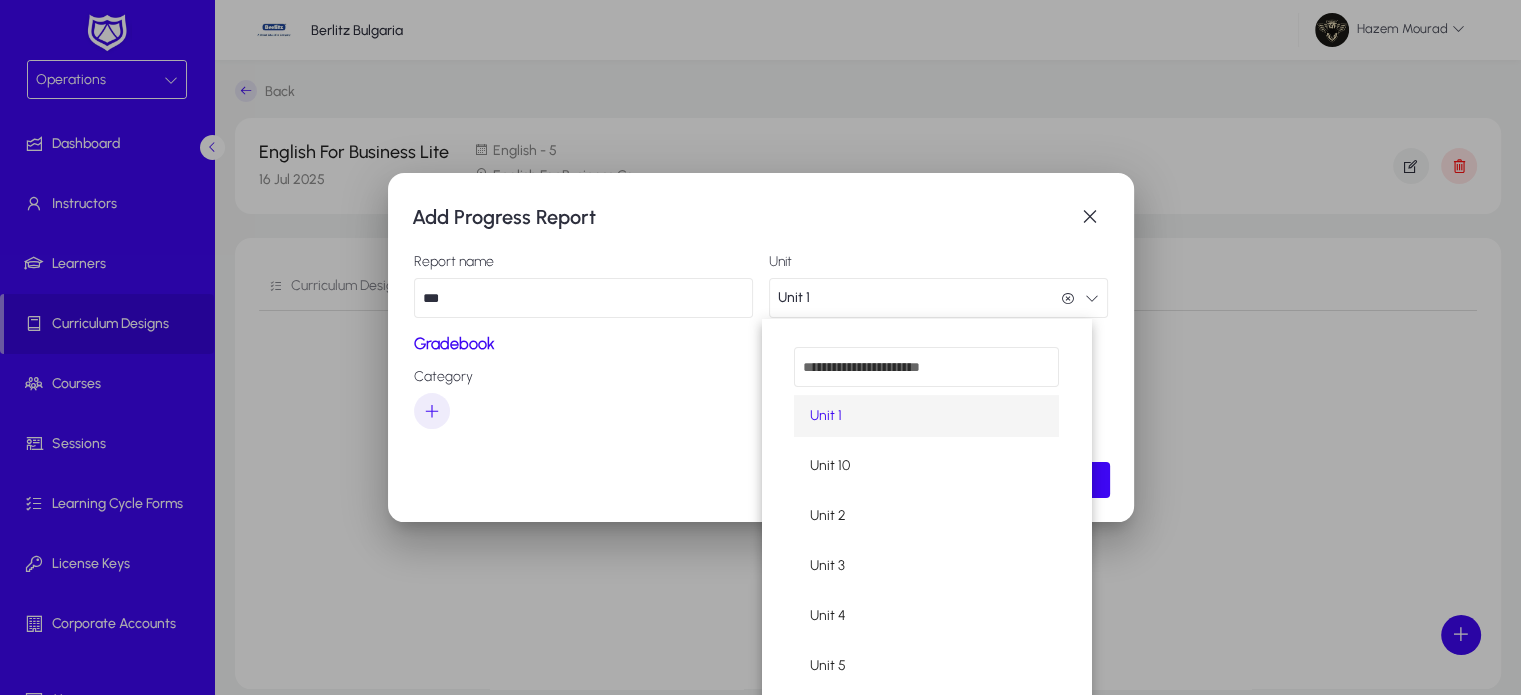 scroll, scrollTop: 0, scrollLeft: 0, axis: both 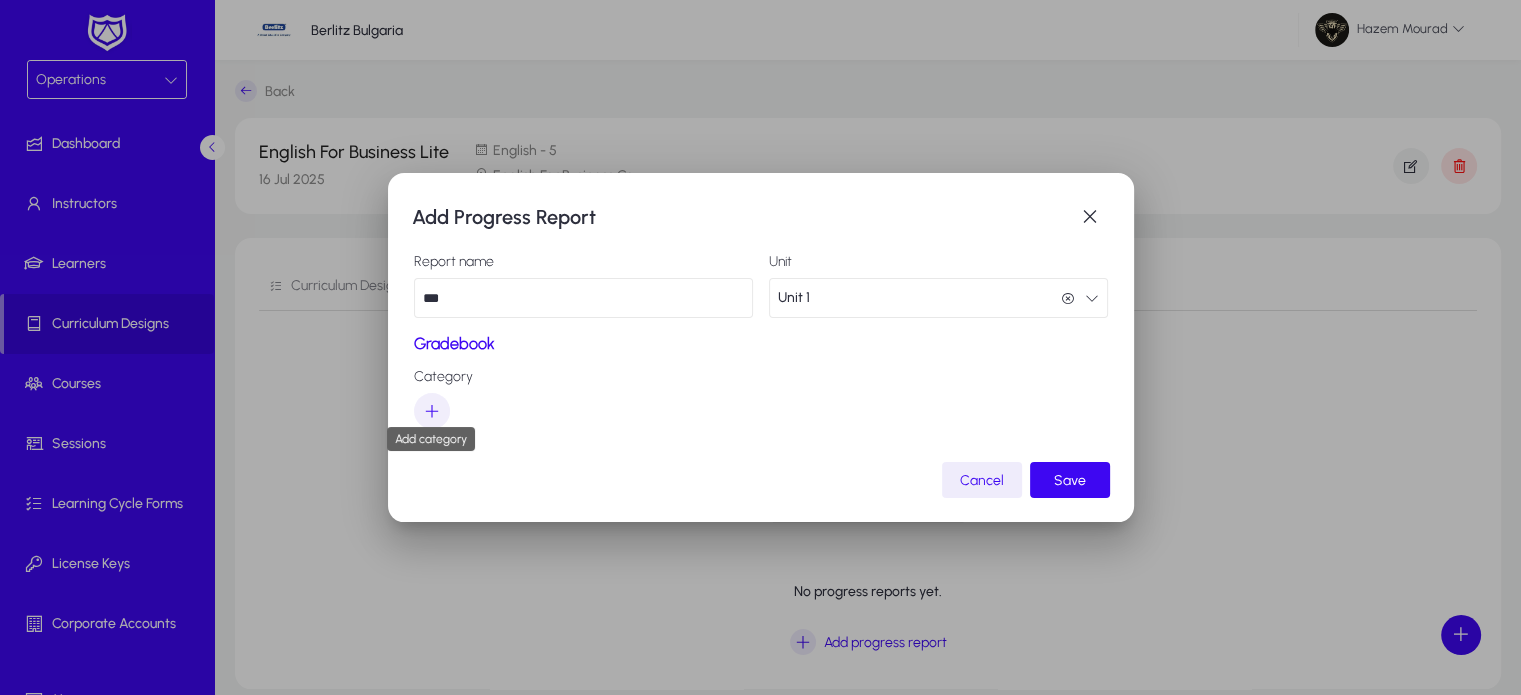 click at bounding box center [432, 411] 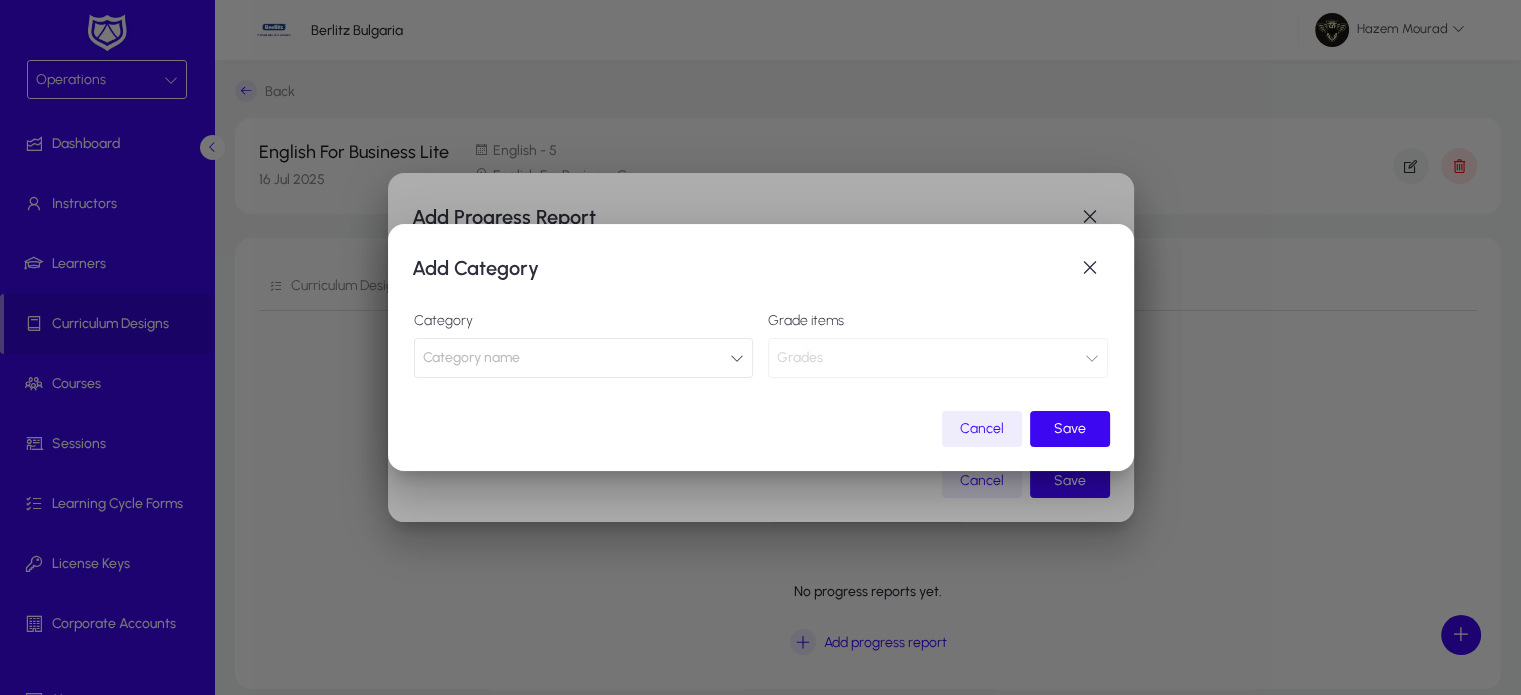click on "Category name" at bounding box center (584, 358) 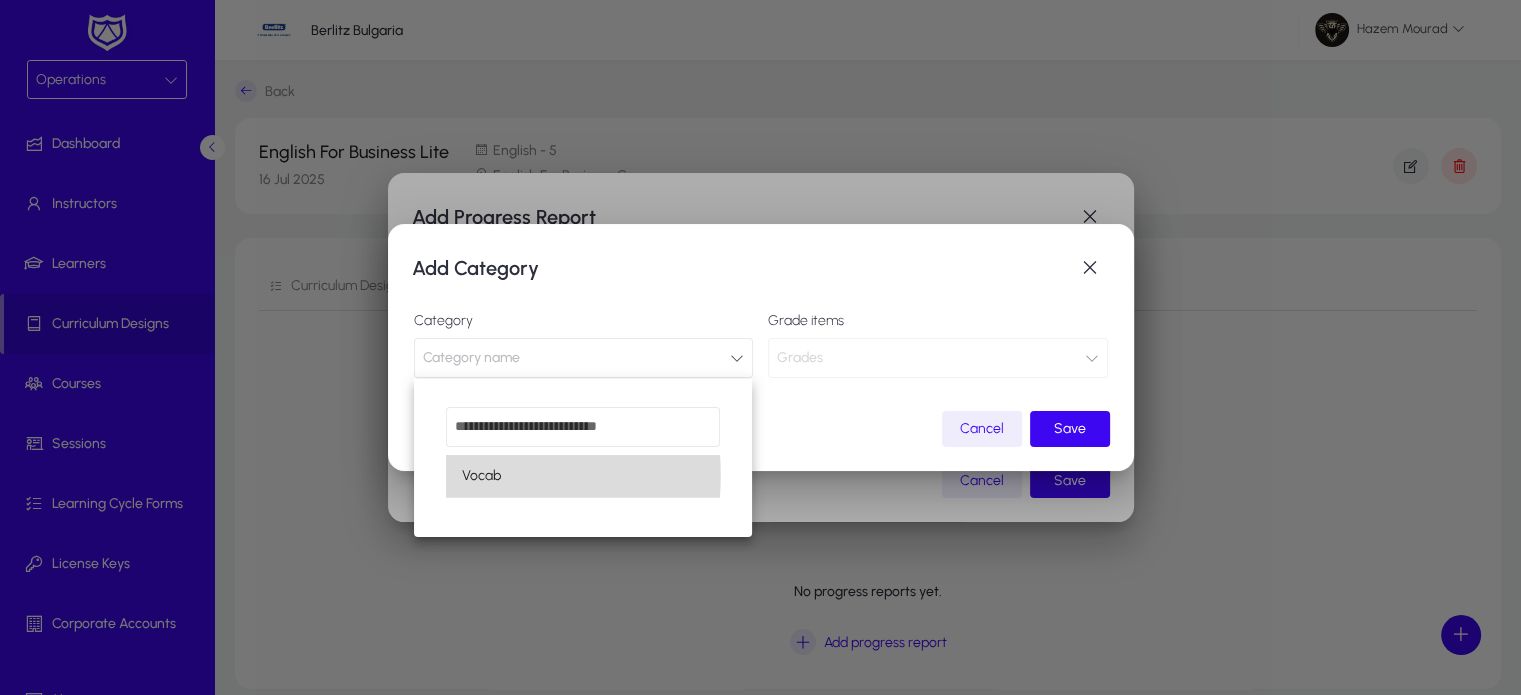 click on "Vocab" at bounding box center (583, 476) 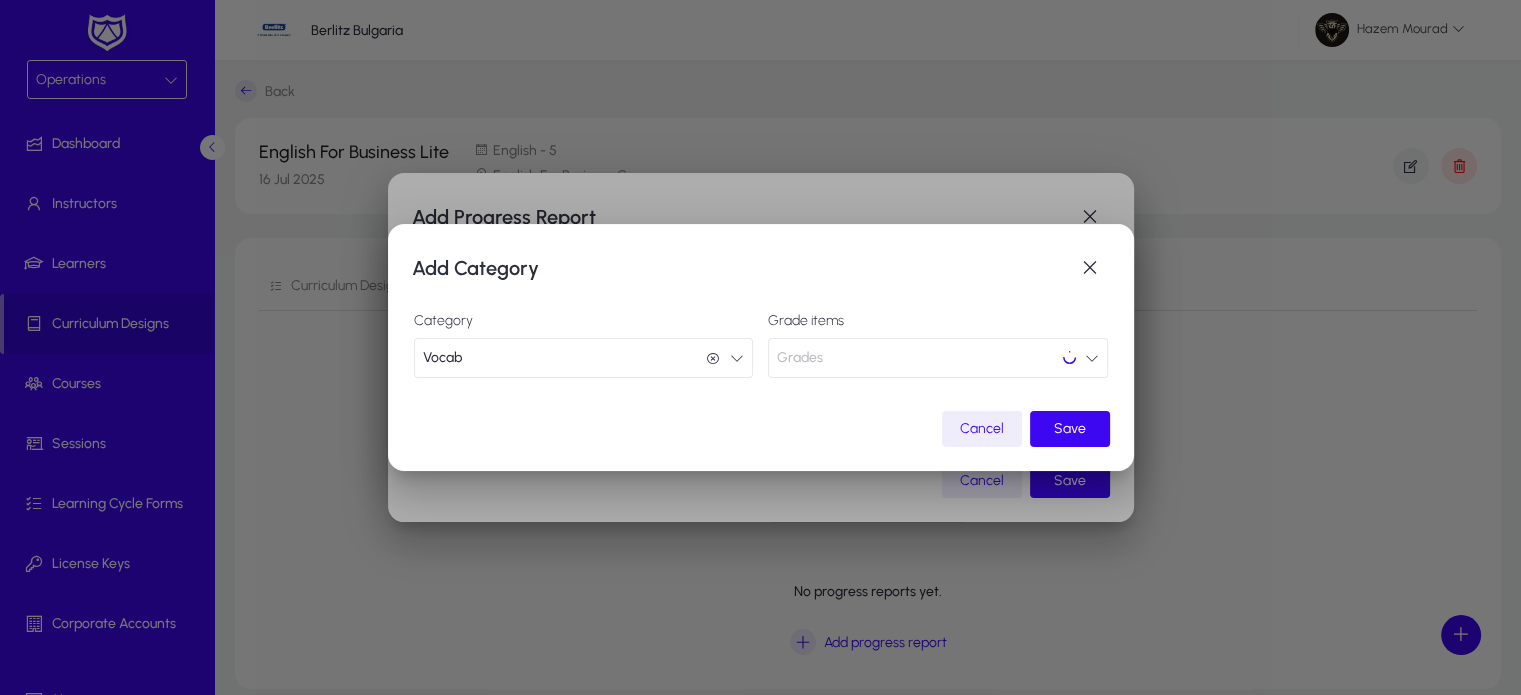 scroll, scrollTop: 0, scrollLeft: 0, axis: both 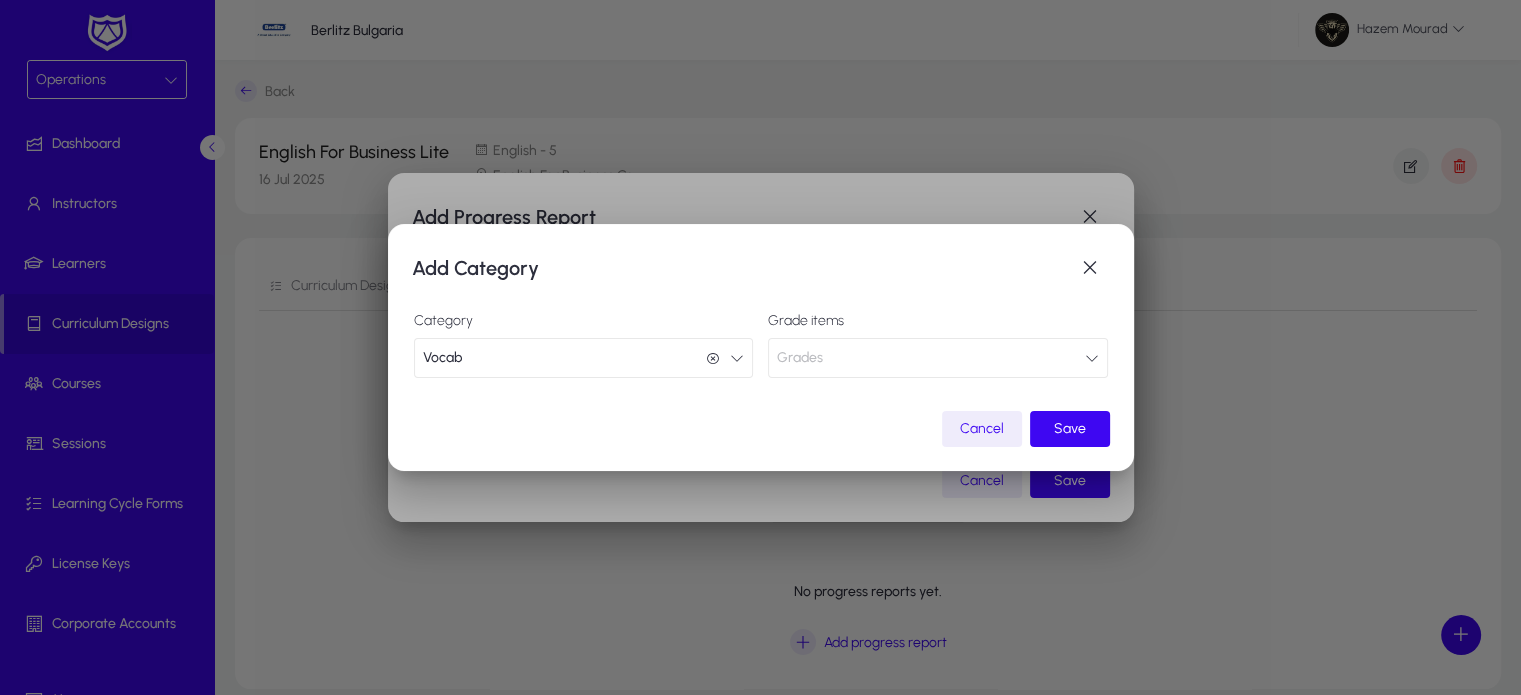 click on "Grades" at bounding box center (938, 358) 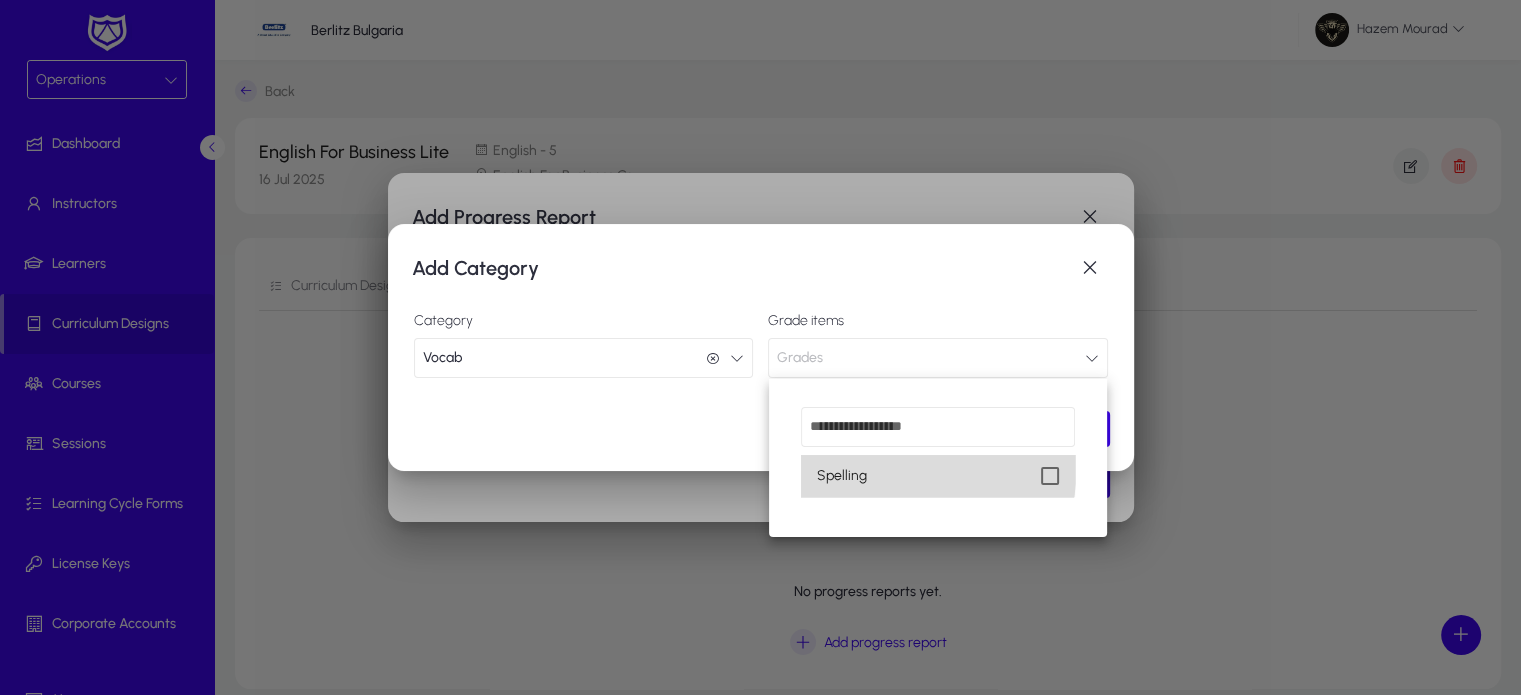 click on "Spelling" at bounding box center [938, 476] 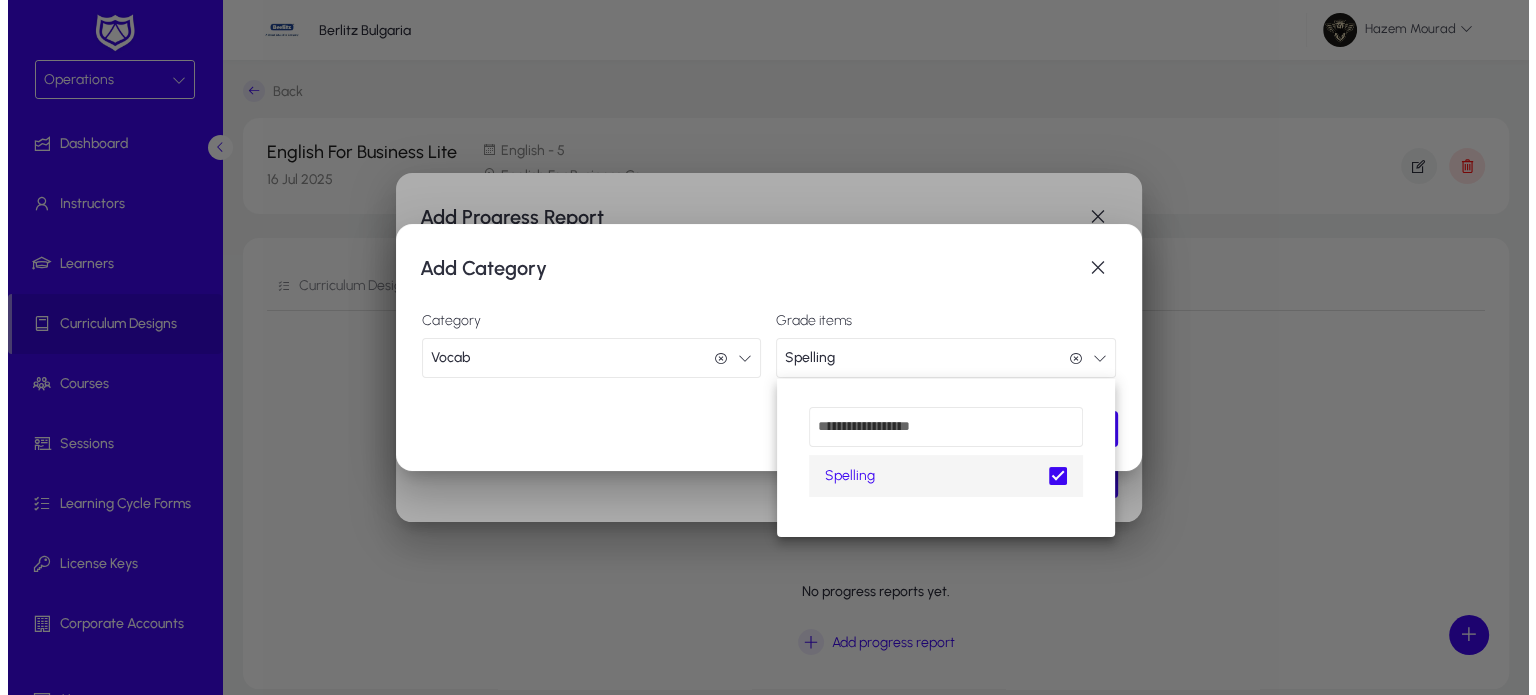 scroll, scrollTop: 0, scrollLeft: 0, axis: both 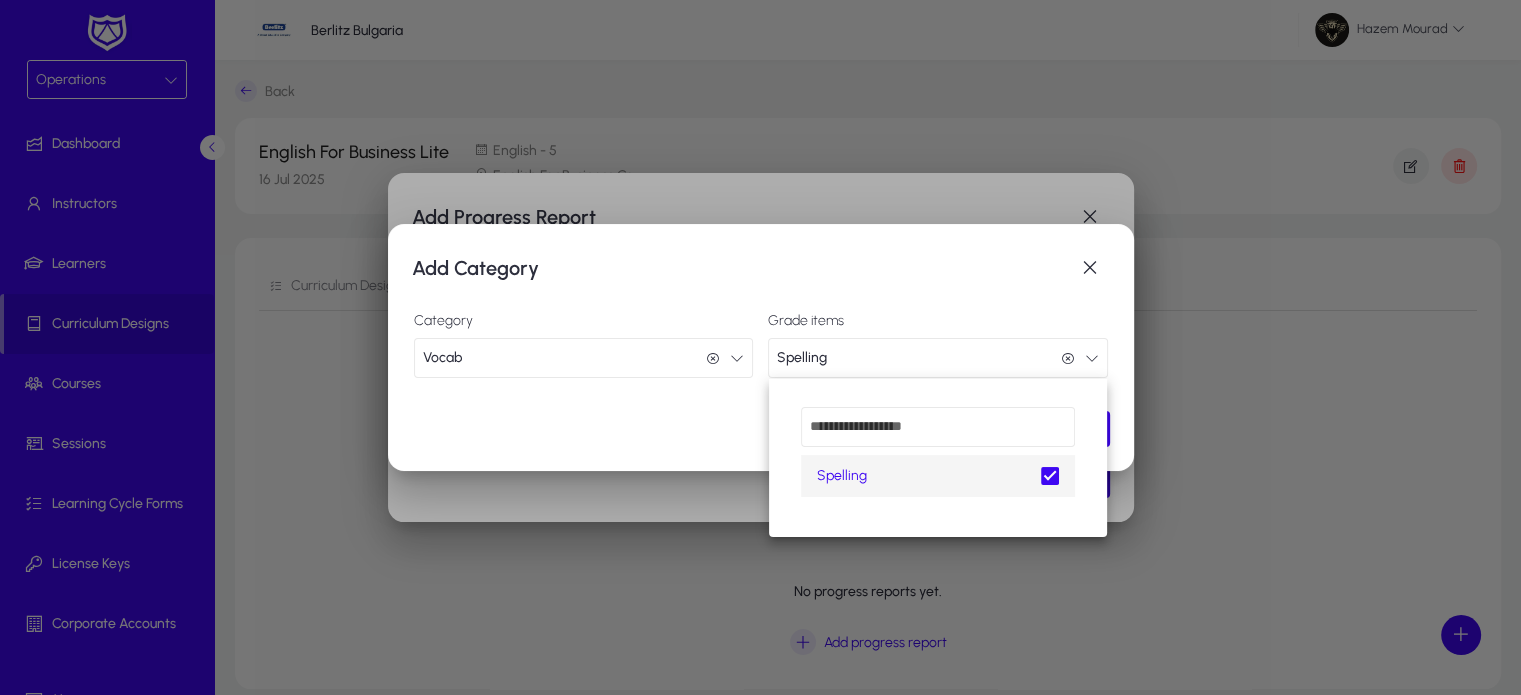 click at bounding box center [760, 347] 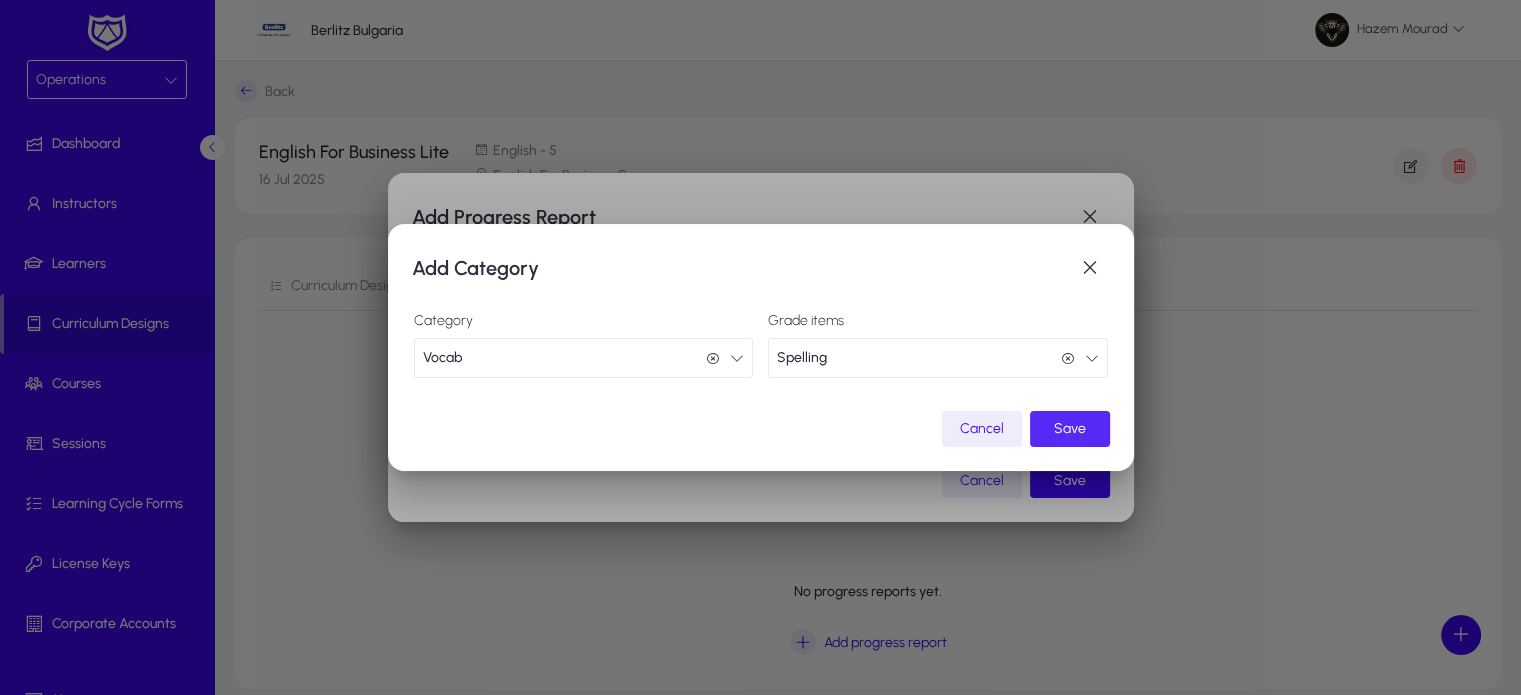 click 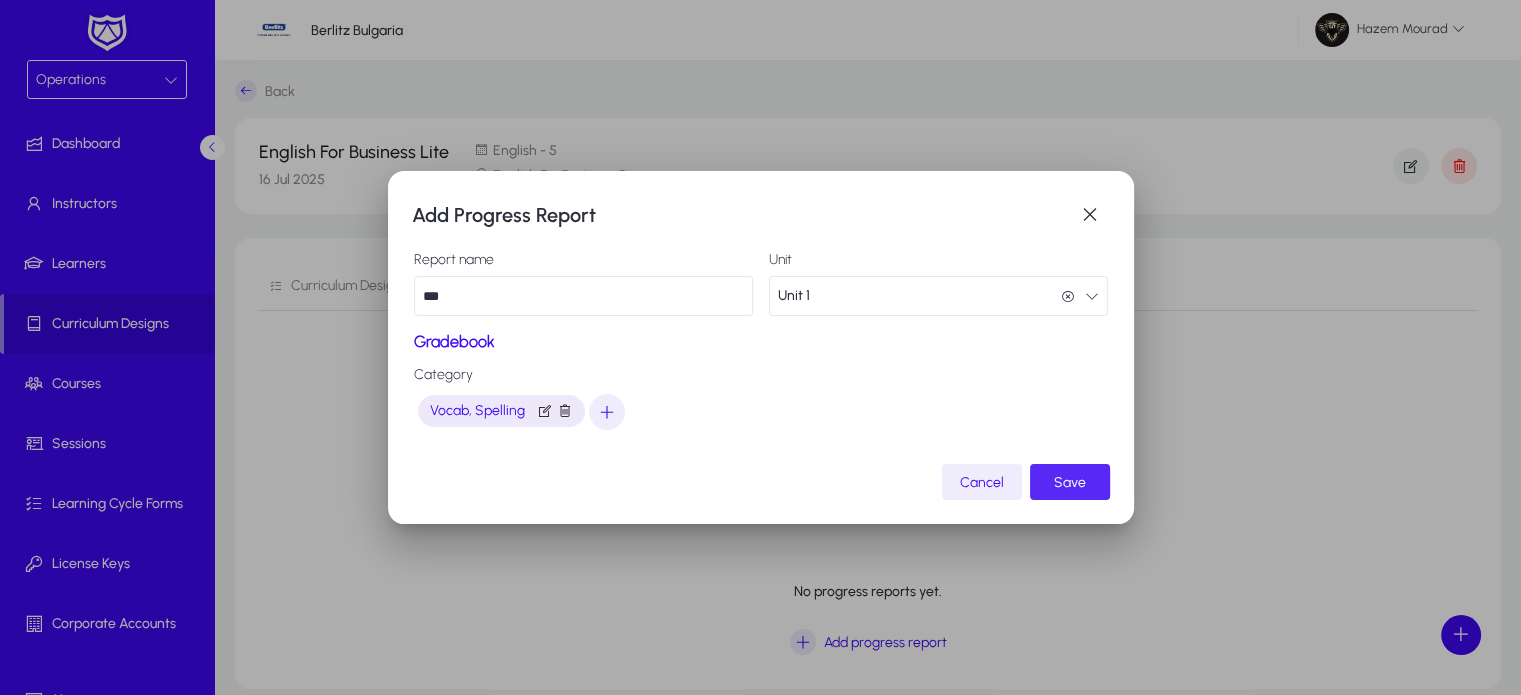 click on "Save" 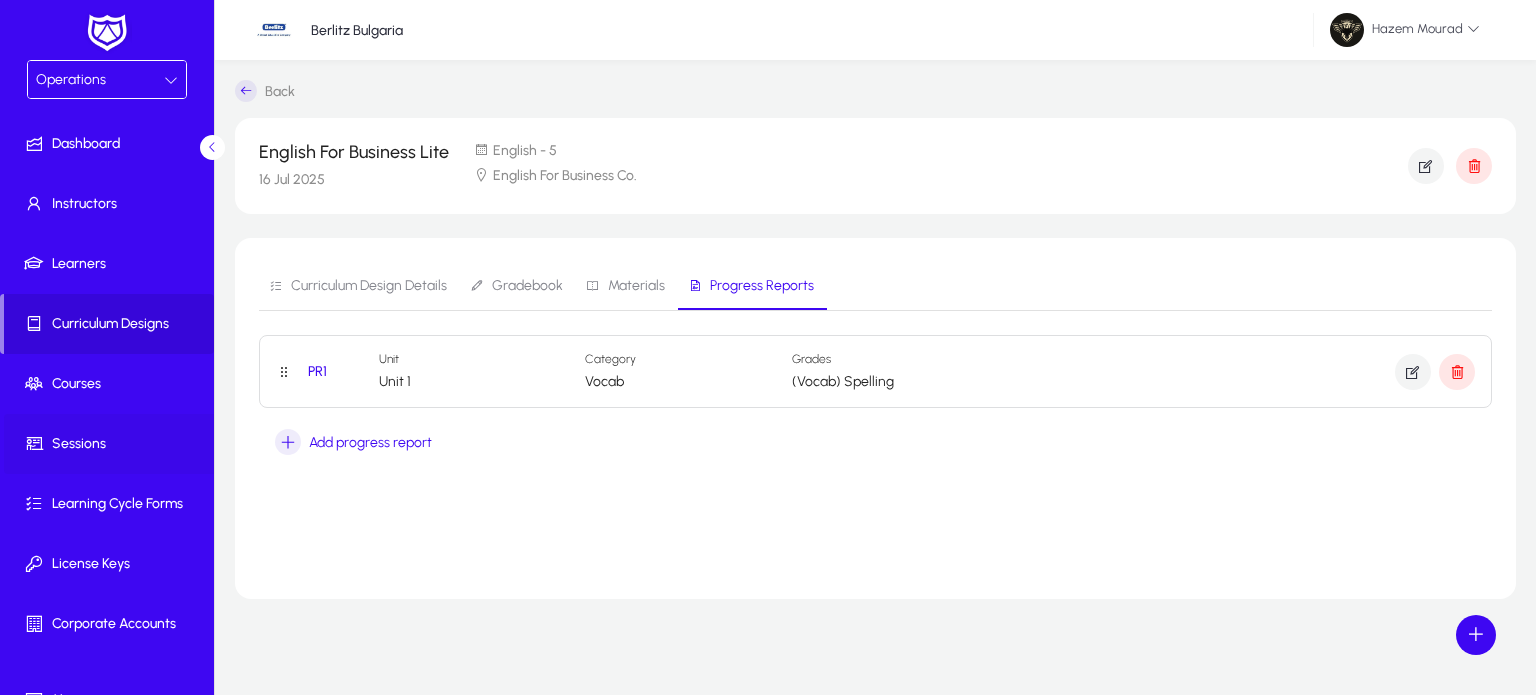 scroll, scrollTop: 94, scrollLeft: 0, axis: vertical 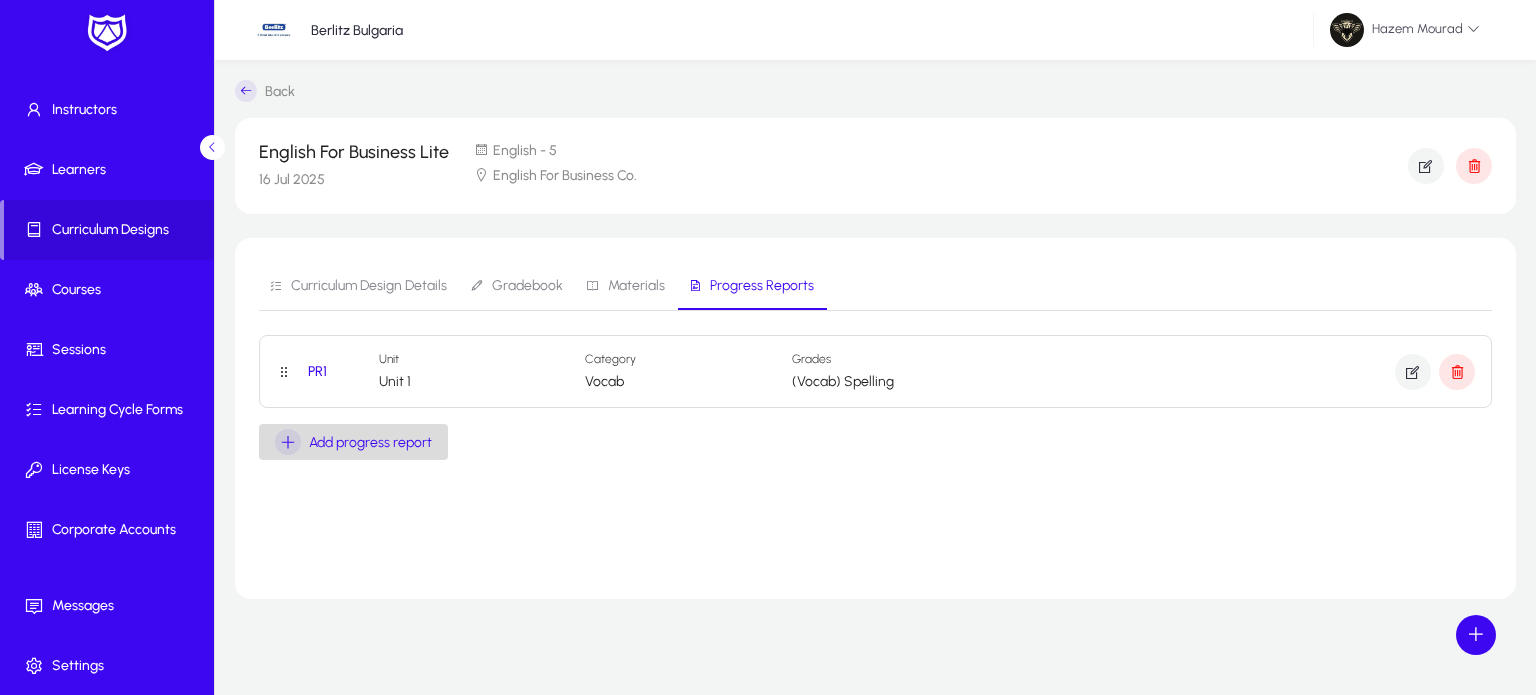 click on "Add progress report" at bounding box center (370, 442) 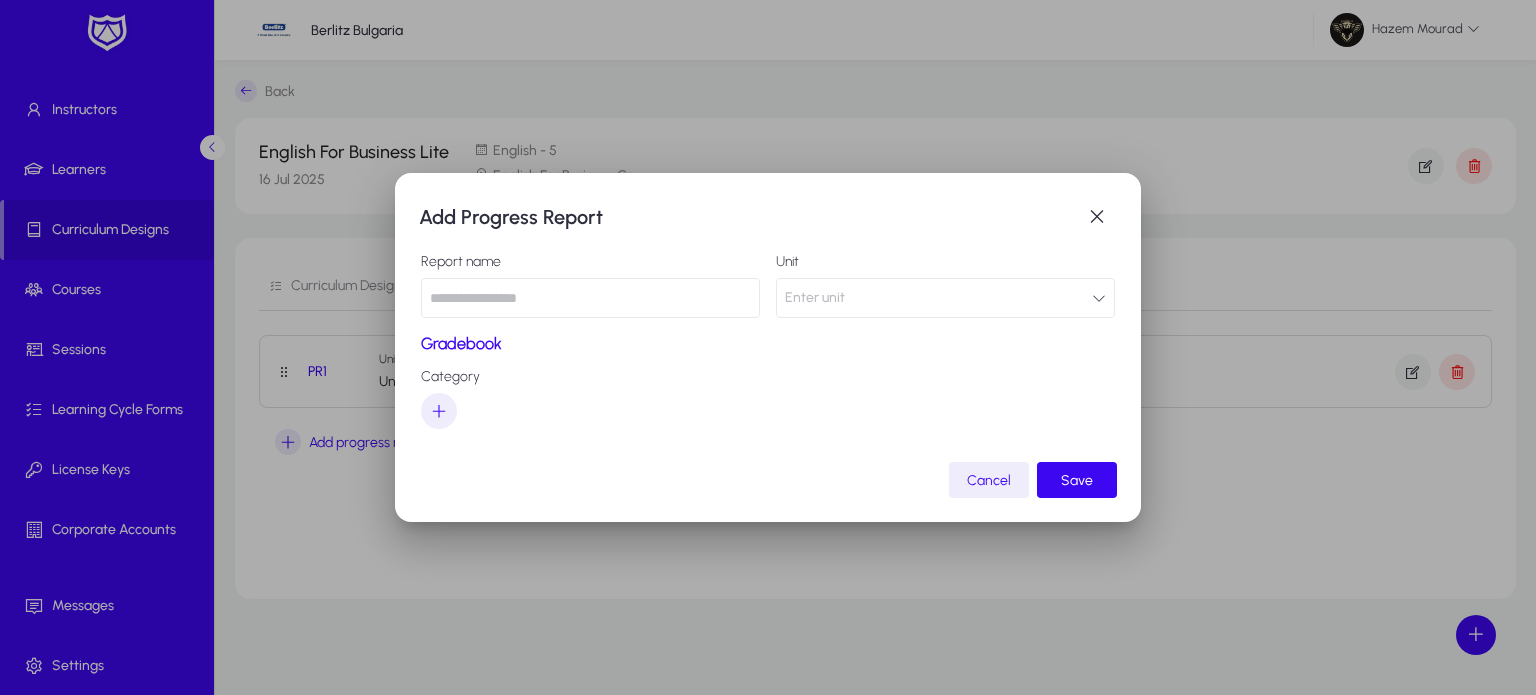 click at bounding box center (590, 298) 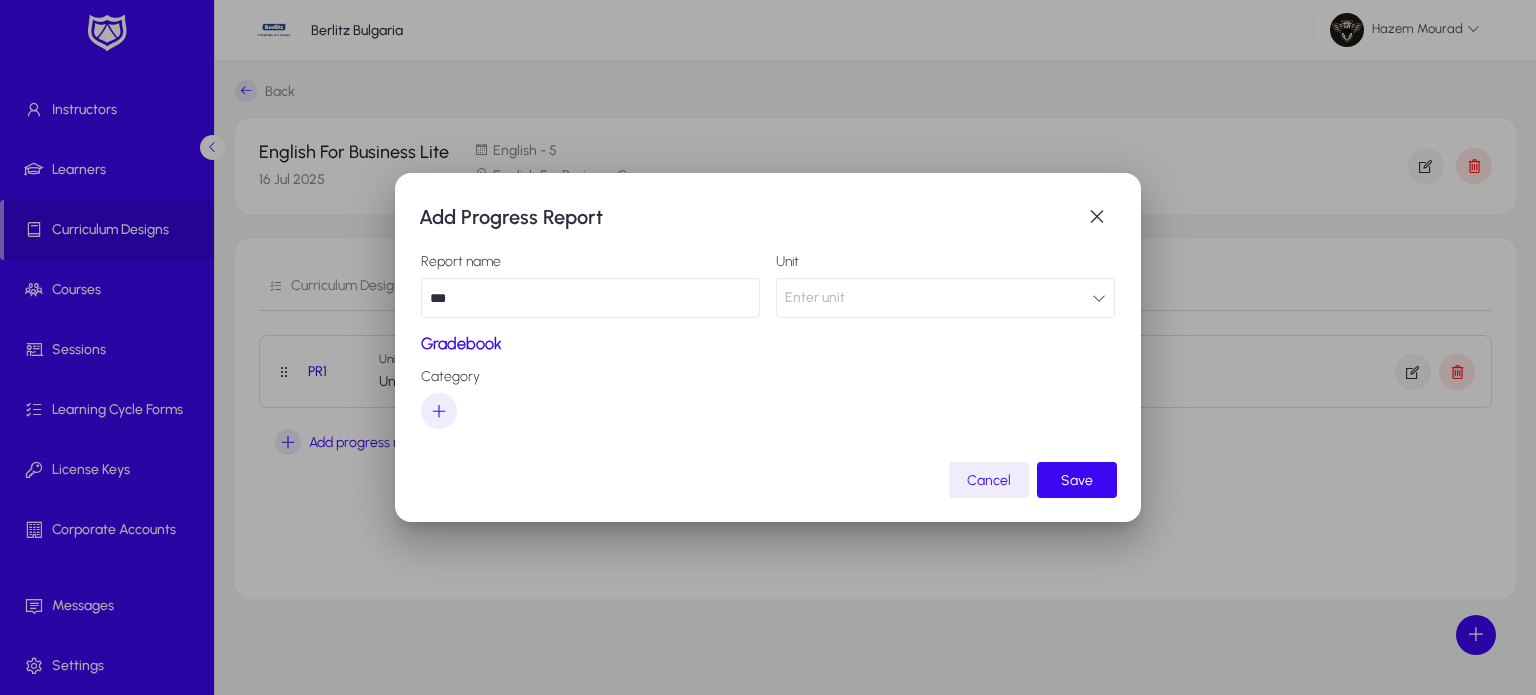 type on "***" 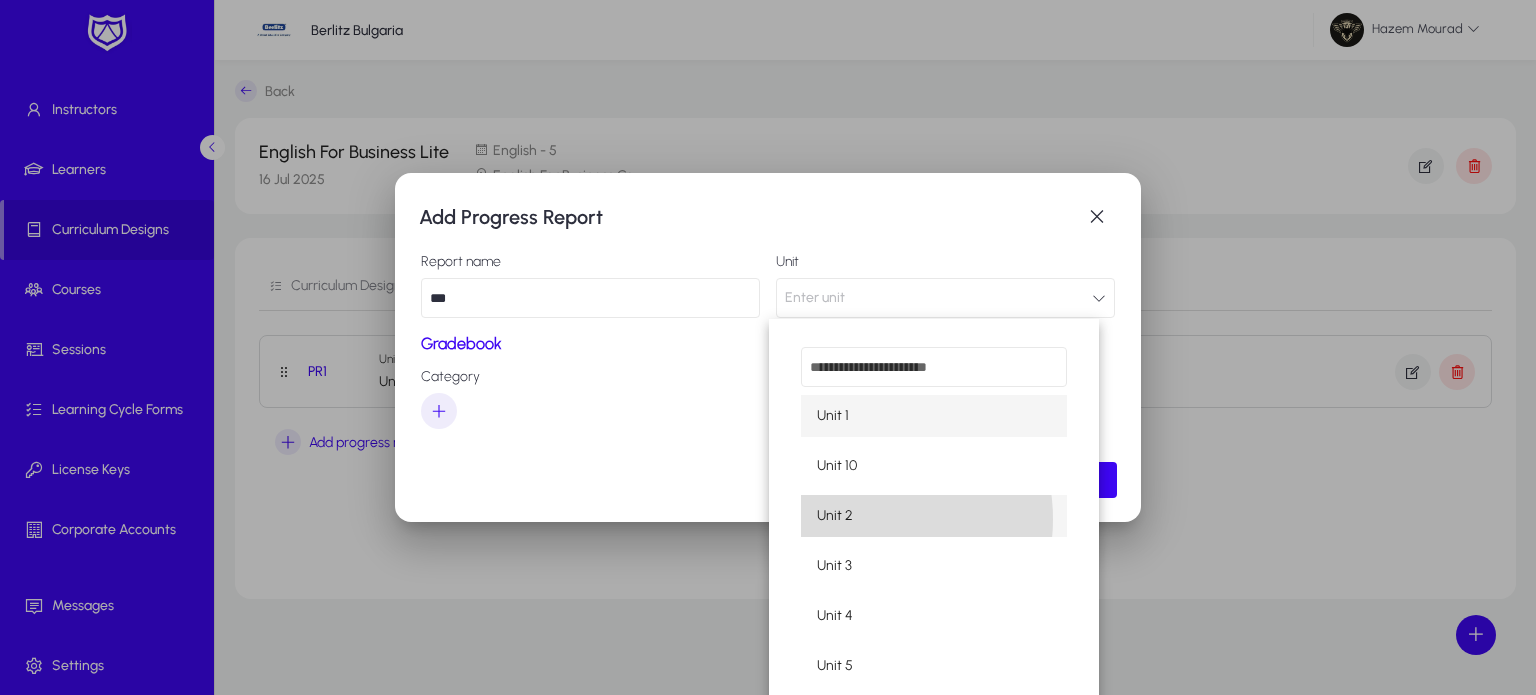 click on "Unit 2" at bounding box center [934, 516] 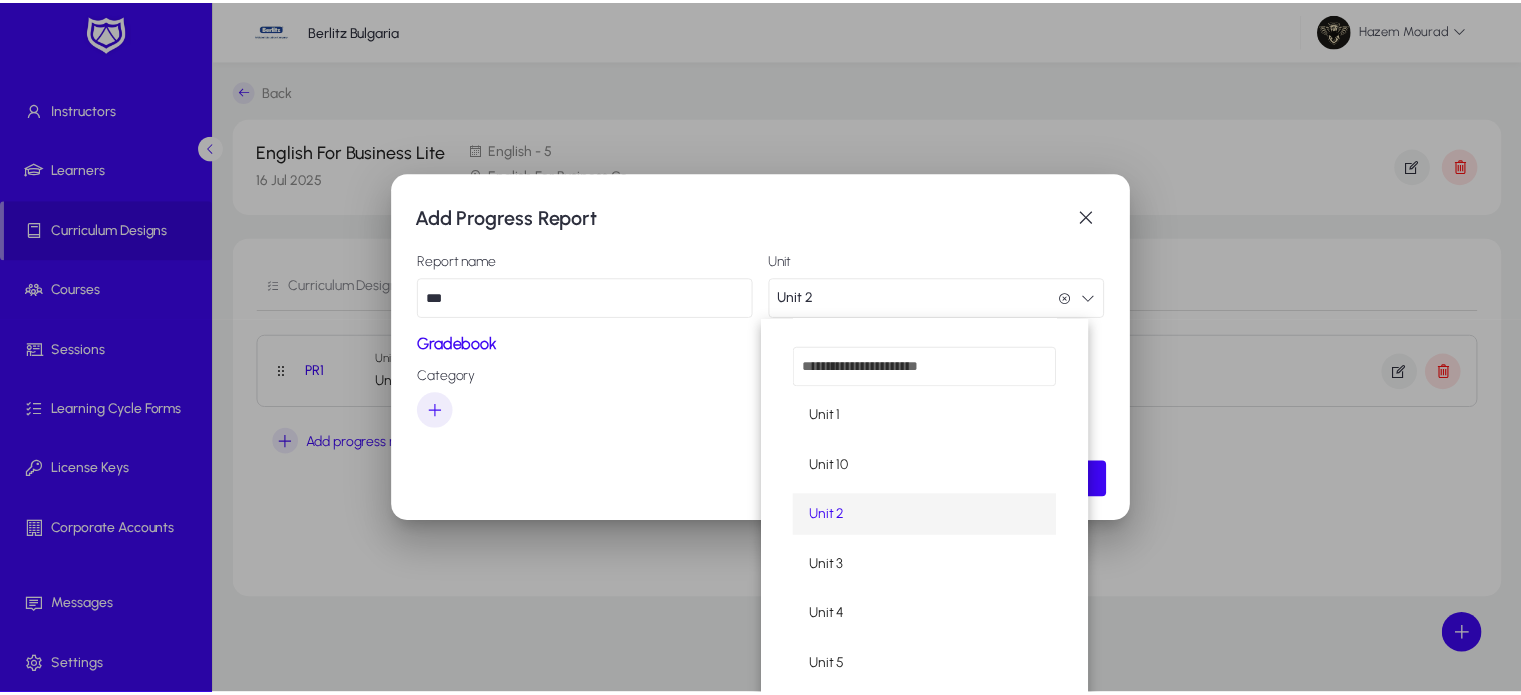 scroll, scrollTop: 0, scrollLeft: 0, axis: both 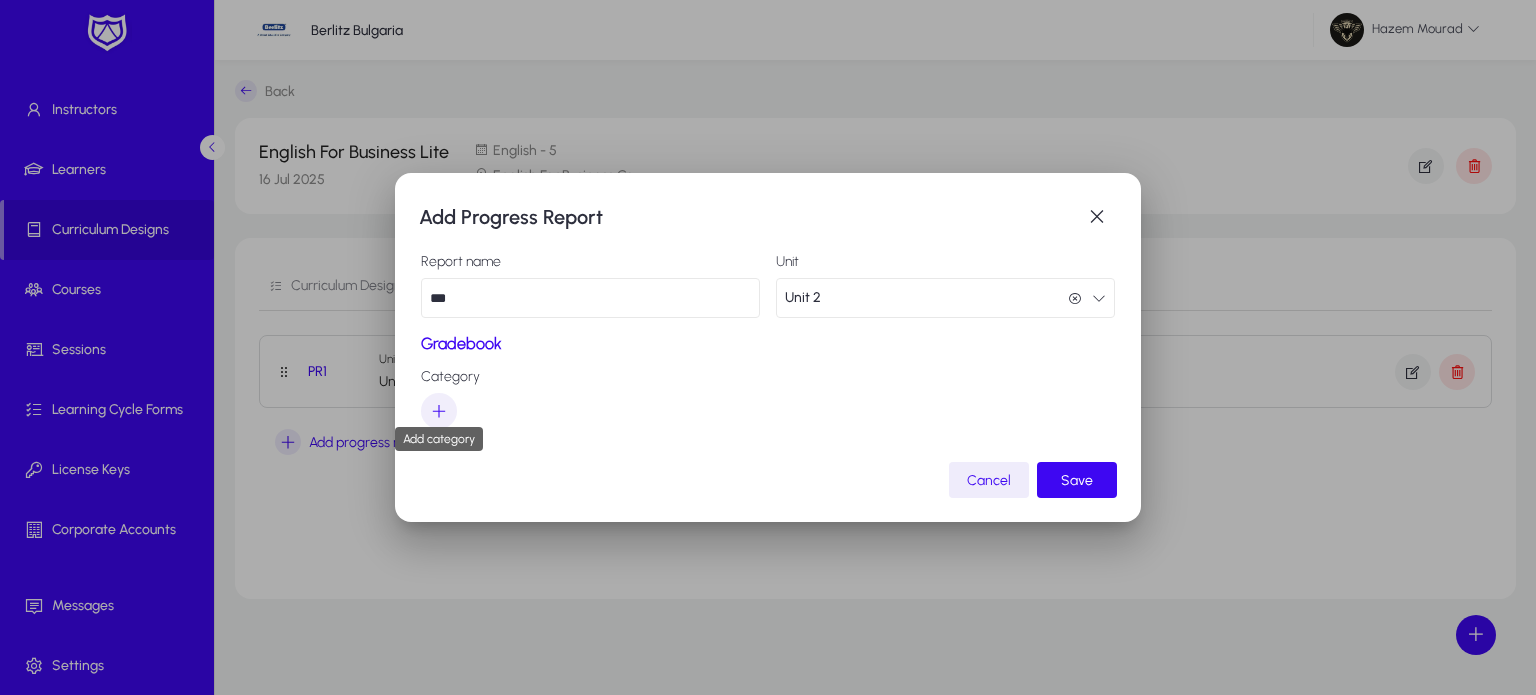 click at bounding box center (439, 411) 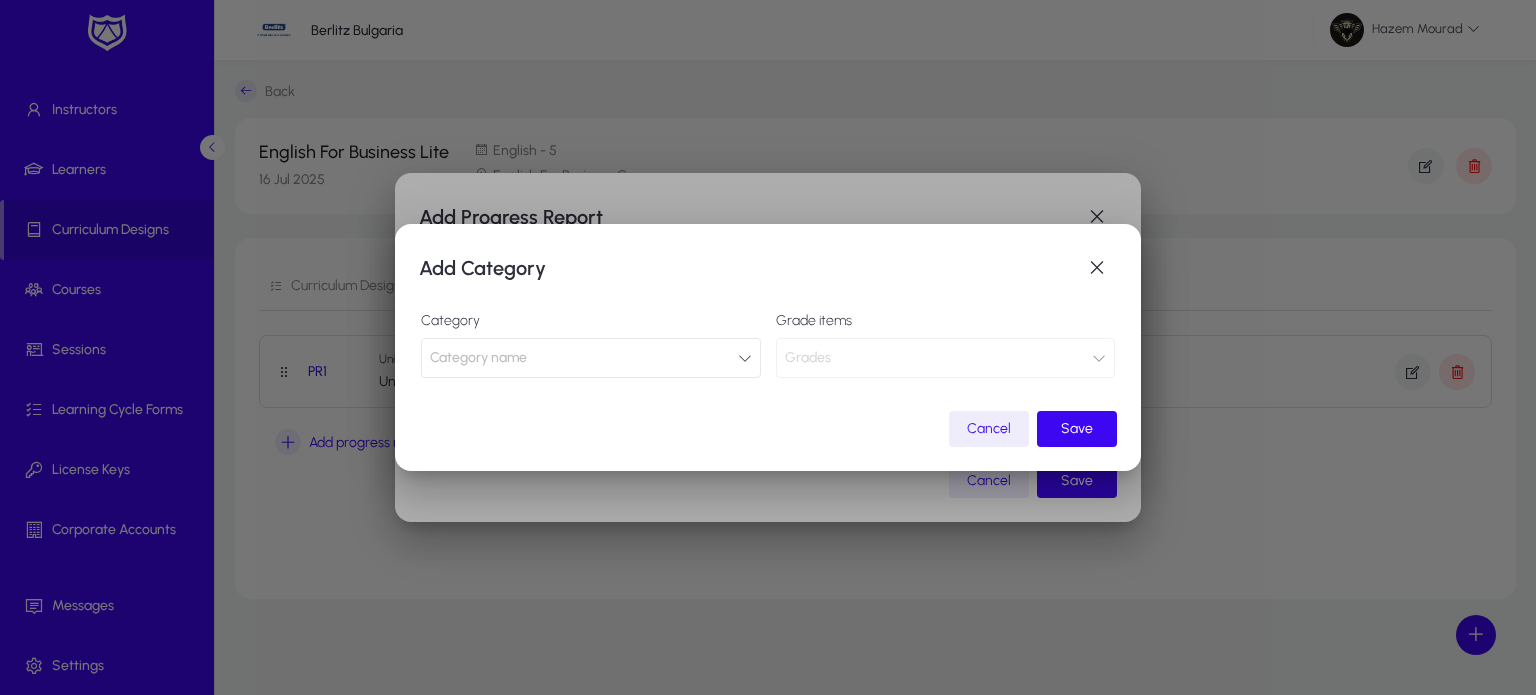 click at bounding box center [745, 358] 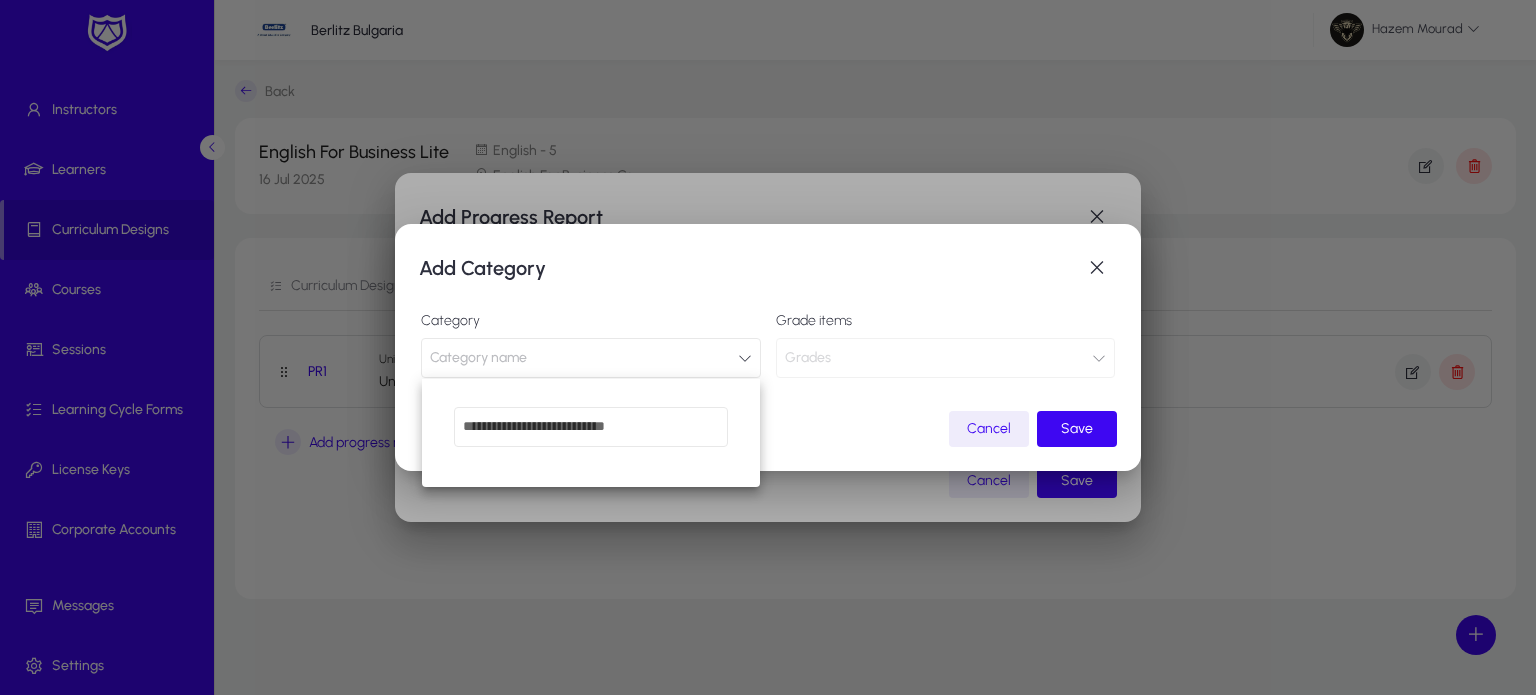click at bounding box center [768, 347] 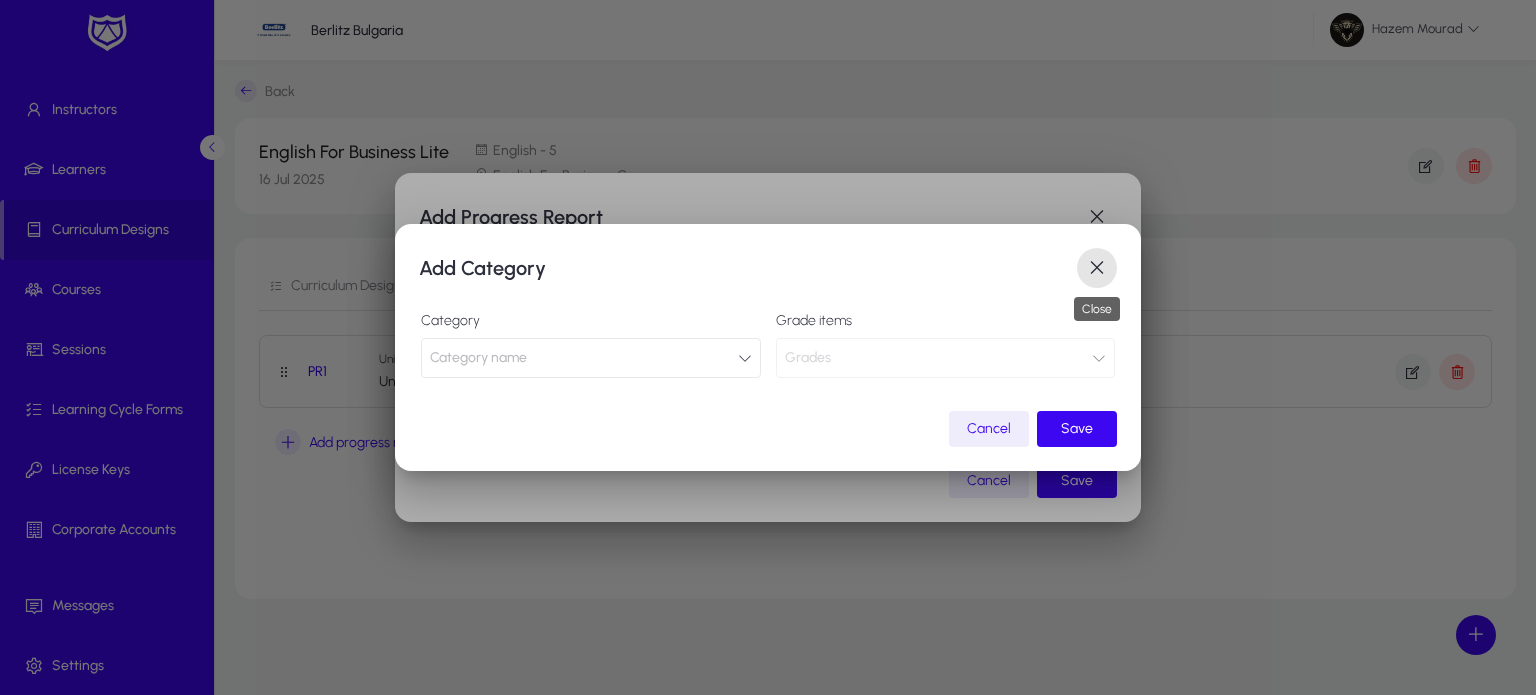 click at bounding box center [1097, 268] 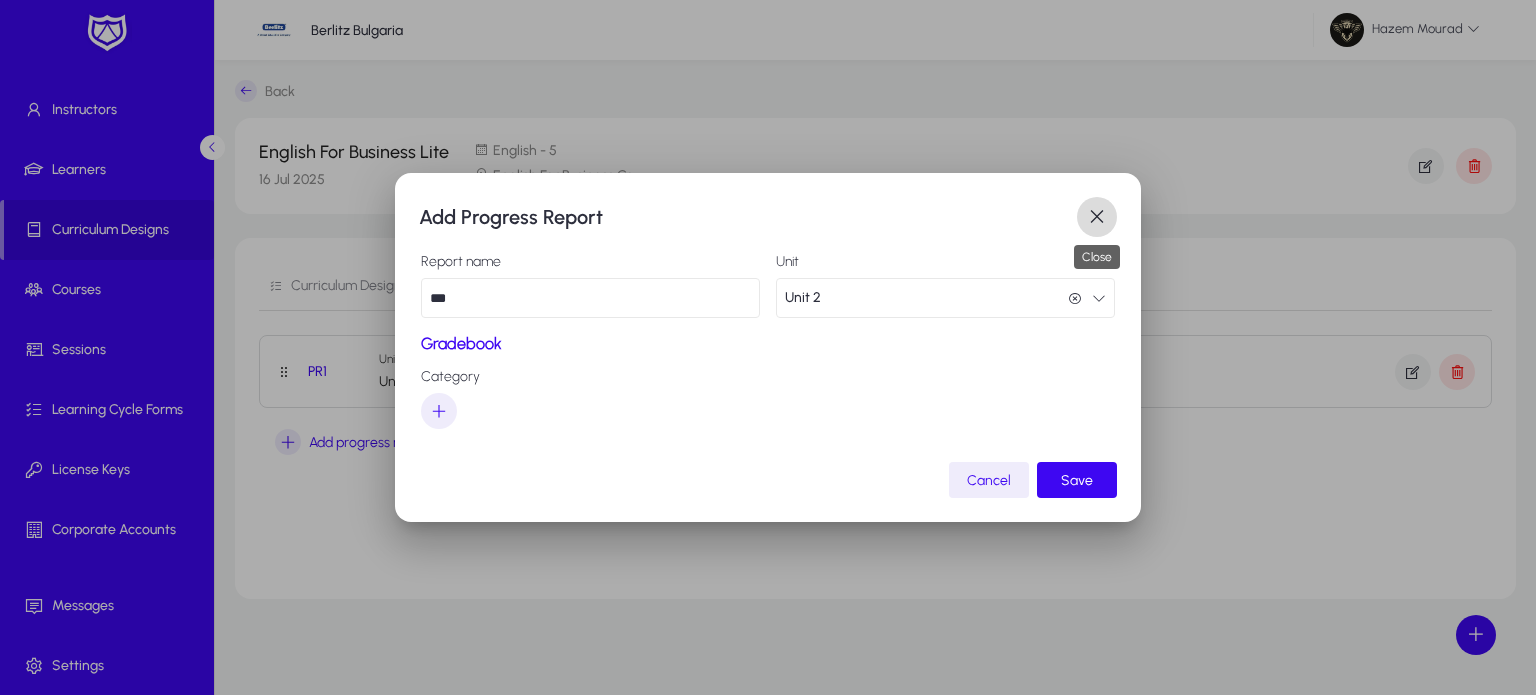 click at bounding box center (1097, 217) 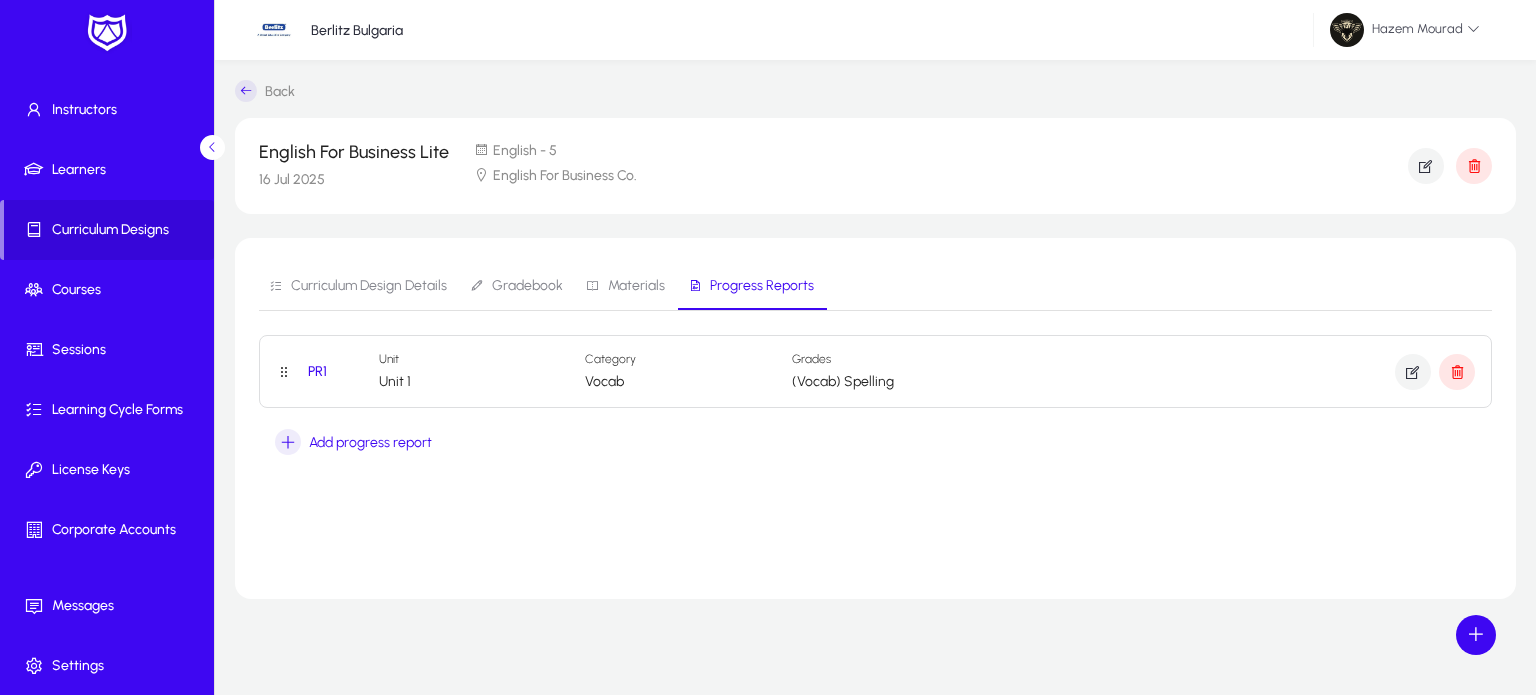 click on "Curriculum Design Details" at bounding box center [369, 286] 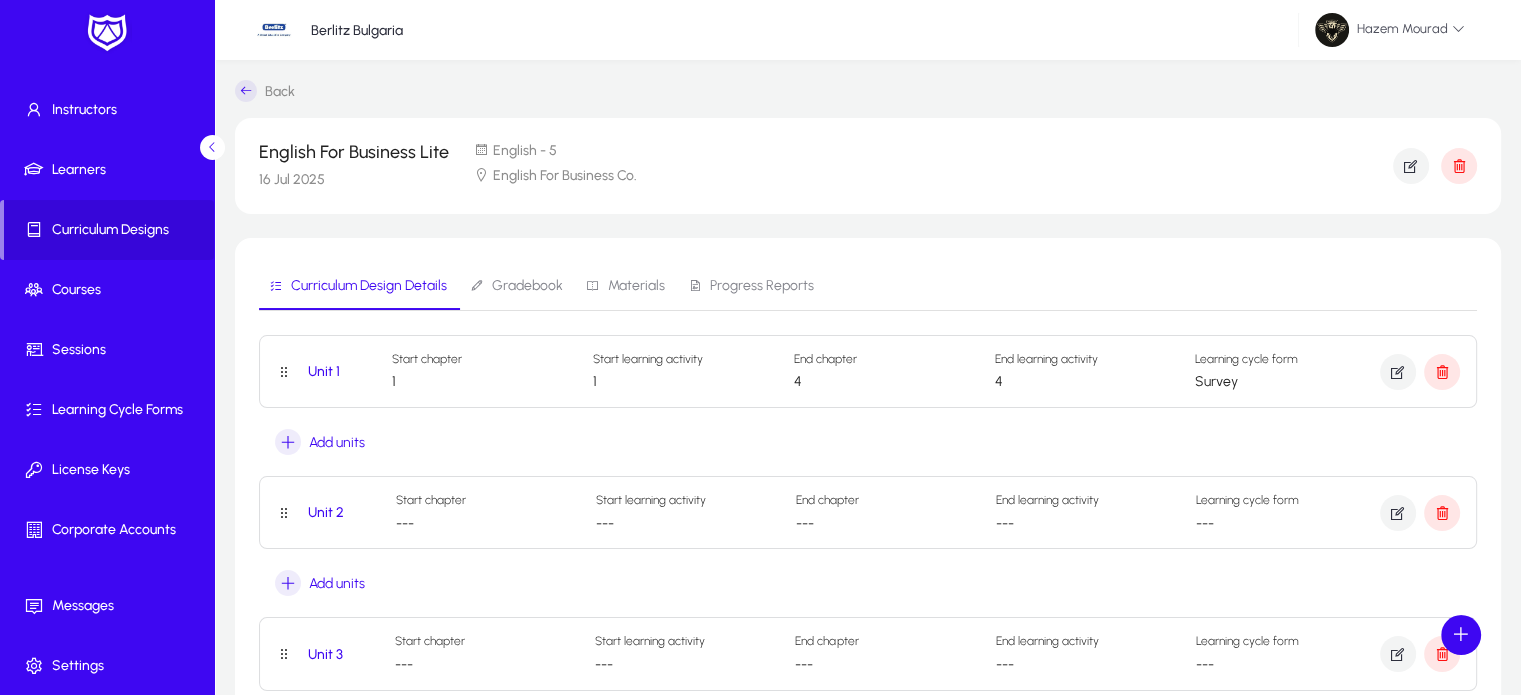 scroll, scrollTop: 11, scrollLeft: 0, axis: vertical 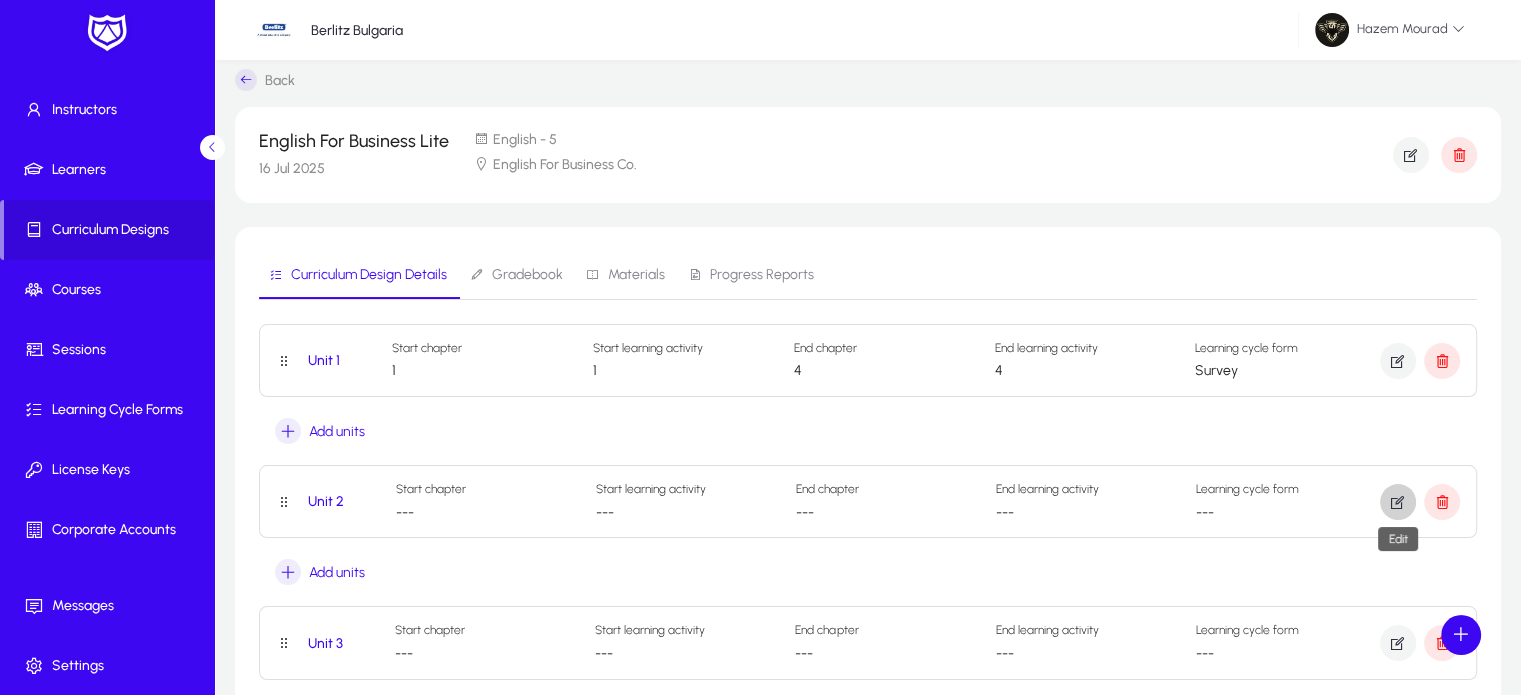 click at bounding box center [1398, 502] 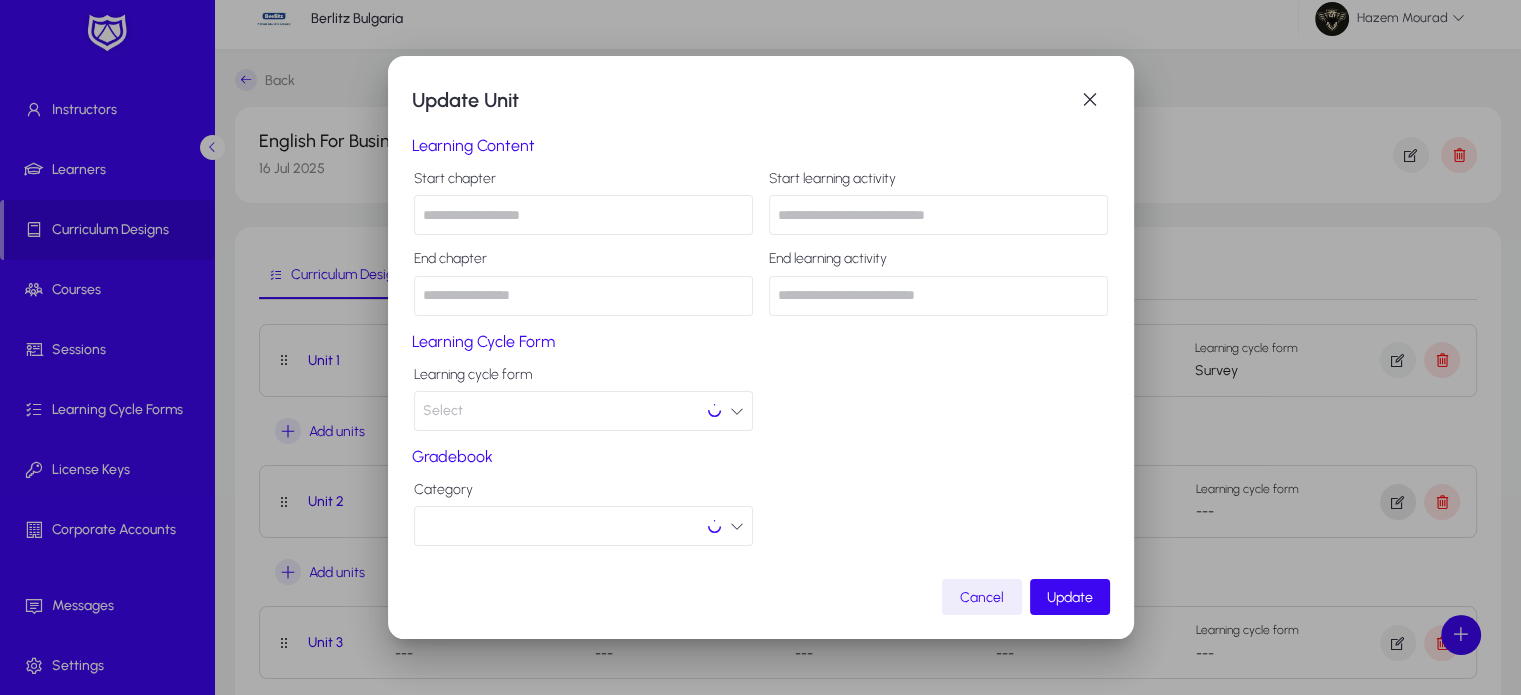 scroll, scrollTop: 0, scrollLeft: 0, axis: both 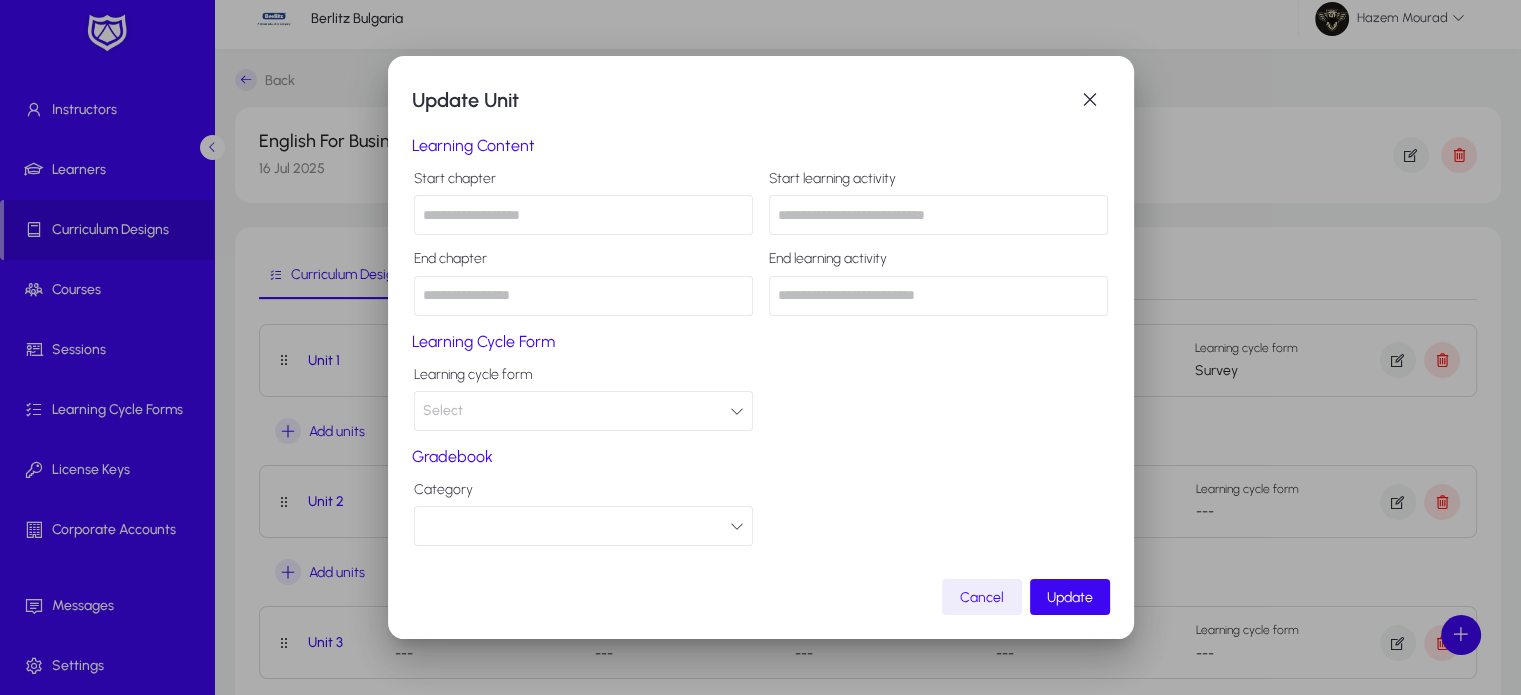 click at bounding box center [583, 215] 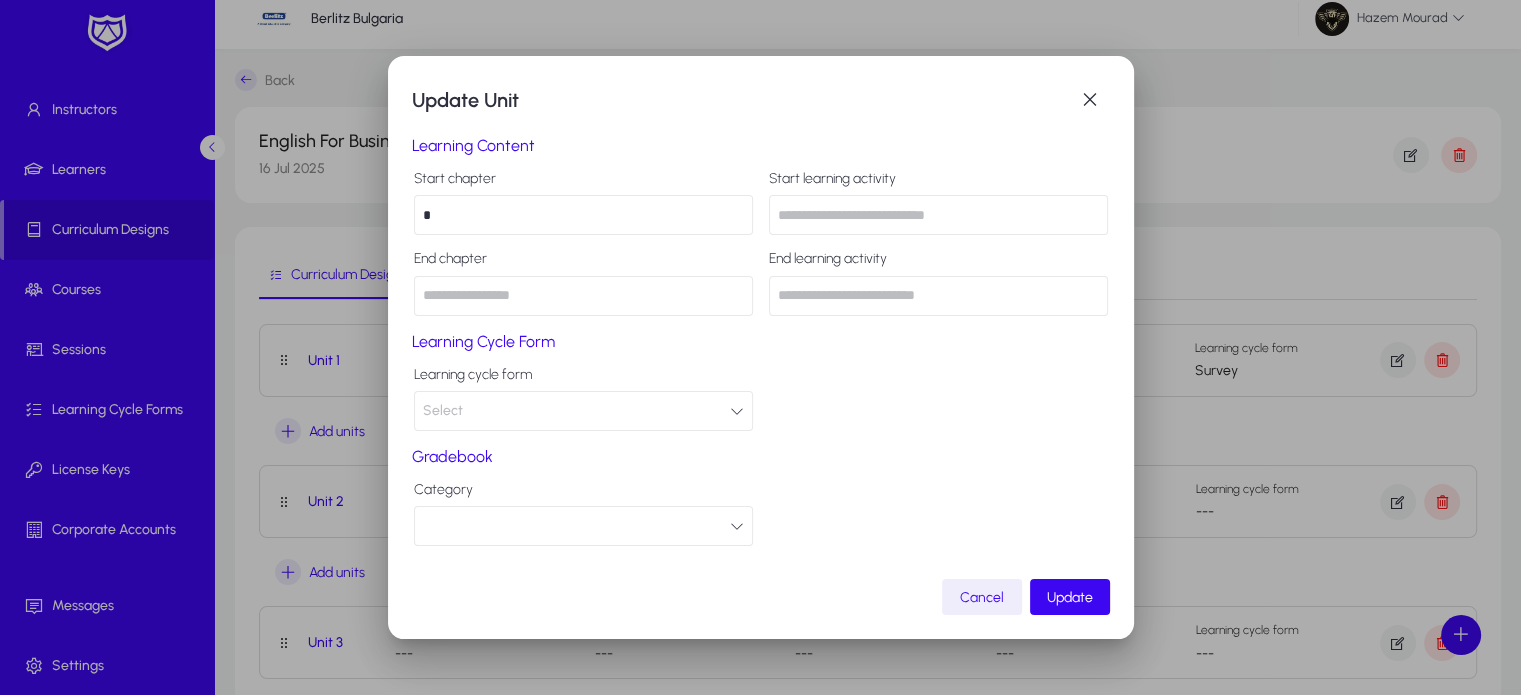 type on "*" 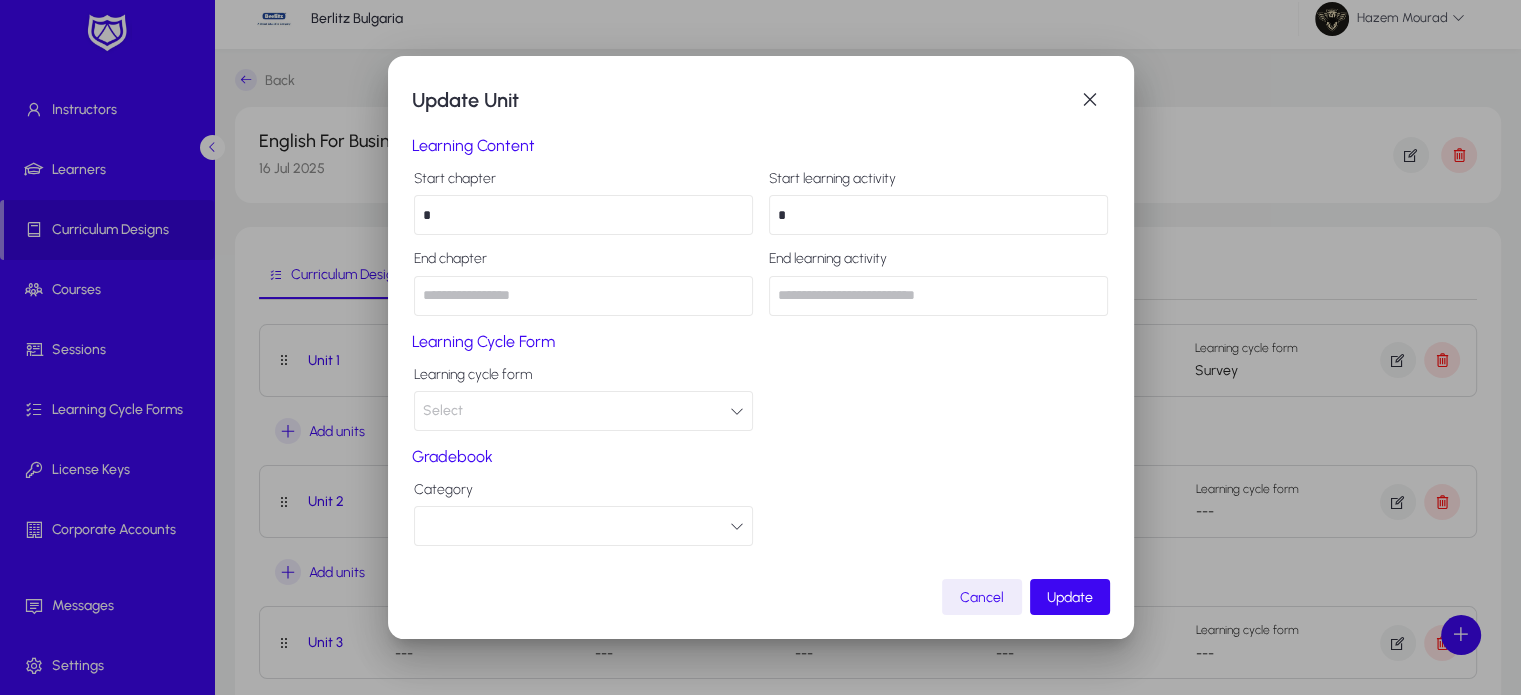 click on "*" at bounding box center [938, 215] 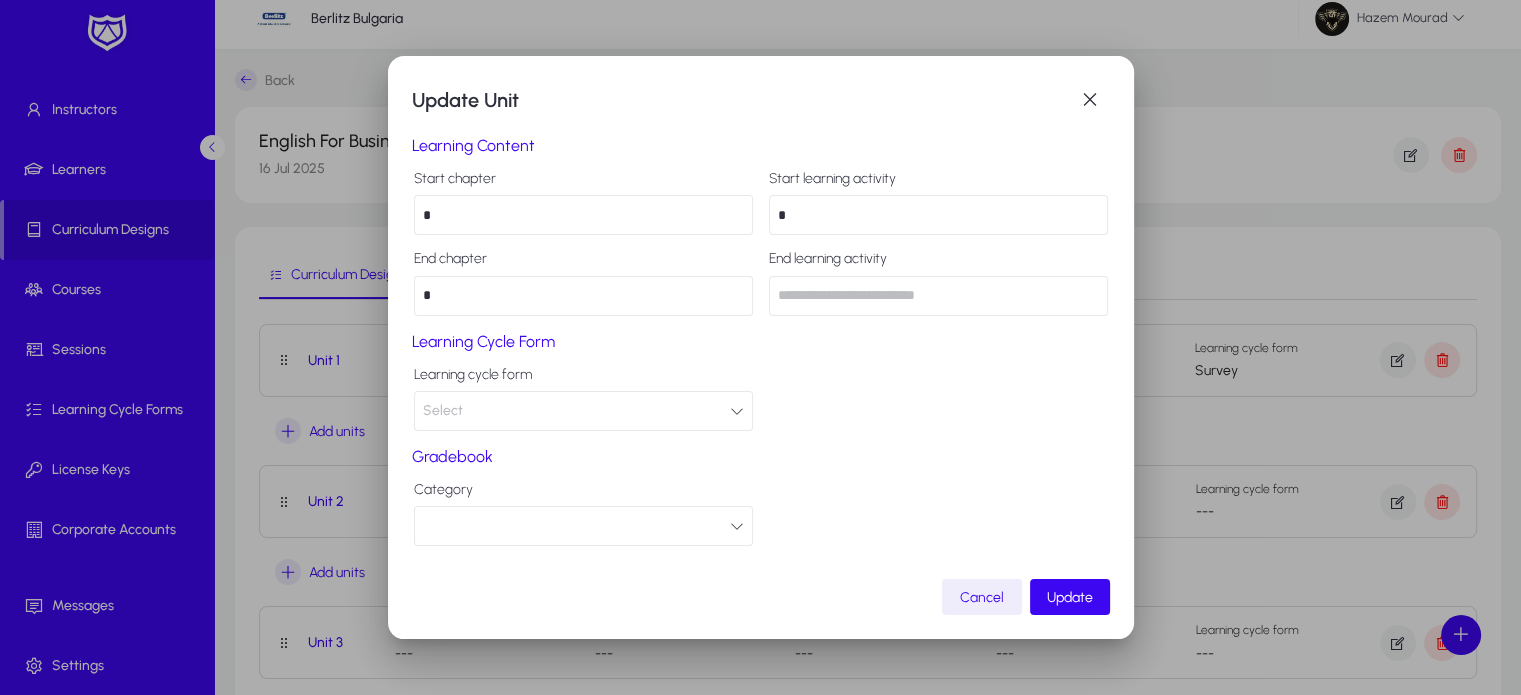 type on "*" 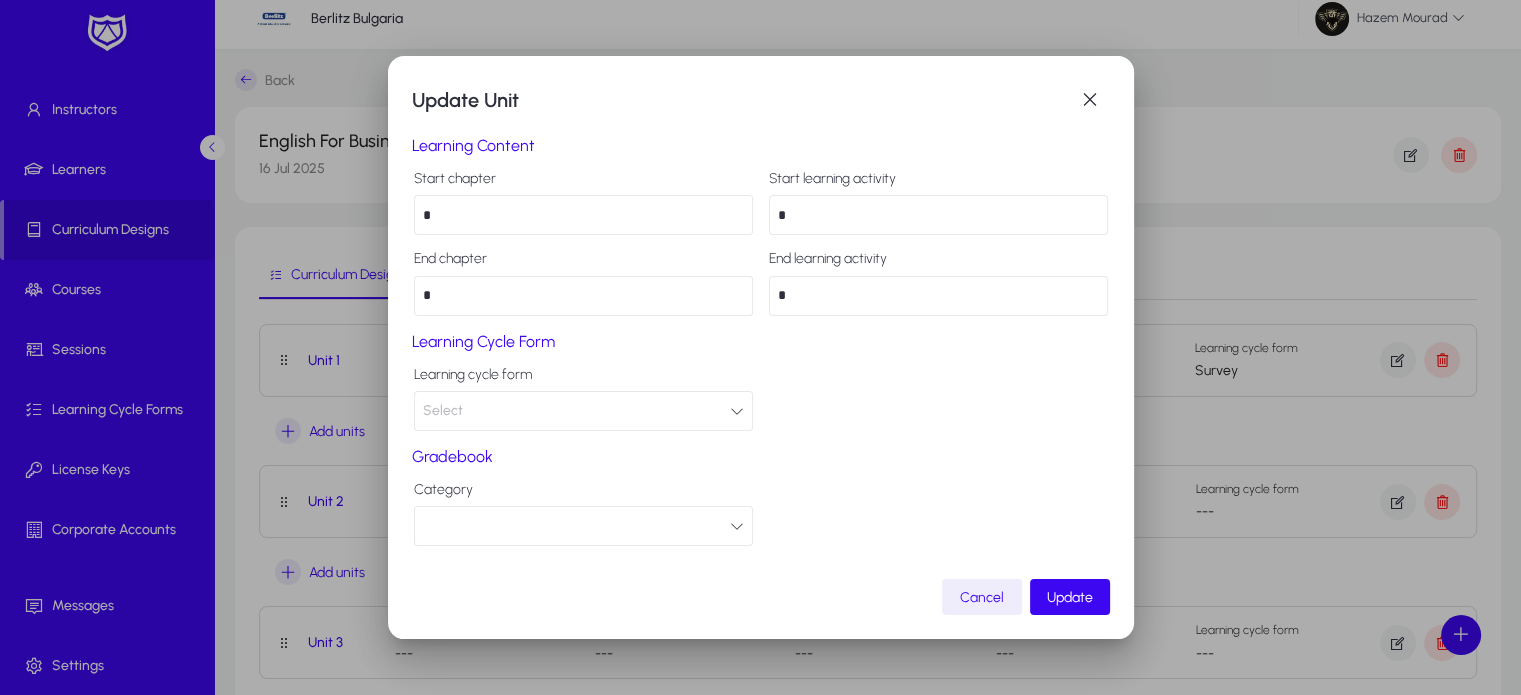 type on "*" 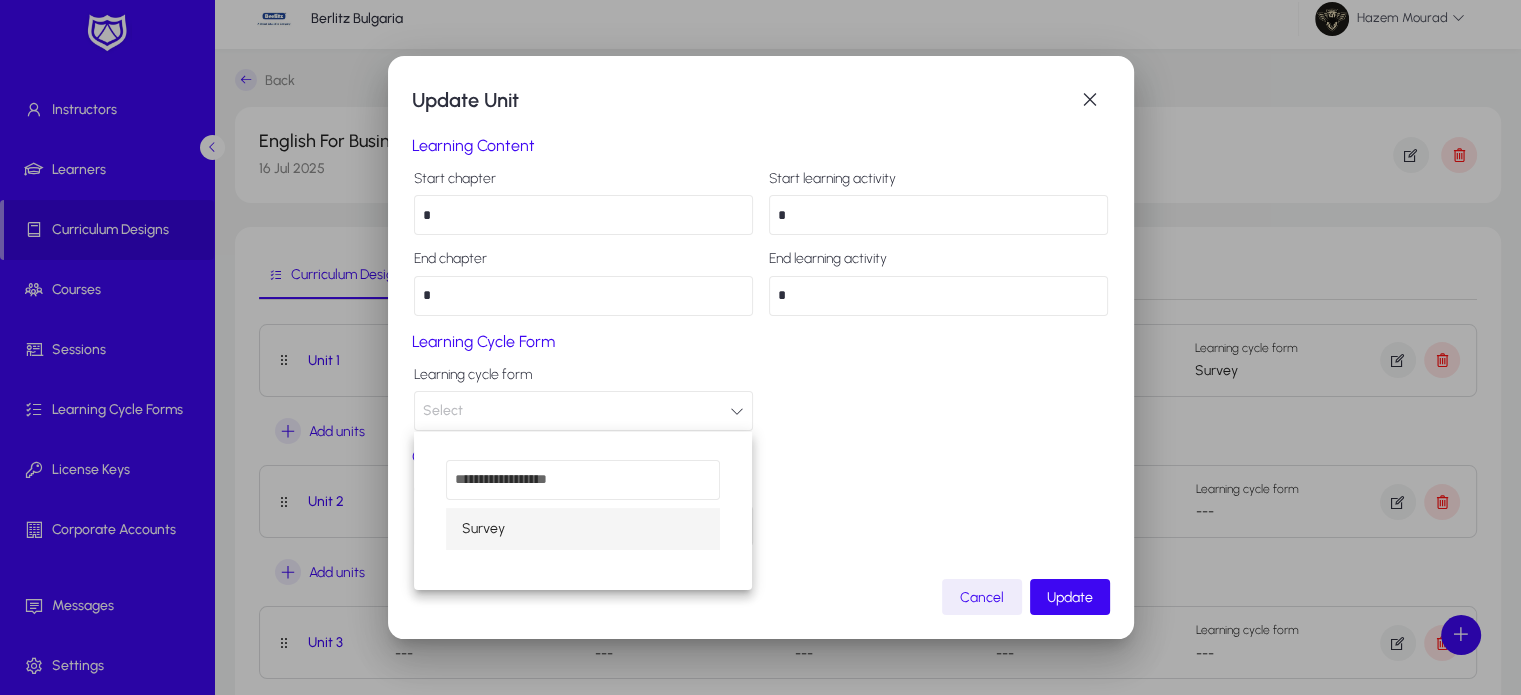 click on "Survey" at bounding box center (483, 529) 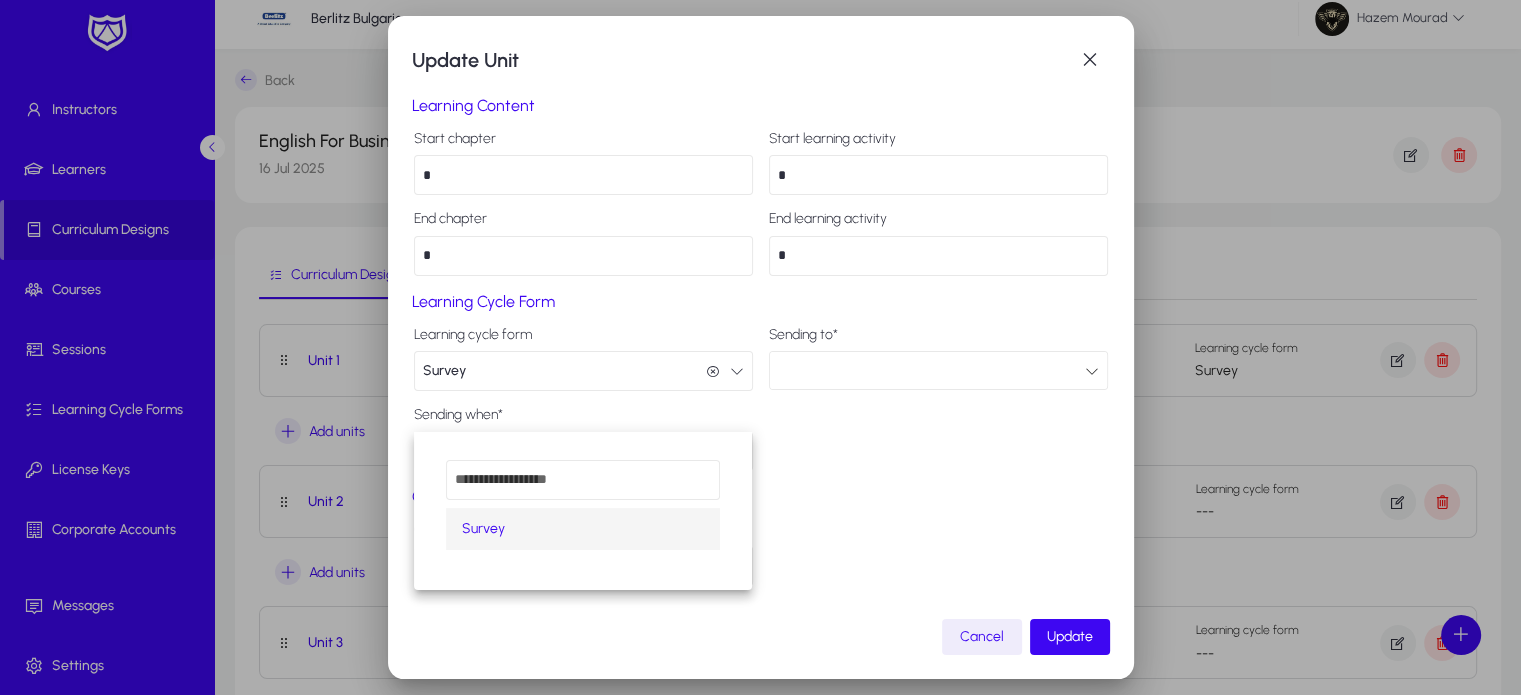 scroll, scrollTop: 0, scrollLeft: 0, axis: both 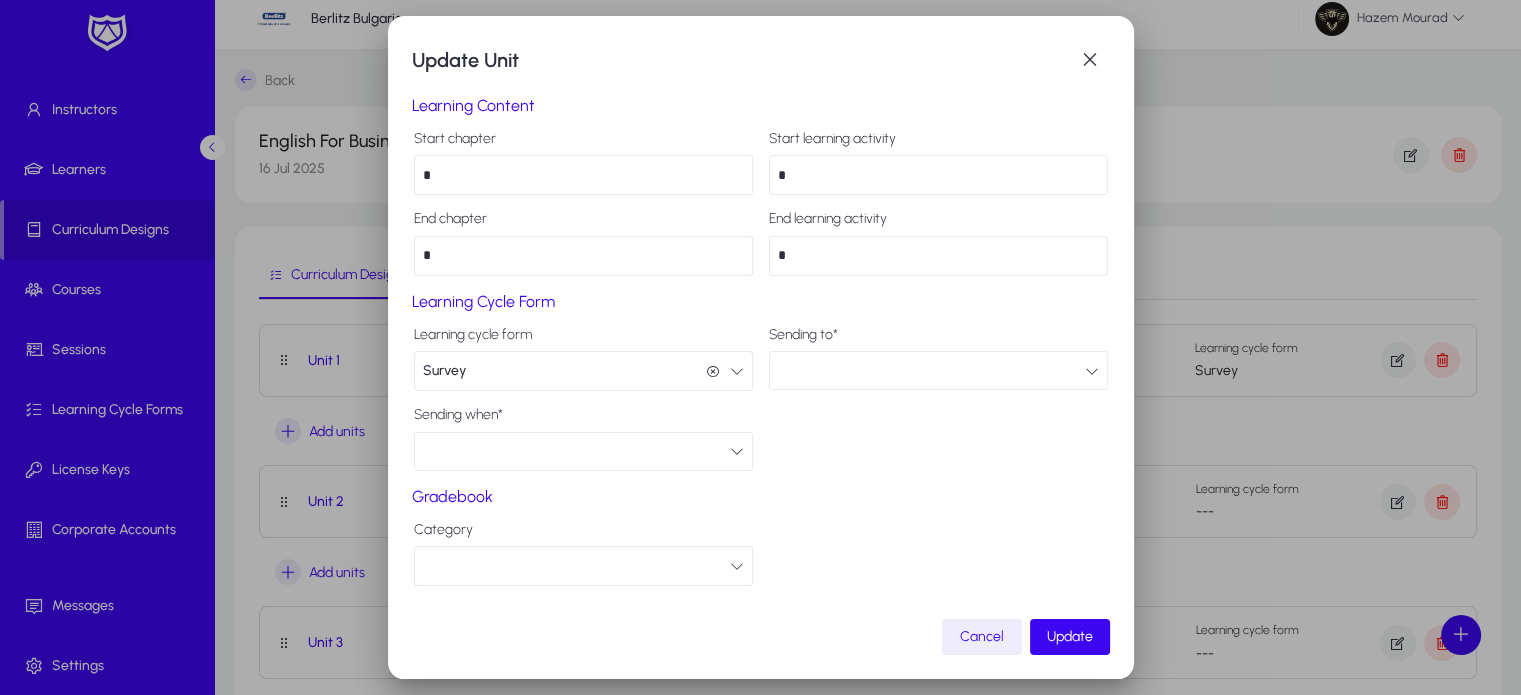 click at bounding box center (931, 371) 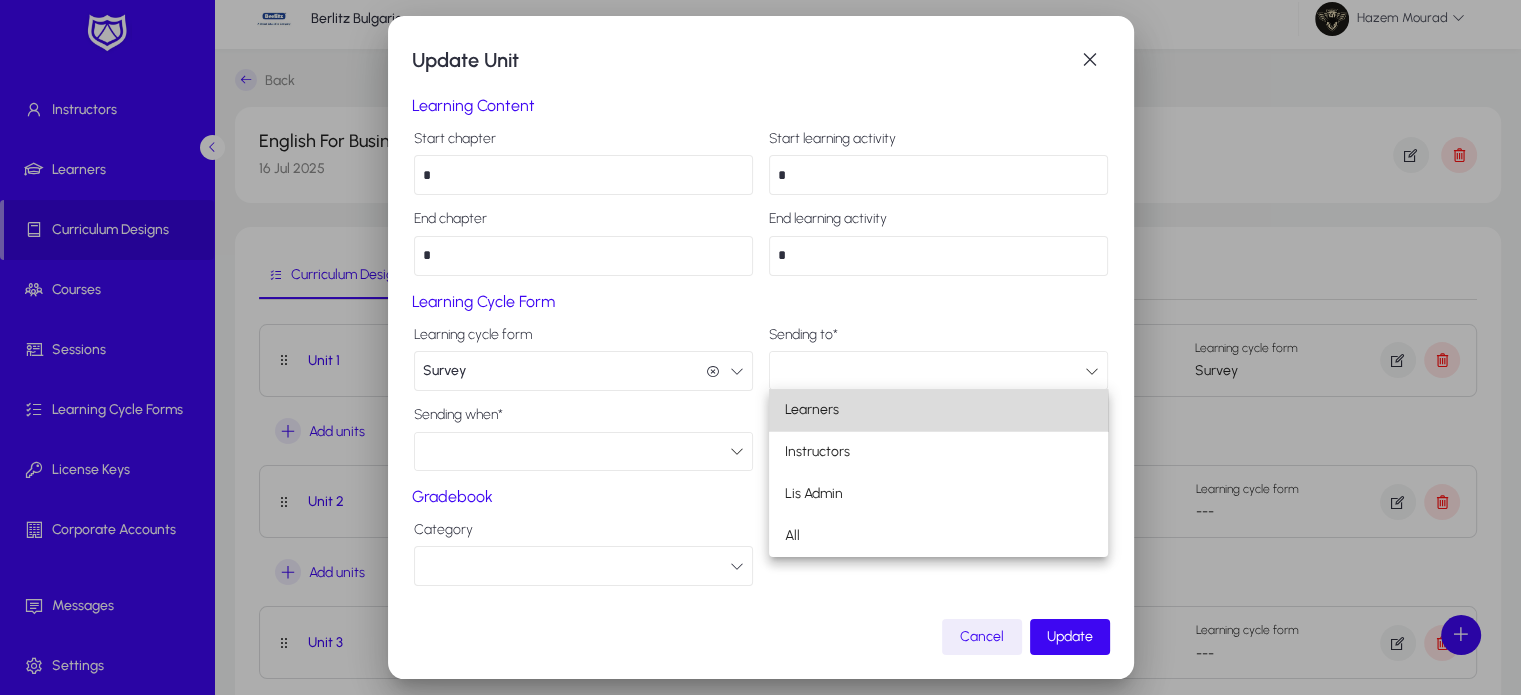 click on "Learners" at bounding box center (812, 410) 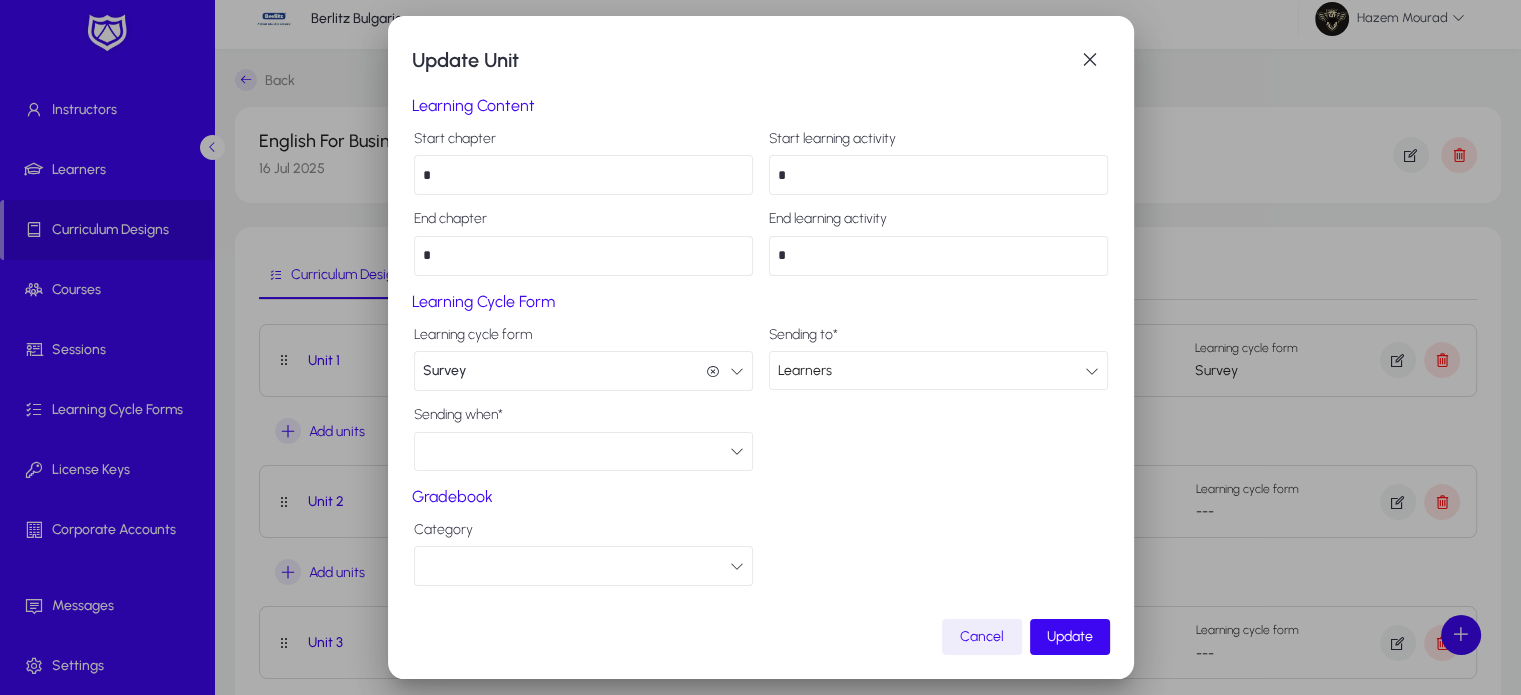 click at bounding box center (583, 451) 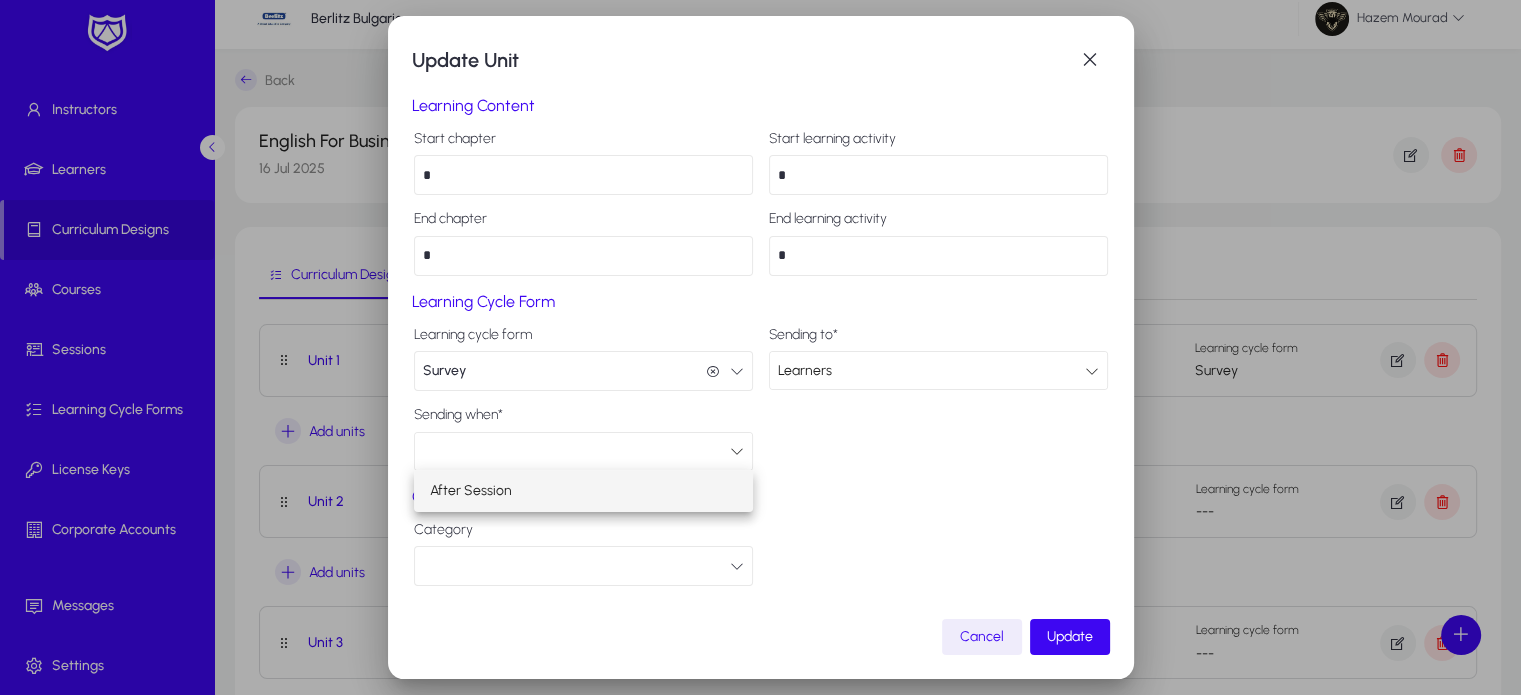 click on "After Session" at bounding box center [471, 491] 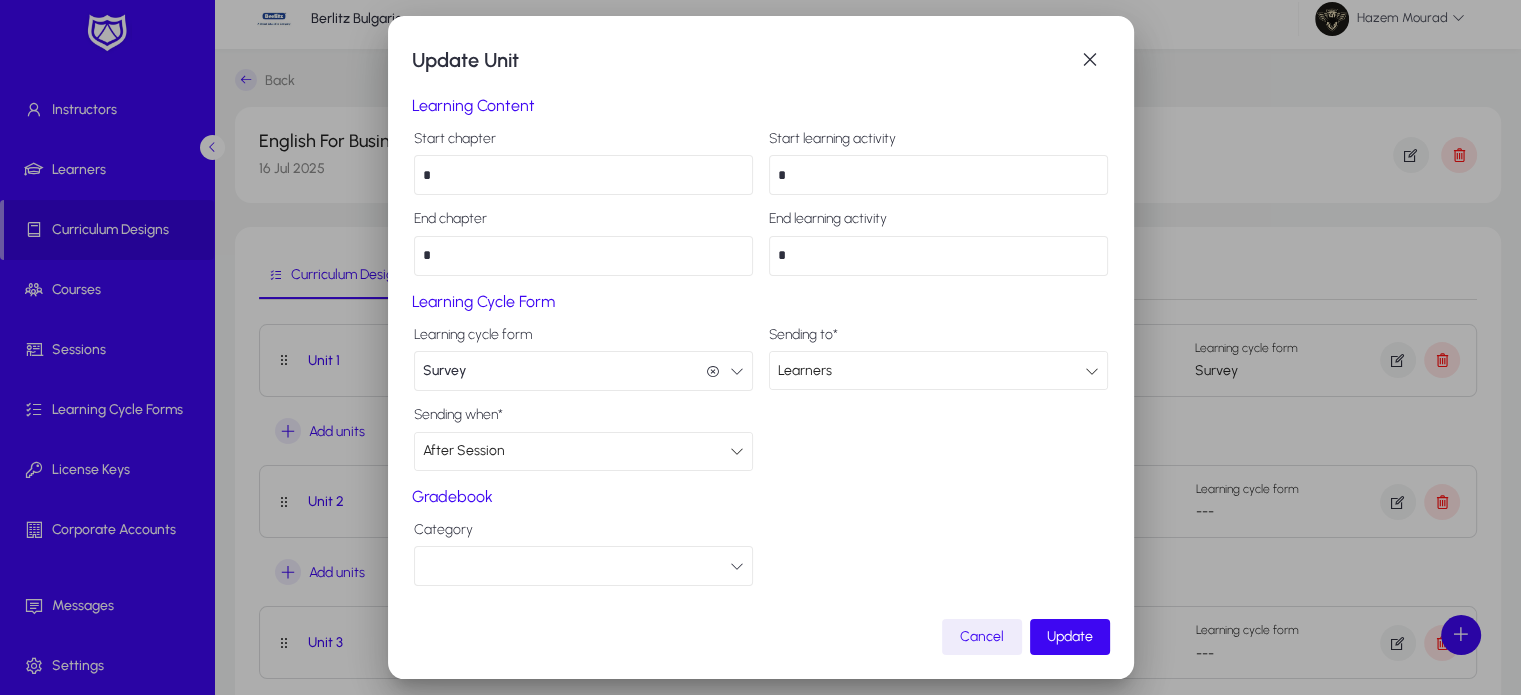 drag, startPoint x: 505, startPoint y: 543, endPoint x: 484, endPoint y: 584, distance: 46.06517 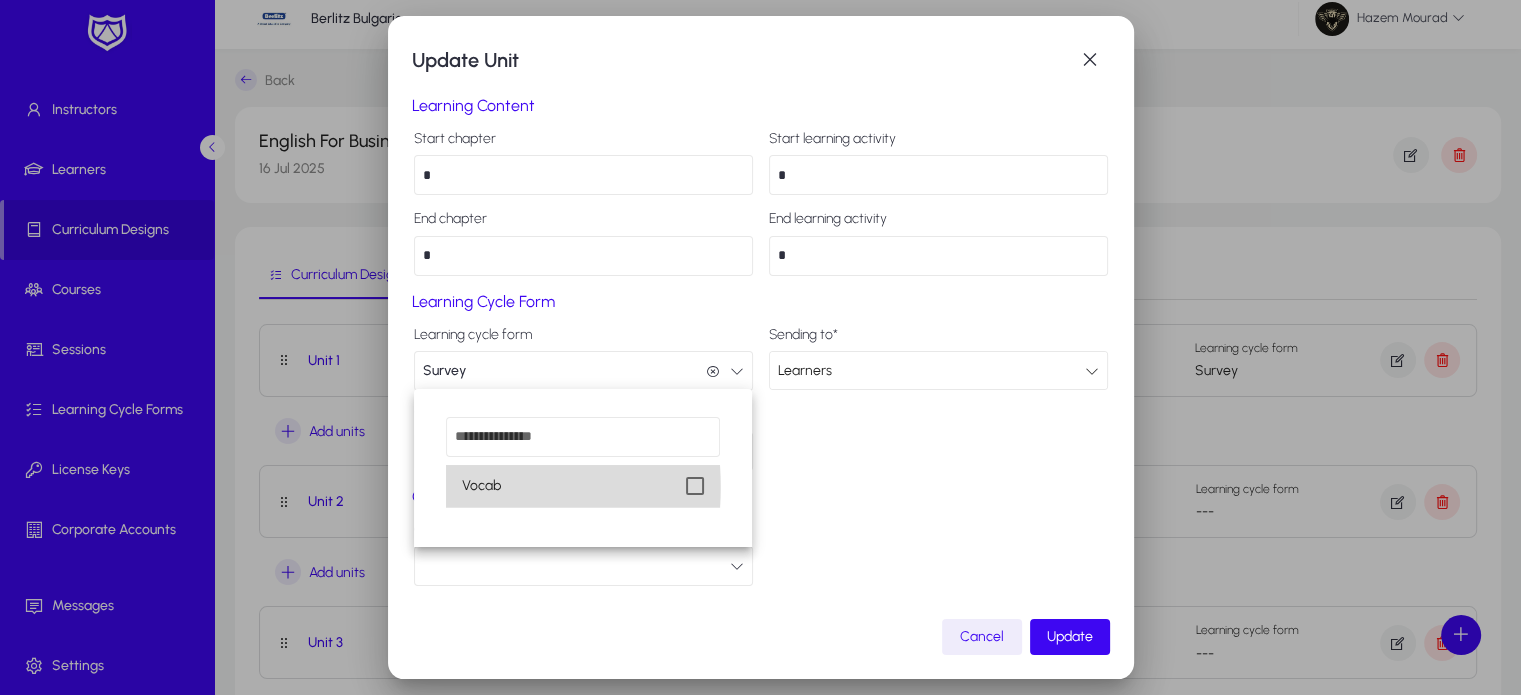 click on "Vocab" at bounding box center (582, 486) 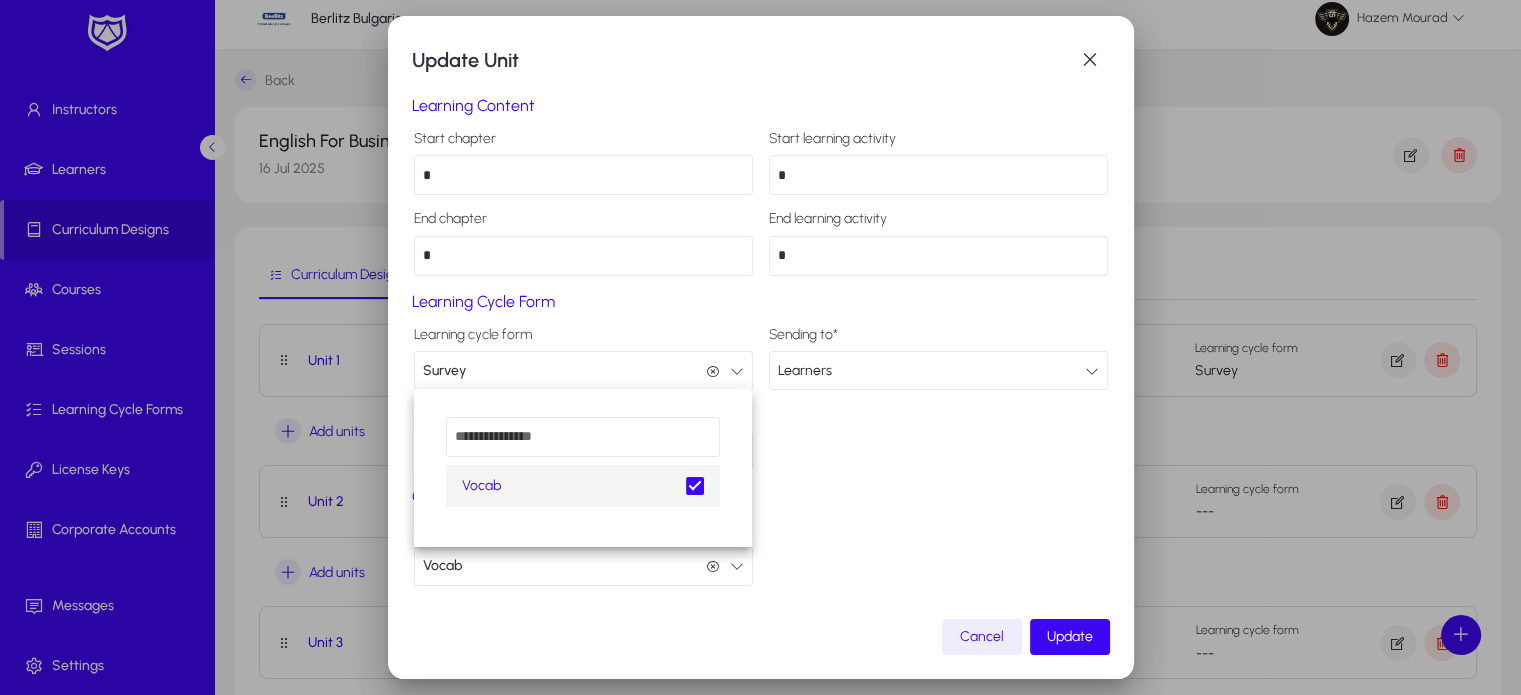 scroll, scrollTop: 0, scrollLeft: 0, axis: both 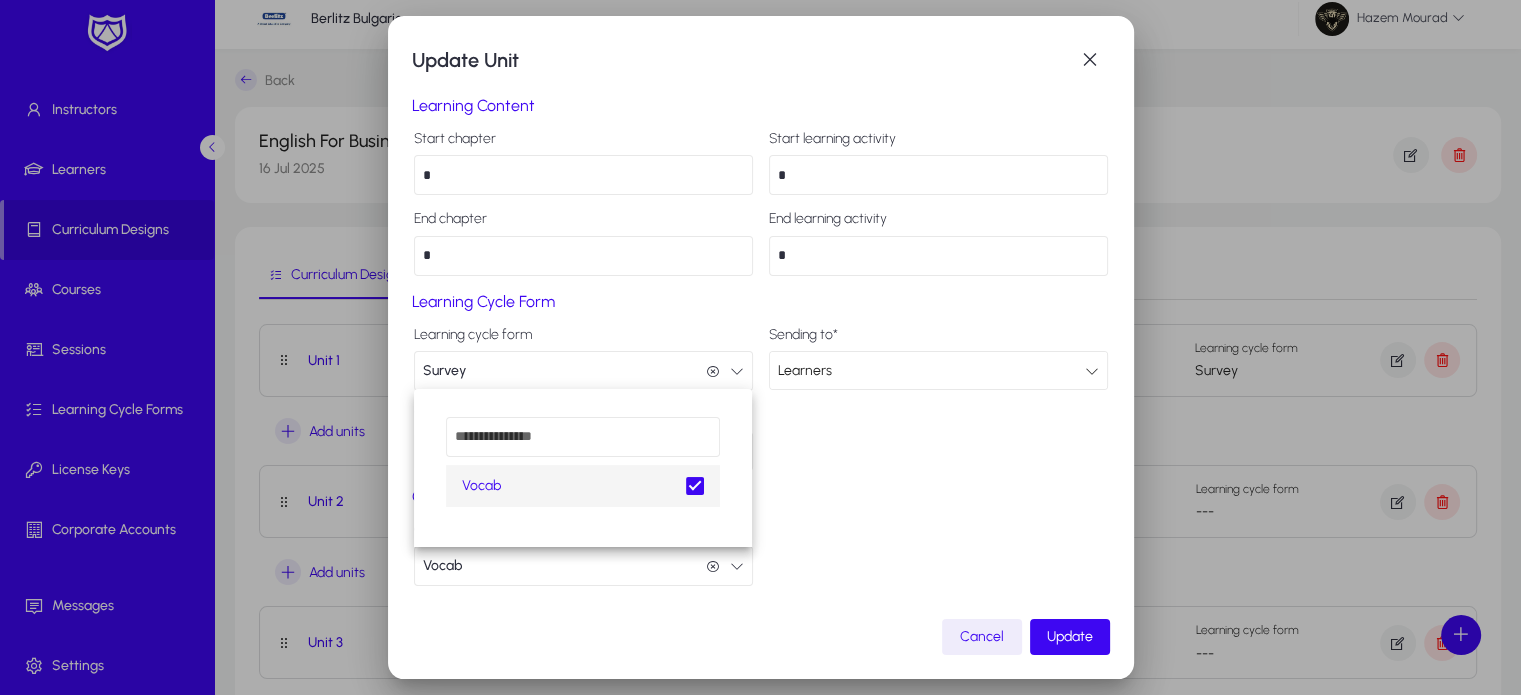 click at bounding box center (760, 347) 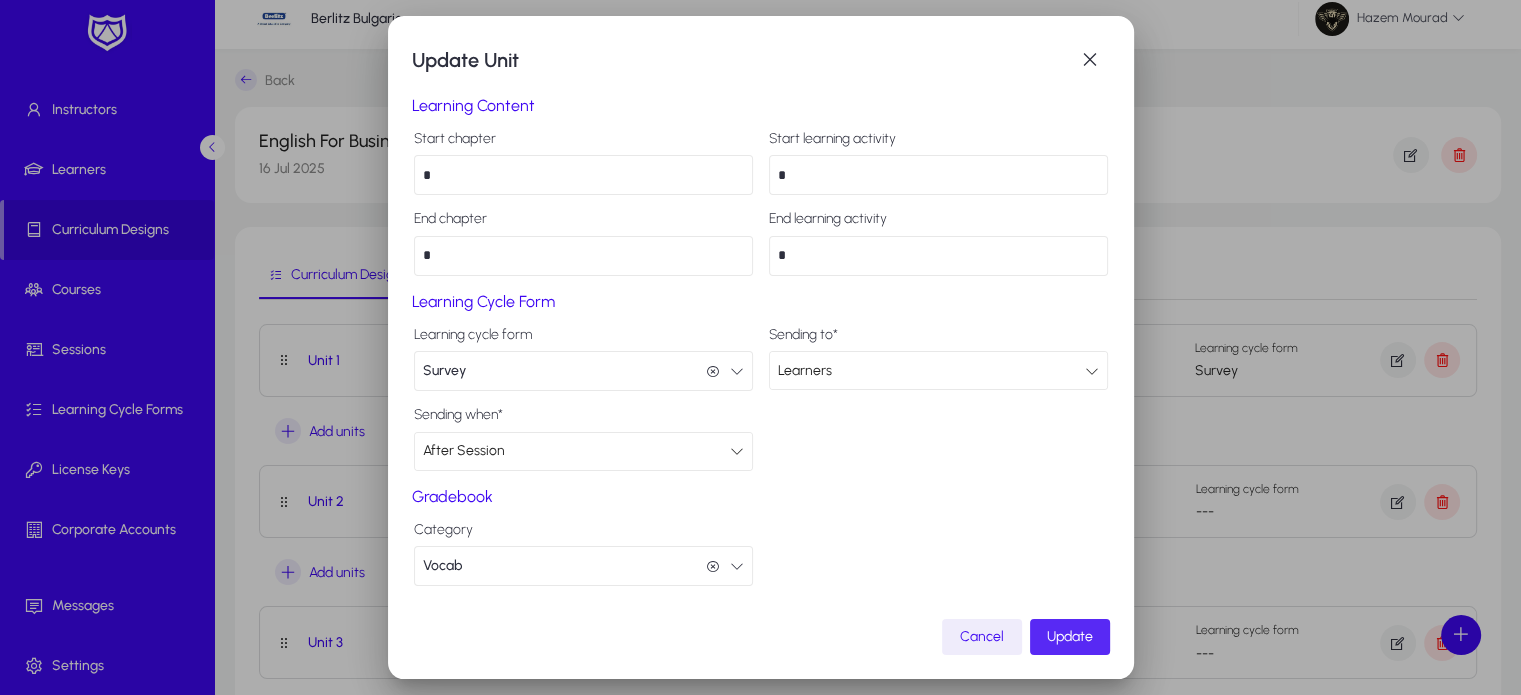 click on "Update" 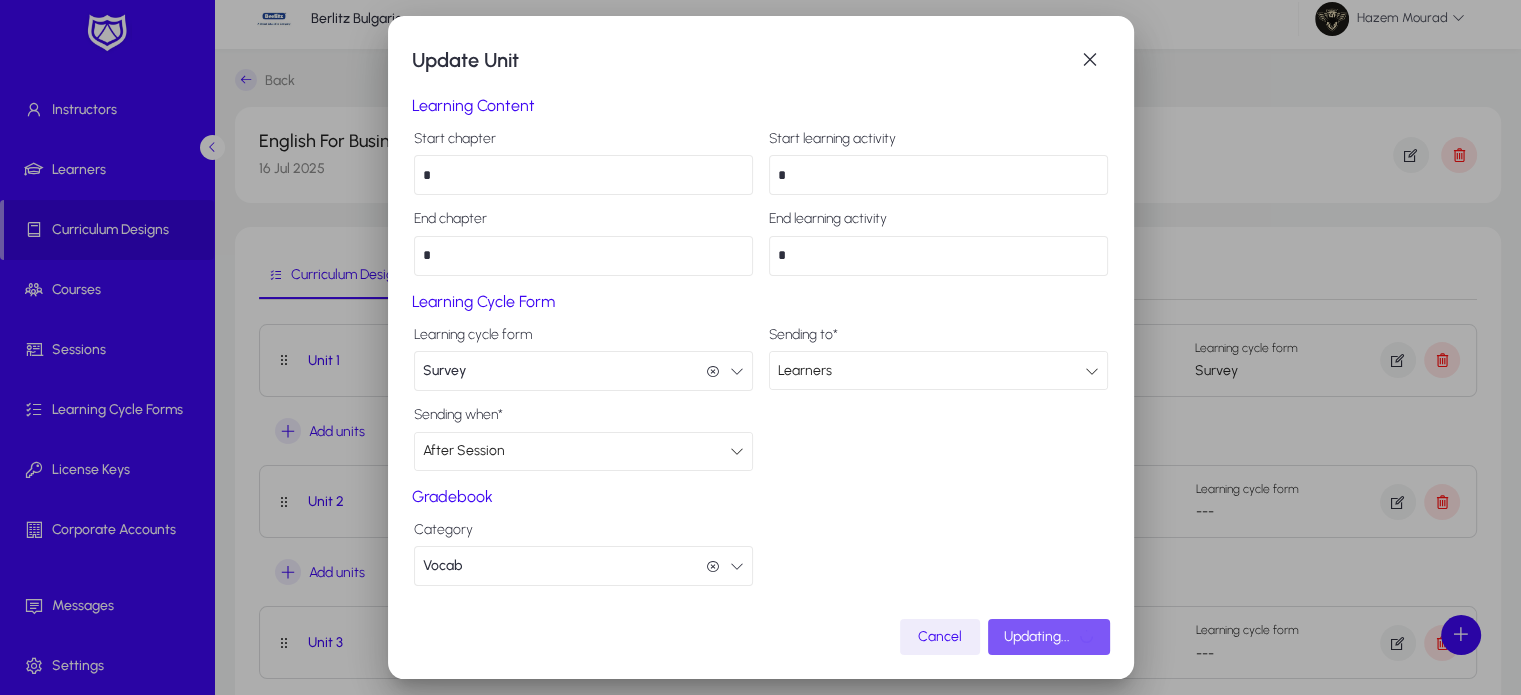 scroll, scrollTop: 11, scrollLeft: 0, axis: vertical 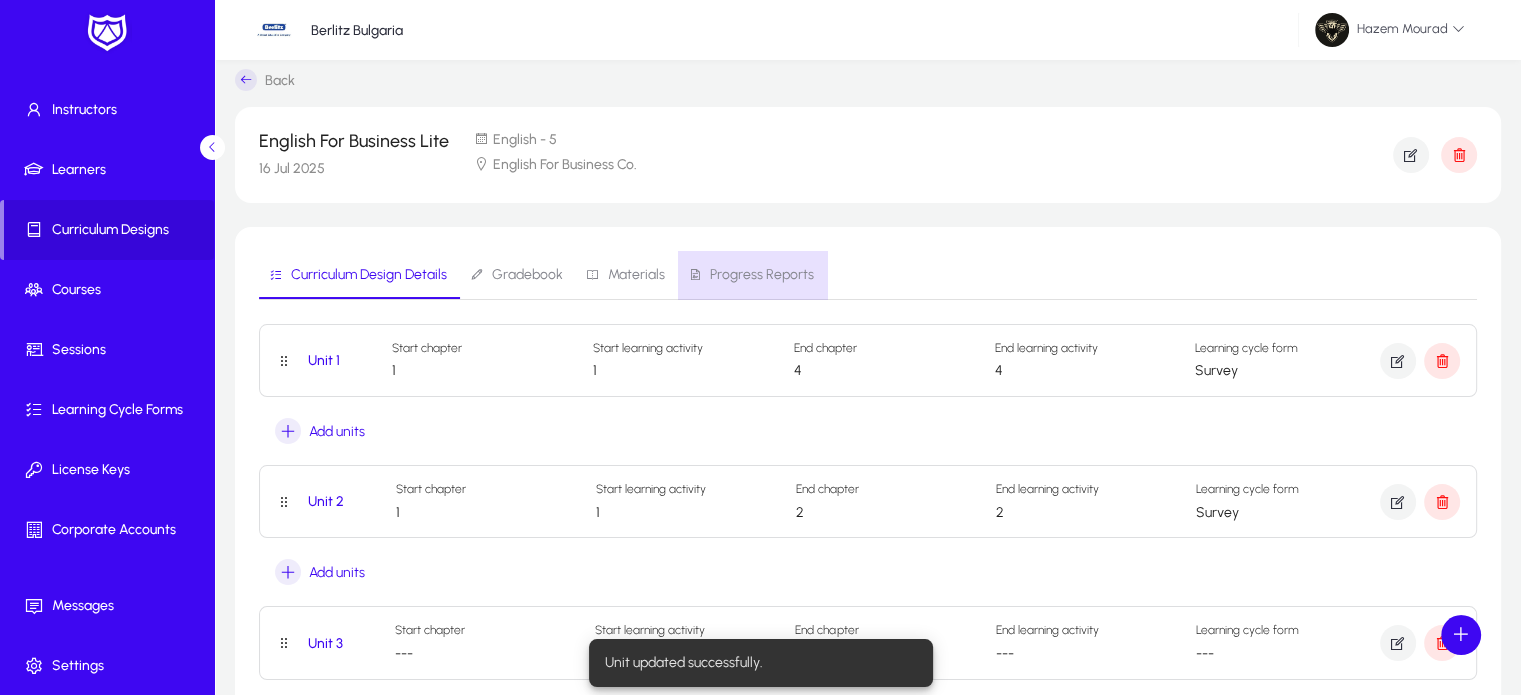 click on "Progress Reports" at bounding box center (762, 275) 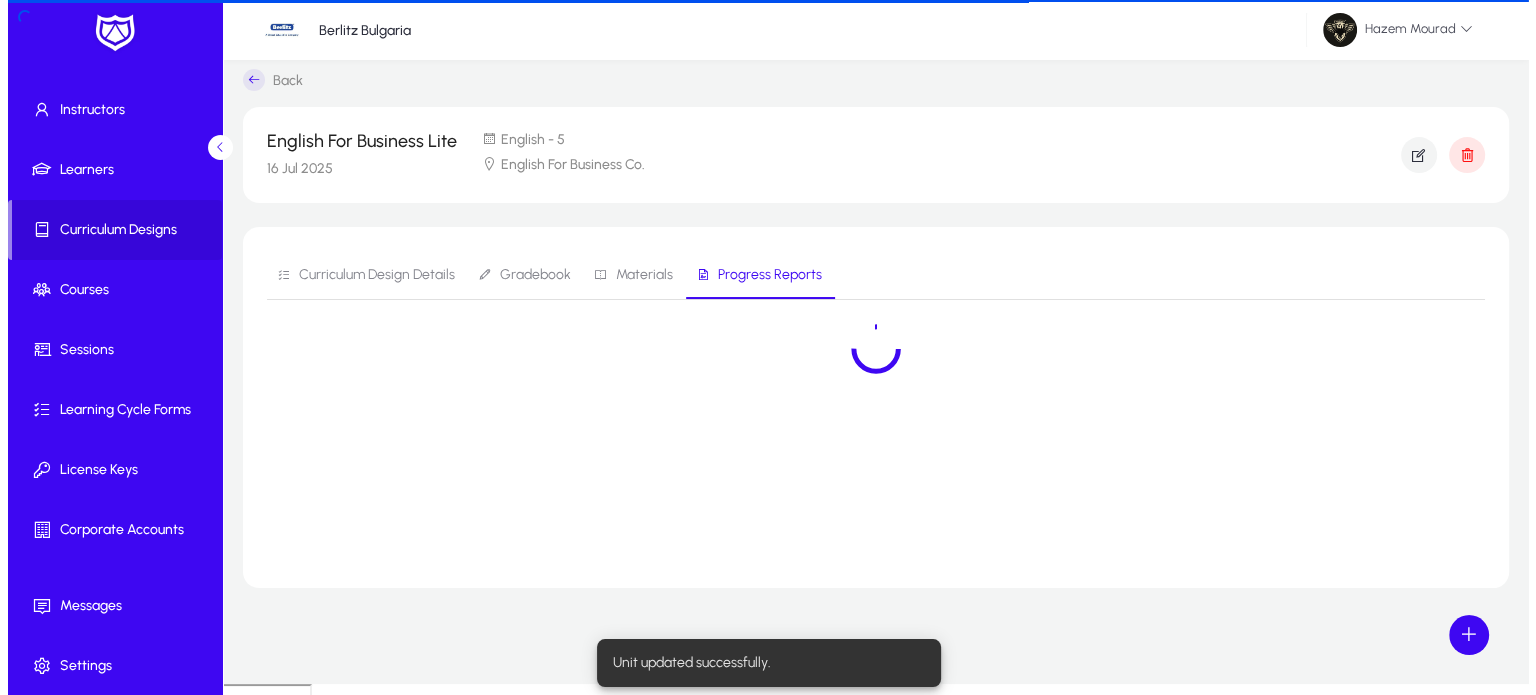 scroll, scrollTop: 0, scrollLeft: 0, axis: both 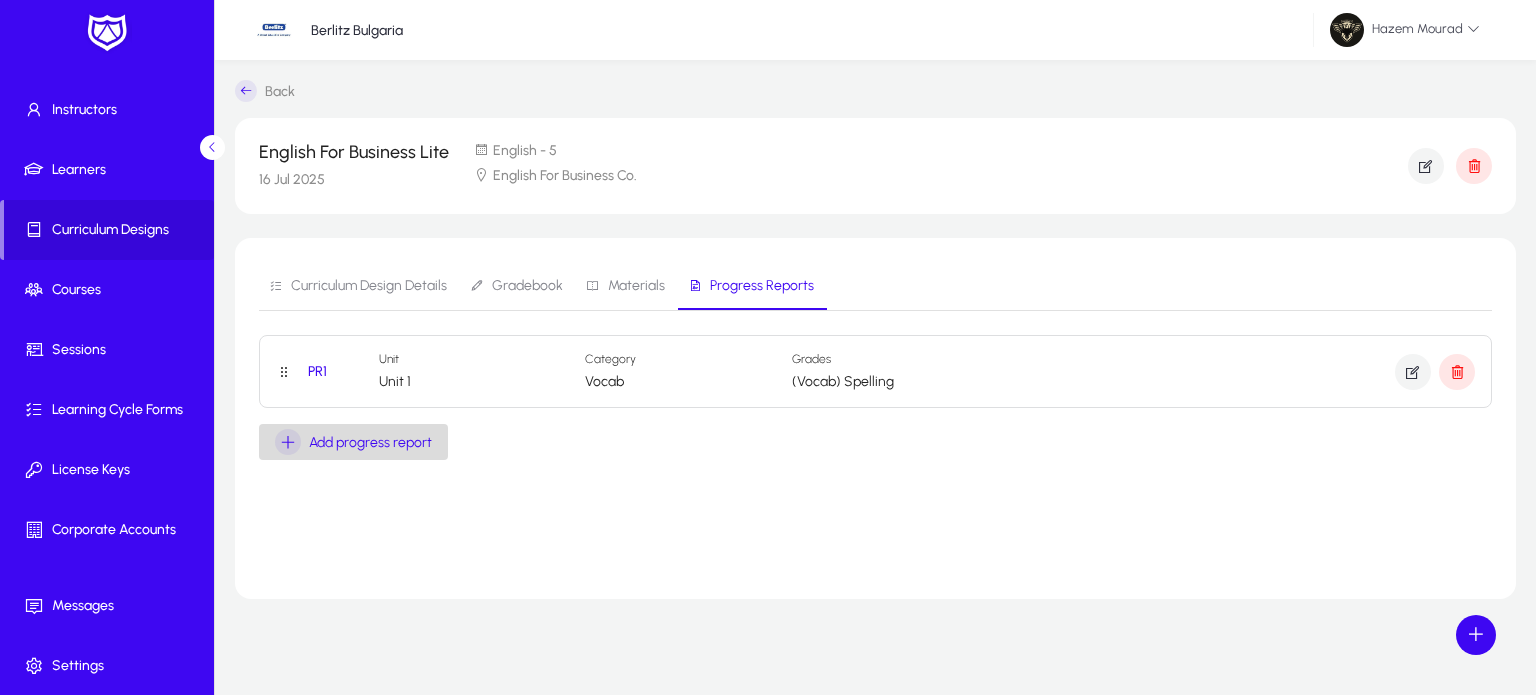 click at bounding box center (288, 442) 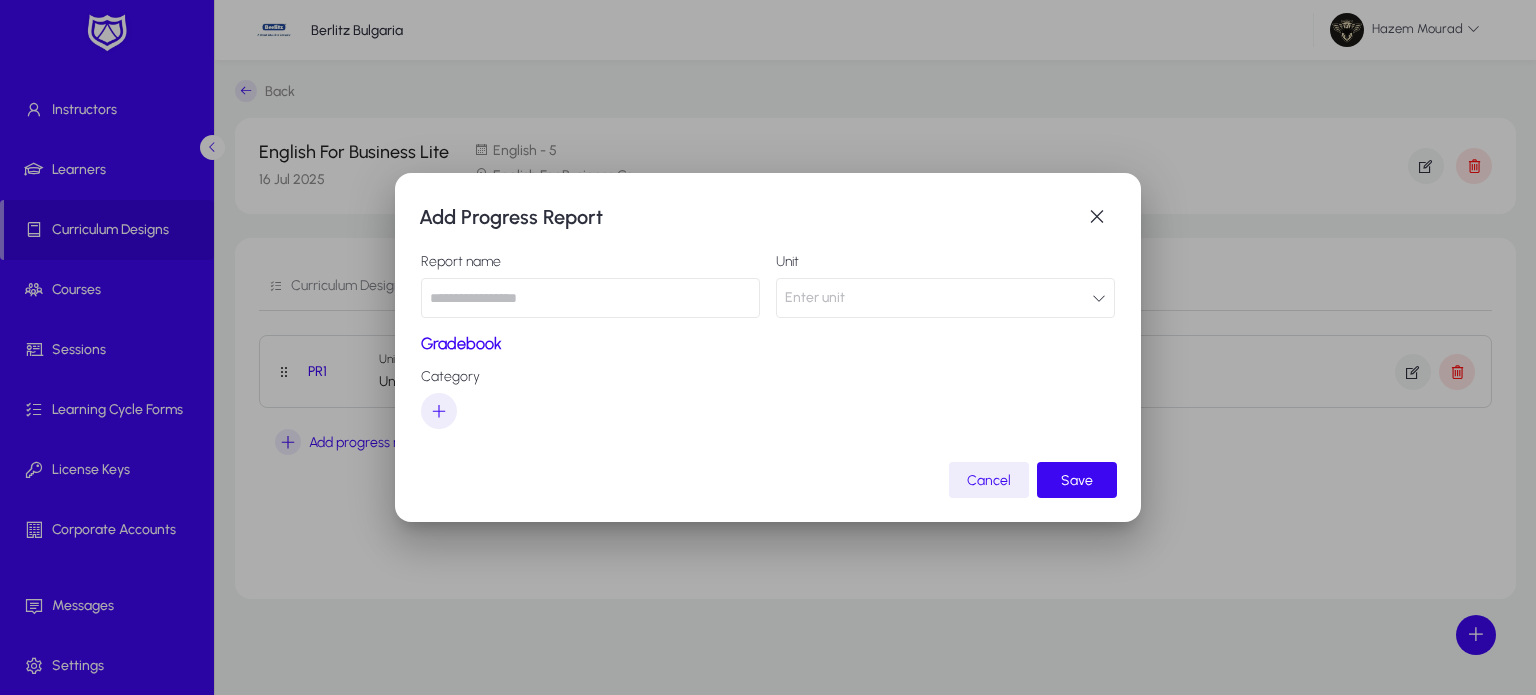 click at bounding box center (590, 298) 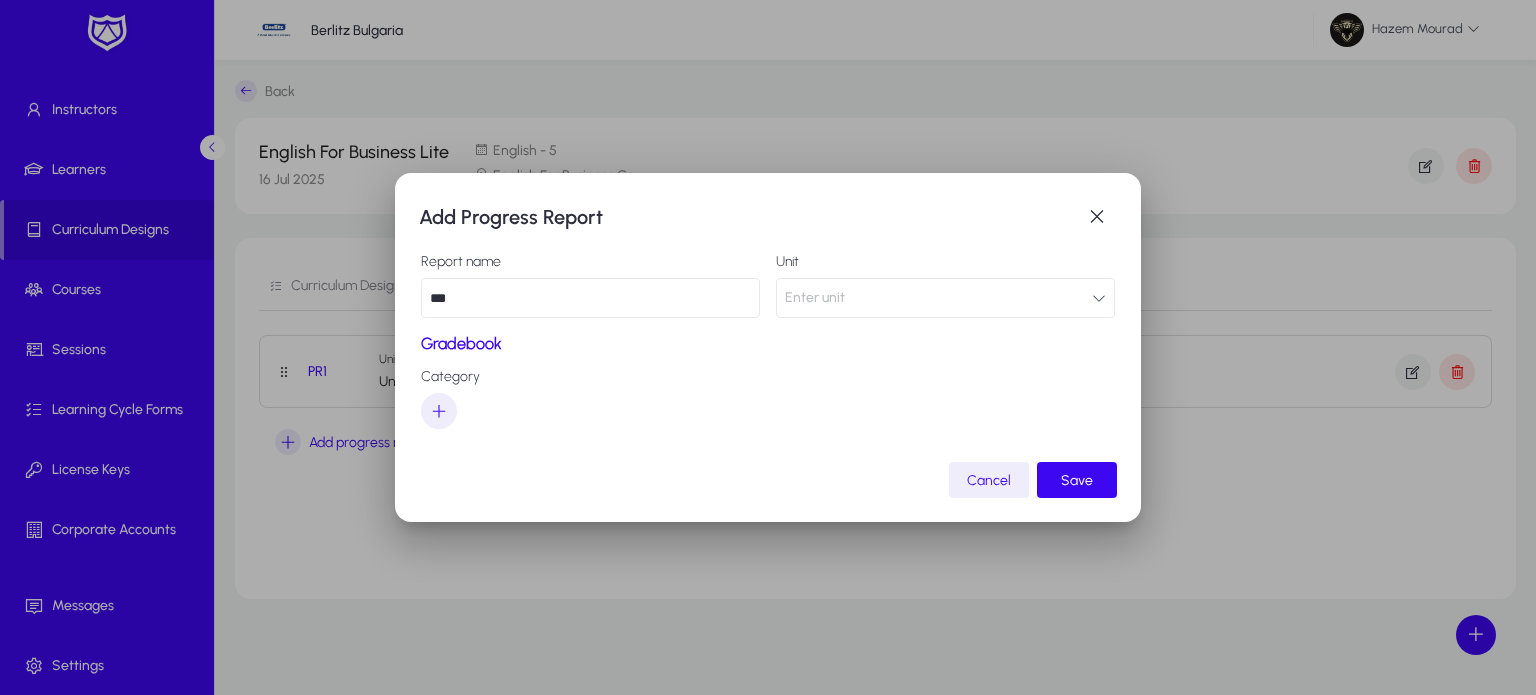 type on "***" 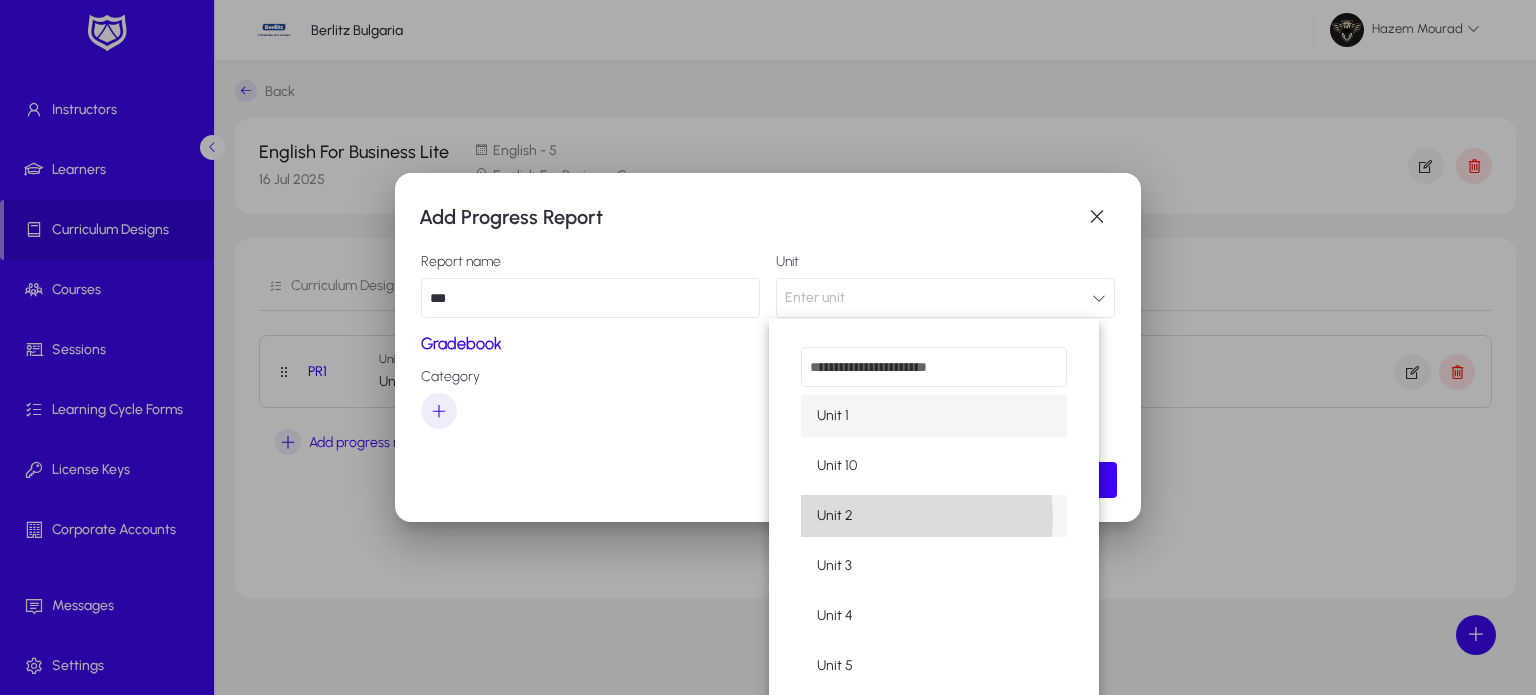 click on "Unit 2" at bounding box center (934, 516) 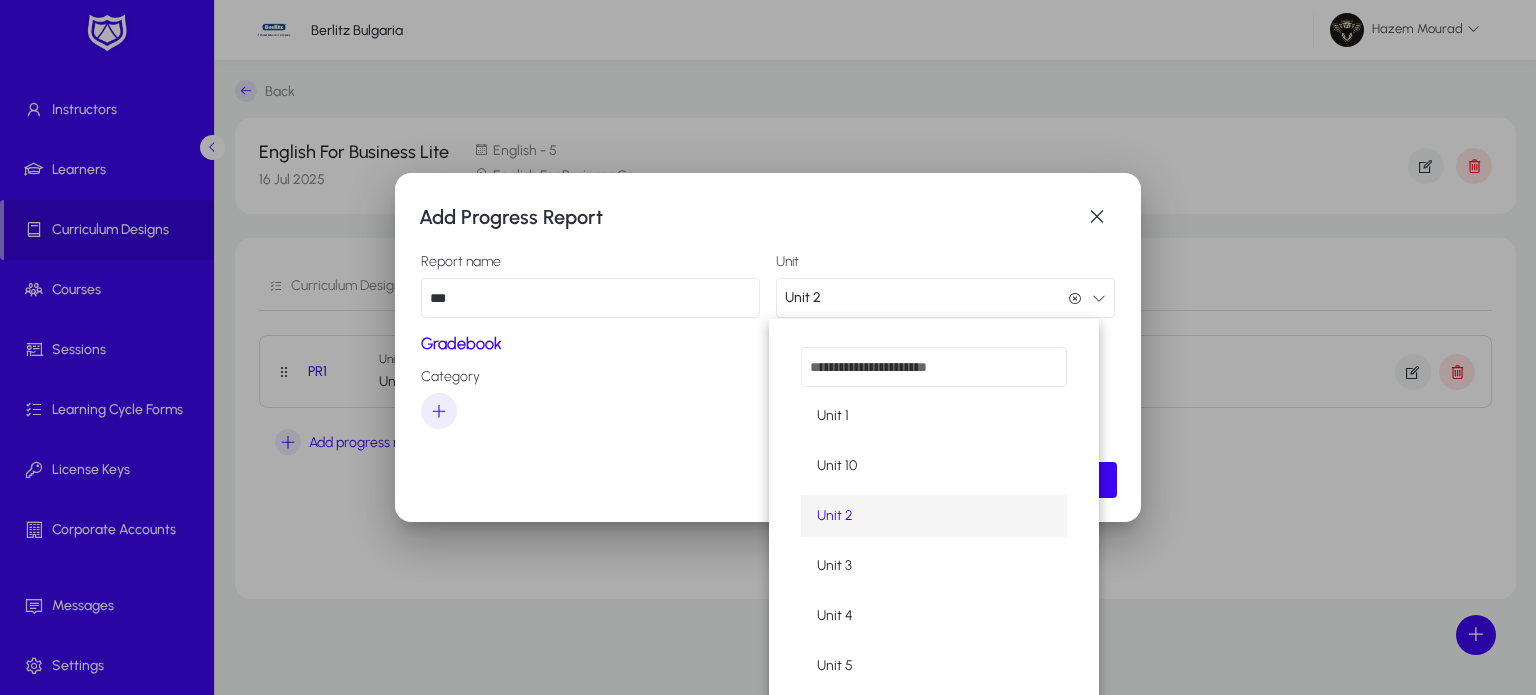 scroll, scrollTop: 0, scrollLeft: 0, axis: both 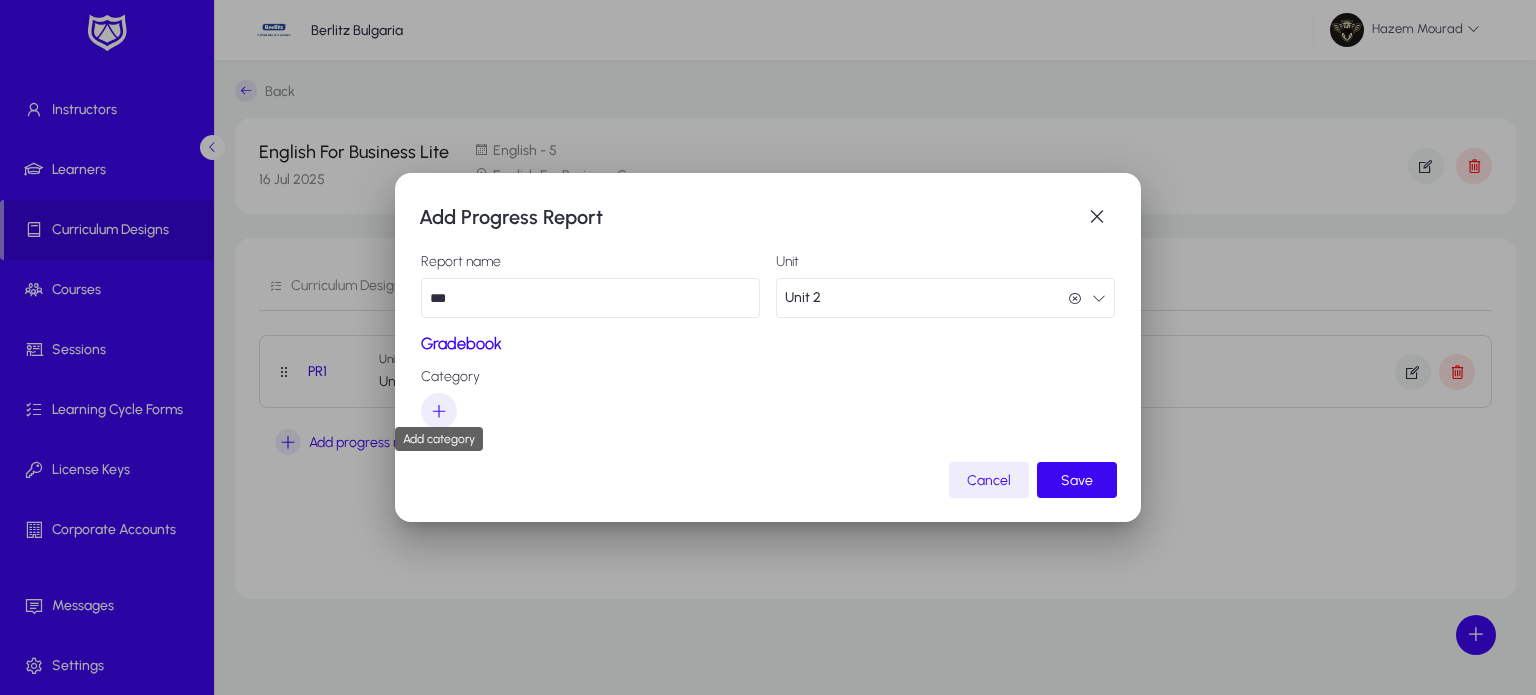 click at bounding box center [439, 411] 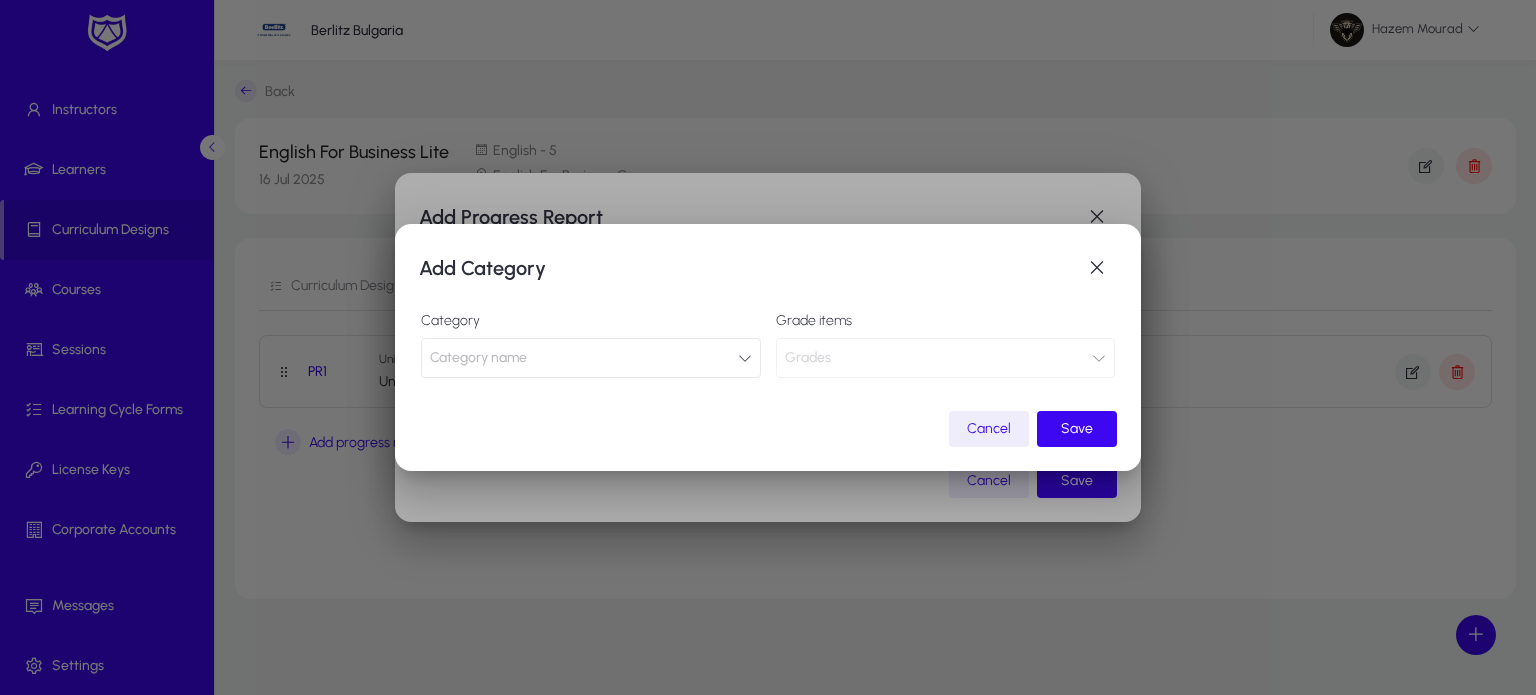 click on "Category name" at bounding box center [591, 358] 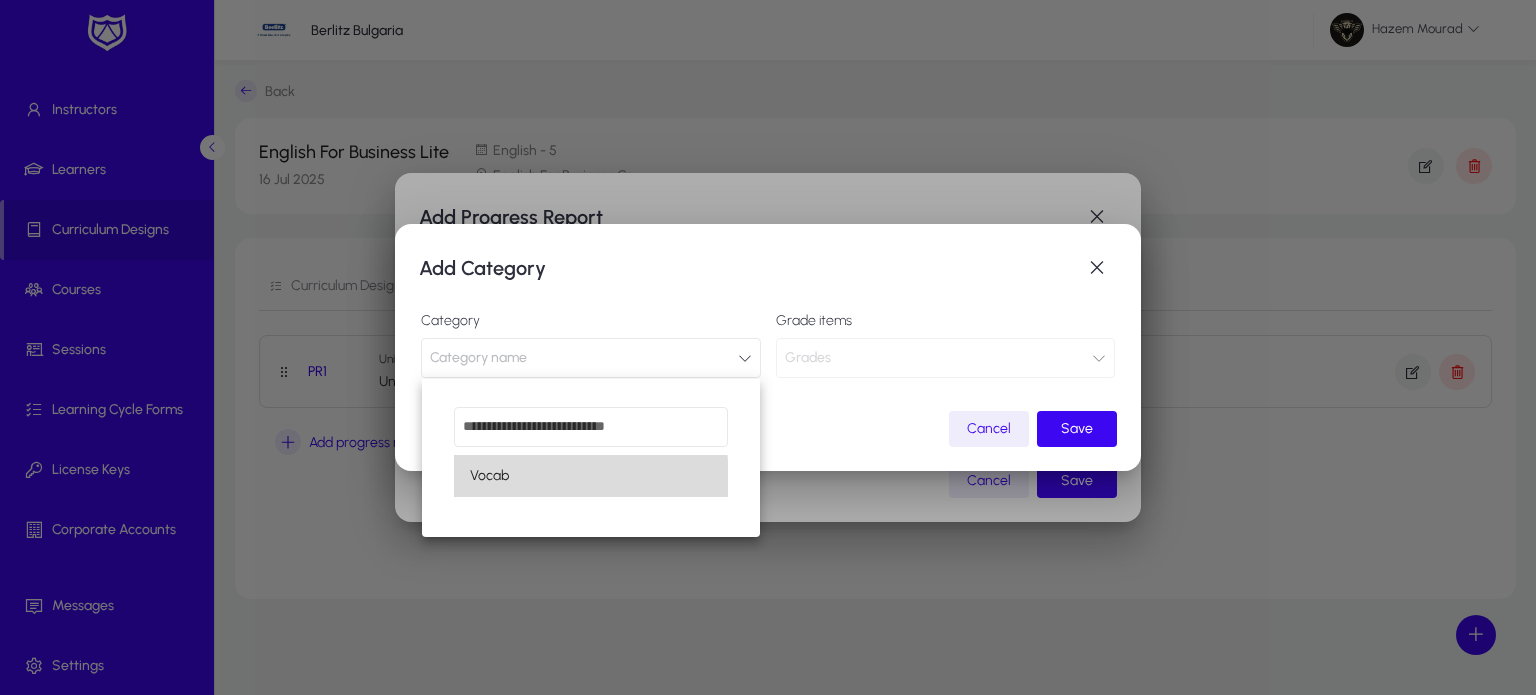 click on "Vocab" at bounding box center [591, 476] 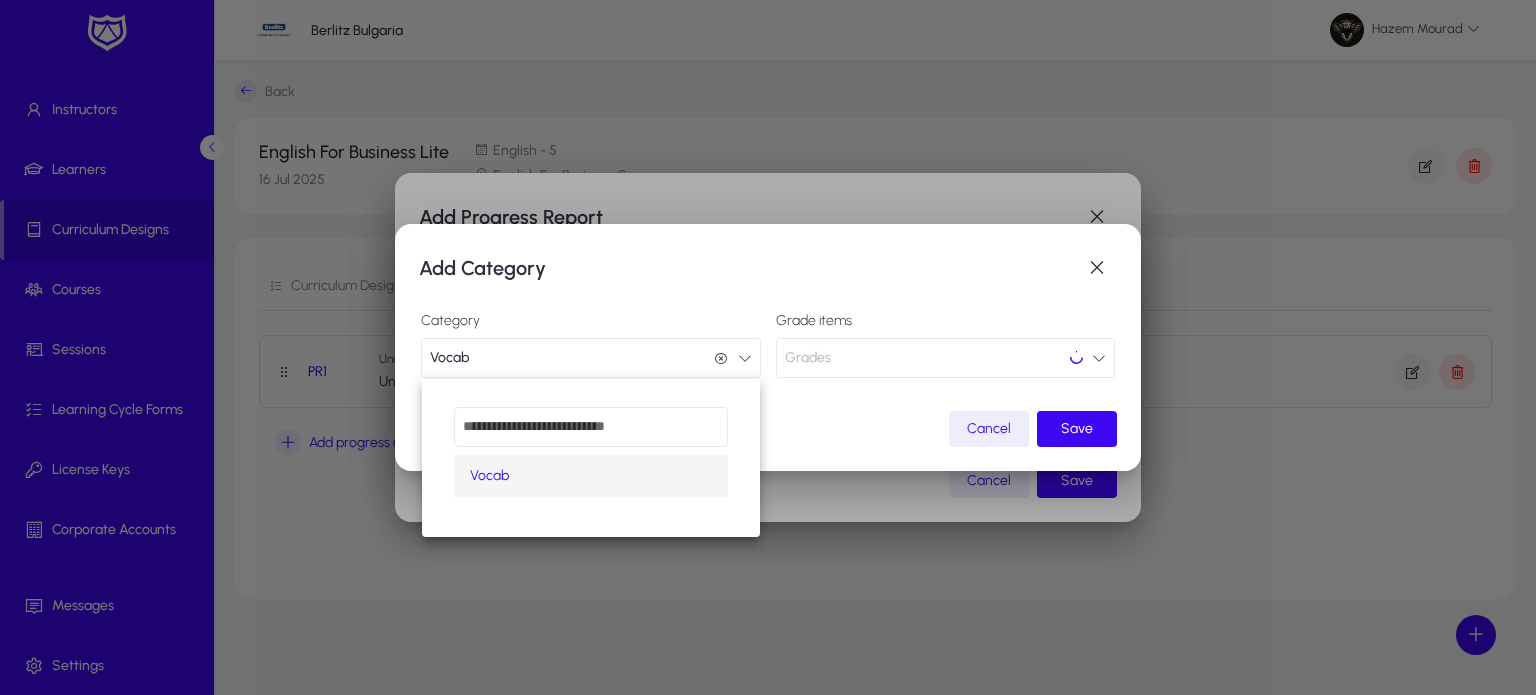 scroll, scrollTop: 0, scrollLeft: 0, axis: both 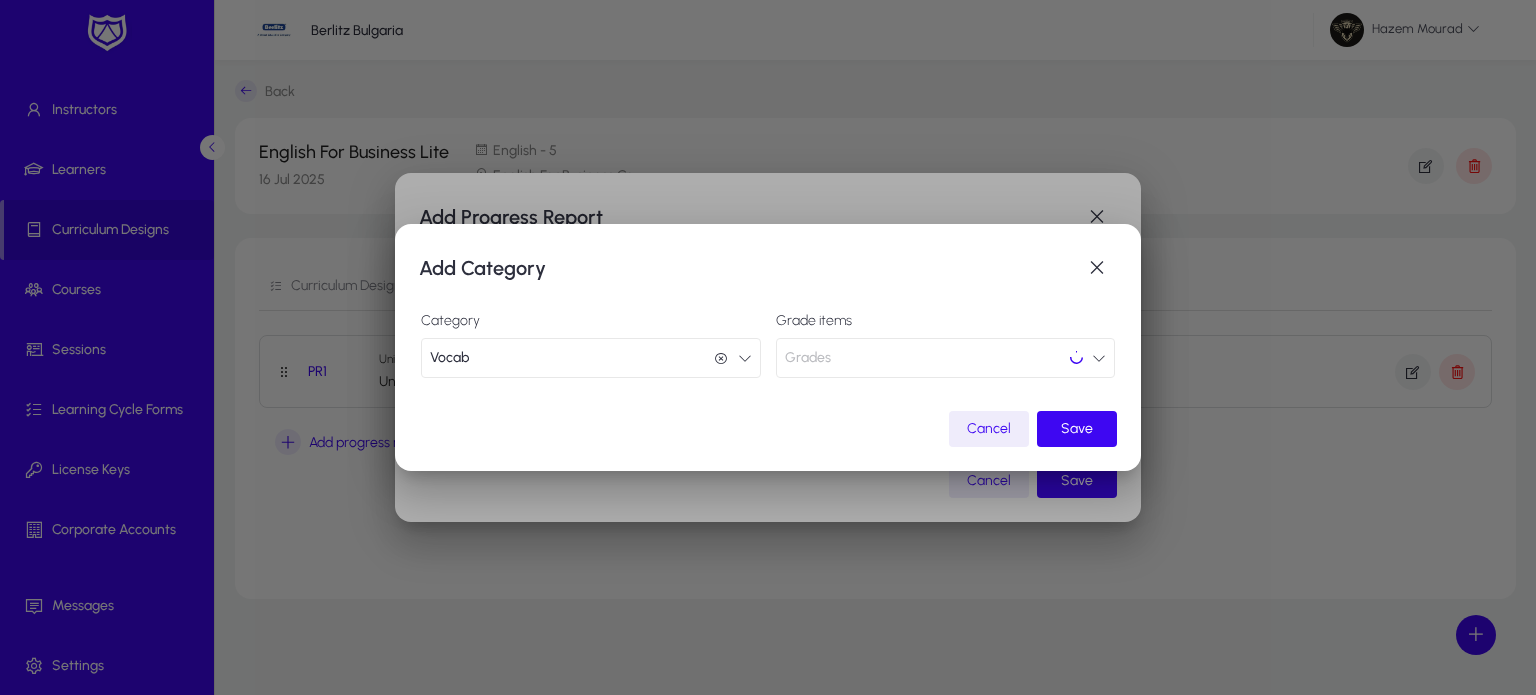 click on "Grades" at bounding box center [946, 358] 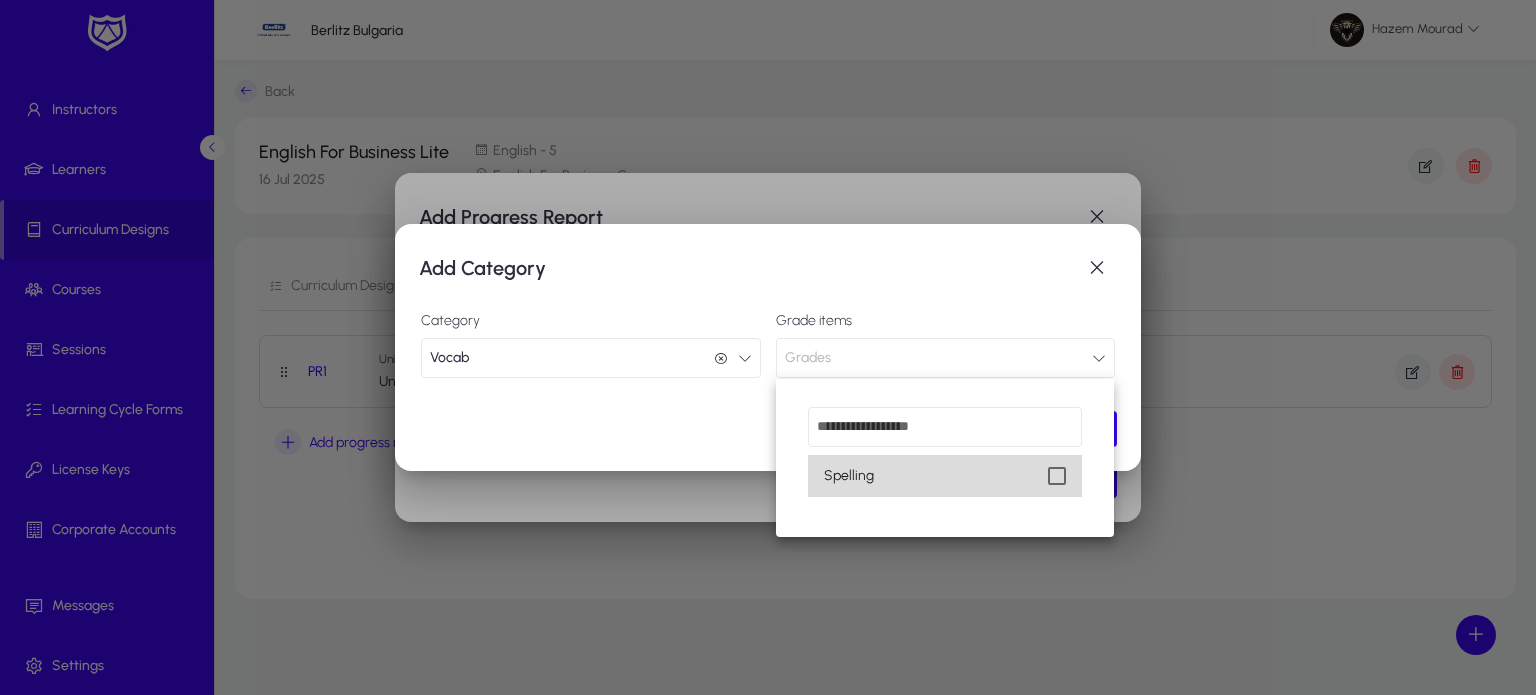 click on "Spelling" at bounding box center (945, 476) 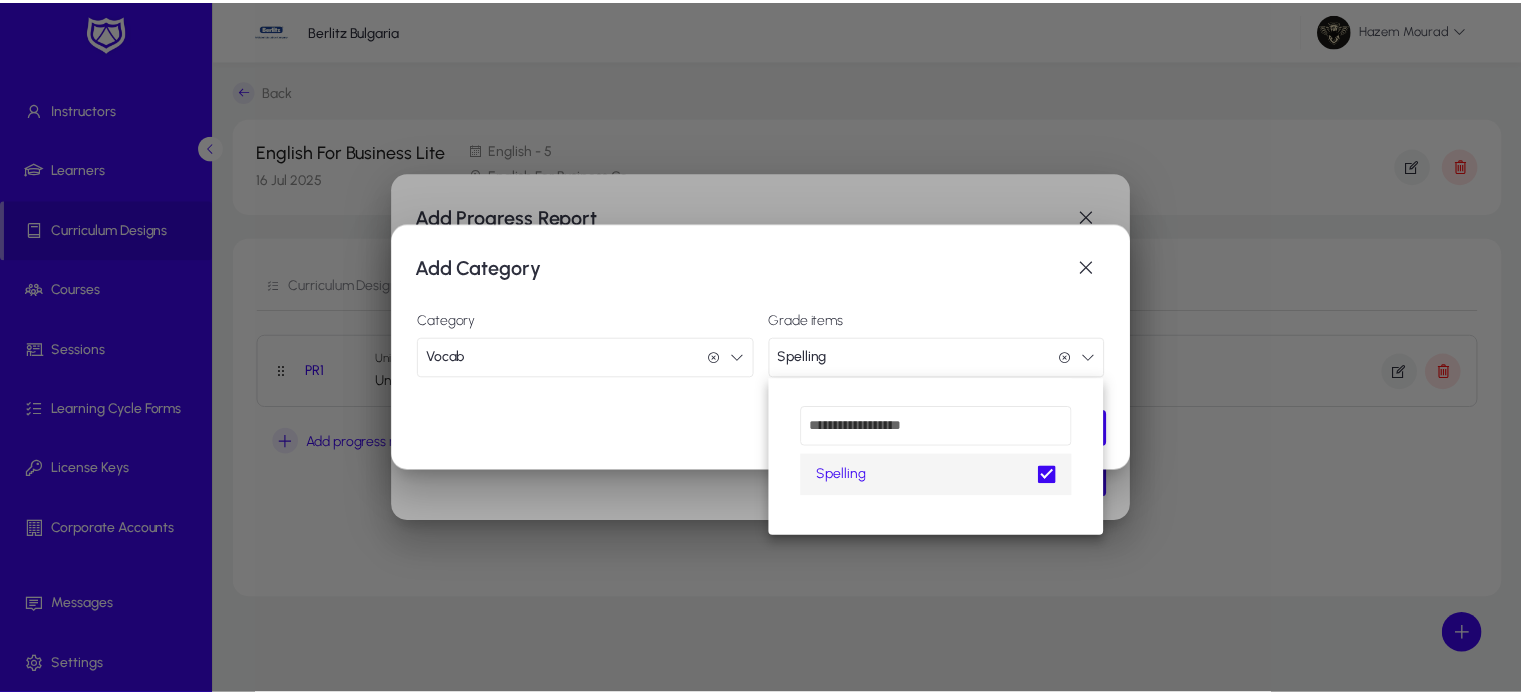 scroll, scrollTop: 0, scrollLeft: 0, axis: both 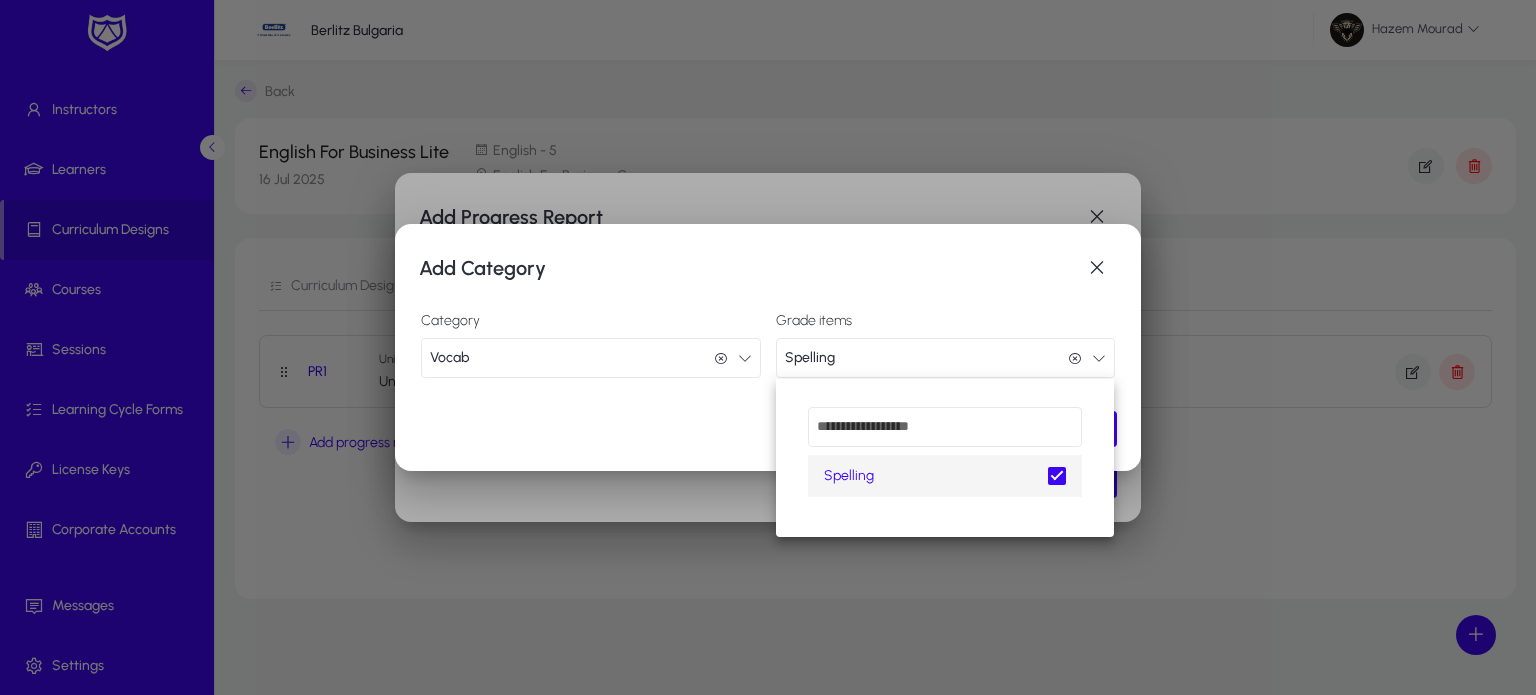 click at bounding box center (768, 347) 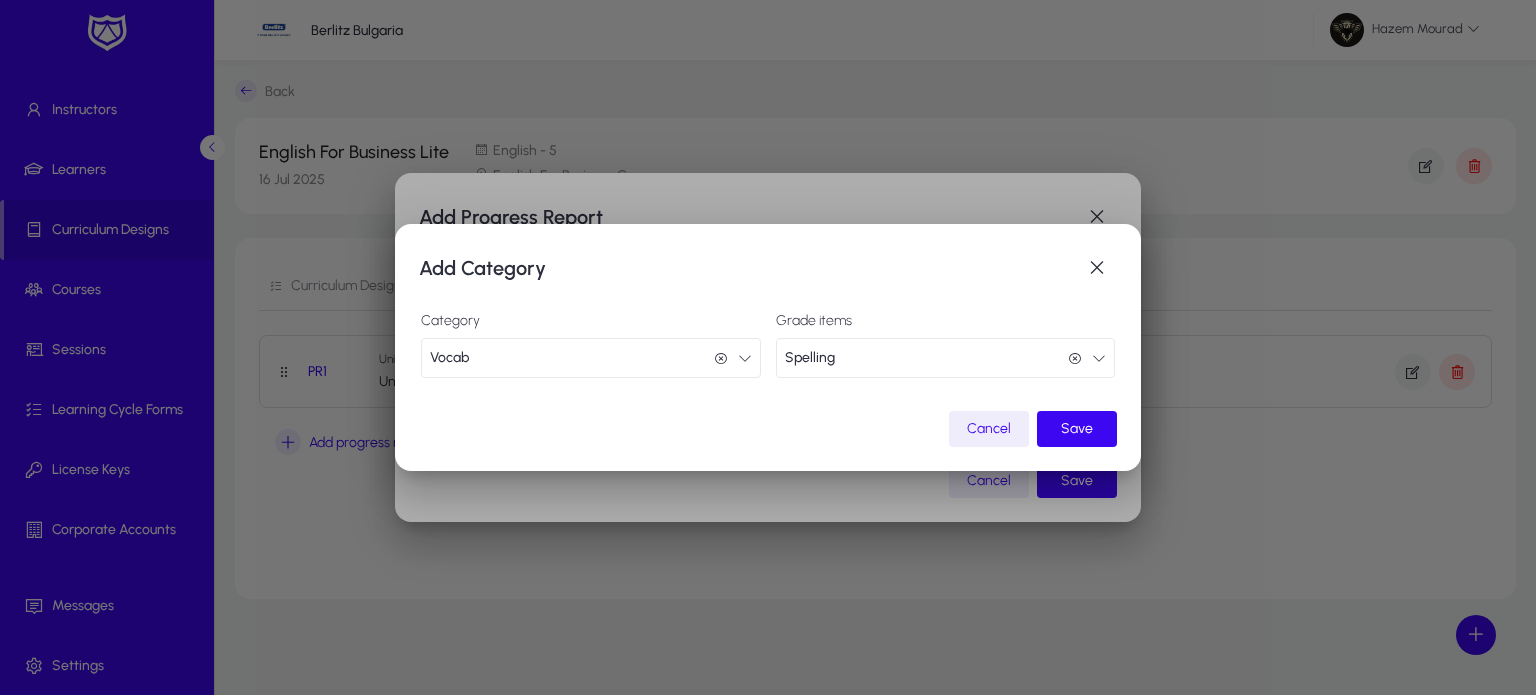 click on "Add Category  Category   Vocab  Vocab      Grade items   Spelling  Spelling        Cancel   Save" at bounding box center (768, 347) 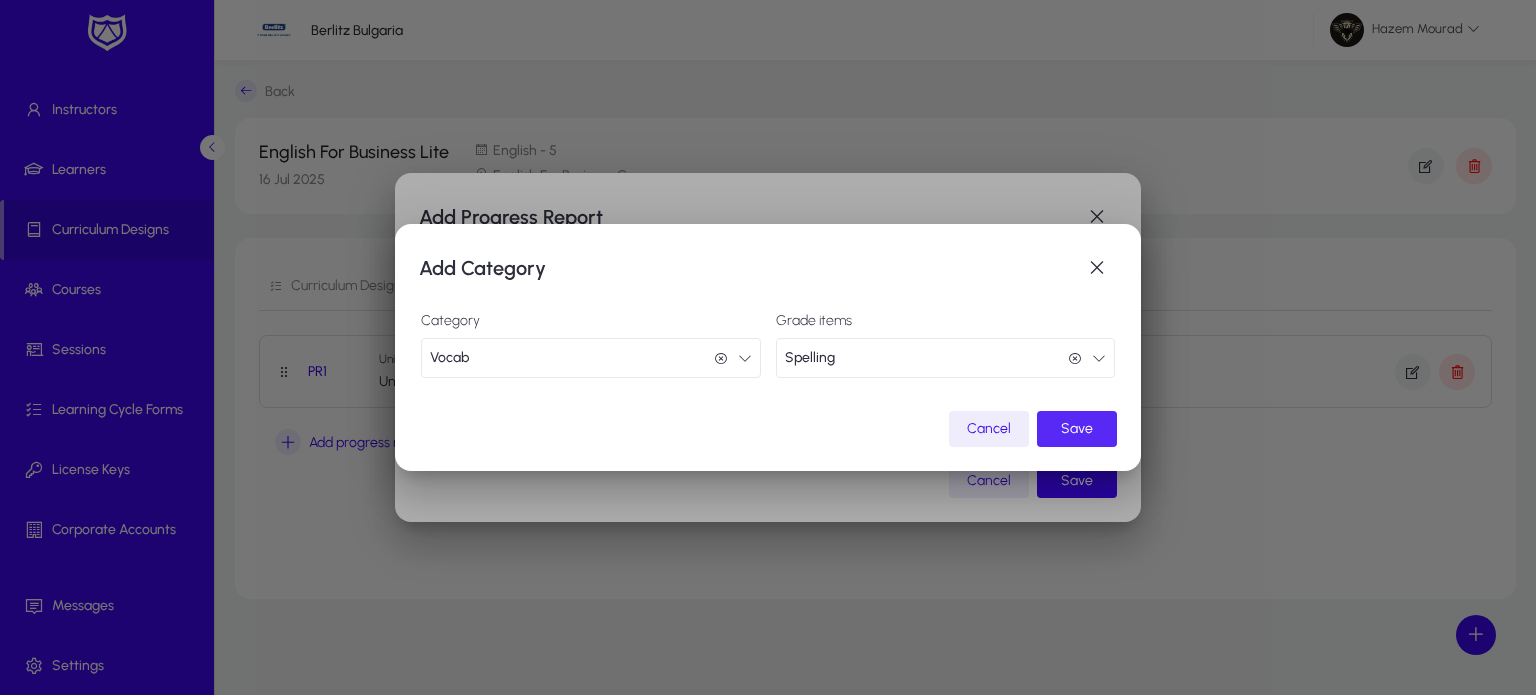 click on "Save" 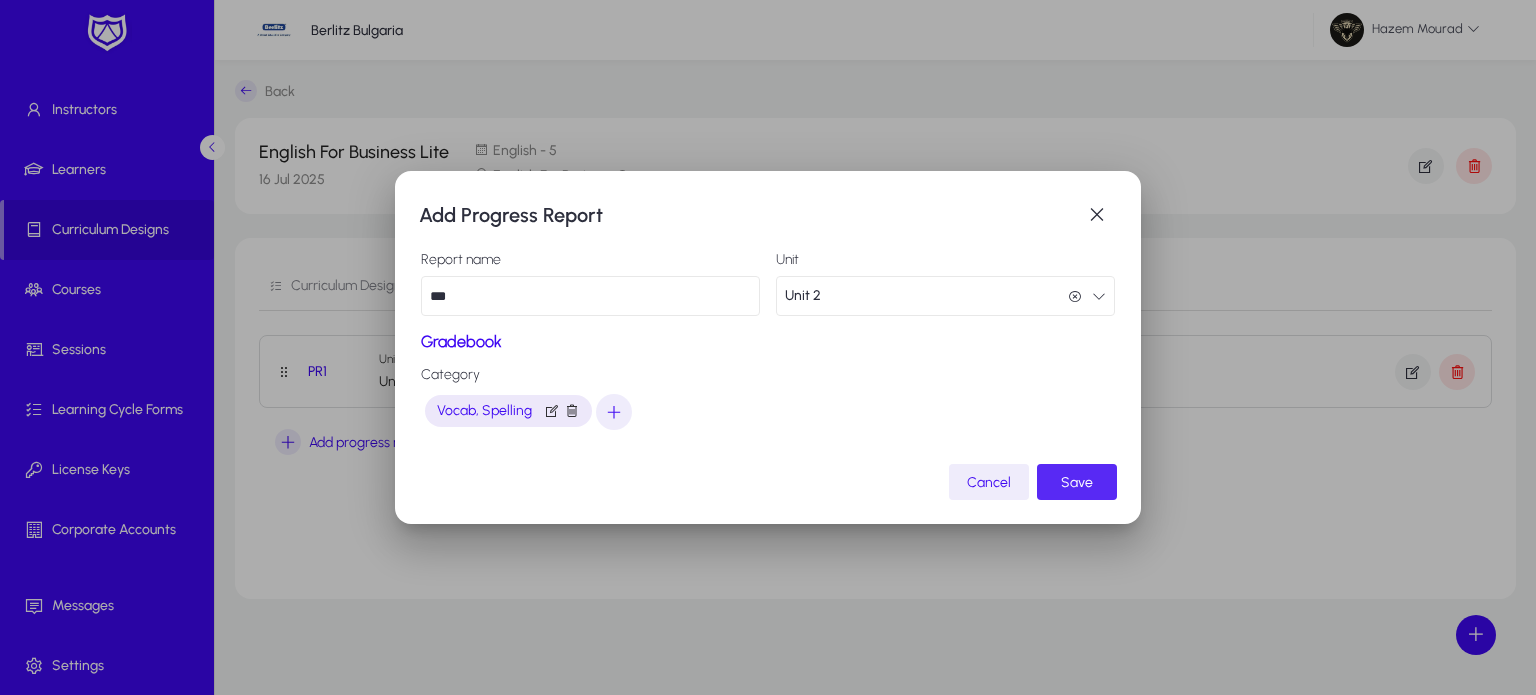 click on "Save" 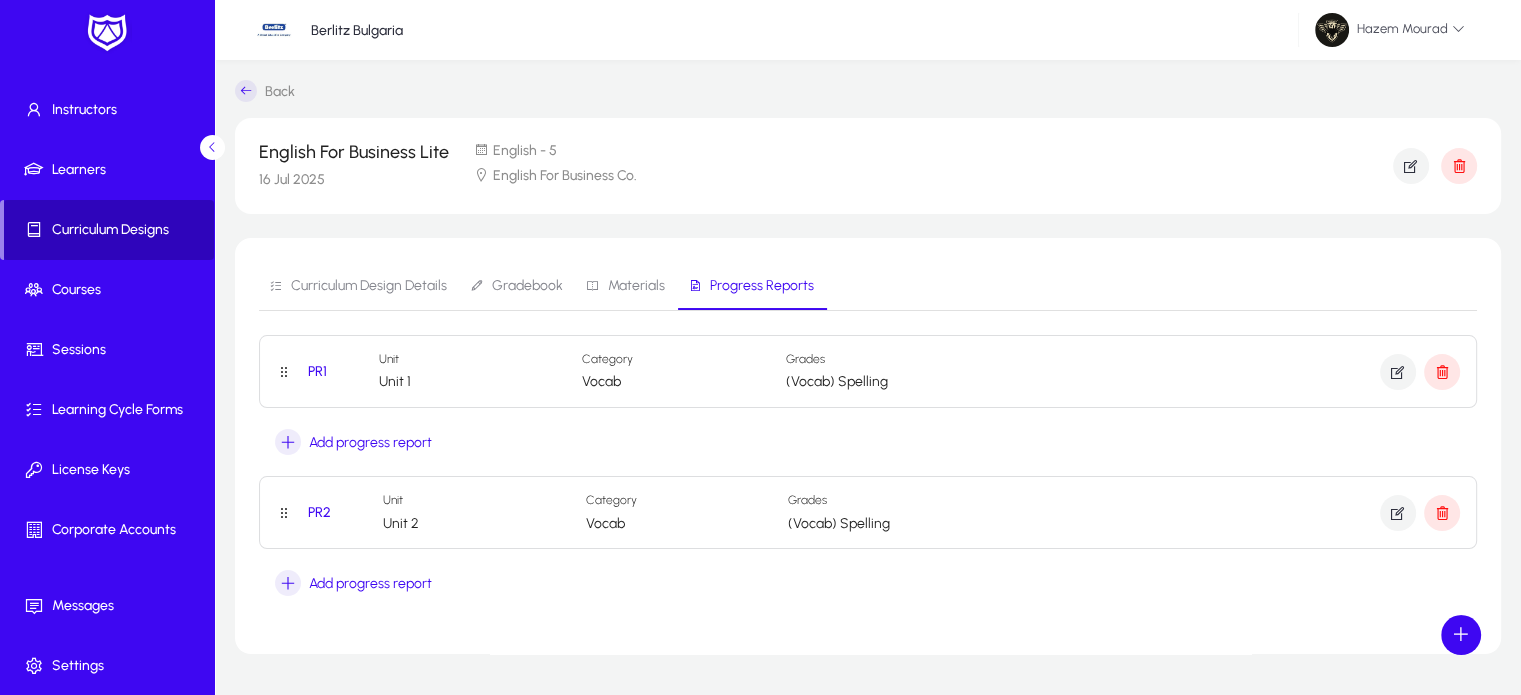 click on "Curriculum Designs" 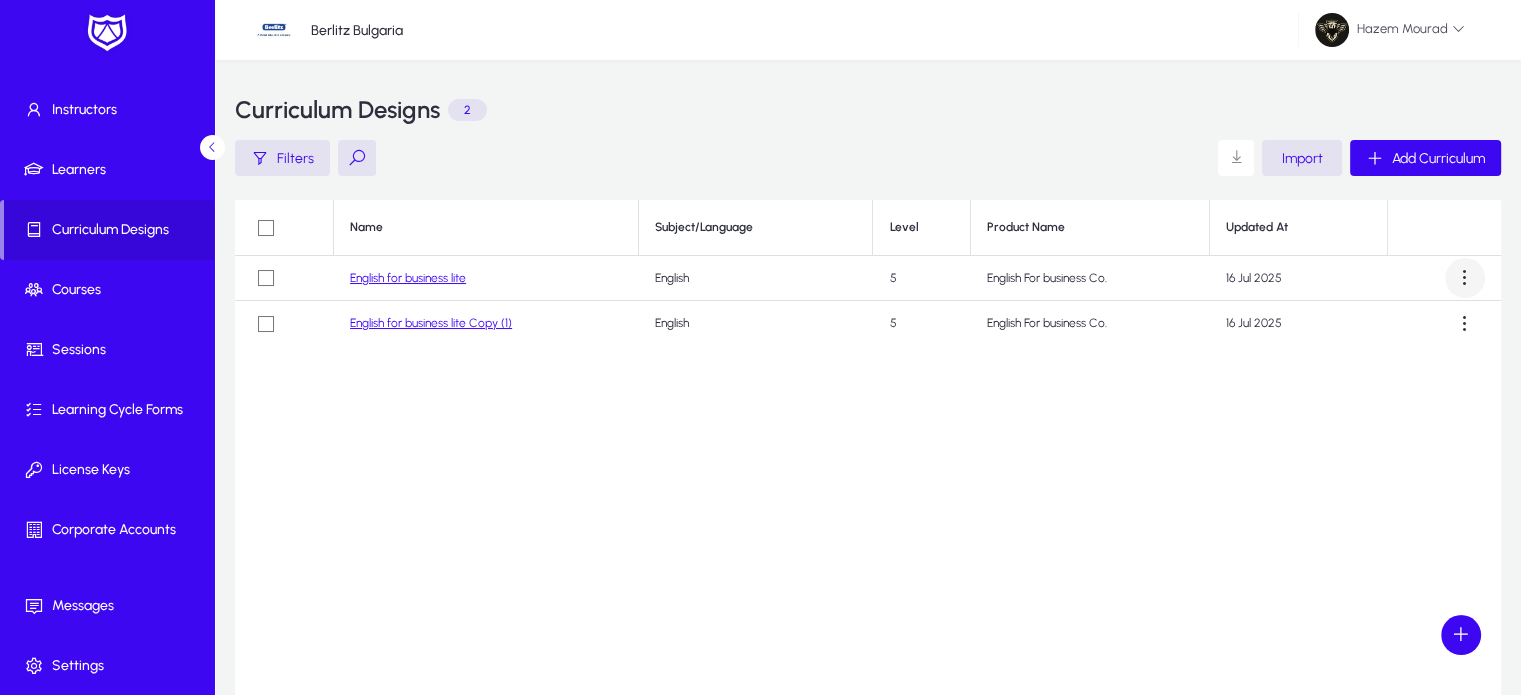 click 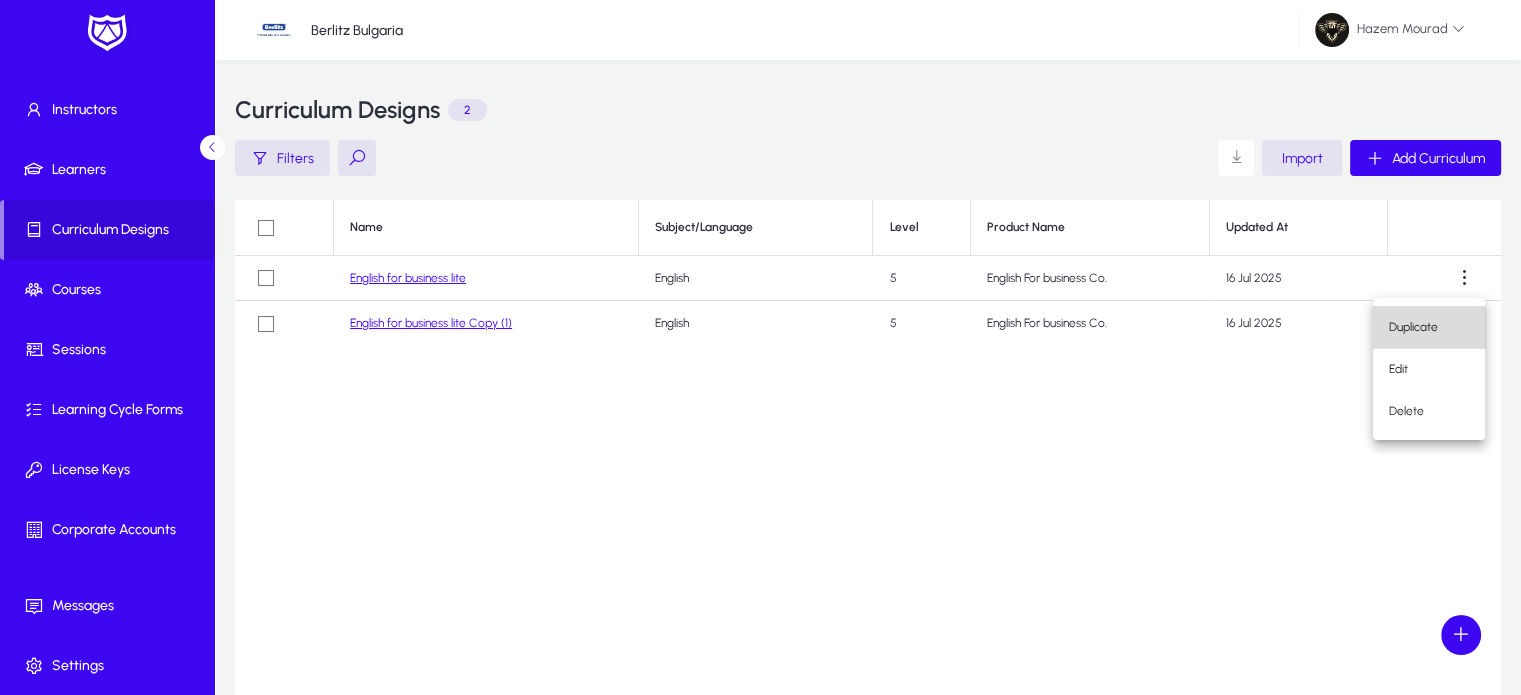click on "Duplicate" at bounding box center (1429, 327) 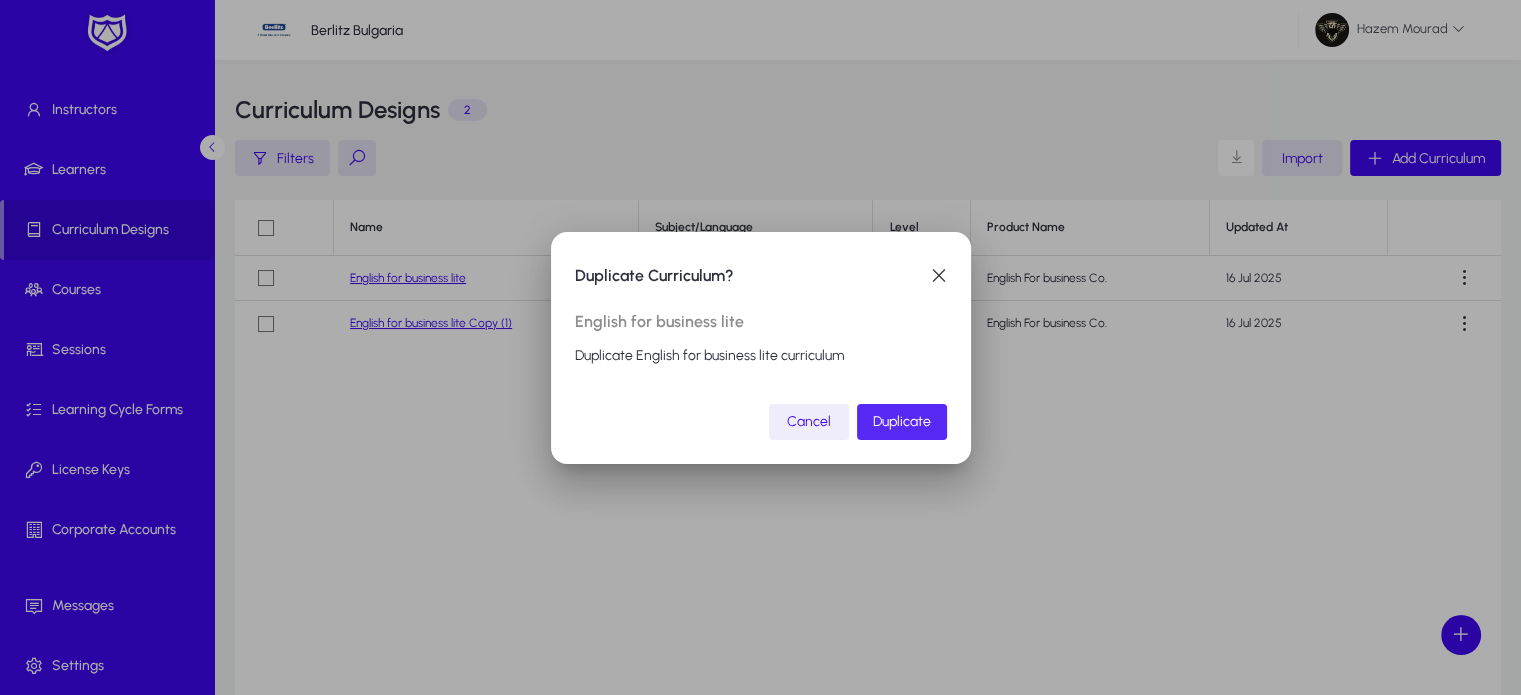 click on "Duplicate" at bounding box center [902, 421] 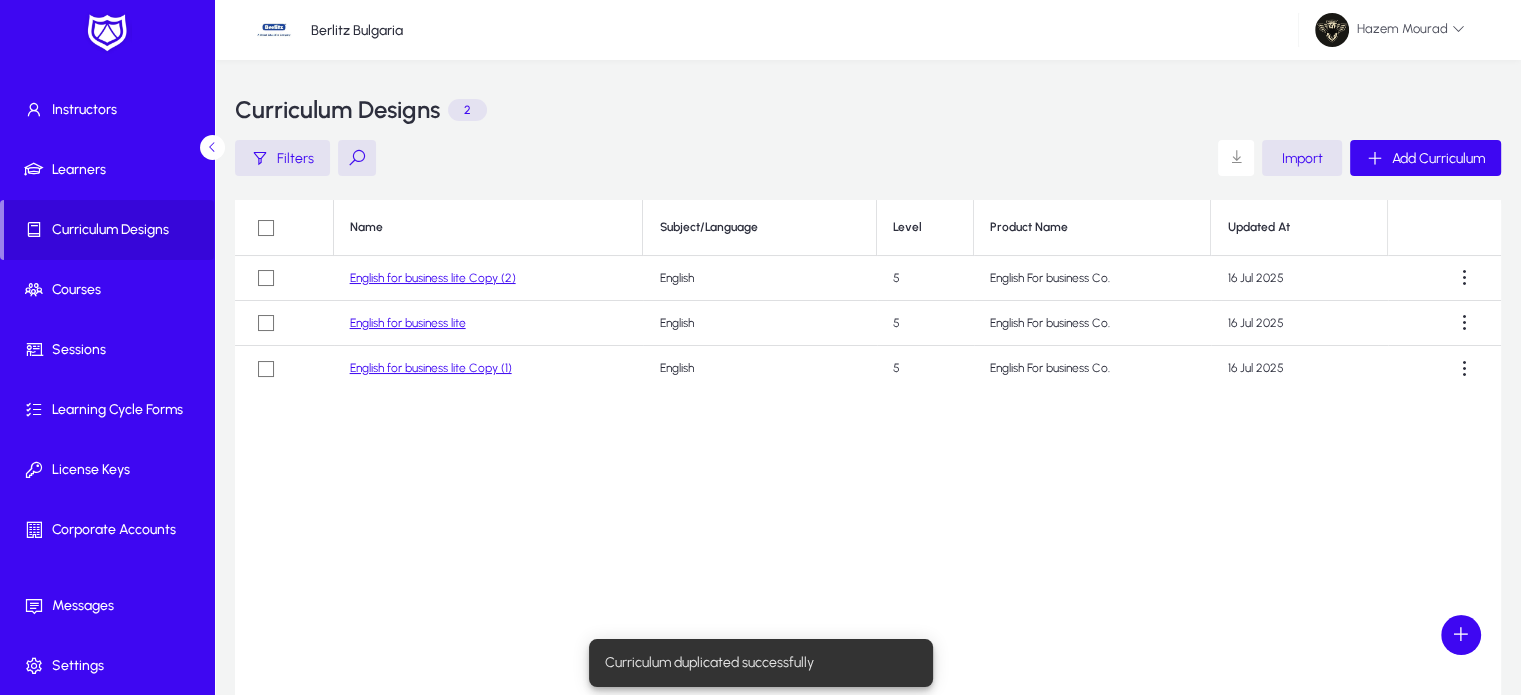 click on "English for business lite Copy (2)" 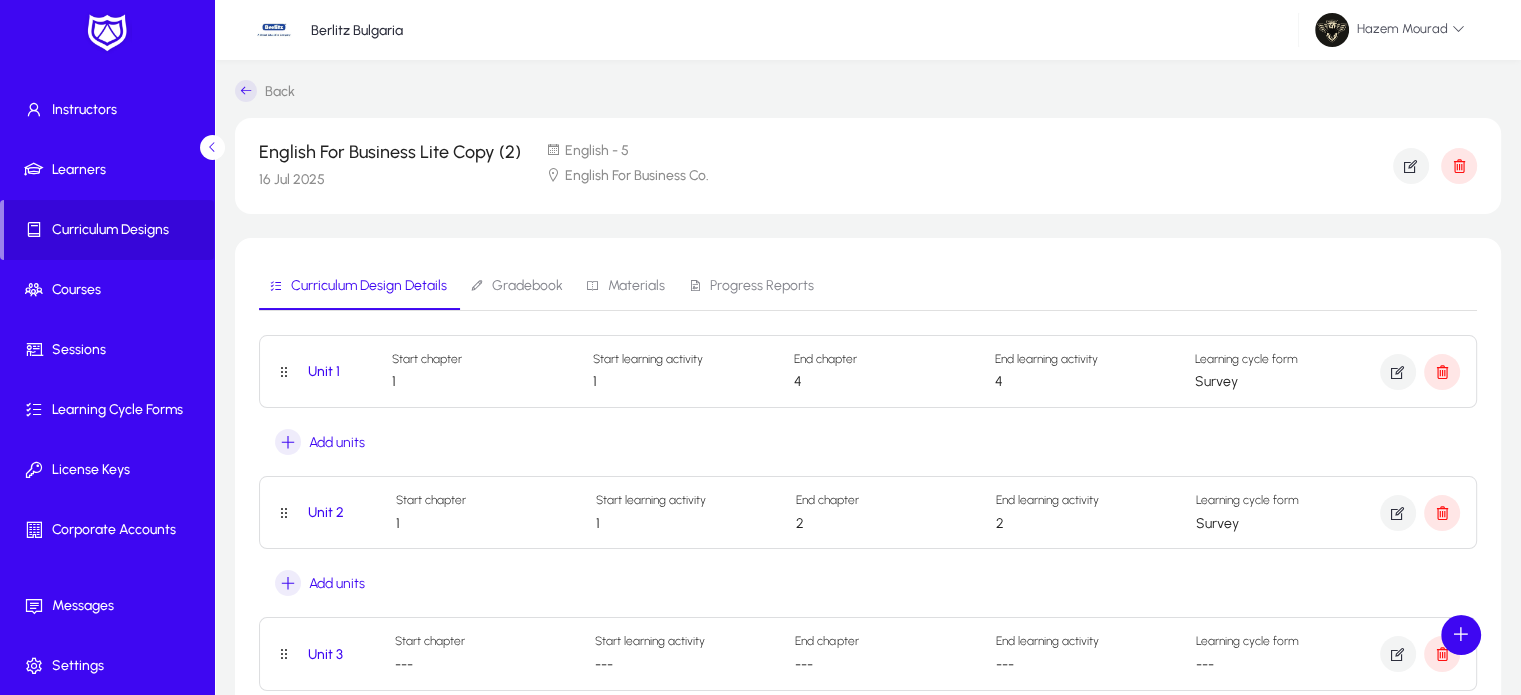 click on "Gradebook" at bounding box center (516, 286) 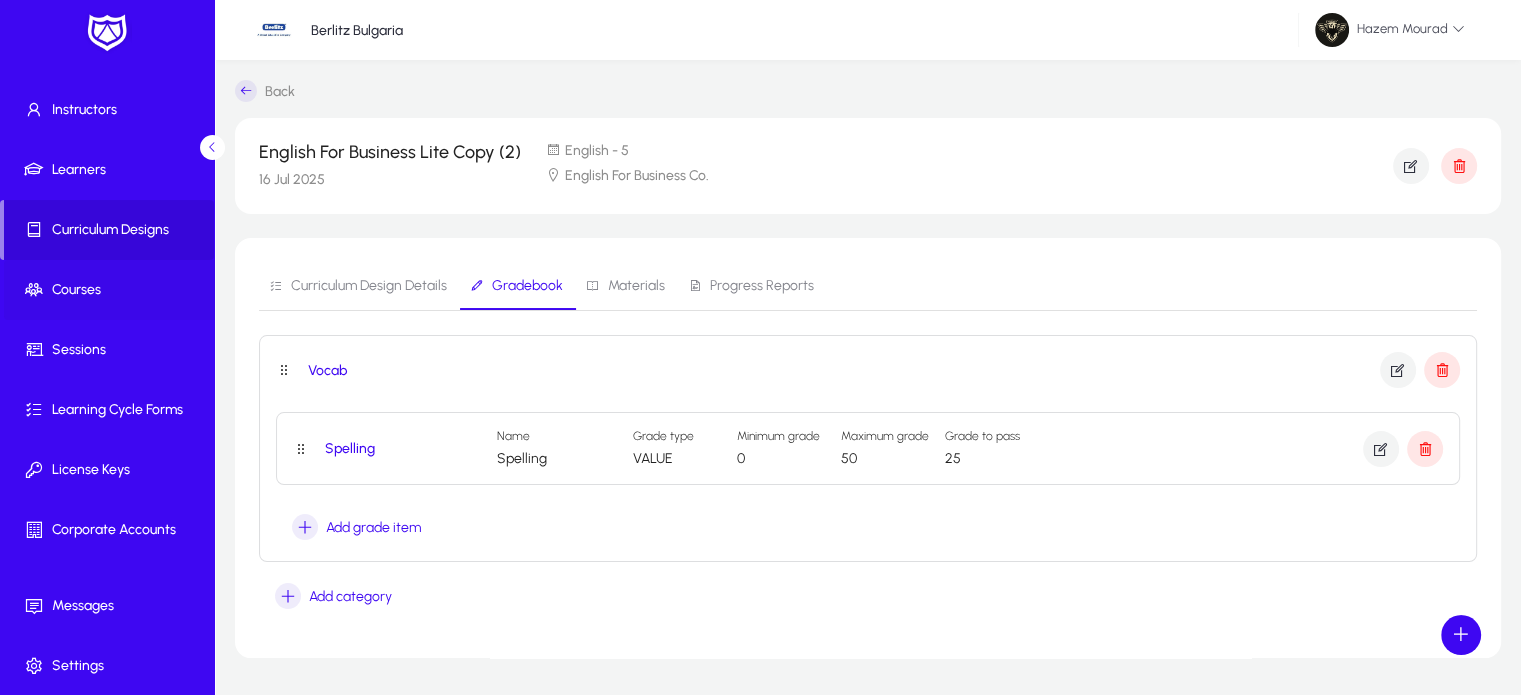 scroll, scrollTop: 0, scrollLeft: 0, axis: both 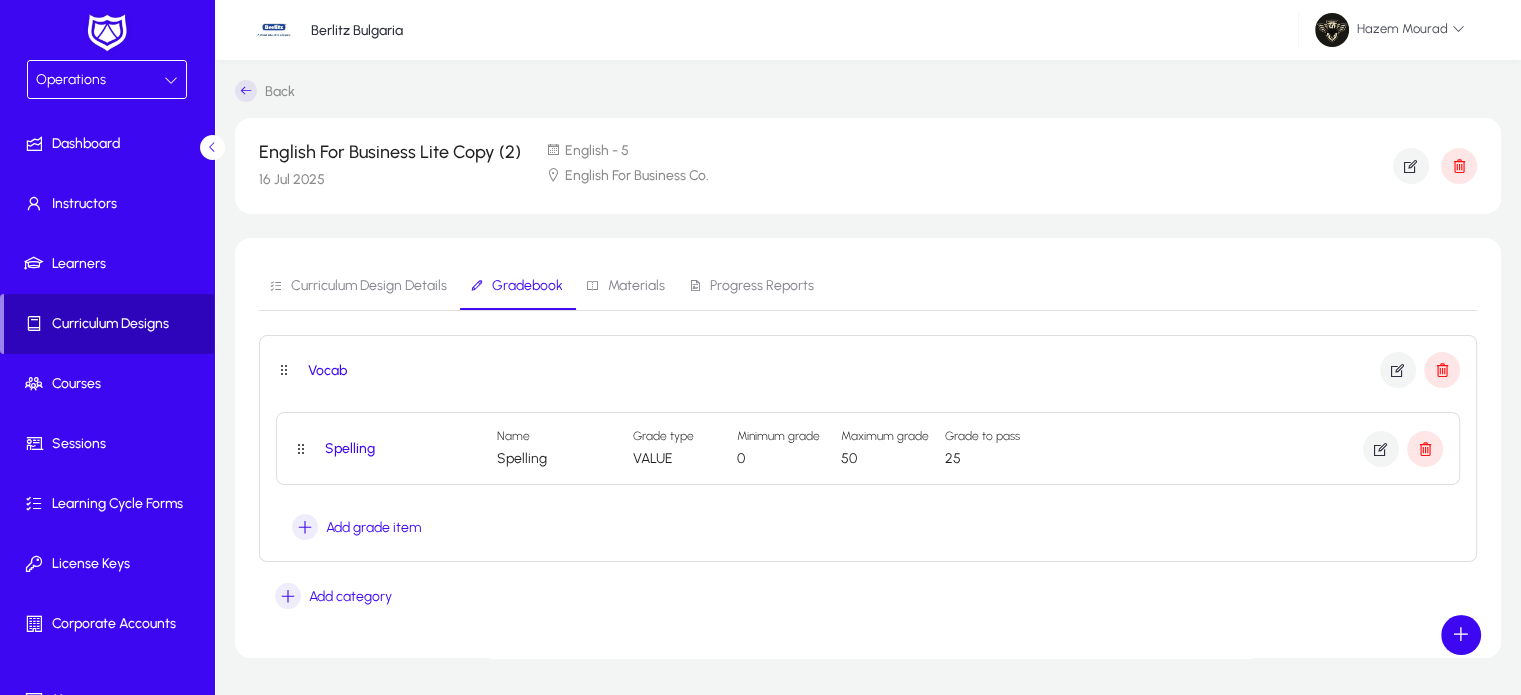 click on "Curriculum Designs" 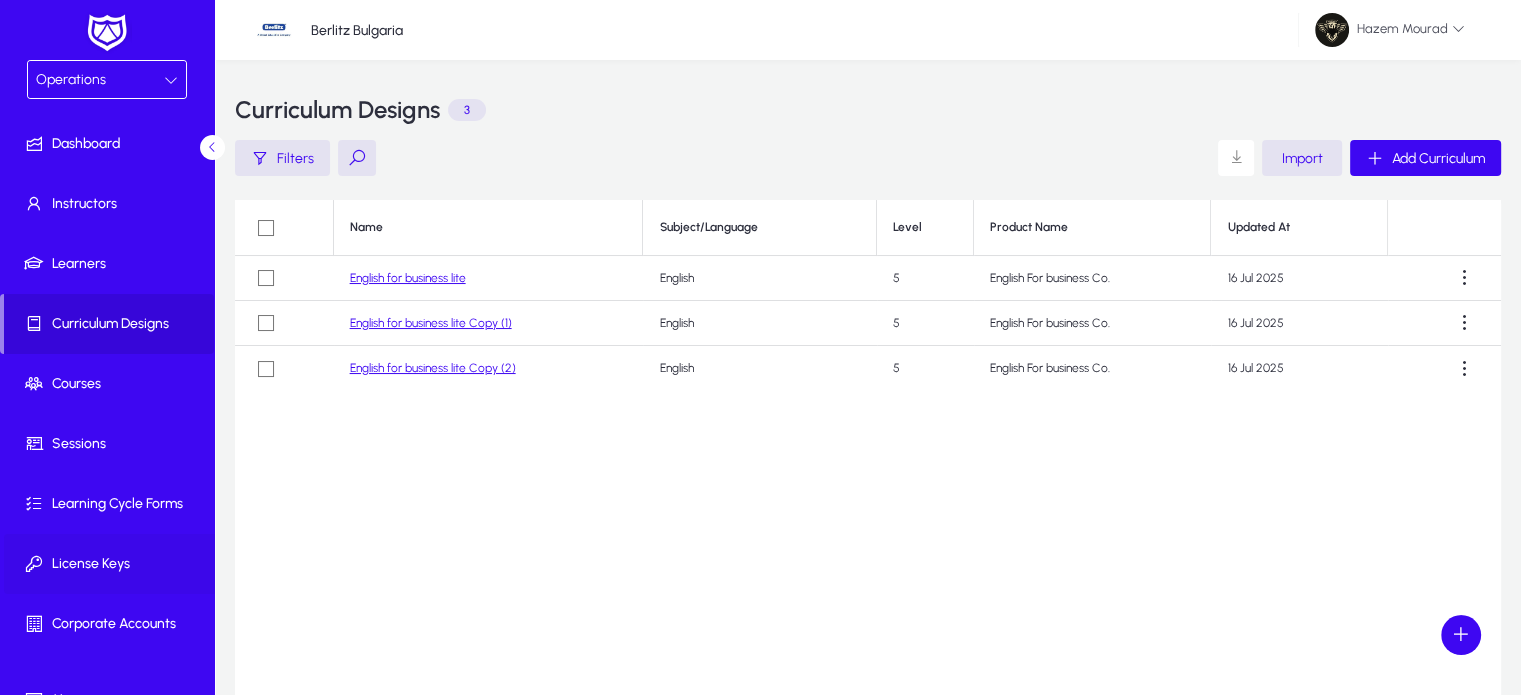 scroll, scrollTop: 94, scrollLeft: 0, axis: vertical 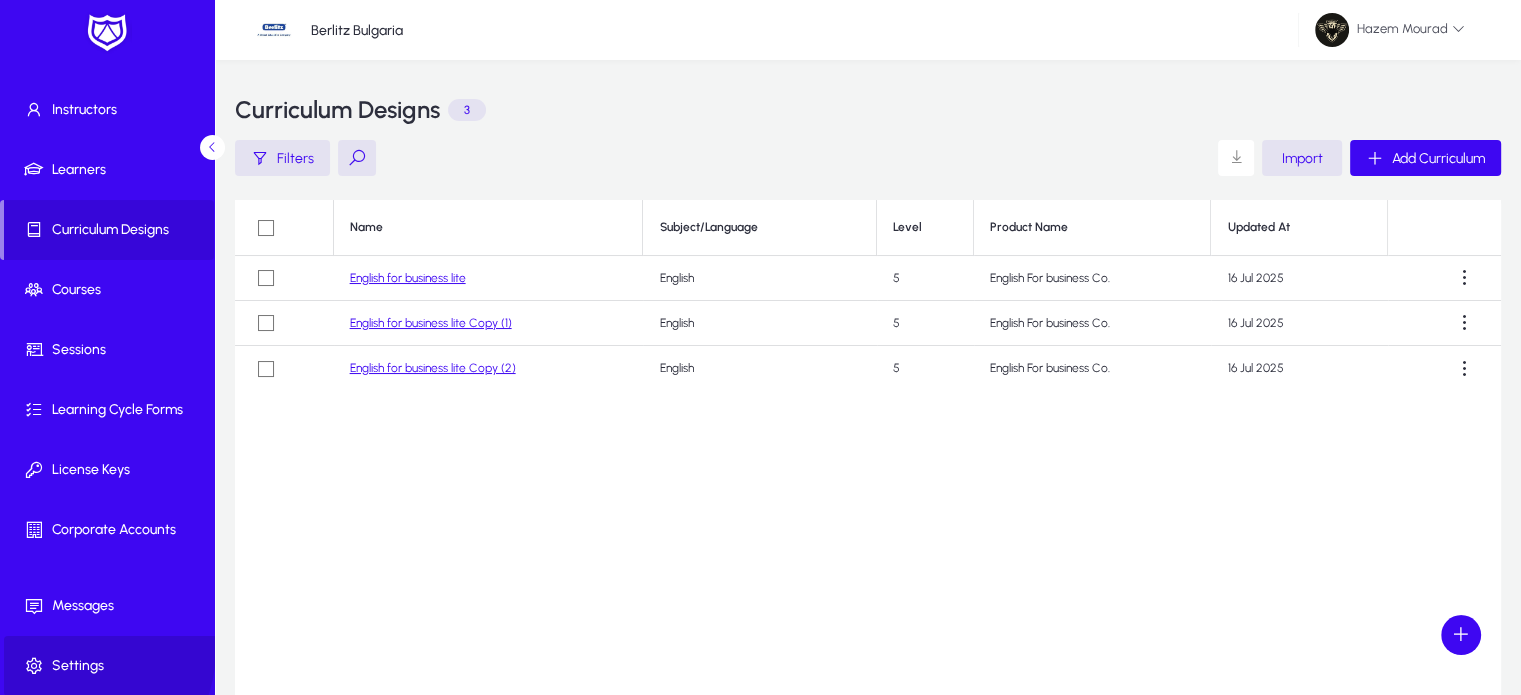 click 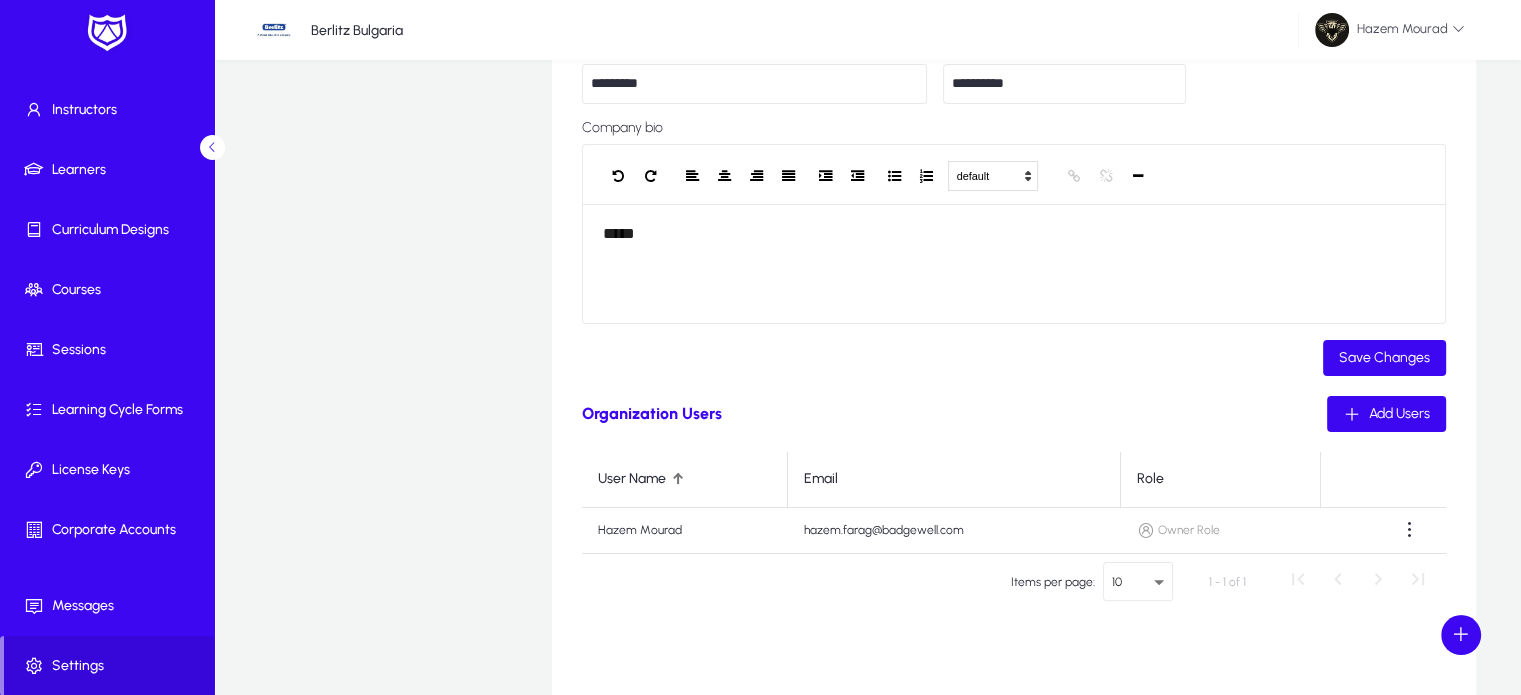 scroll, scrollTop: 492, scrollLeft: 0, axis: vertical 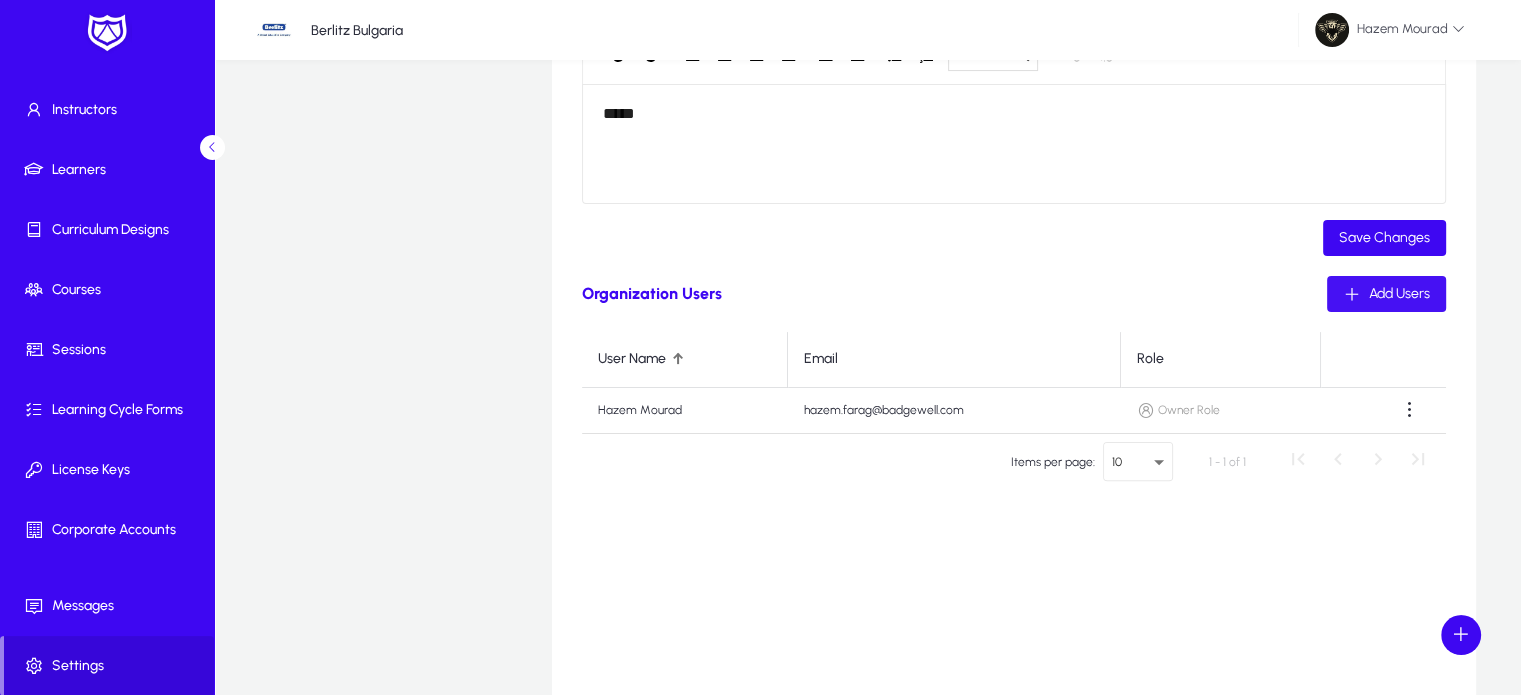 click on "Add Users" 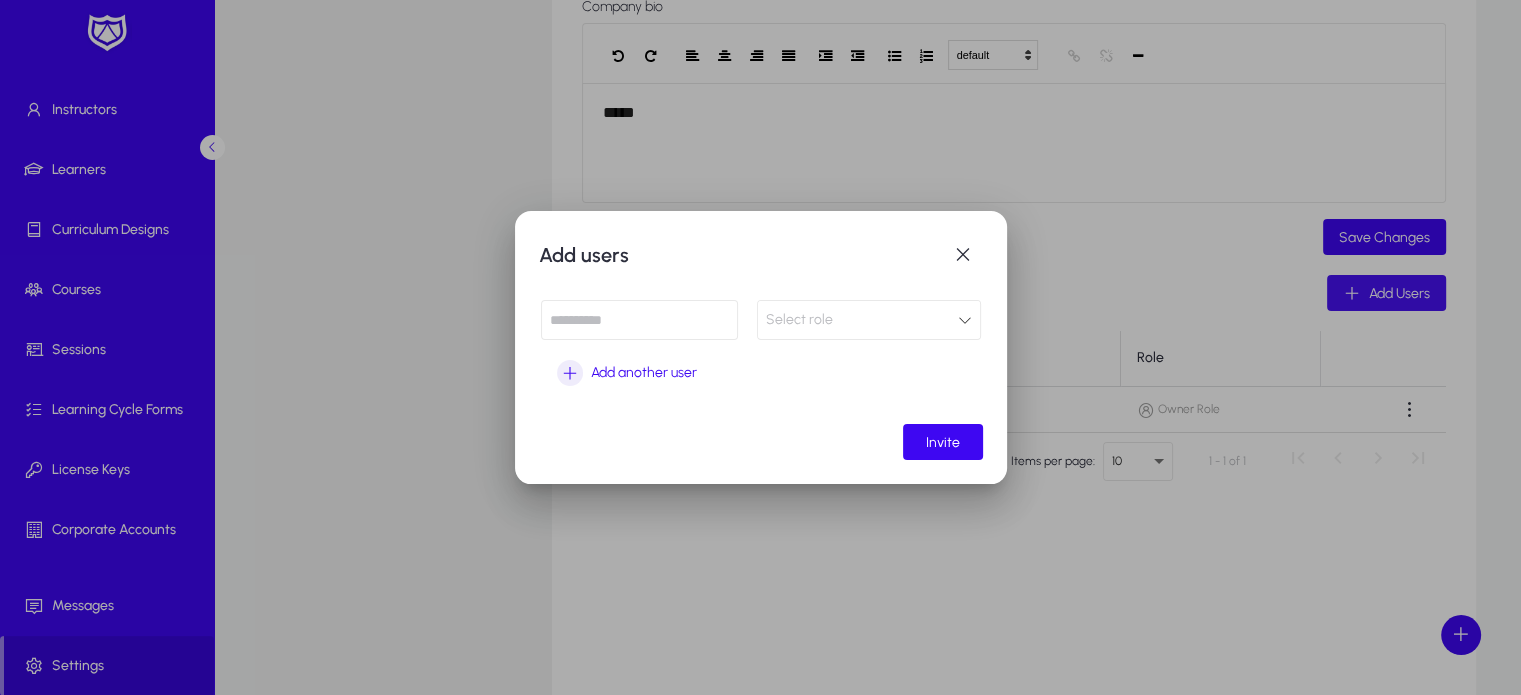 scroll, scrollTop: 0, scrollLeft: 0, axis: both 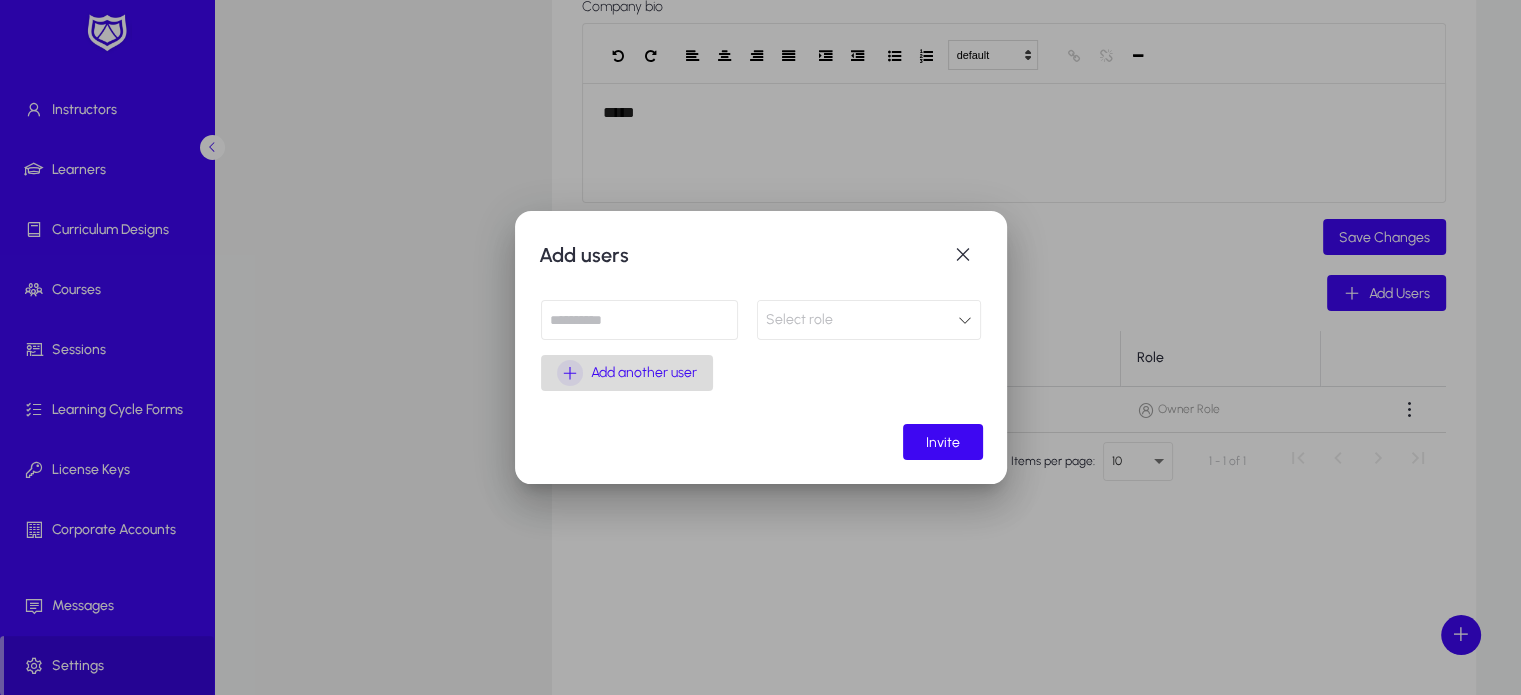 click on "Add another user" at bounding box center (644, 373) 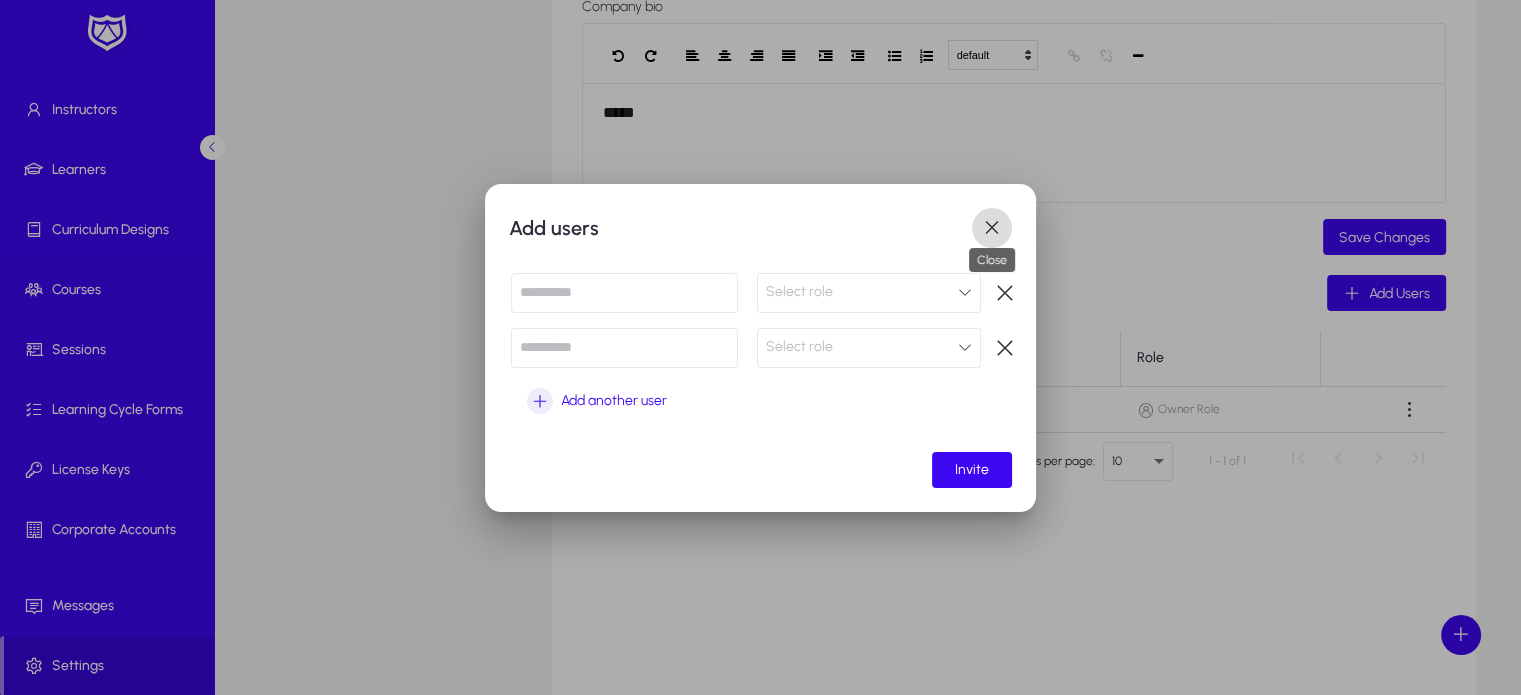click at bounding box center (992, 228) 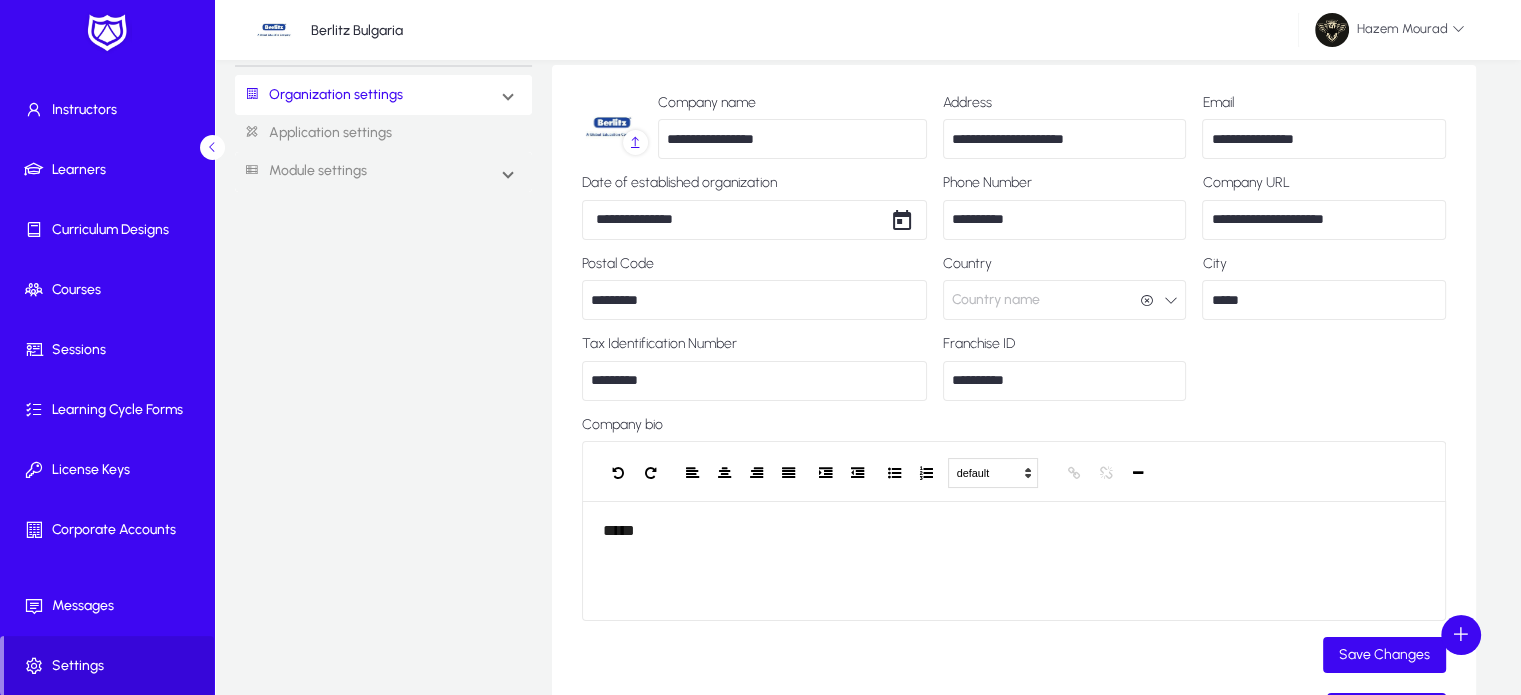 scroll, scrollTop: 0, scrollLeft: 0, axis: both 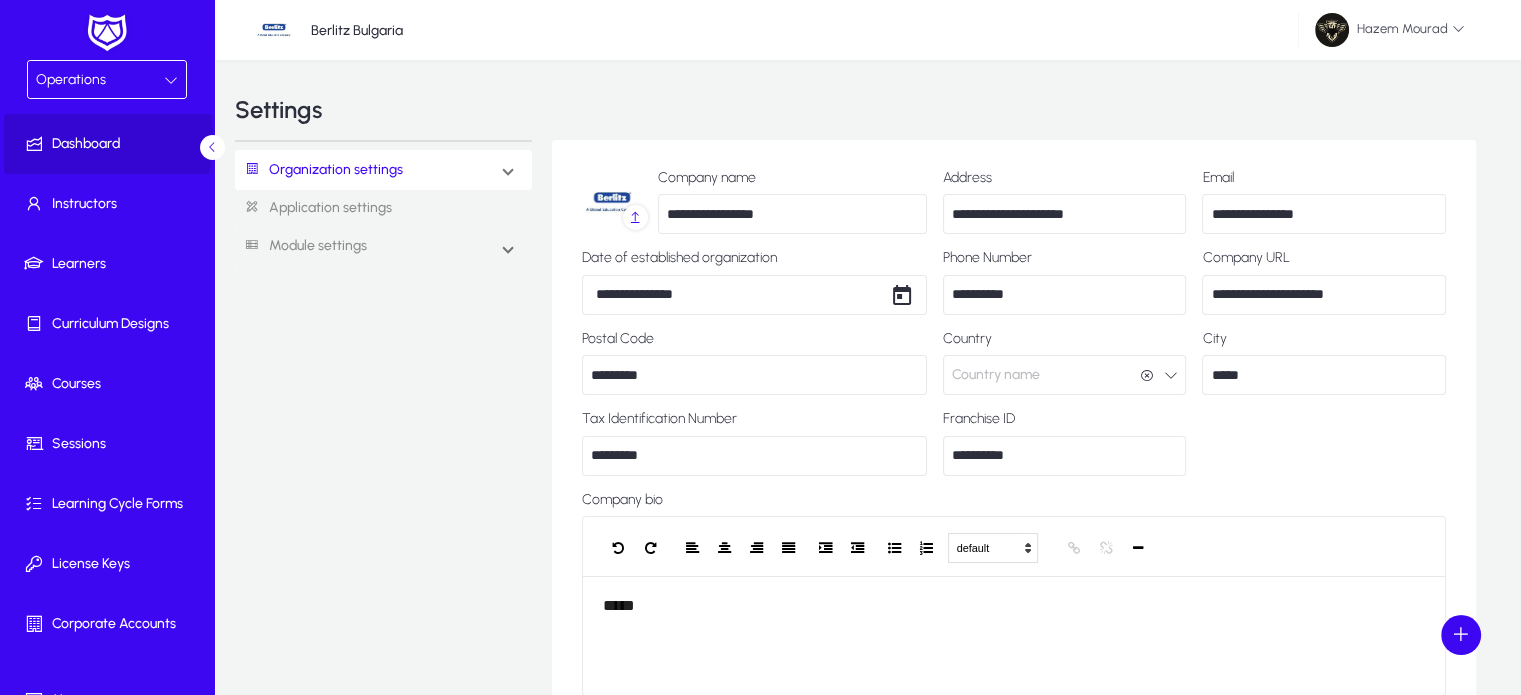 click on "Dashboard" 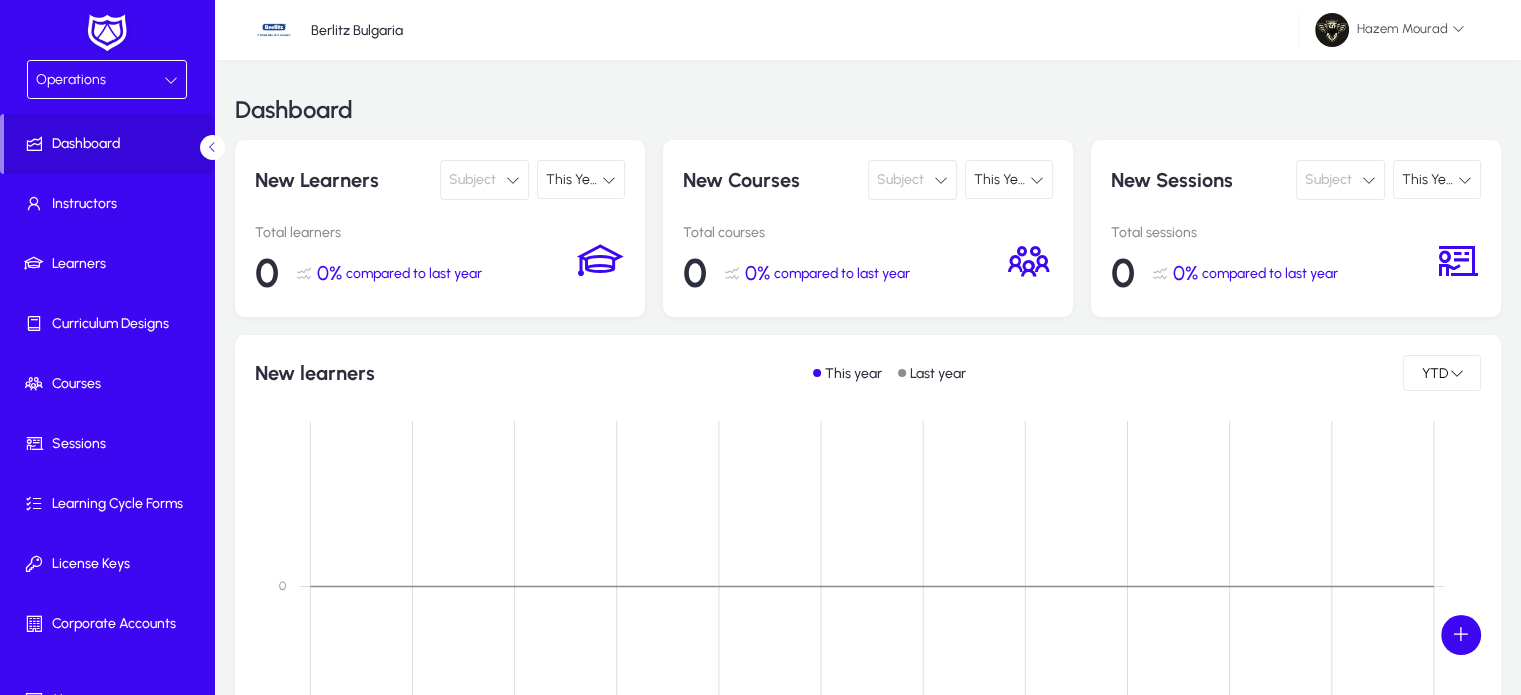 click on "Subject" 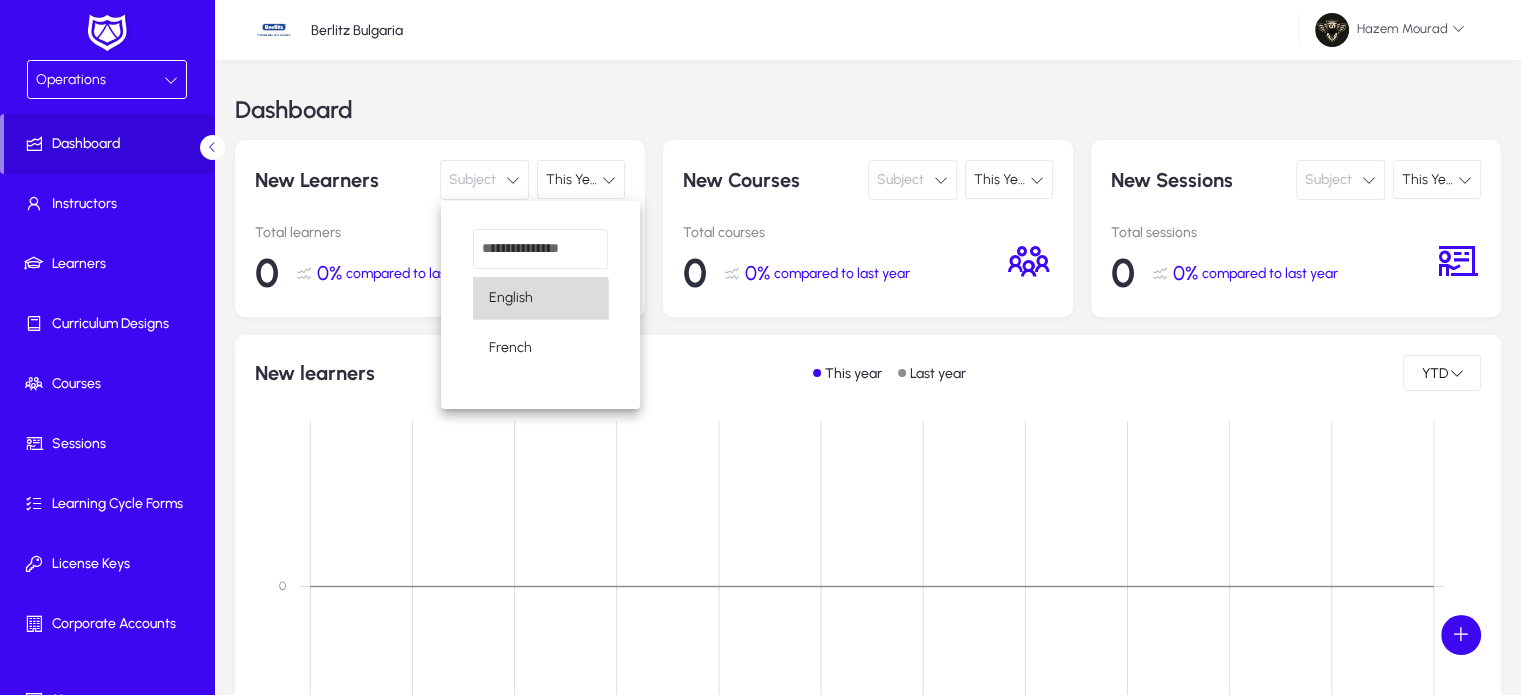 click on "English" at bounding box center (511, 298) 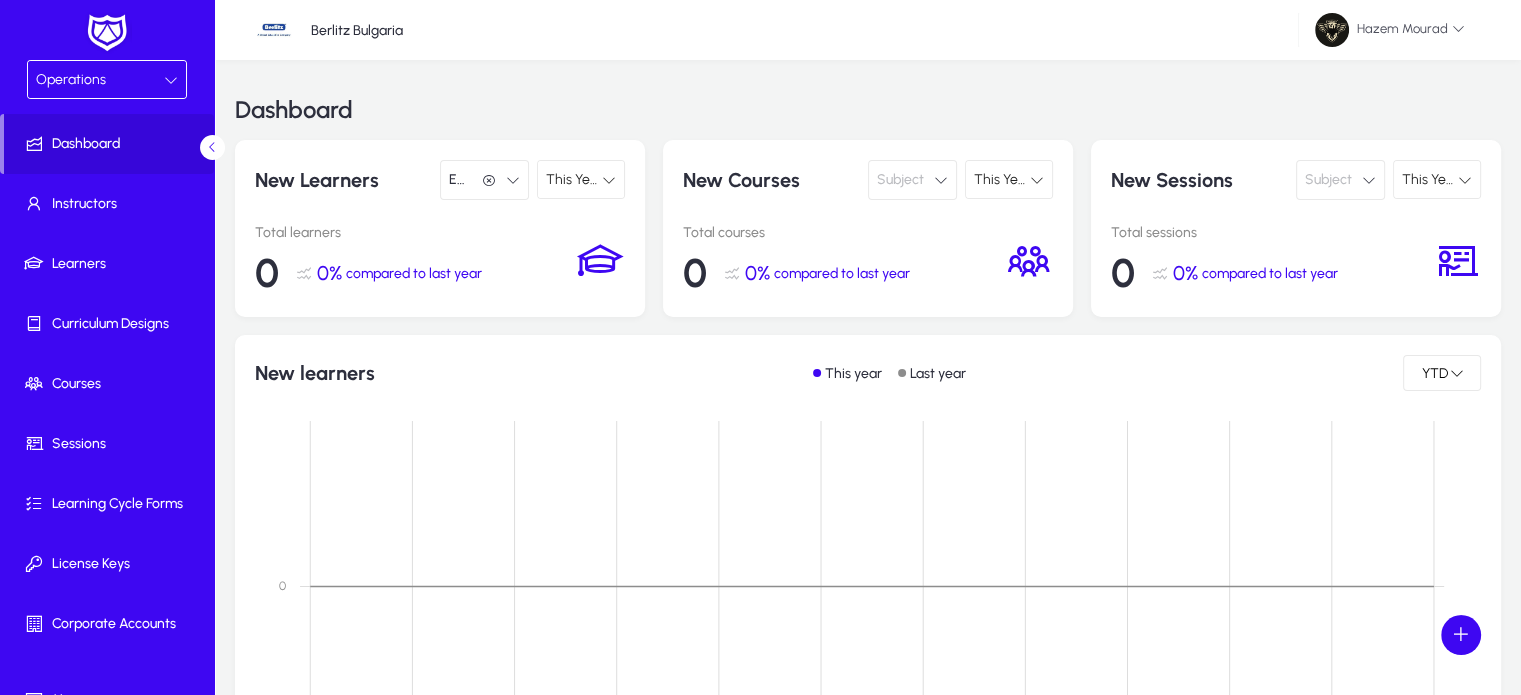 click on "This Year" at bounding box center (574, 179) 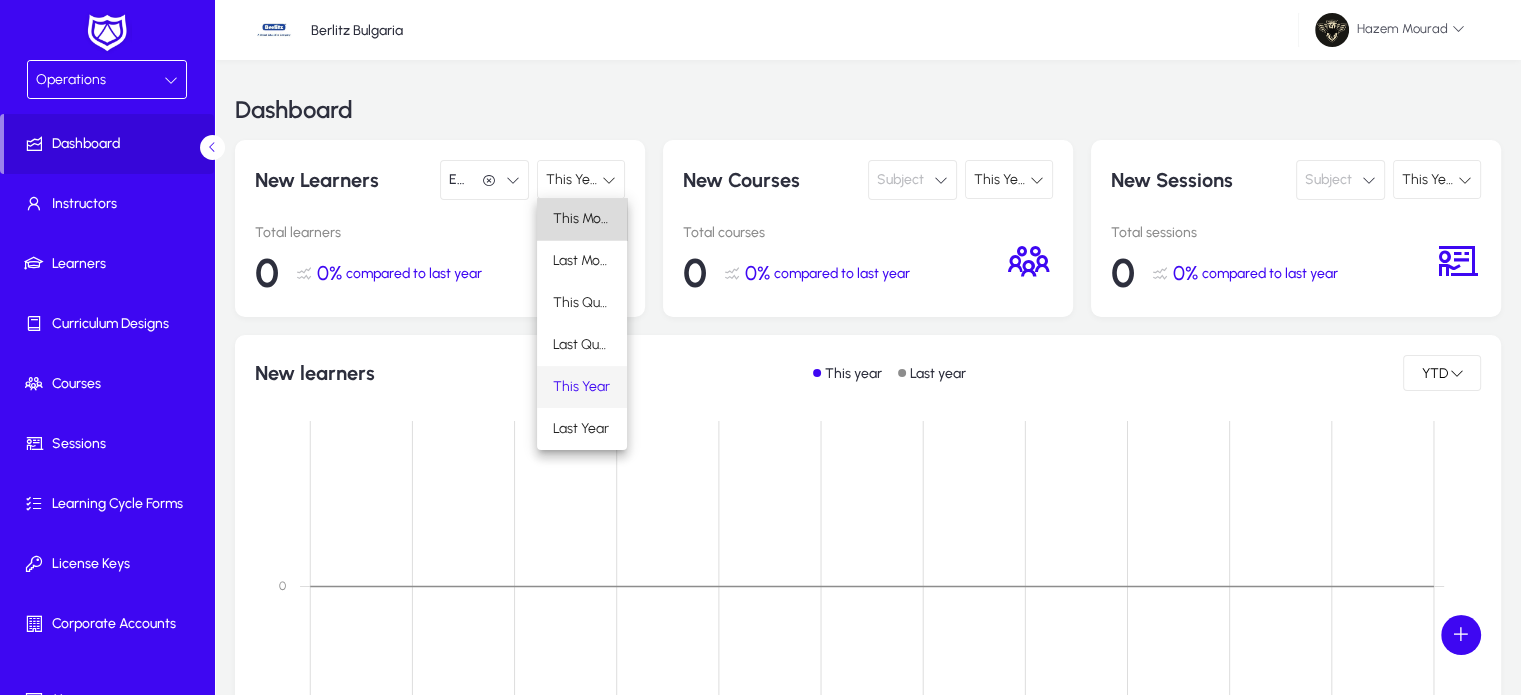 click on "This Month" at bounding box center [582, 219] 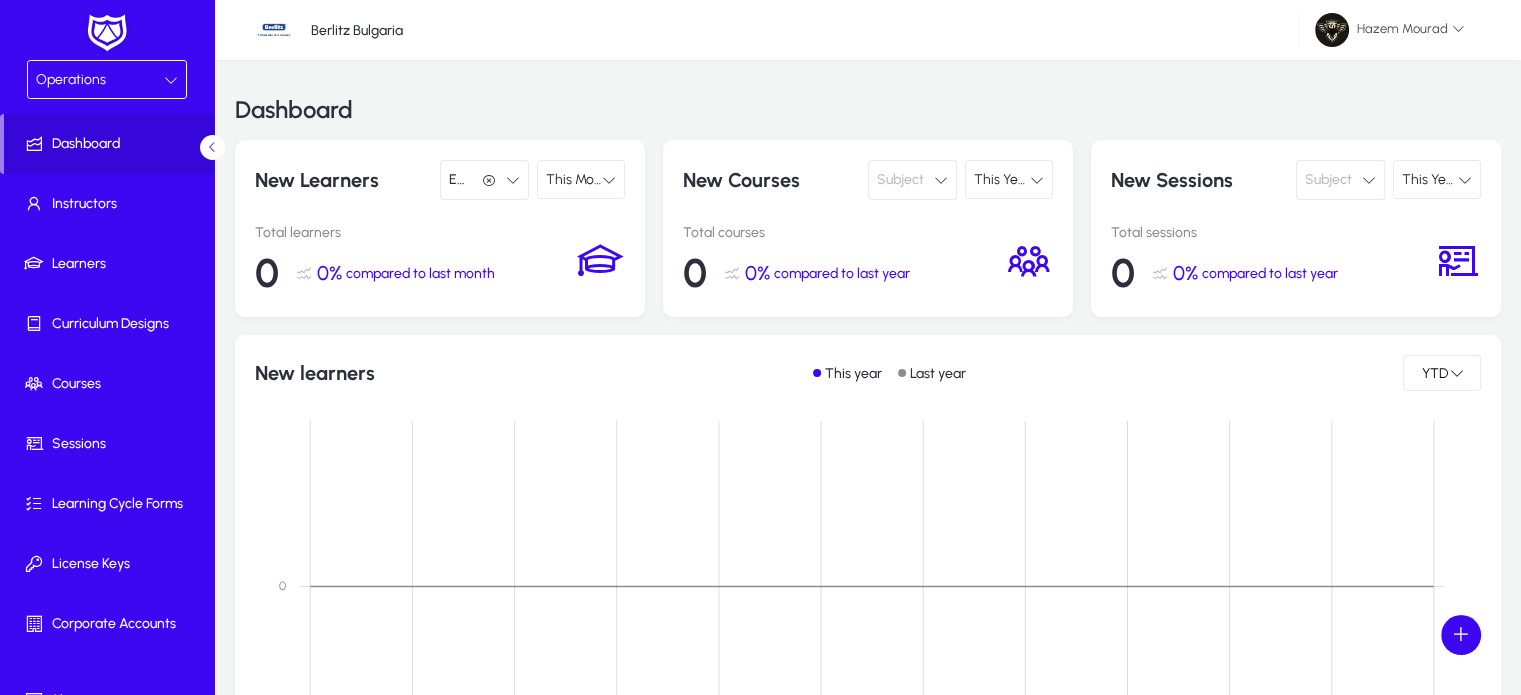 click on "Subject" 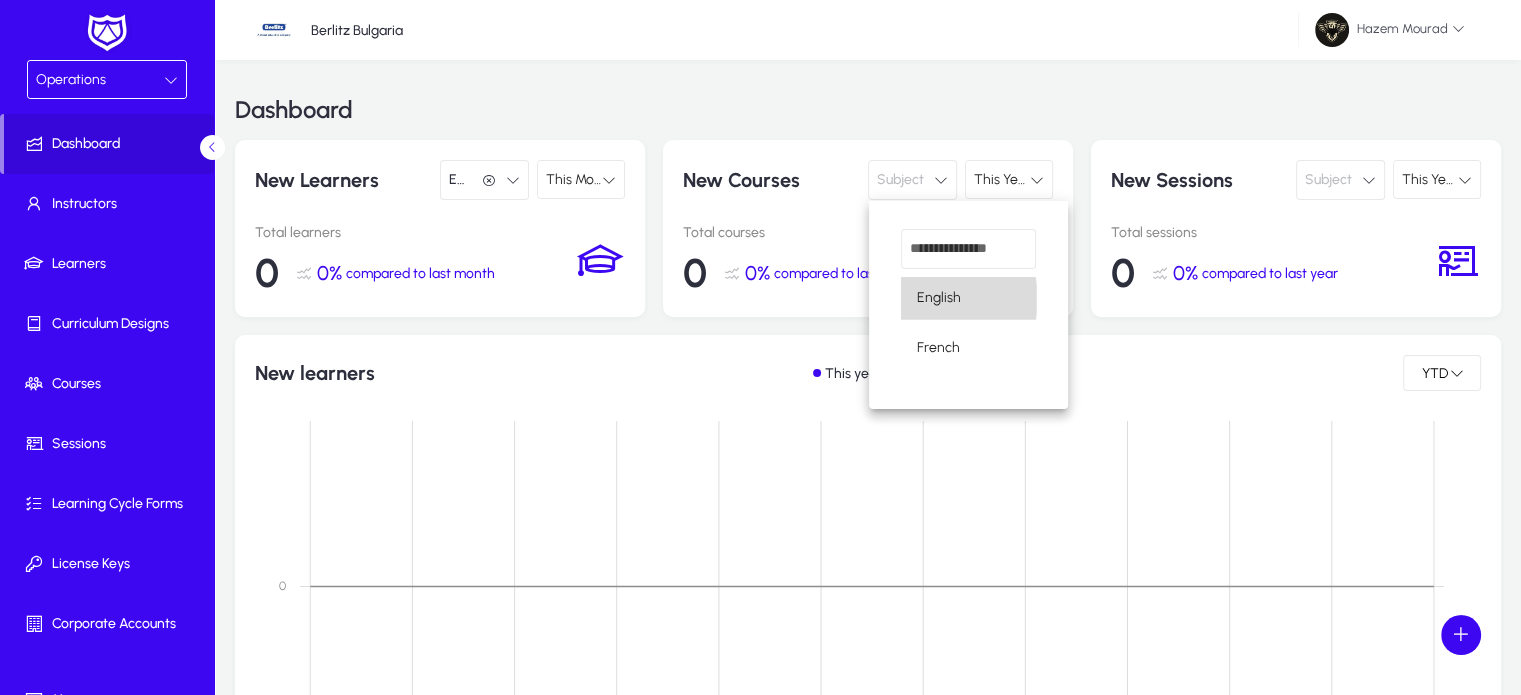 click on "English" at bounding box center (939, 298) 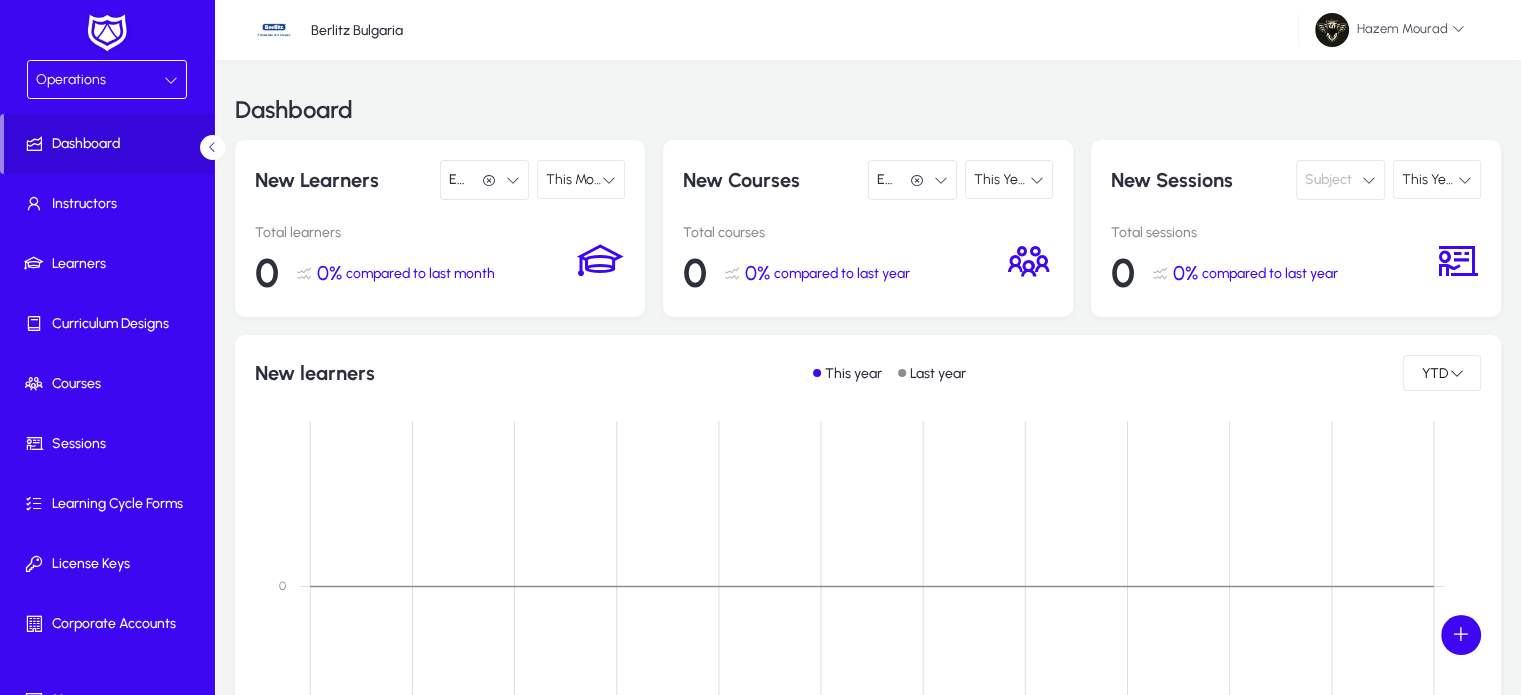 click on "This Year" at bounding box center (1002, 179) 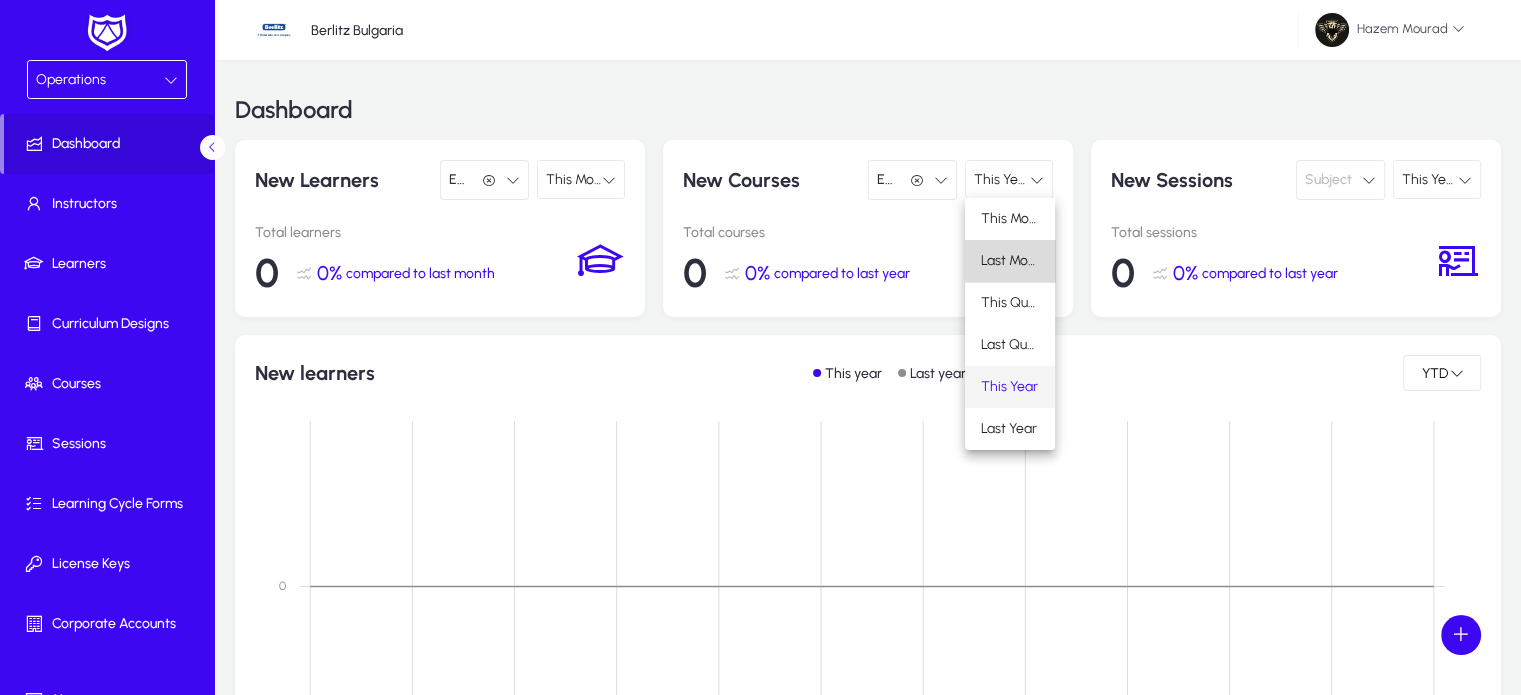 click on "Last Month" at bounding box center (1010, 261) 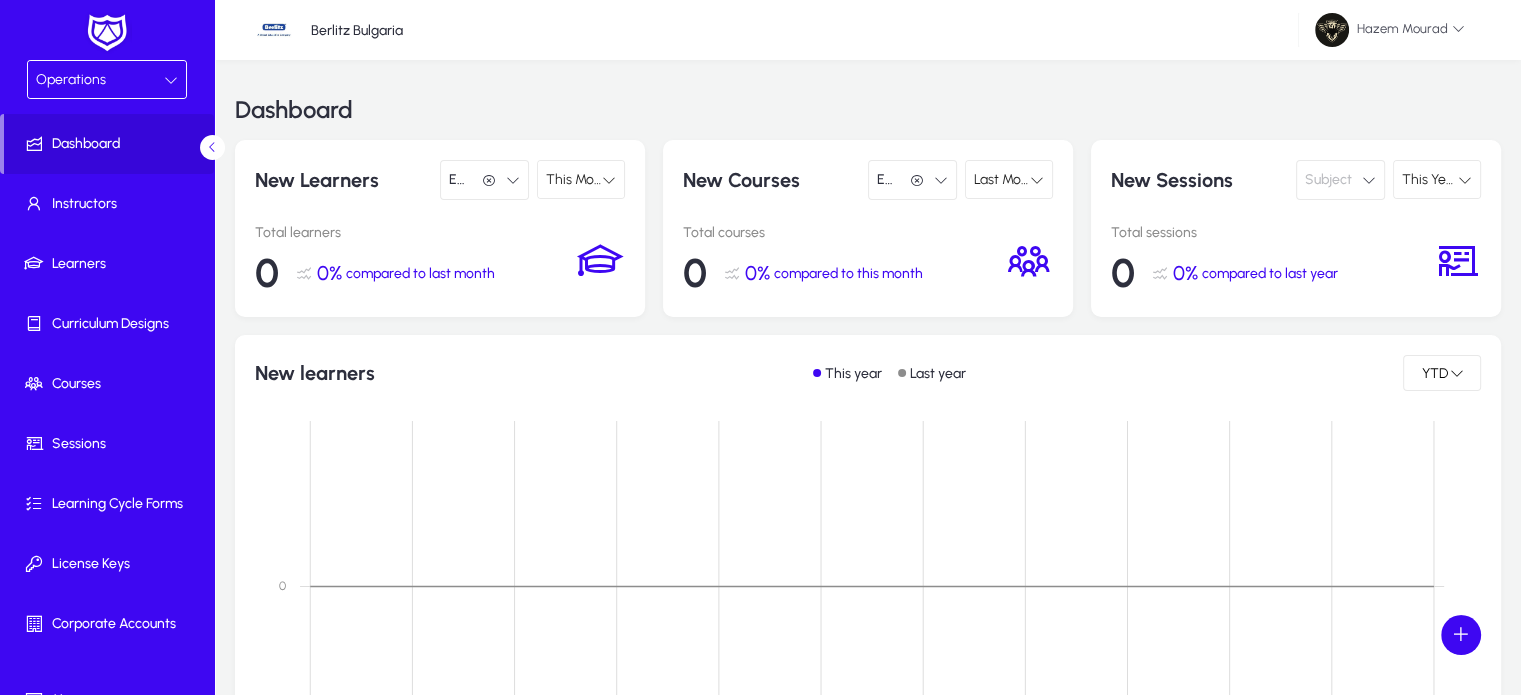 click on "Subject" 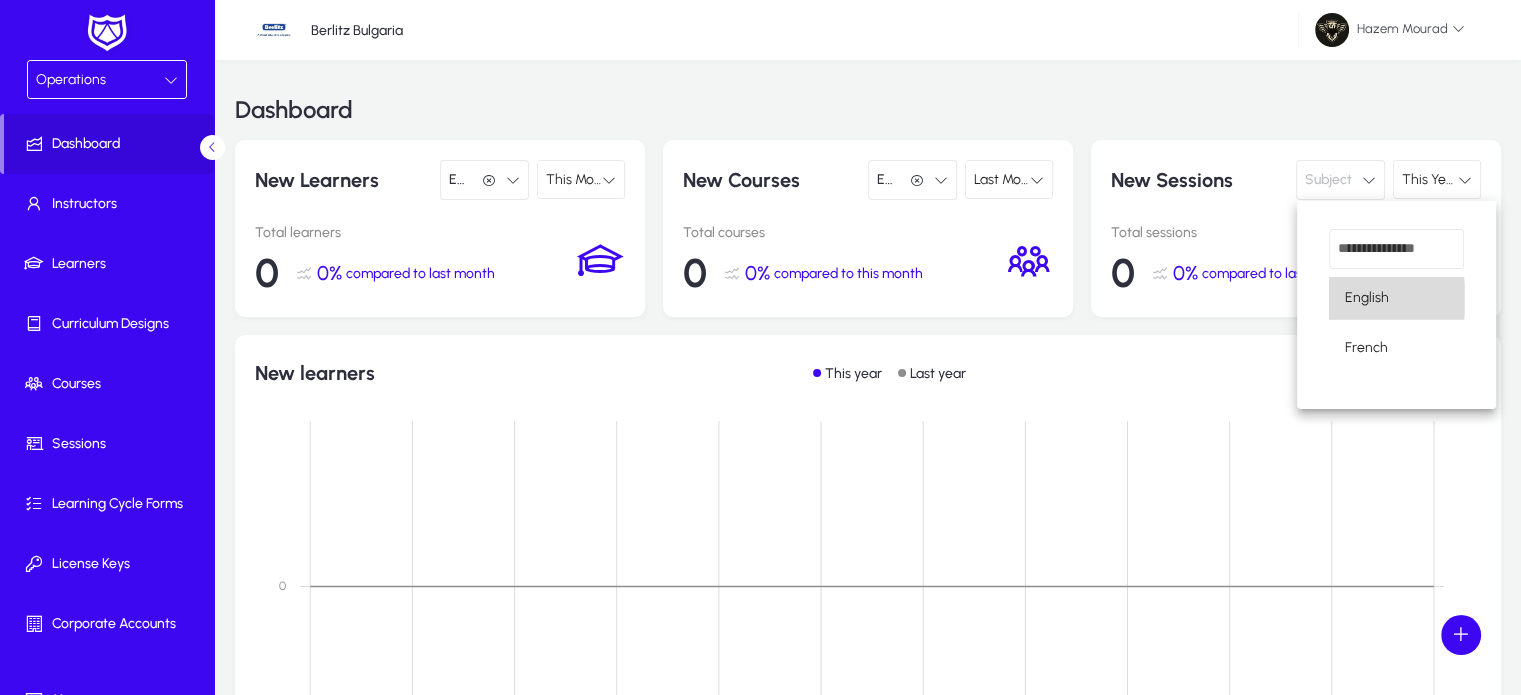 click on "English" at bounding box center [1367, 298] 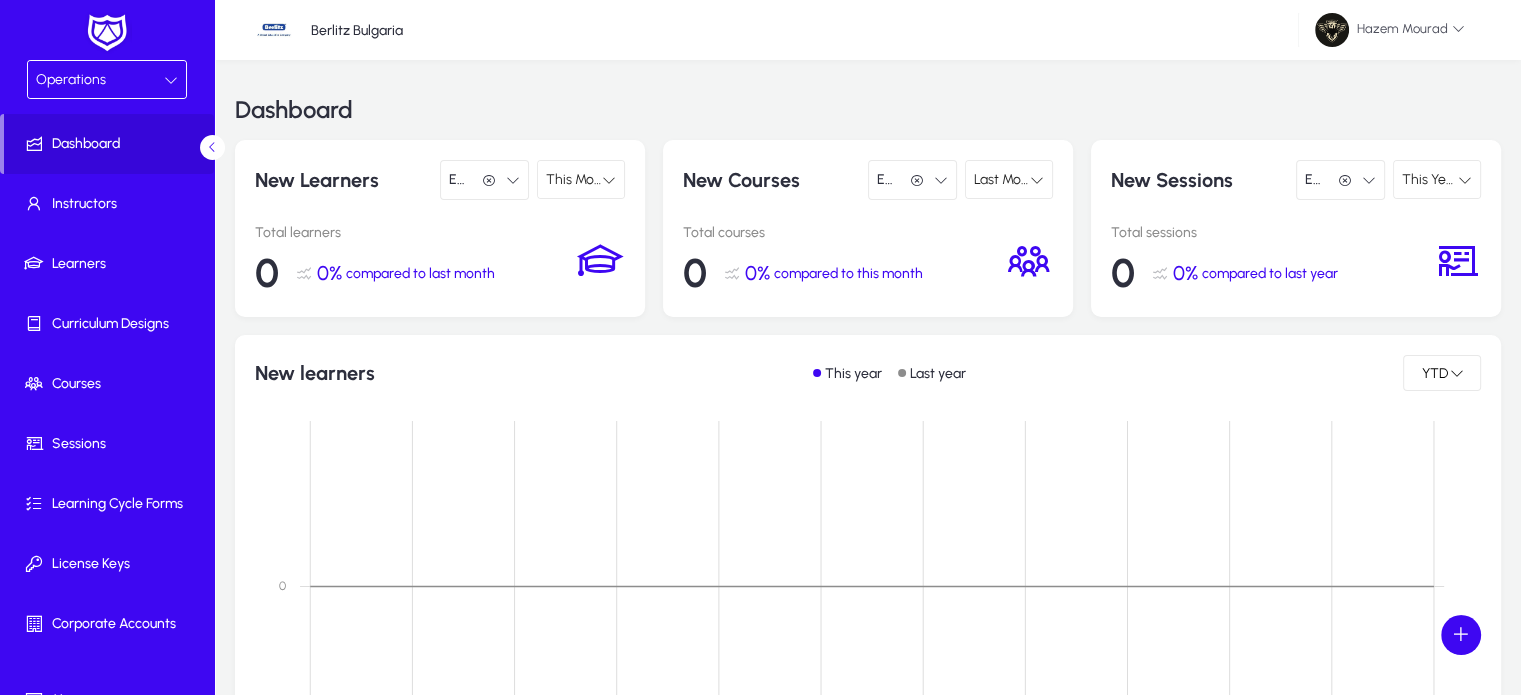click at bounding box center (1465, 180) 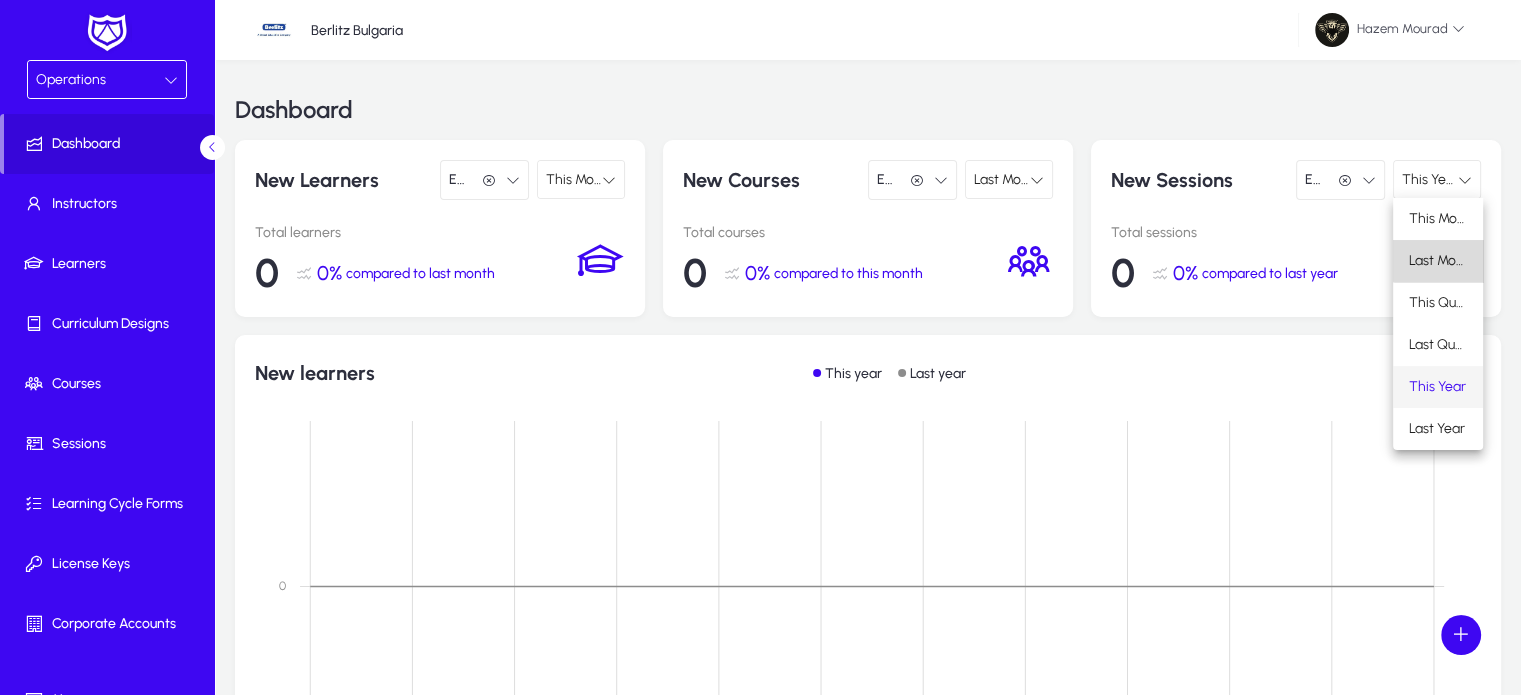 click on "Last Month" at bounding box center (1438, 261) 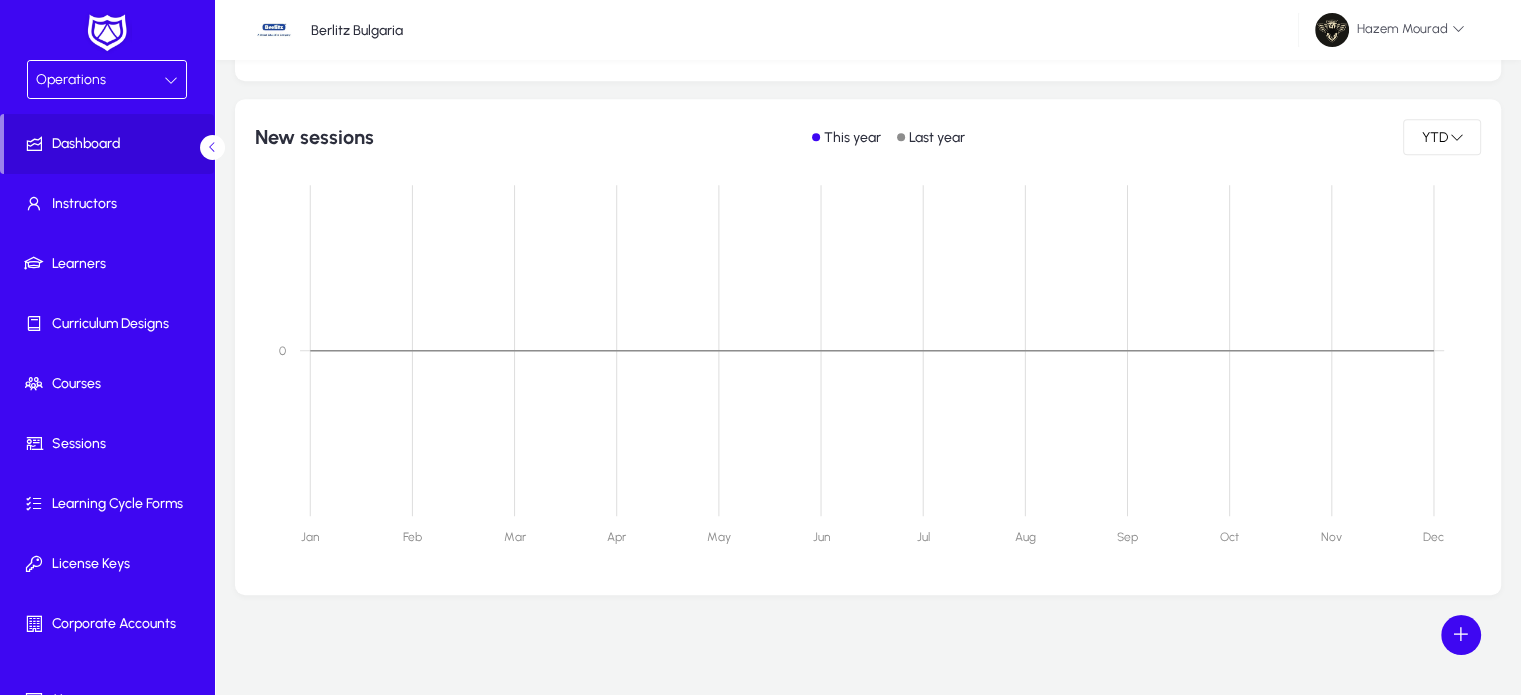 scroll, scrollTop: 0, scrollLeft: 0, axis: both 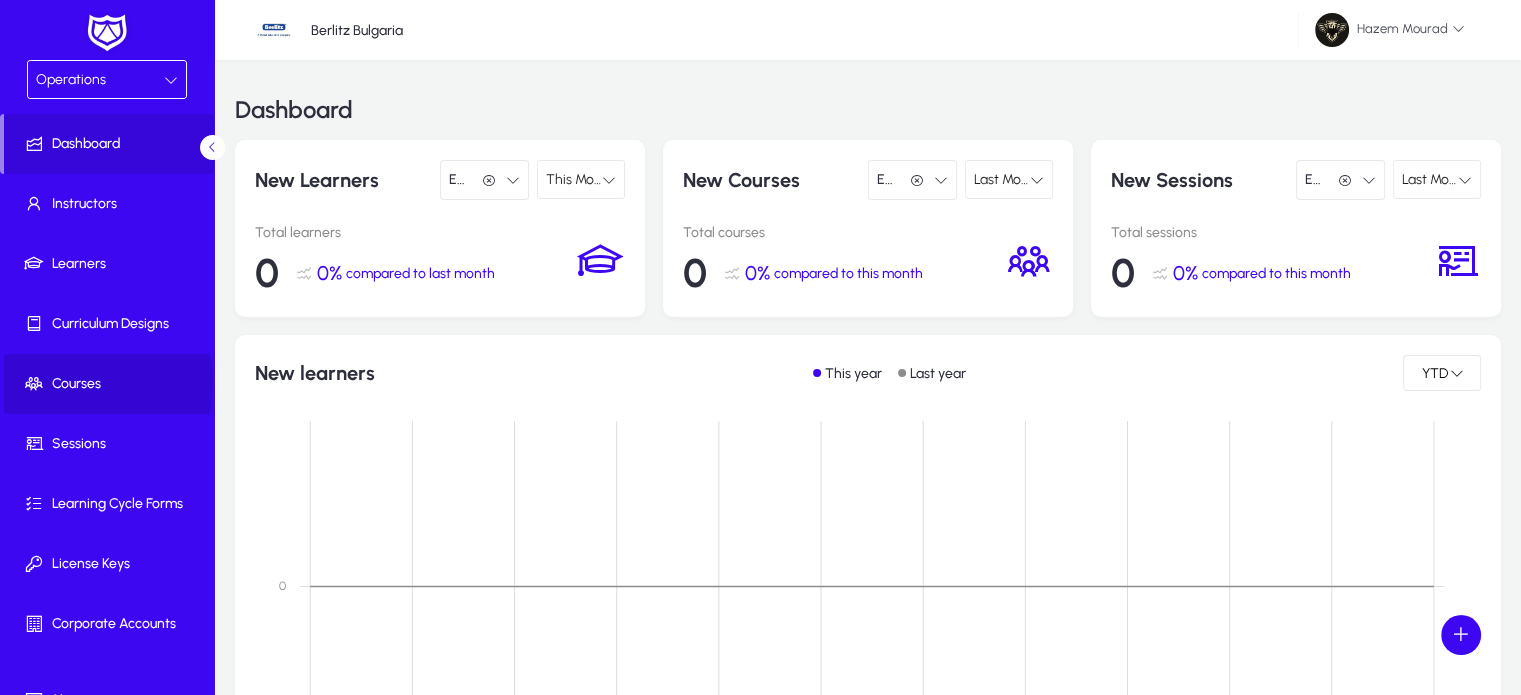 click on "Courses" 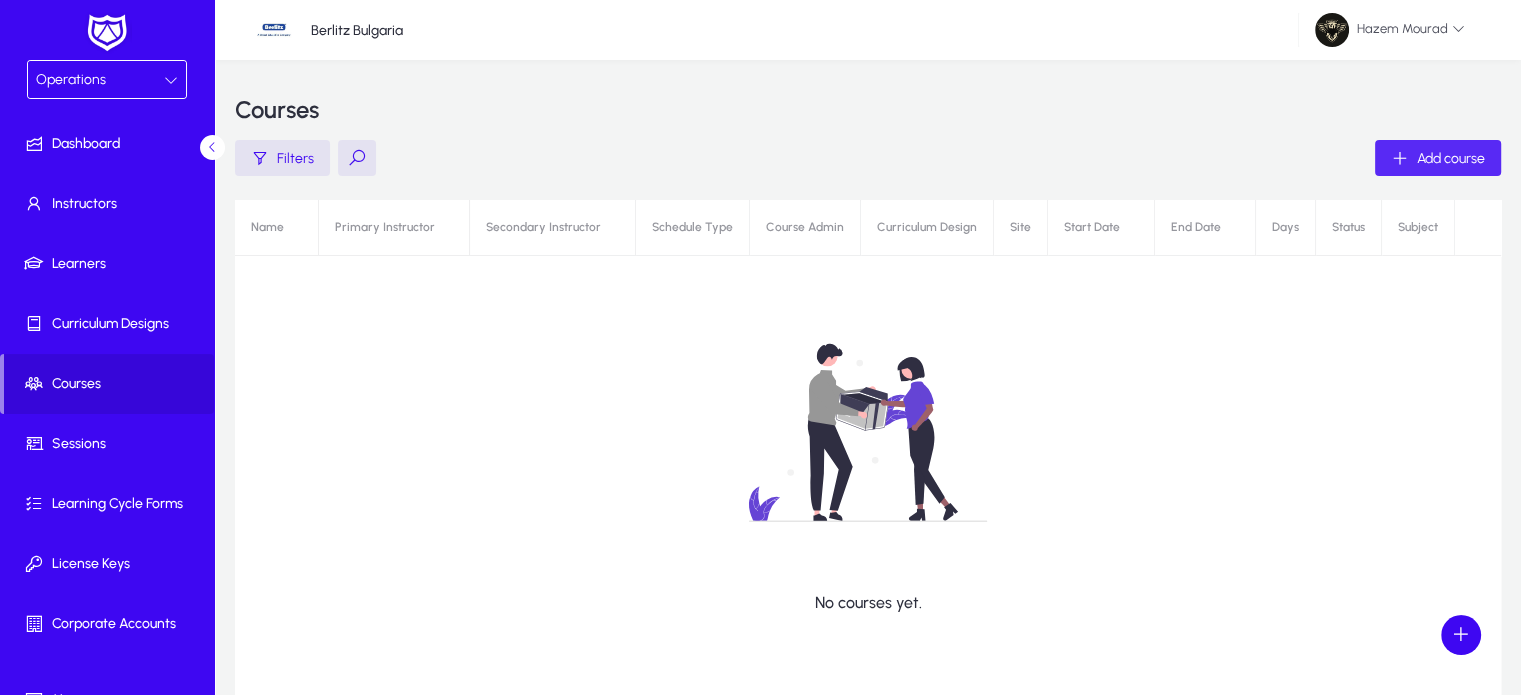click on "Add course" 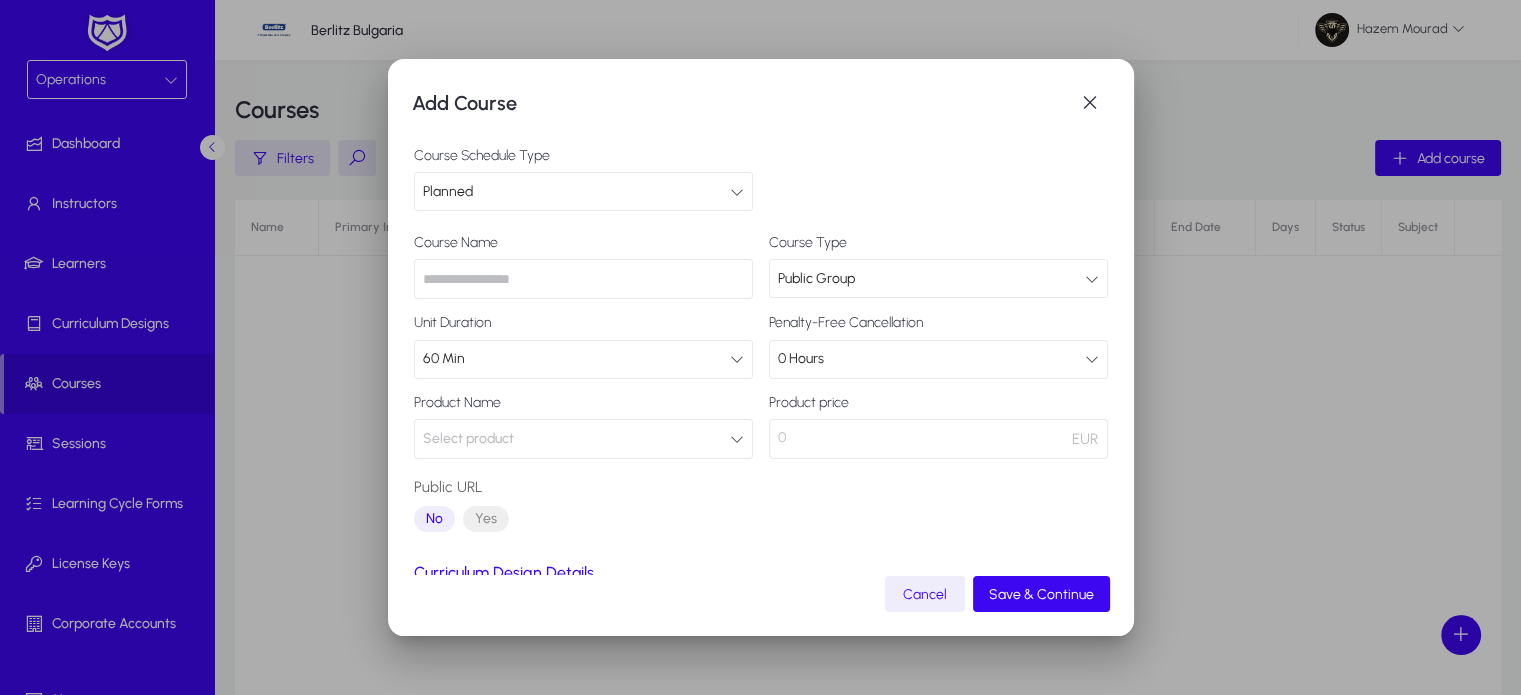 click on "Planned" at bounding box center (576, 192) 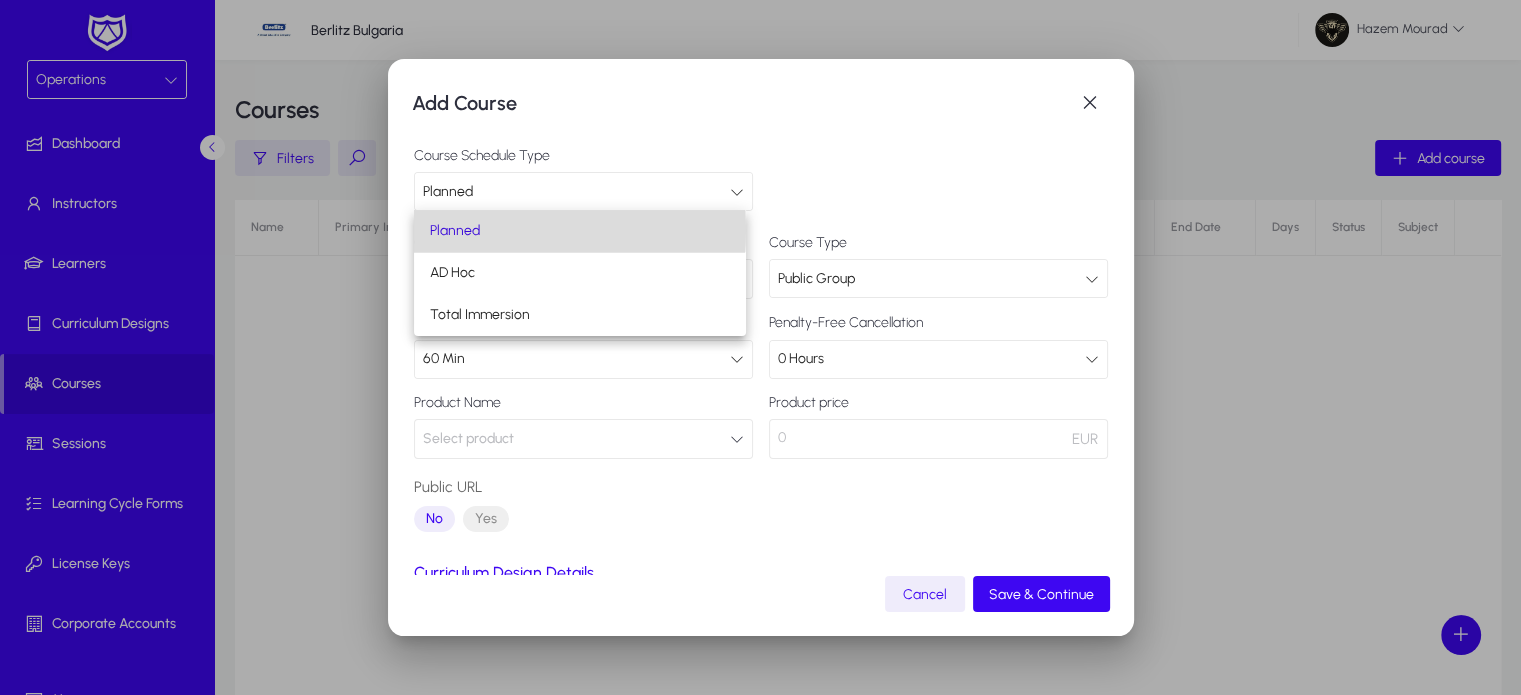 click on "Planned" at bounding box center (455, 231) 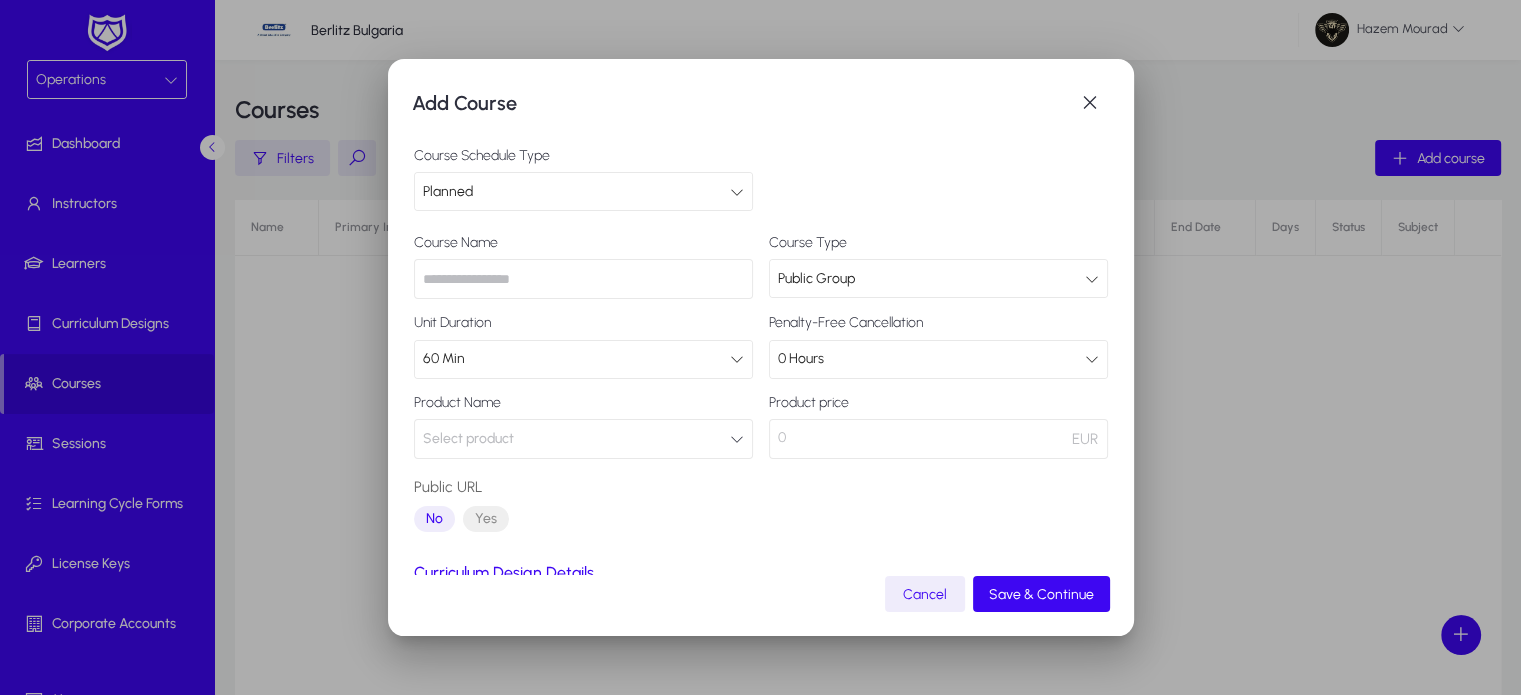 click at bounding box center (583, 279) 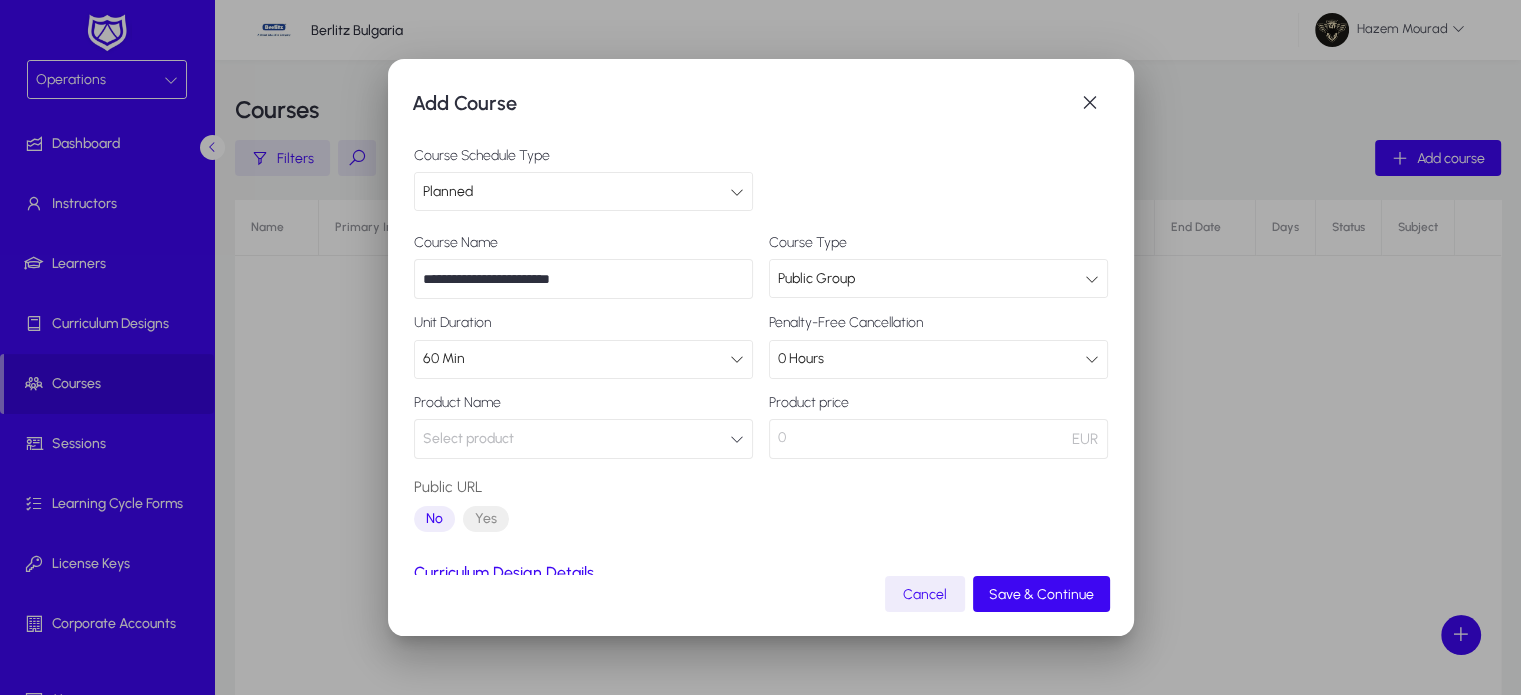 type on "**********" 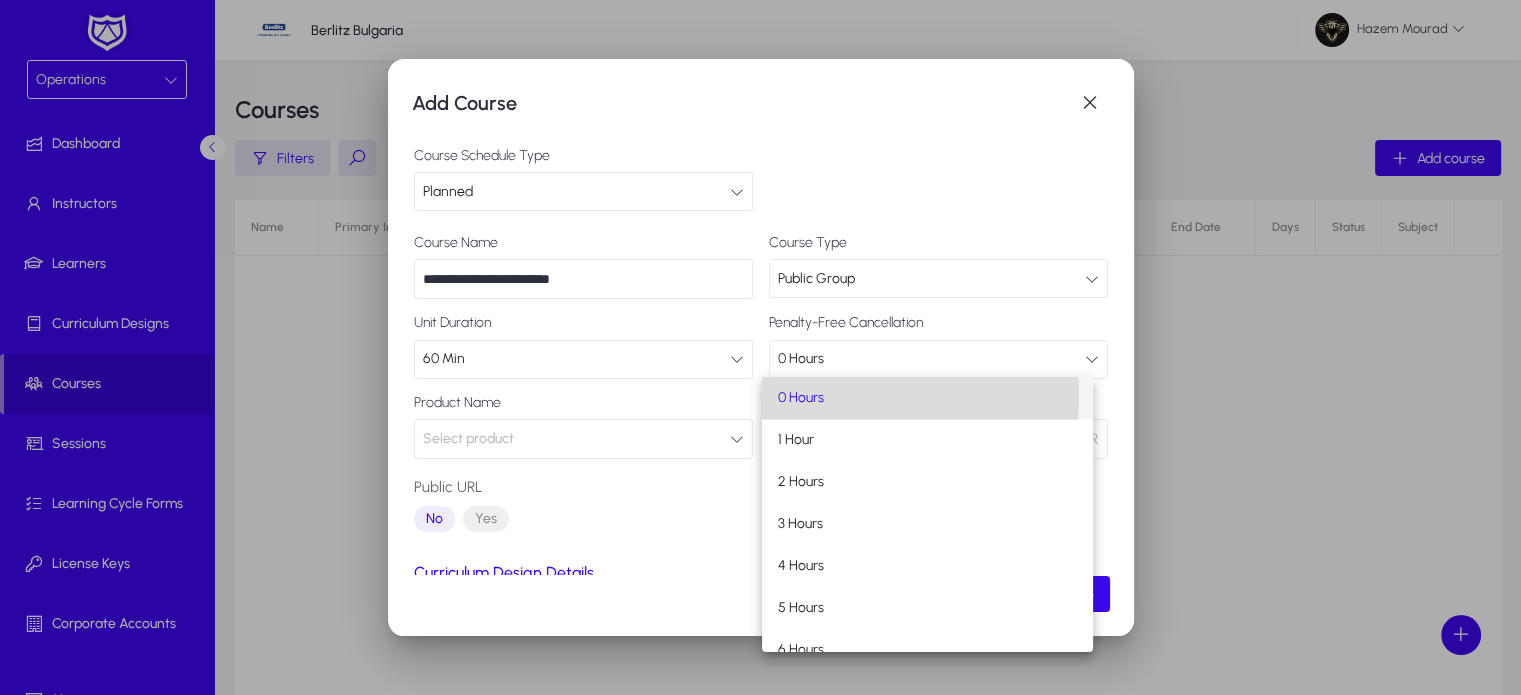 click on "0 Hours" at bounding box center [801, 398] 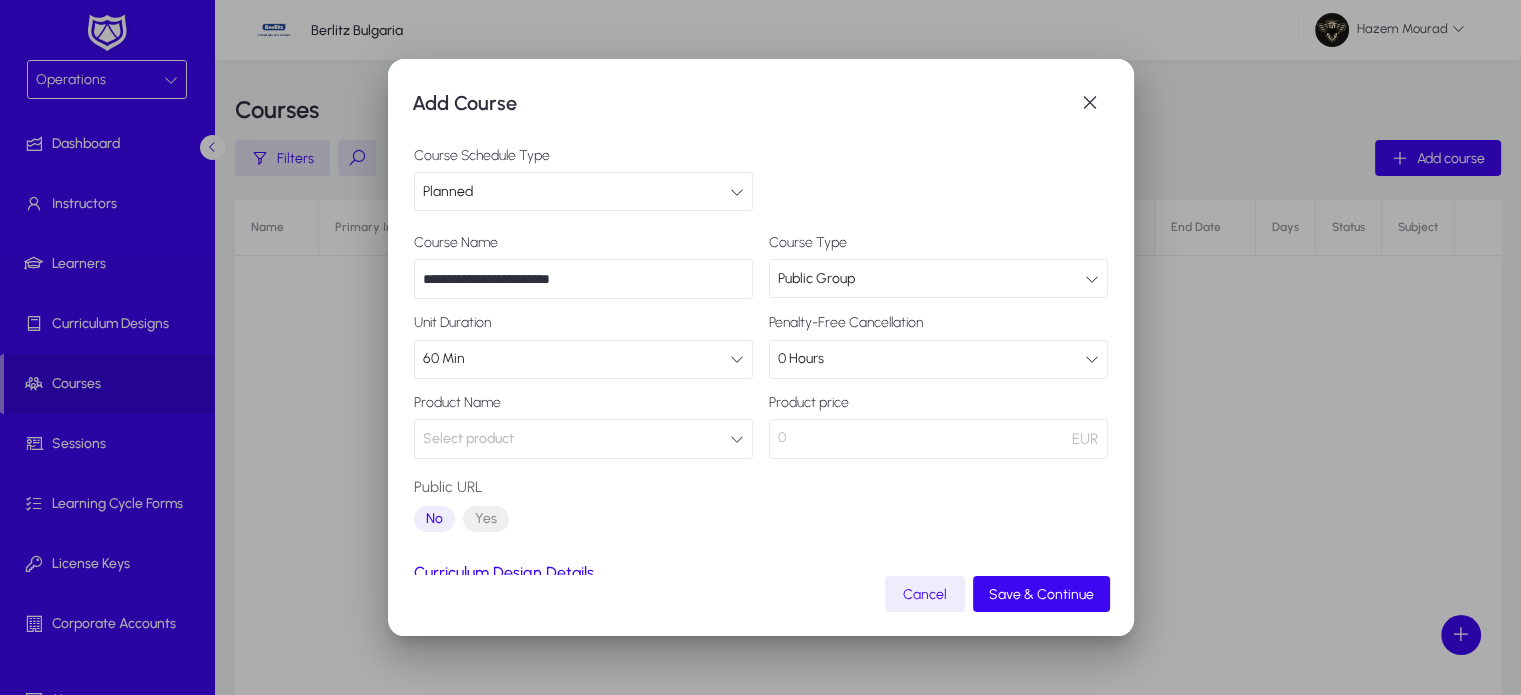 click on "Select product" at bounding box center (583, 439) 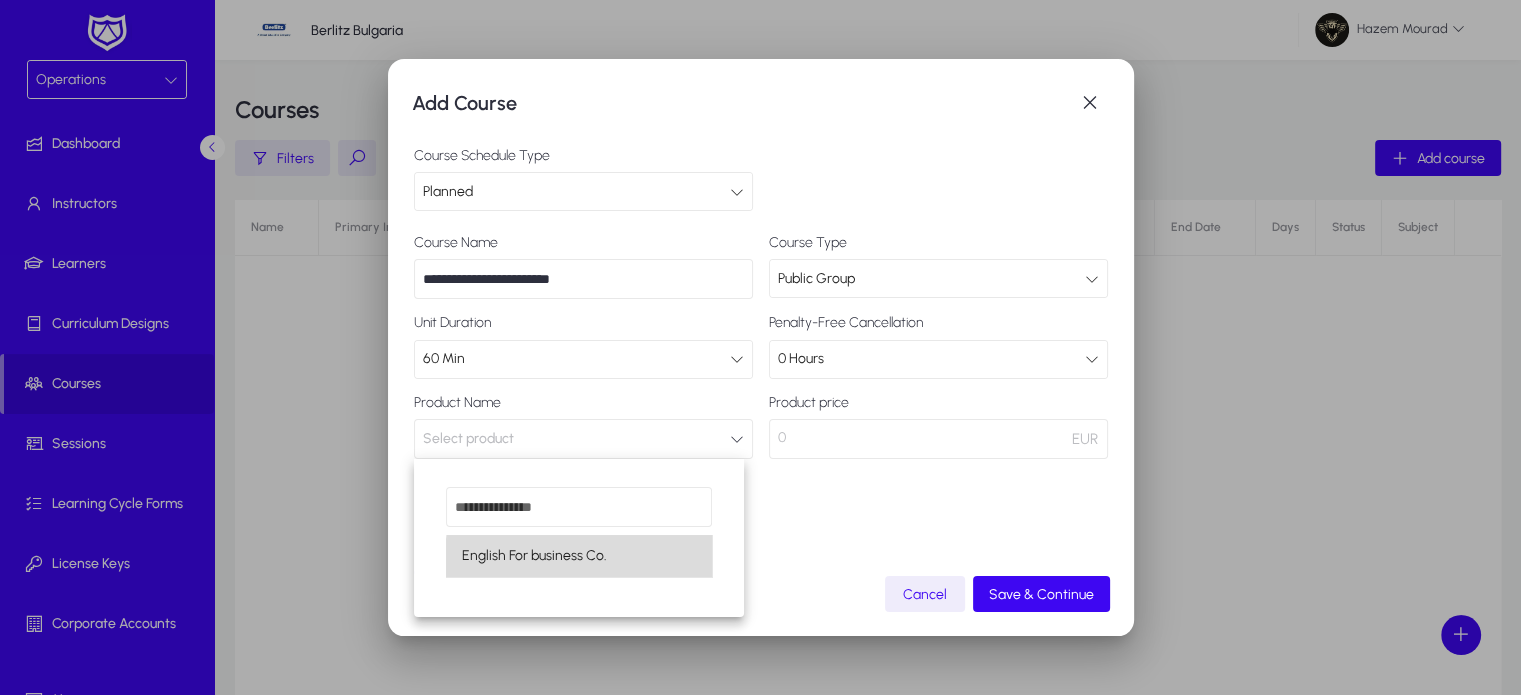 click on "English For business Co." at bounding box center [534, 556] 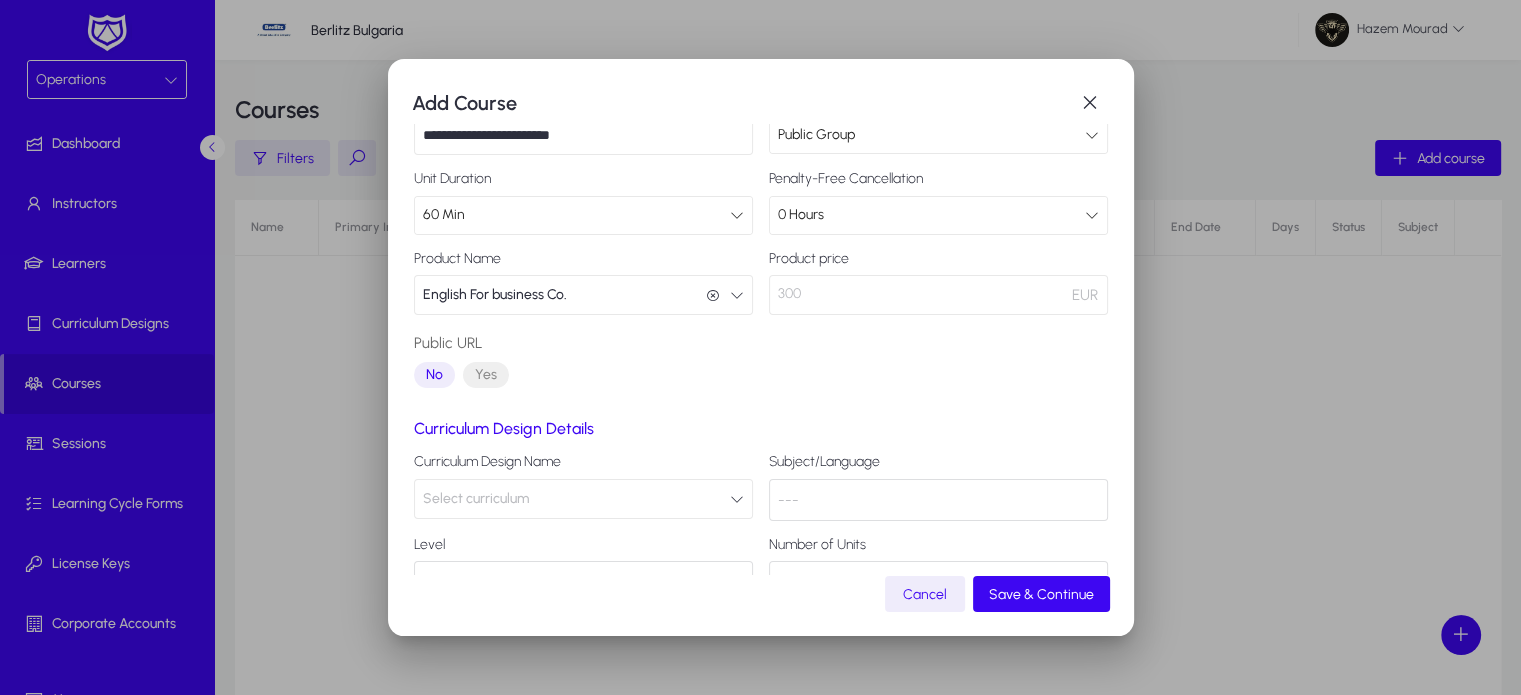 scroll, scrollTop: 201, scrollLeft: 0, axis: vertical 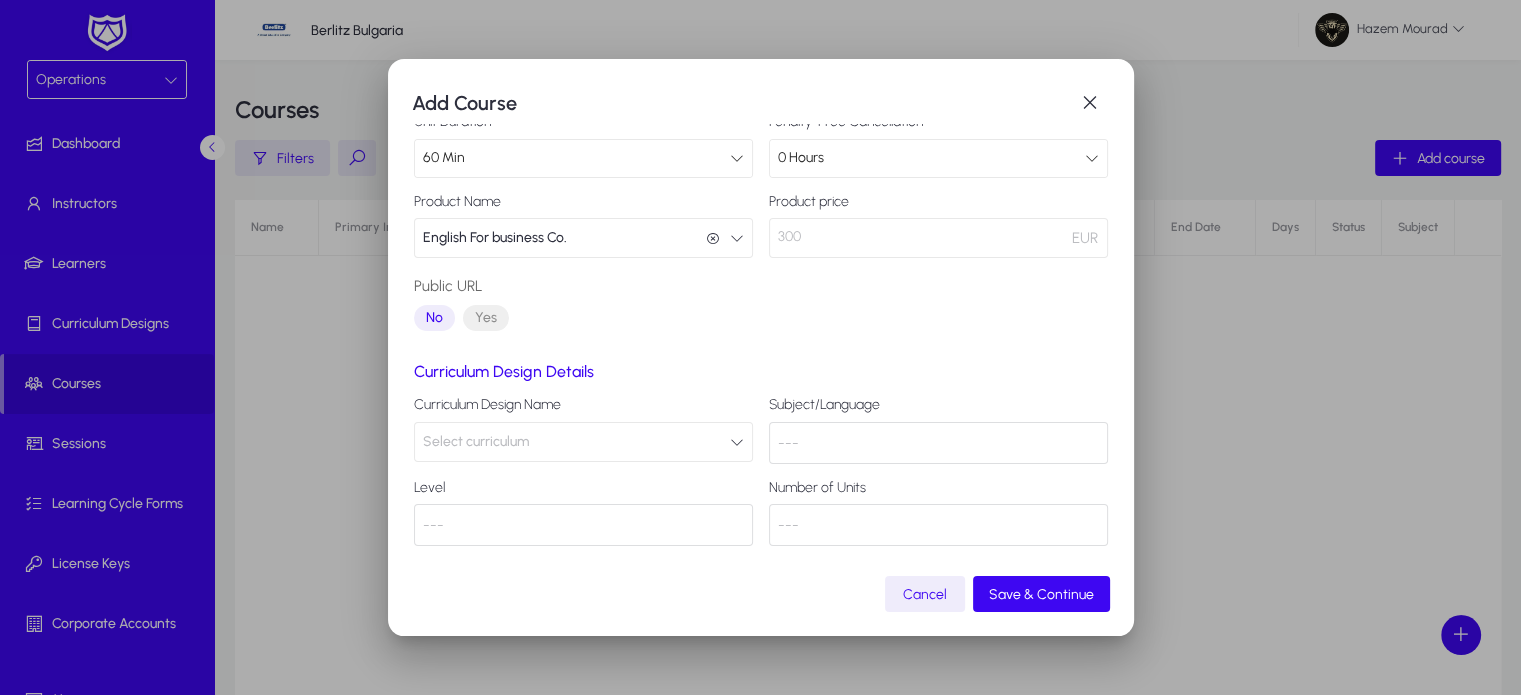 click on "Select curriculum" at bounding box center (583, 442) 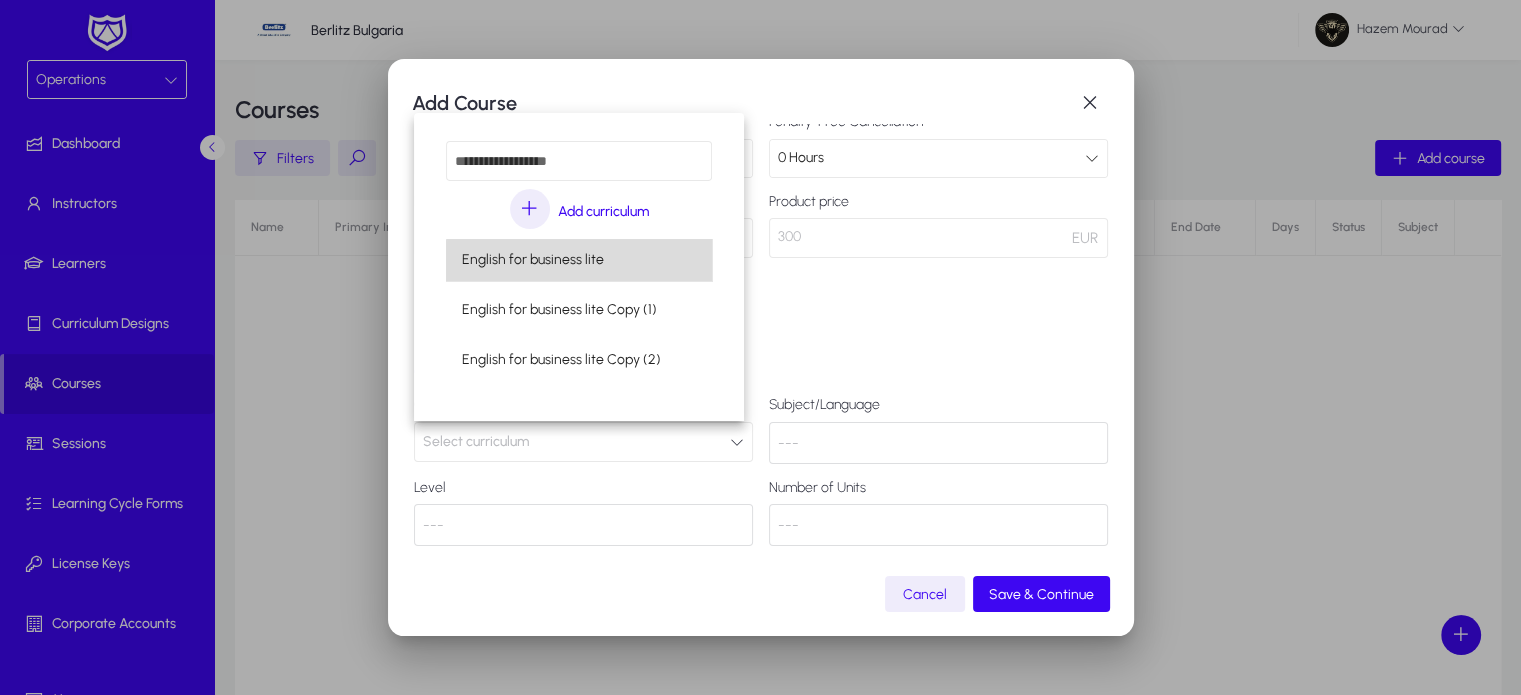 click on "English for business lite" at bounding box center (579, 260) 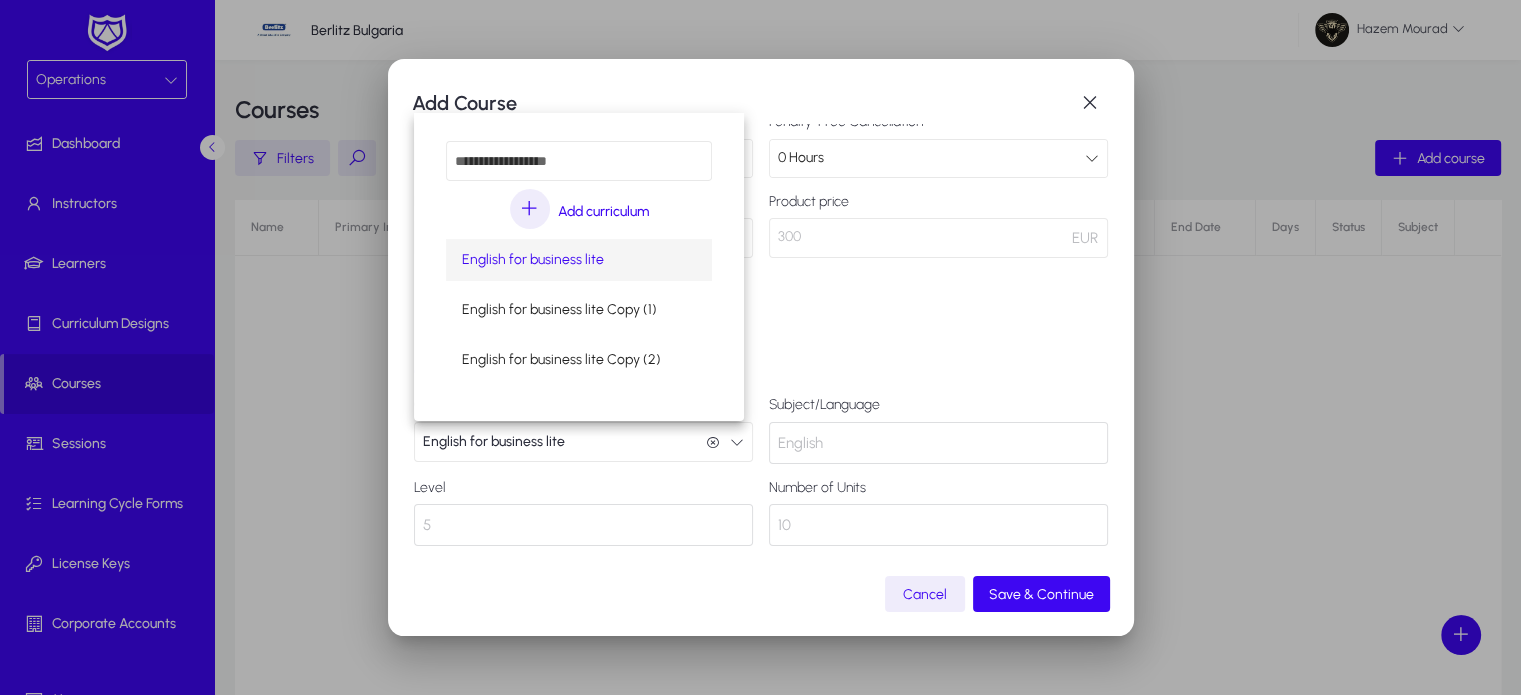scroll, scrollTop: 0, scrollLeft: 0, axis: both 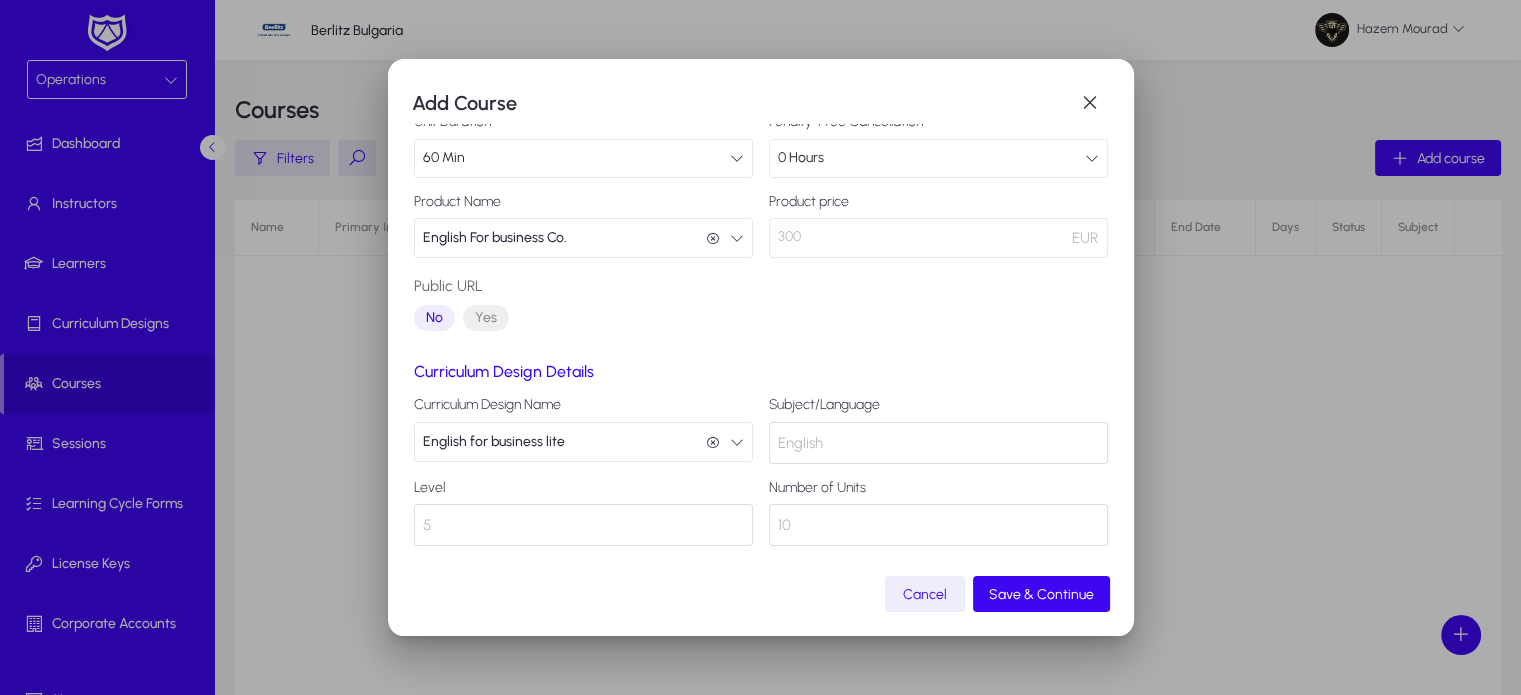 drag, startPoint x: 580, startPoint y: 400, endPoint x: 391, endPoint y: 398, distance: 189.01057 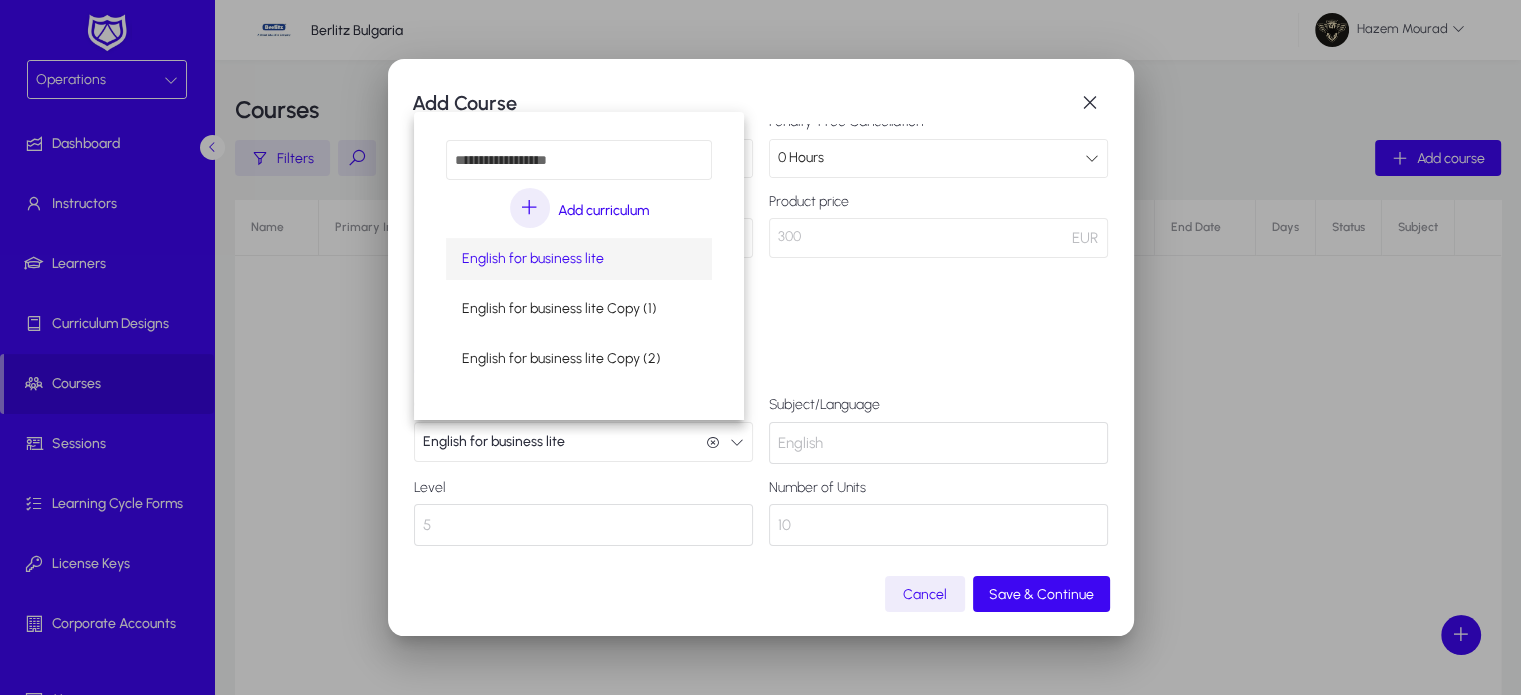 click at bounding box center (760, 347) 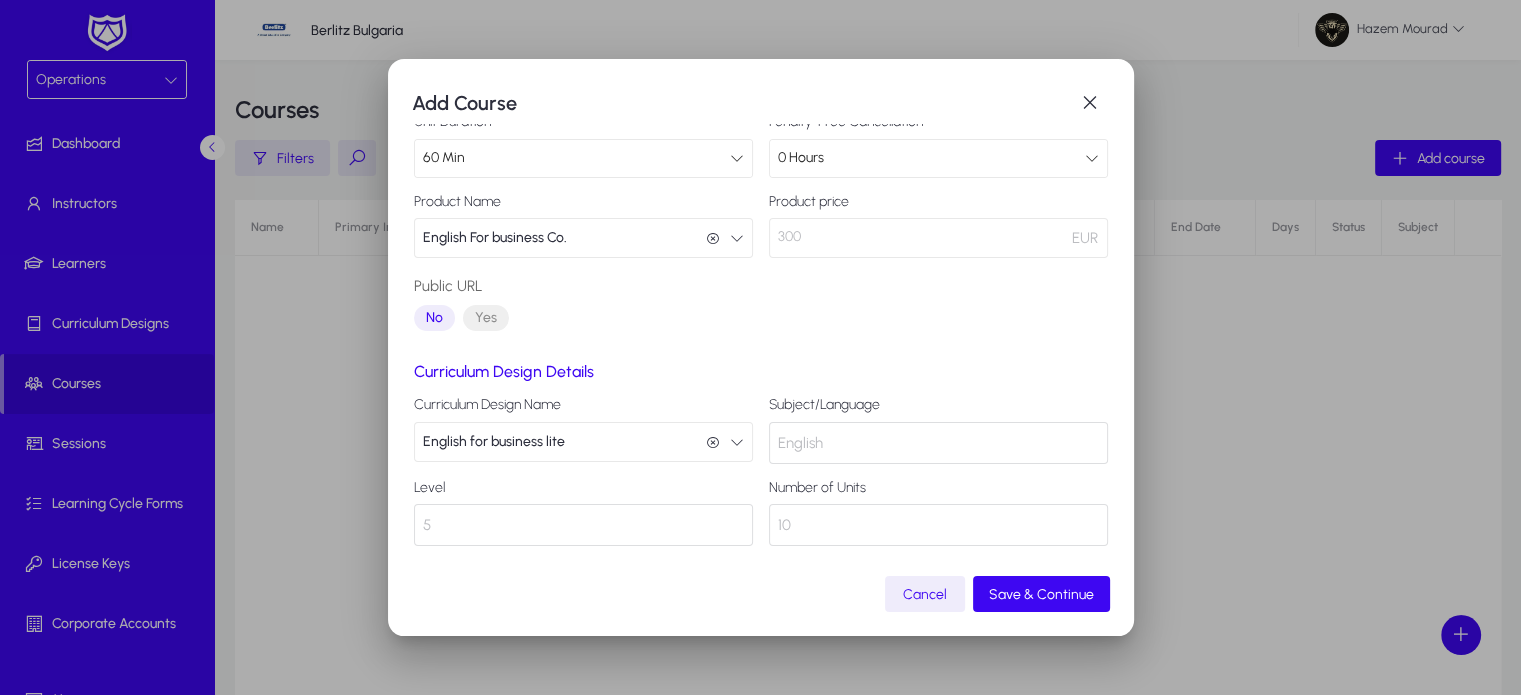 drag, startPoint x: 859, startPoint y: 441, endPoint x: 763, endPoint y: 439, distance: 96.02083 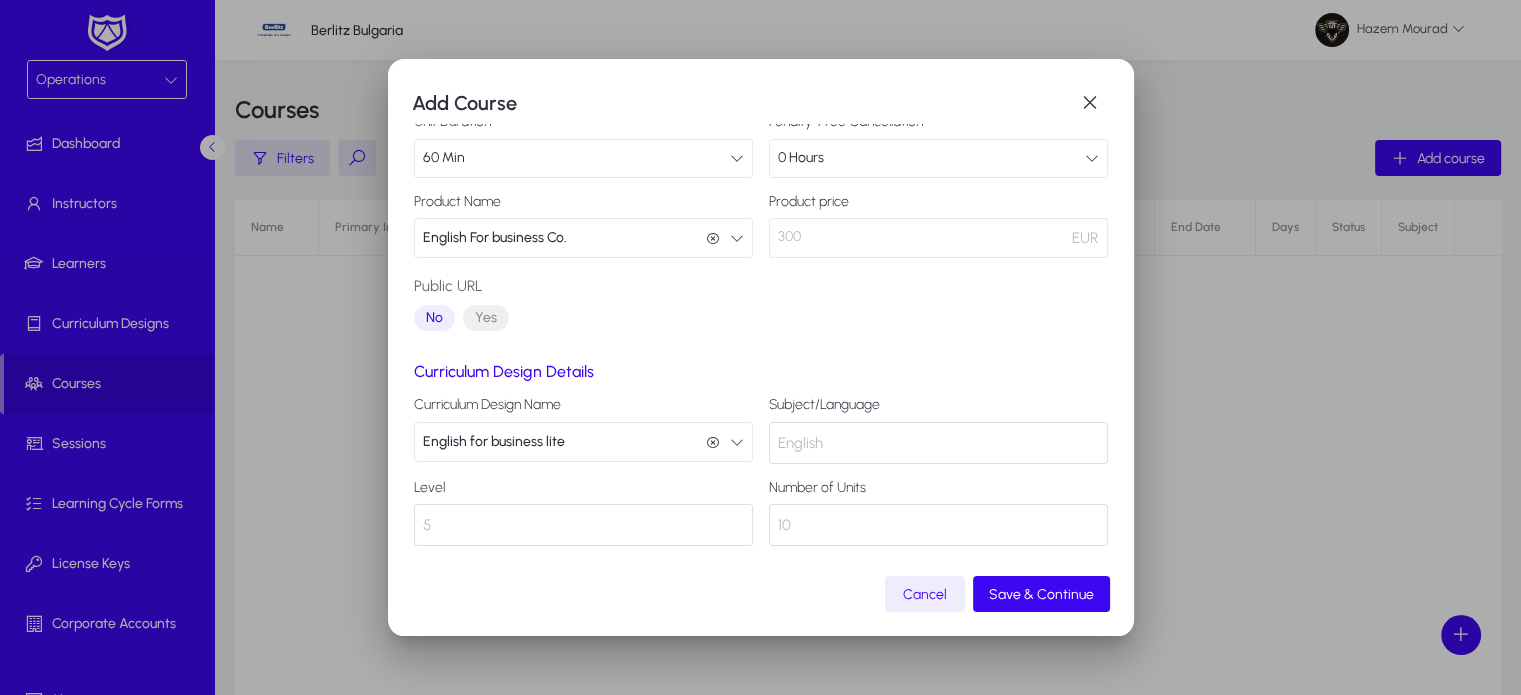drag, startPoint x: 824, startPoint y: 230, endPoint x: 770, endPoint y: 225, distance: 54.230988 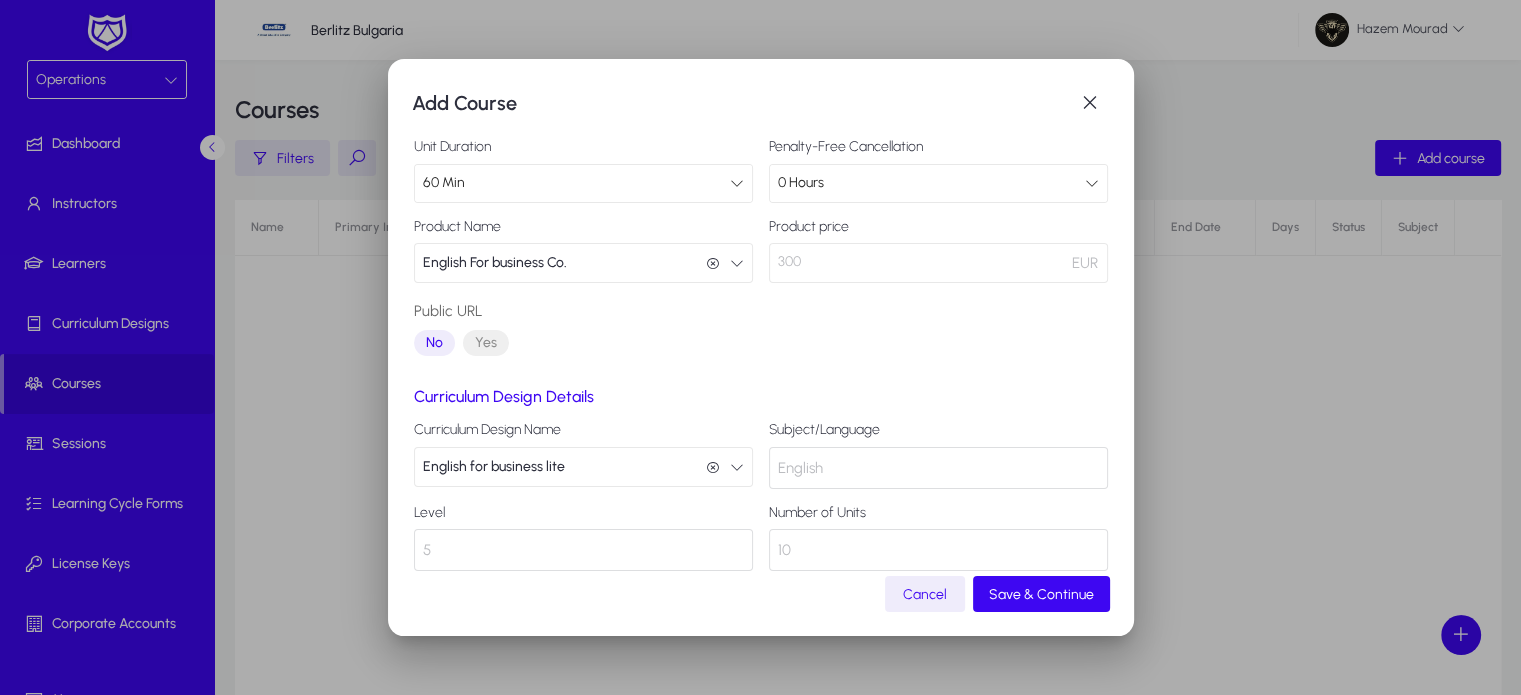 scroll, scrollTop: 192, scrollLeft: 0, axis: vertical 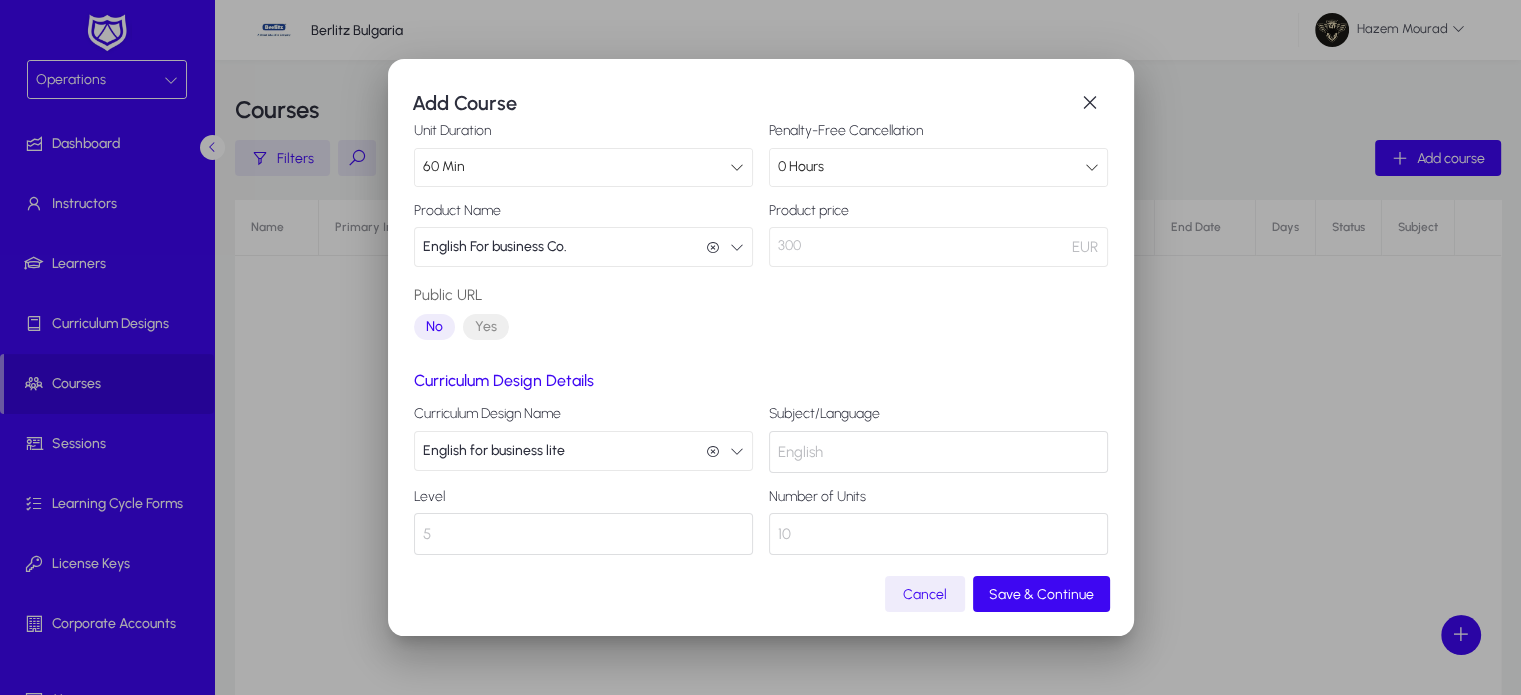 drag, startPoint x: 790, startPoint y: 532, endPoint x: 750, endPoint y: 534, distance: 40.04997 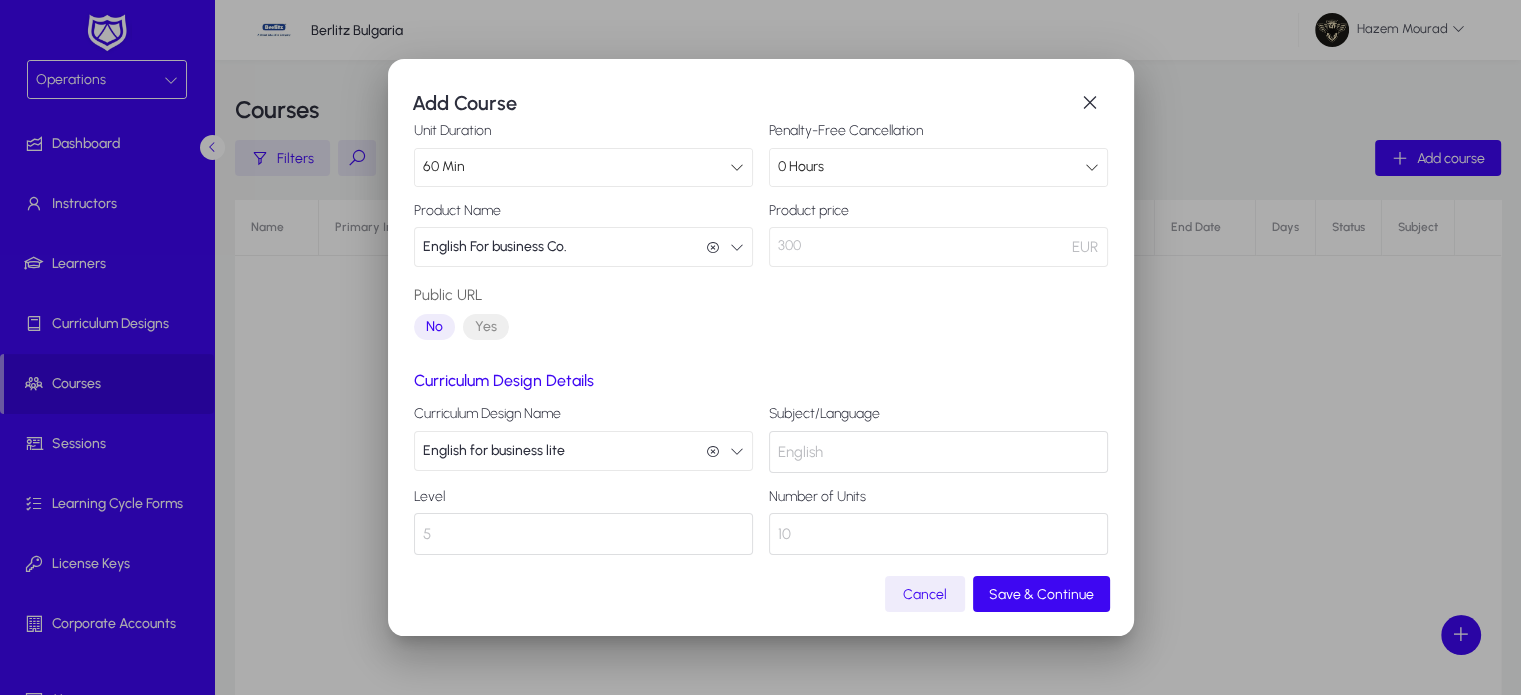 click on "5" at bounding box center (583, 534) 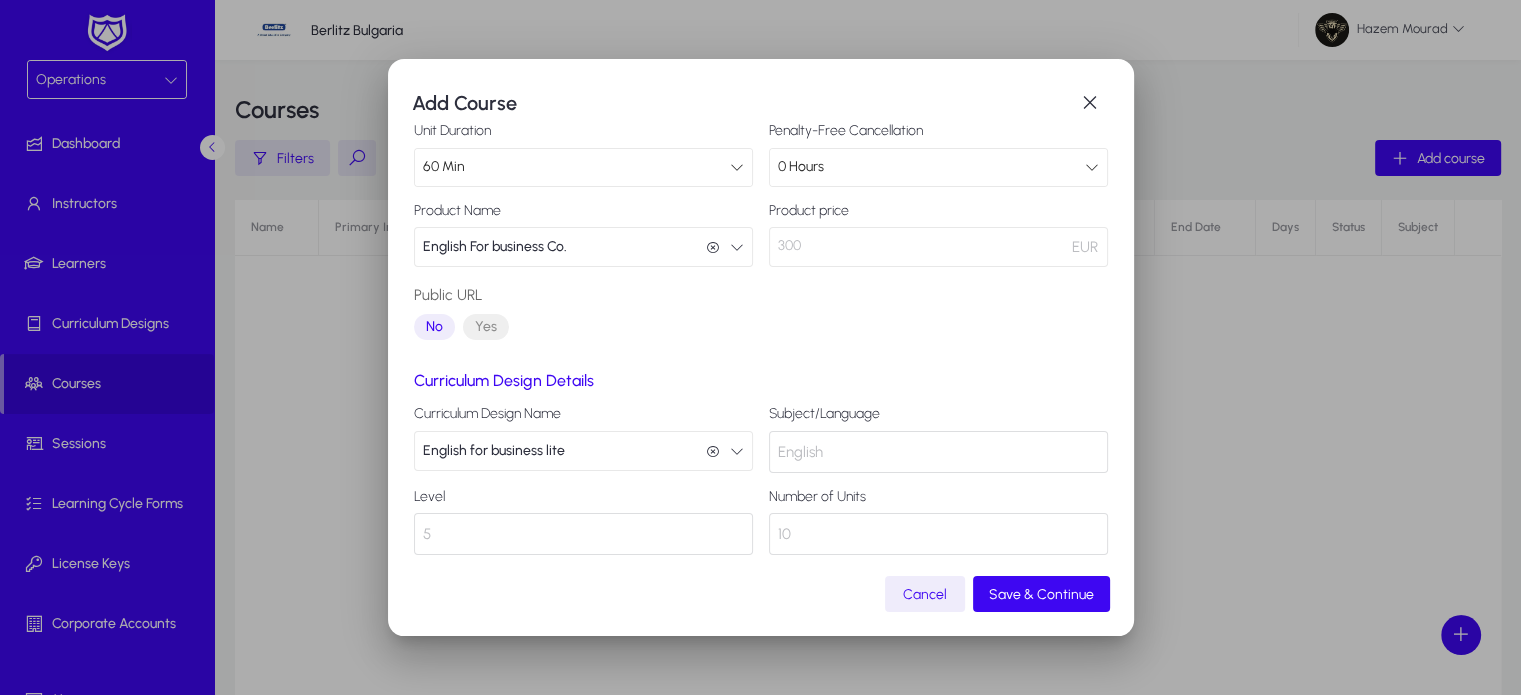 scroll, scrollTop: 201, scrollLeft: 0, axis: vertical 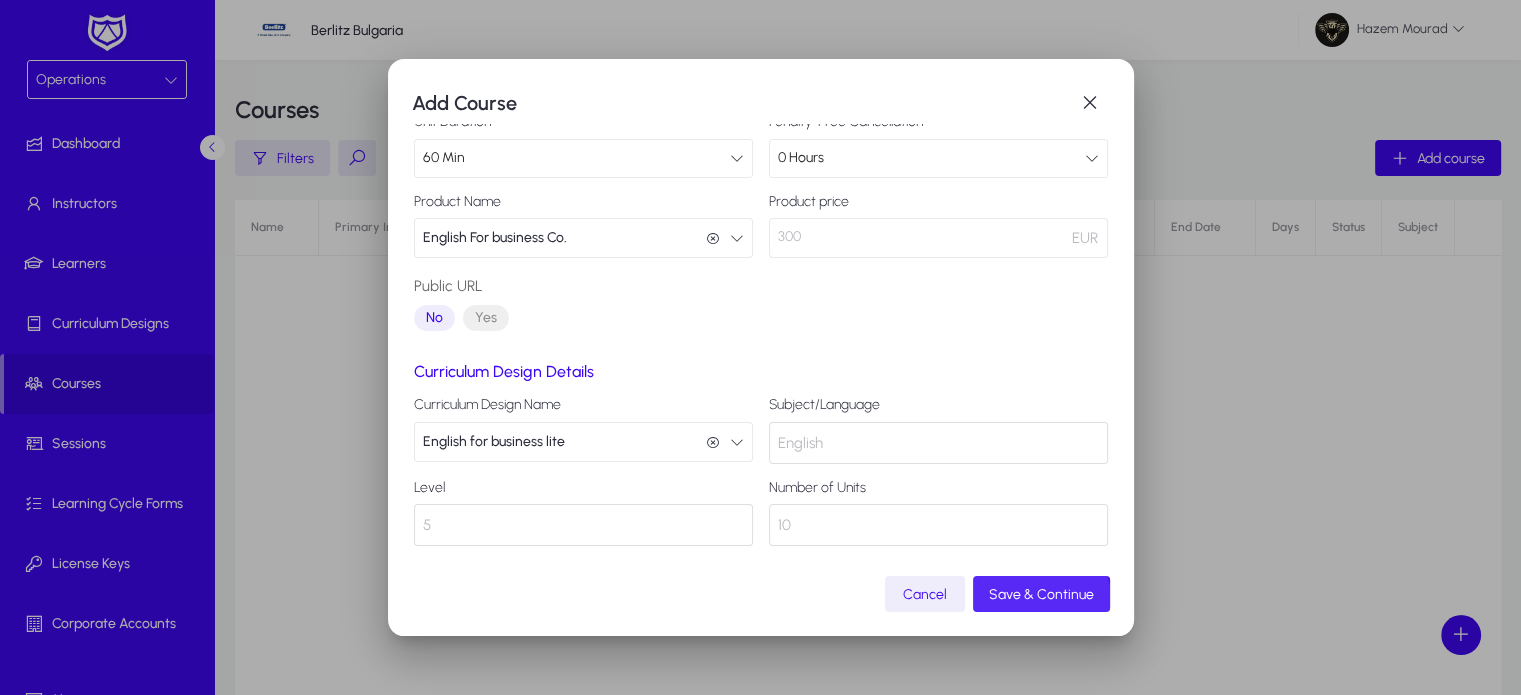 click 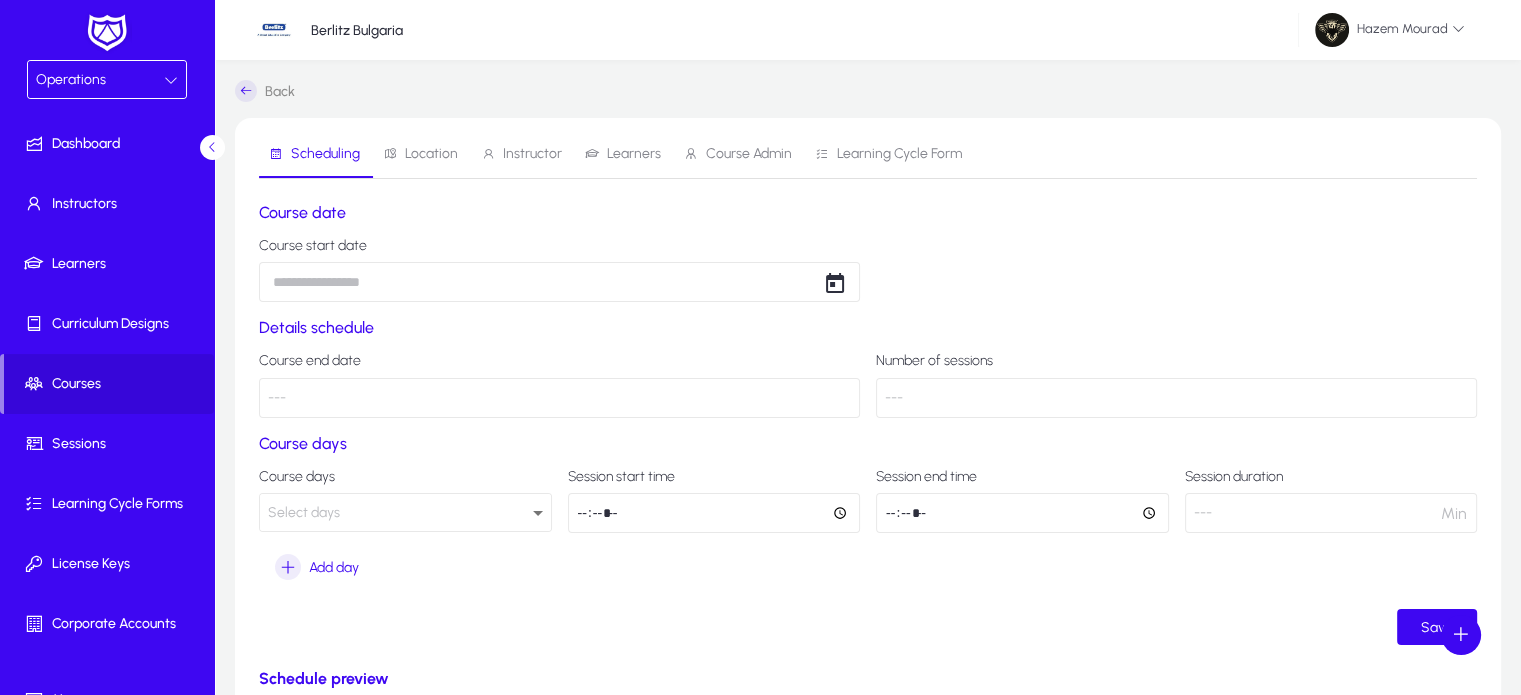 click on "Operations  Dashboard   Instructors   Learners   Curriculum Designs   Courses   Sessions   Learning Cycle Forms   License Keys   Corporate Accounts   Messages   Settings  Berlitz Bulgaria   Hazem  Mourad   Back   Scheduling   Location   Instructor   Learners   Course Admin   Learning Cycle Form  Course date Course start date Details schedule Course end date  ---  Number of sessions --- Course days Course days Select days Session start time Session end time Session duration  ---  Min  Add day   Save  Schedule preview No sessions yet.  Sessions Units Day Start Date Start Time Duration Location Primary Instructor Secondary Instructor  Items per page:  10  0 of 0
Settings Logout Create Meeting Log Create Call Log Create Target Account Create Deal Create Company Create Contact" at bounding box center (760, 347) 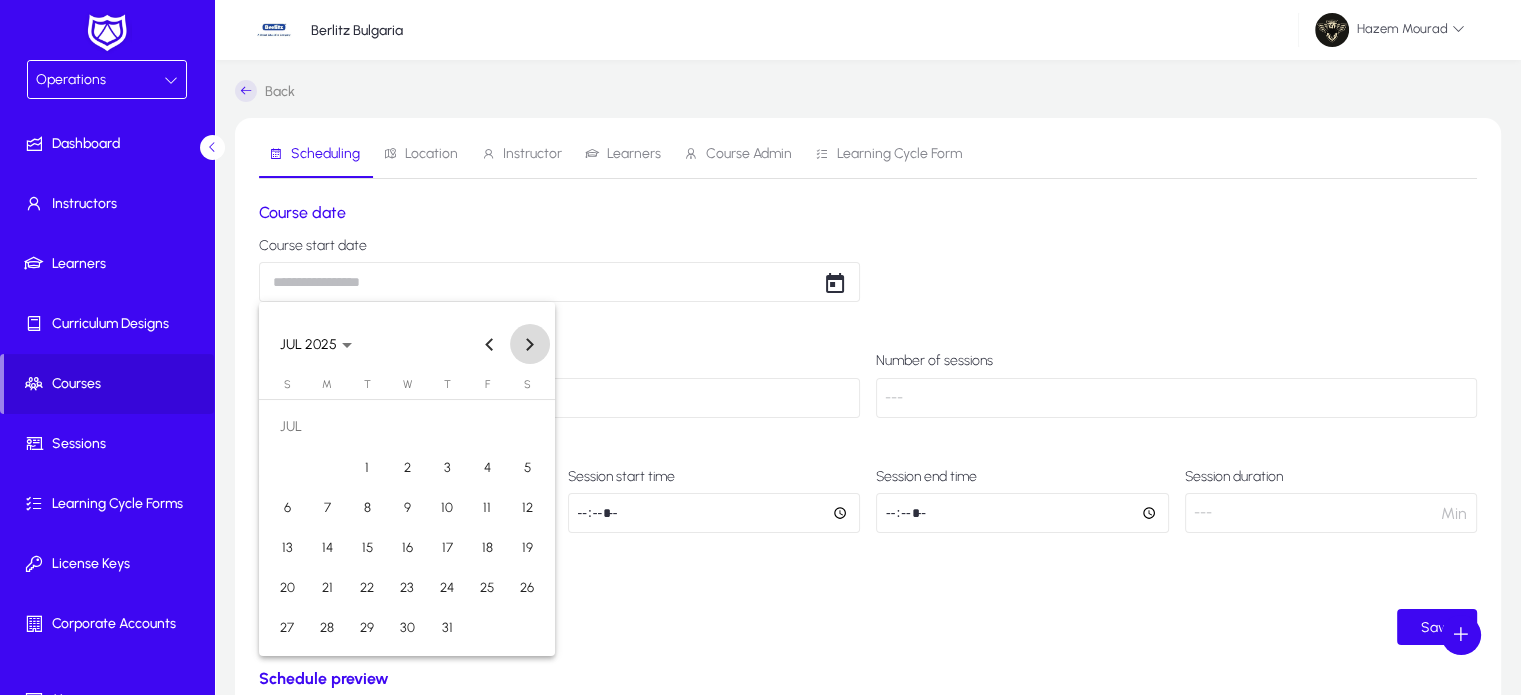 click at bounding box center (530, 344) 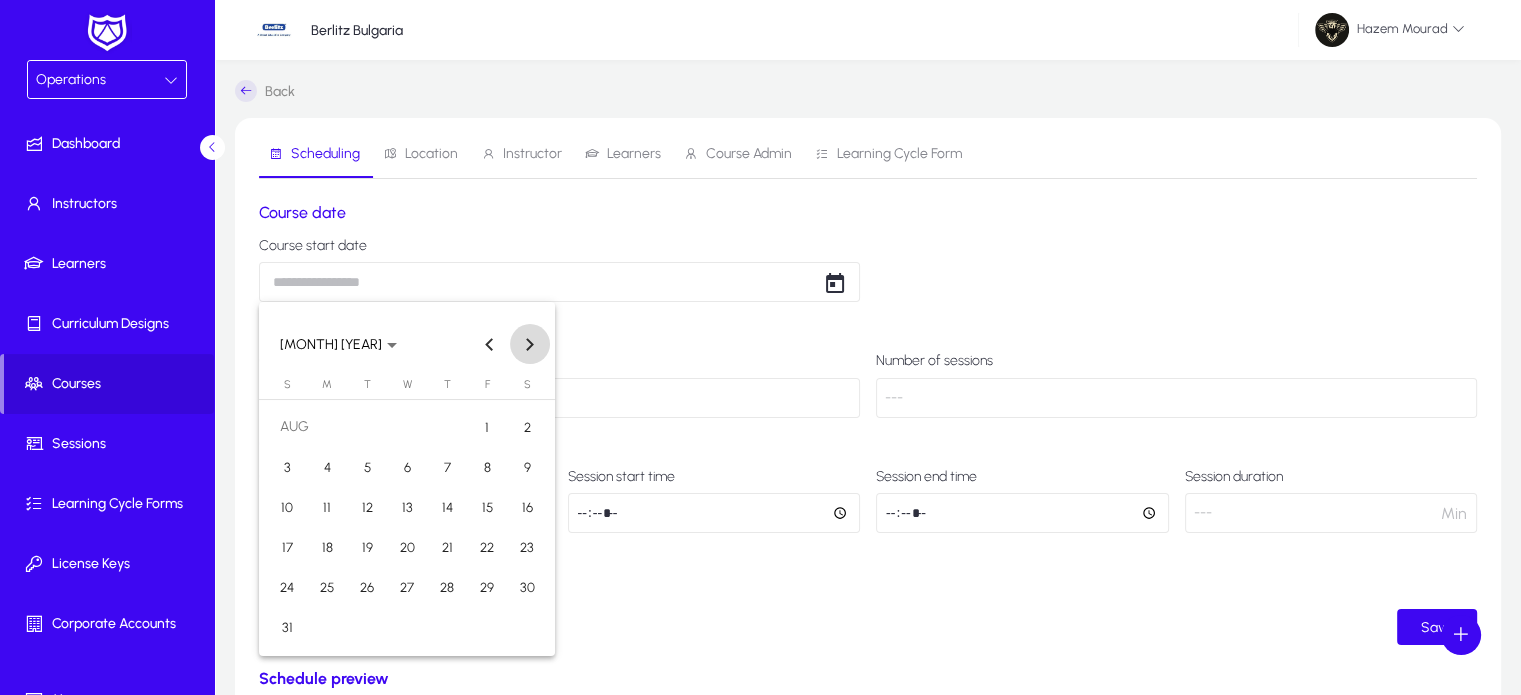 click at bounding box center (530, 344) 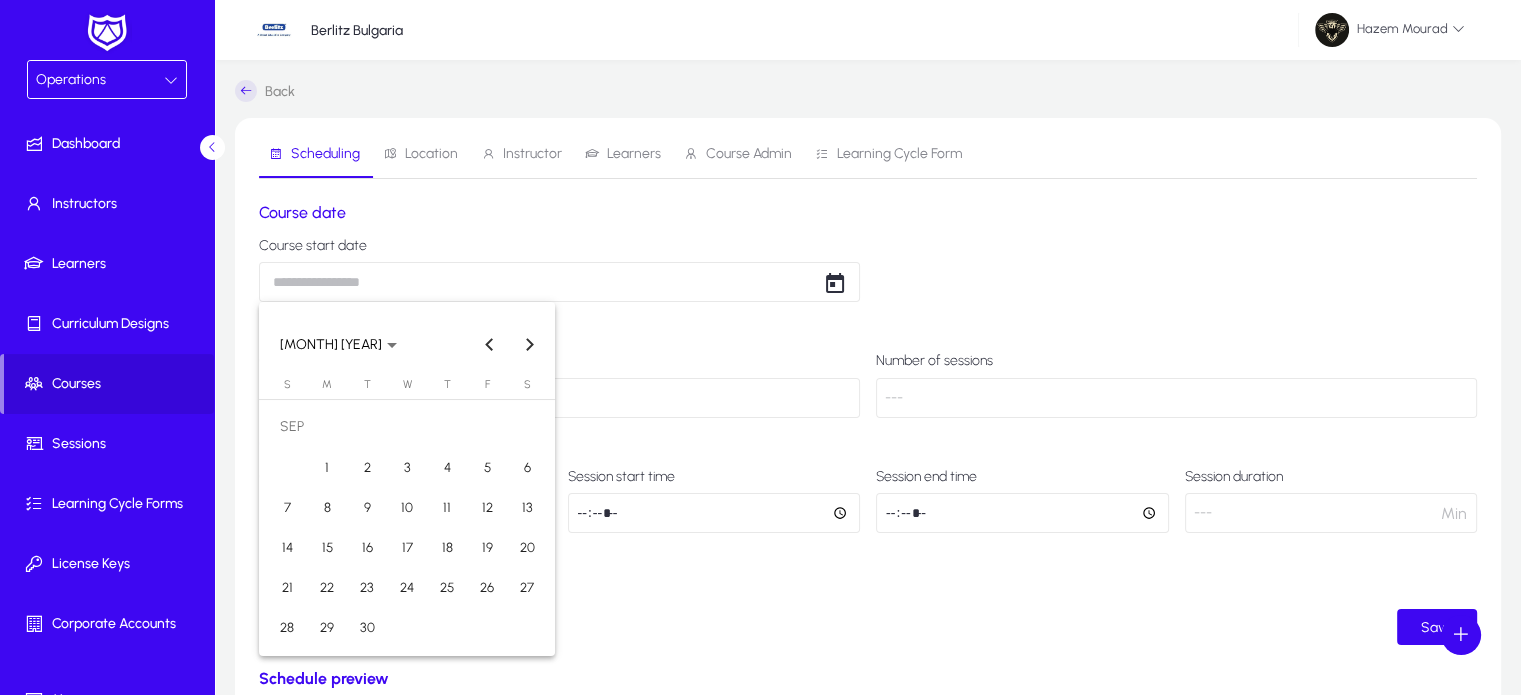 click on "1" at bounding box center [327, 467] 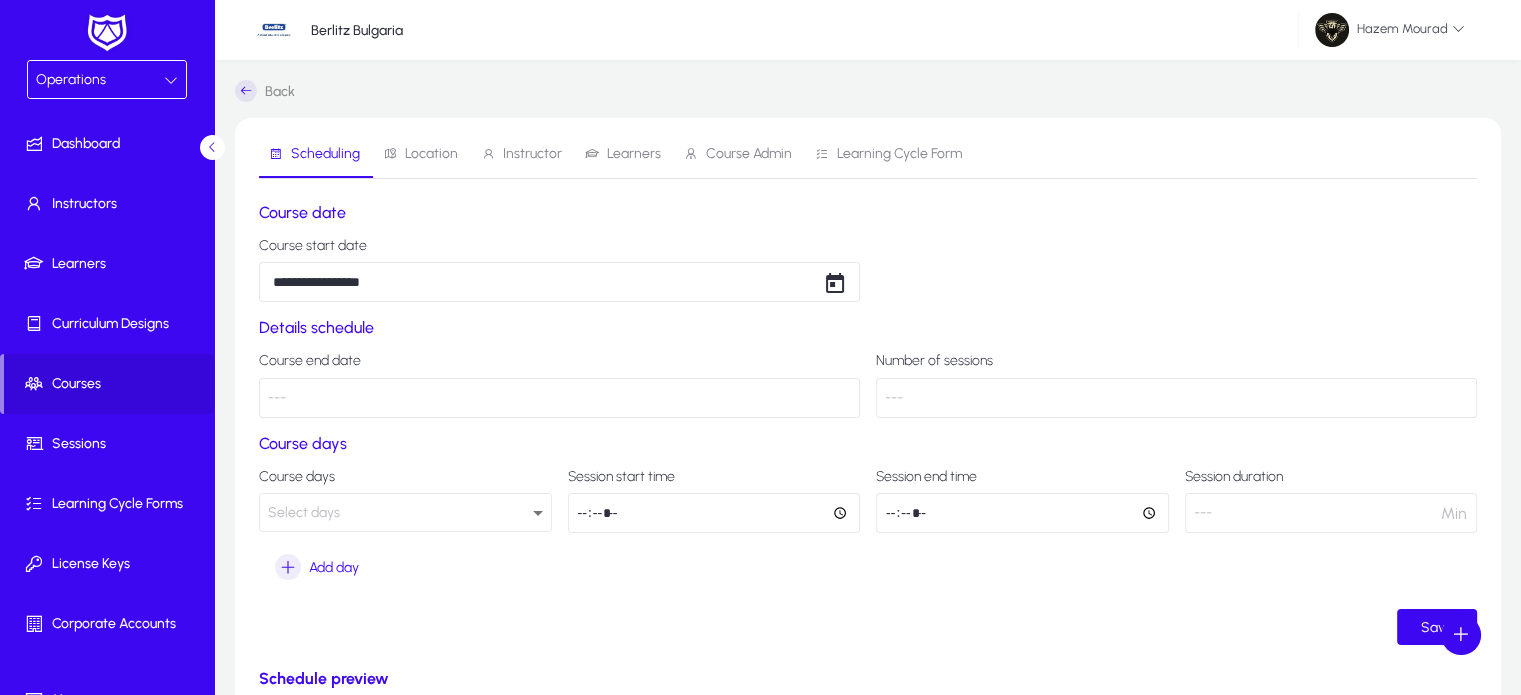 scroll, scrollTop: 43, scrollLeft: 0, axis: vertical 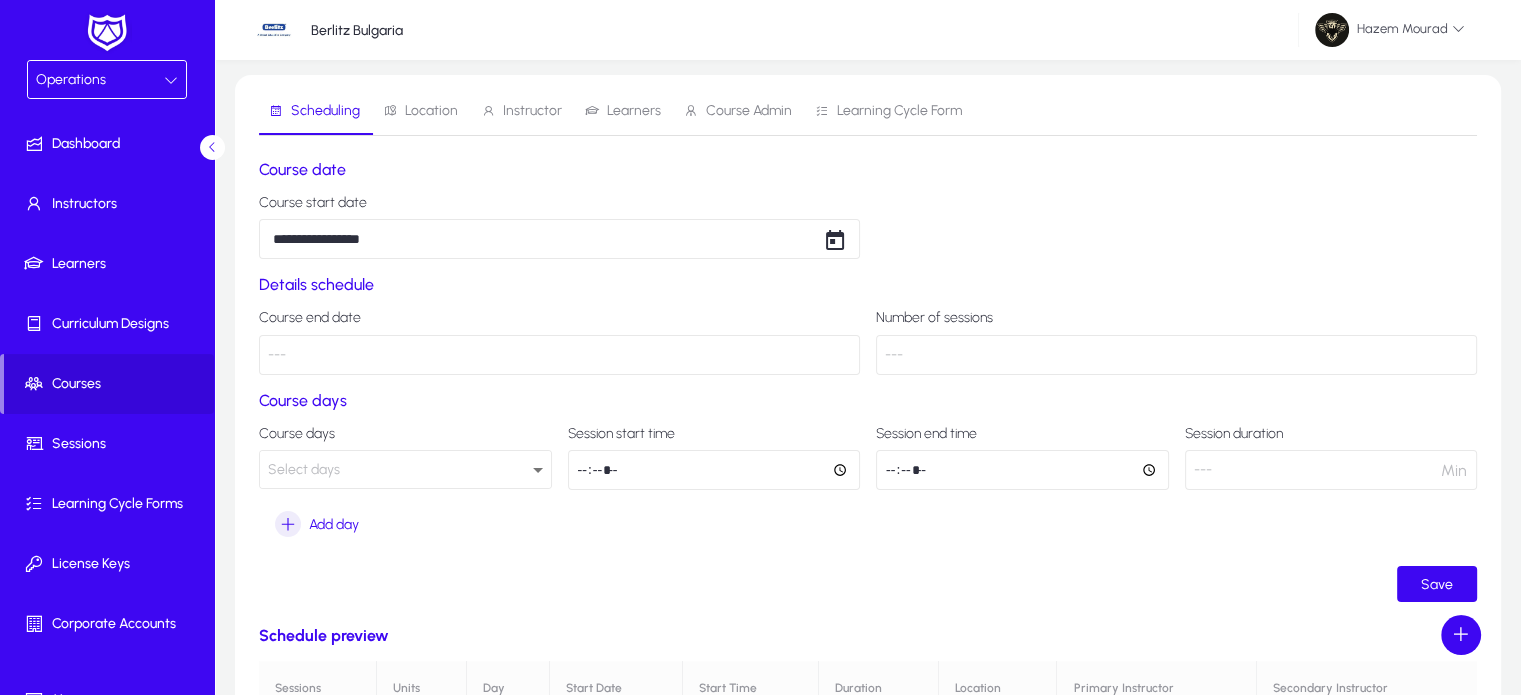 click on "**********" at bounding box center [760, 304] 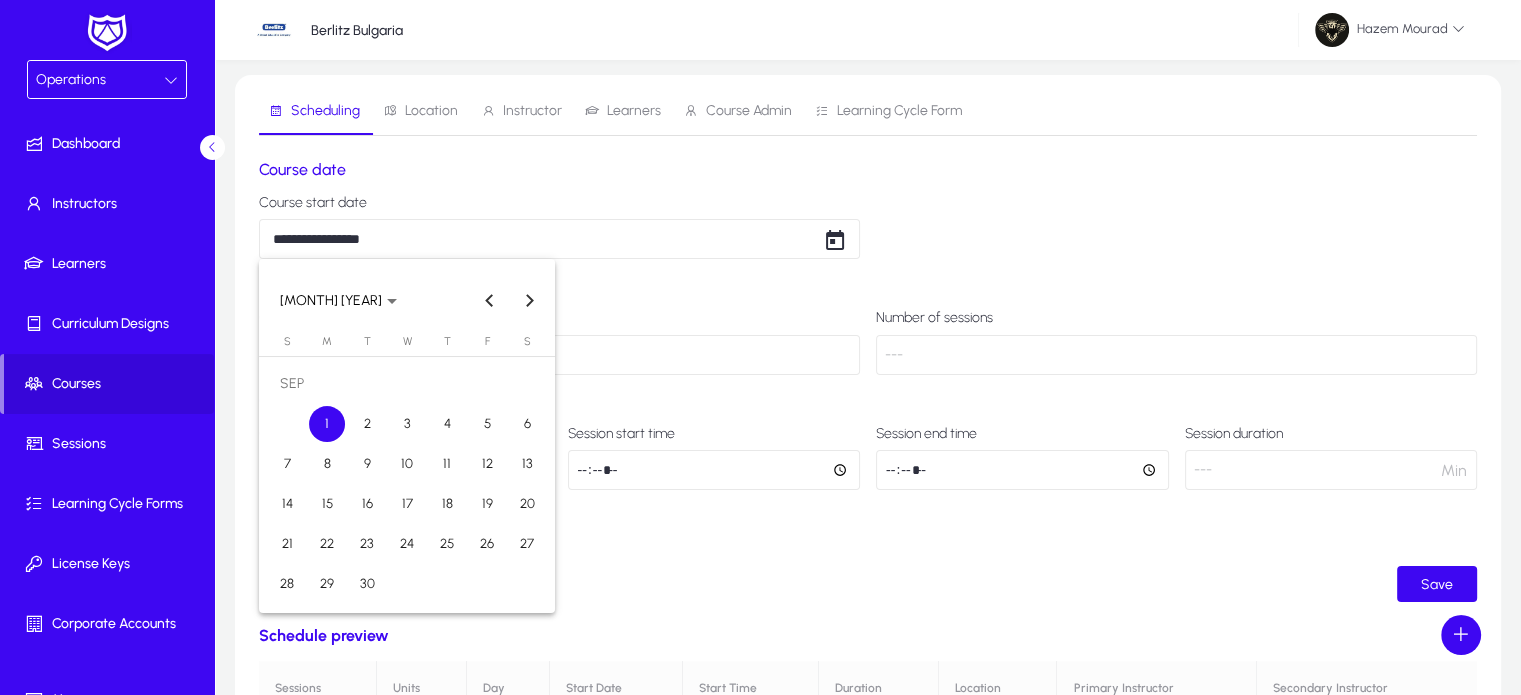 click at bounding box center [760, 347] 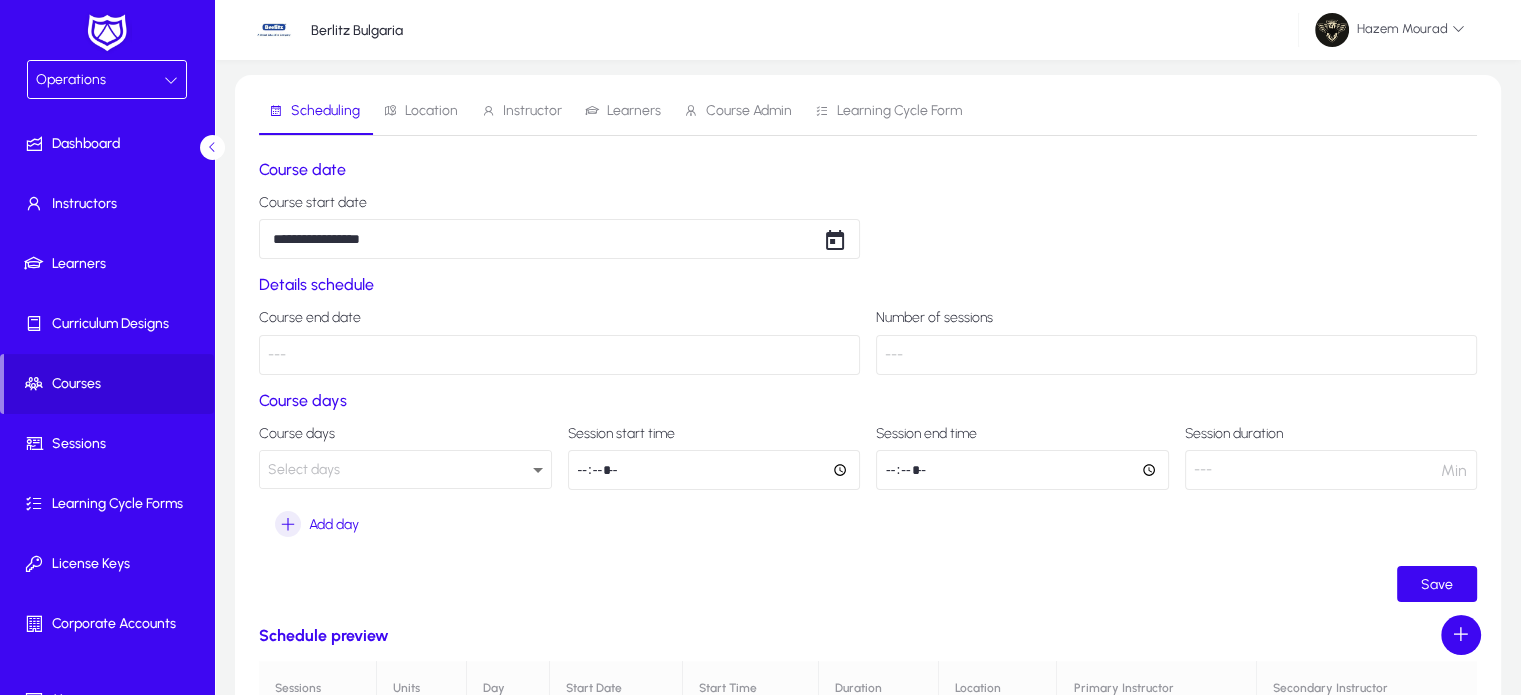 click on "Select days" at bounding box center (400, 470) 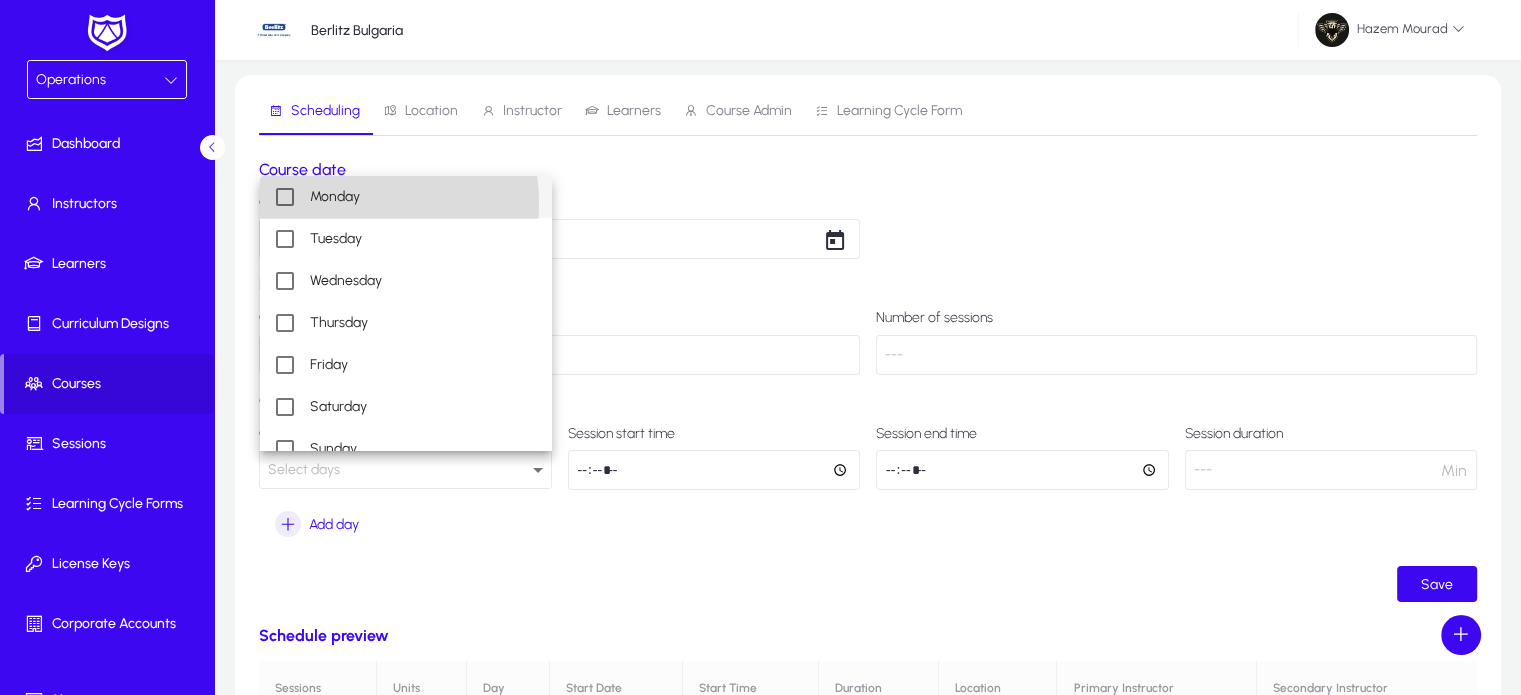 click on "Monday" at bounding box center (335, 197) 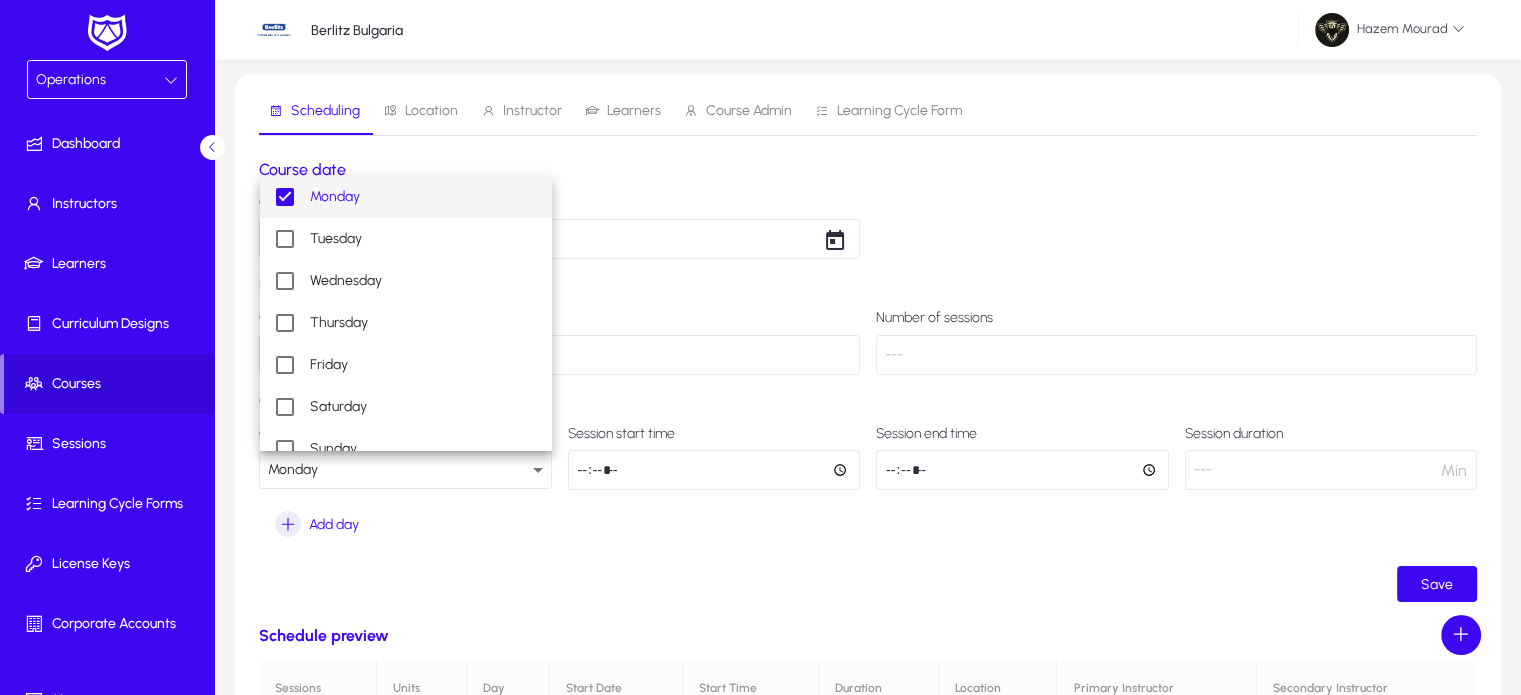 click at bounding box center (760, 347) 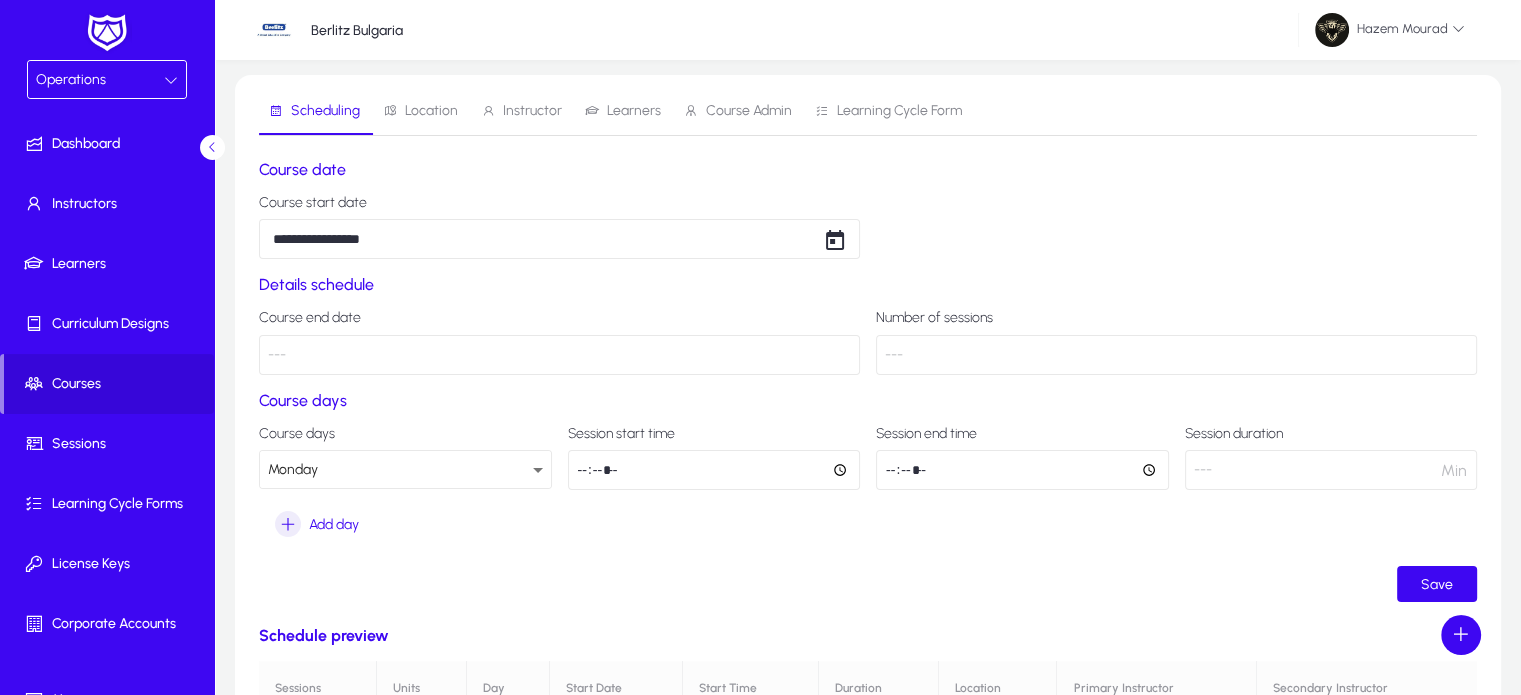 click 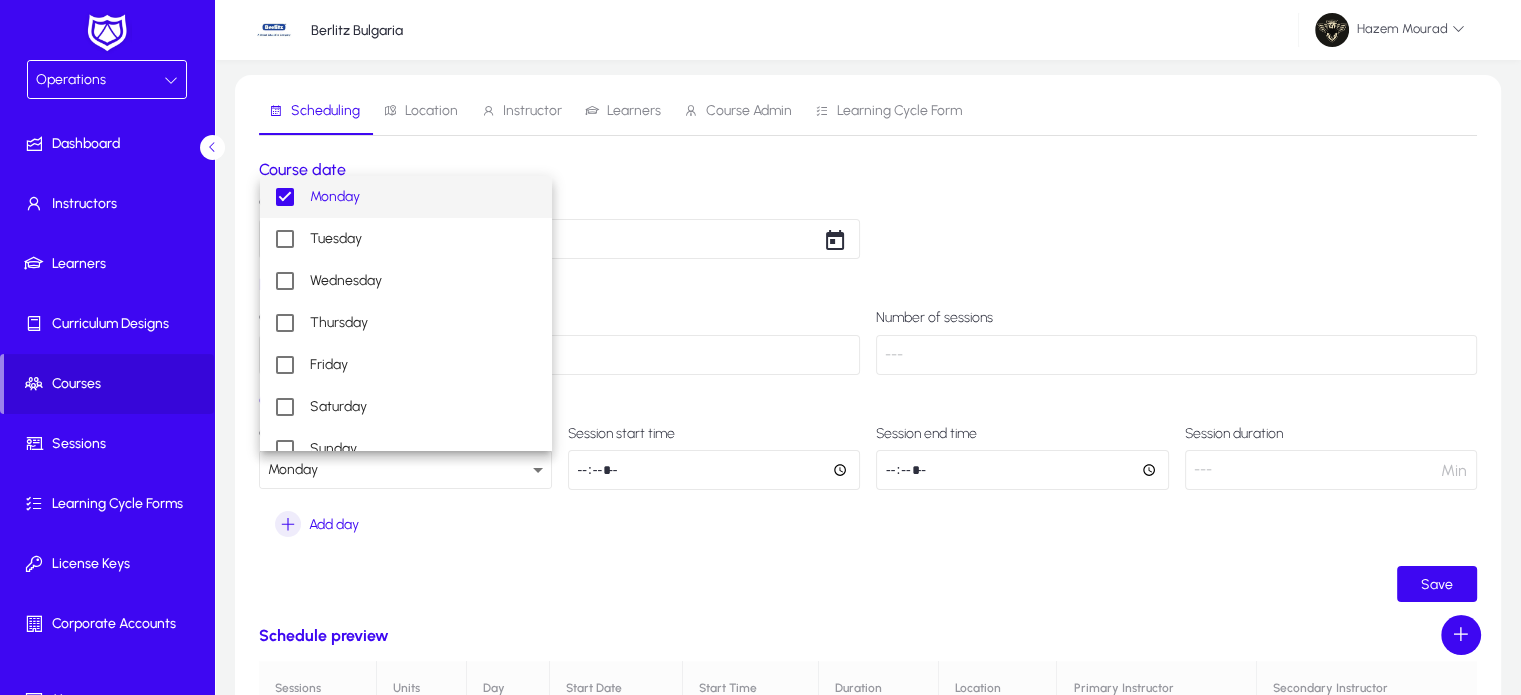 drag, startPoint x: 357, startPoint y: 265, endPoint x: 608, endPoint y: 423, distance: 296.58893 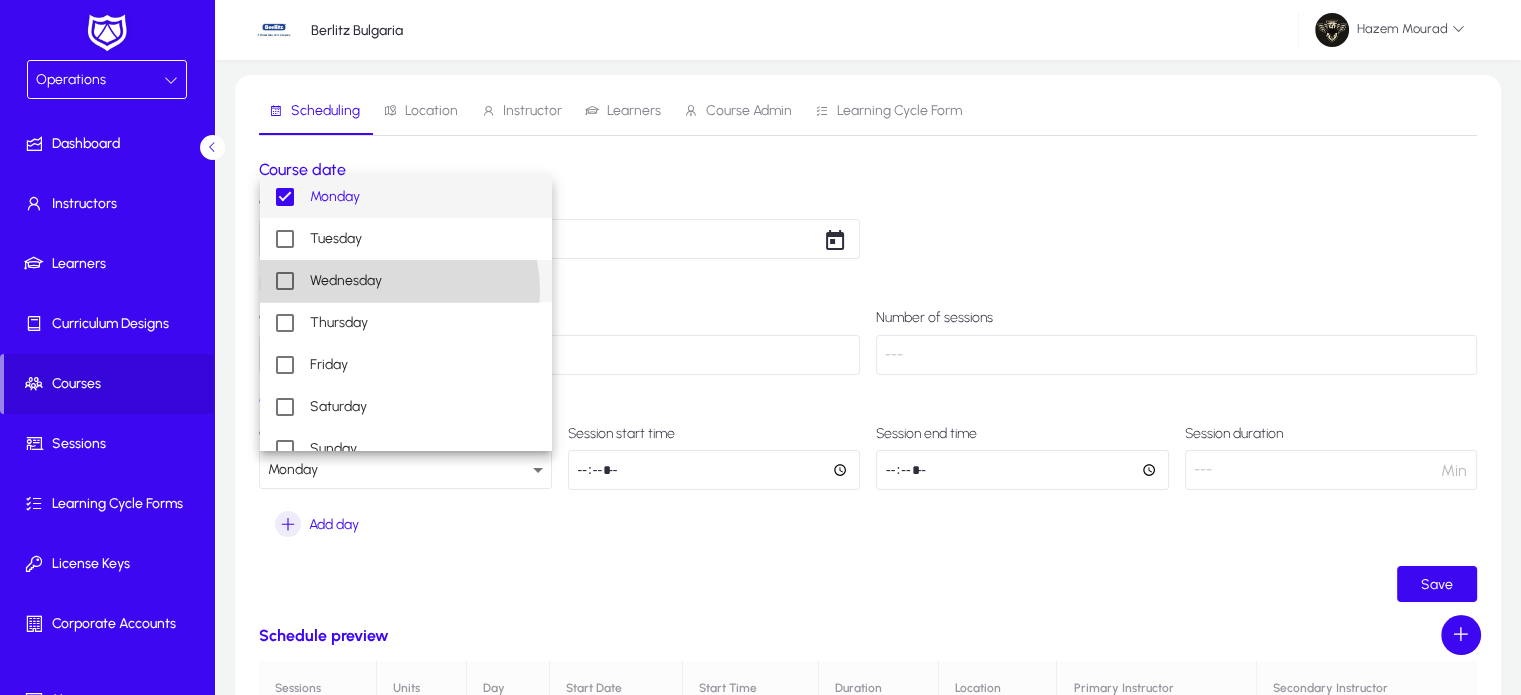 click on "Wednesday" at bounding box center [346, 281] 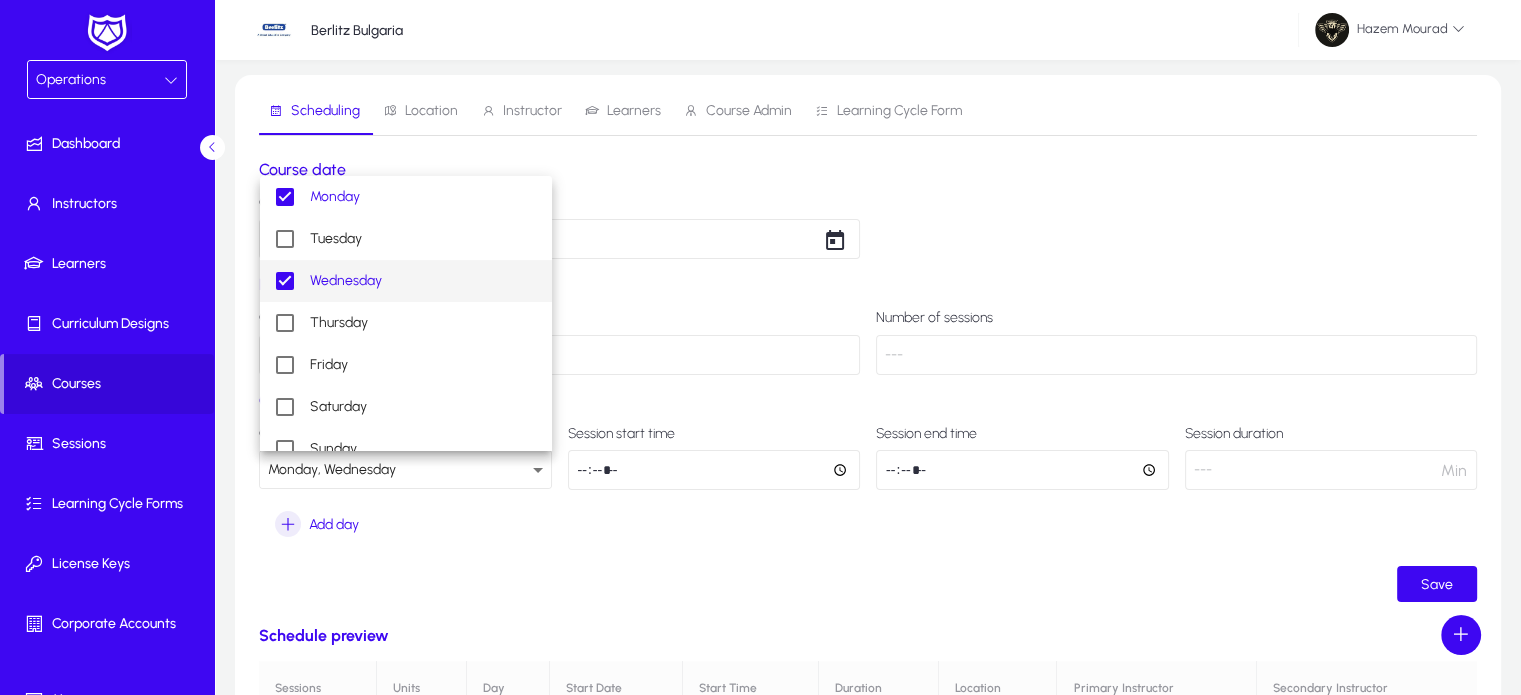 drag, startPoint x: 648, startPoint y: 475, endPoint x: 627, endPoint y: 469, distance: 21.84033 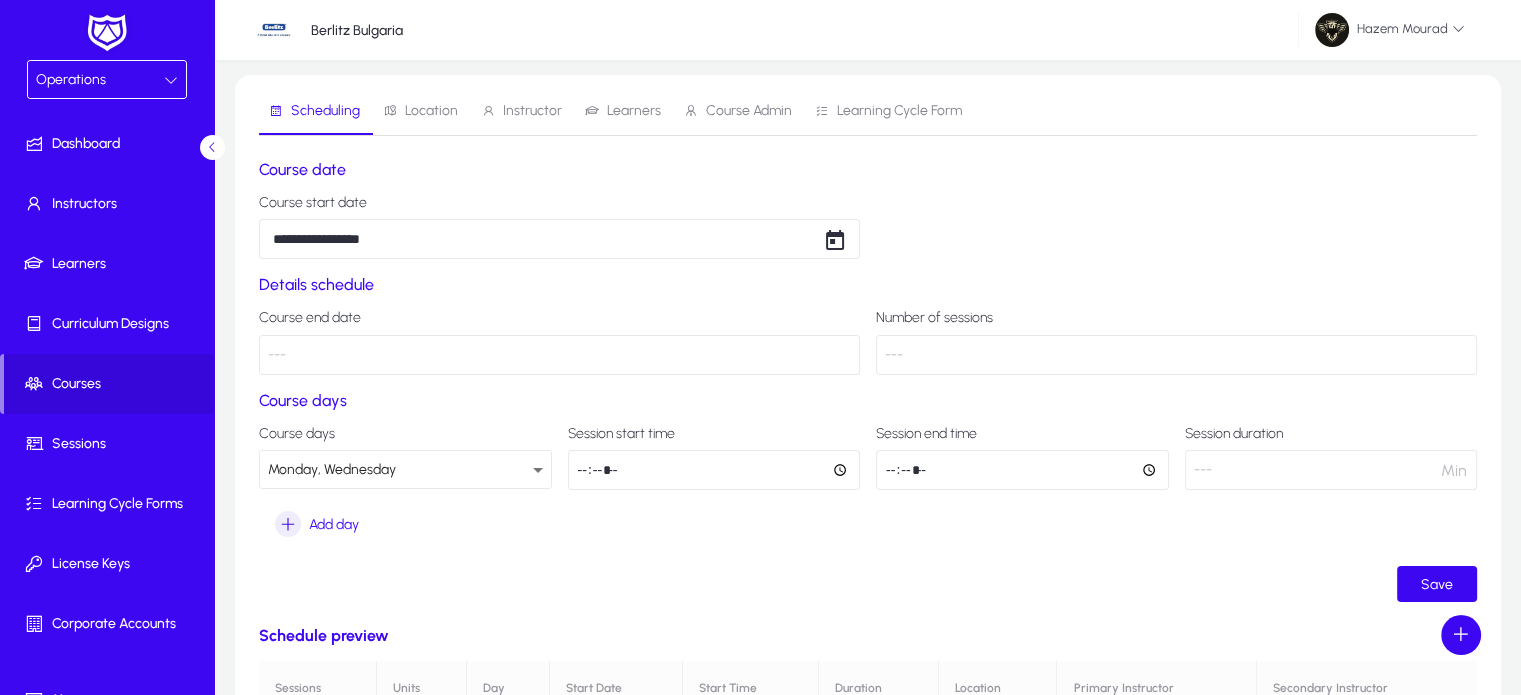 click 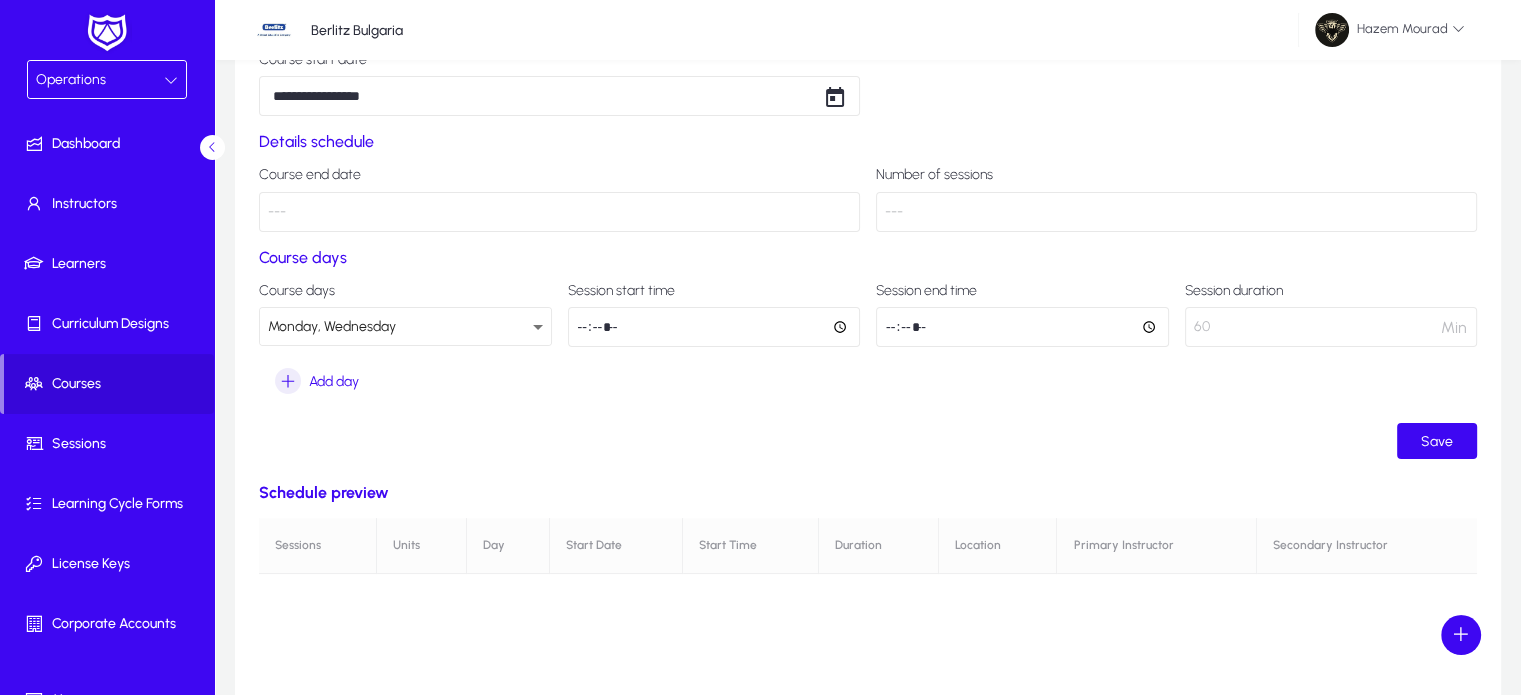 scroll, scrollTop: 187, scrollLeft: 0, axis: vertical 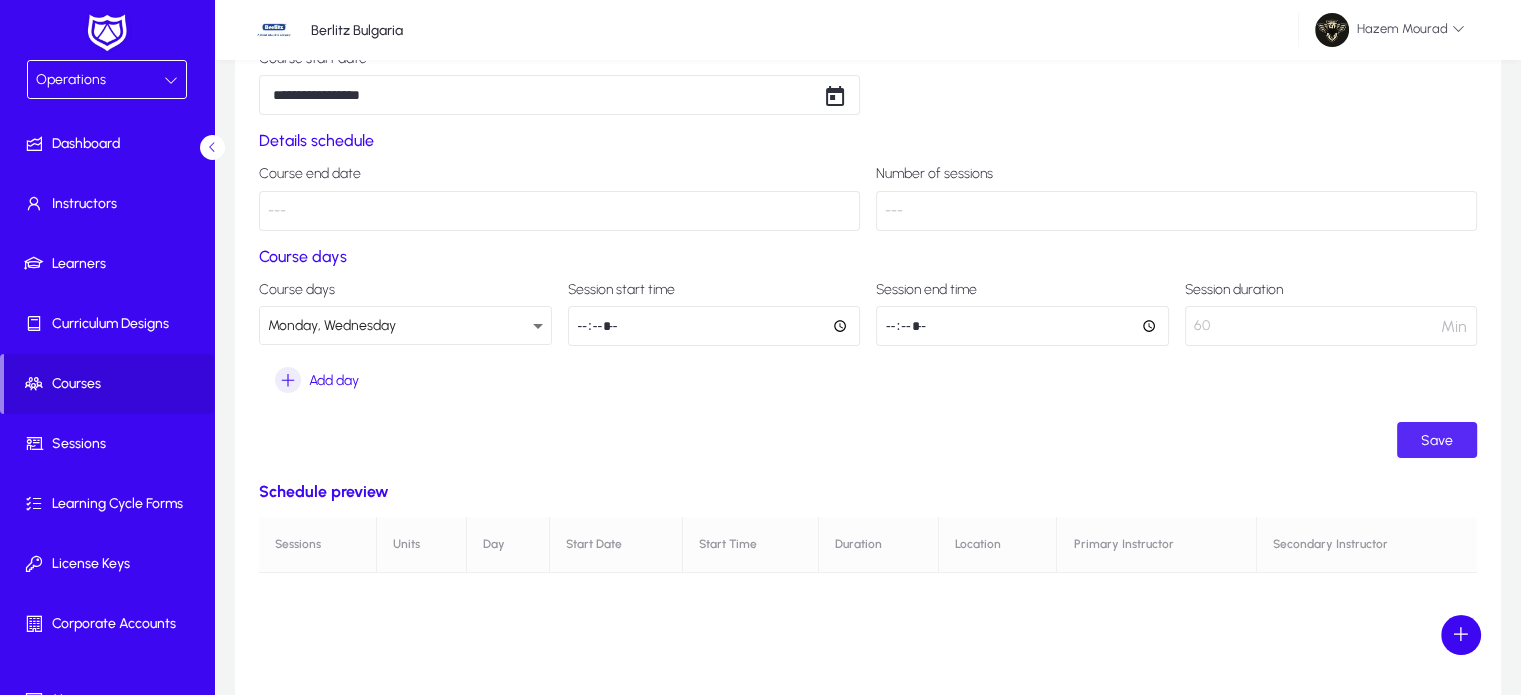 click on "Save" 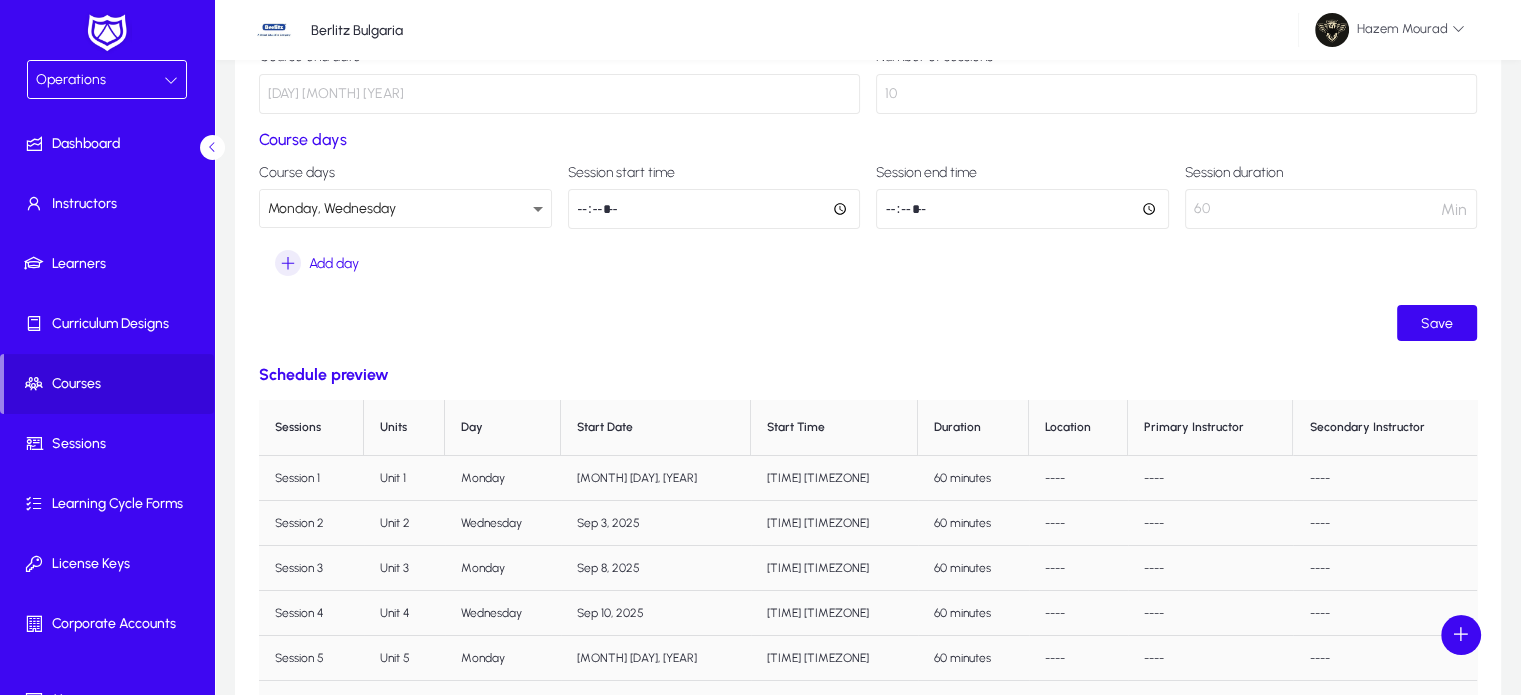 scroll, scrollTop: 332, scrollLeft: 0, axis: vertical 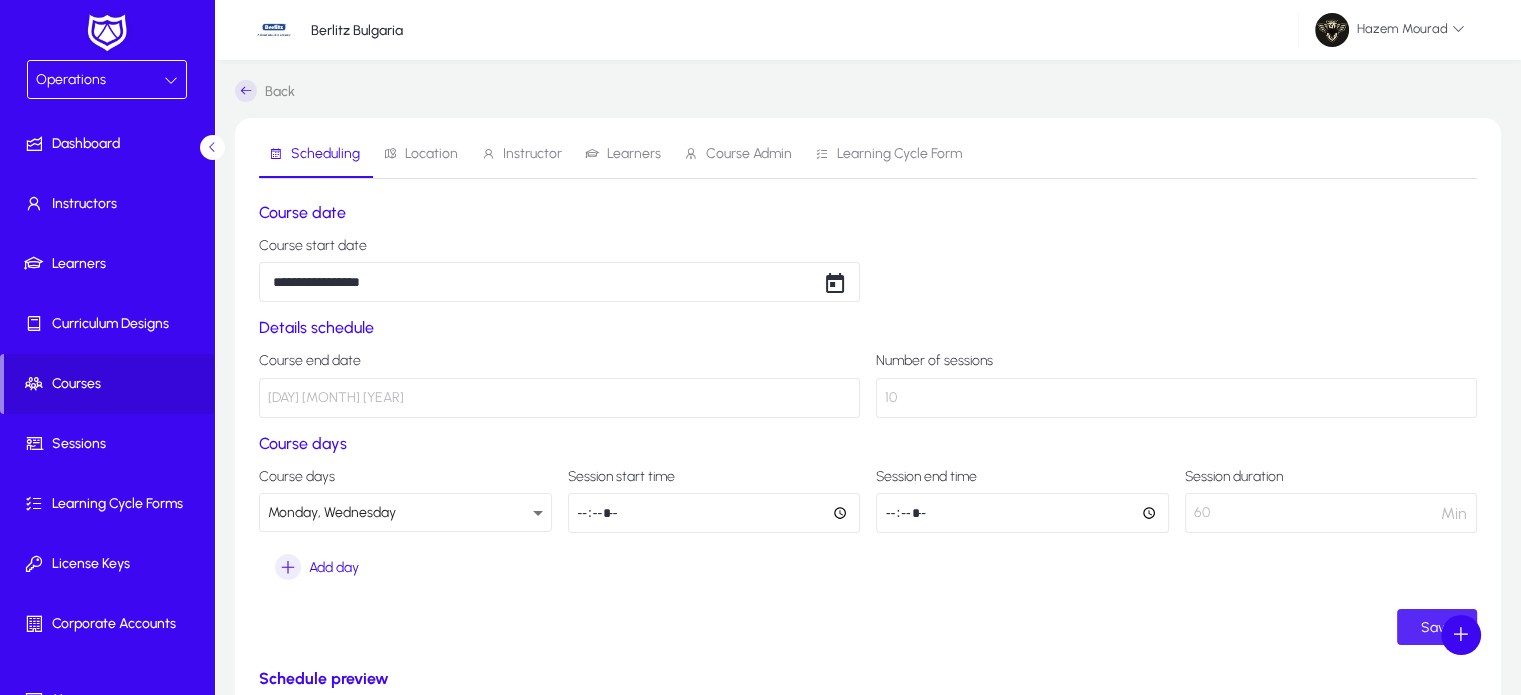click 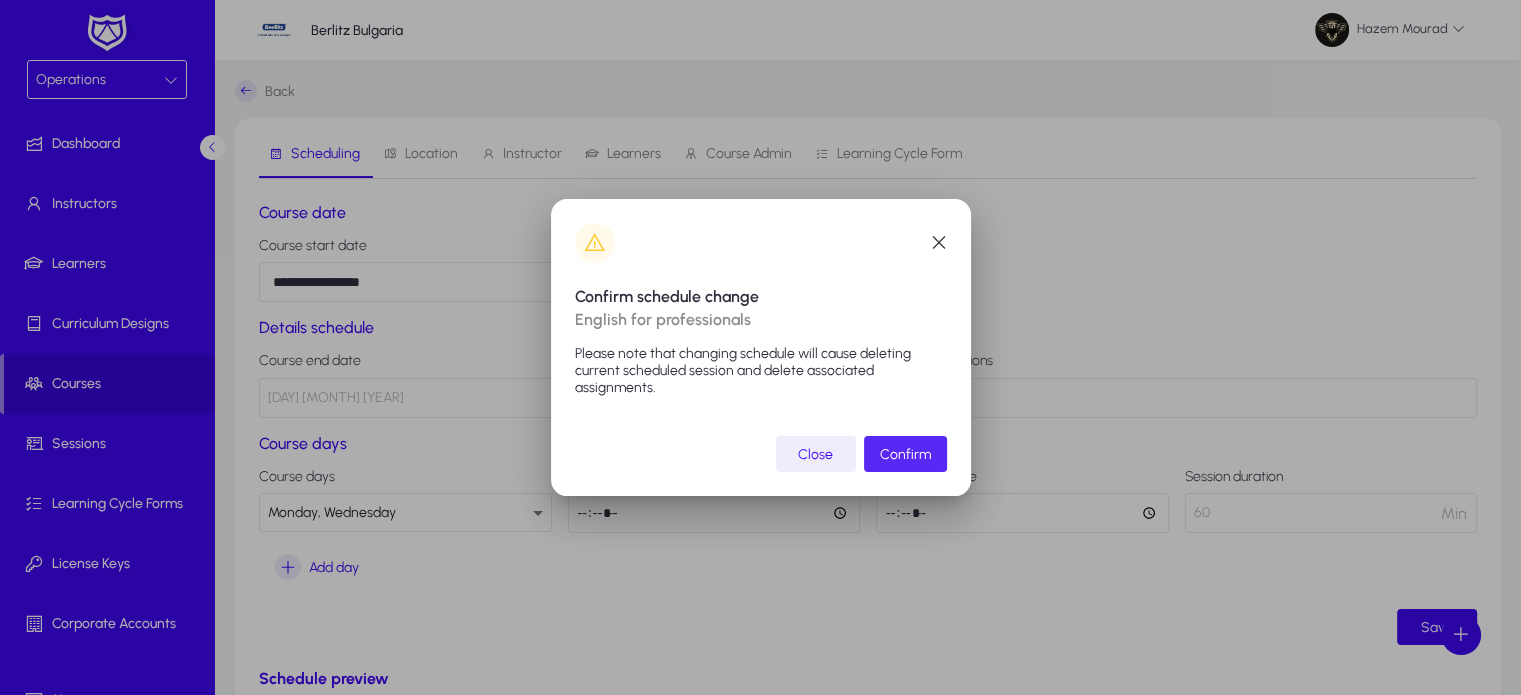 click at bounding box center (905, 454) 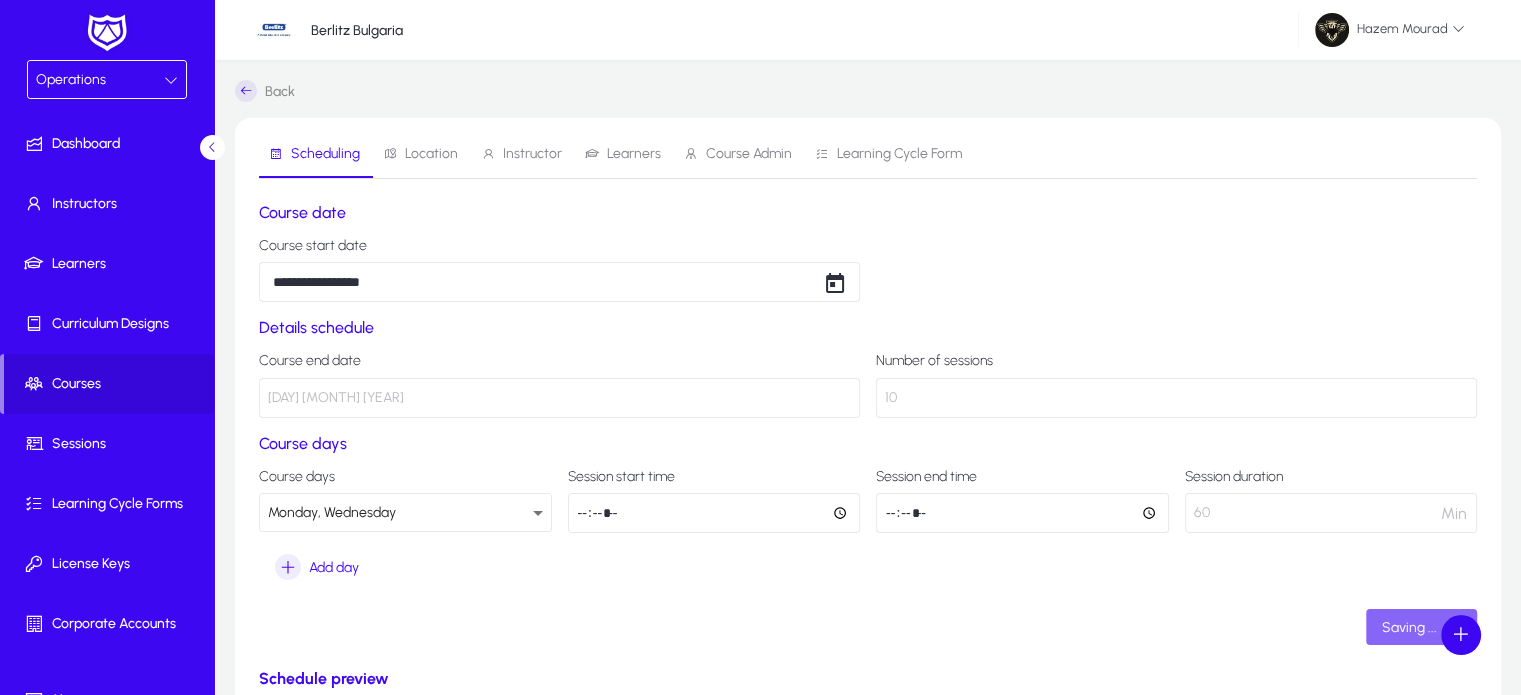 click on "Location" at bounding box center [431, 154] 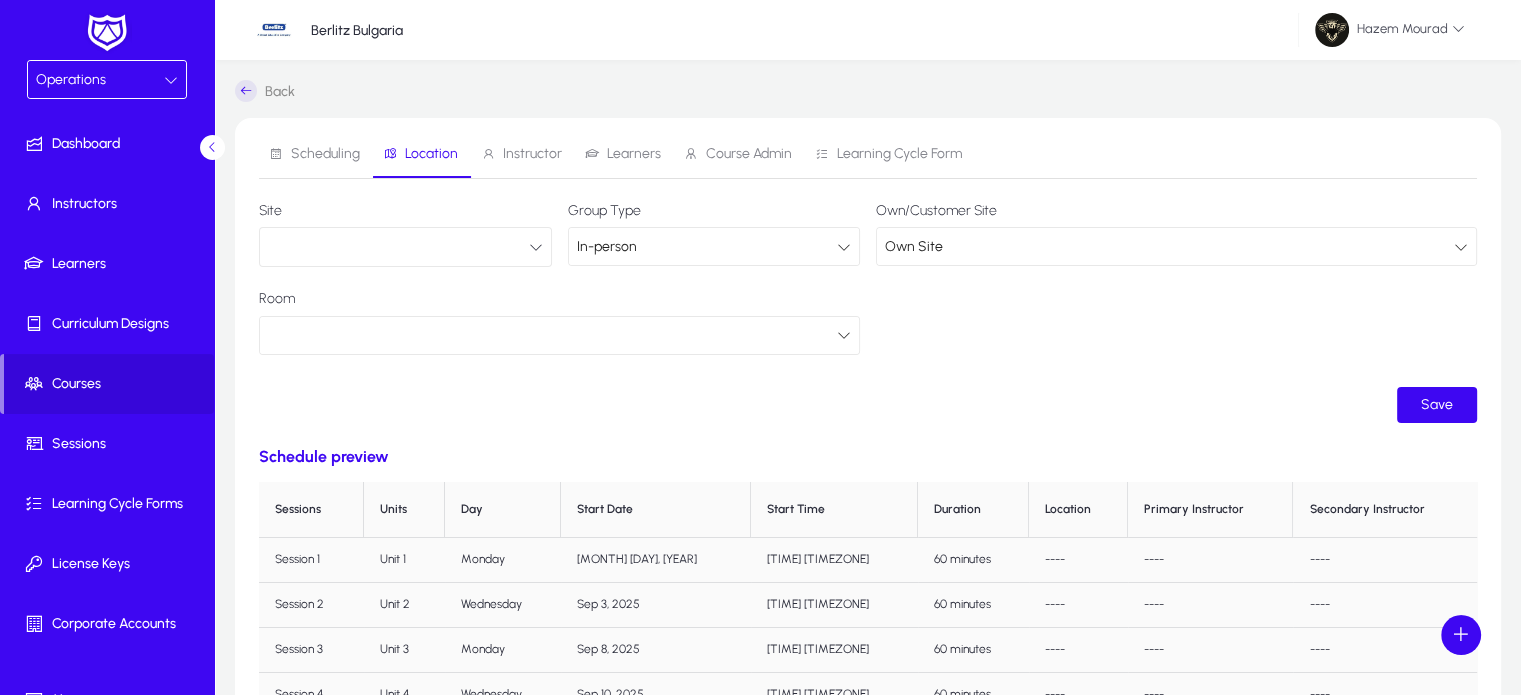 scroll, scrollTop: 24, scrollLeft: 0, axis: vertical 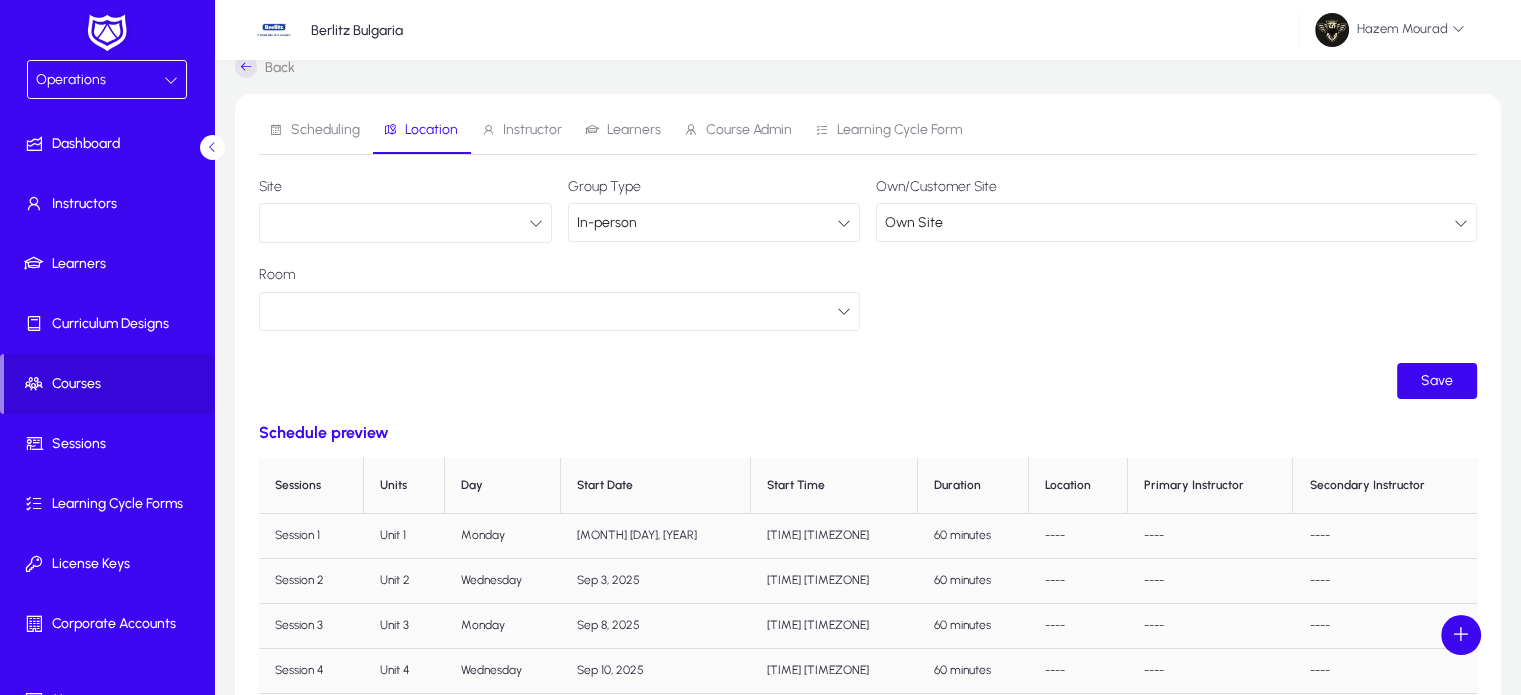 click 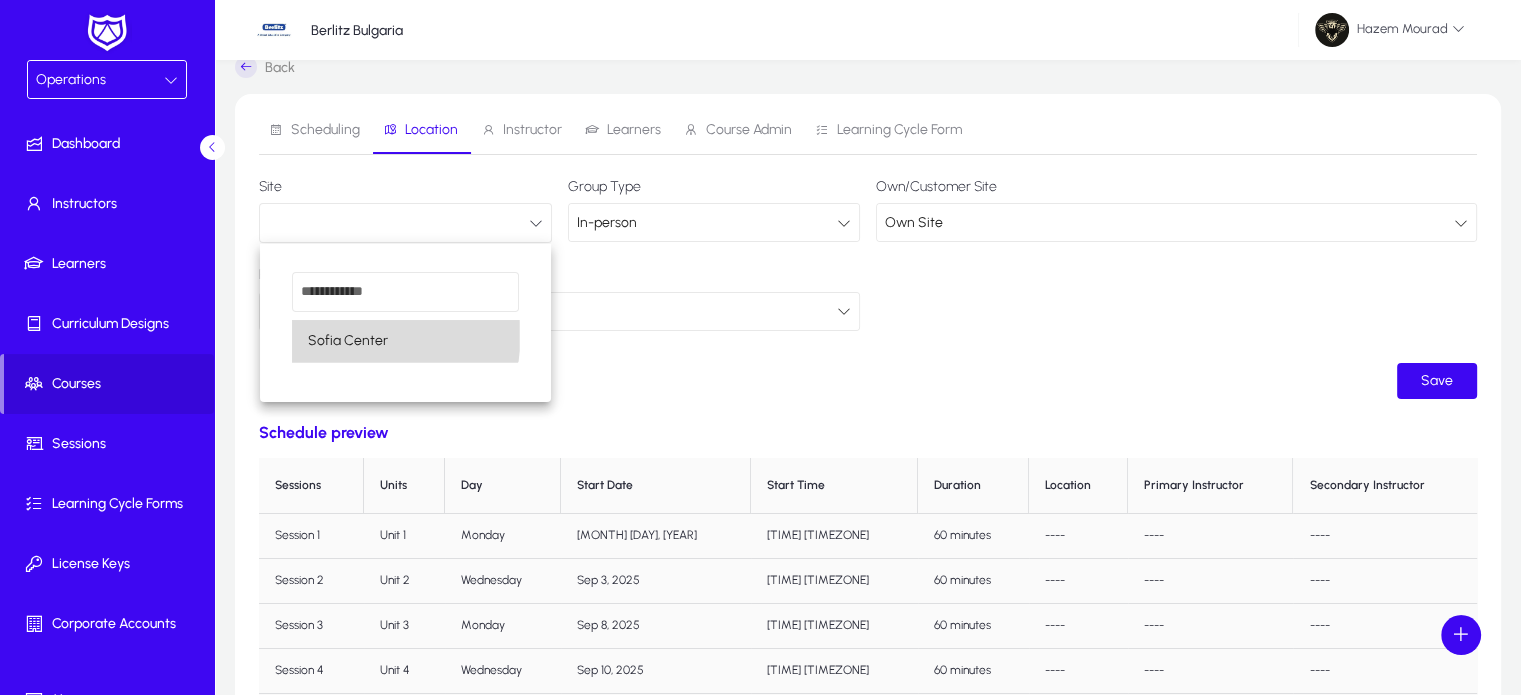 click on "Sofia Center" at bounding box center (405, 341) 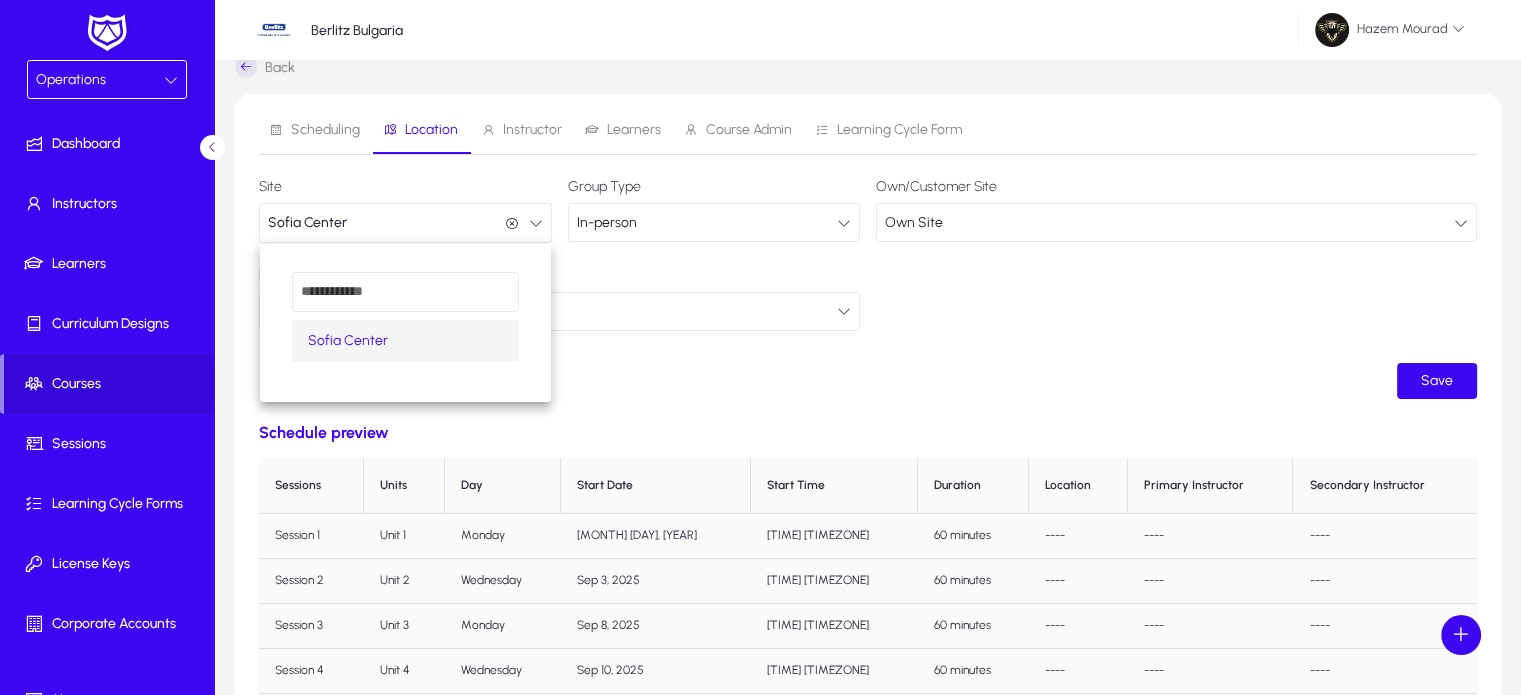 scroll, scrollTop: 0, scrollLeft: 0, axis: both 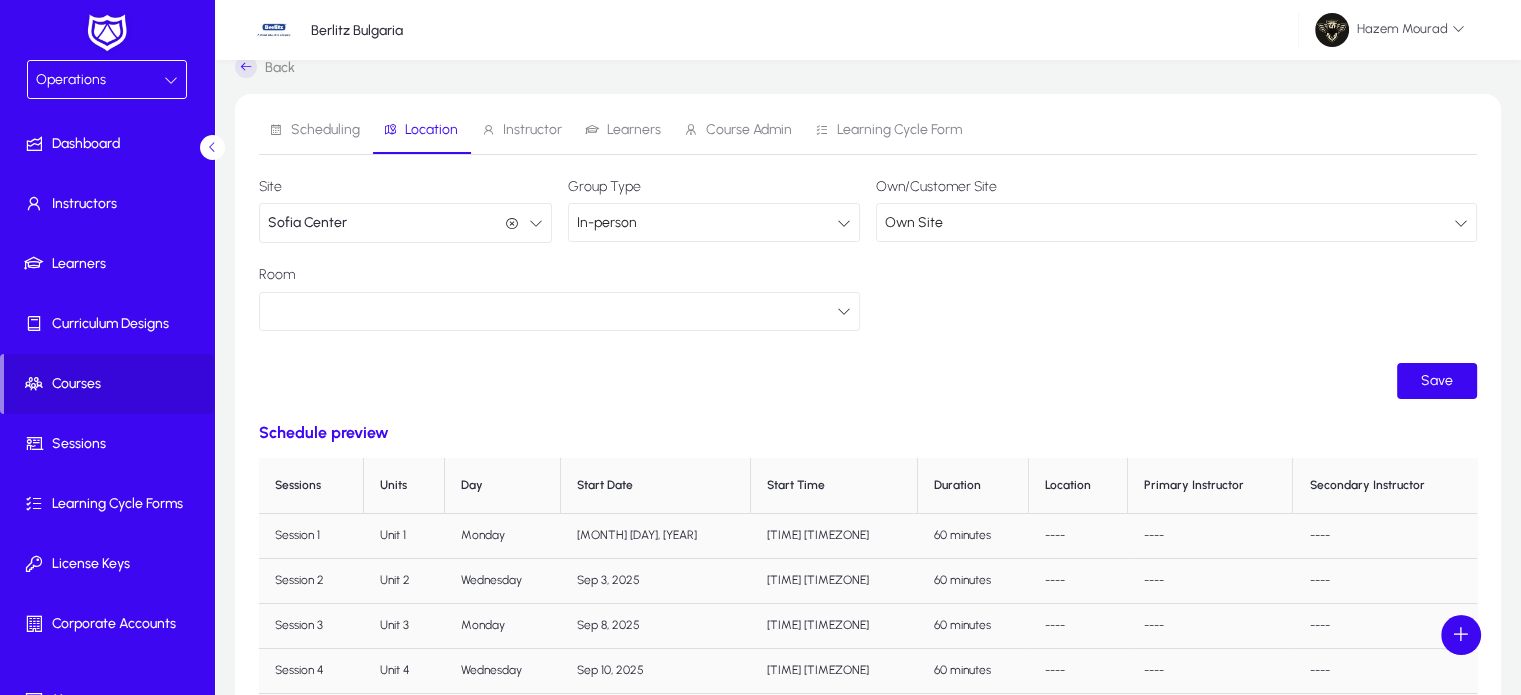click on "In-person" at bounding box center [707, 223] 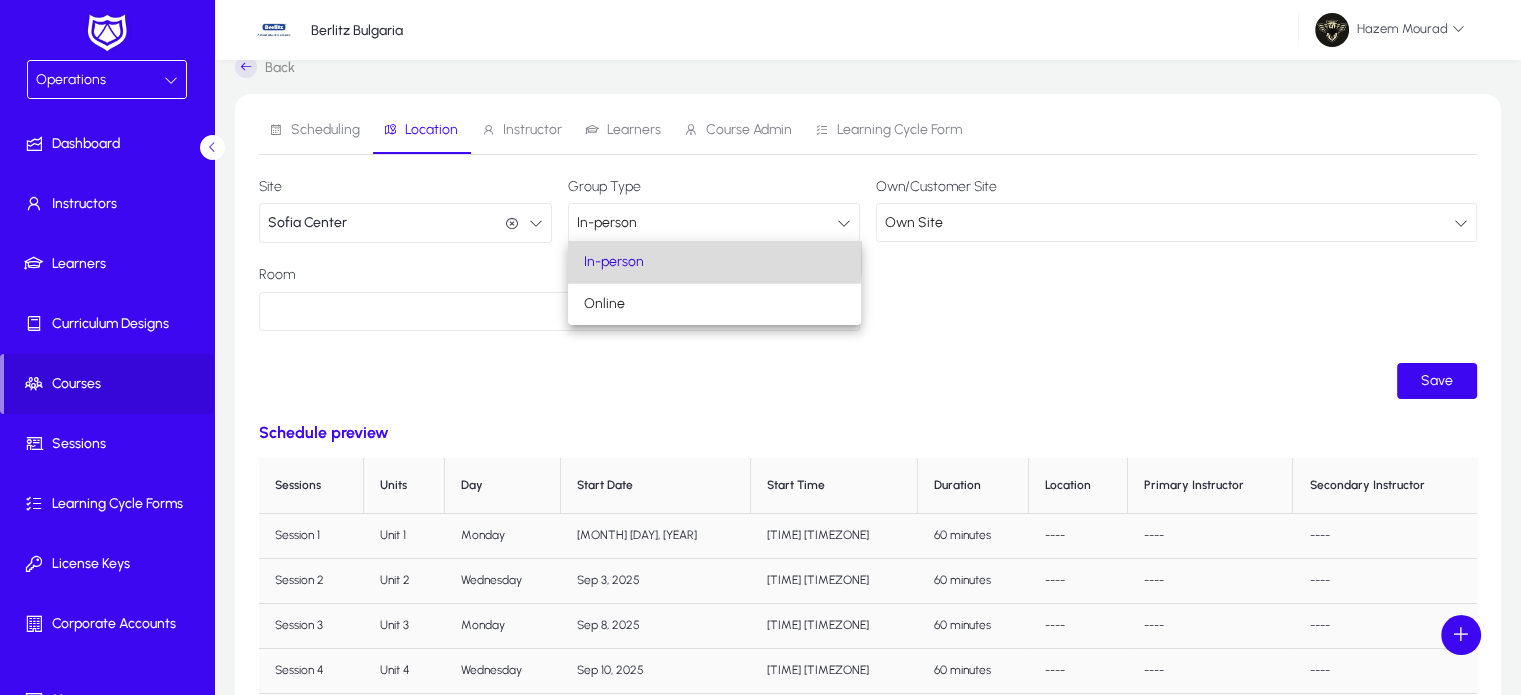 click on "In-person" at bounding box center [714, 262] 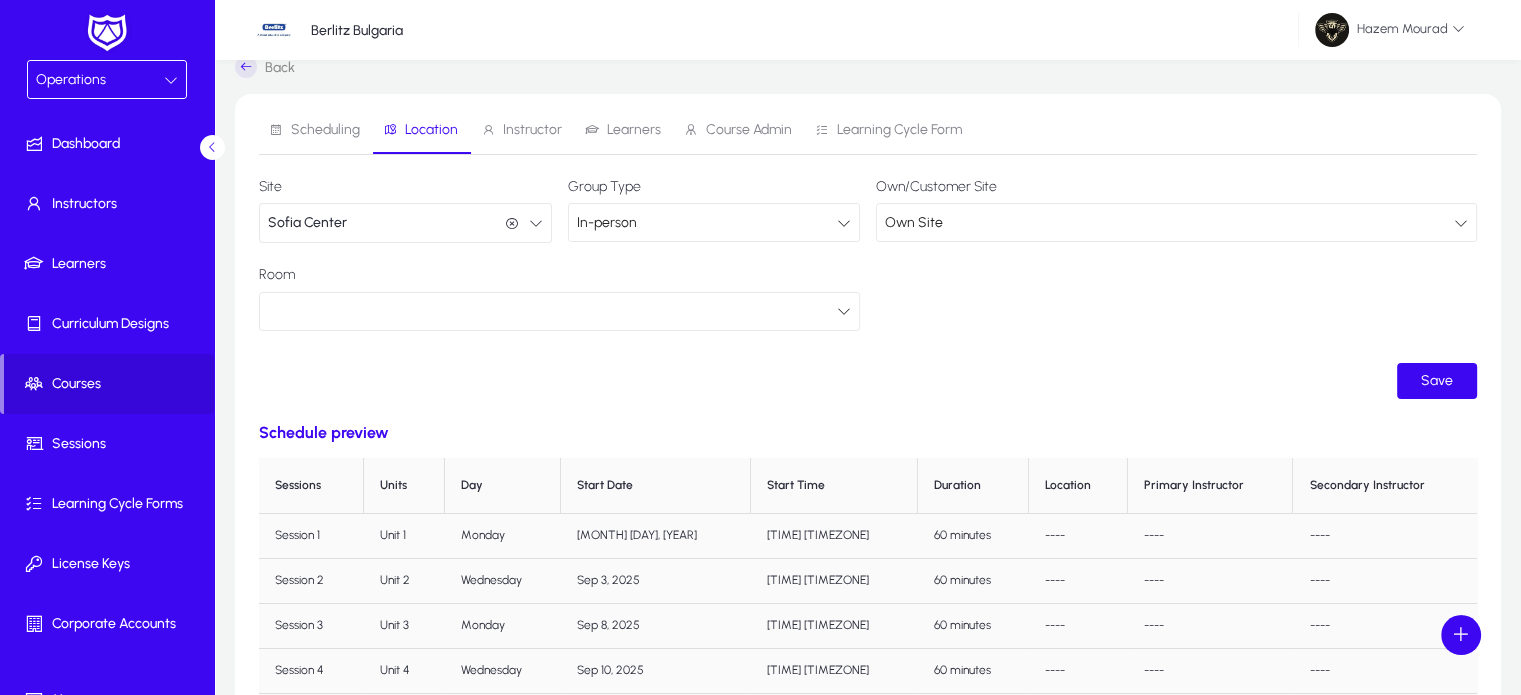 click on "In-person" at bounding box center [714, 222] 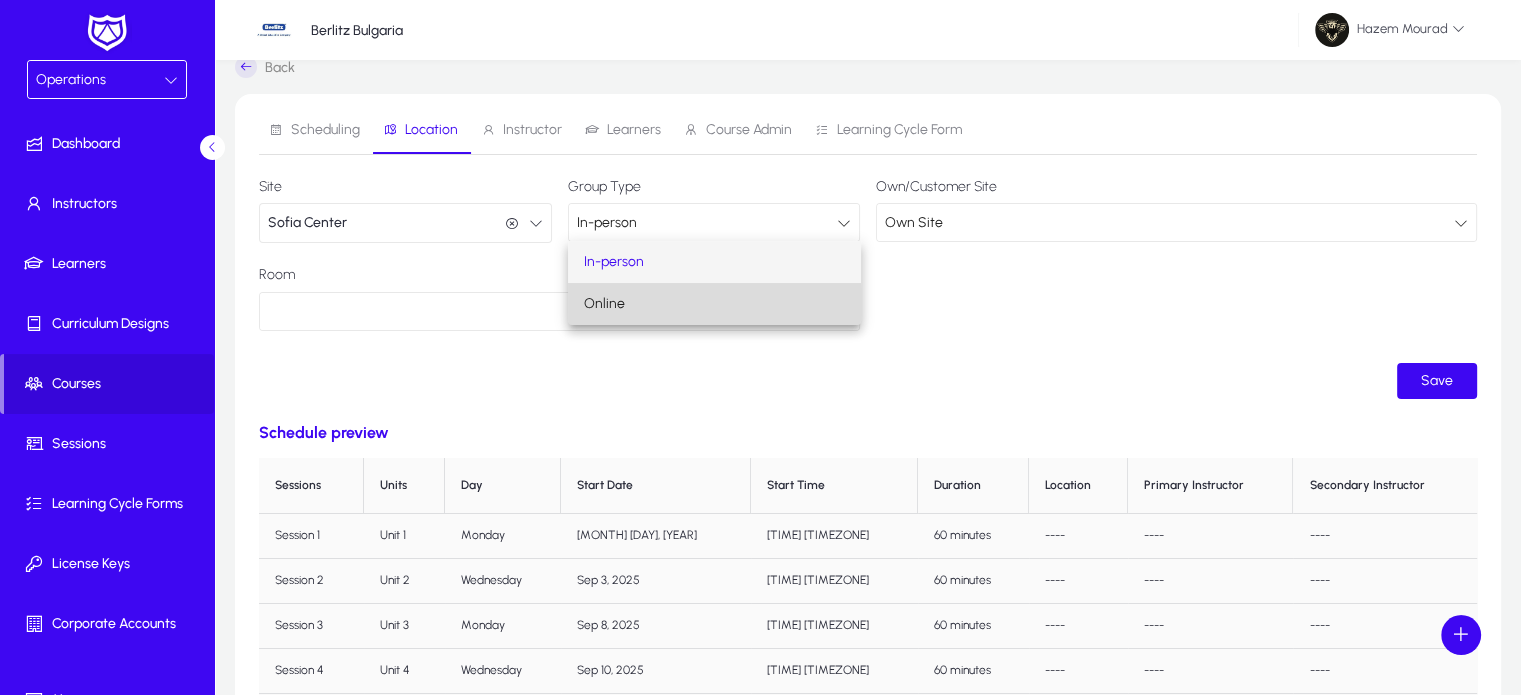 click on "Online" at bounding box center (714, 304) 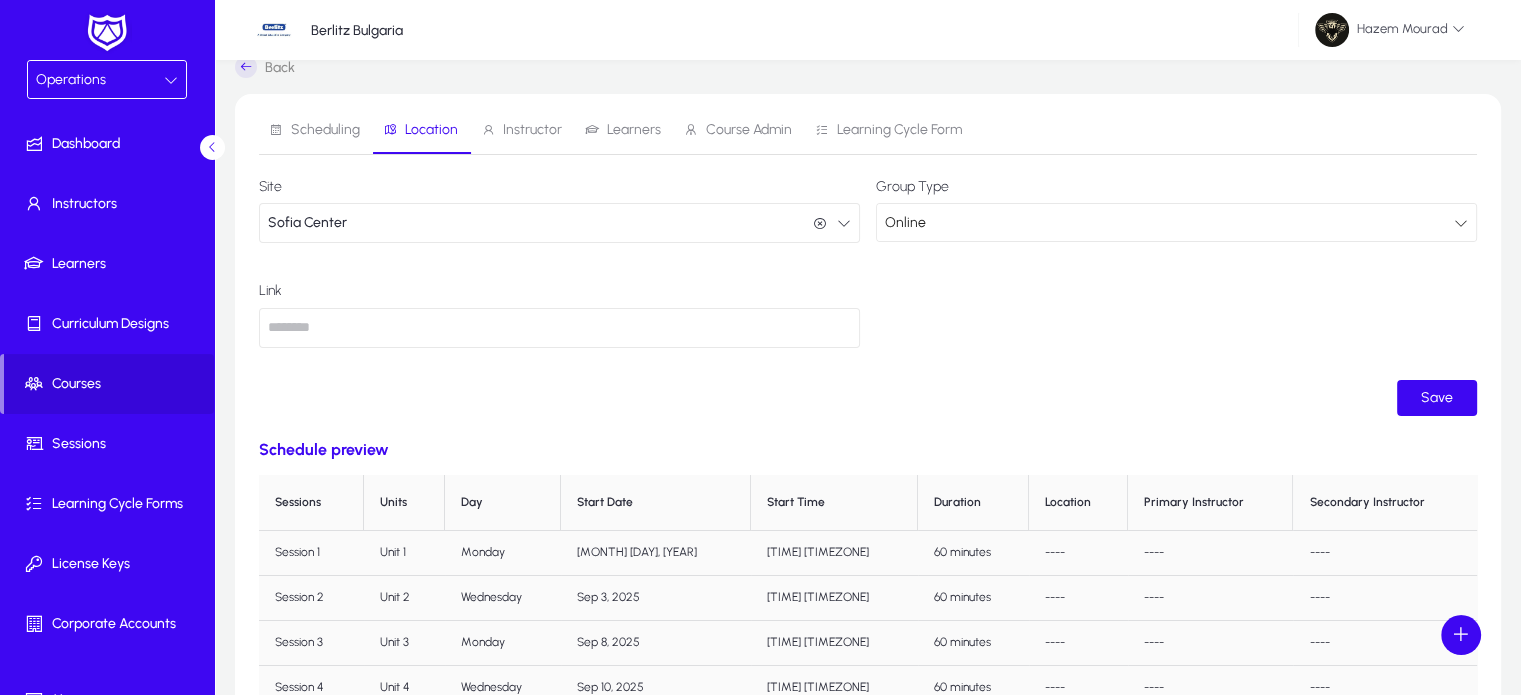 click 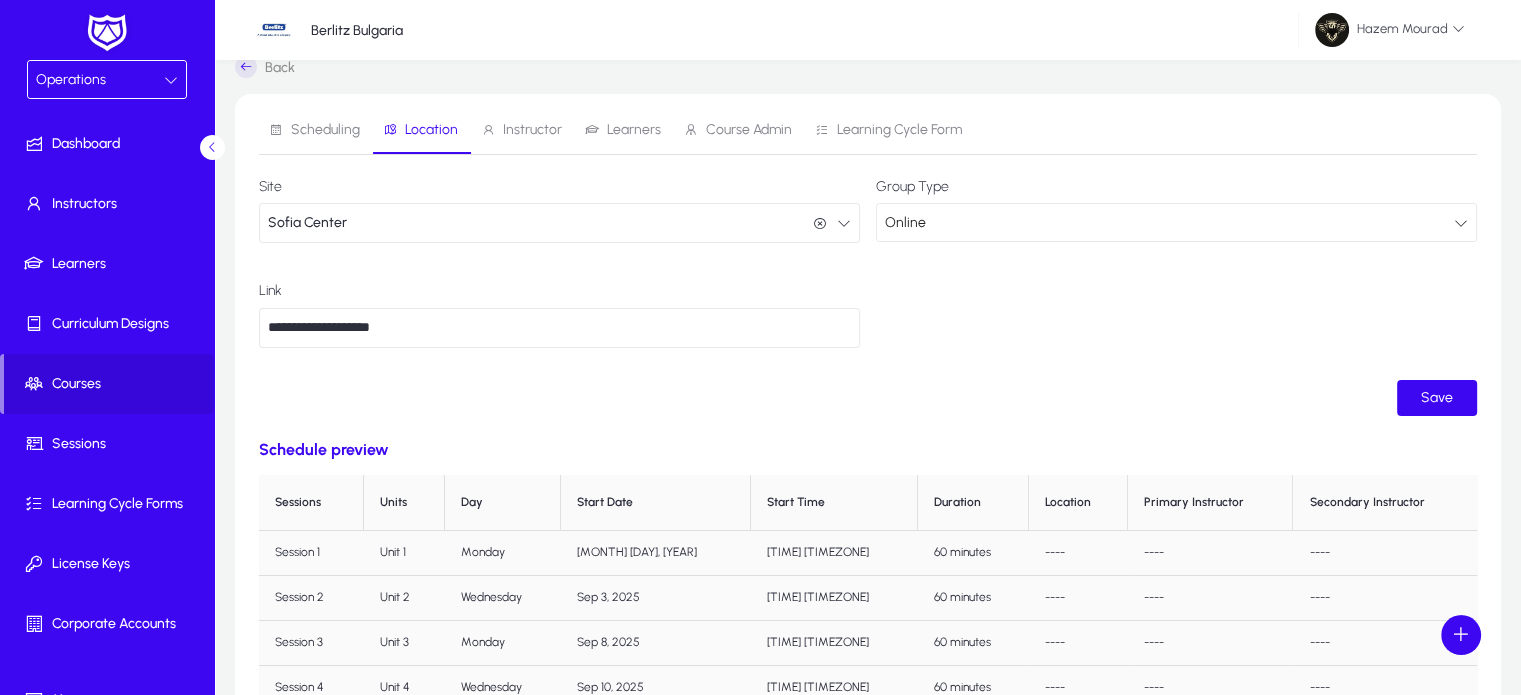 type on "**********" 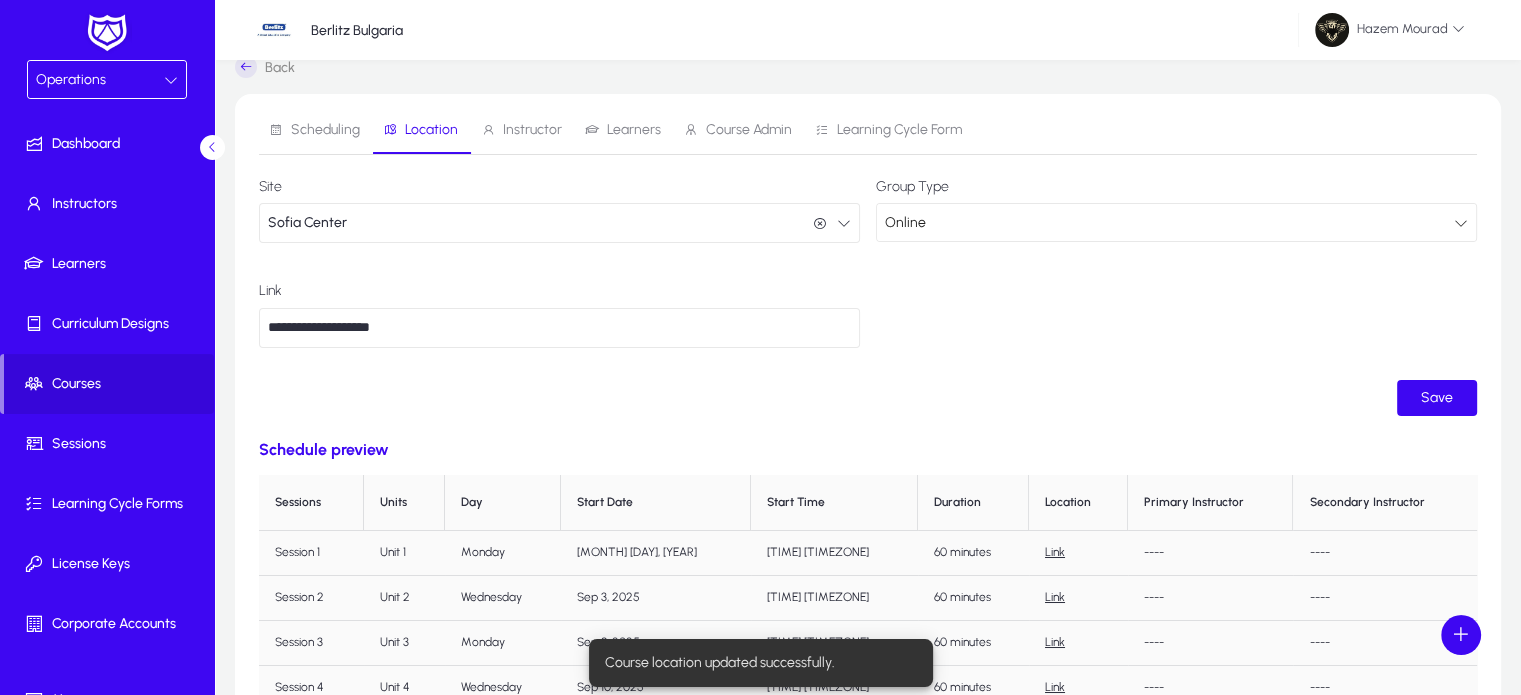 scroll, scrollTop: 128, scrollLeft: 0, axis: vertical 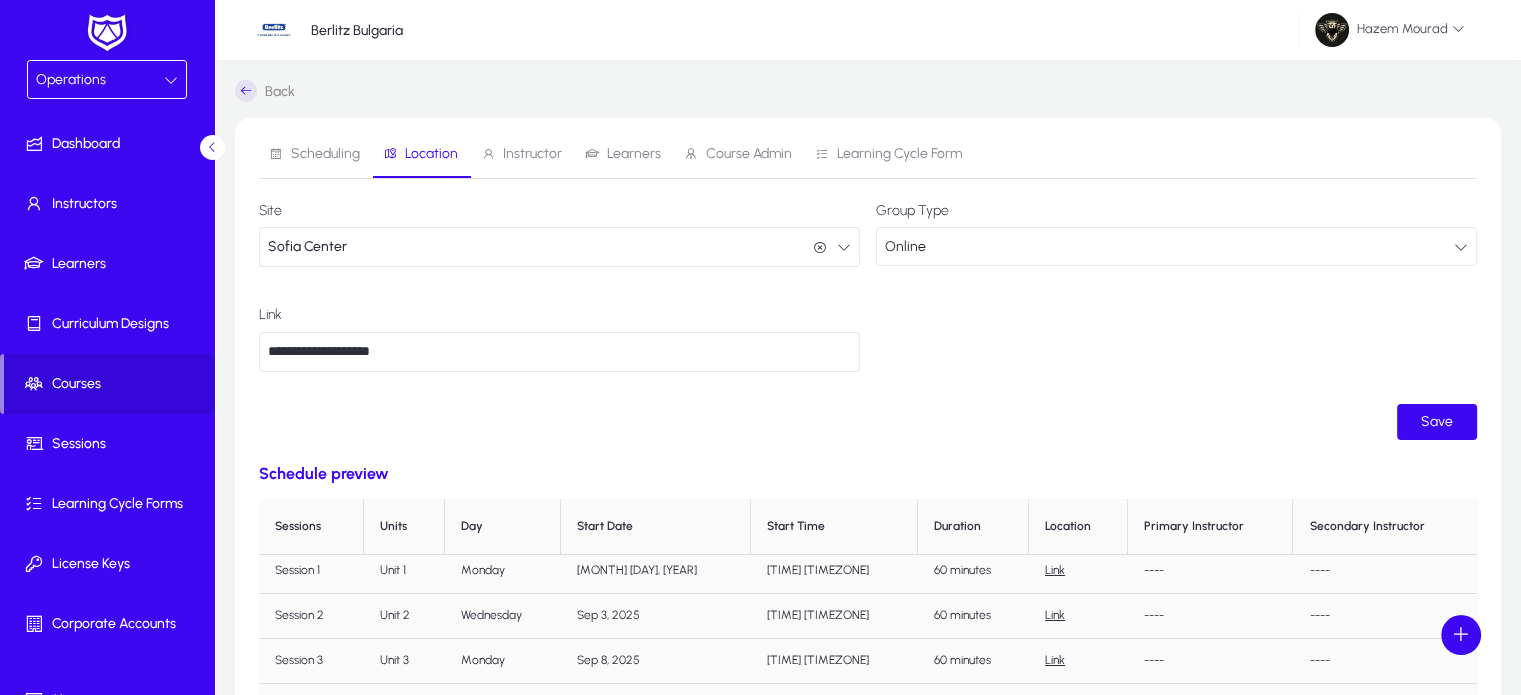 click on "Online" at bounding box center [1169, 247] 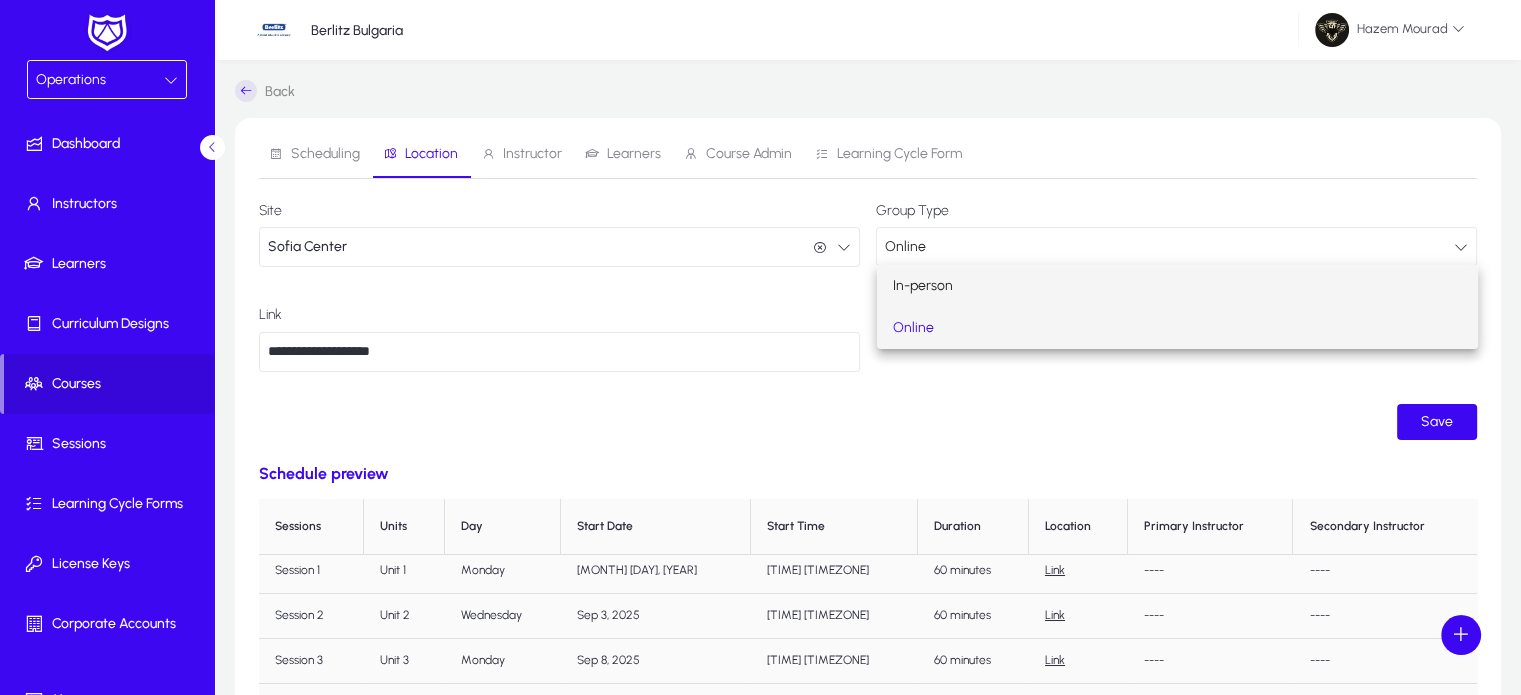 click on "In-person" at bounding box center [923, 286] 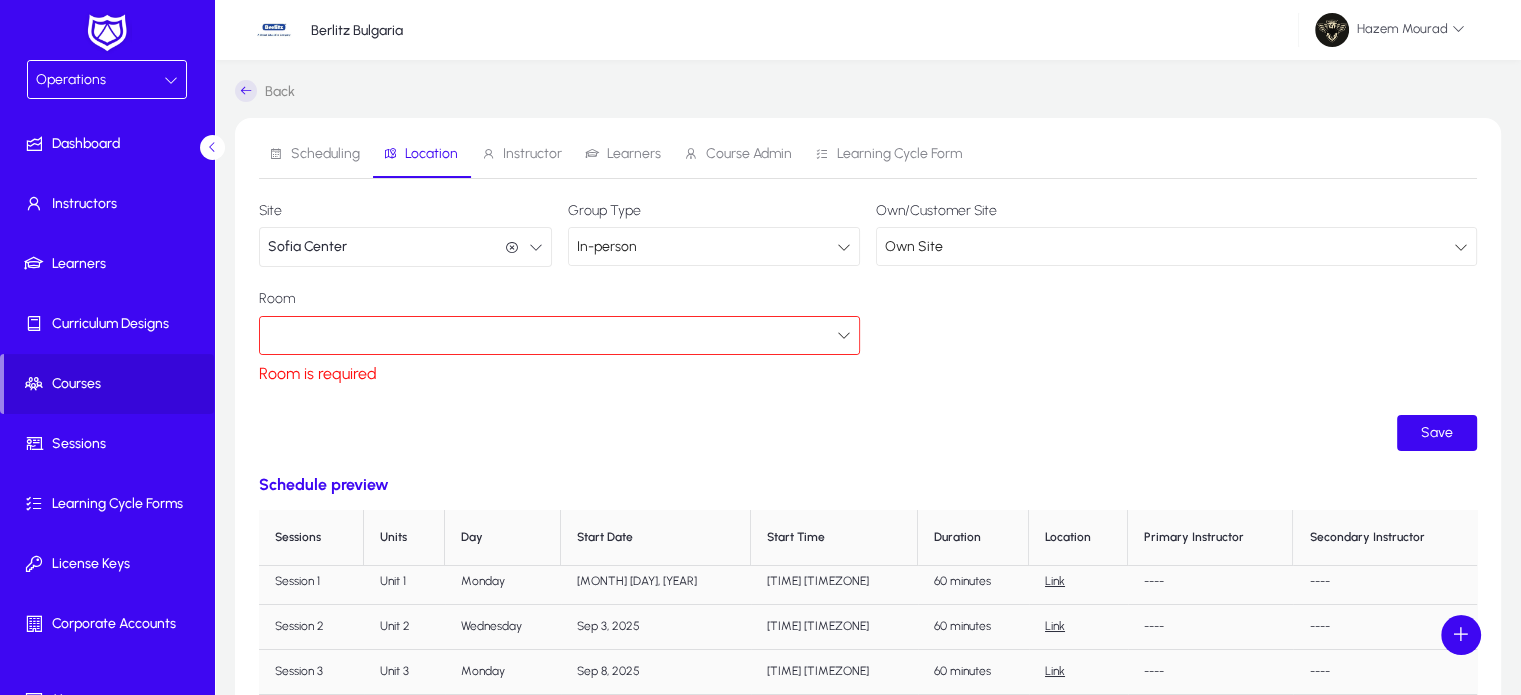 click at bounding box center (552, 335) 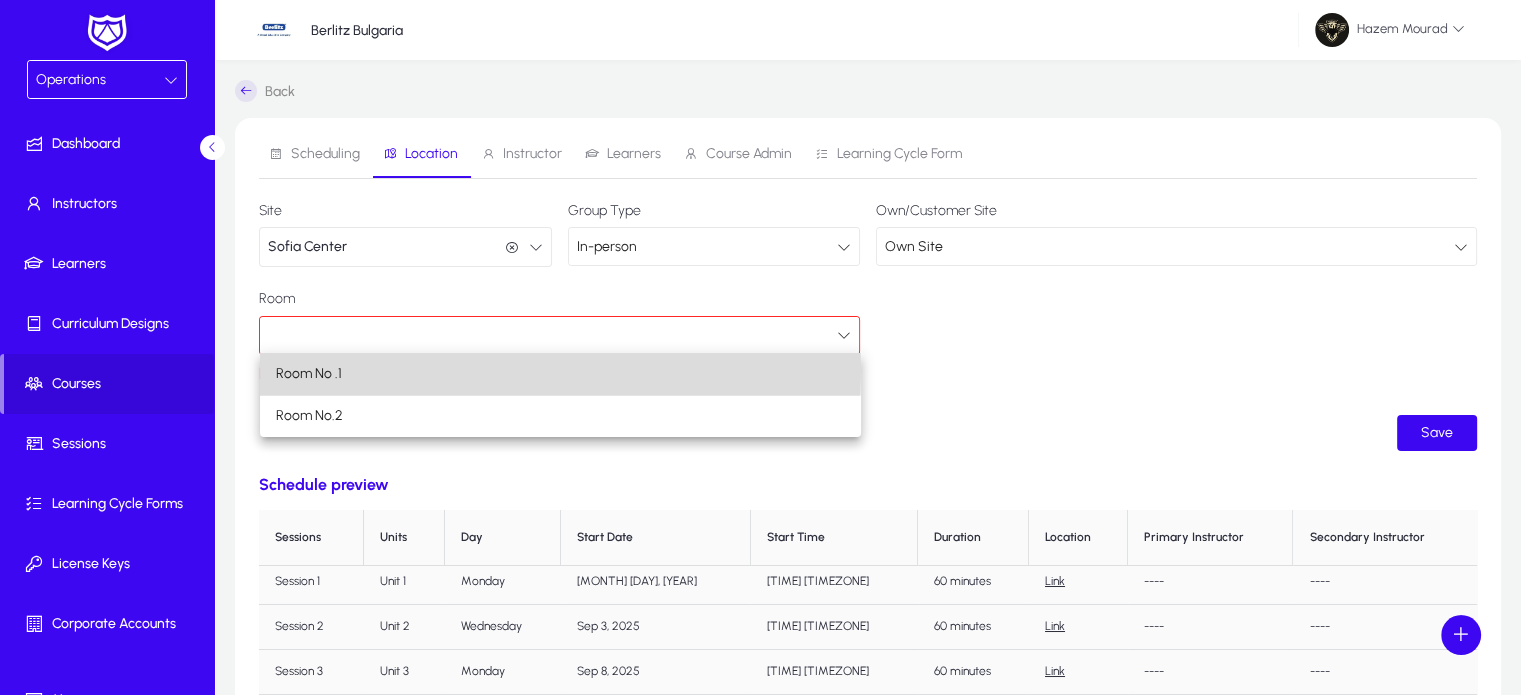 click on "Room No .1" at bounding box center [560, 374] 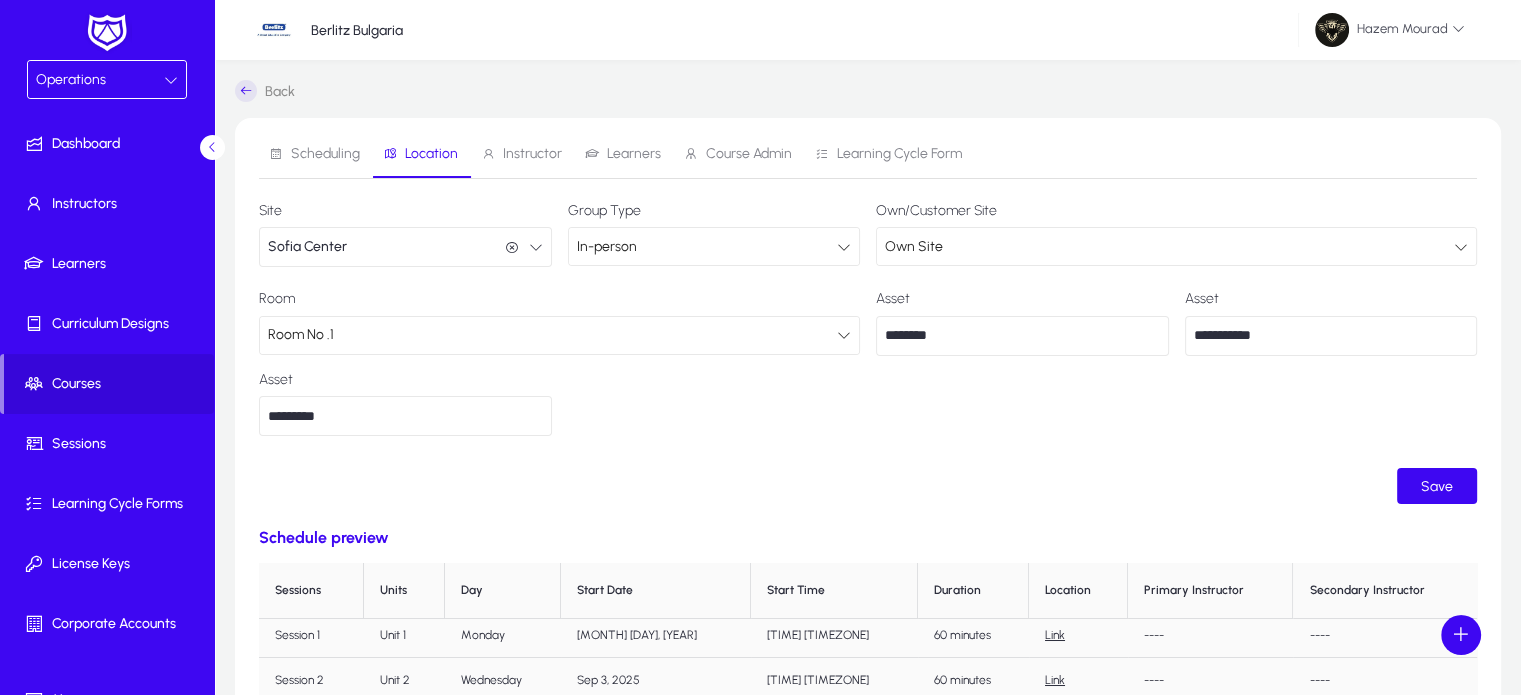 click on "Own Site" at bounding box center (1169, 247) 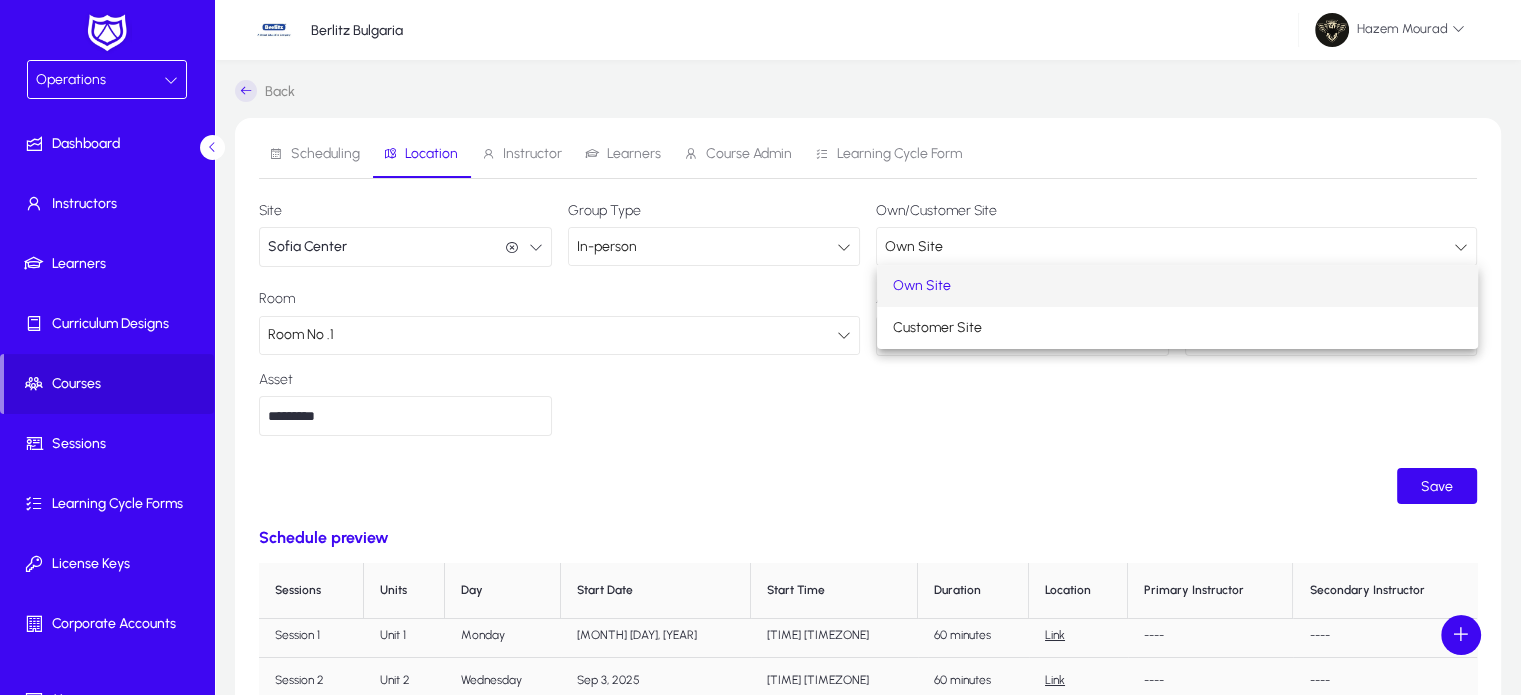 click at bounding box center (760, 347) 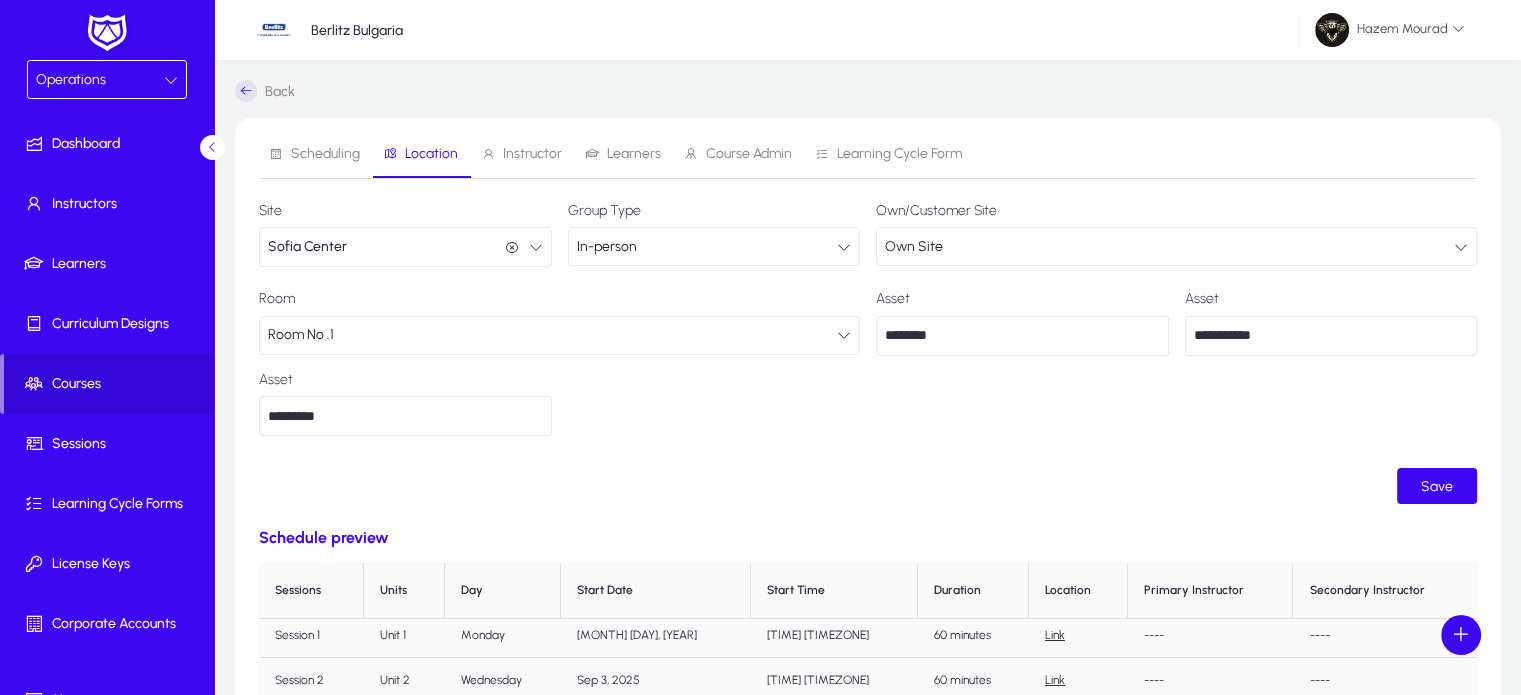 click on "Own Site" at bounding box center (1169, 247) 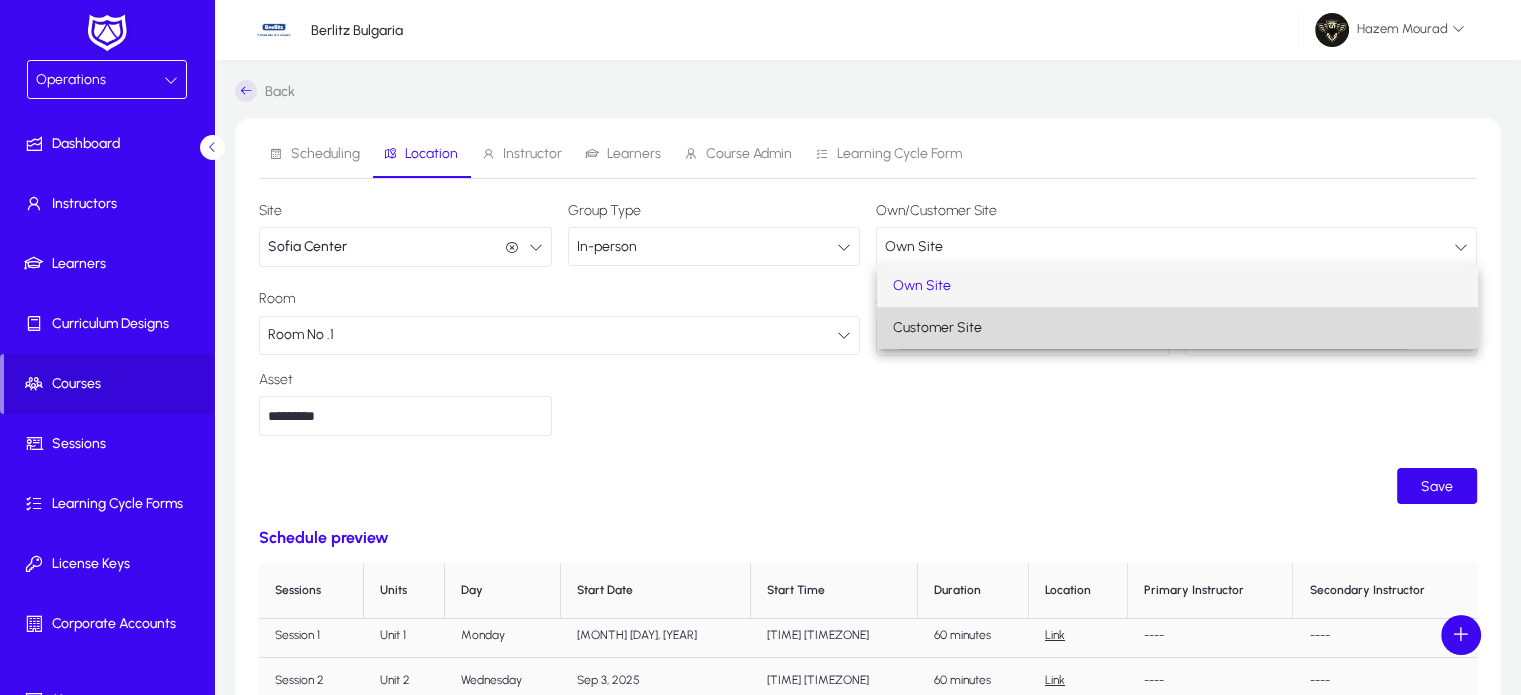 click on "Customer Site" at bounding box center (937, 328) 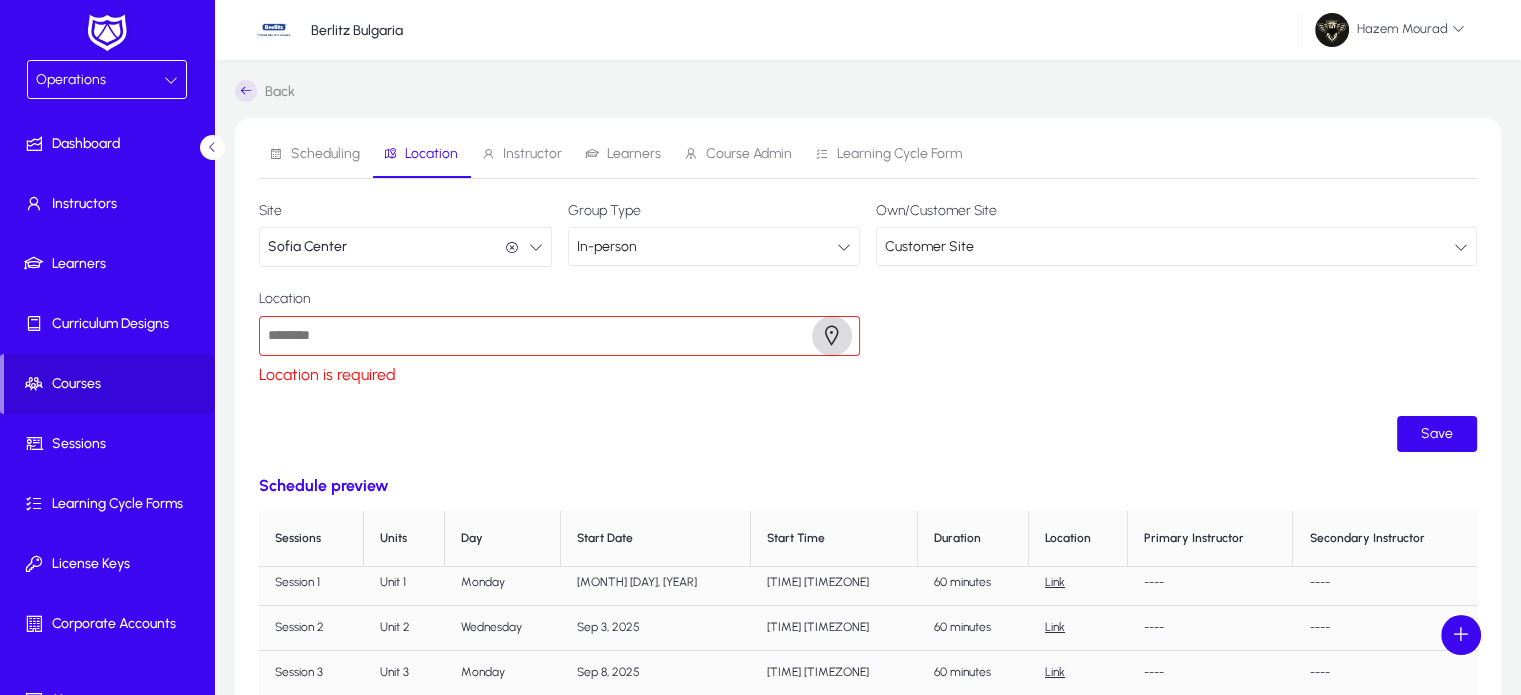 click 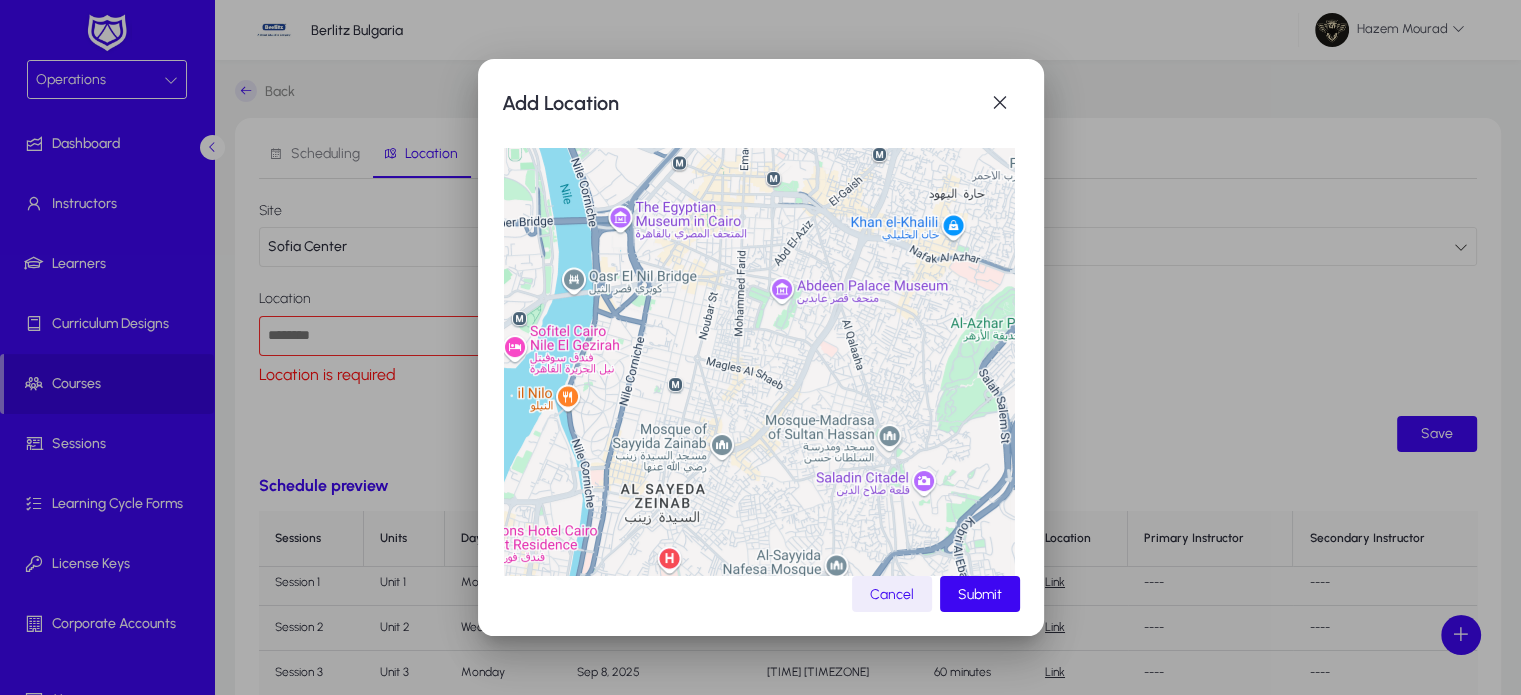 click at bounding box center [759, 403] 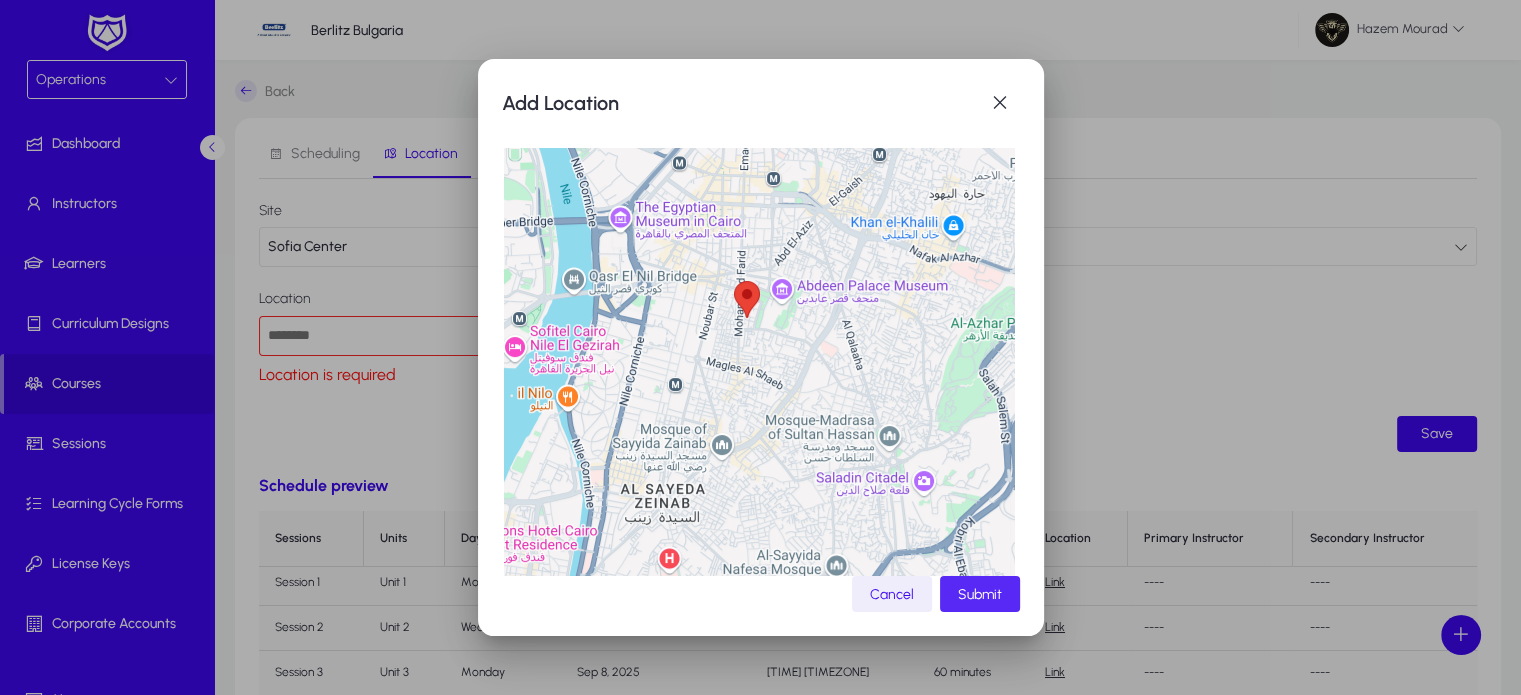 click at bounding box center [980, 594] 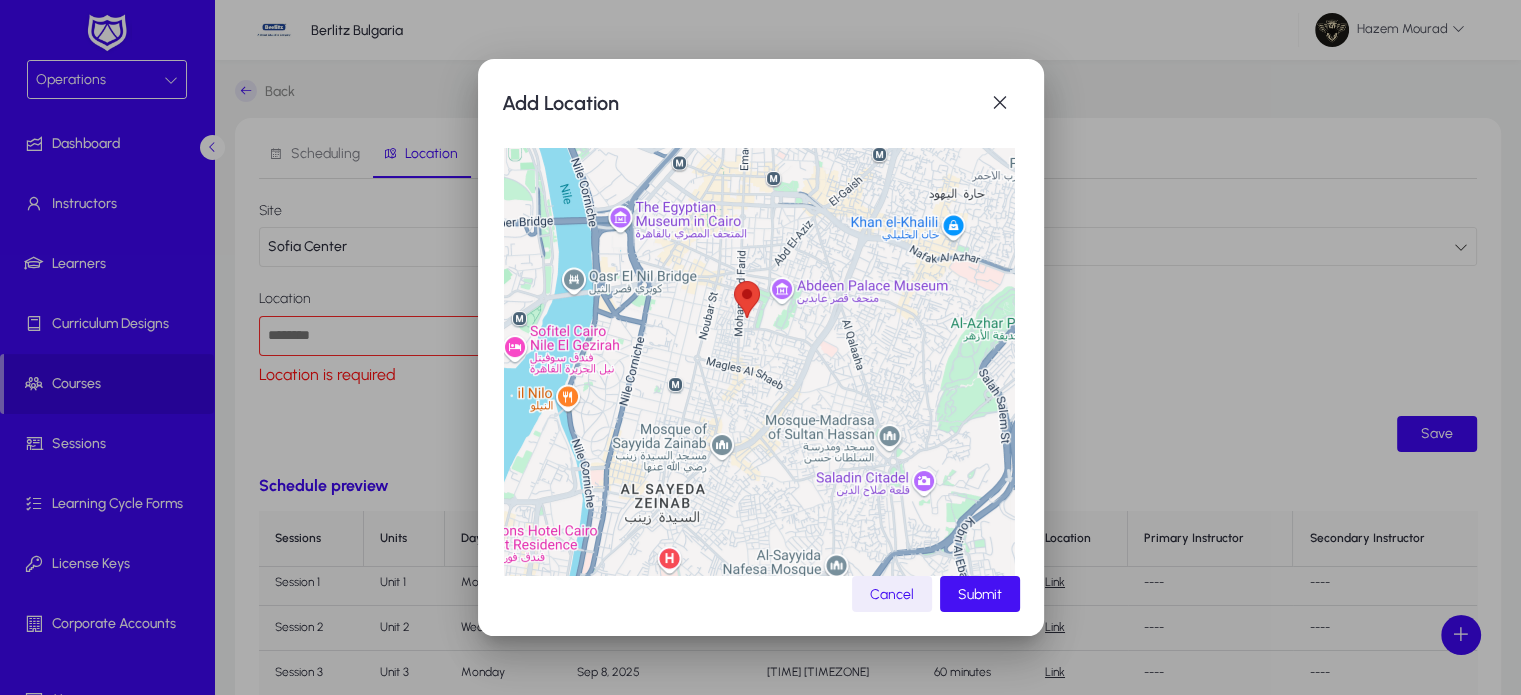 type on "**********" 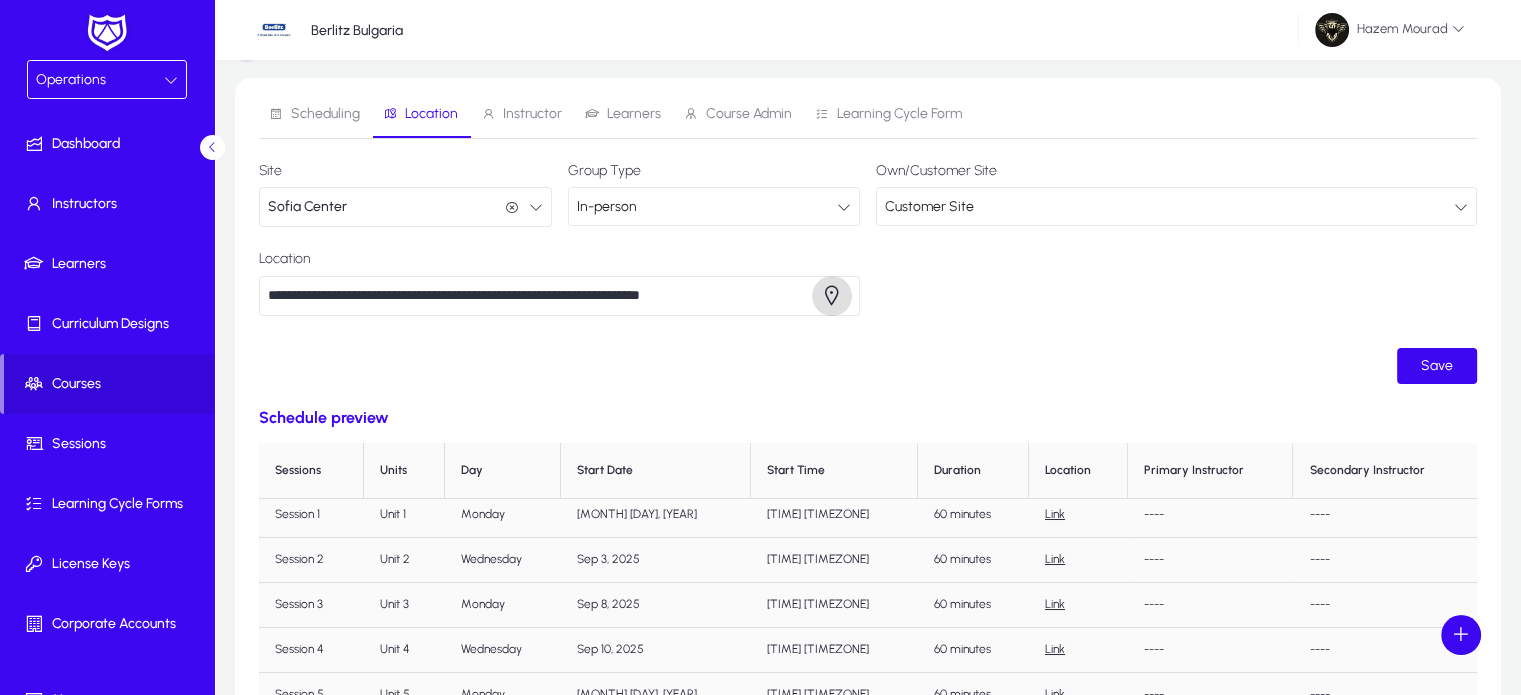 scroll, scrollTop: 44, scrollLeft: 0, axis: vertical 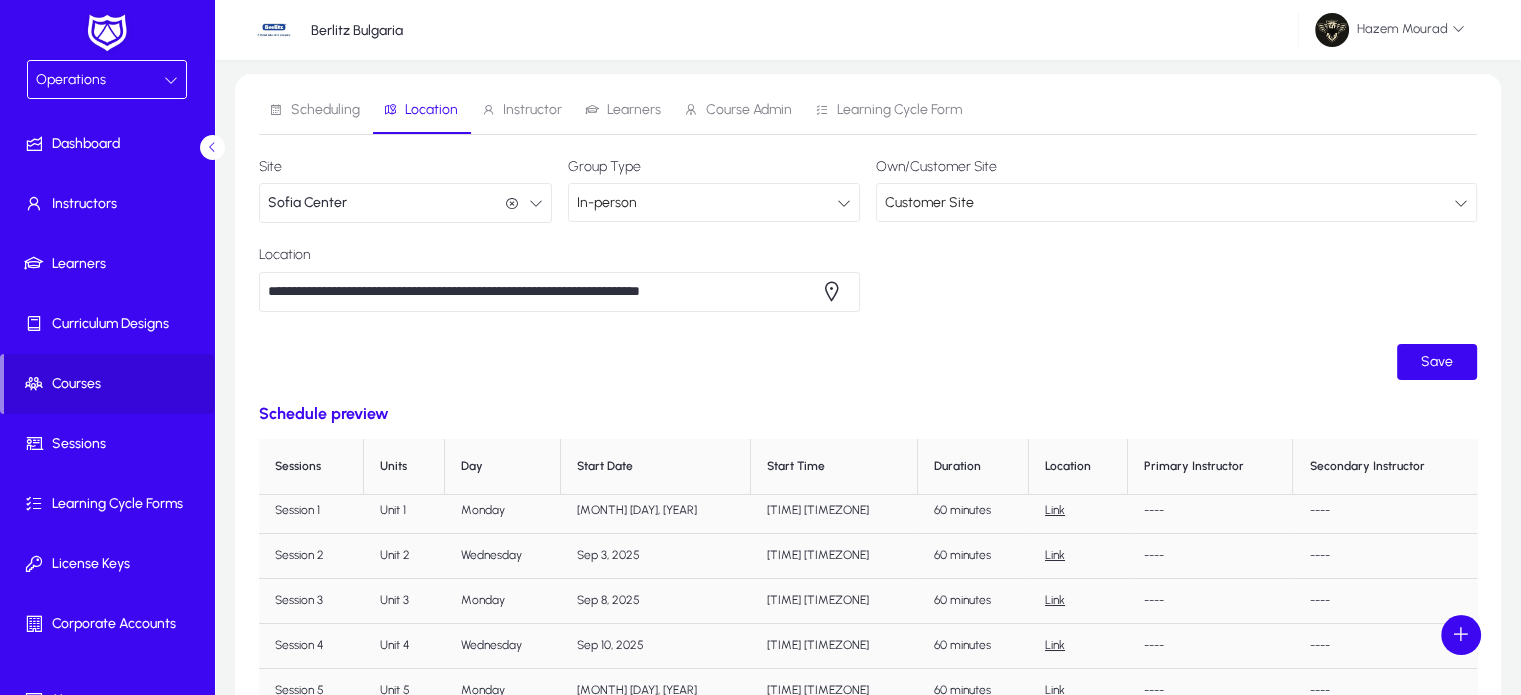 click on "Customer Site" at bounding box center [1169, 203] 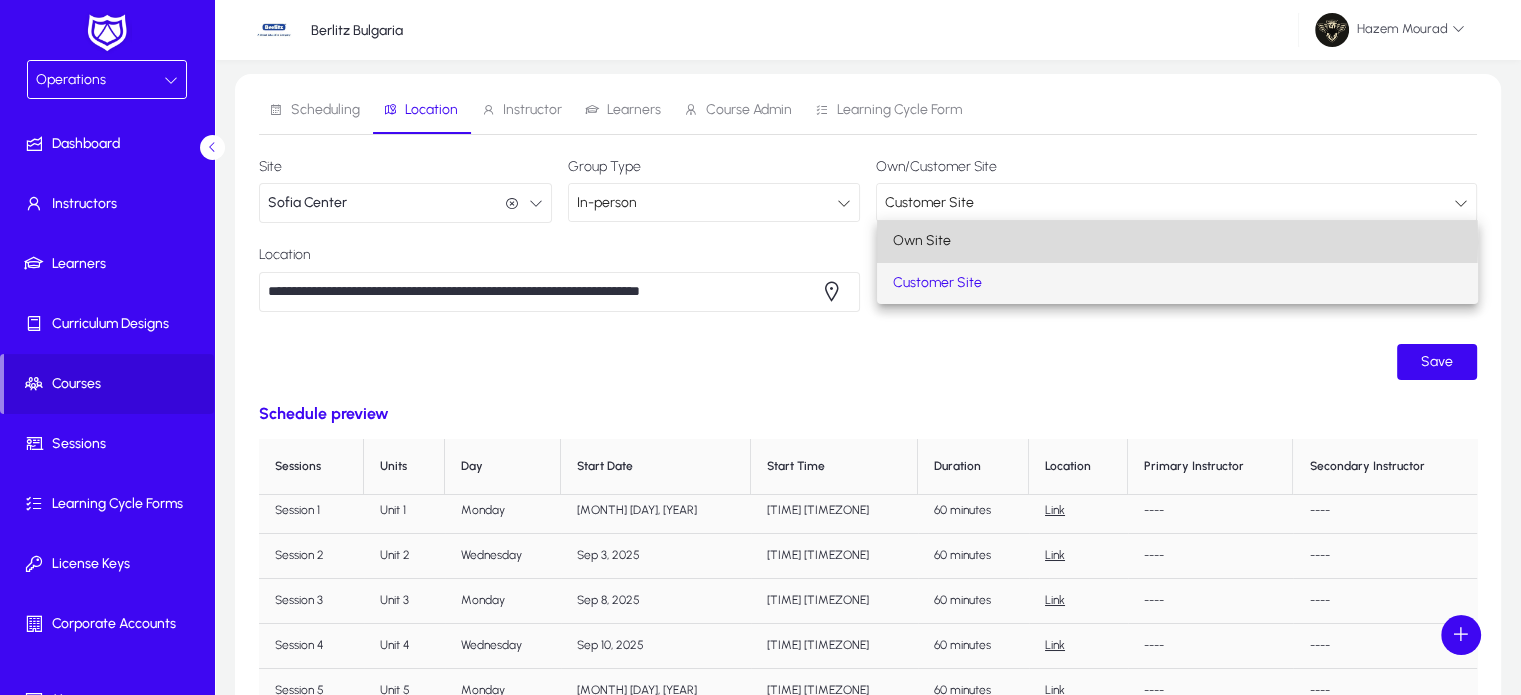 click on "Own Site" at bounding box center (922, 241) 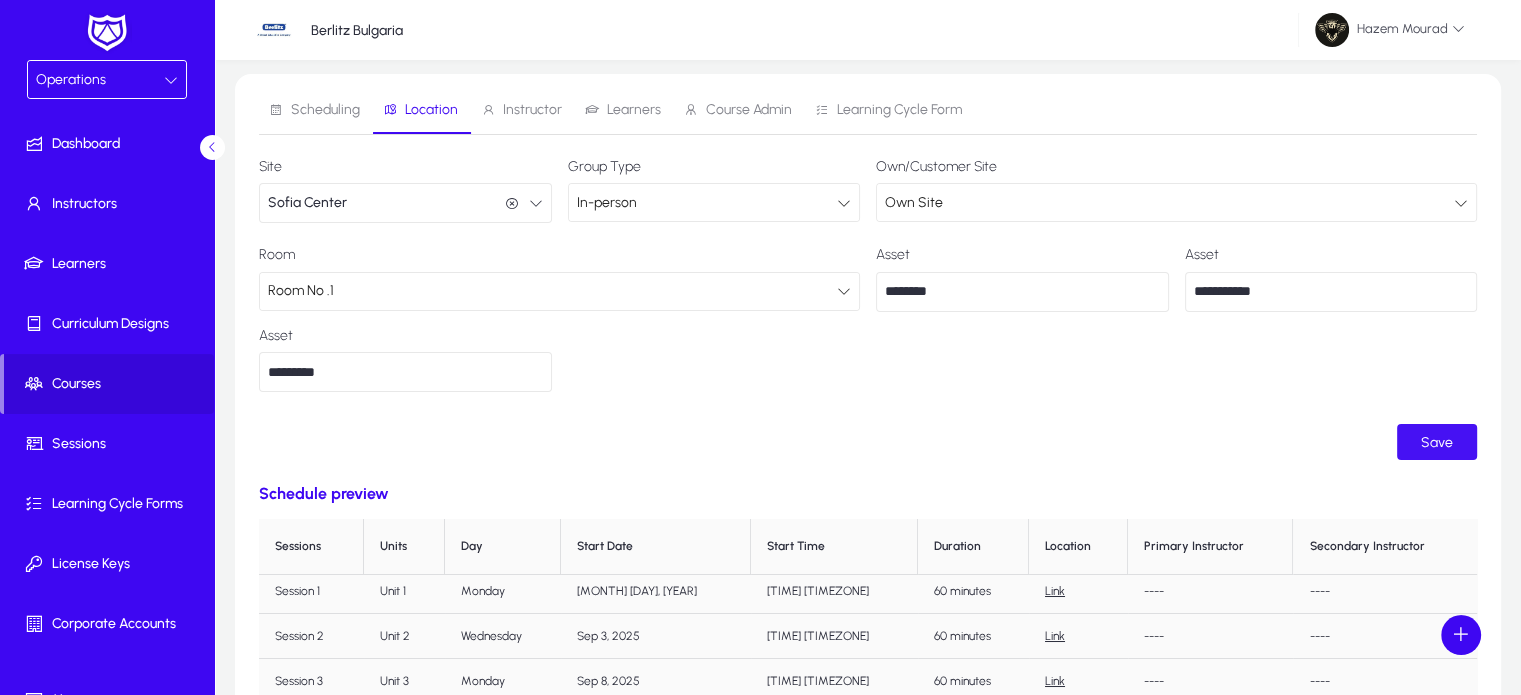 click on "Save" 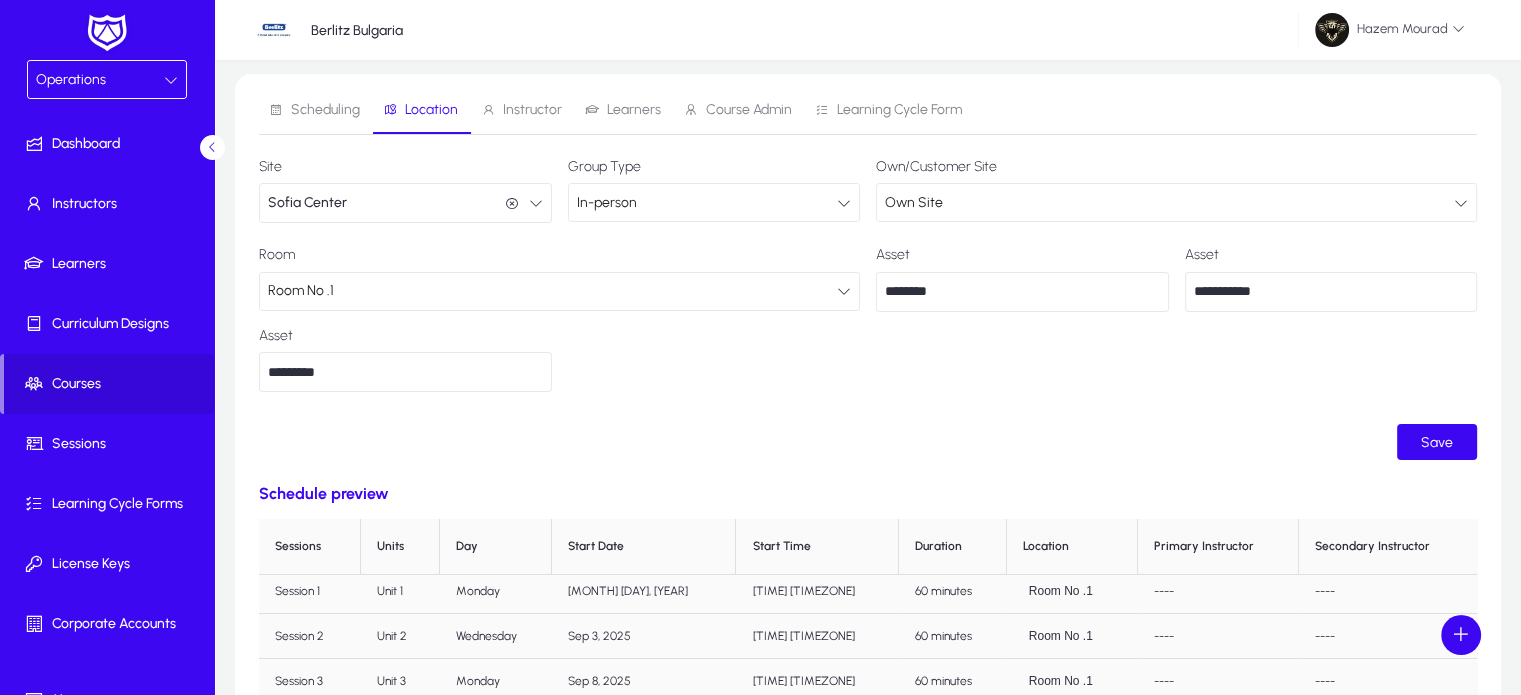 click on "Room No .1" at bounding box center (552, 291) 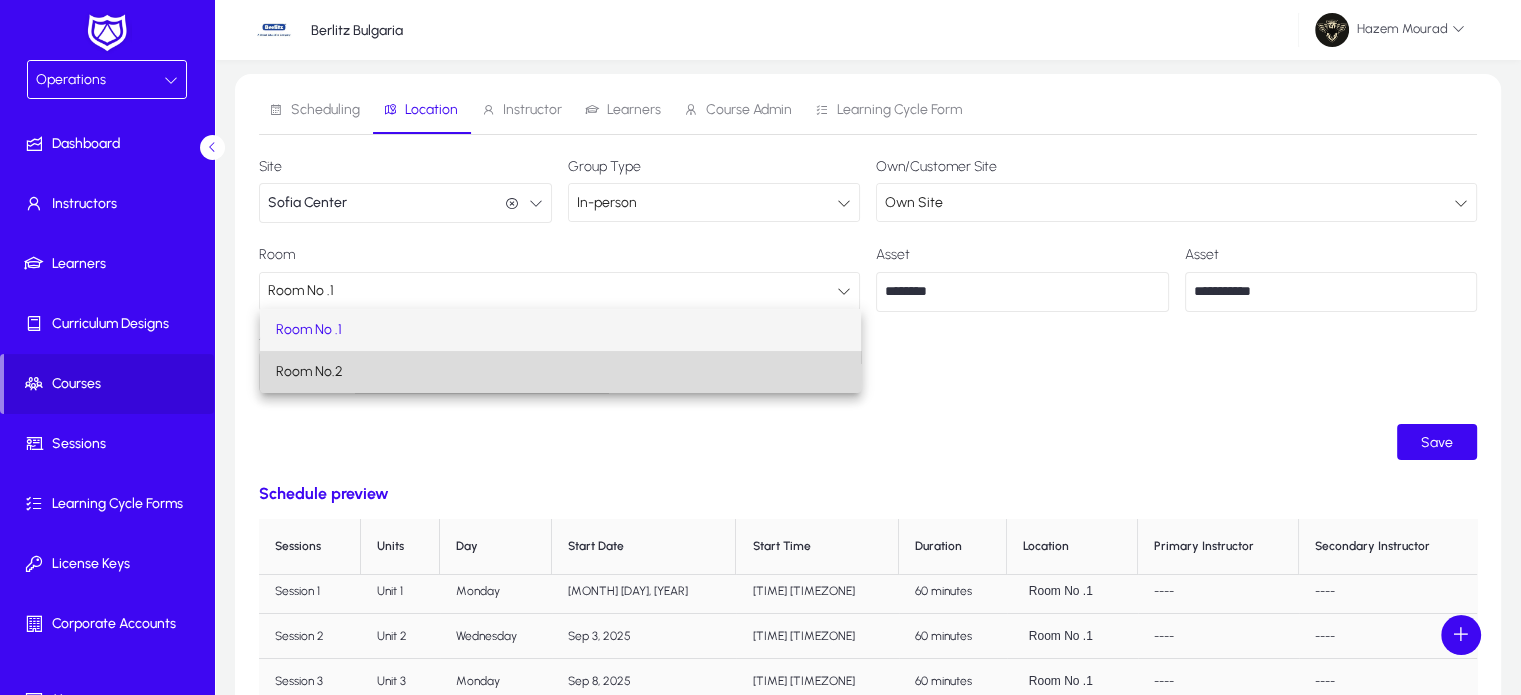 click on "Room No.2" at bounding box center (560, 372) 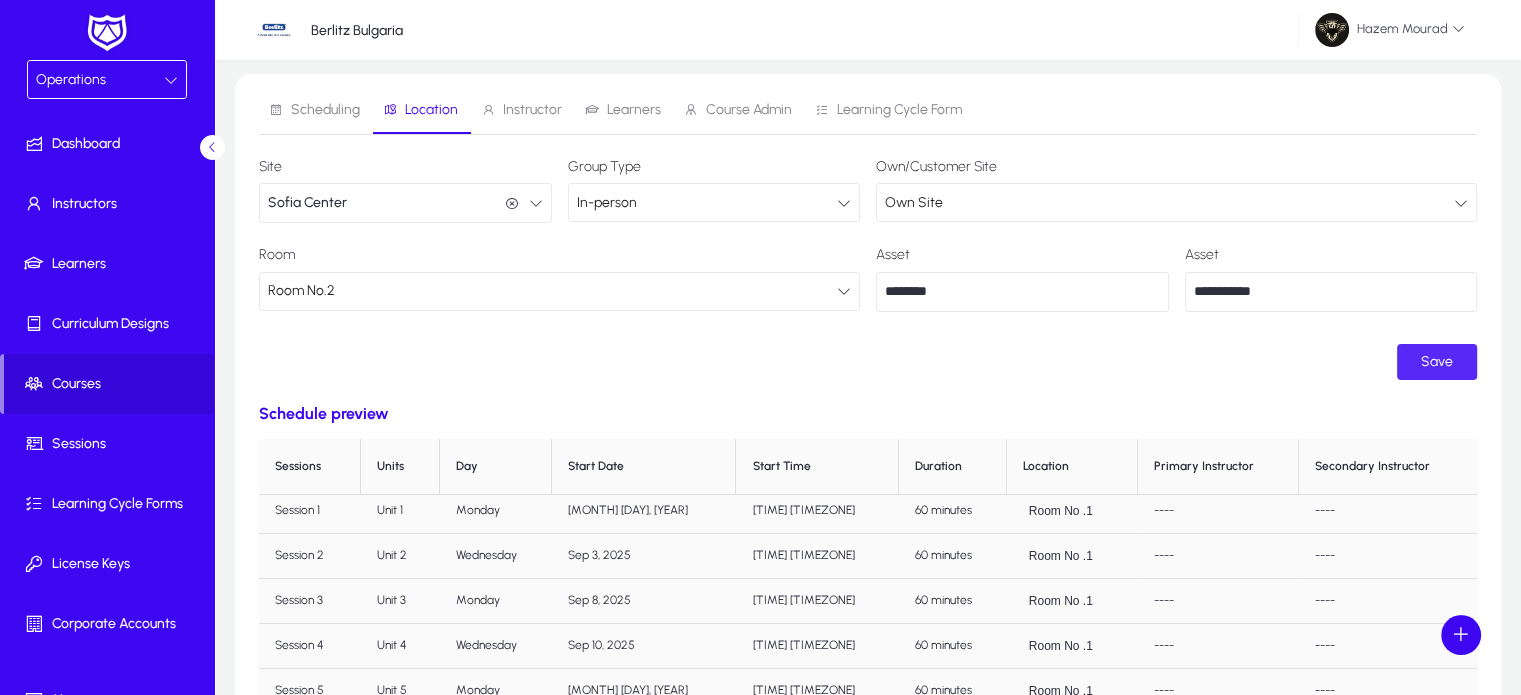 click 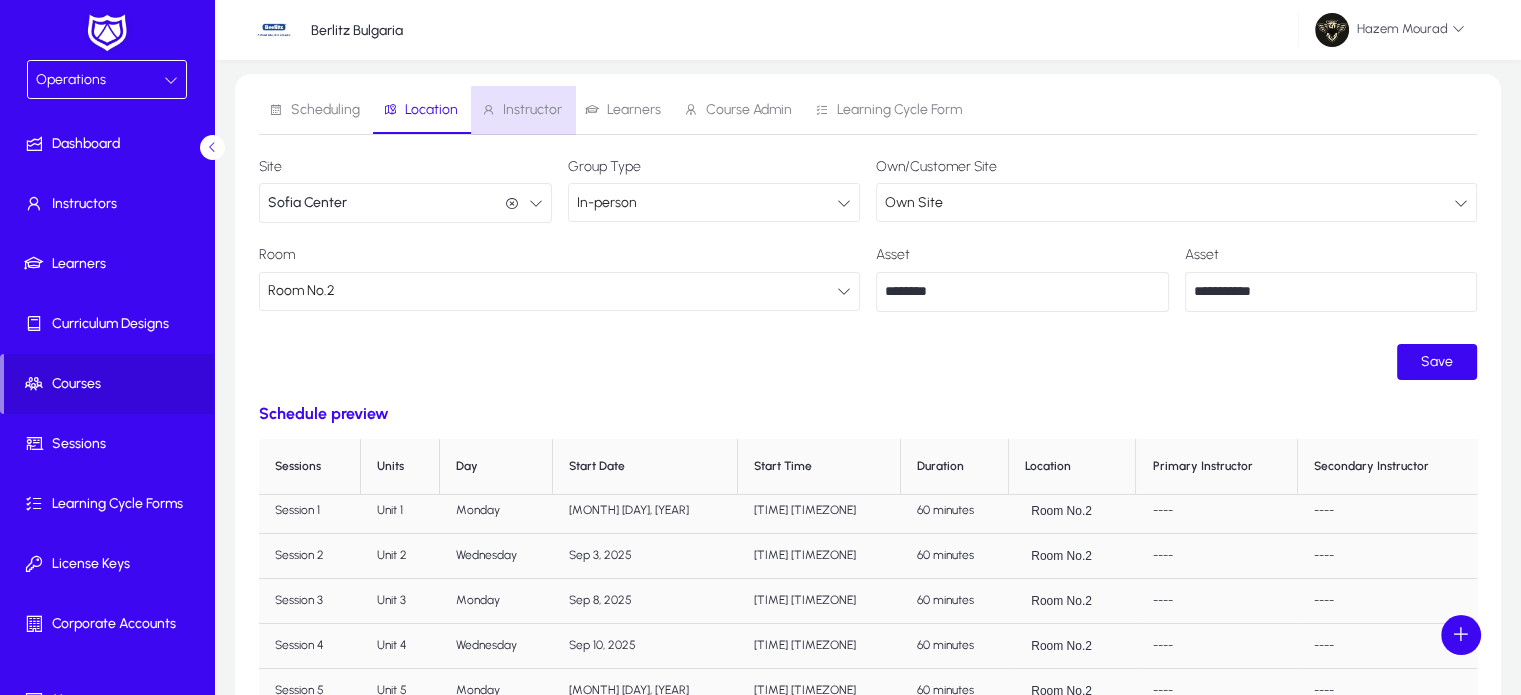 click on "Instructor" at bounding box center [532, 110] 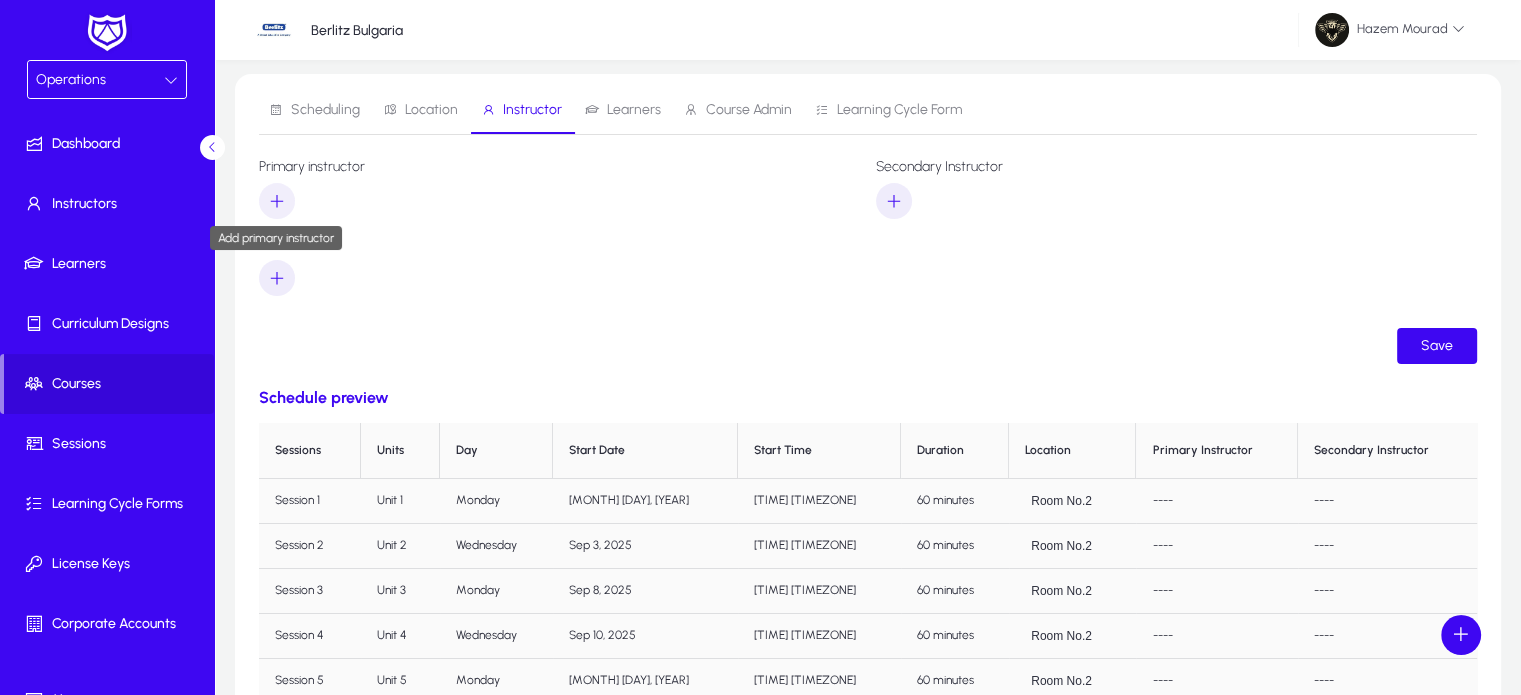 click 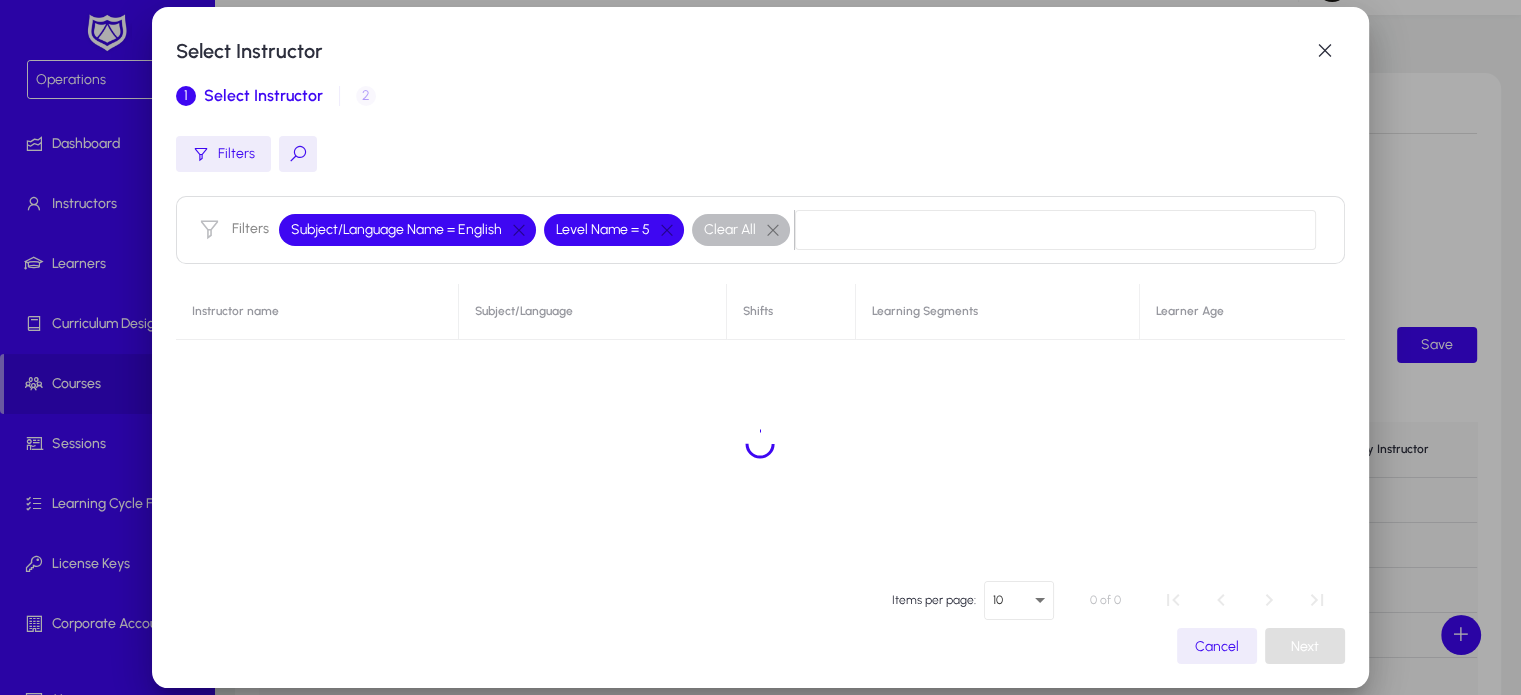 scroll, scrollTop: 0, scrollLeft: 0, axis: both 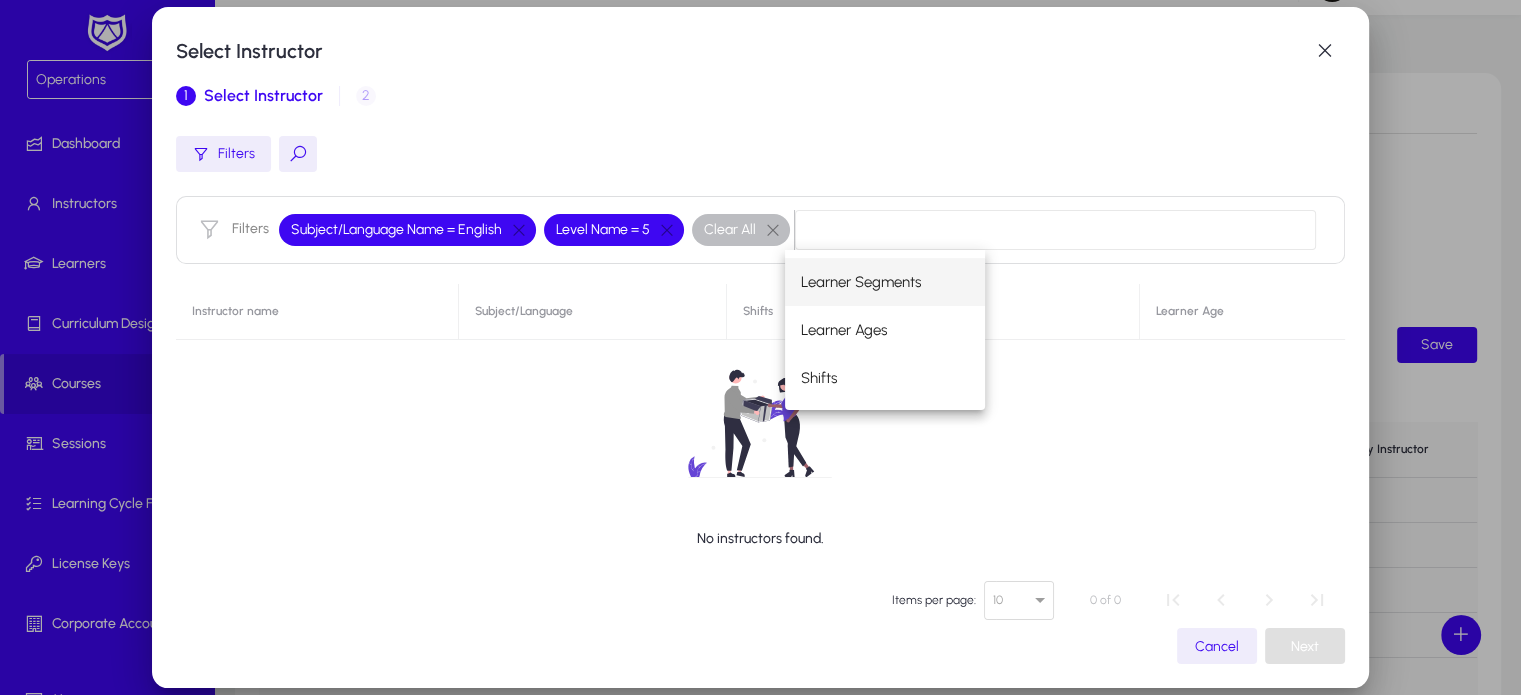 click on "No instructors found." at bounding box center [760, 444] 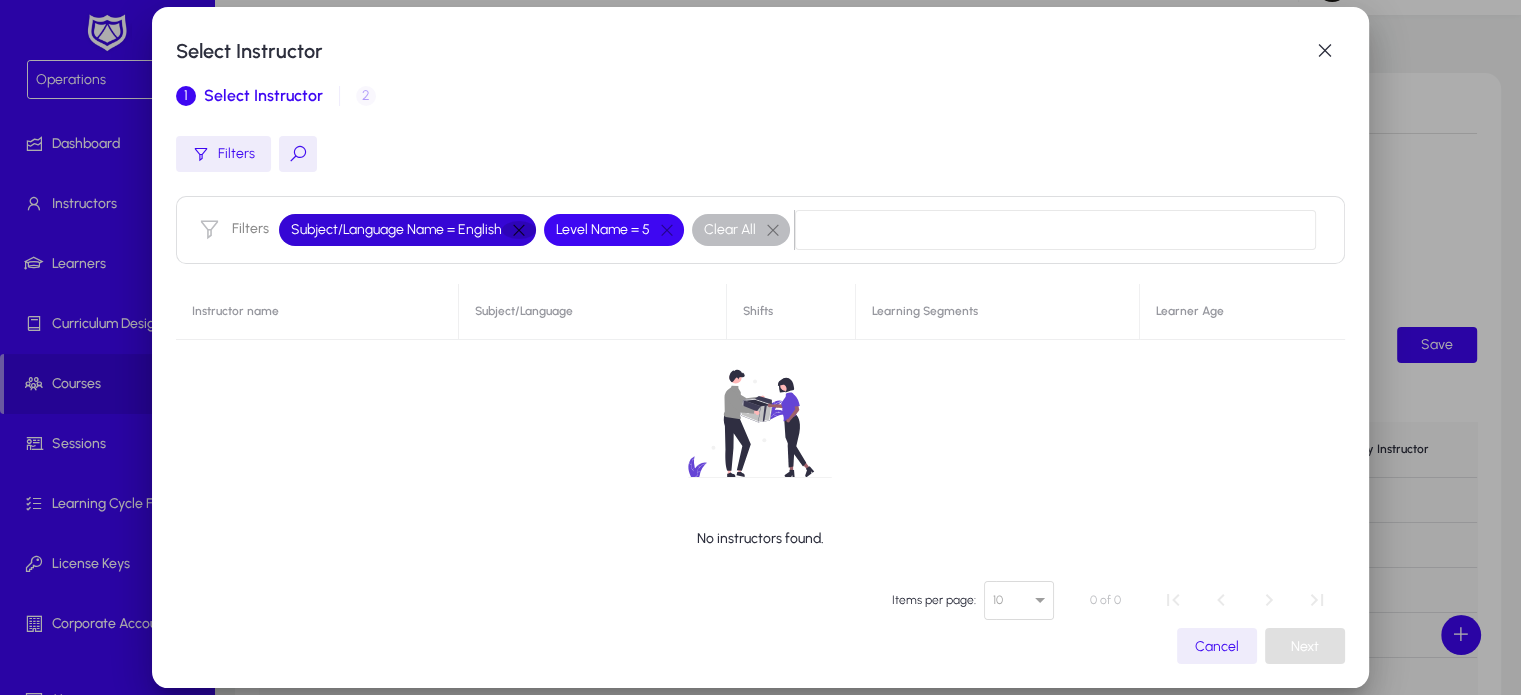 click at bounding box center [519, 230] 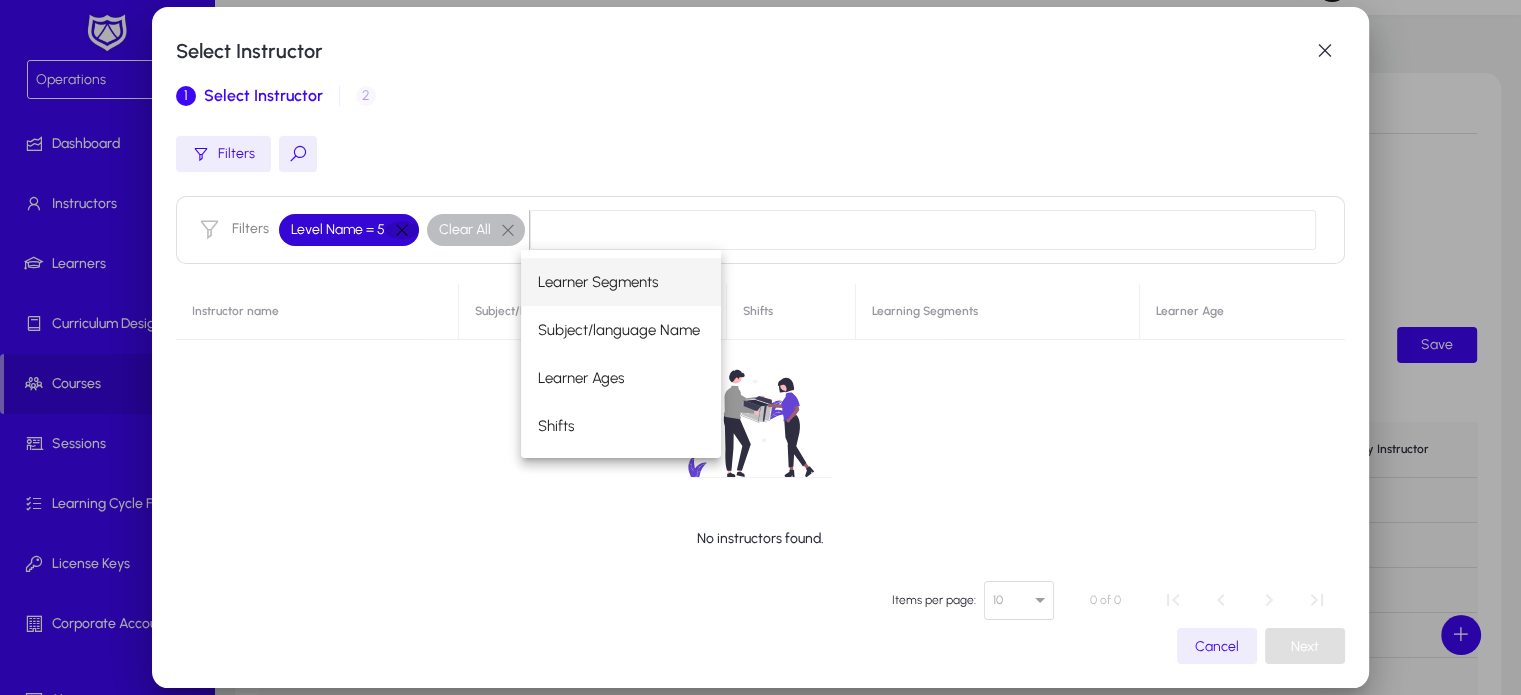 click at bounding box center (402, 230) 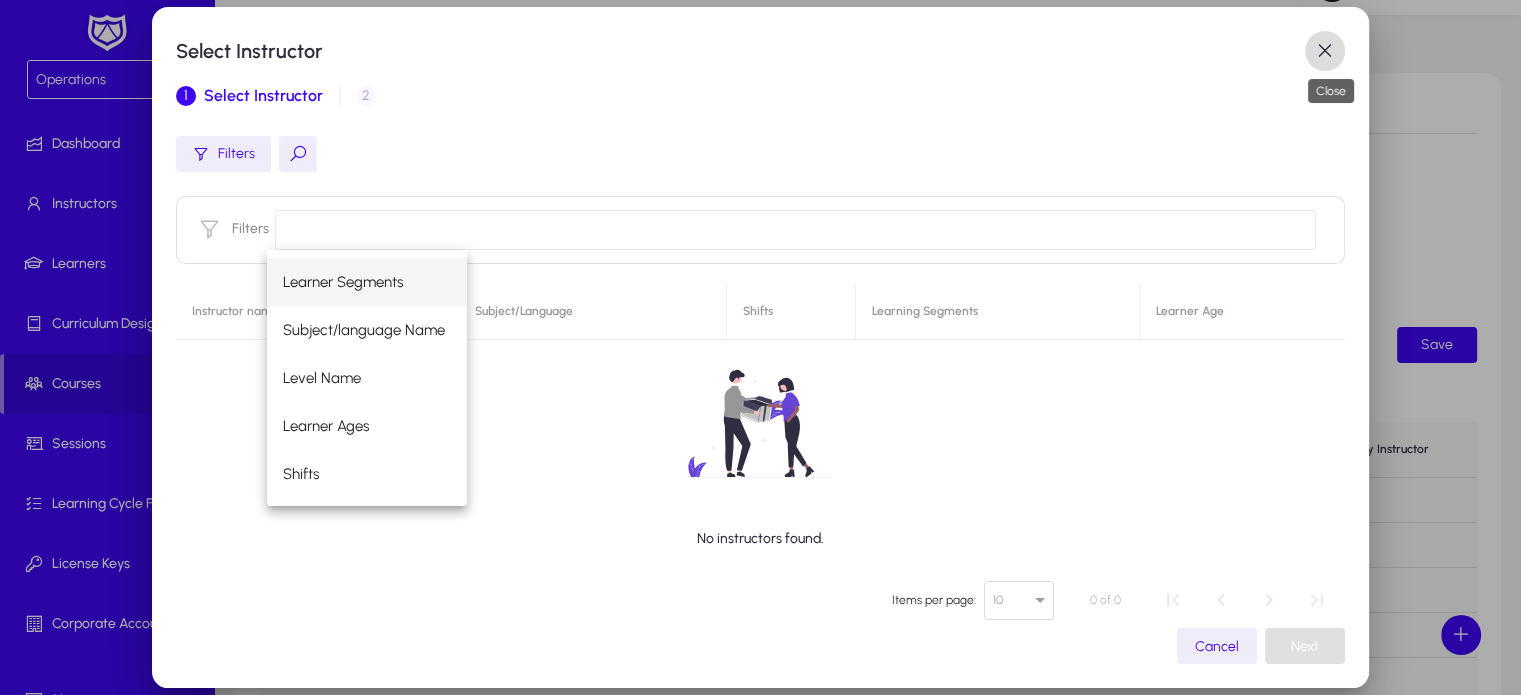 click at bounding box center [1325, 51] 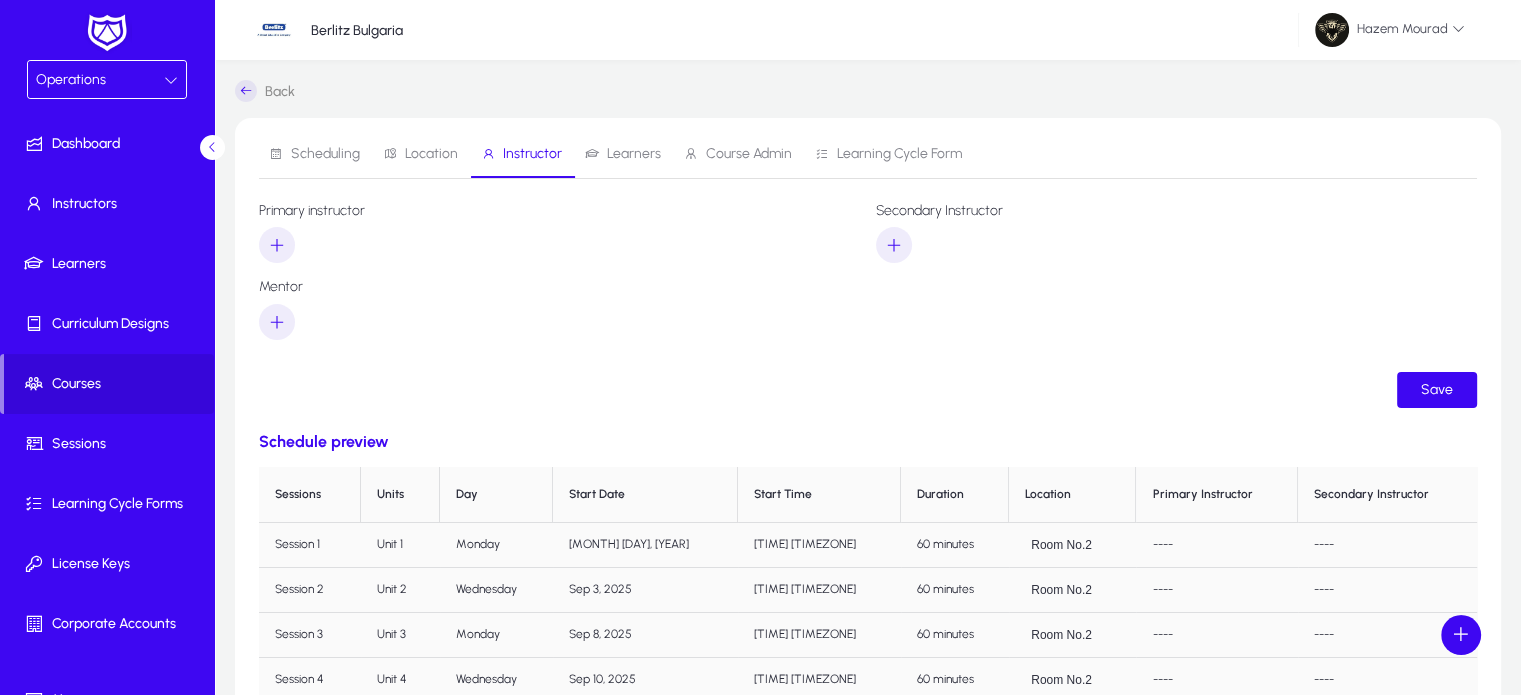 scroll, scrollTop: 44, scrollLeft: 0, axis: vertical 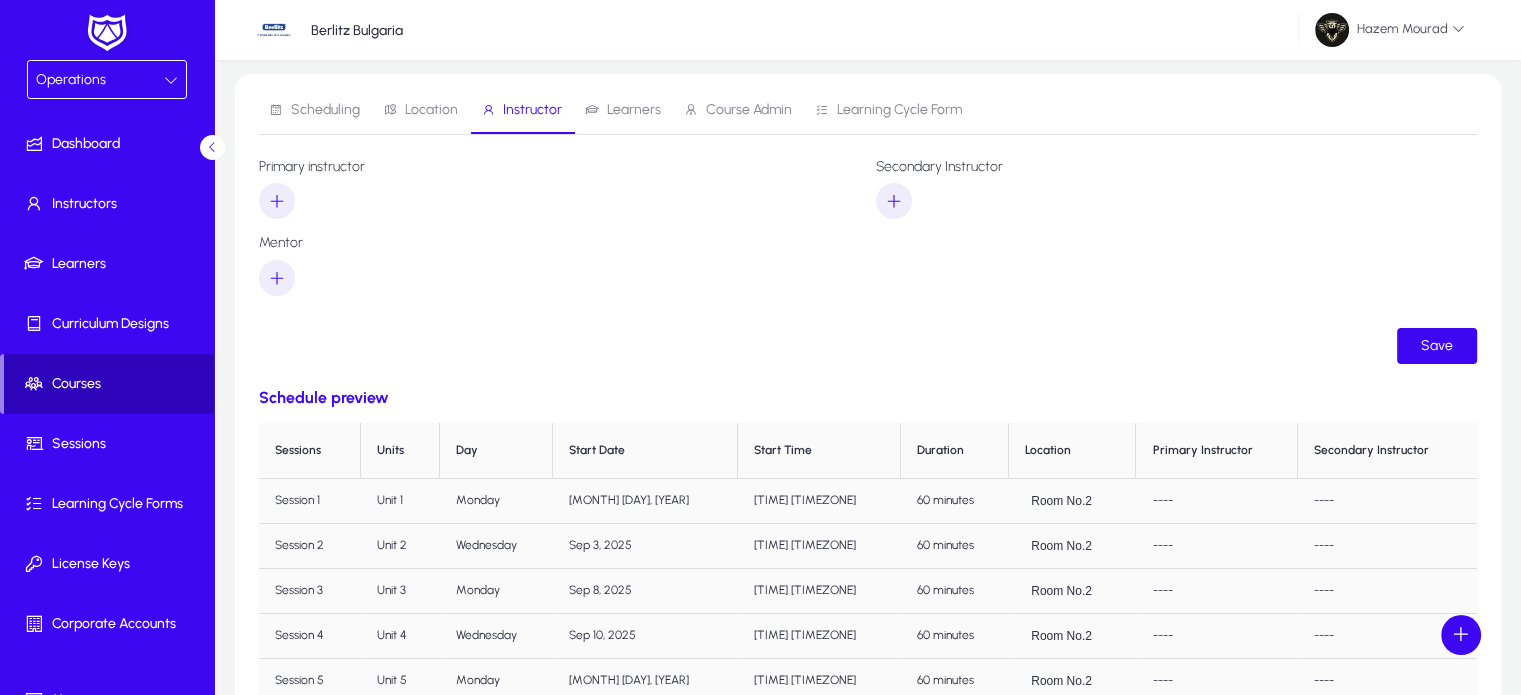 click on "Courses" 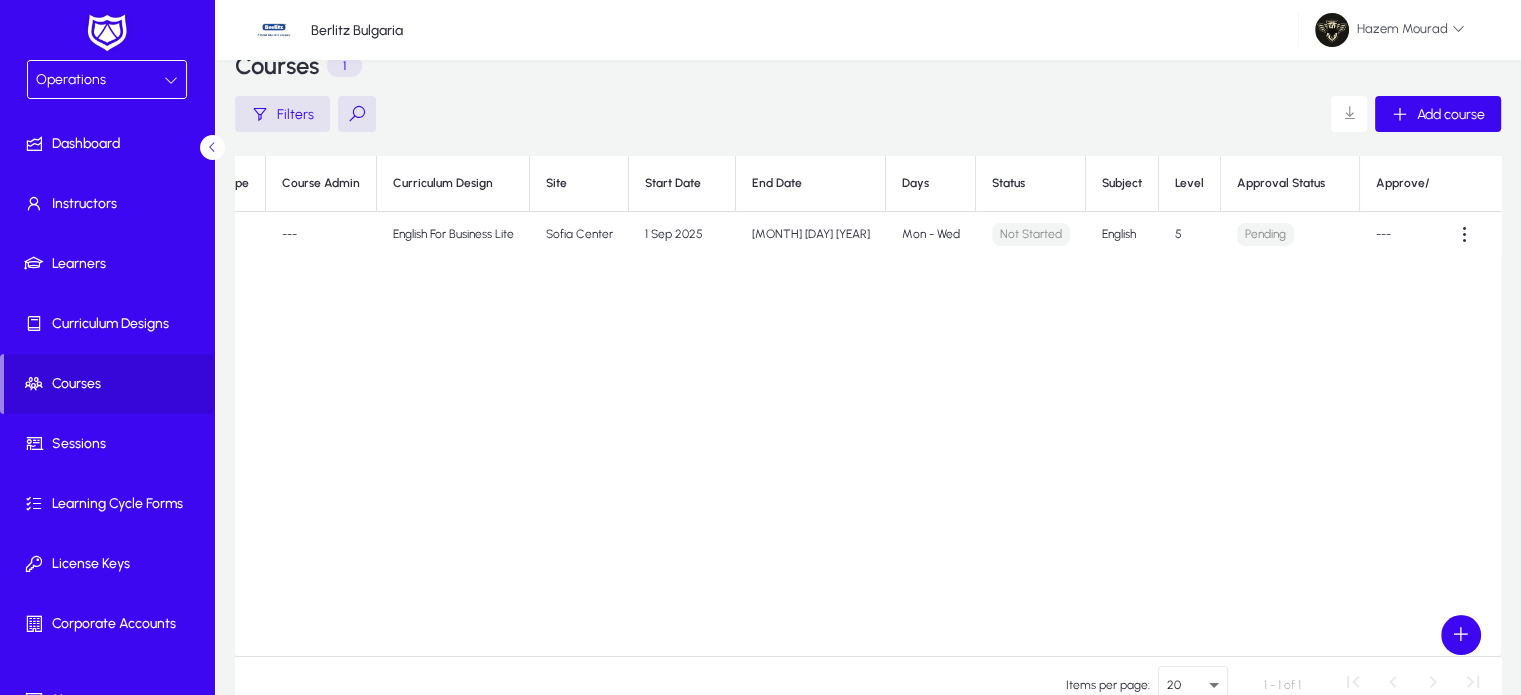 scroll, scrollTop: 0, scrollLeft: 0, axis: both 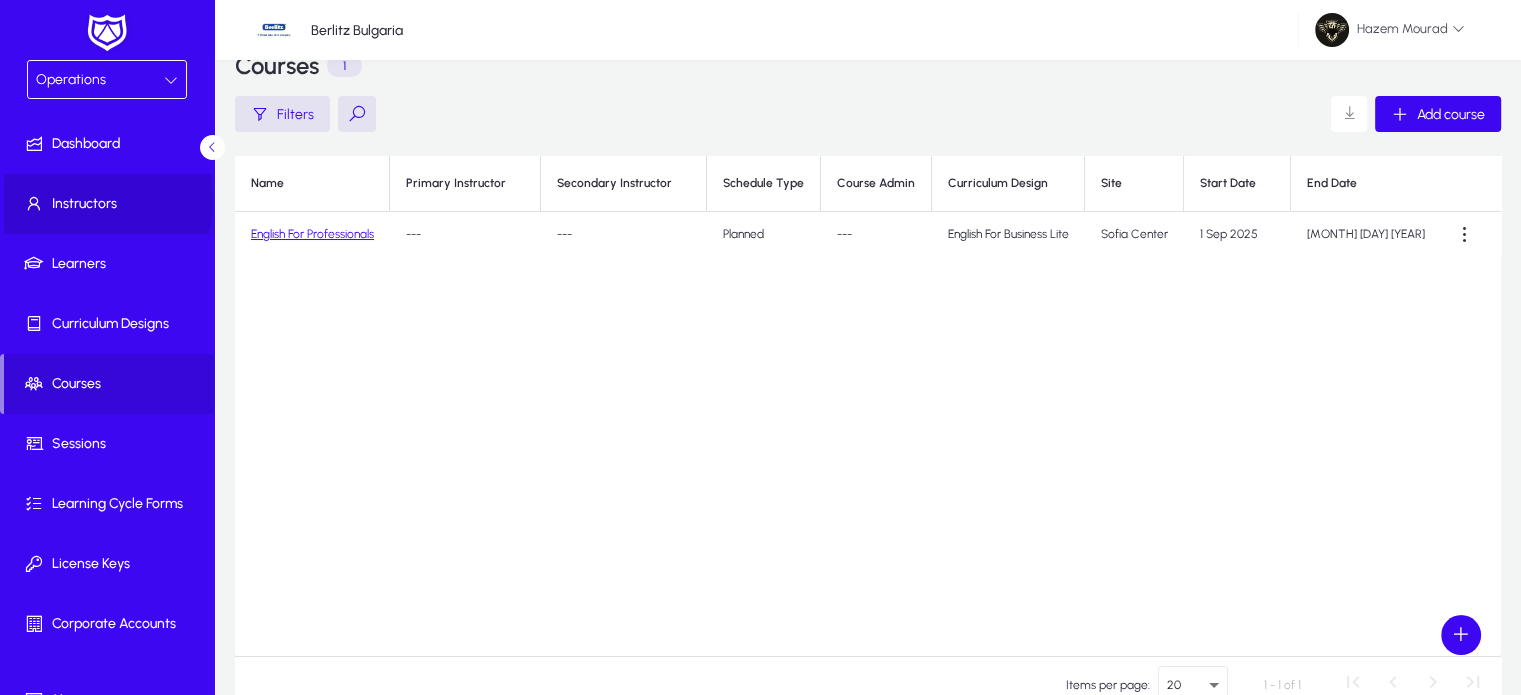 click on "Instructors" 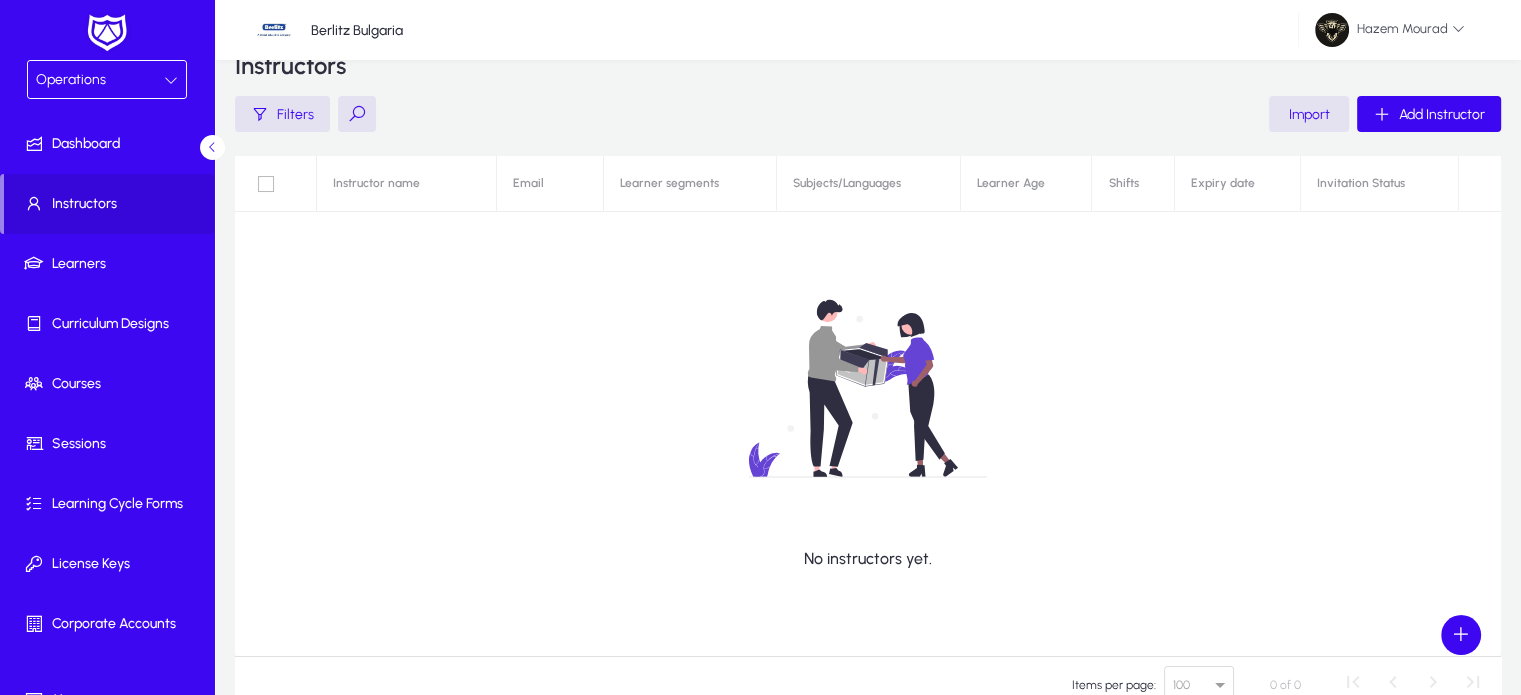scroll, scrollTop: 0, scrollLeft: 0, axis: both 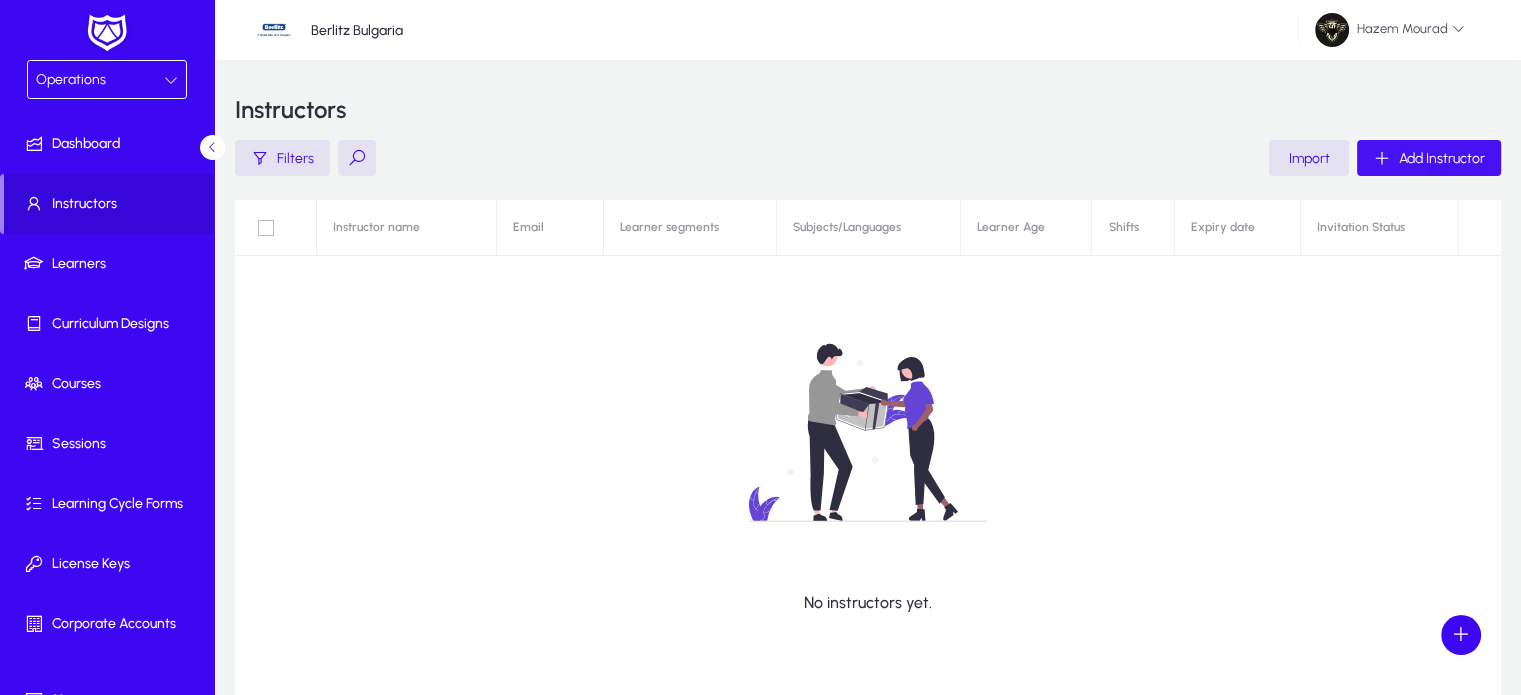 click on "Add Instructor" 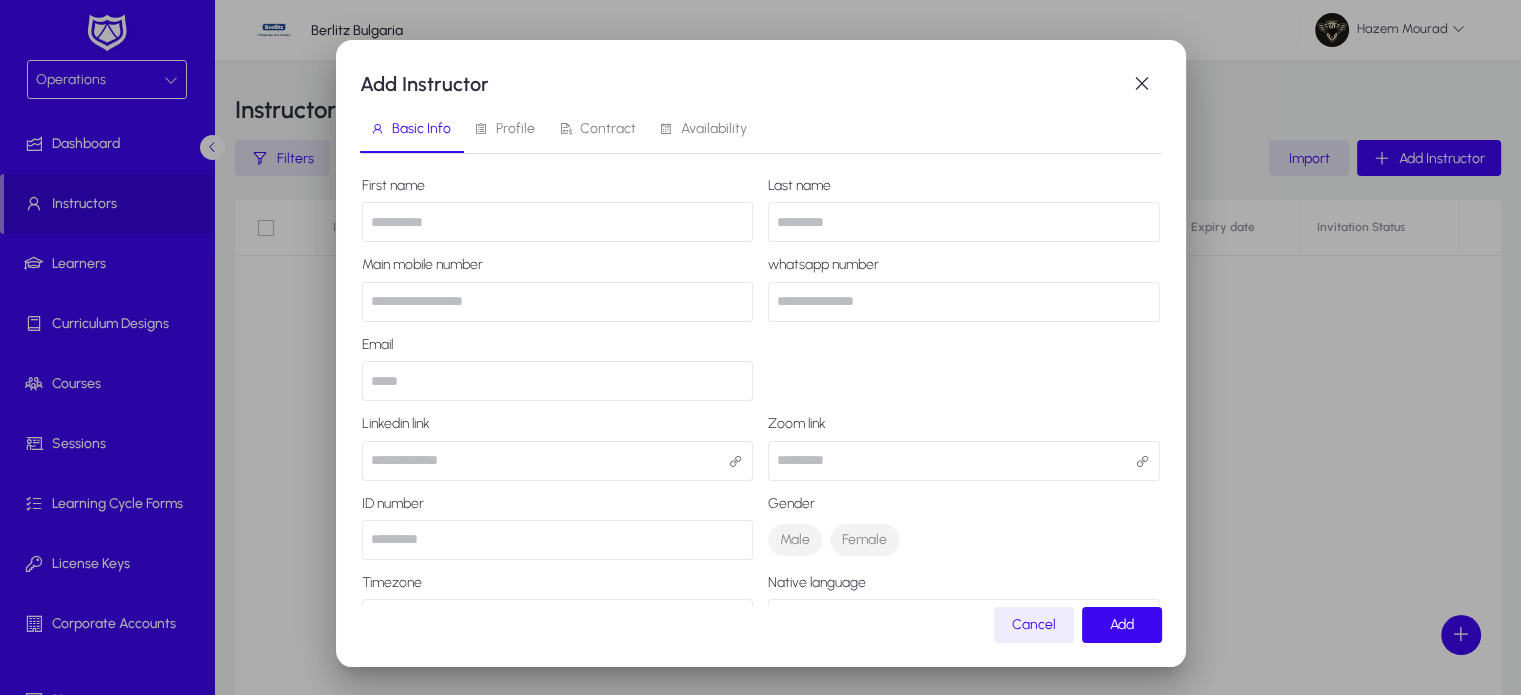 click at bounding box center [558, 222] 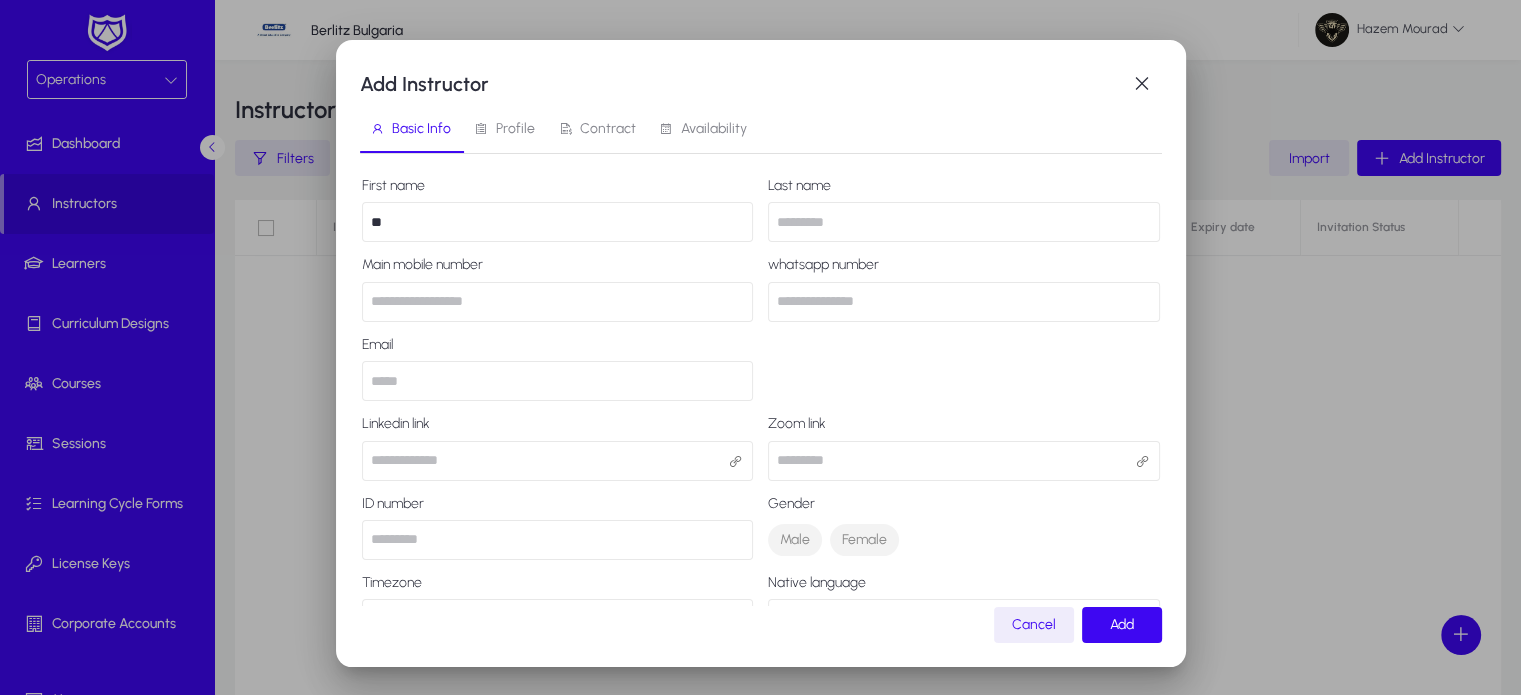 type on "*" 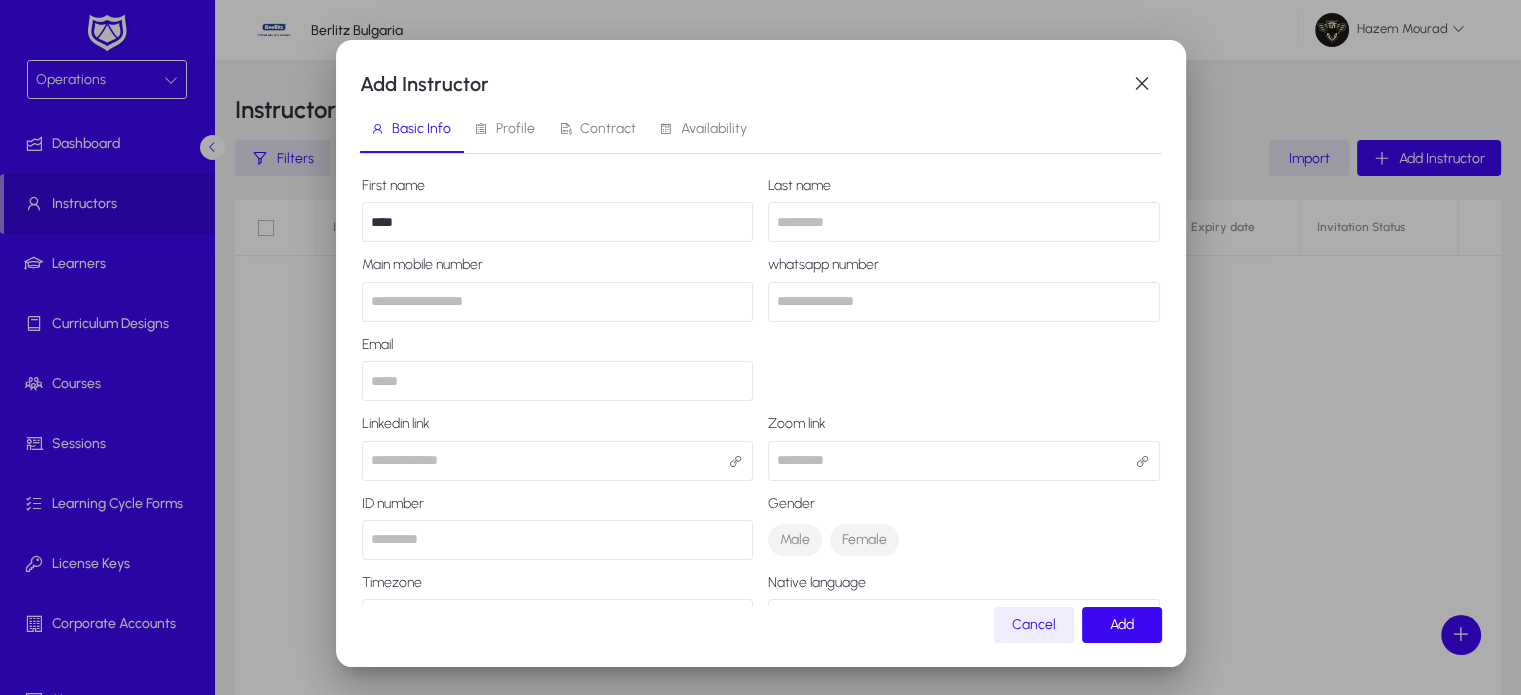 type on "****" 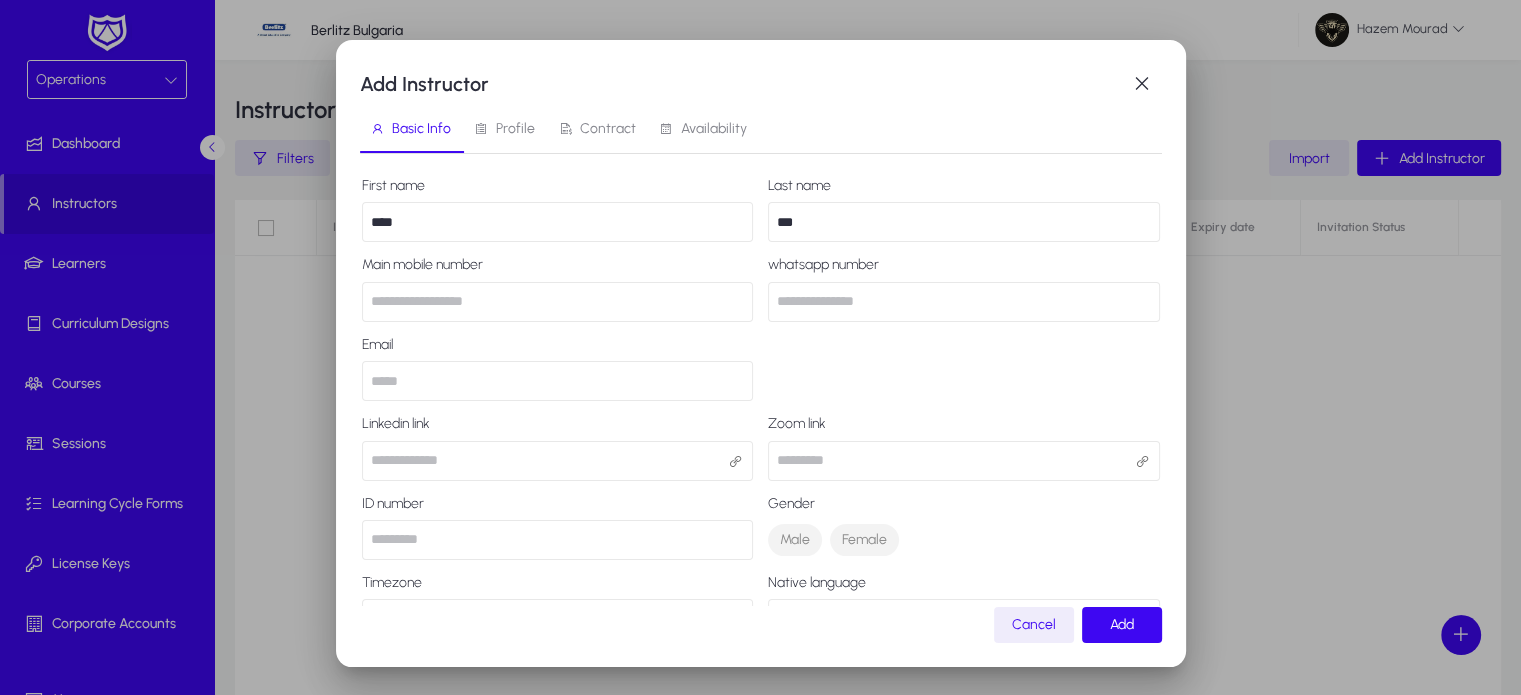 type on "***" 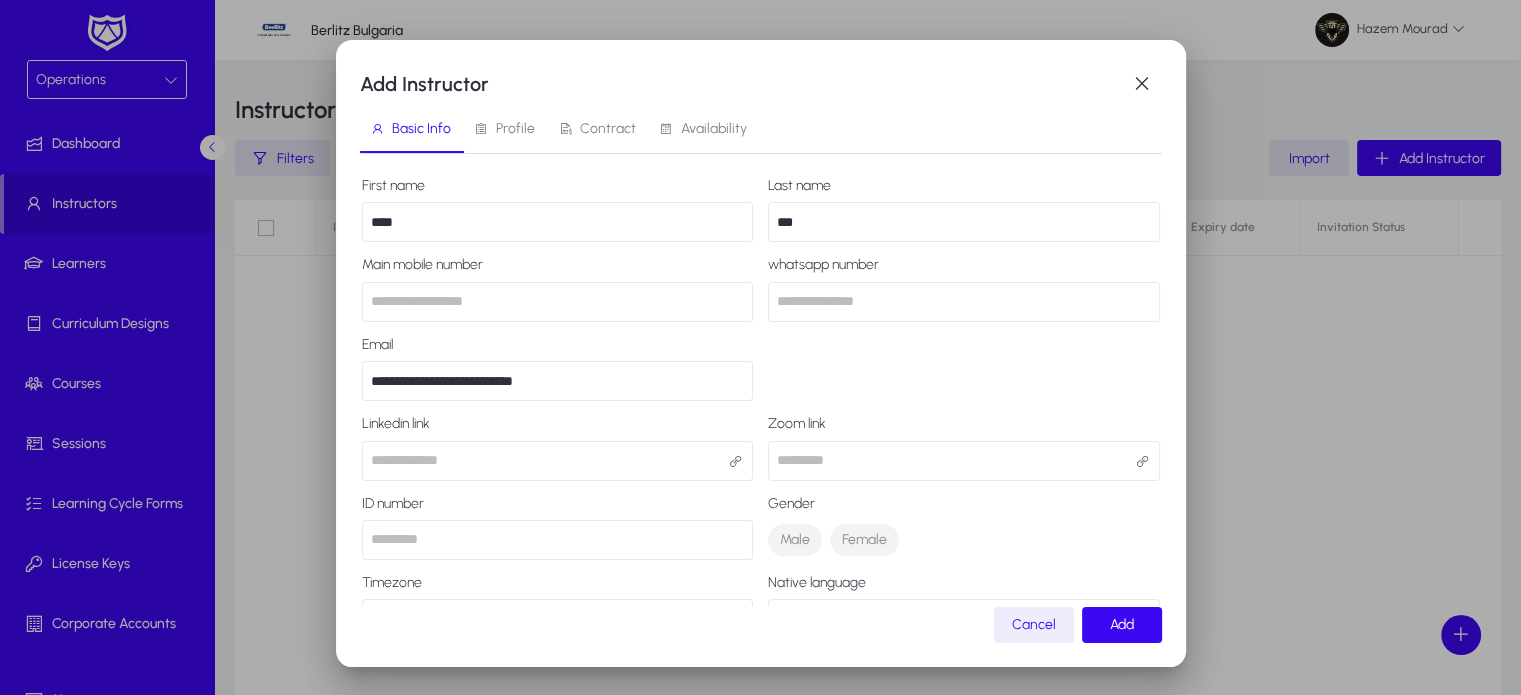 type on "******" 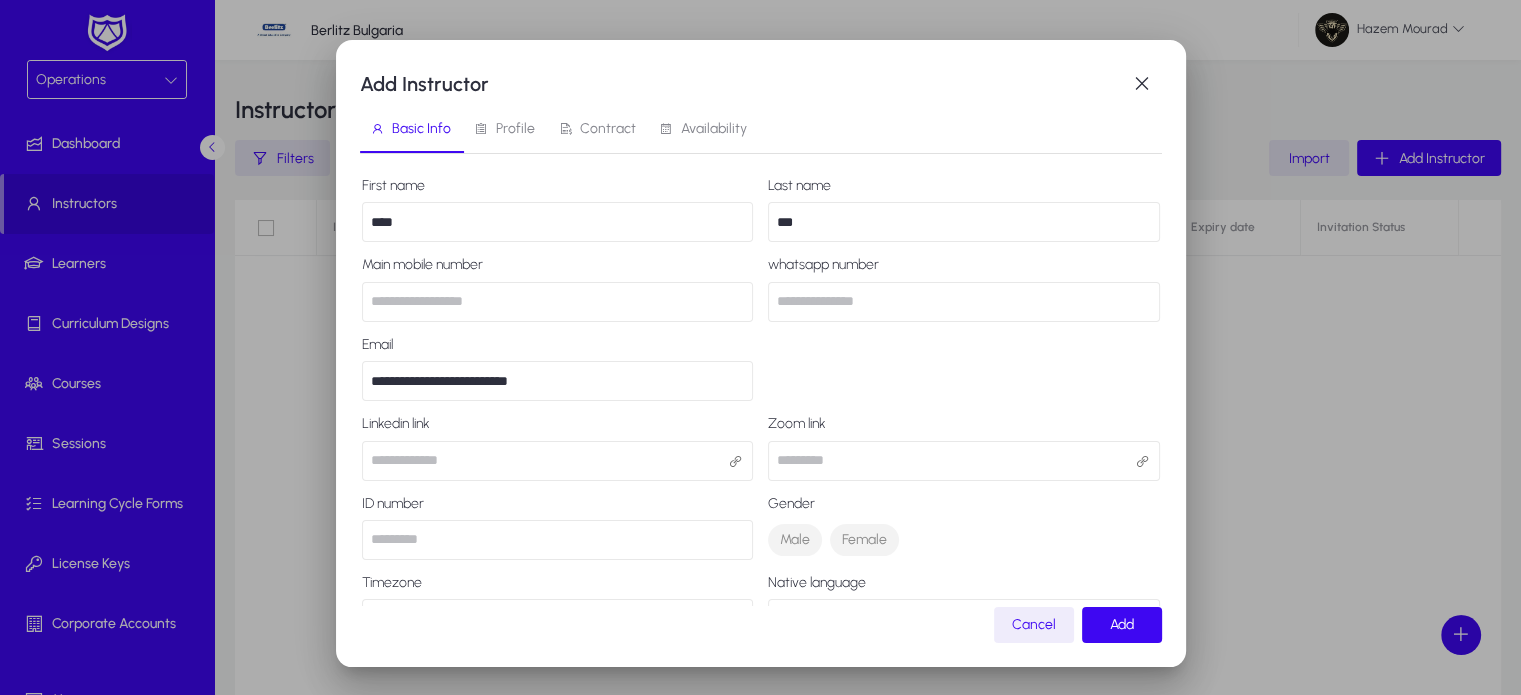 type on "**********" 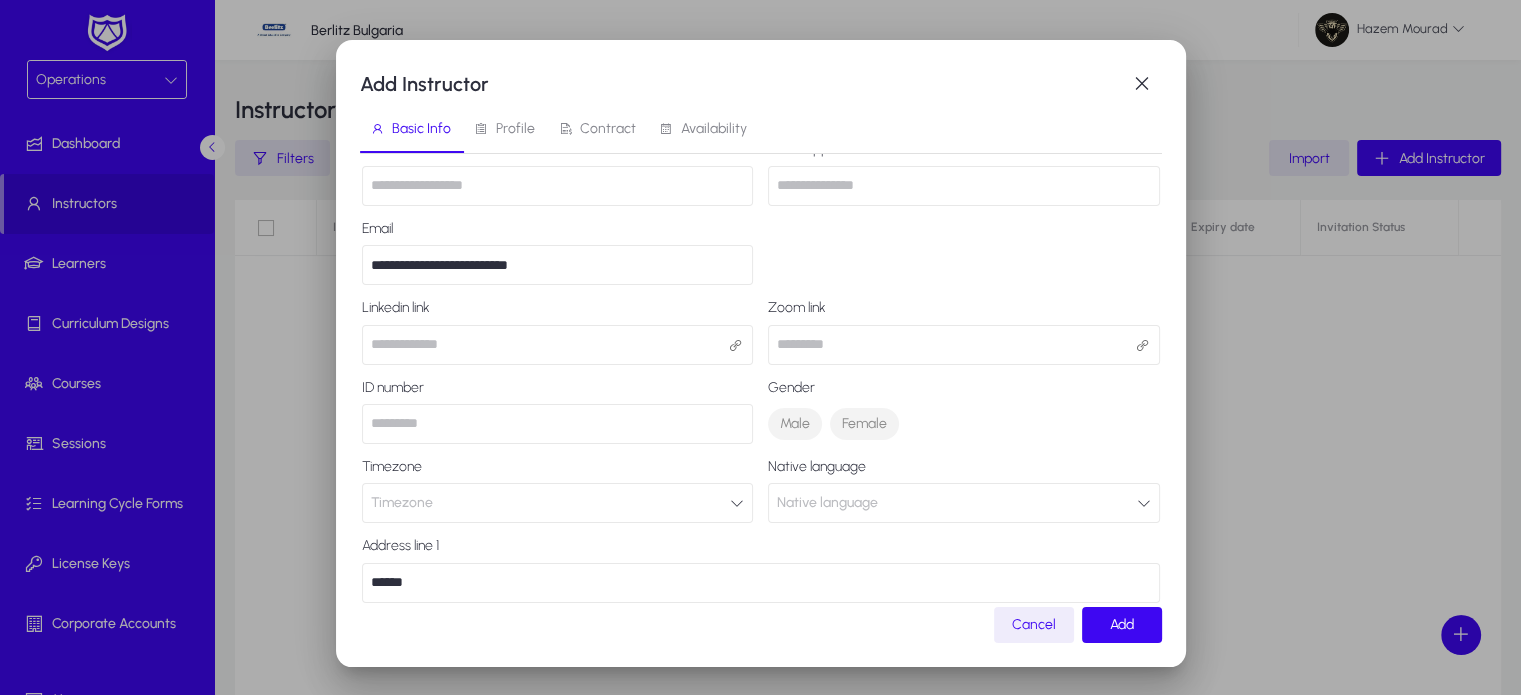 scroll, scrollTop: 175, scrollLeft: 0, axis: vertical 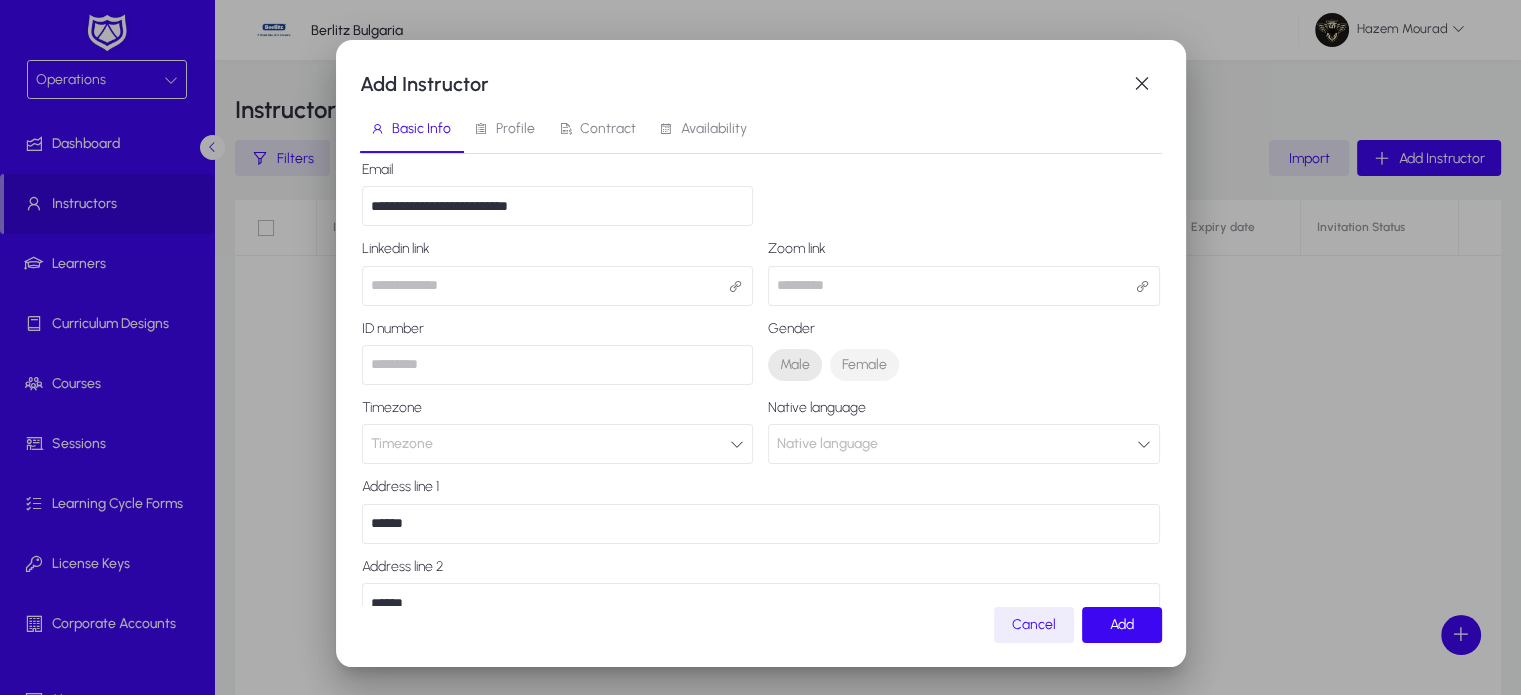 click on "Male" at bounding box center [795, 365] 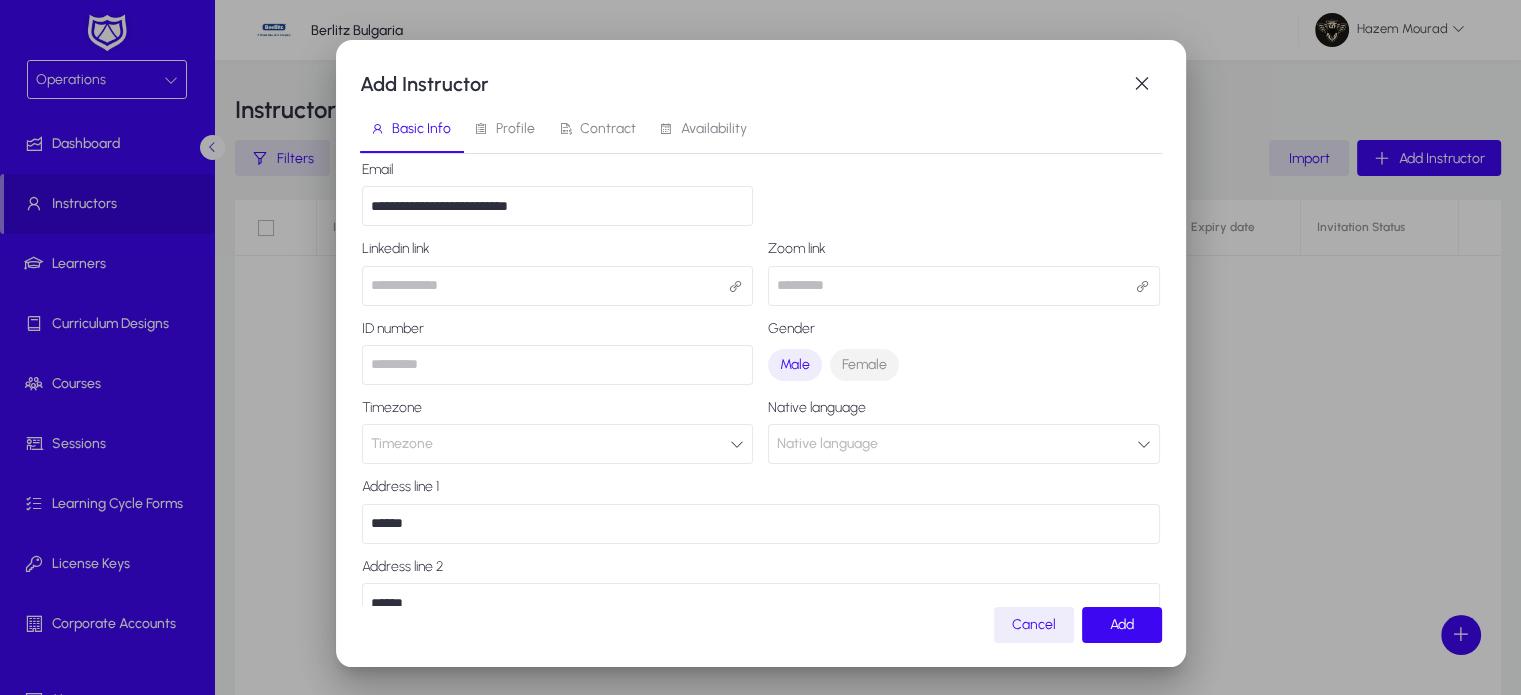 click at bounding box center (558, 365) 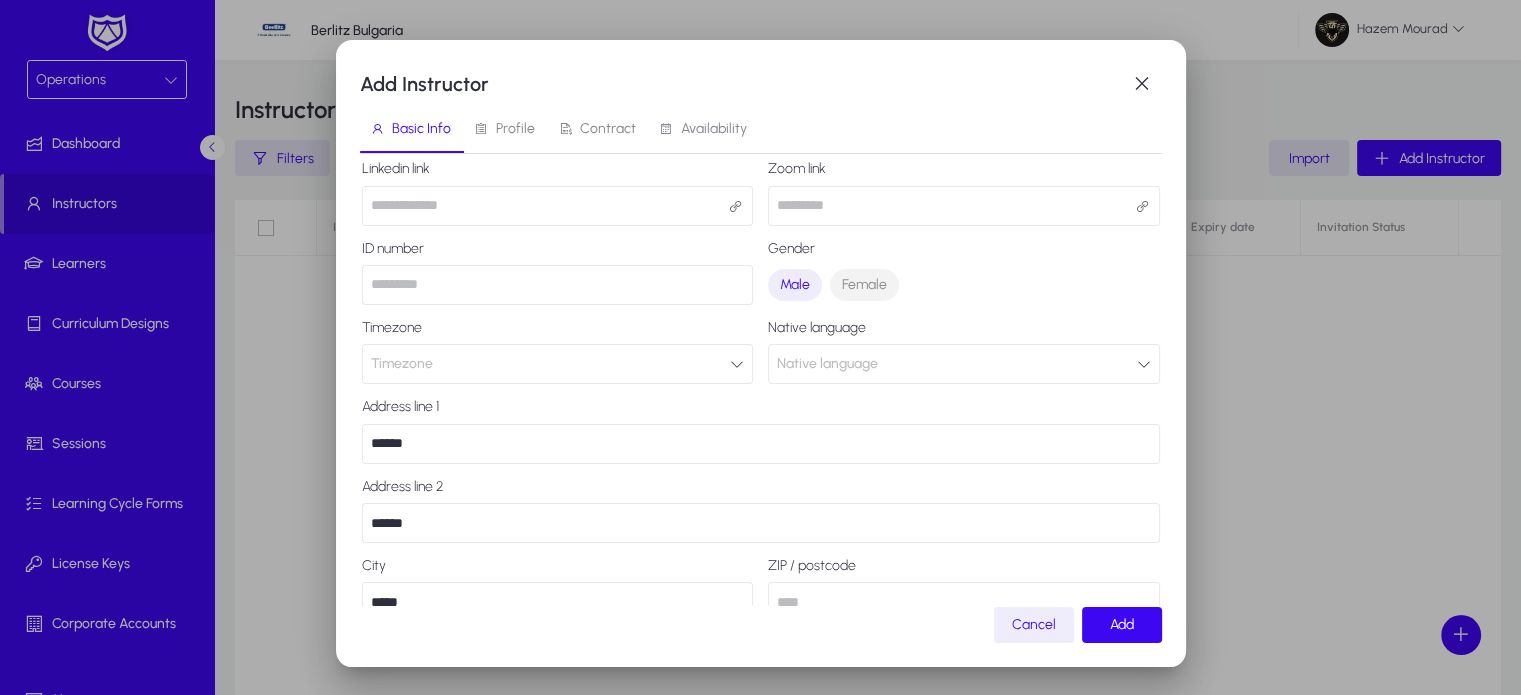click on "Timezone" at bounding box center (558, 364) 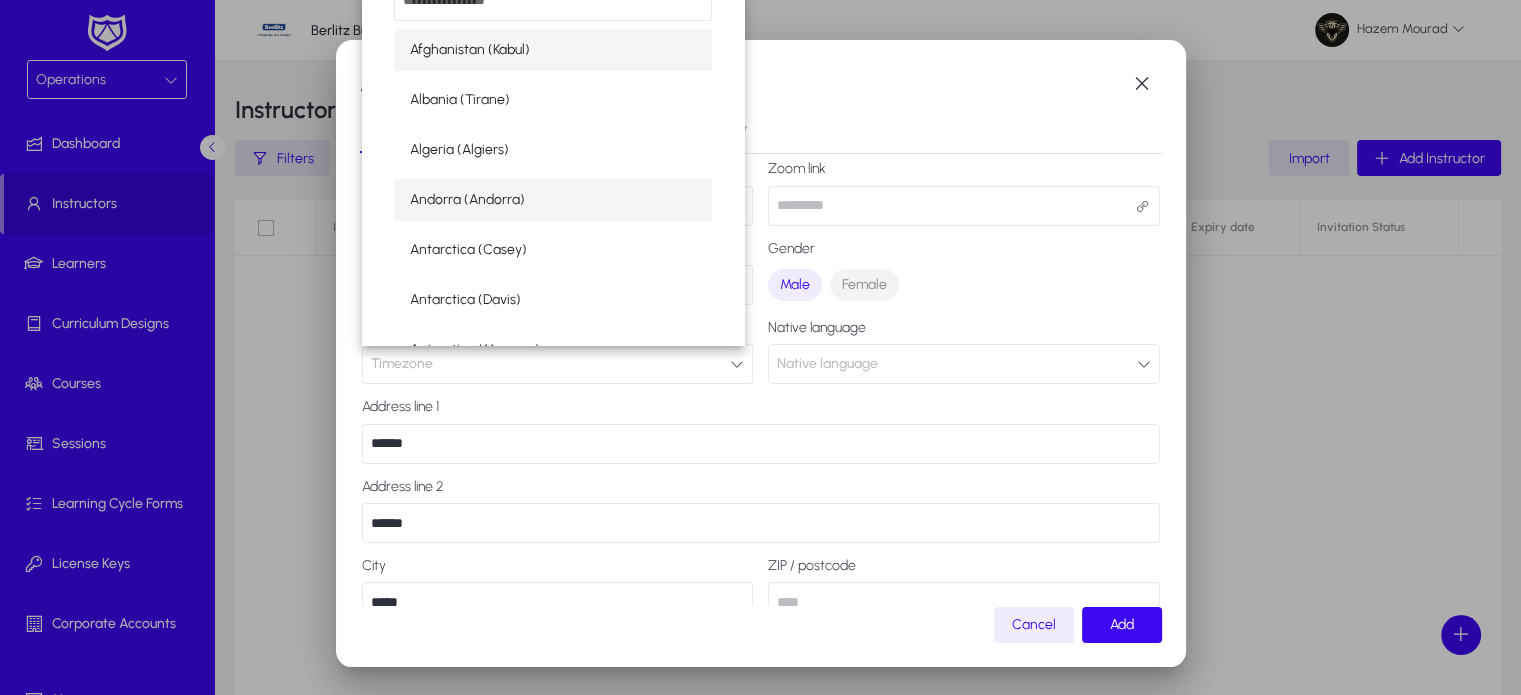 scroll, scrollTop: 51, scrollLeft: 0, axis: vertical 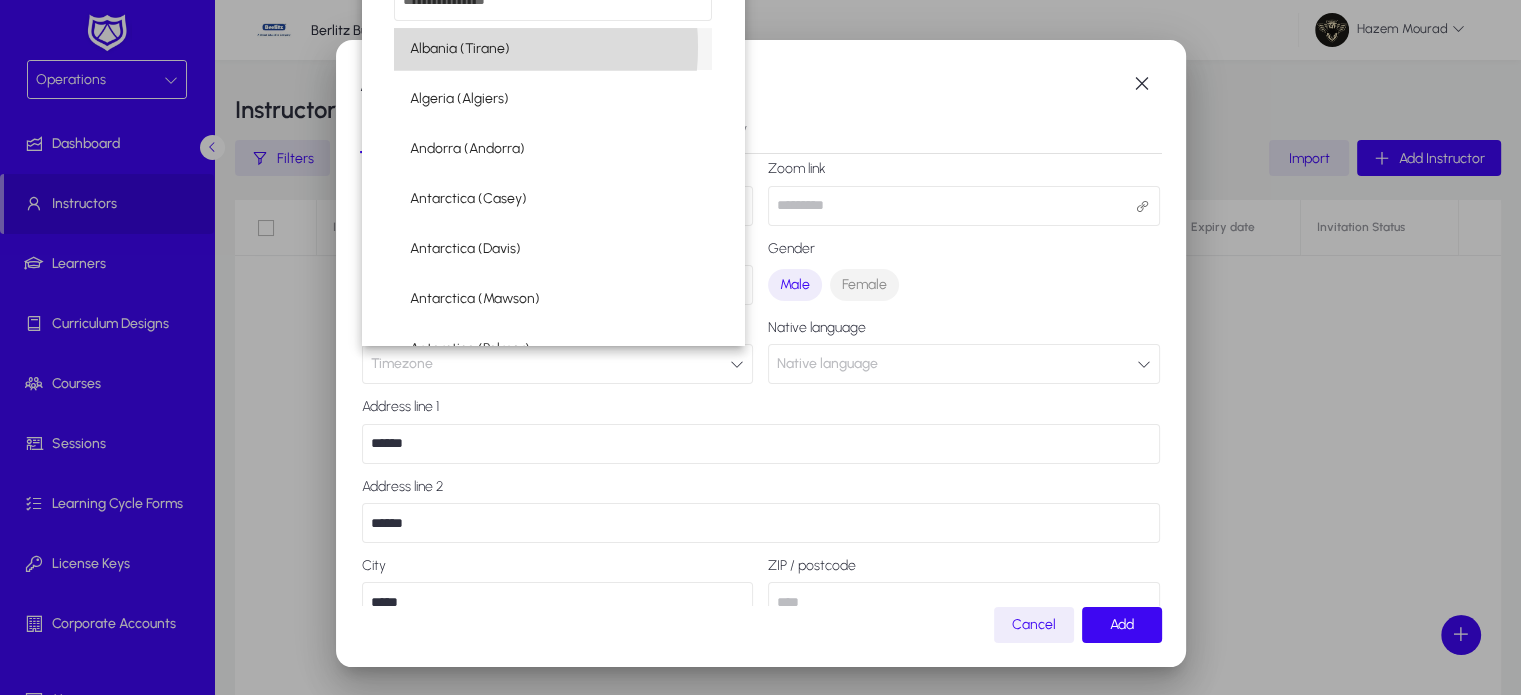 click on "Albania (Tirane)" at bounding box center [460, 49] 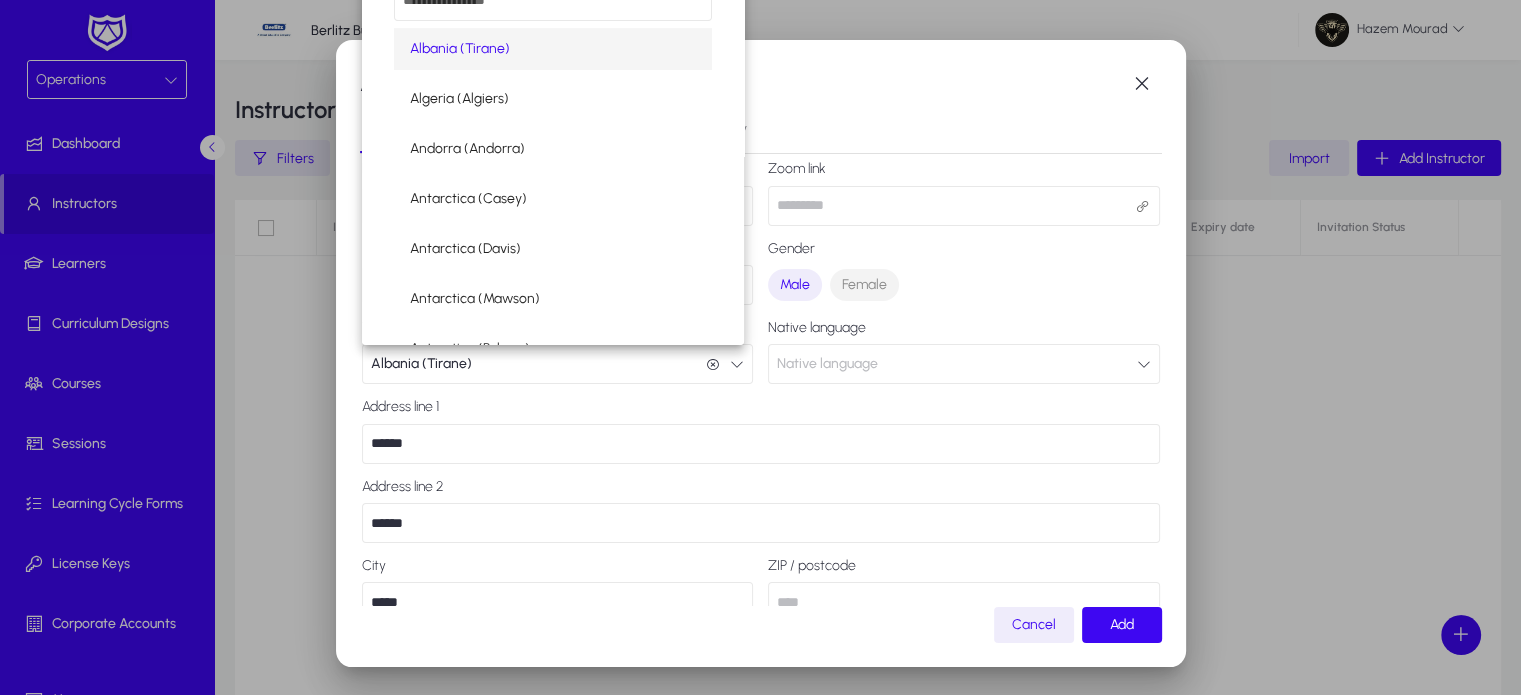 scroll, scrollTop: 0, scrollLeft: 0, axis: both 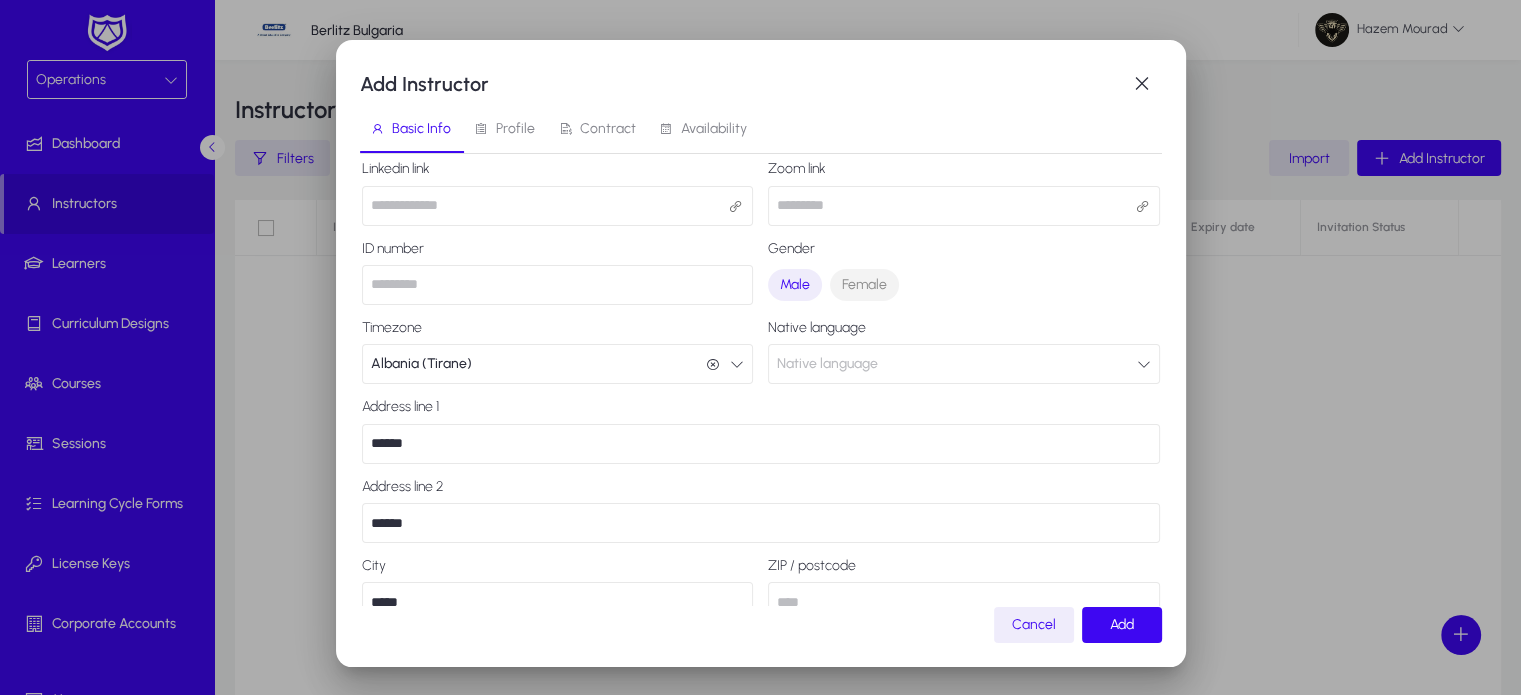 click on "Native language" at bounding box center [827, 364] 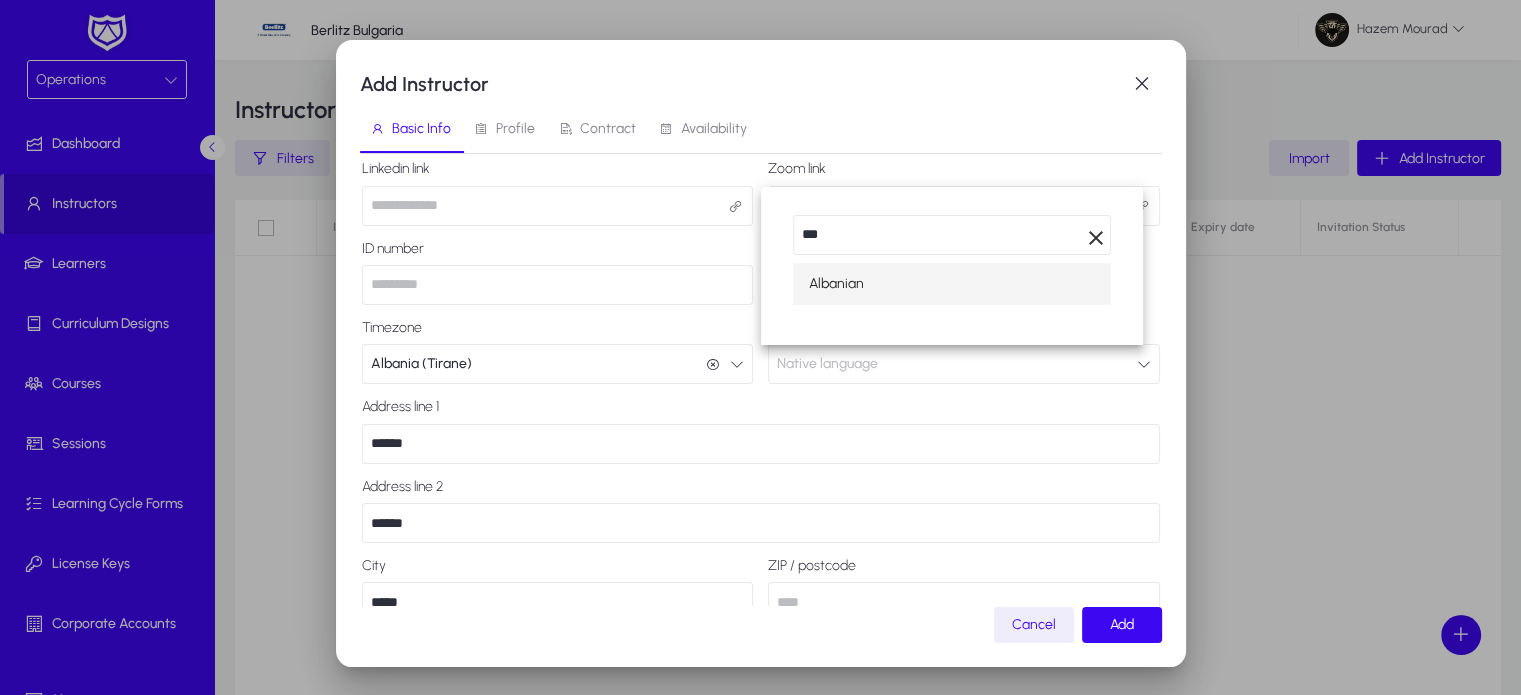 type on "***" 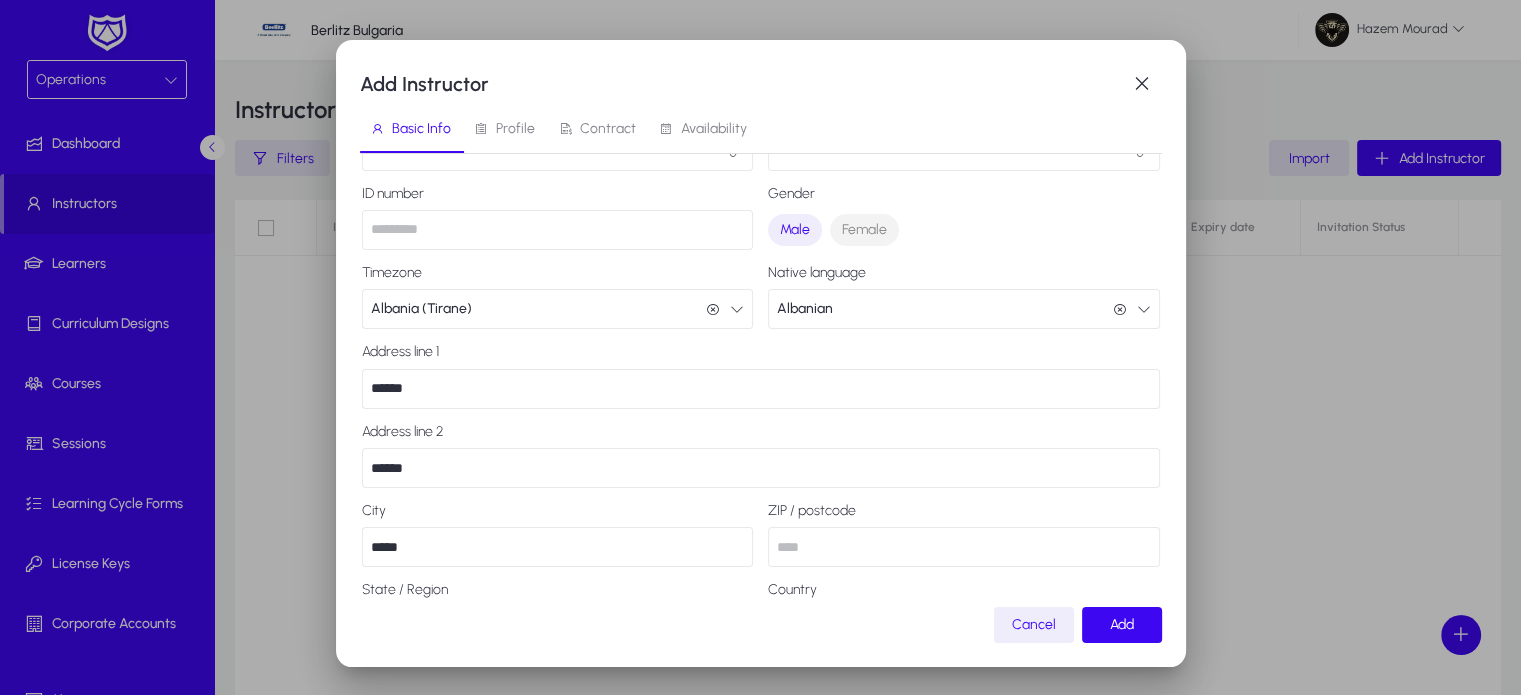 scroll, scrollTop: 382, scrollLeft: 0, axis: vertical 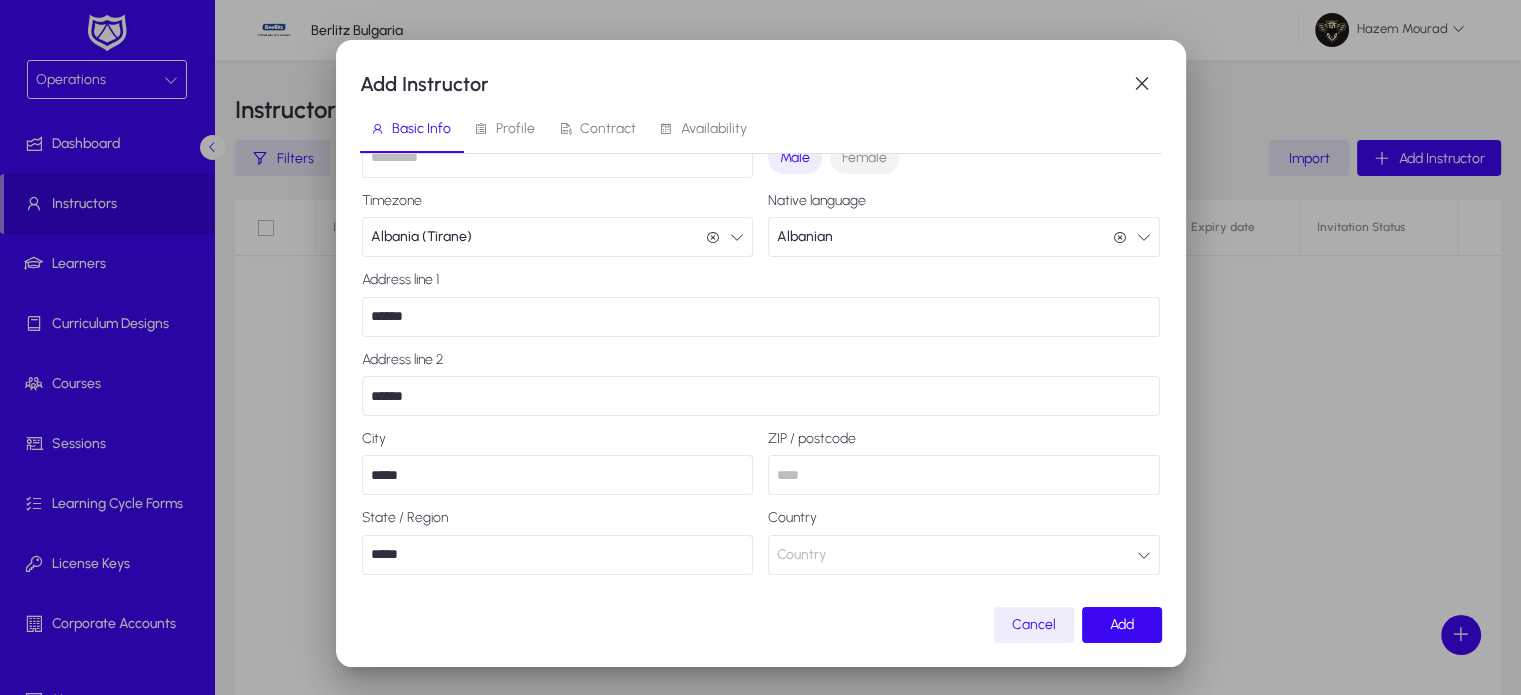 click at bounding box center [964, 475] 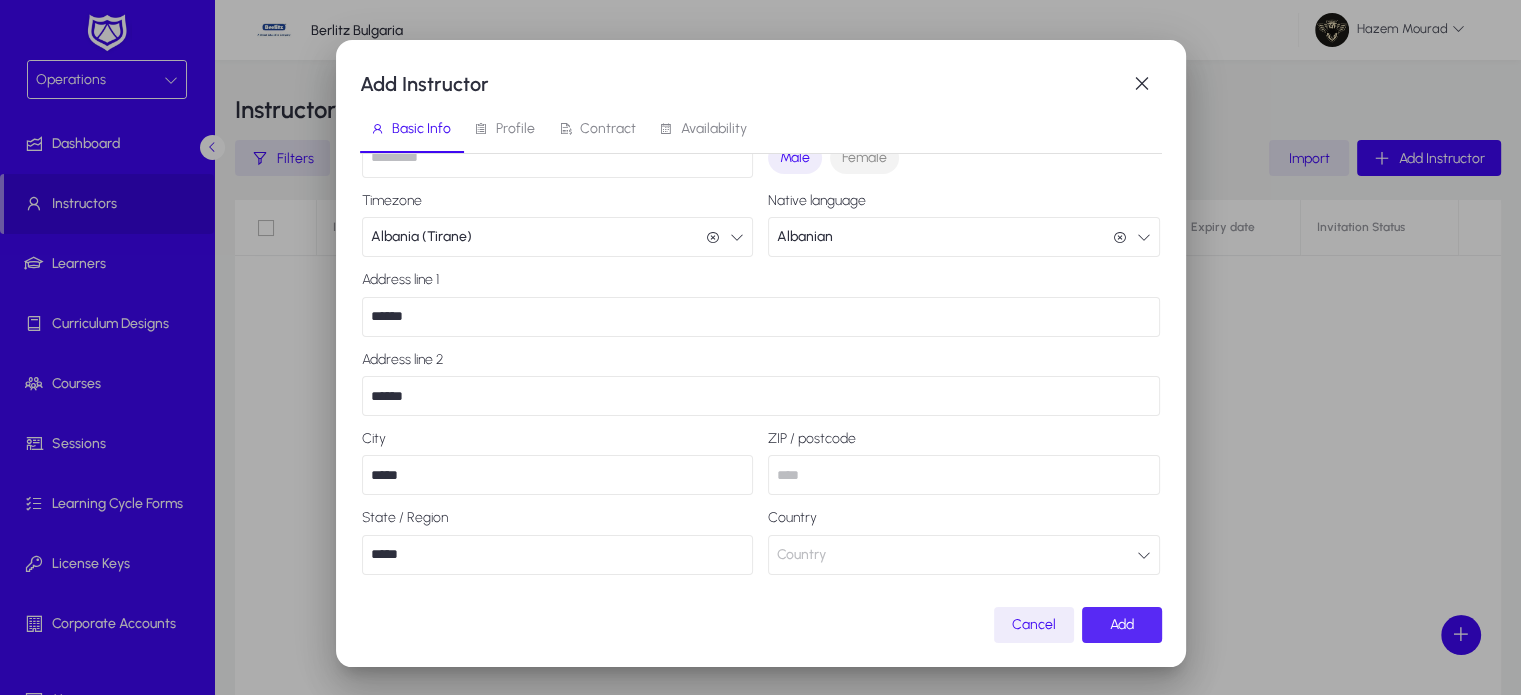 click 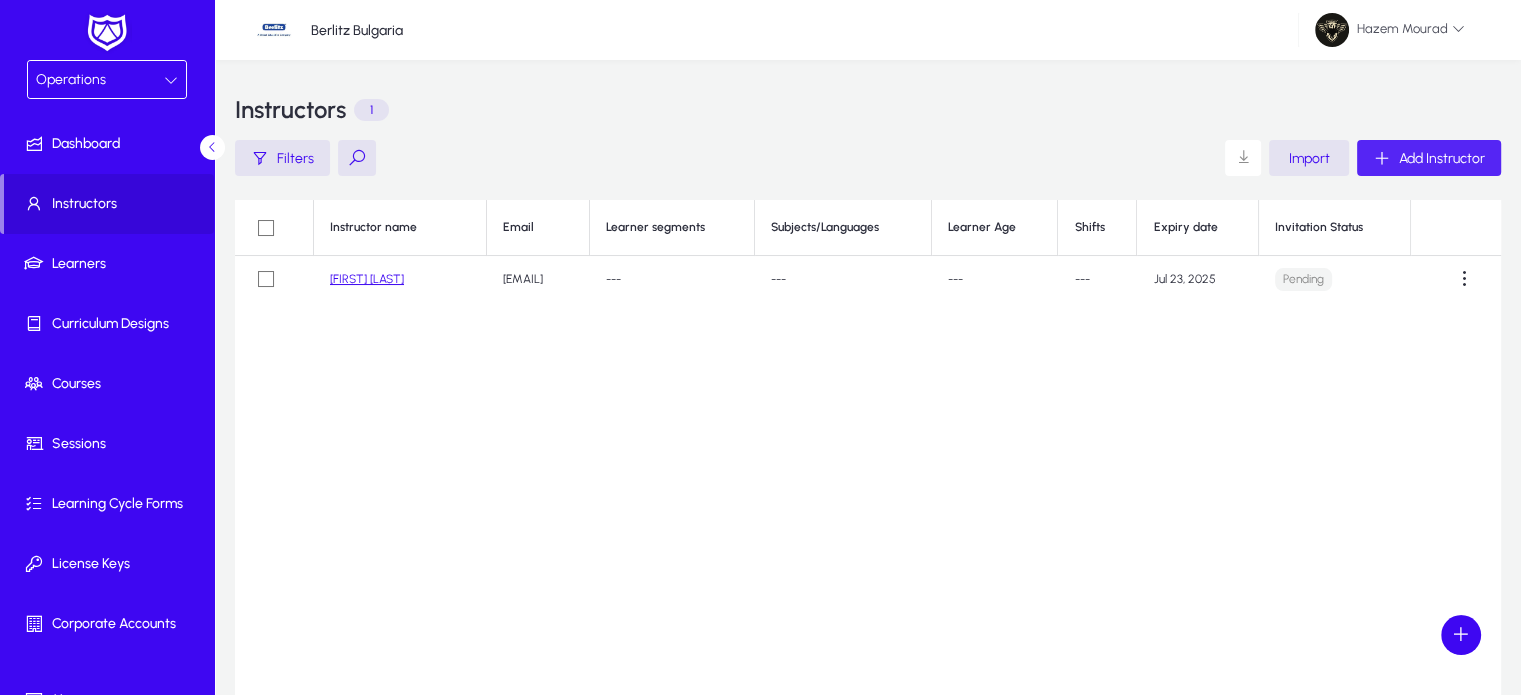 click on "[FIRST] [LAST]" 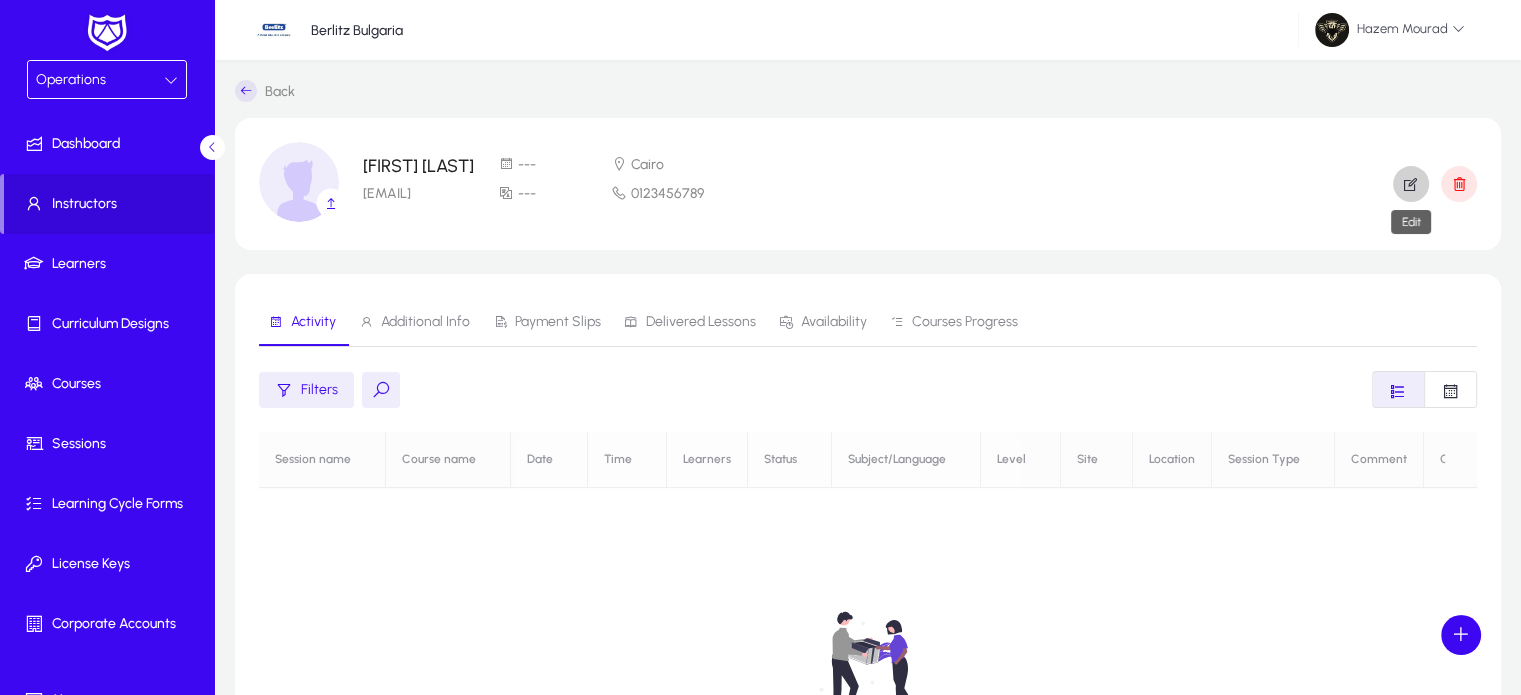 click 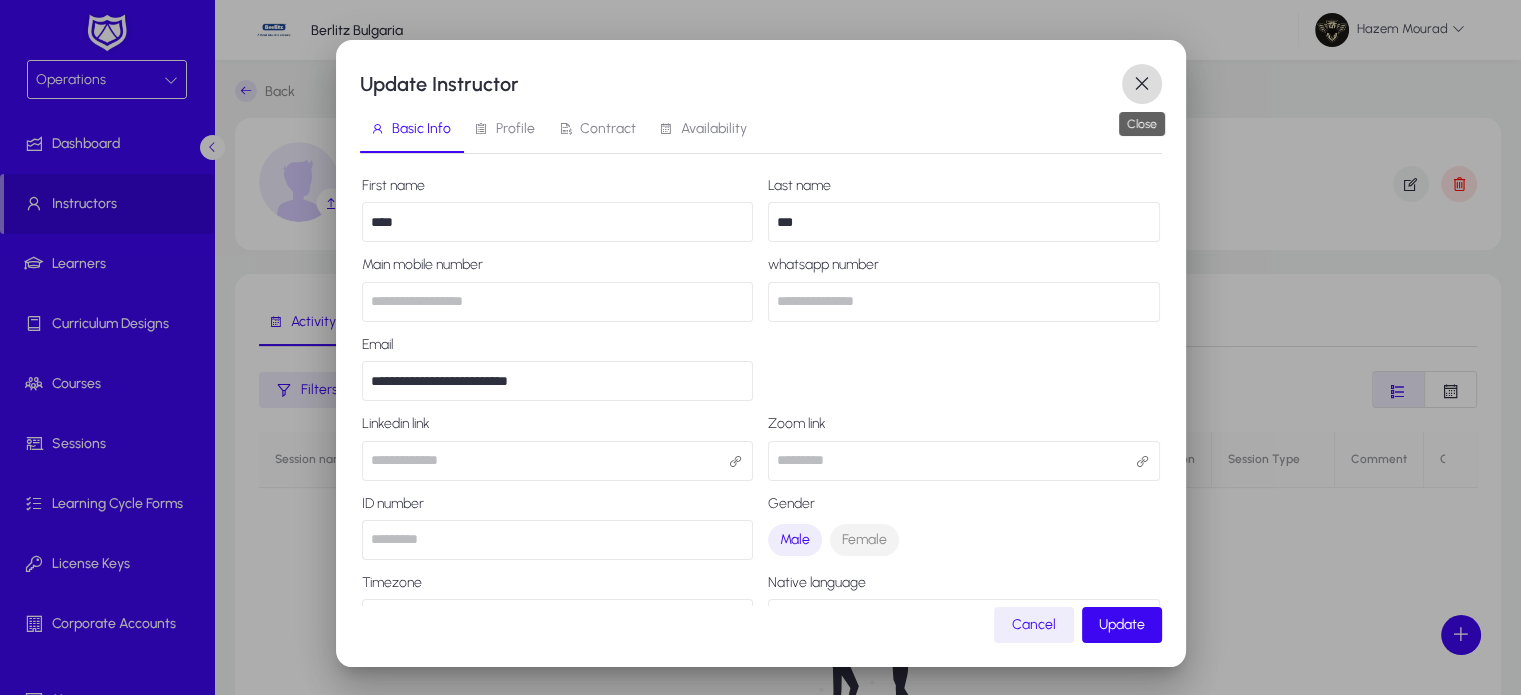 click at bounding box center [1142, 84] 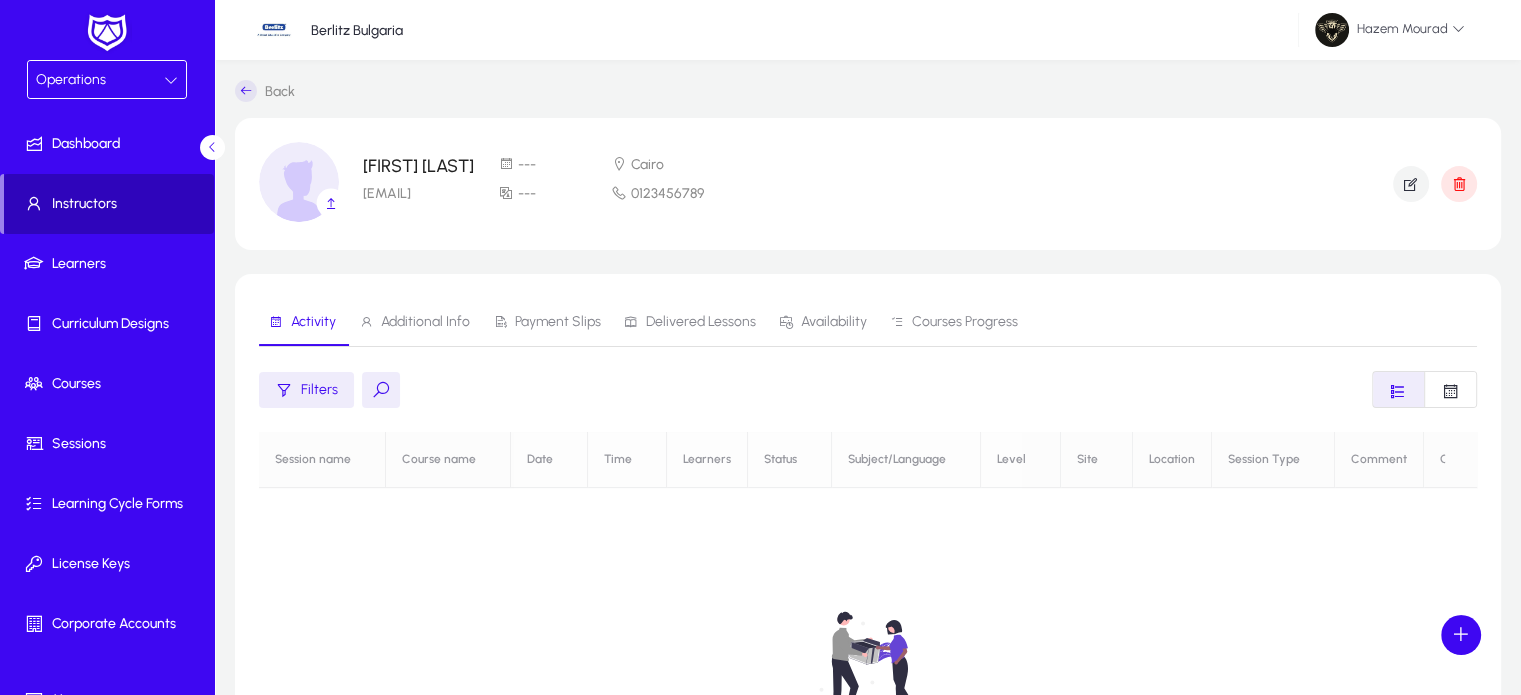 click on "Instructors" 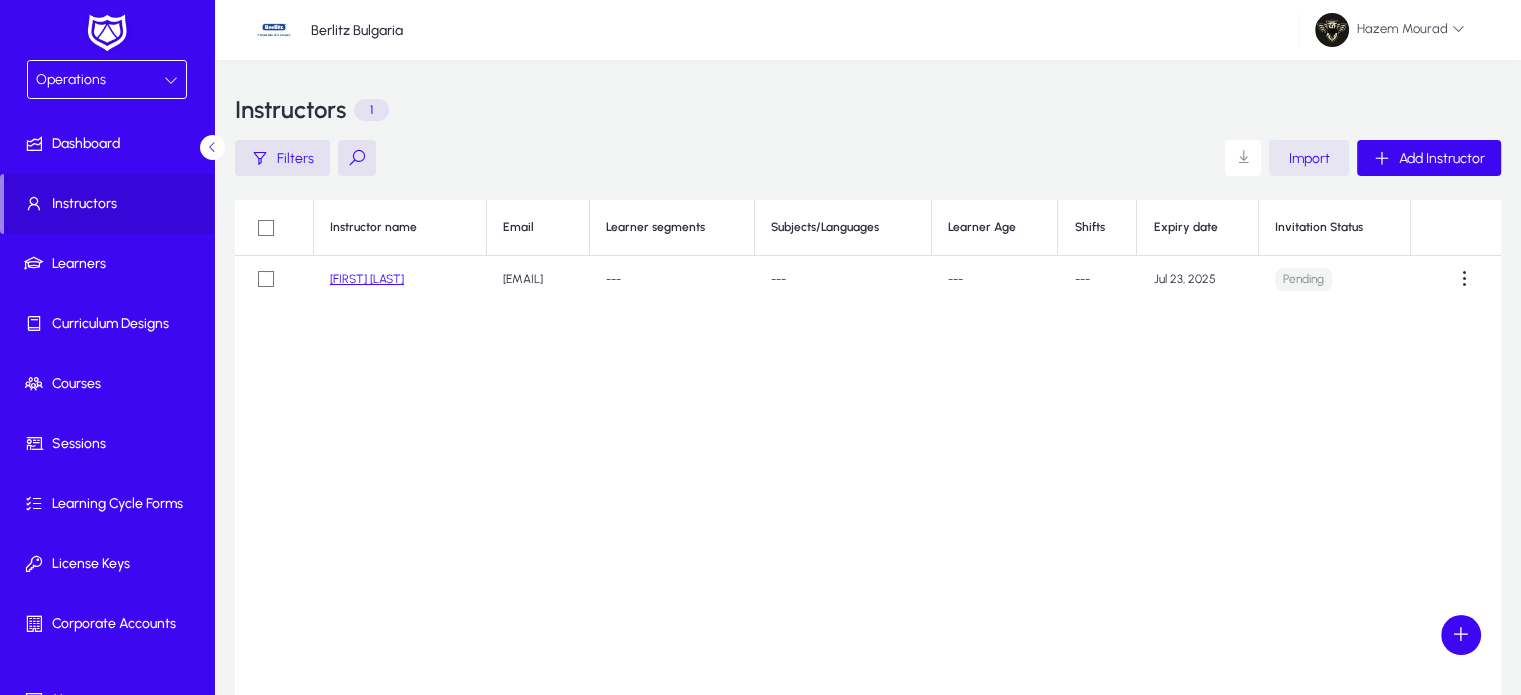 click on "Import" 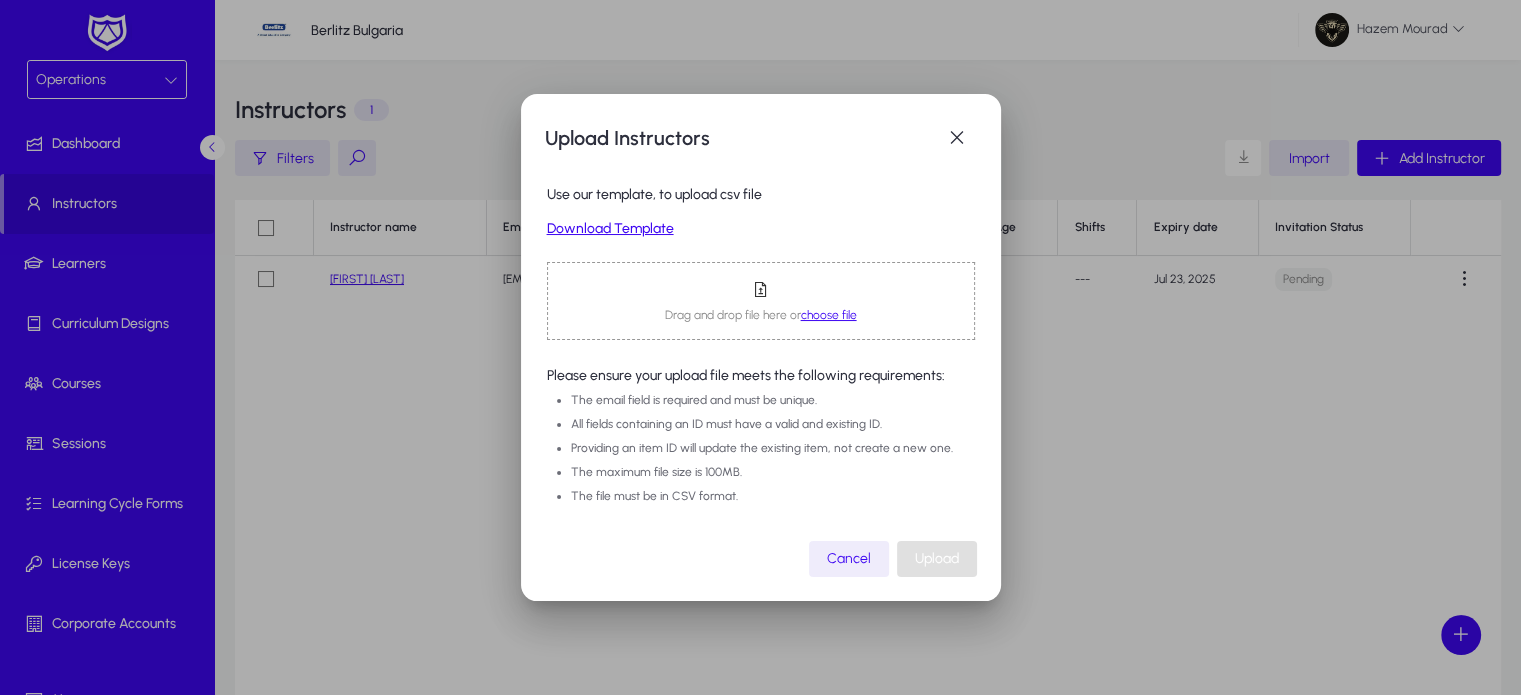 click on "choose file" at bounding box center [829, 315] 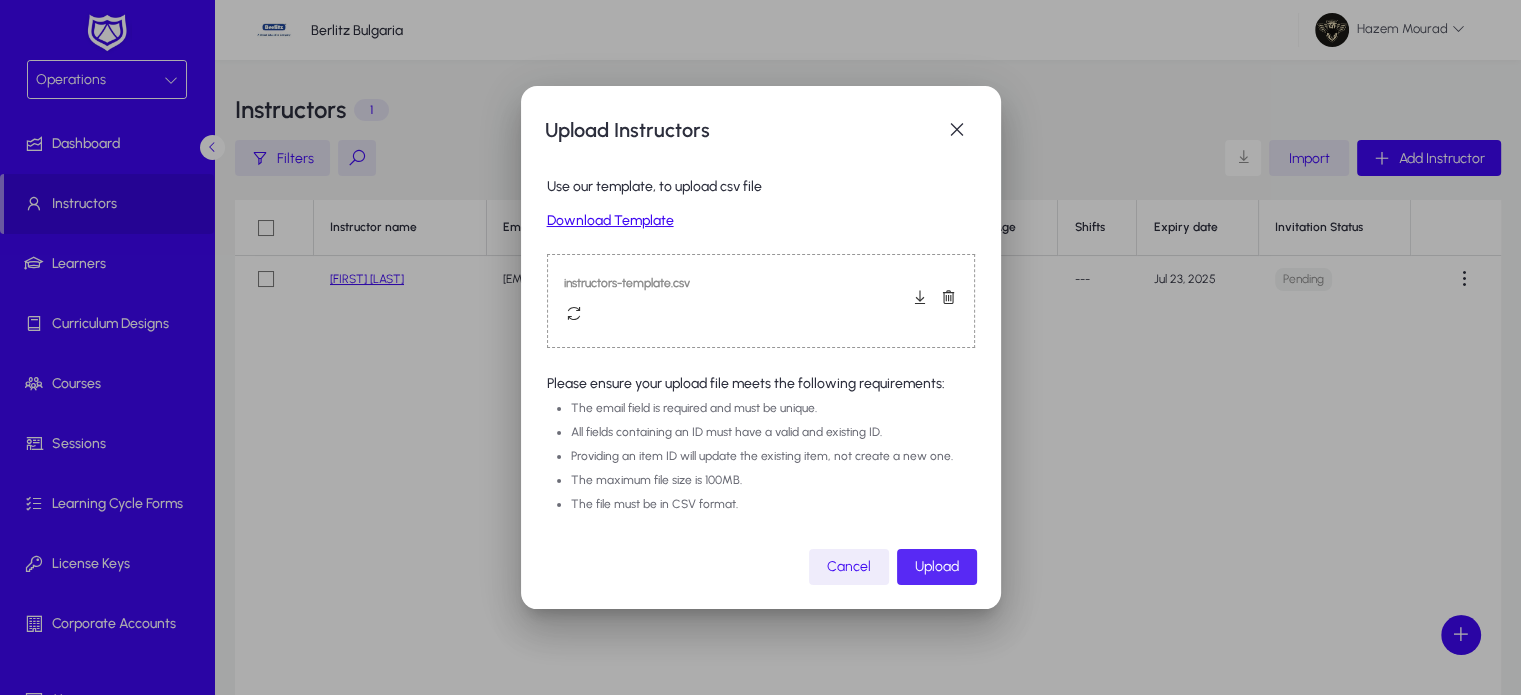 click on "Upload" 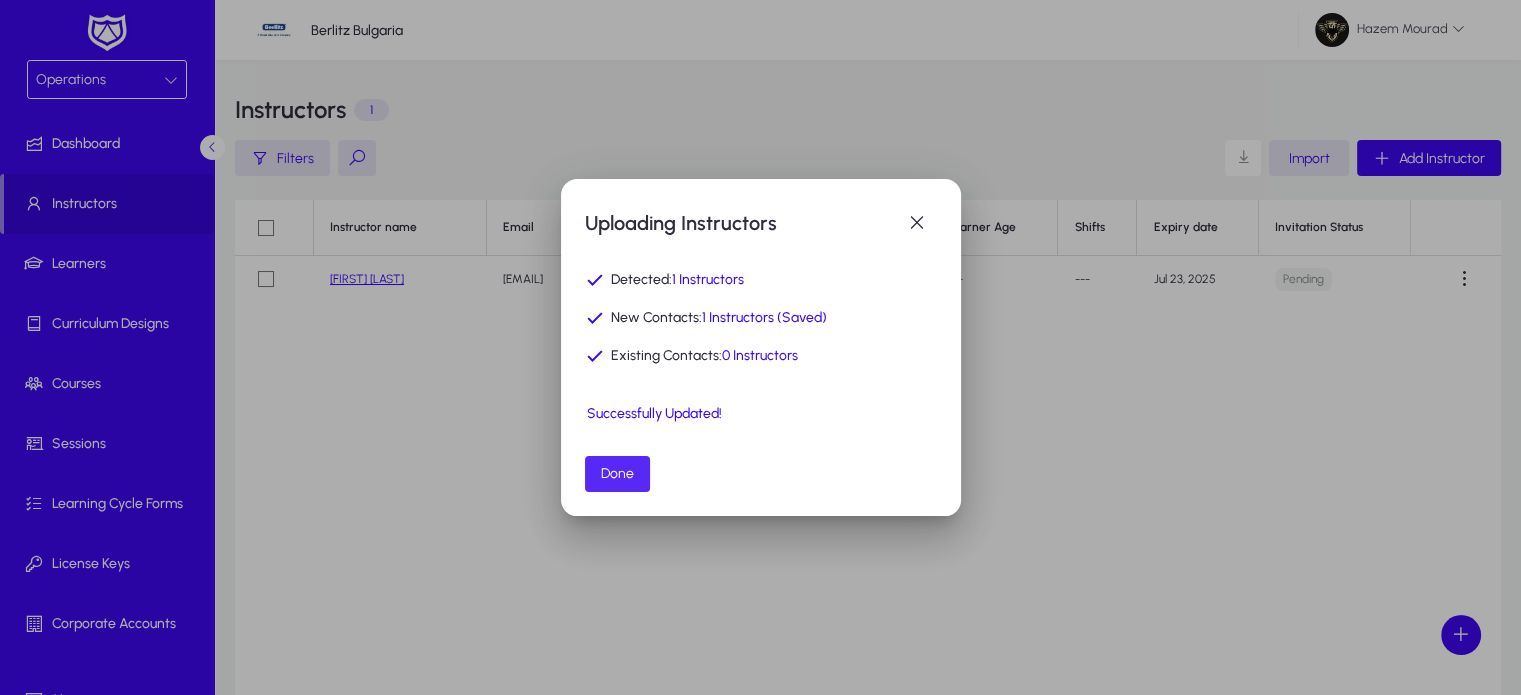 click on "Done" at bounding box center (617, 473) 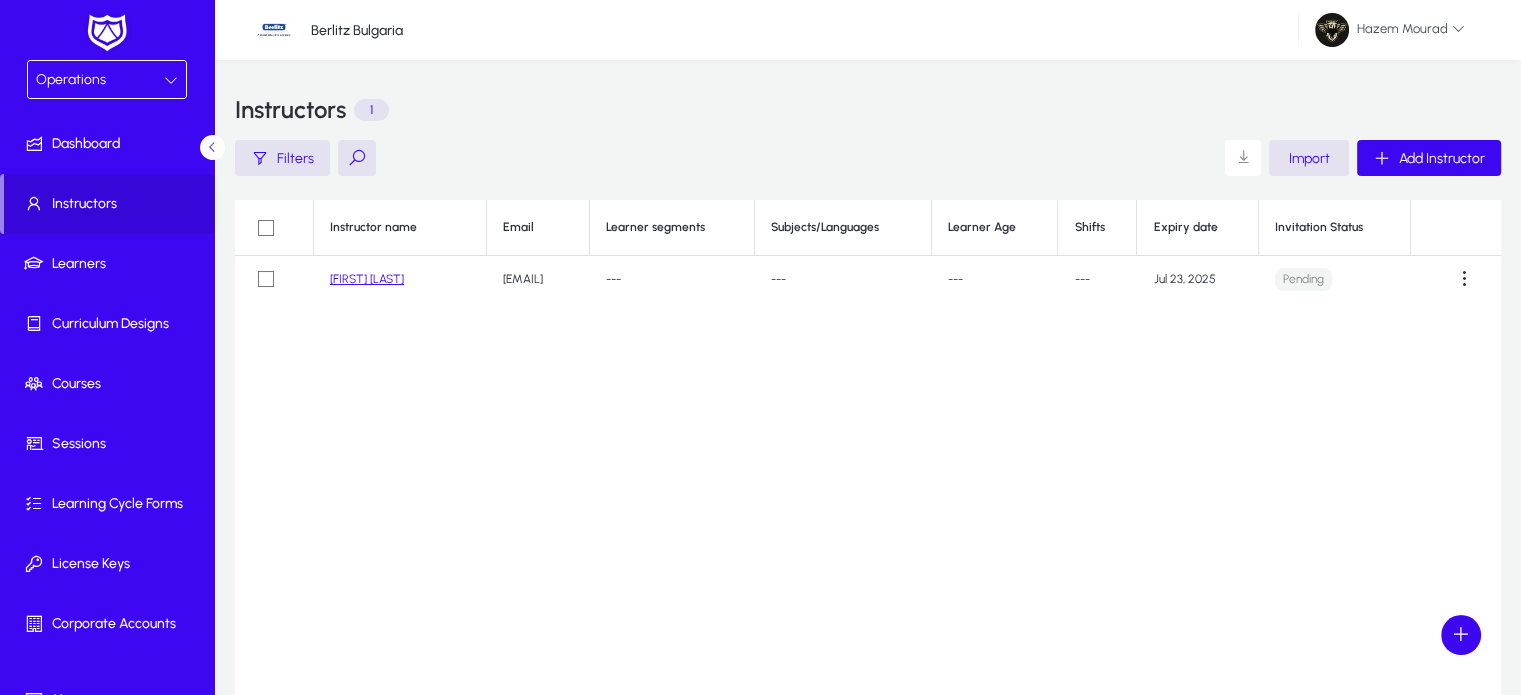 click on "[FIRST] [LAST]" 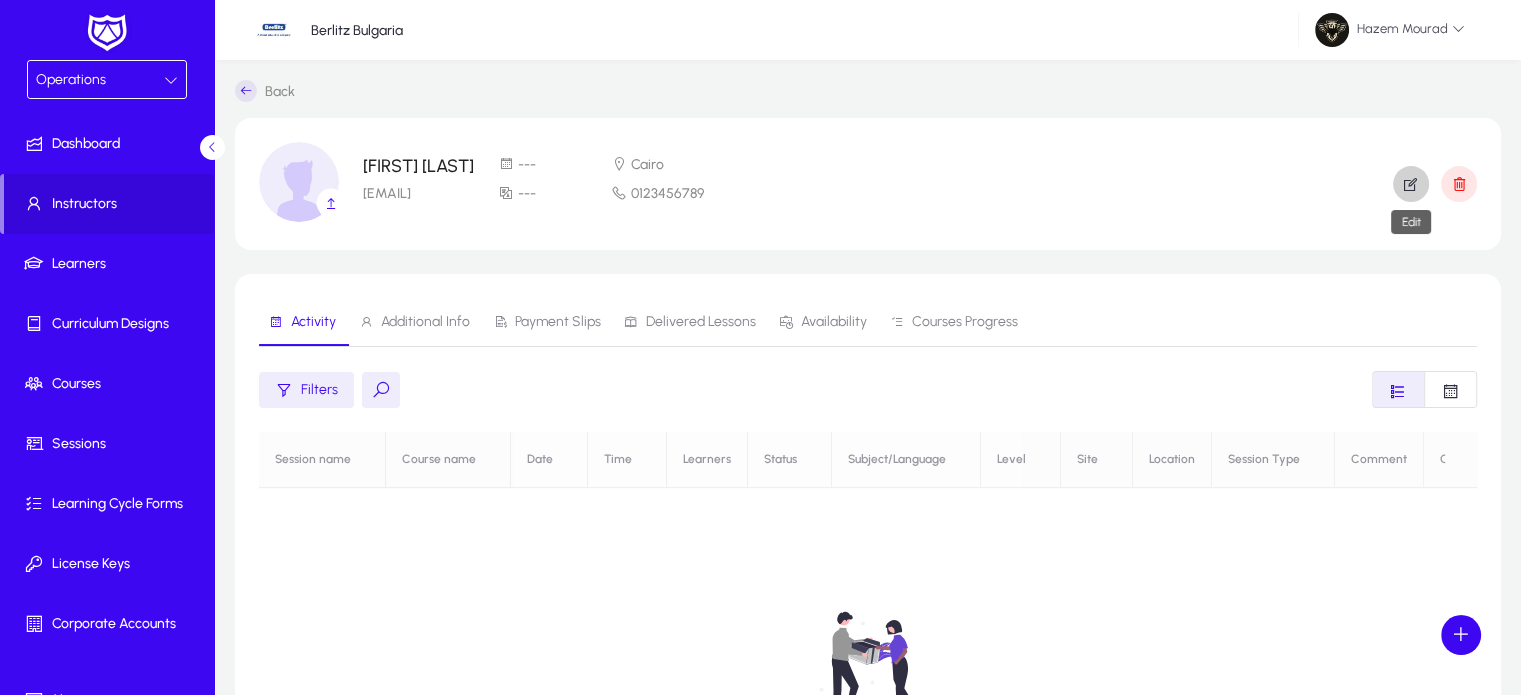 click 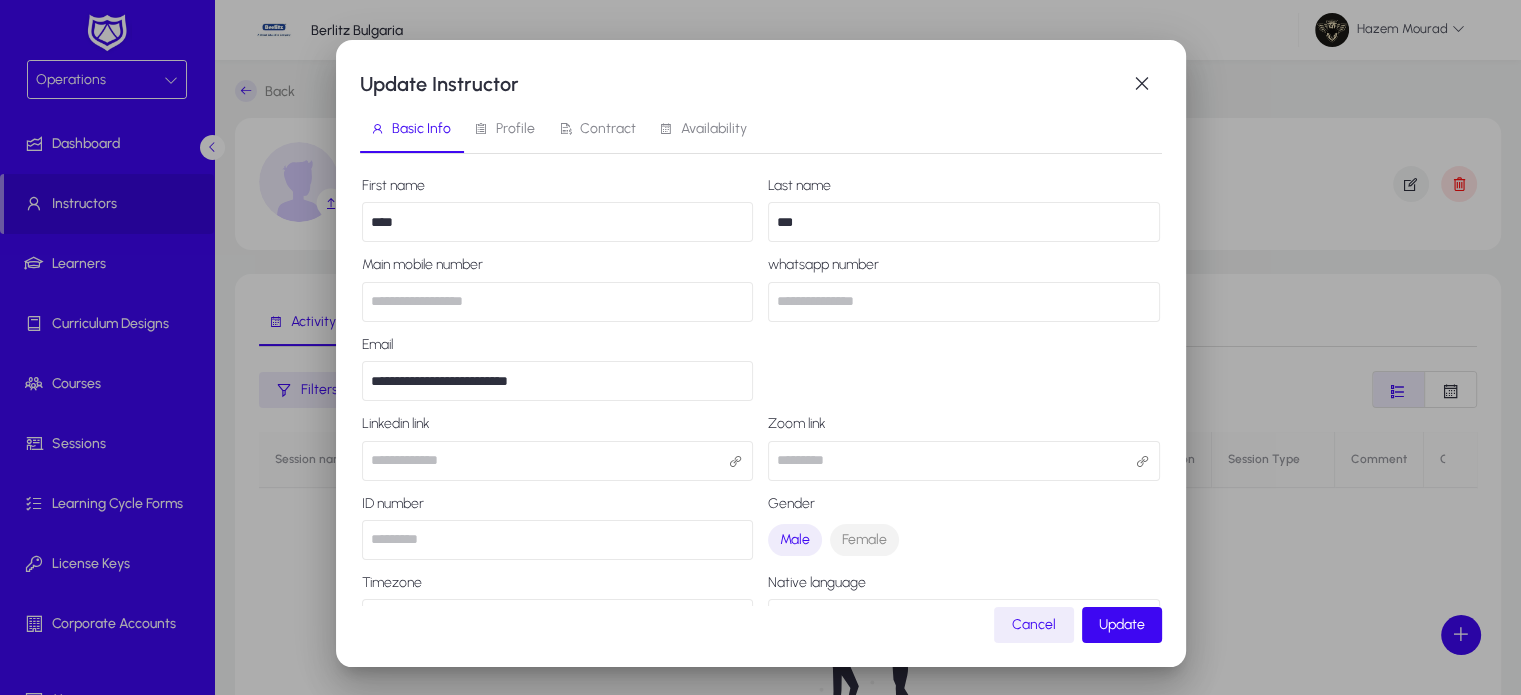 click on "Profile" at bounding box center [515, 129] 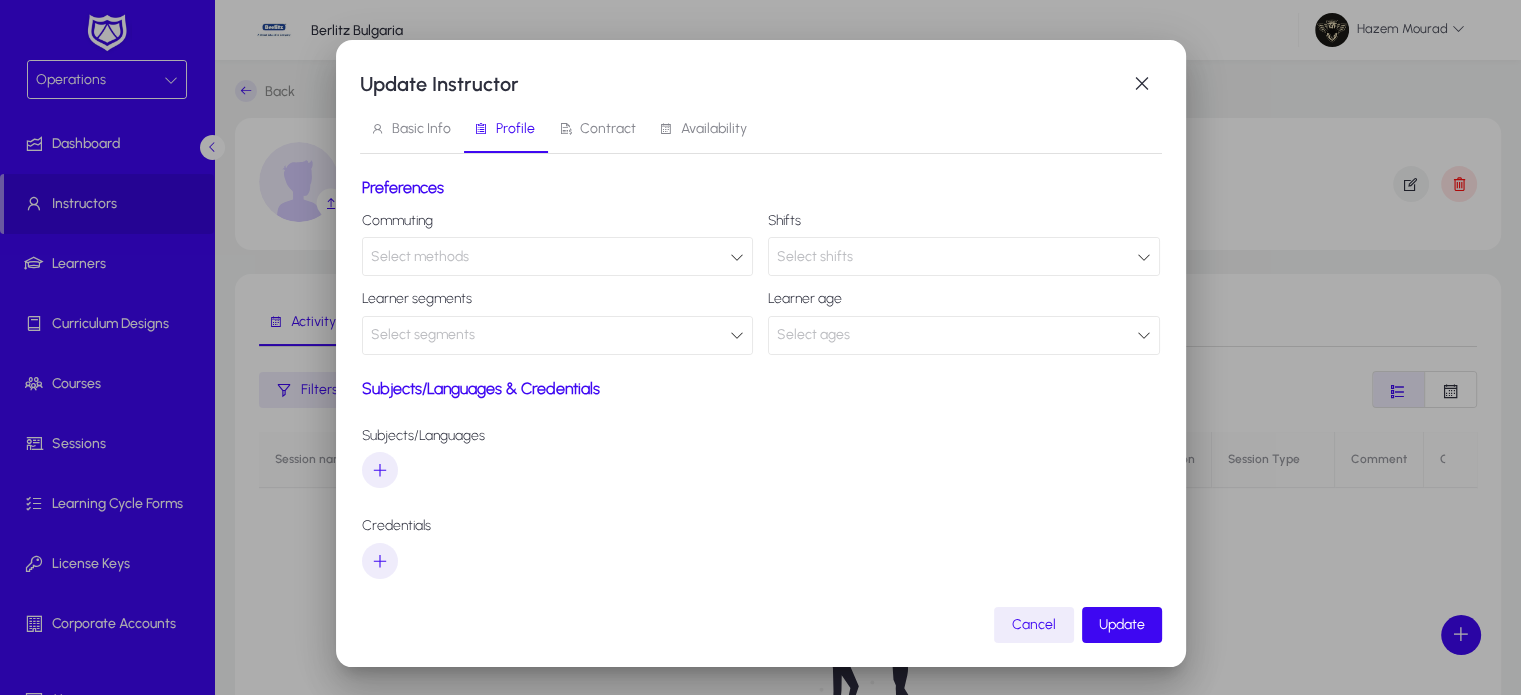 click on "Select methods" at bounding box center [420, 256] 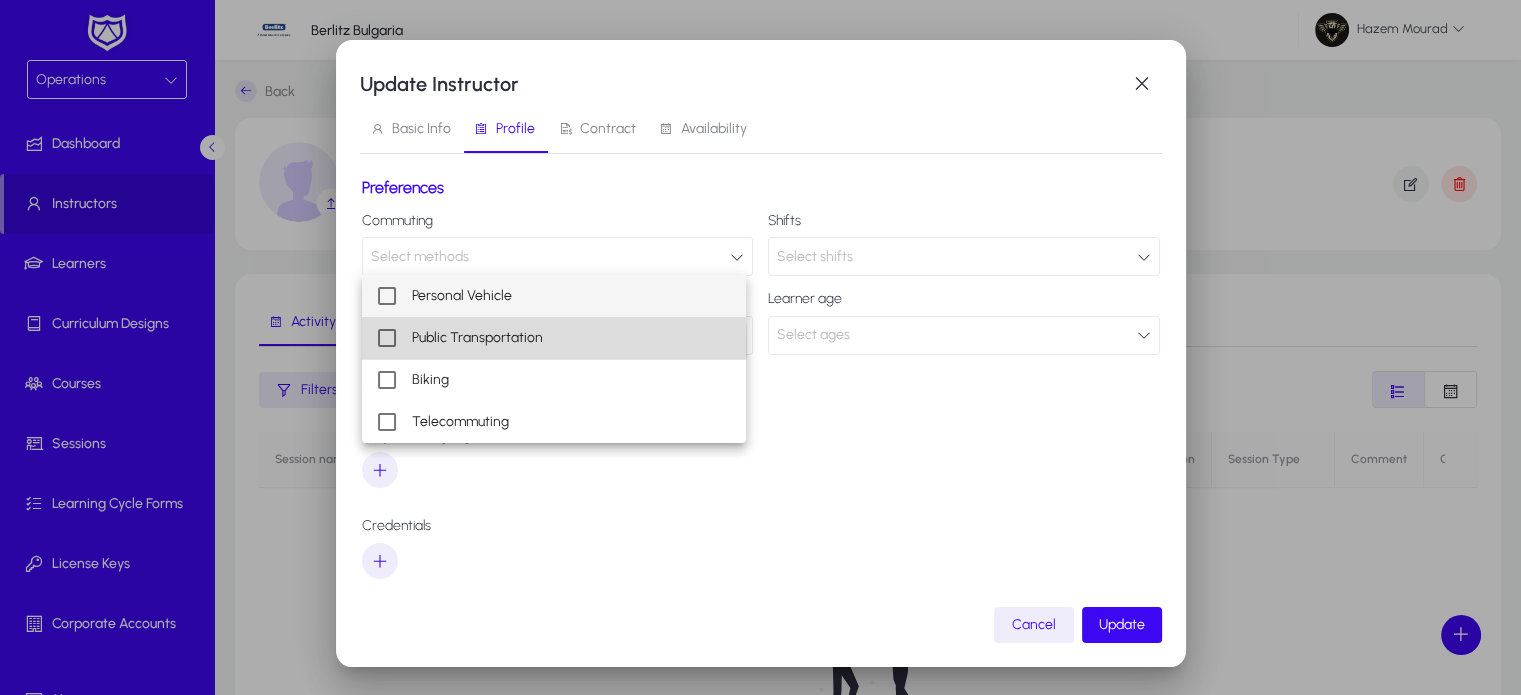 click on "Public Transportation" at bounding box center [477, 338] 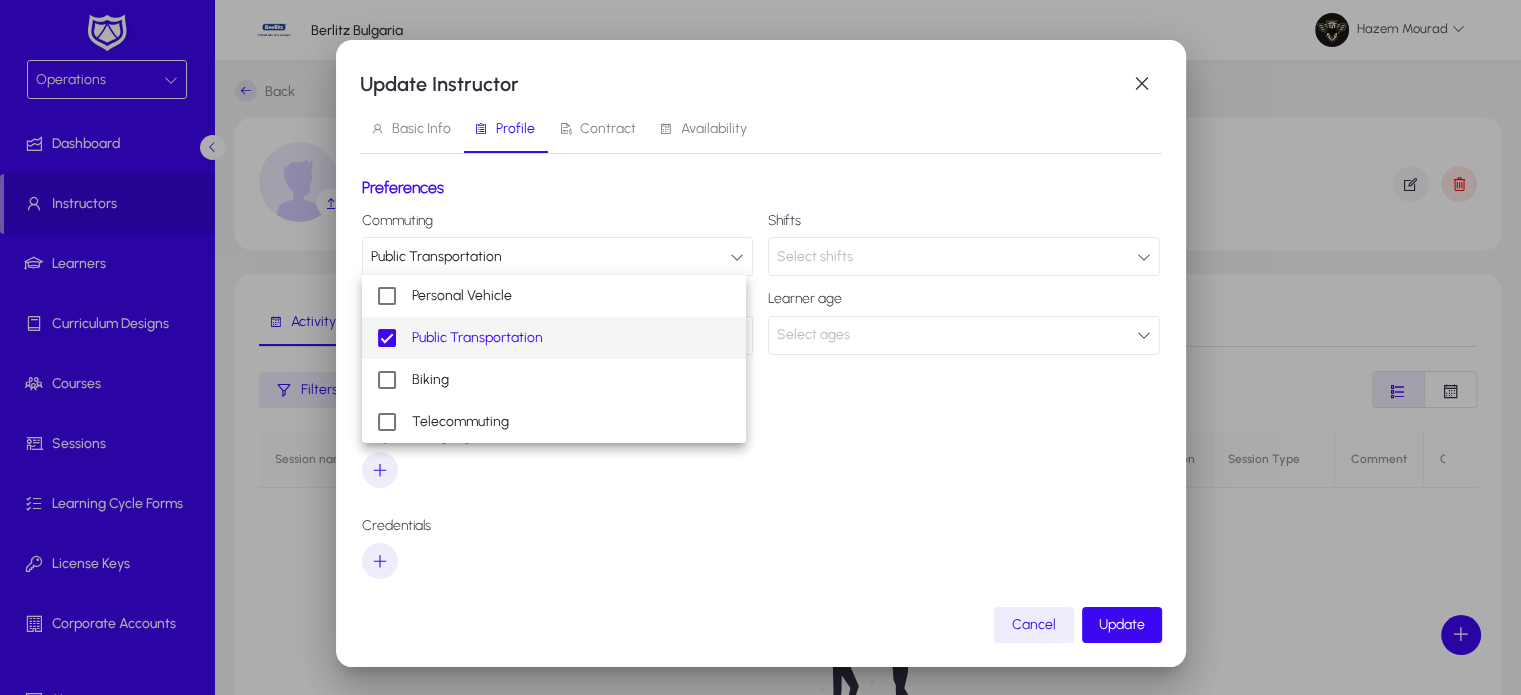 click at bounding box center (760, 347) 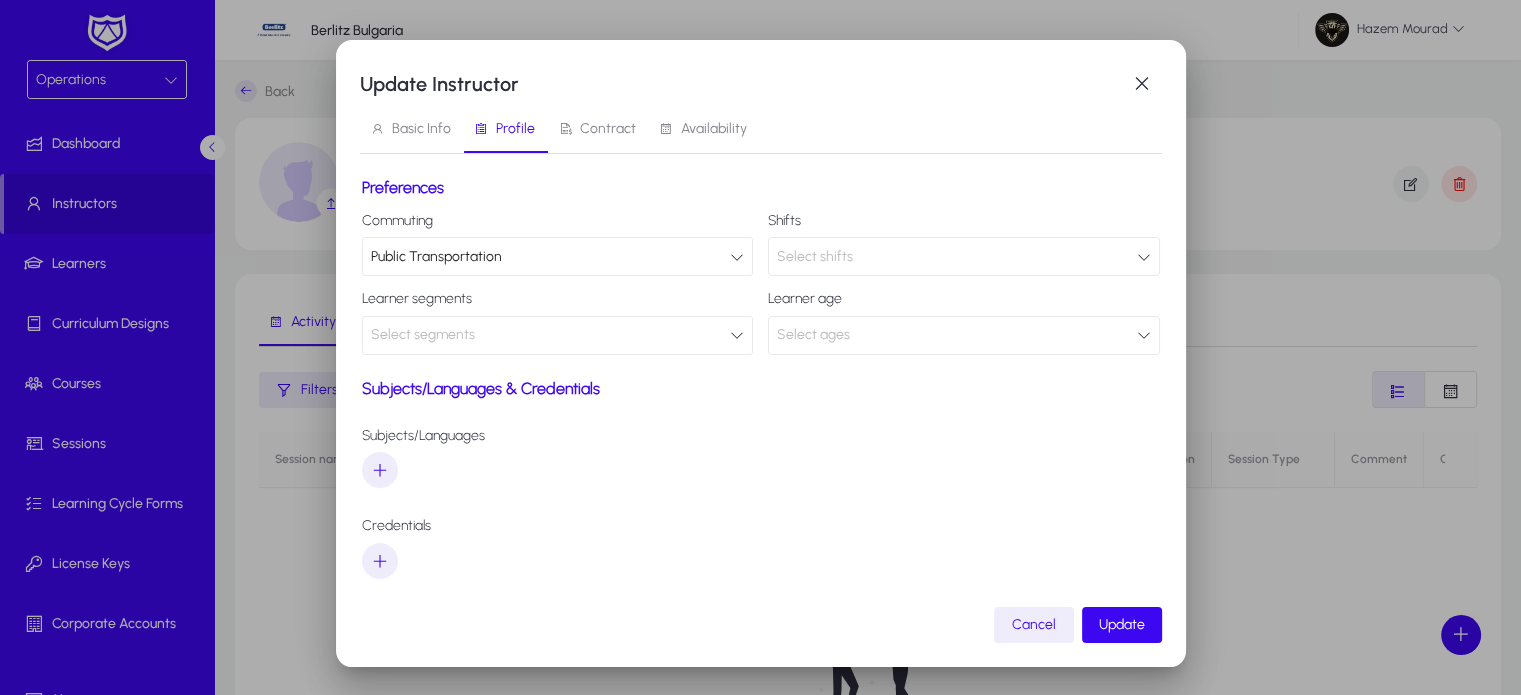 click on "Select shifts" at bounding box center (964, 256) 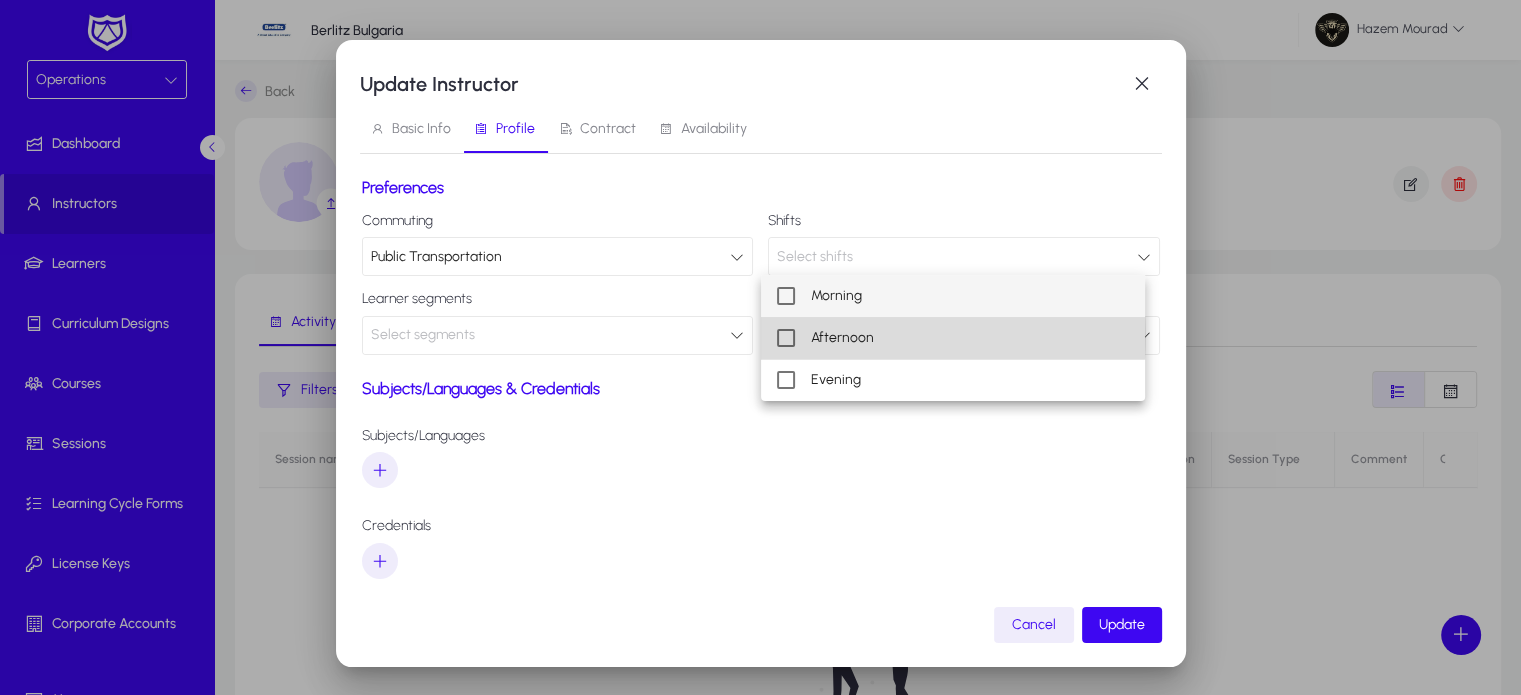 click on "Afternoon" at bounding box center [842, 338] 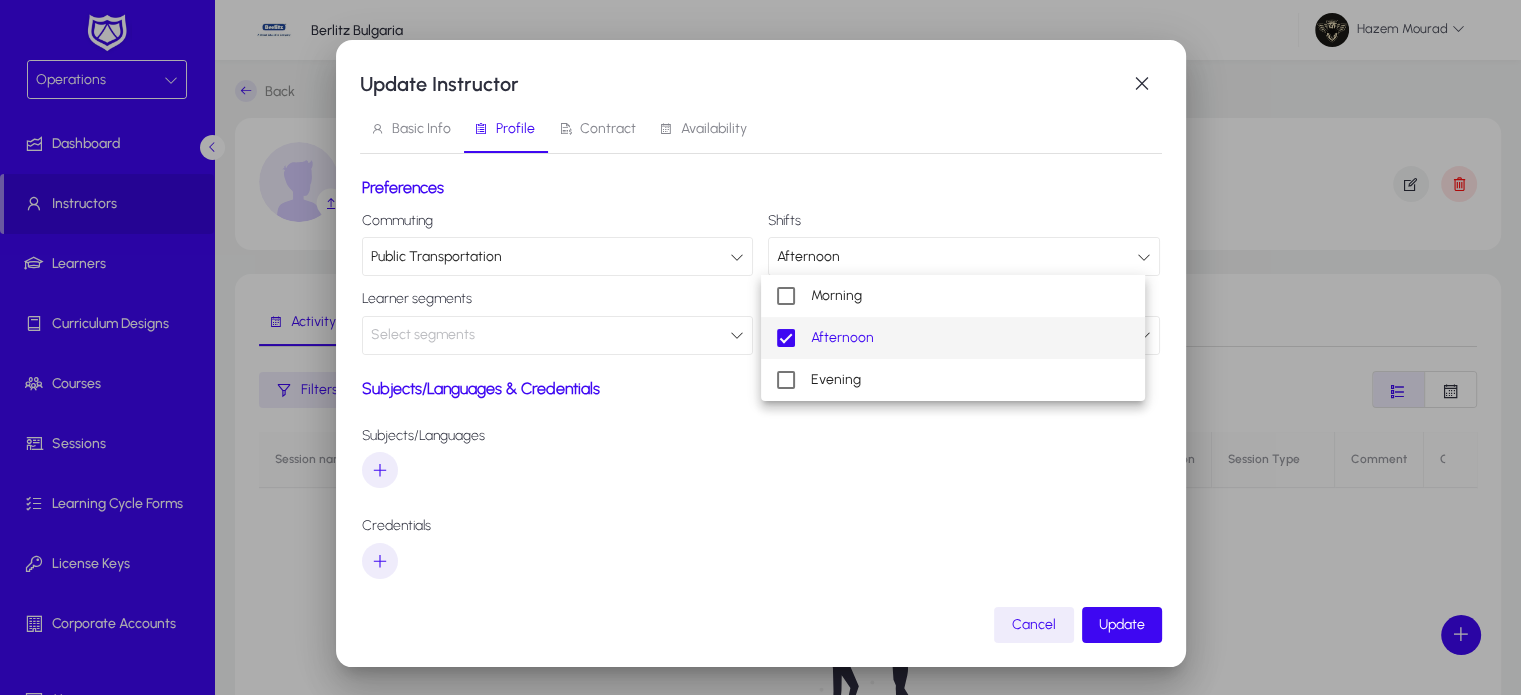 click at bounding box center (760, 347) 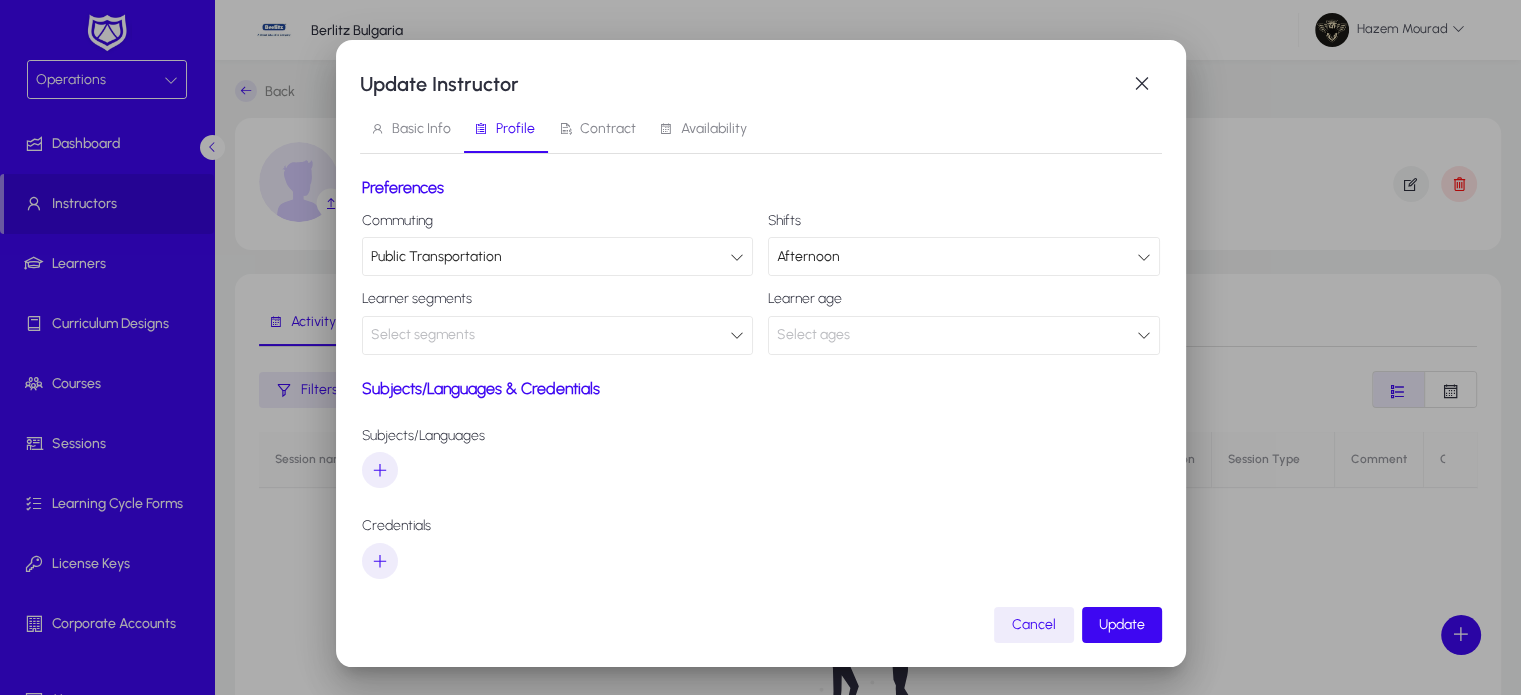 click on "Afternoon" at bounding box center (957, 257) 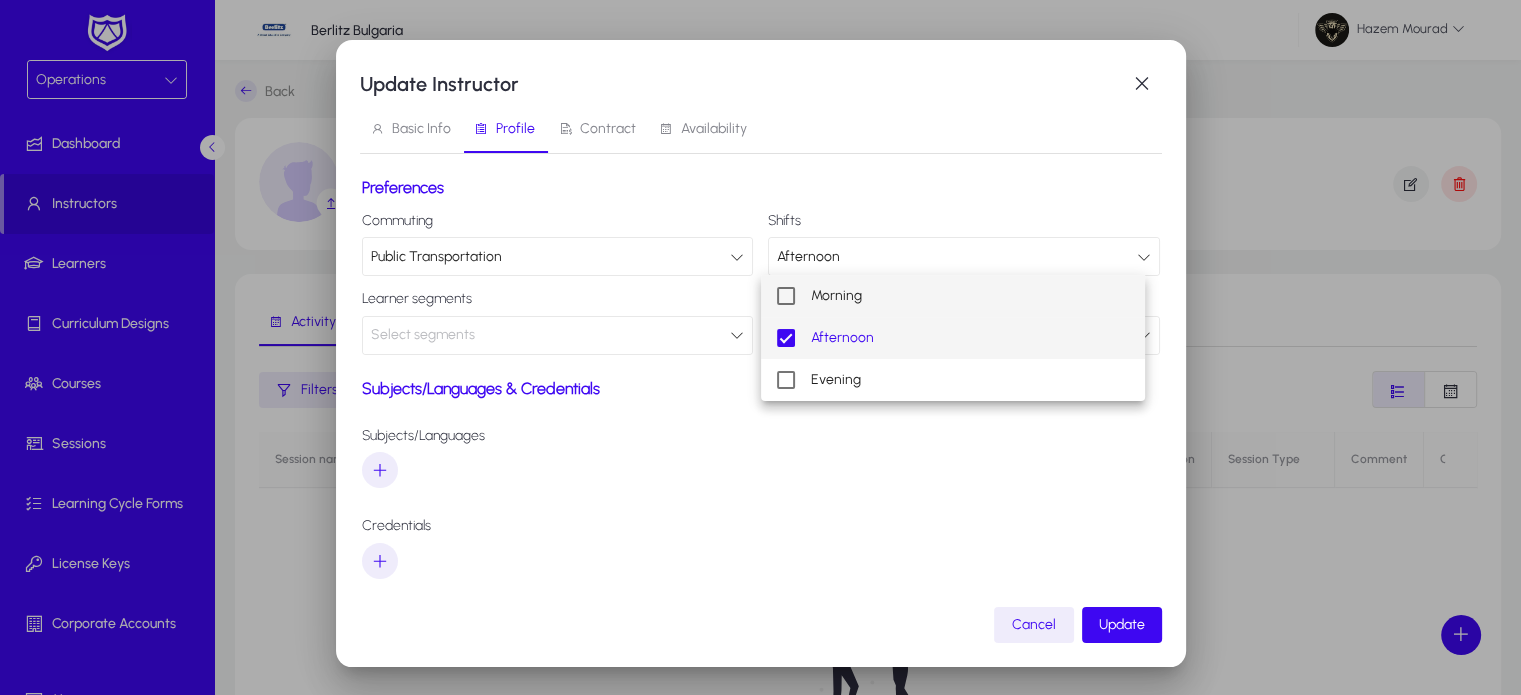 click on "Morning" at bounding box center (836, 296) 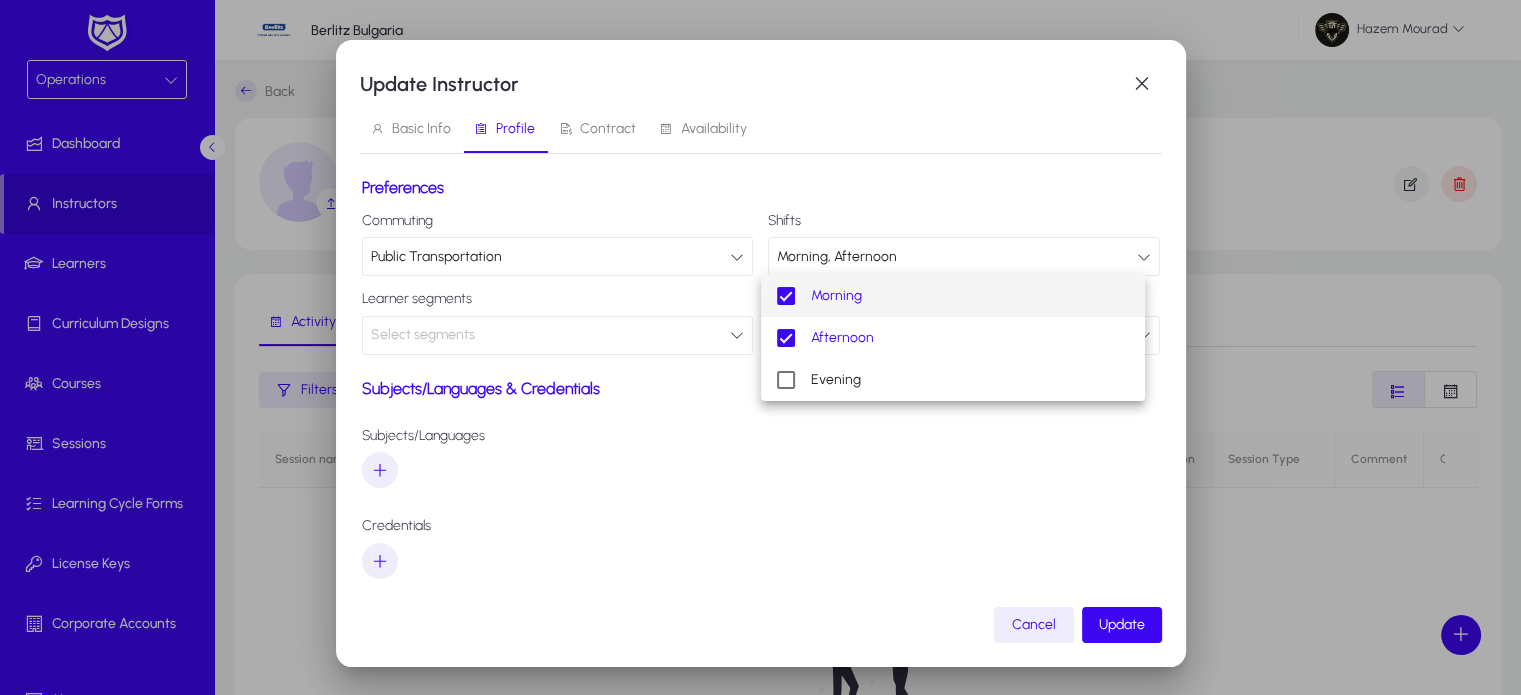 click at bounding box center [760, 347] 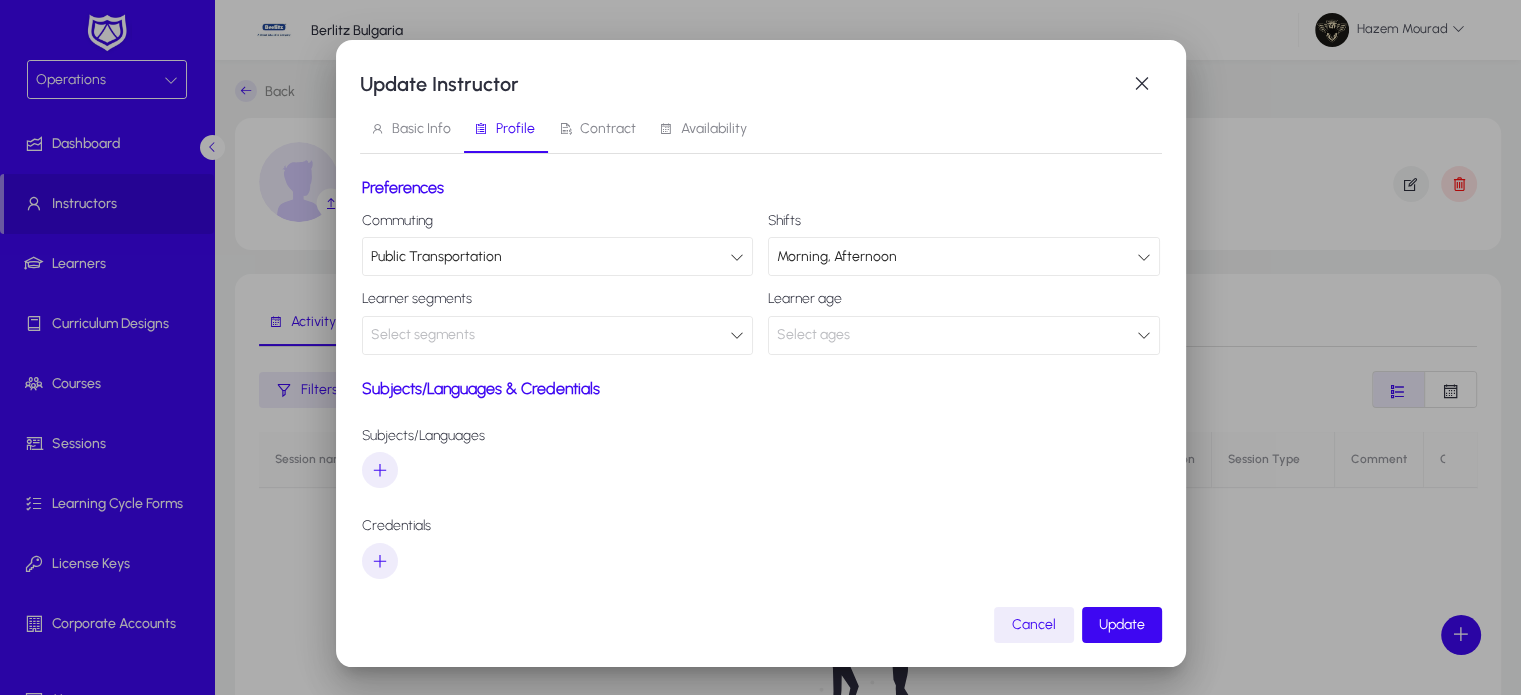 click on "Select segments" at bounding box center [423, 334] 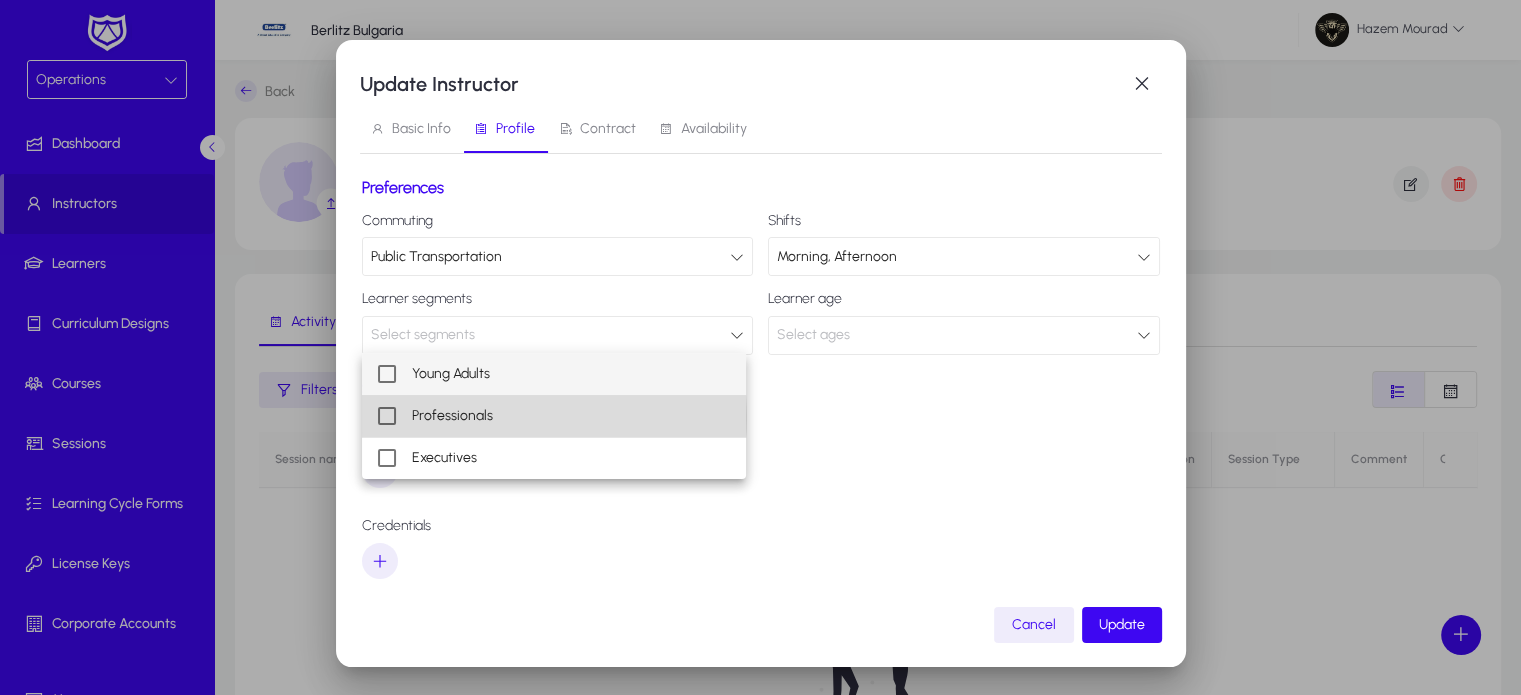 click on "Professionals" at bounding box center [452, 416] 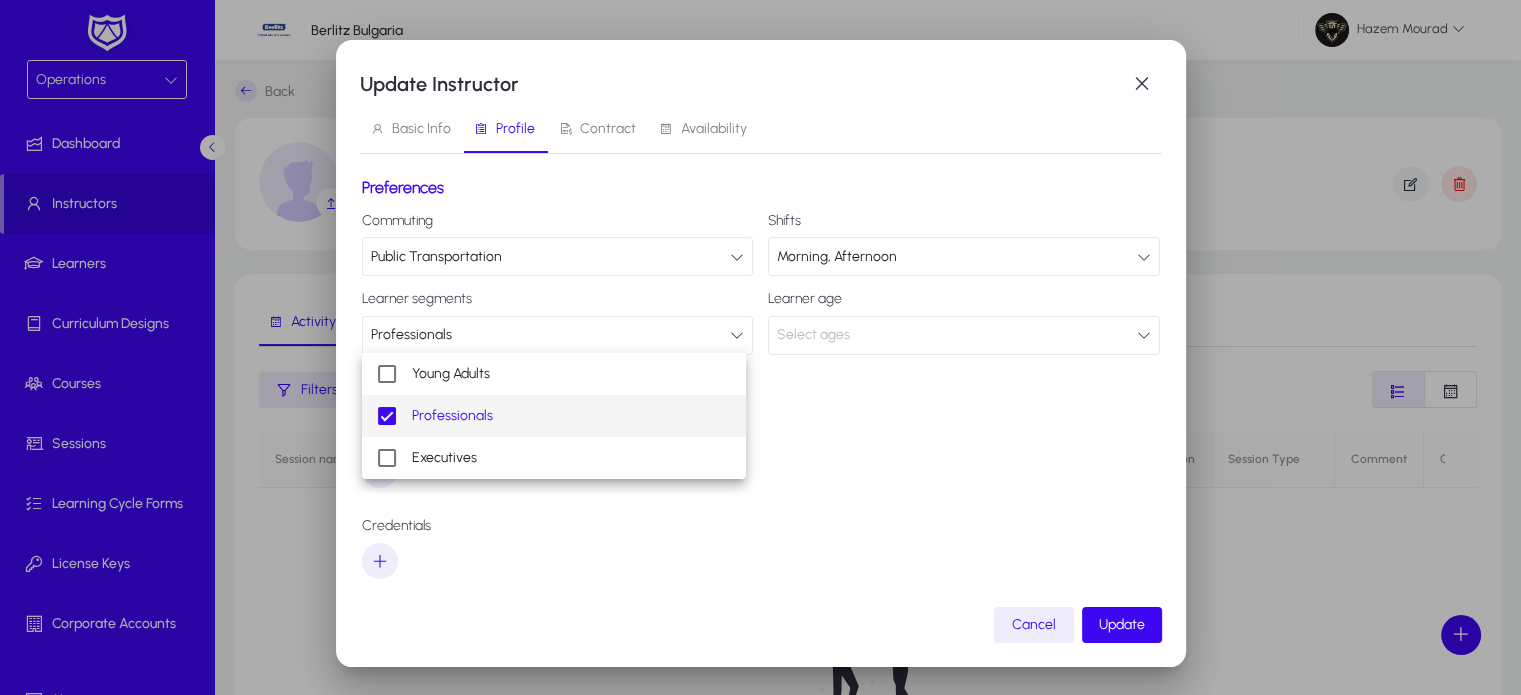 click at bounding box center (760, 347) 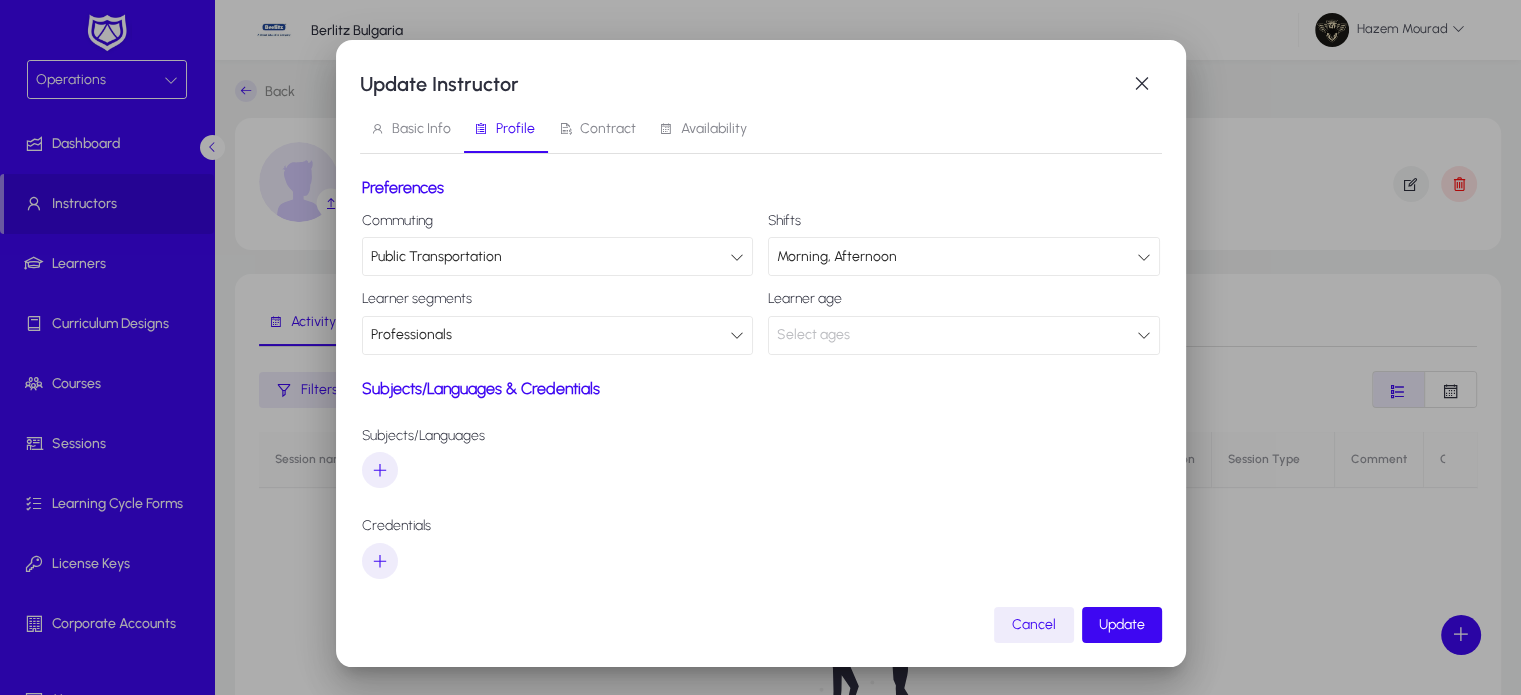 click on "Select ages" at bounding box center (957, 335) 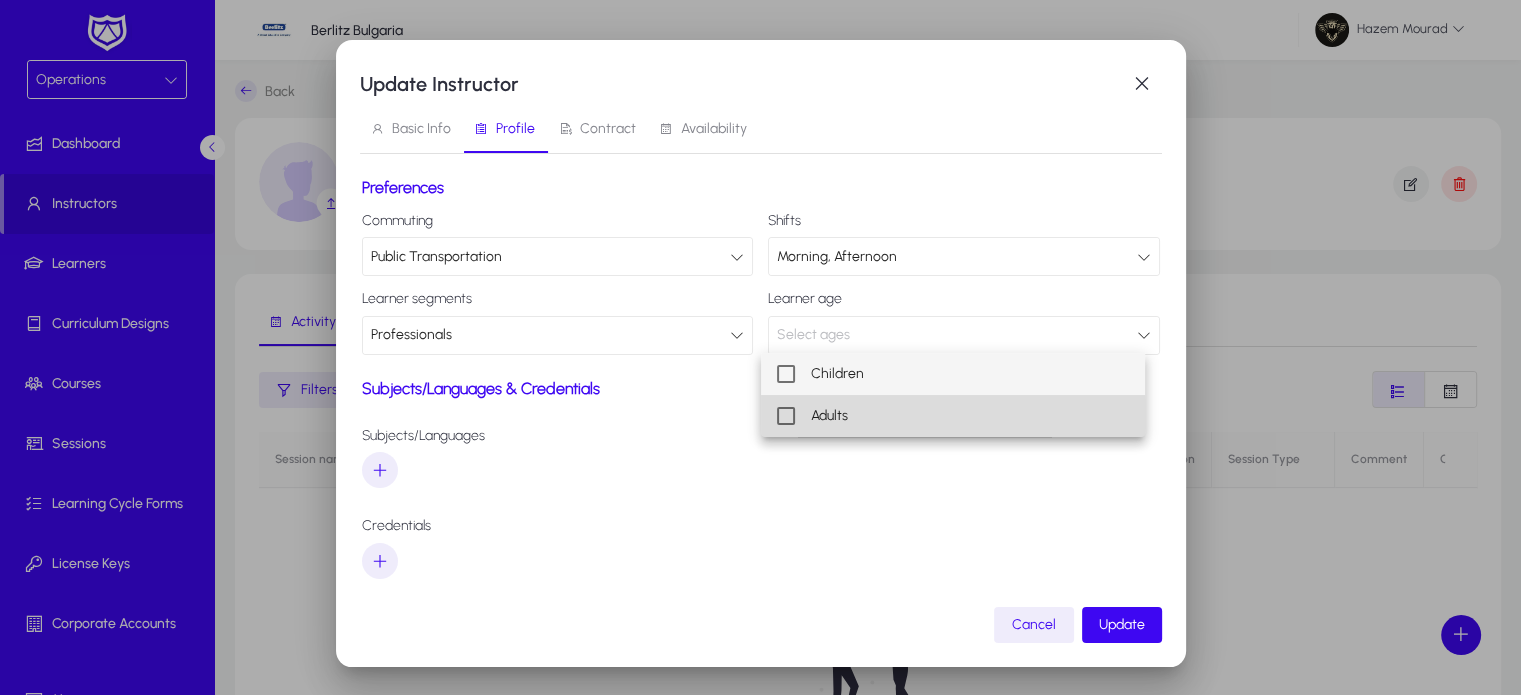 click on "Adults" at bounding box center (829, 416) 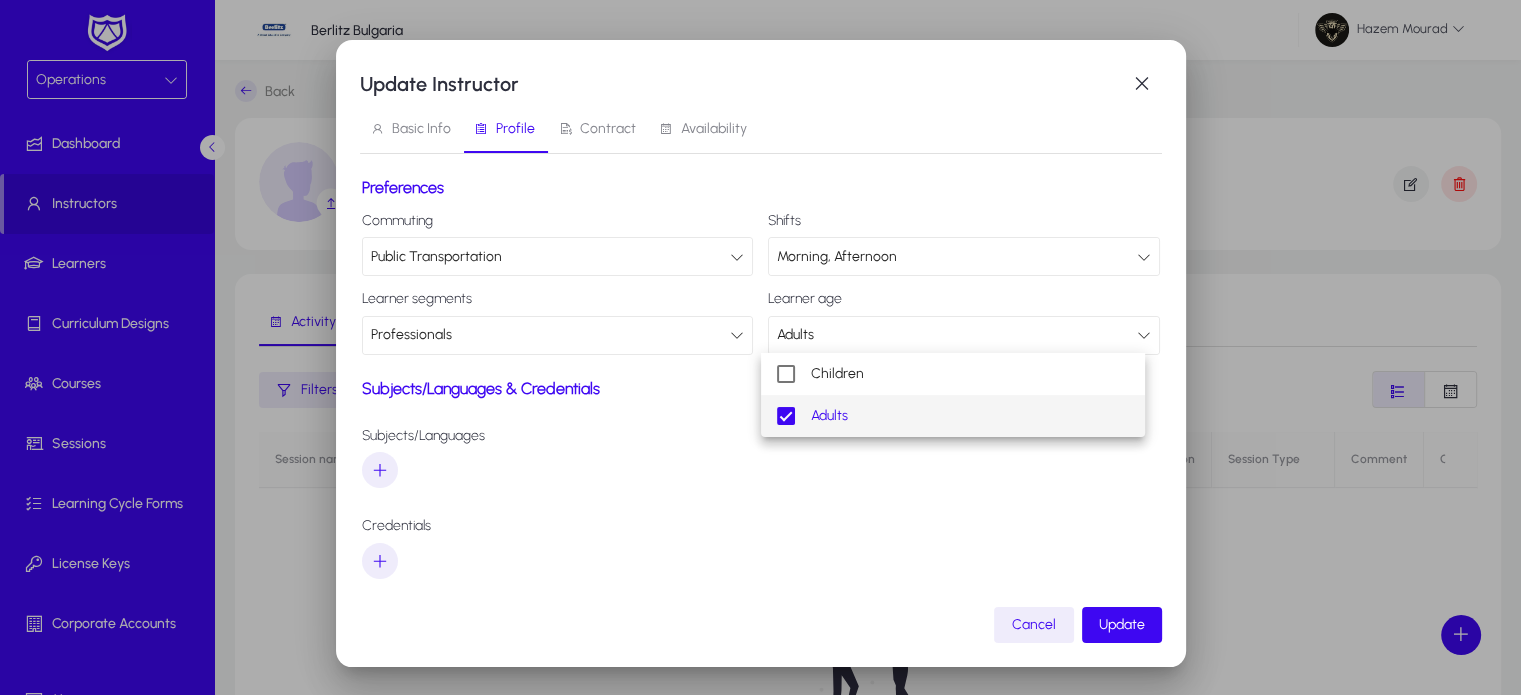 click at bounding box center [760, 347] 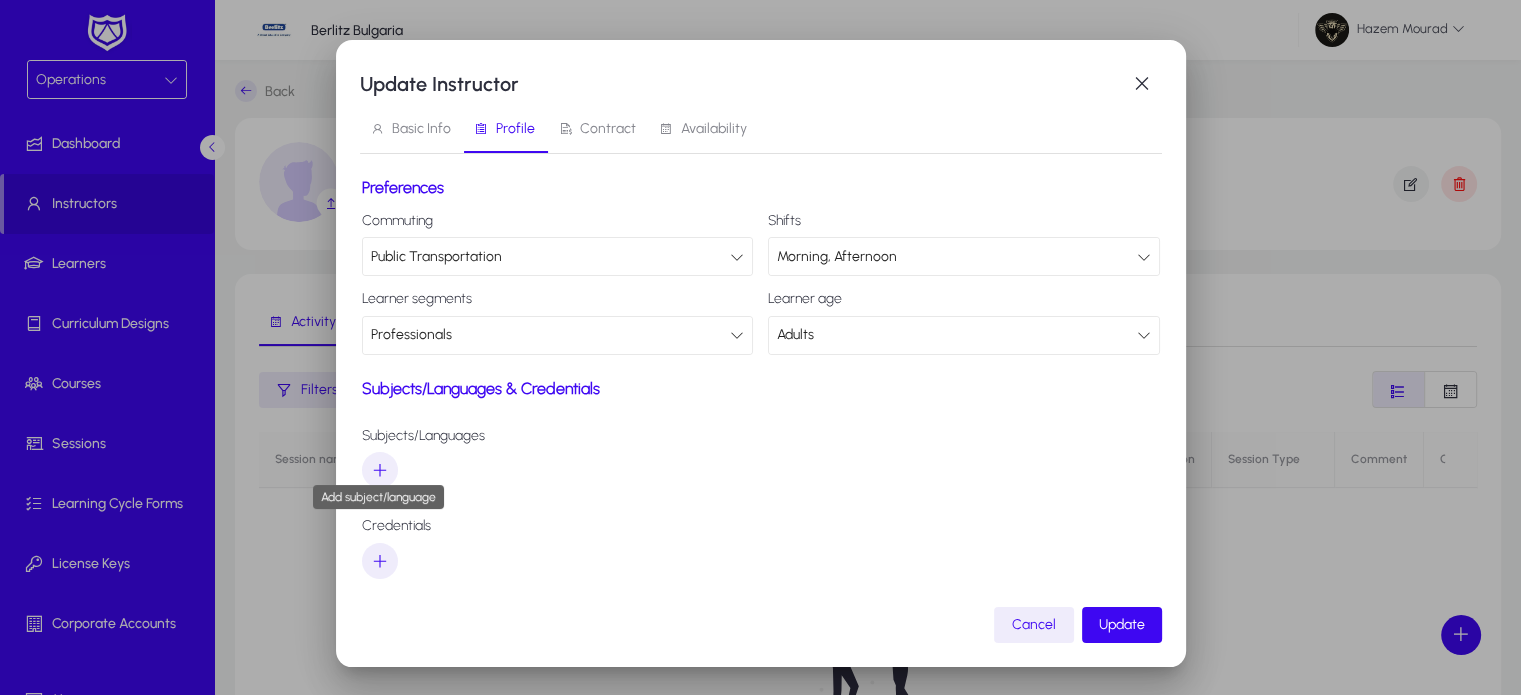 click at bounding box center [380, 470] 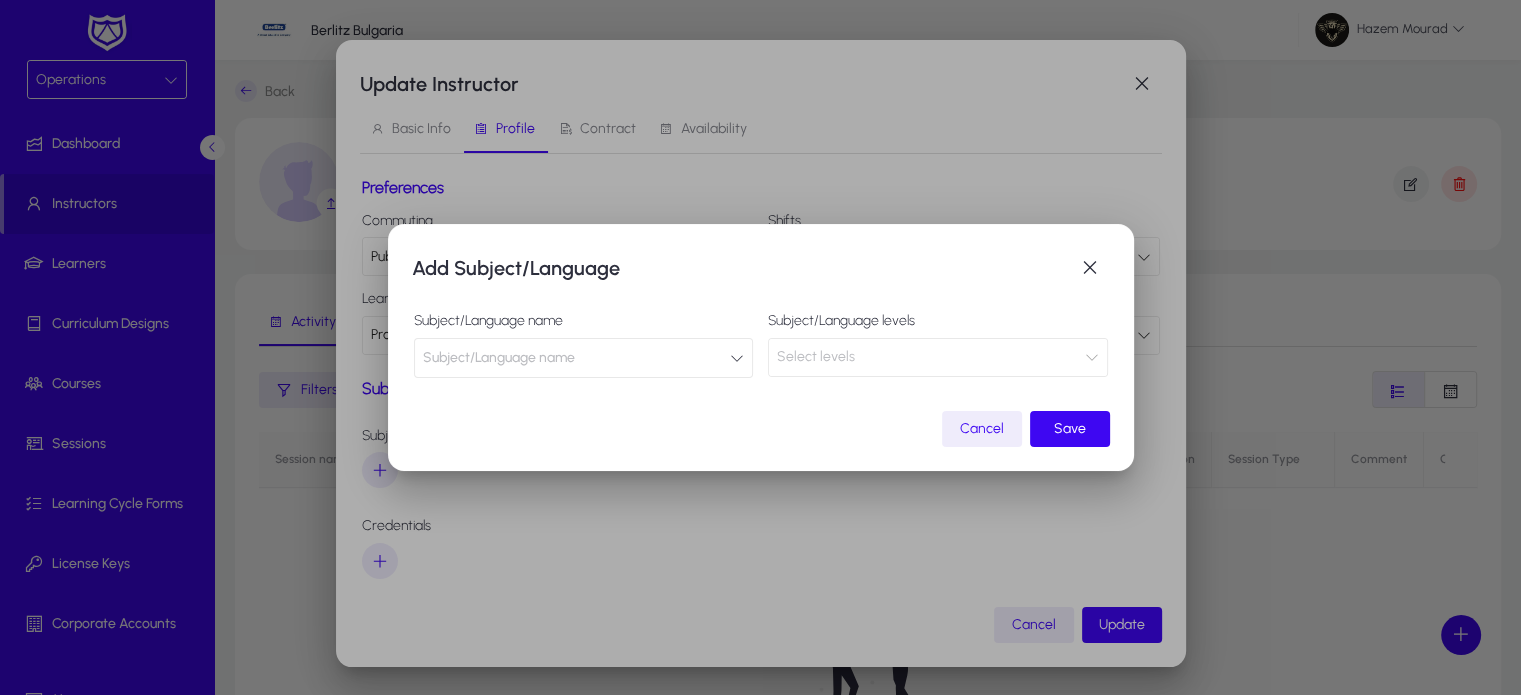 click on "Subject/Language name" at bounding box center (584, 358) 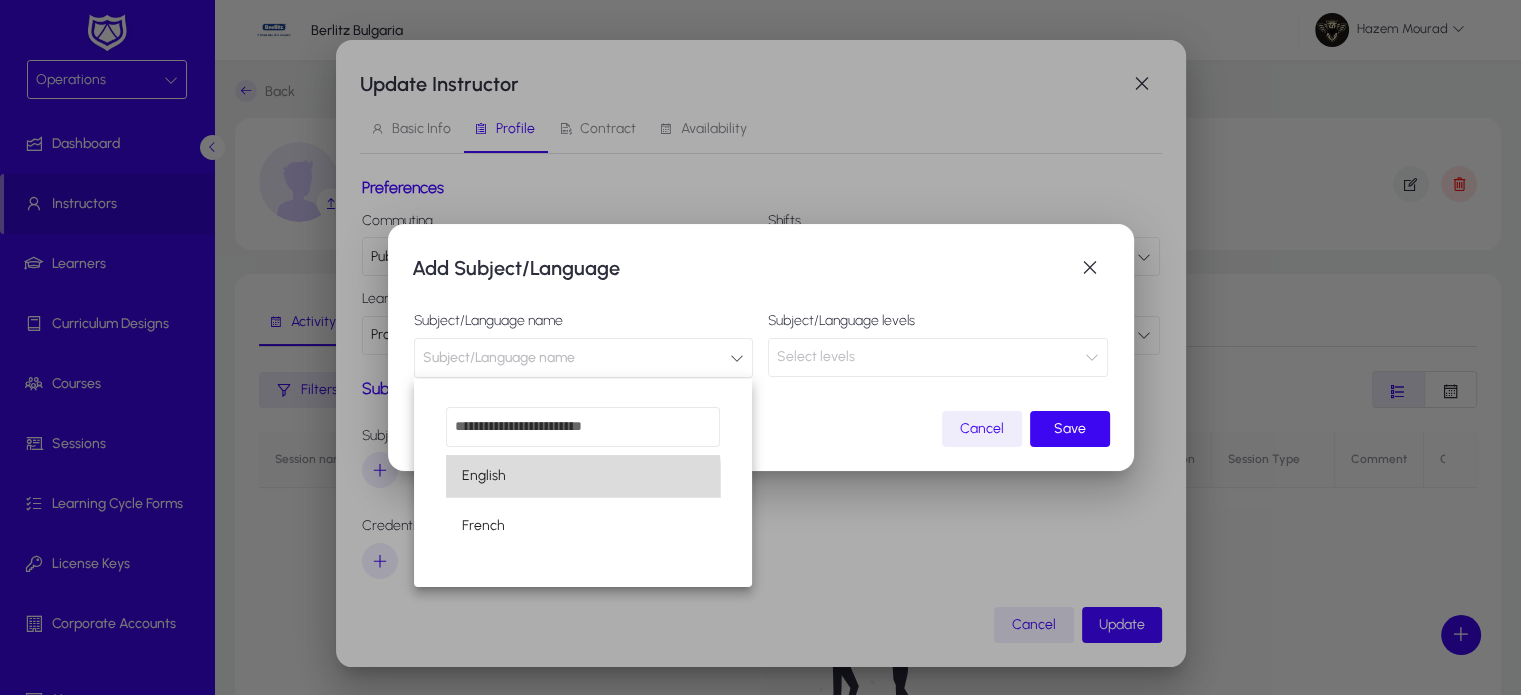 click on "English" at bounding box center (484, 476) 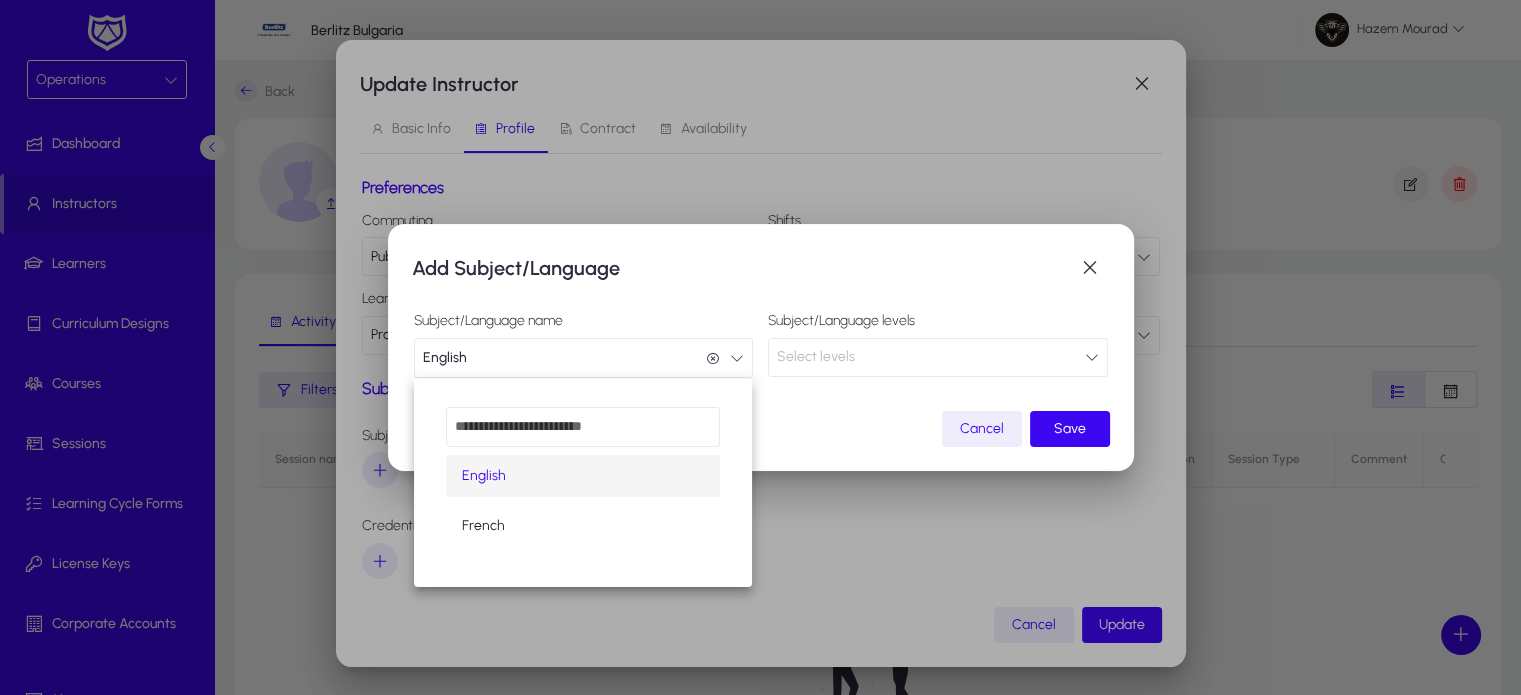 scroll, scrollTop: 0, scrollLeft: 0, axis: both 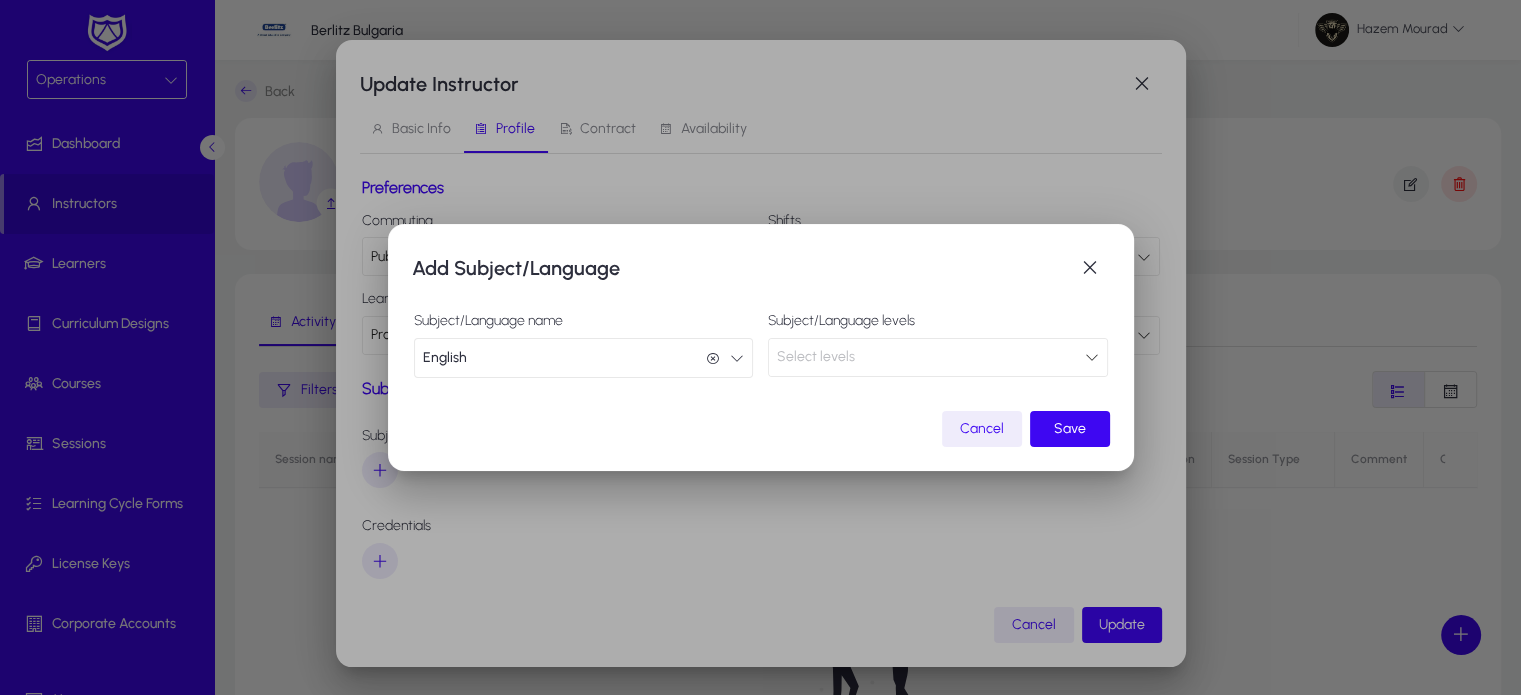 click on "Select levels" at bounding box center [931, 357] 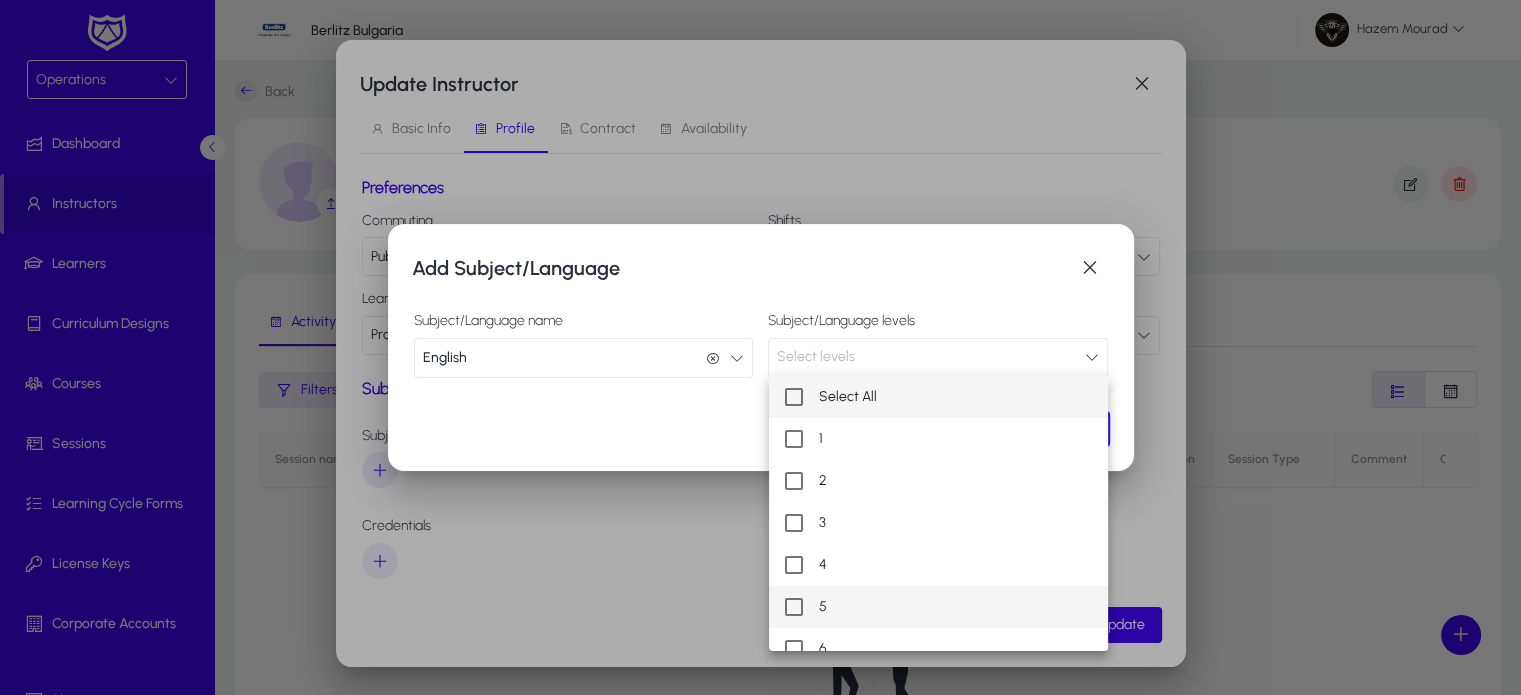 scroll, scrollTop: 19, scrollLeft: 0, axis: vertical 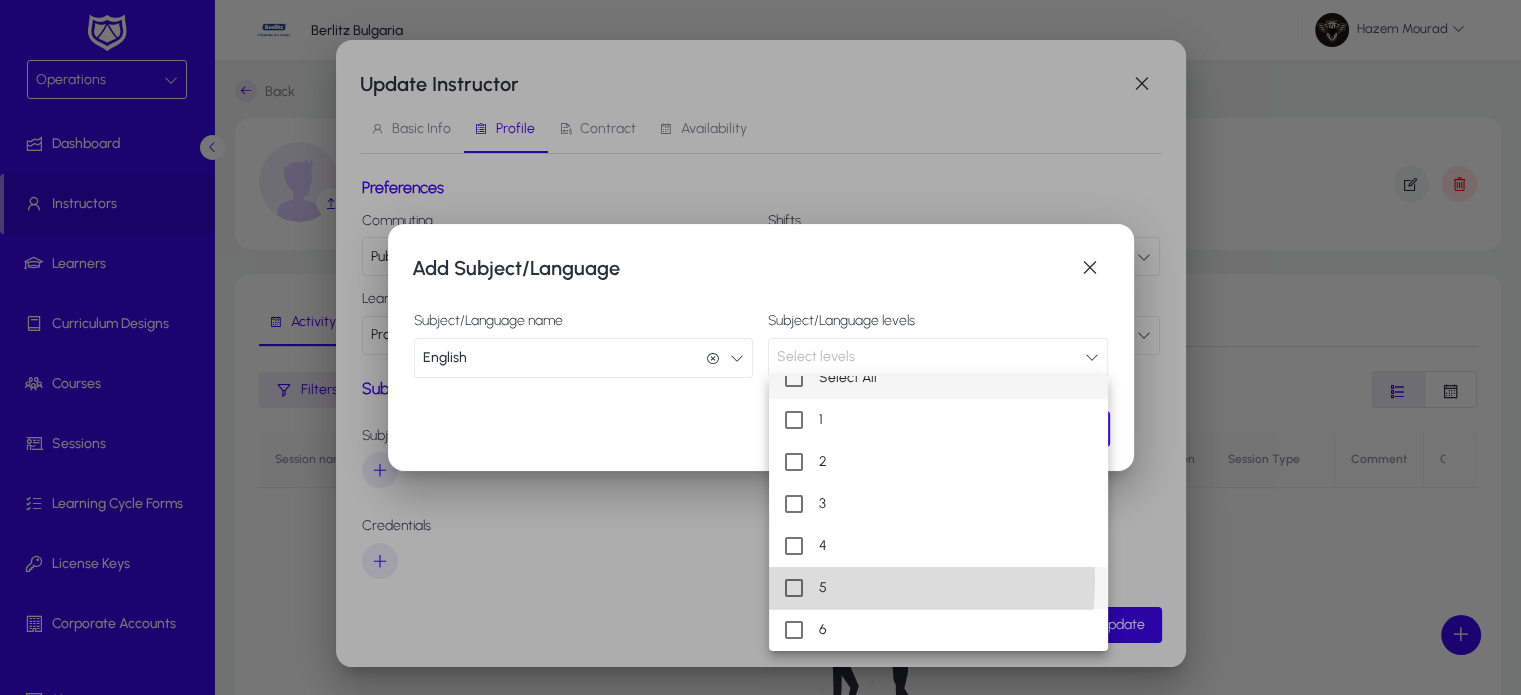 click on "5" at bounding box center [939, 588] 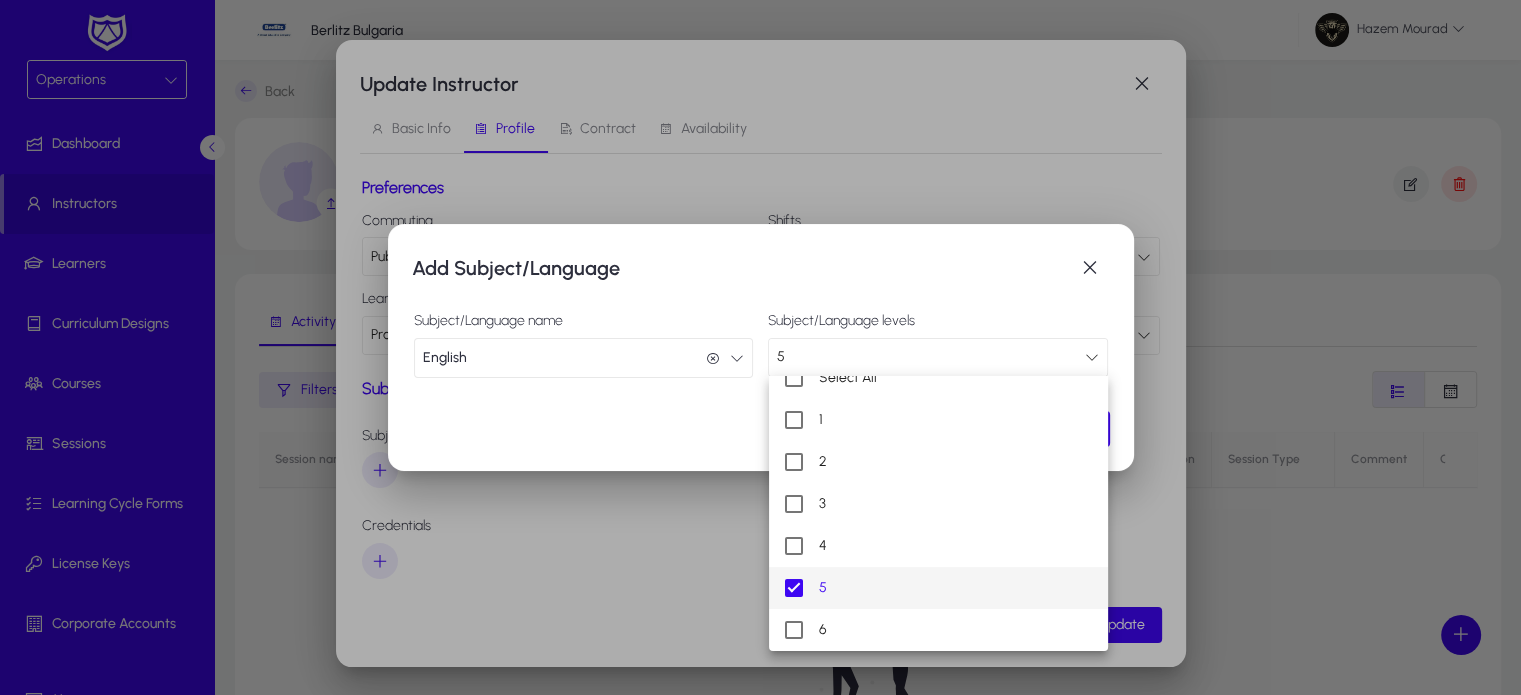 click at bounding box center (760, 347) 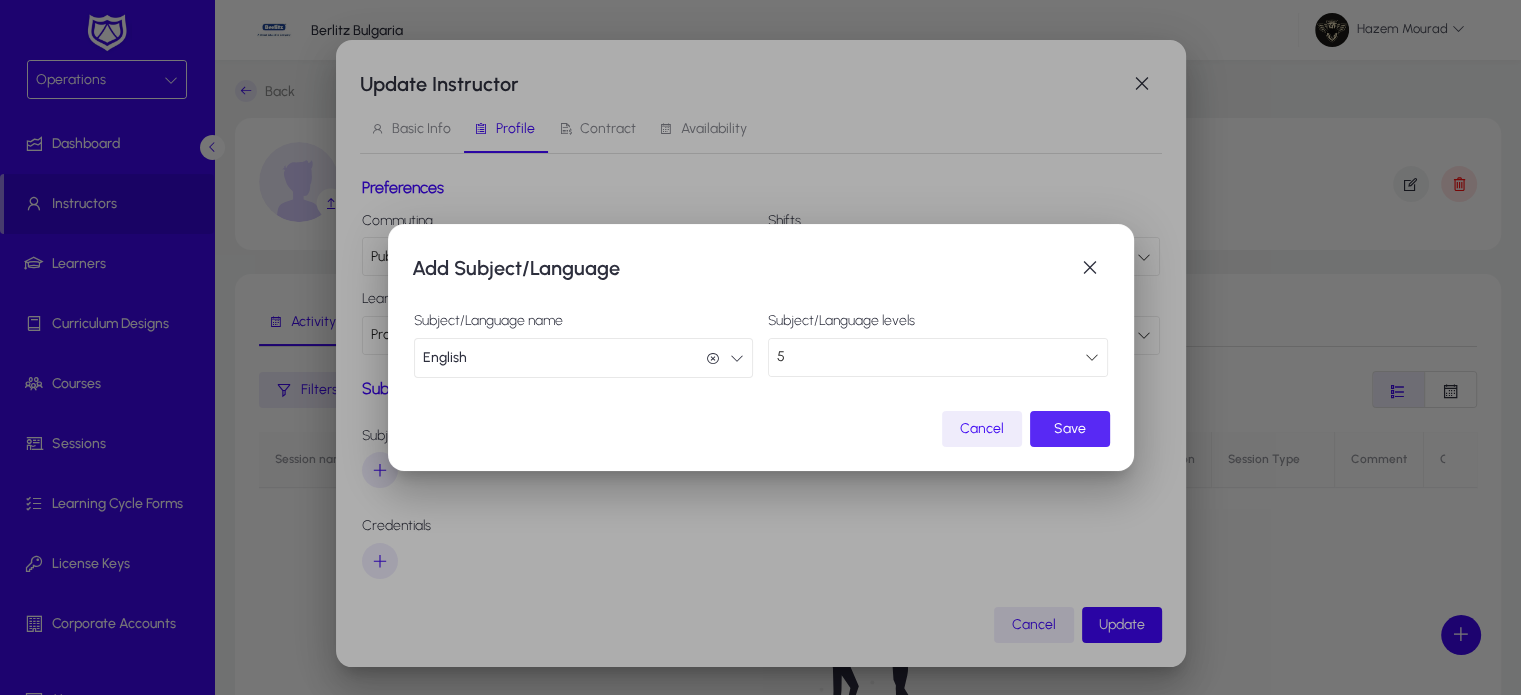click on "Save" 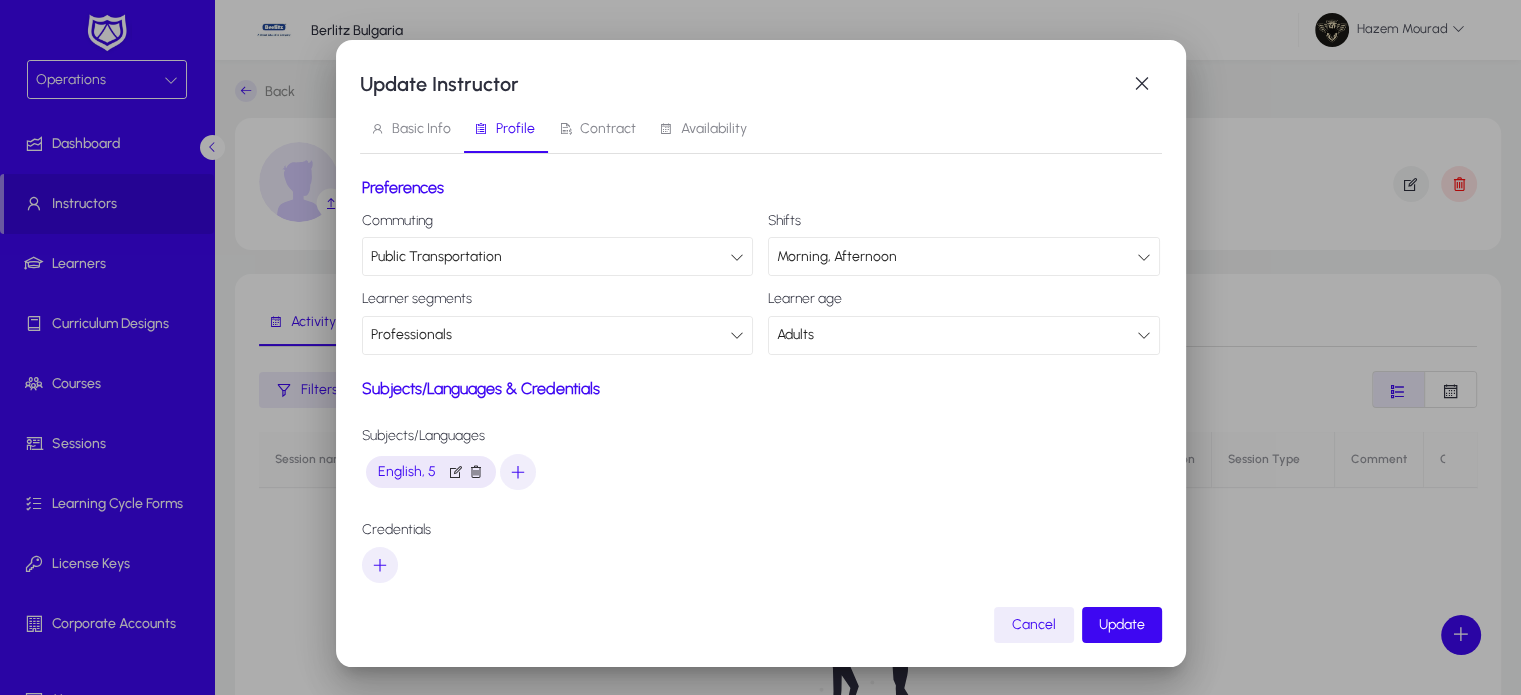 scroll, scrollTop: 7, scrollLeft: 0, axis: vertical 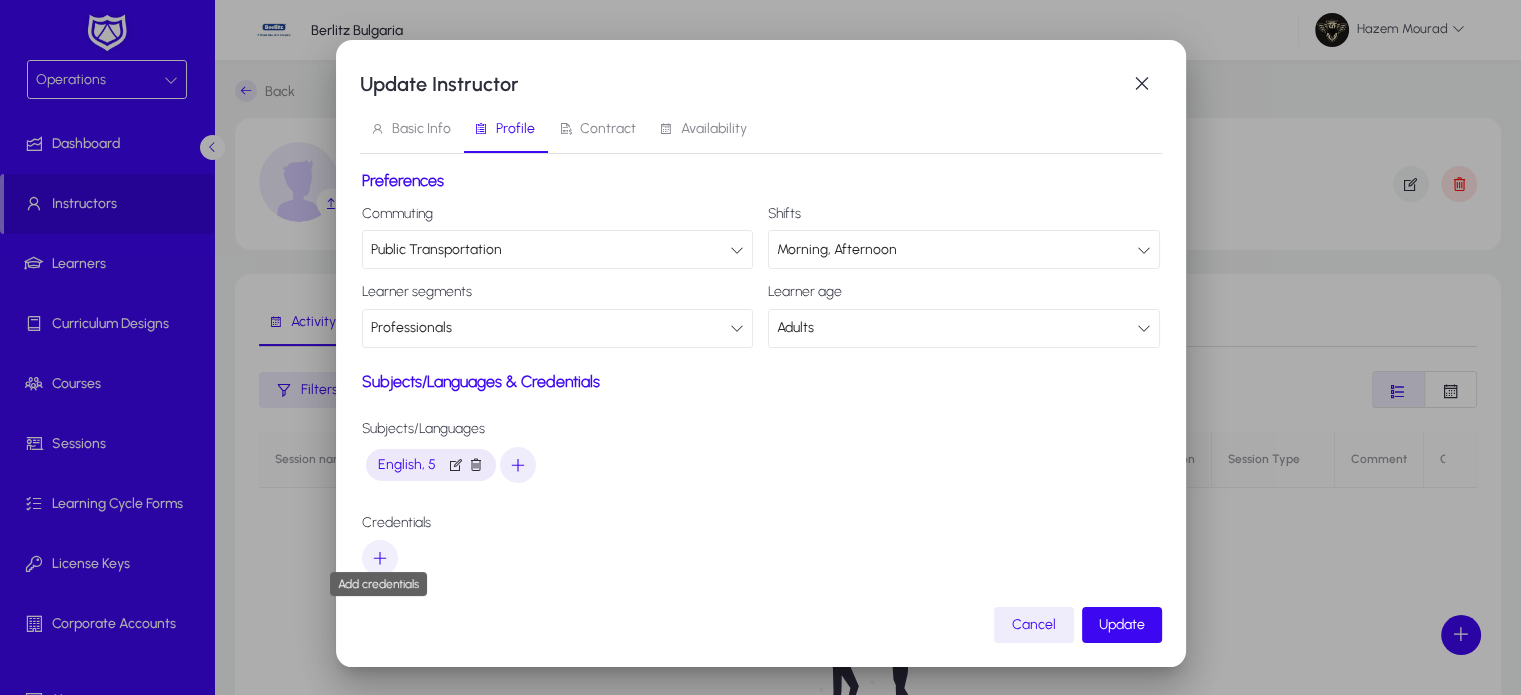 click at bounding box center (380, 558) 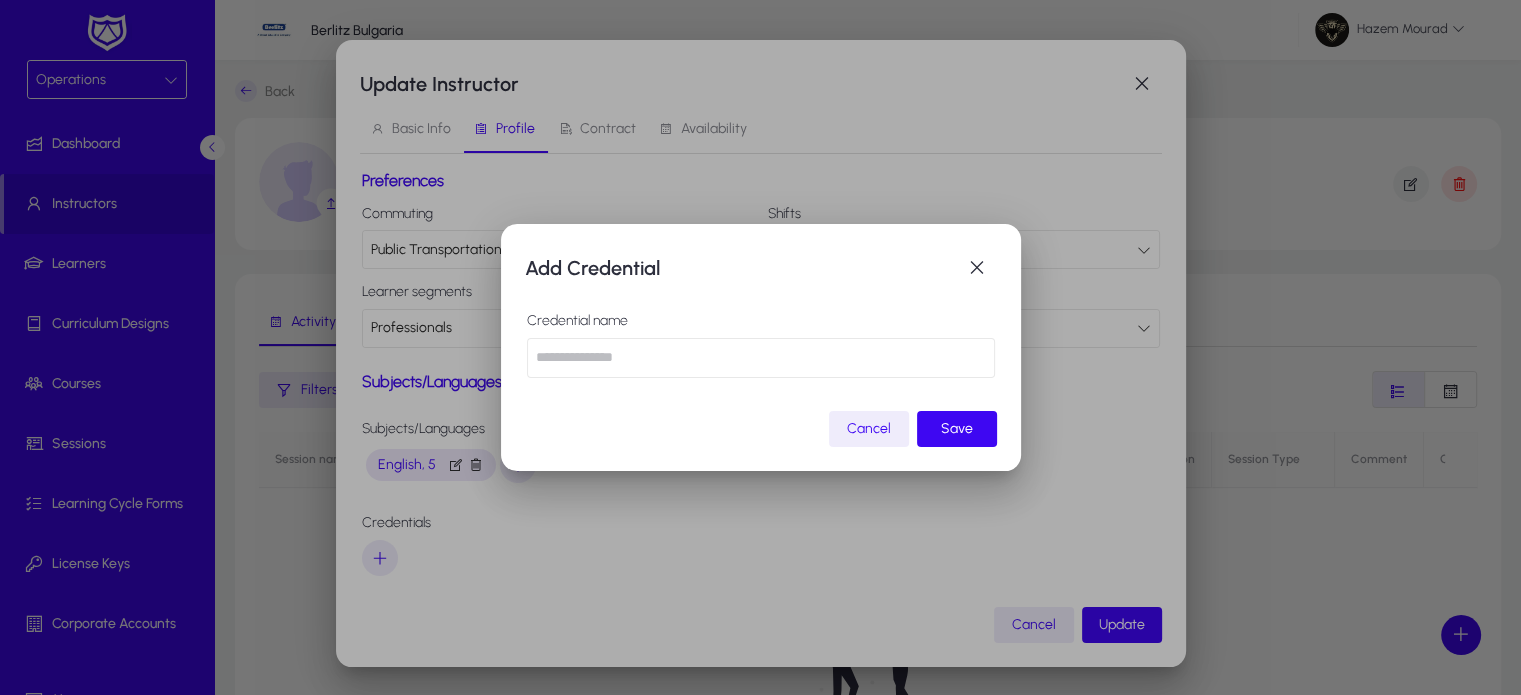 click at bounding box center (761, 358) 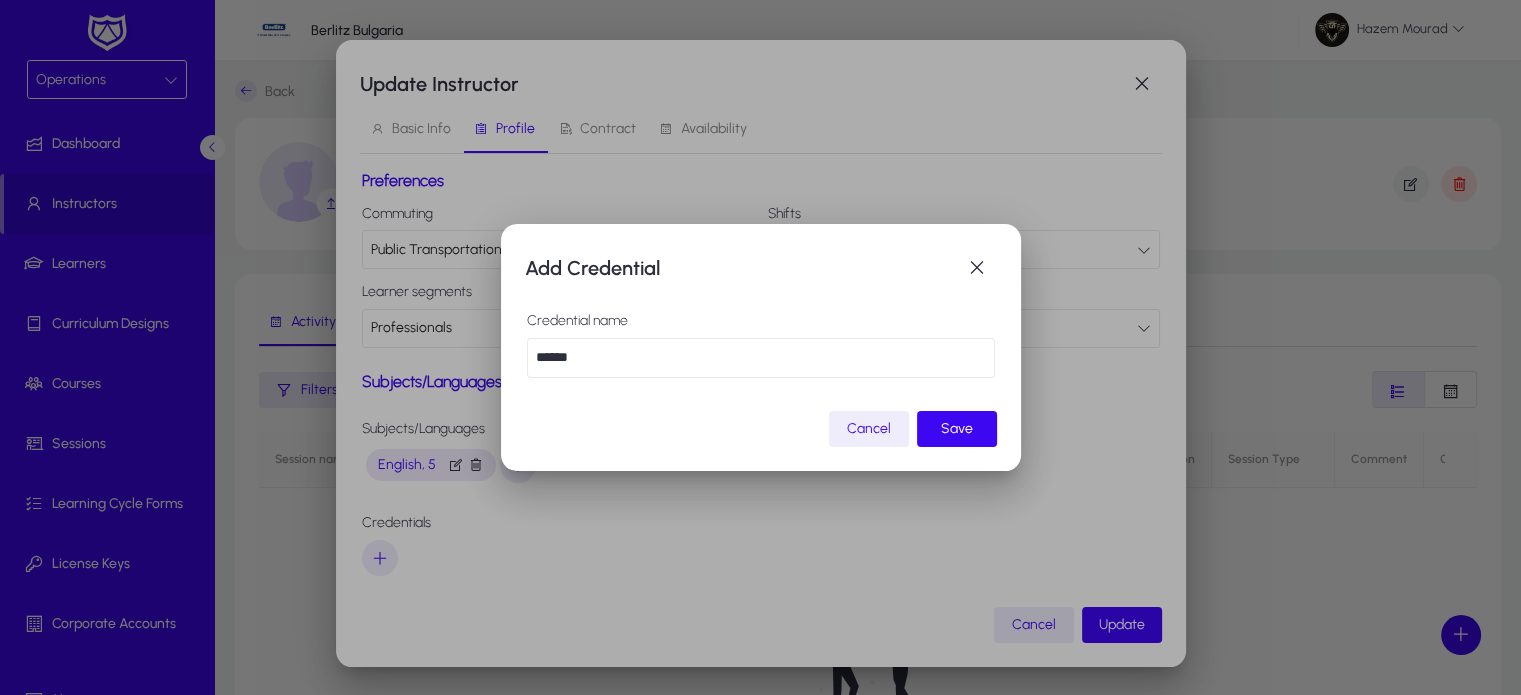 type on "*******" 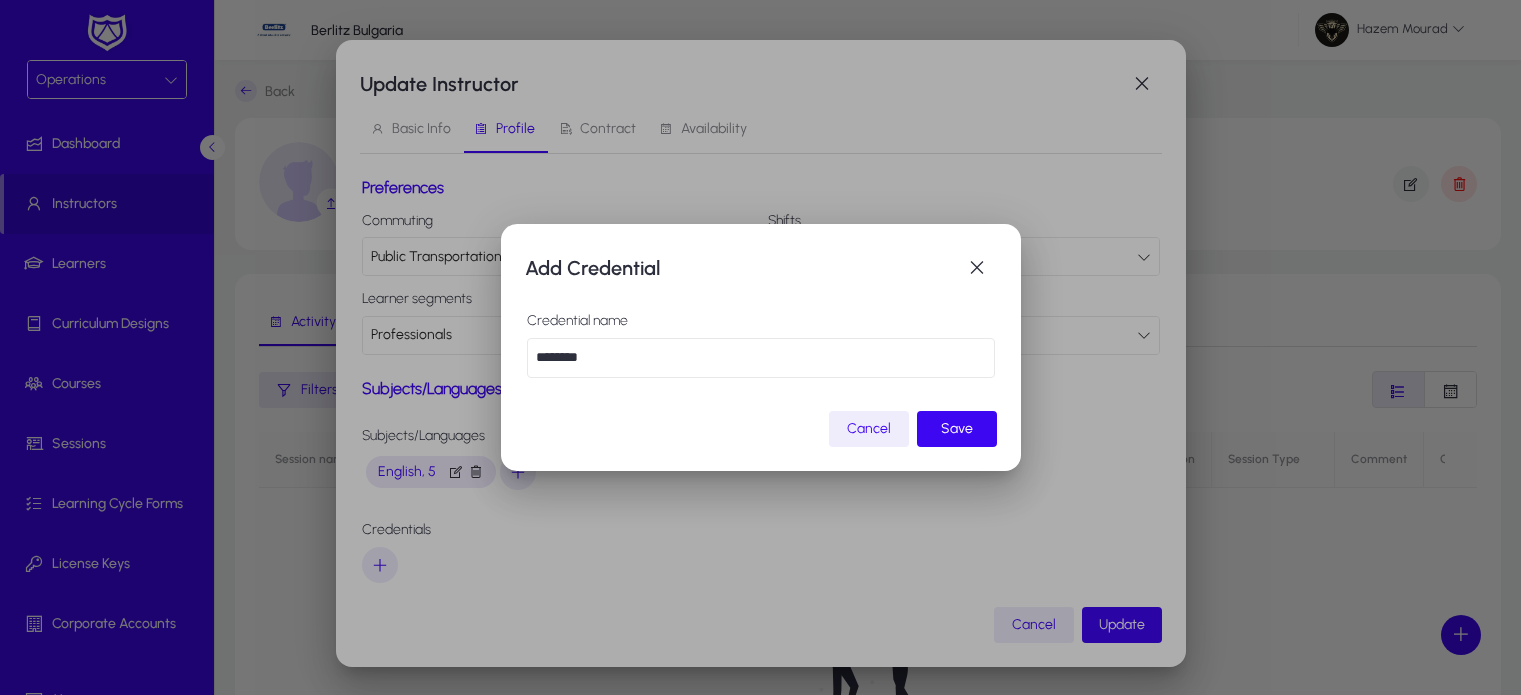 scroll, scrollTop: 0, scrollLeft: 0, axis: both 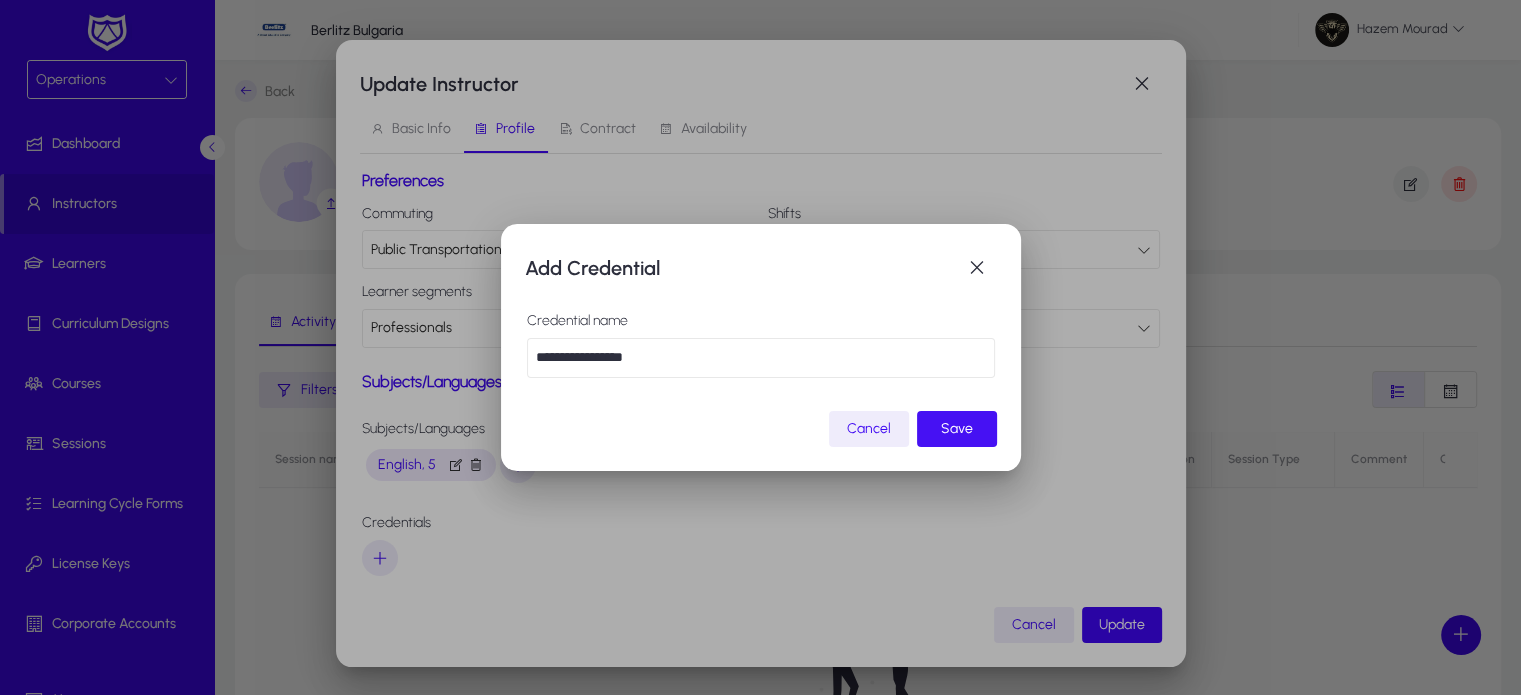 type on "**********" 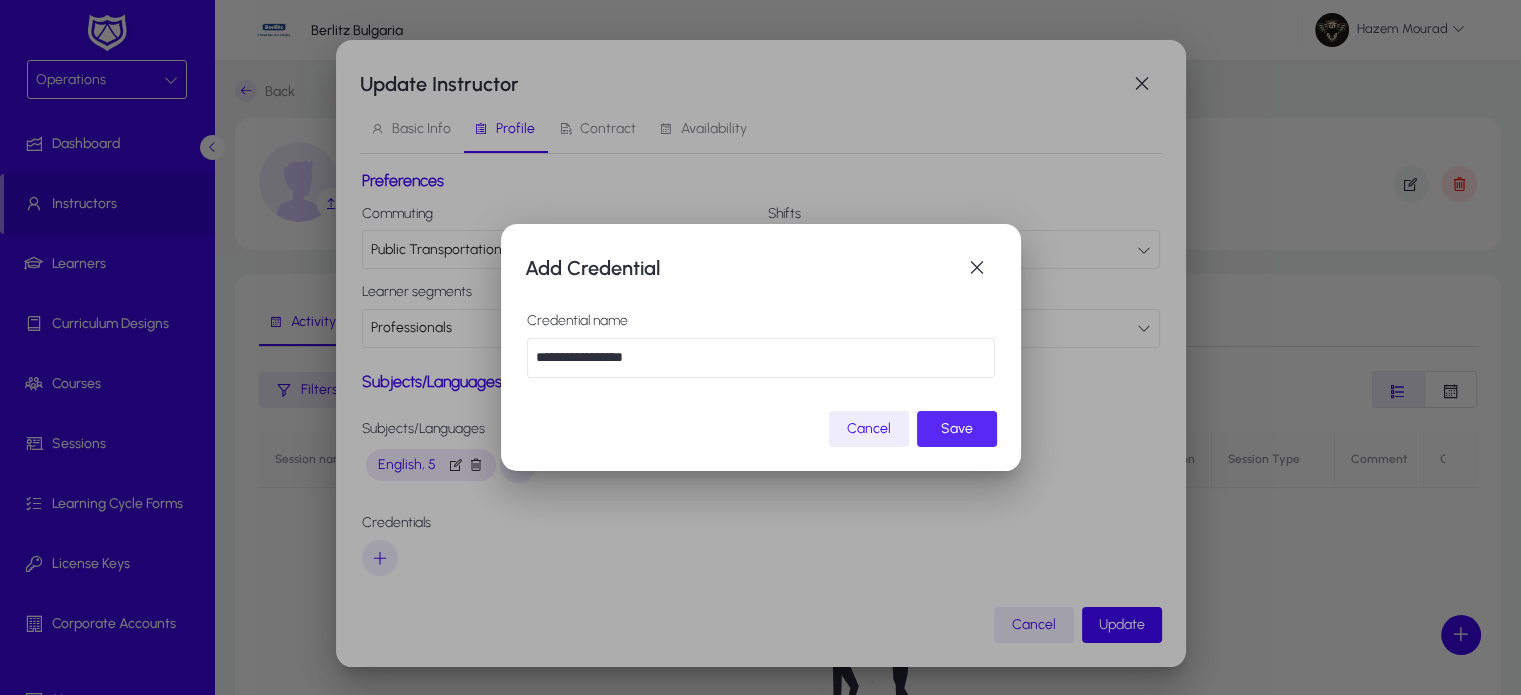 click on "Save" 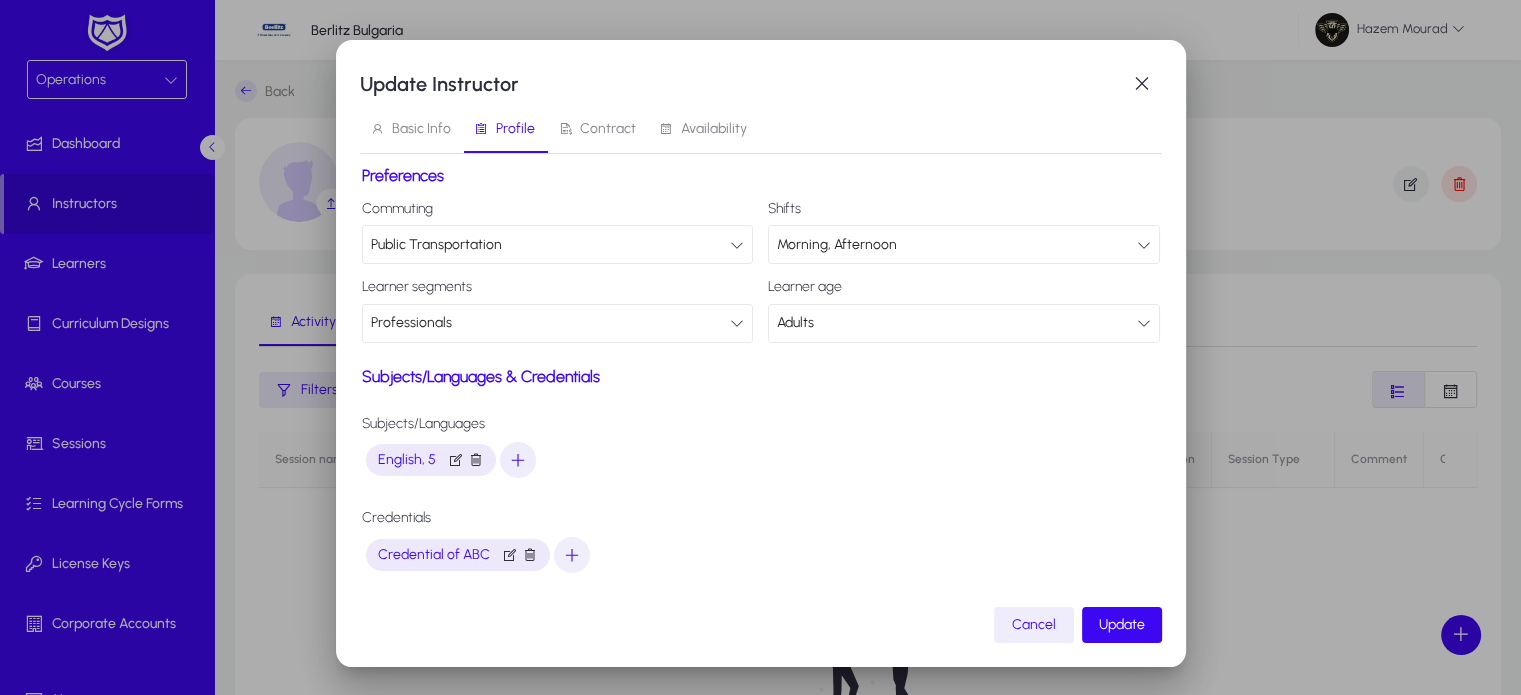 scroll, scrollTop: 0, scrollLeft: 0, axis: both 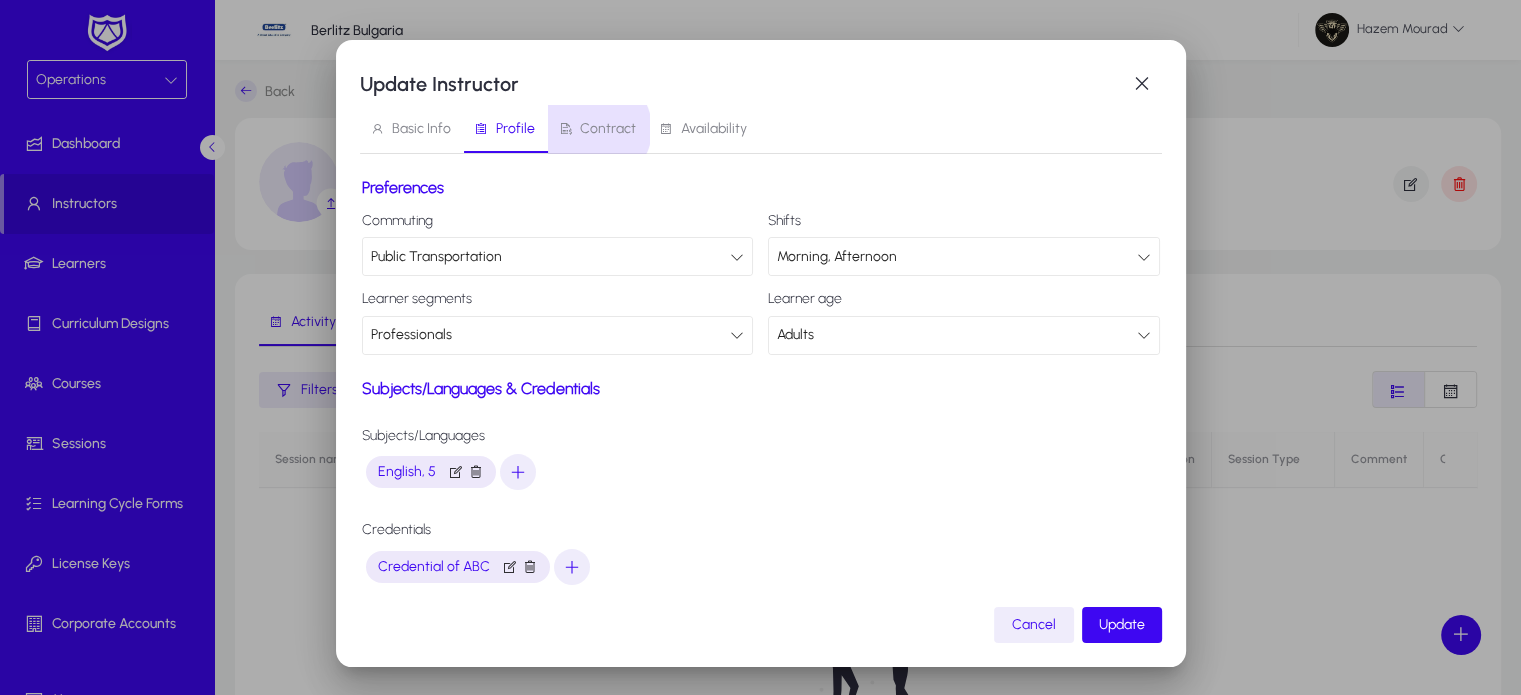 click on "Contract" at bounding box center (608, 129) 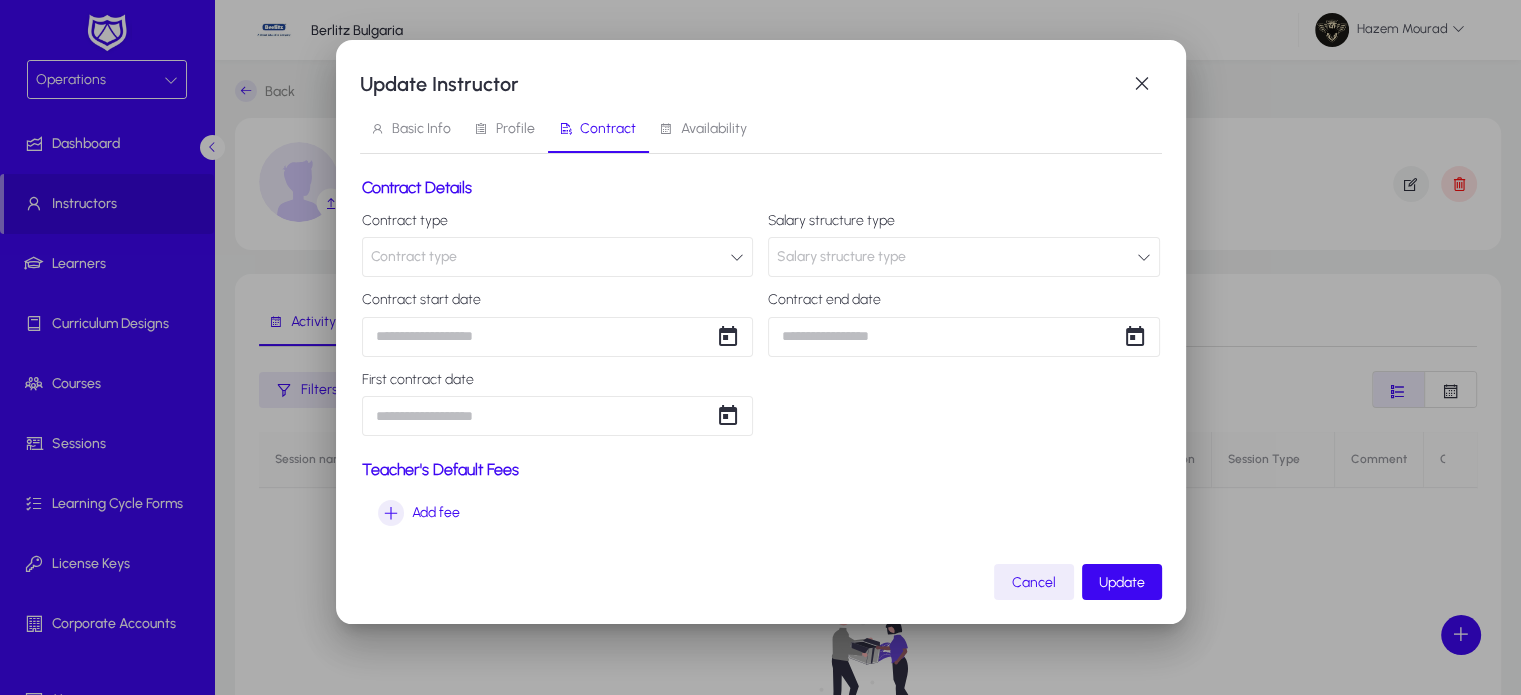 click on "Contract type" at bounding box center [558, 257] 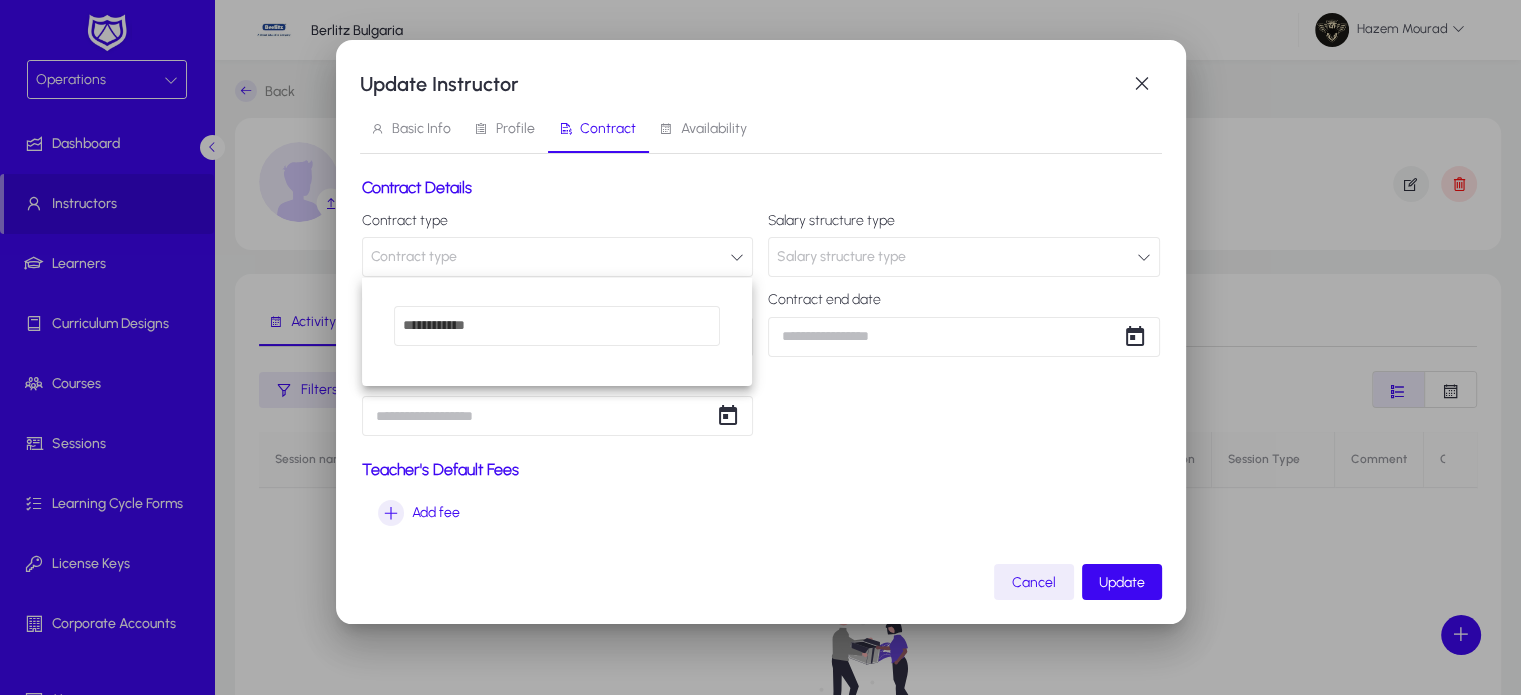 click at bounding box center [760, 347] 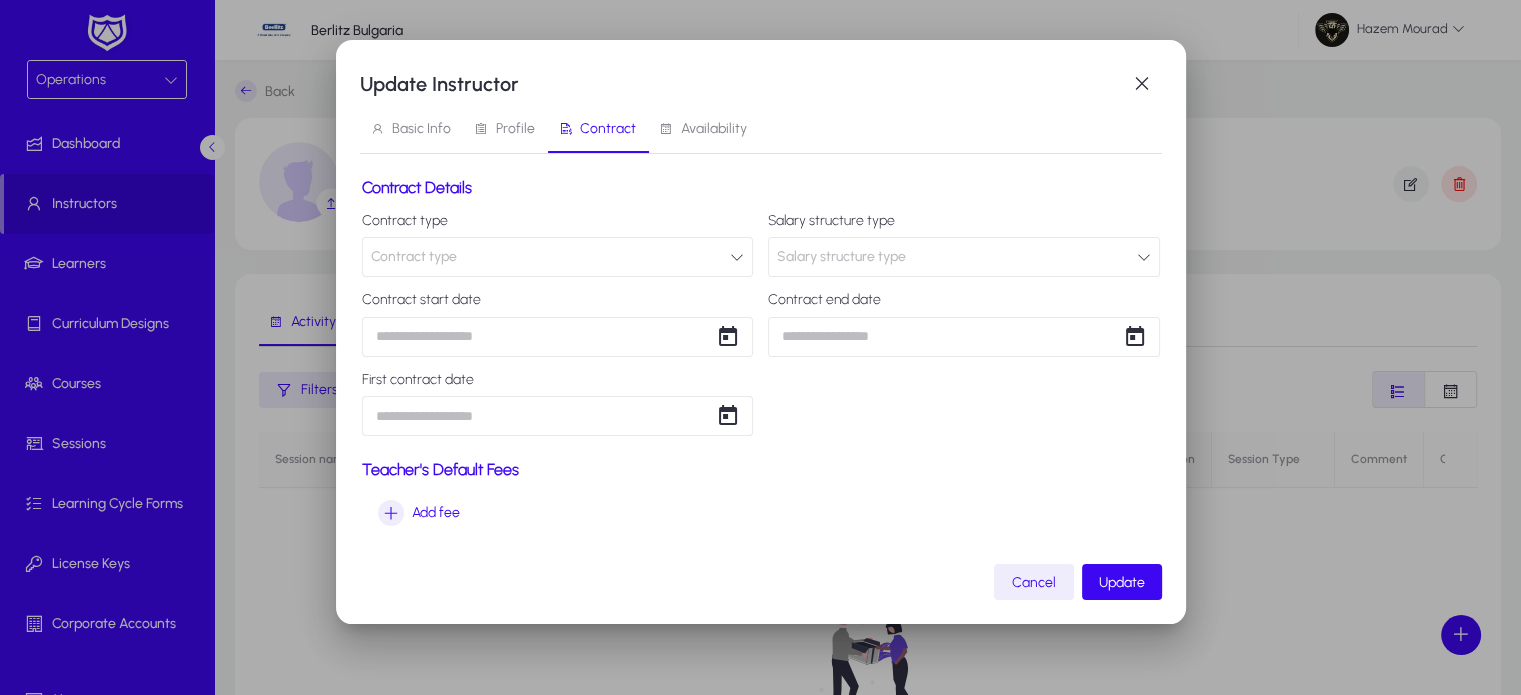 click on "Salary structure type" at bounding box center [841, 257] 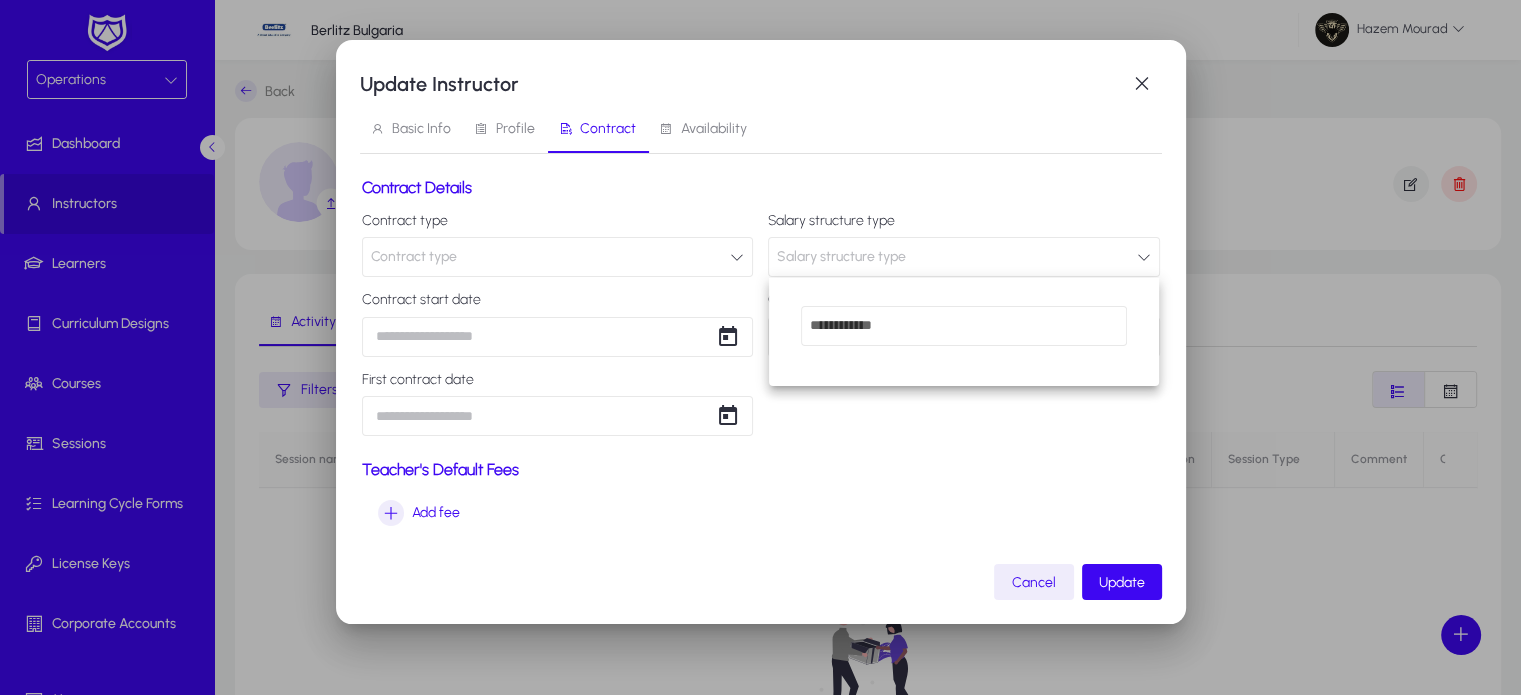 click at bounding box center [760, 347] 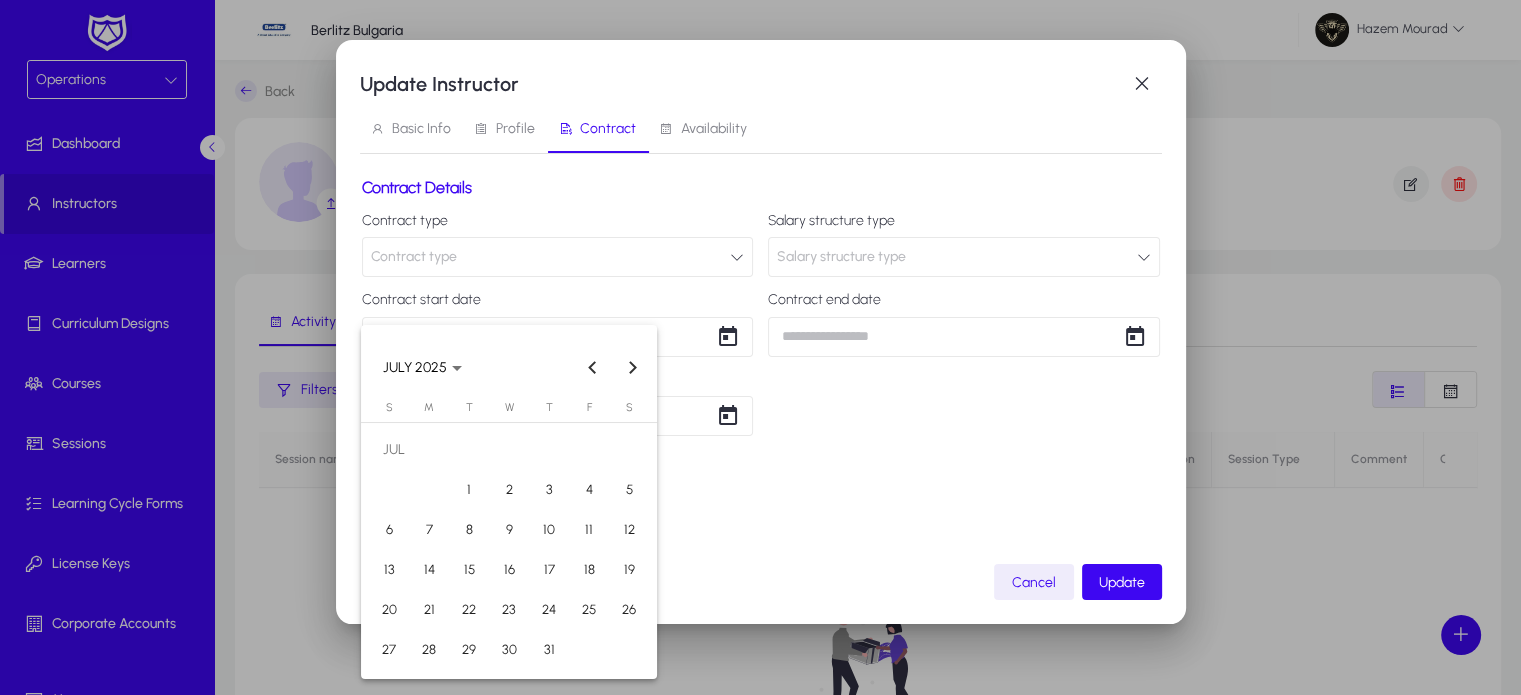 click on "Update Instructor Basic Info  Profile   Contract   Availability  Contract Details  Contract type  Contract type      Salary structure type  Salary structure type     Contract start date Contract end date First contract date Teacher's Default Fees  Add fee     Cancel   Update  JULY 2025 JULY 2025 Sunday S Monday M Tuesday T Wednesday W Thursday T Friday F Saturday S  JUL      1   2   3   4   5   6   7   8   9   10   11   12   13   14   15   16   17   18   19   20   21   22   23   24   25   26   27   28   29   30   31
Close calendar" at bounding box center (760, 347) 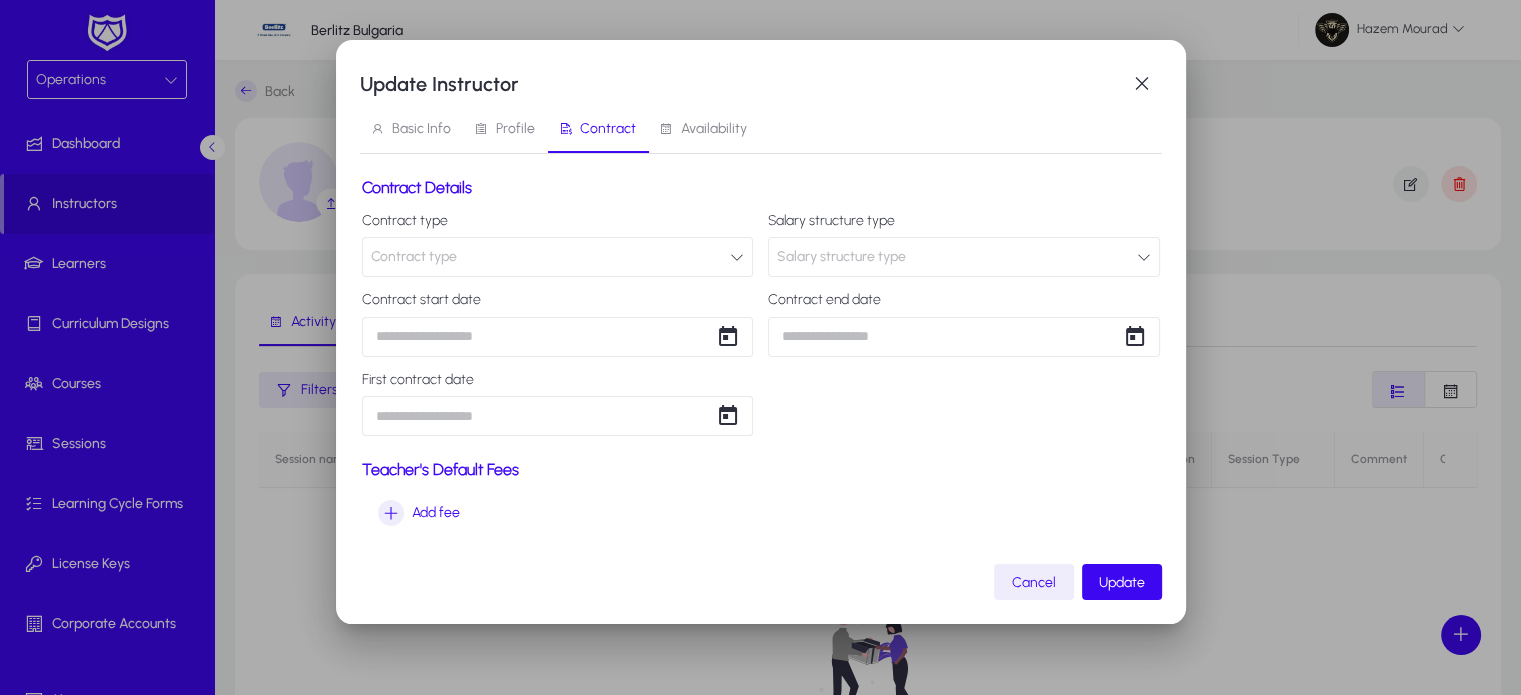 type on "**********" 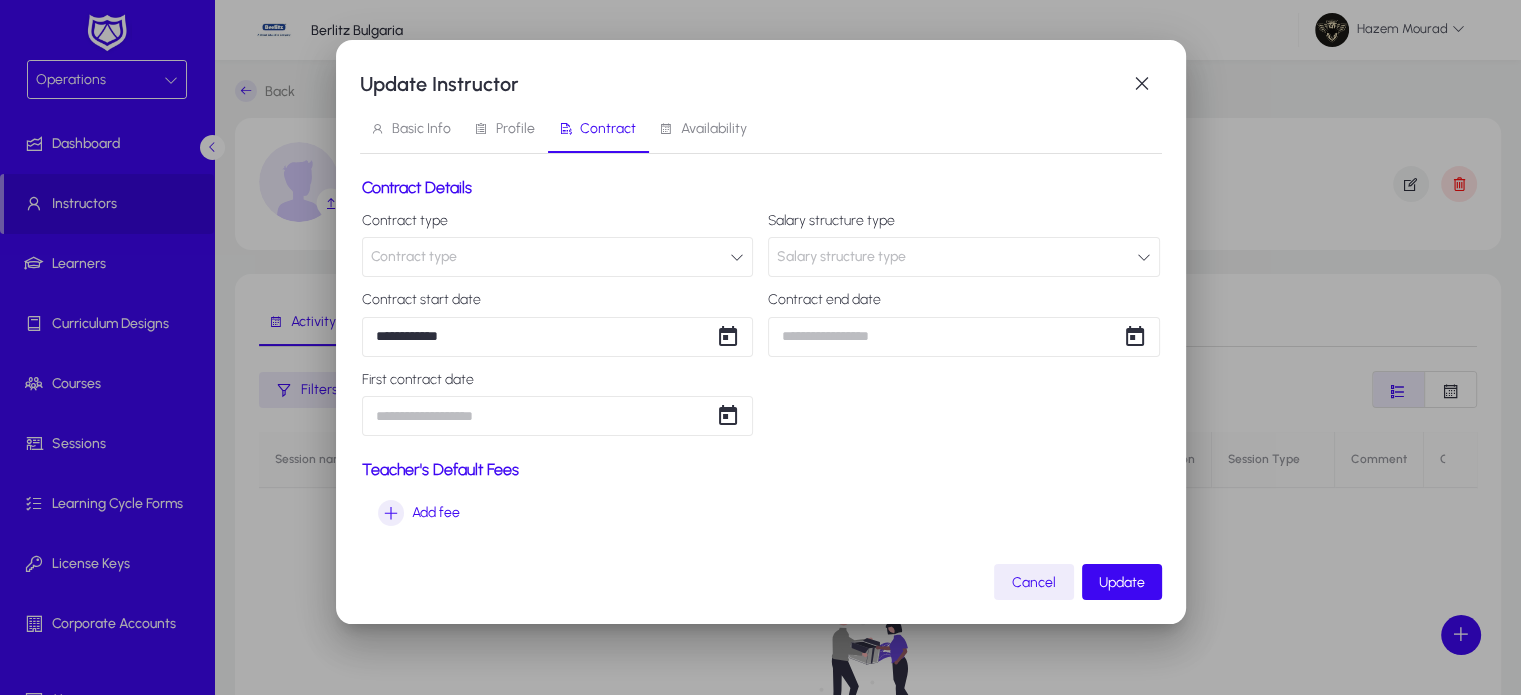 click on "**********" at bounding box center (760, 347) 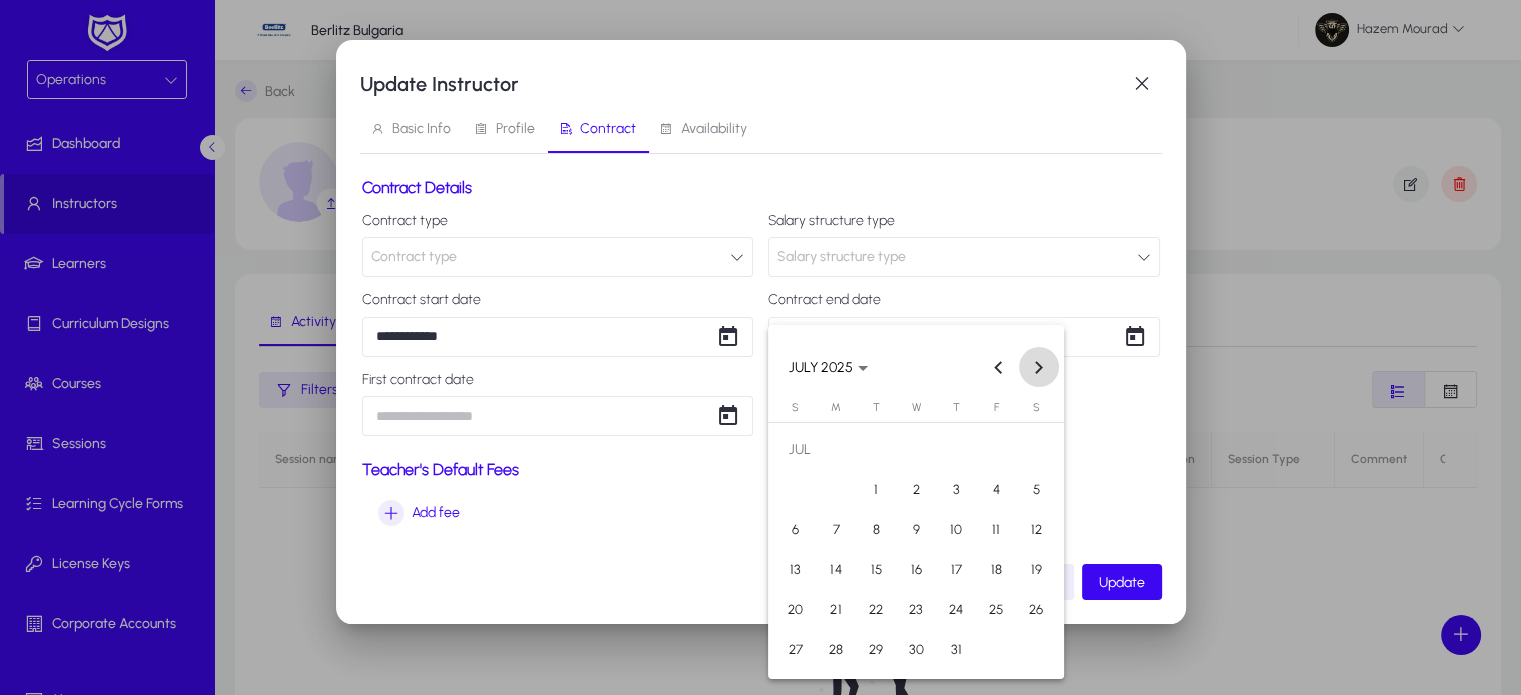 click at bounding box center [1039, 367] 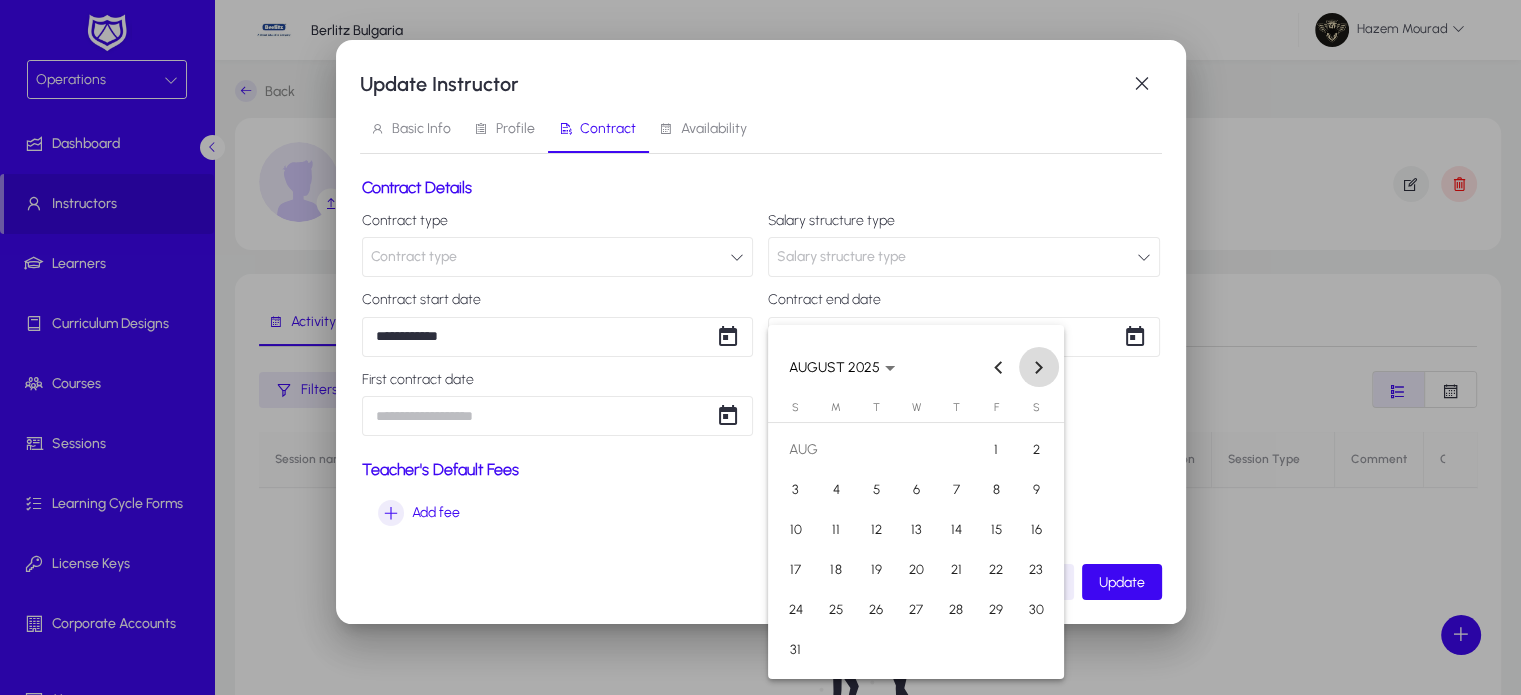 click at bounding box center [1039, 367] 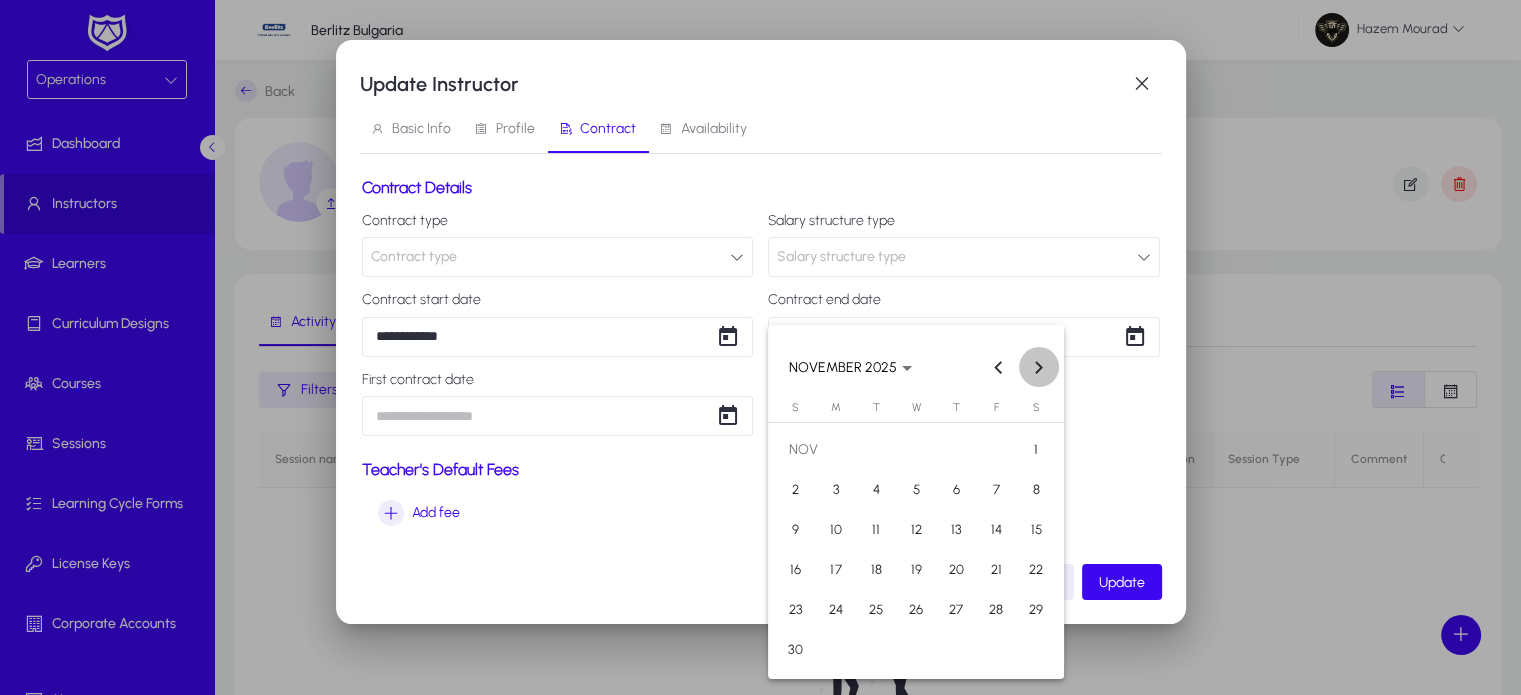 click at bounding box center (1039, 367) 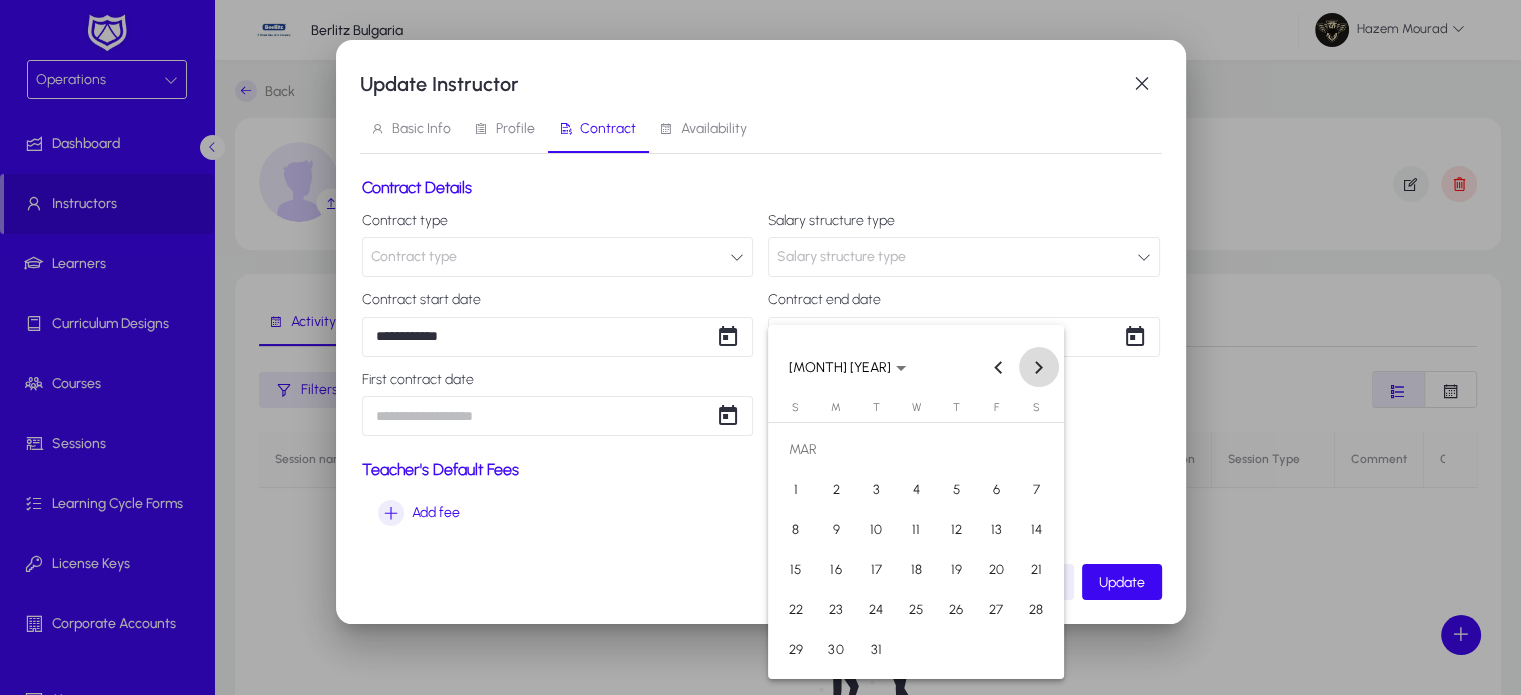 click at bounding box center [1039, 367] 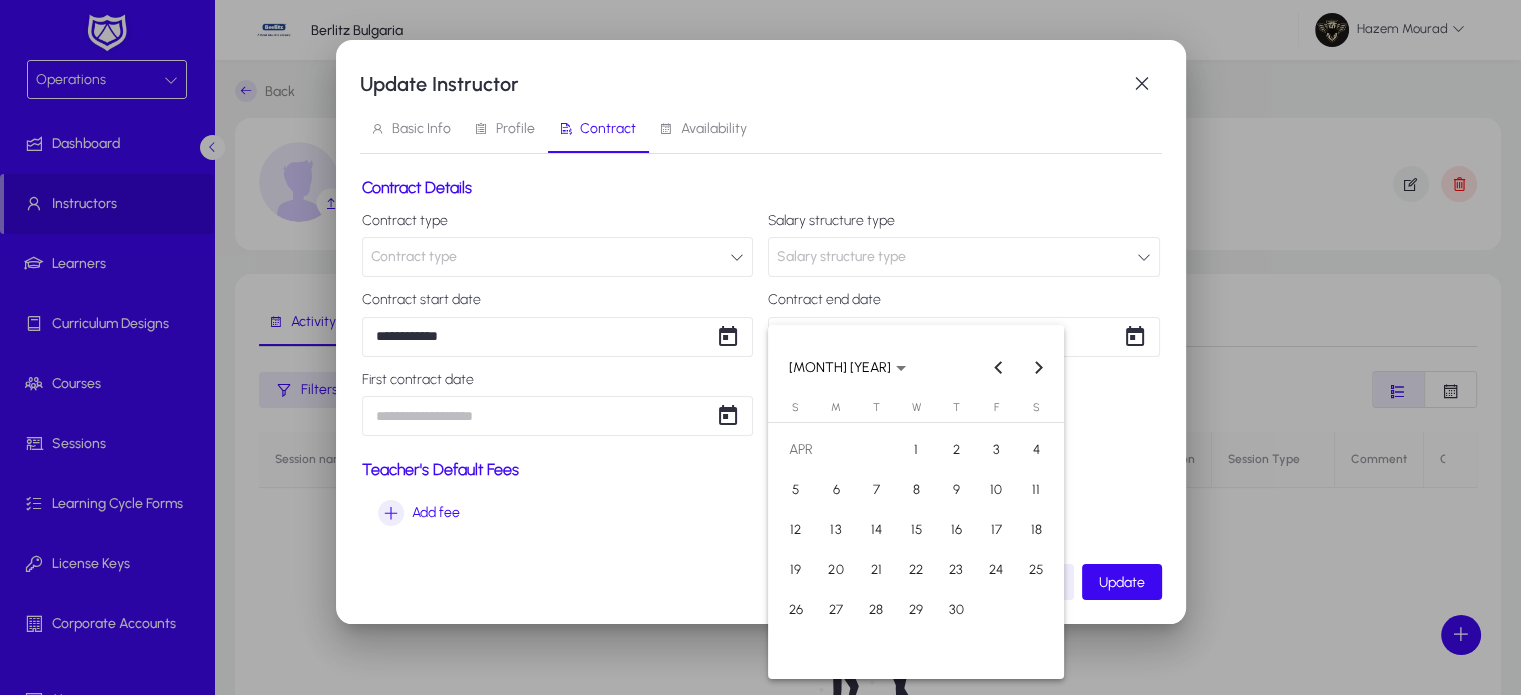 click on "1" at bounding box center [916, 450] 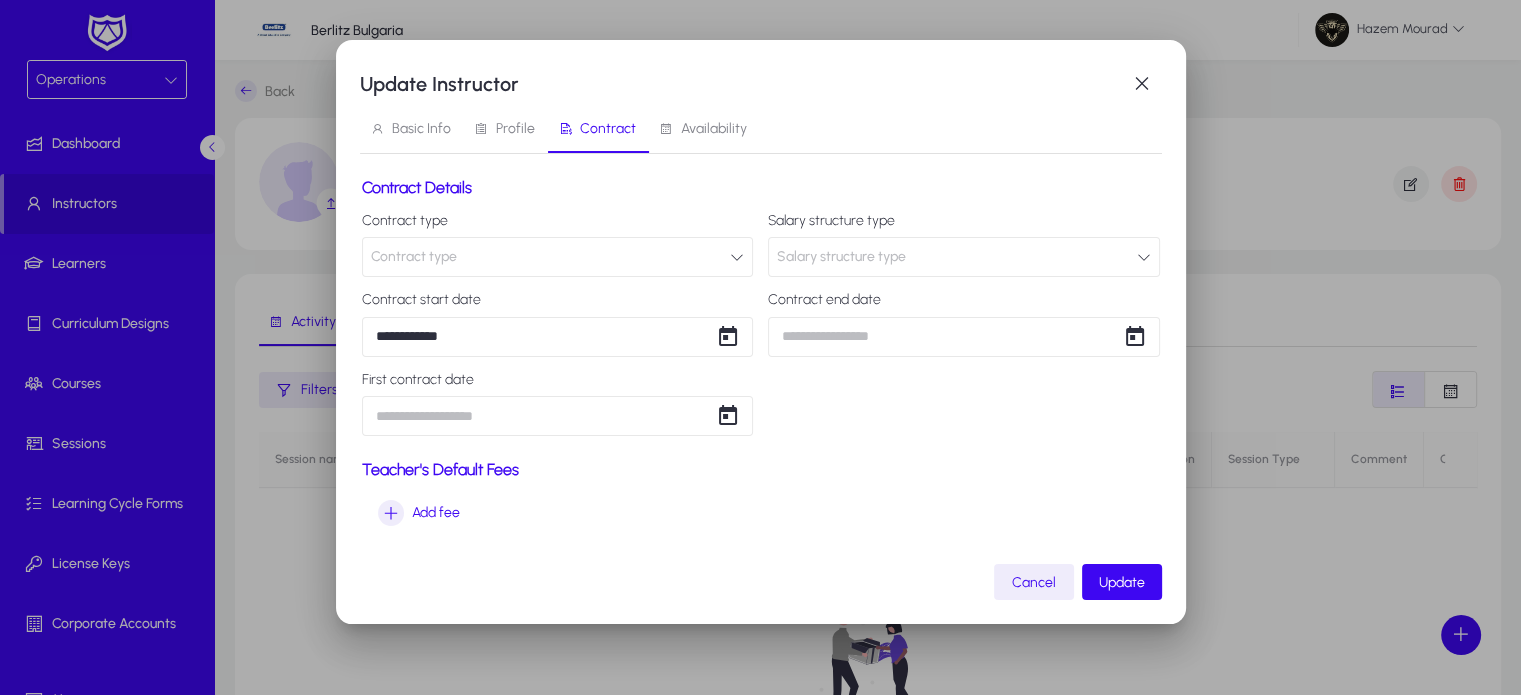 type on "**********" 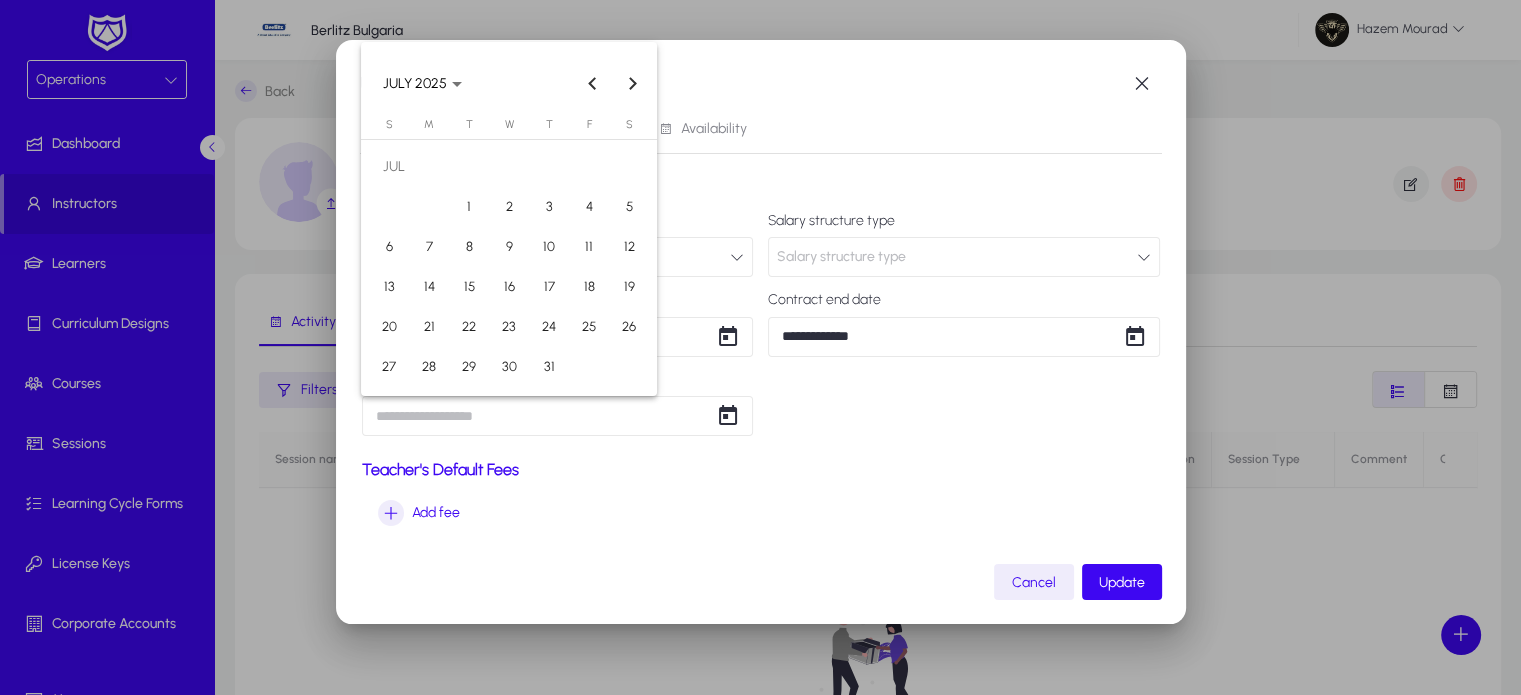 click on "**********" at bounding box center [760, 347] 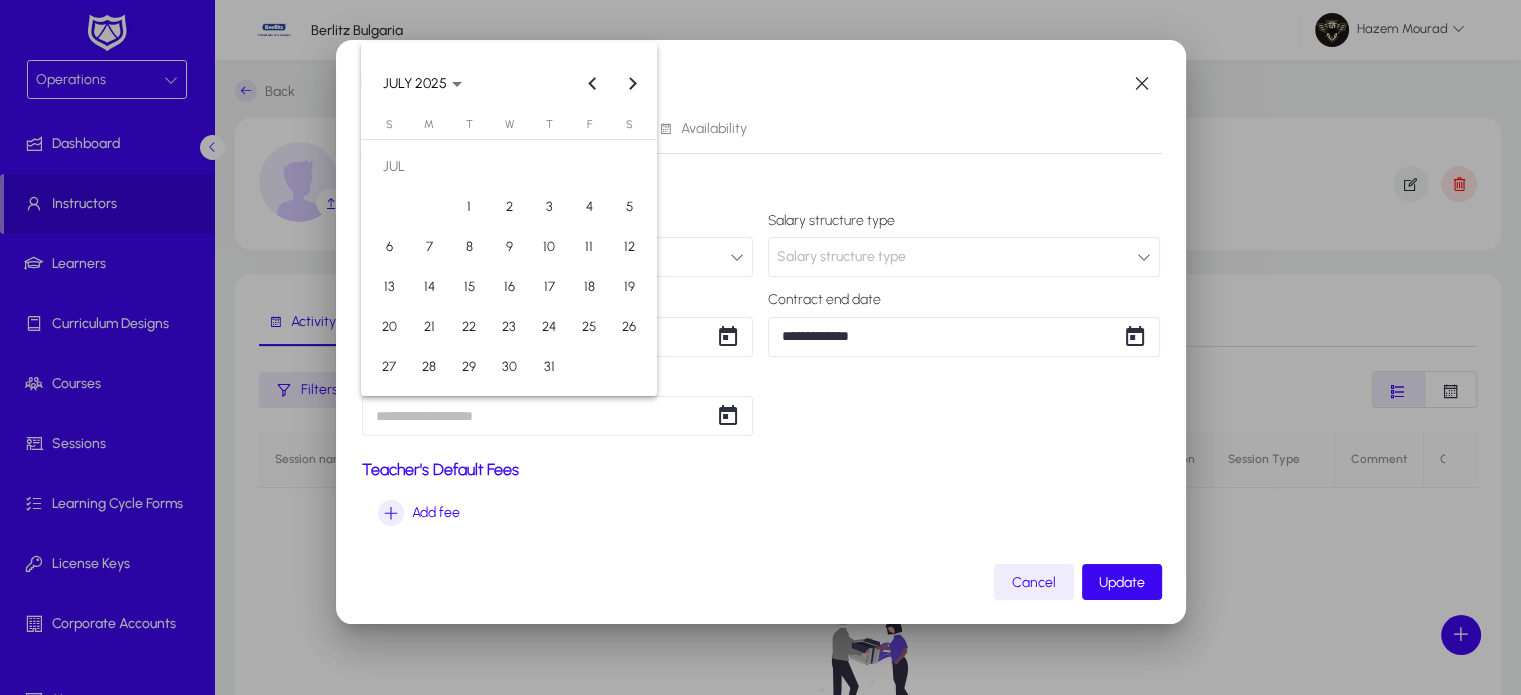 click on "17" at bounding box center [549, 287] 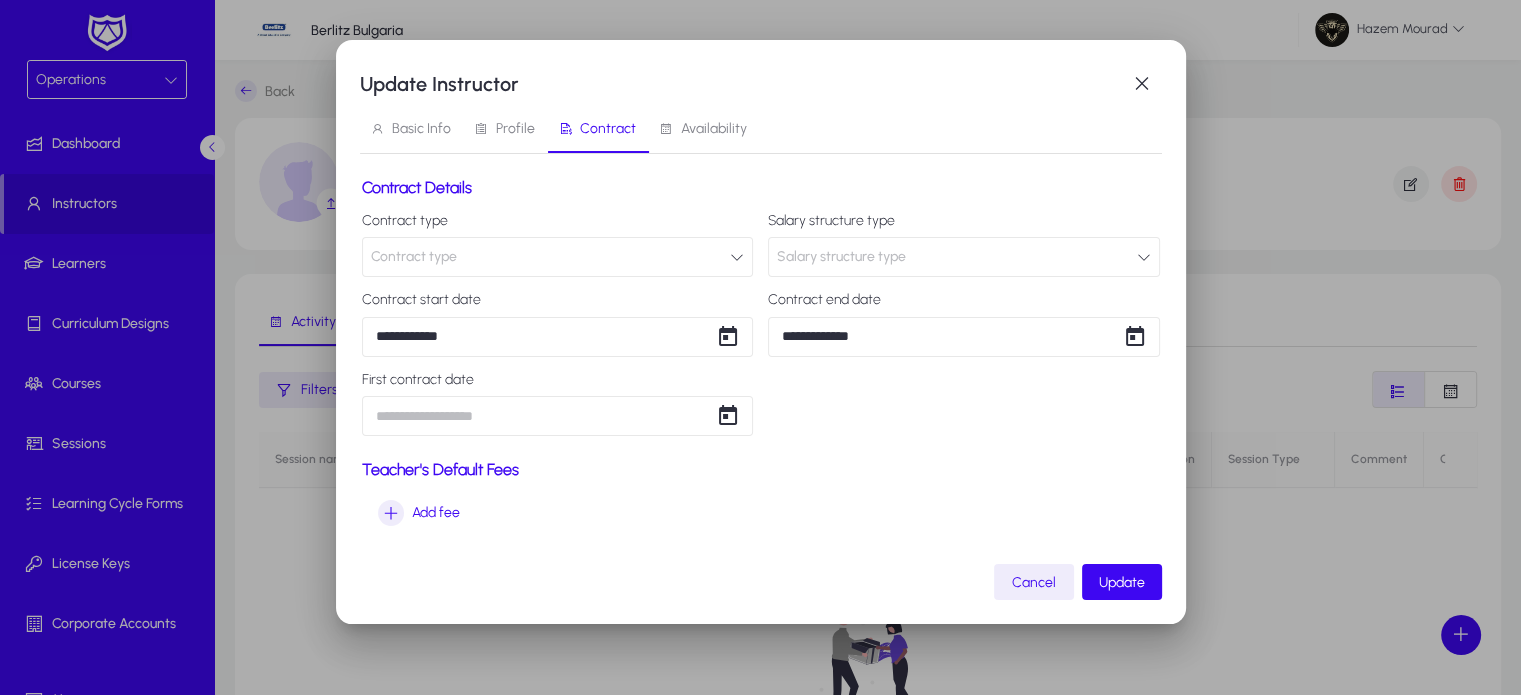 type on "**********" 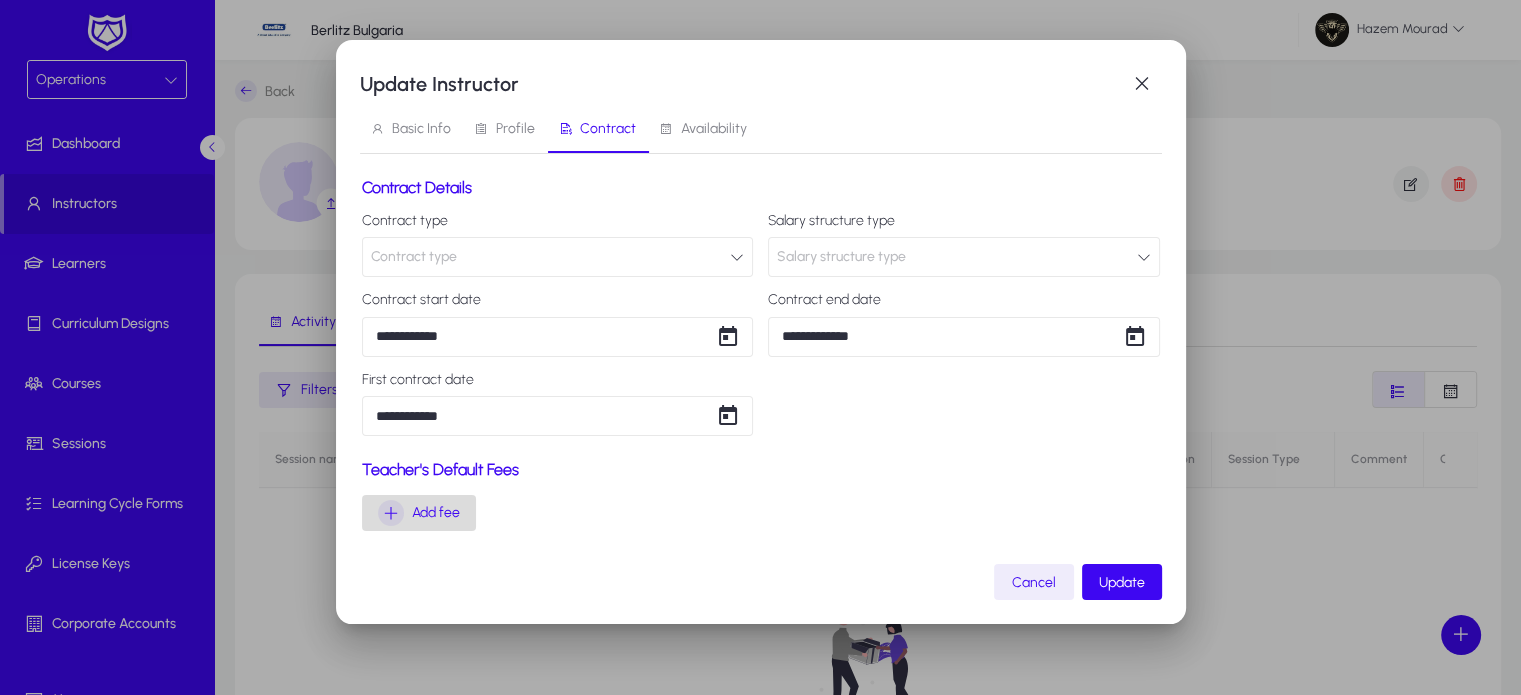 click at bounding box center [391, 513] 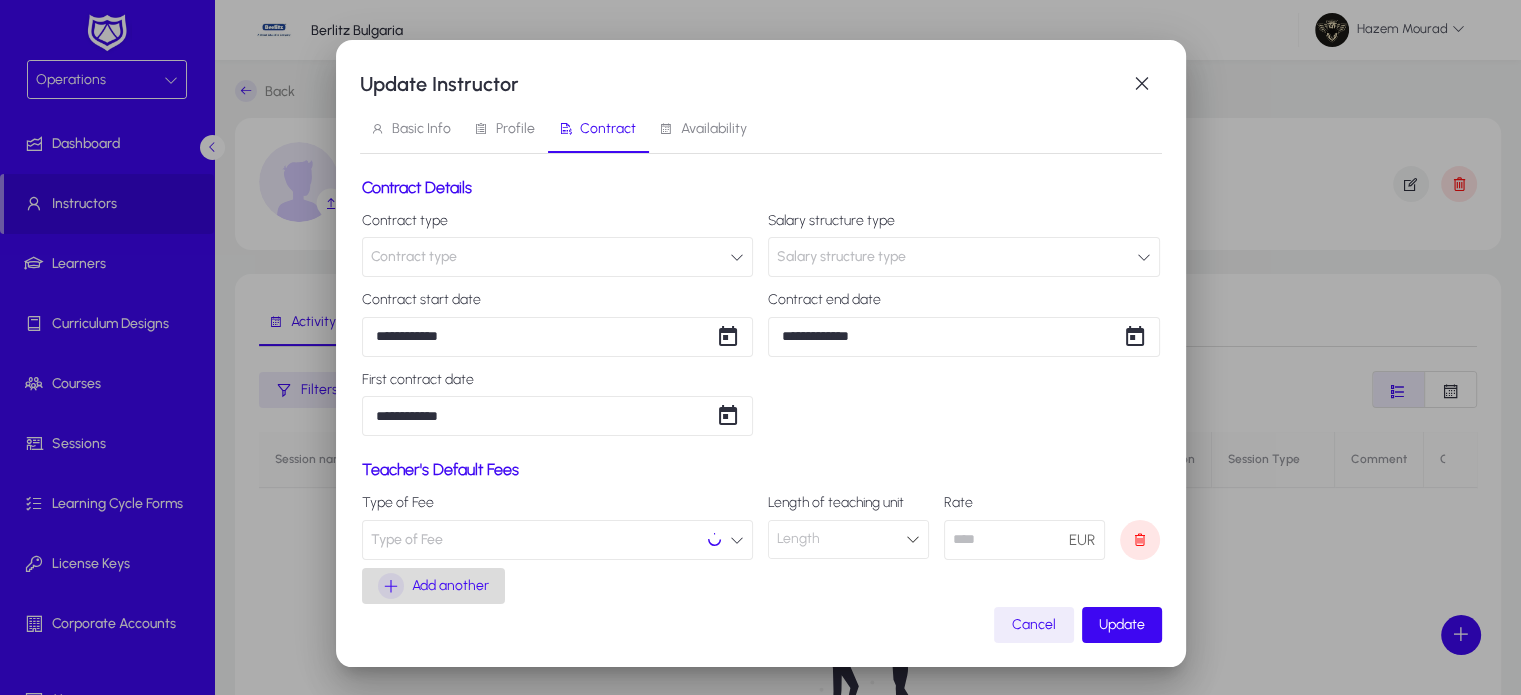 click at bounding box center (433, 586) 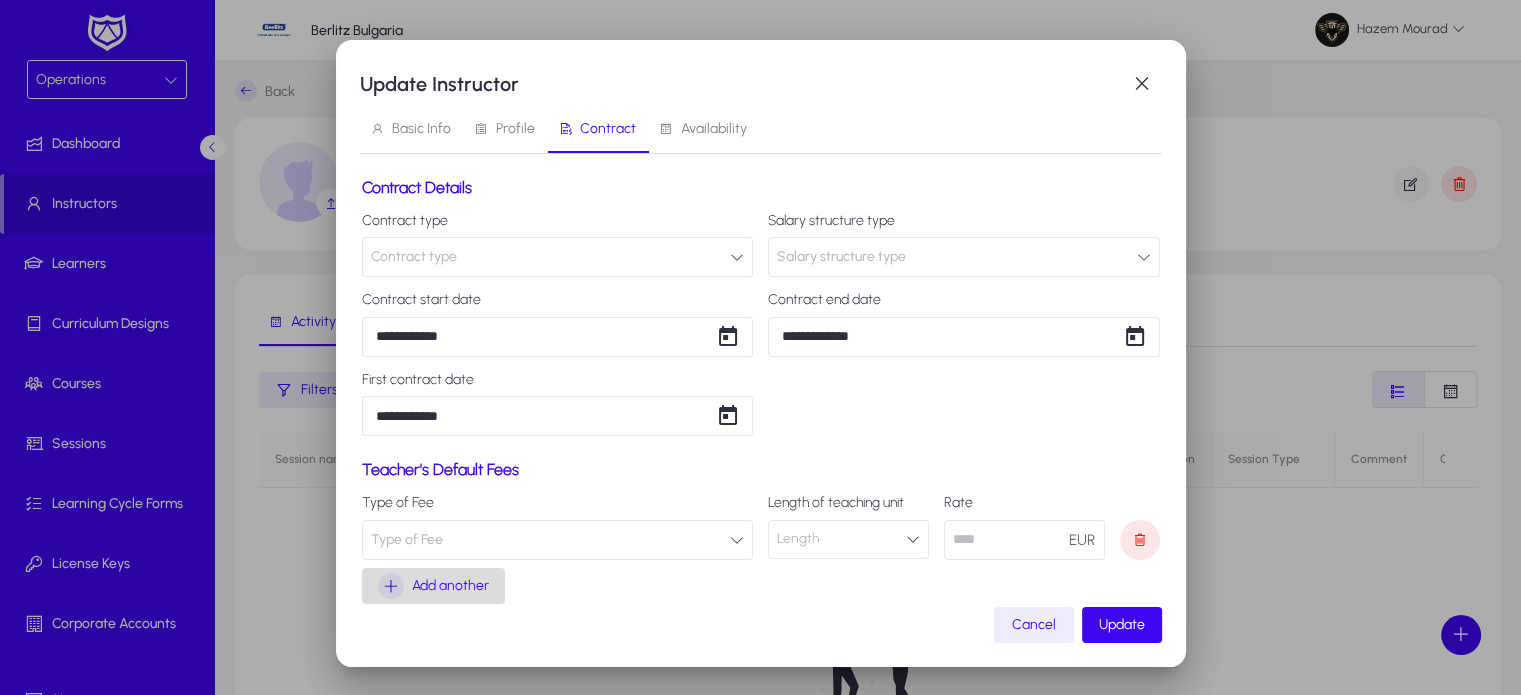 scroll, scrollTop: 29, scrollLeft: 0, axis: vertical 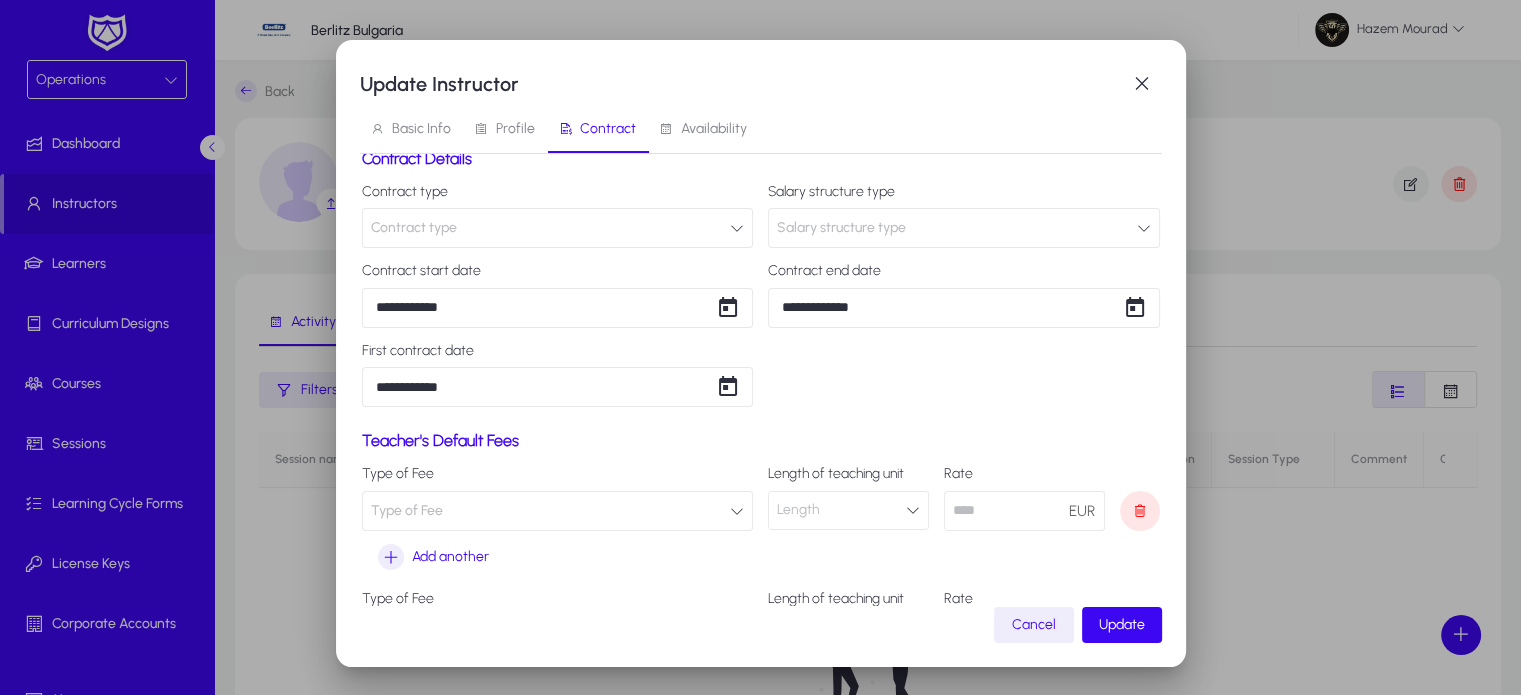 click on "Type of Fee" at bounding box center (558, 511) 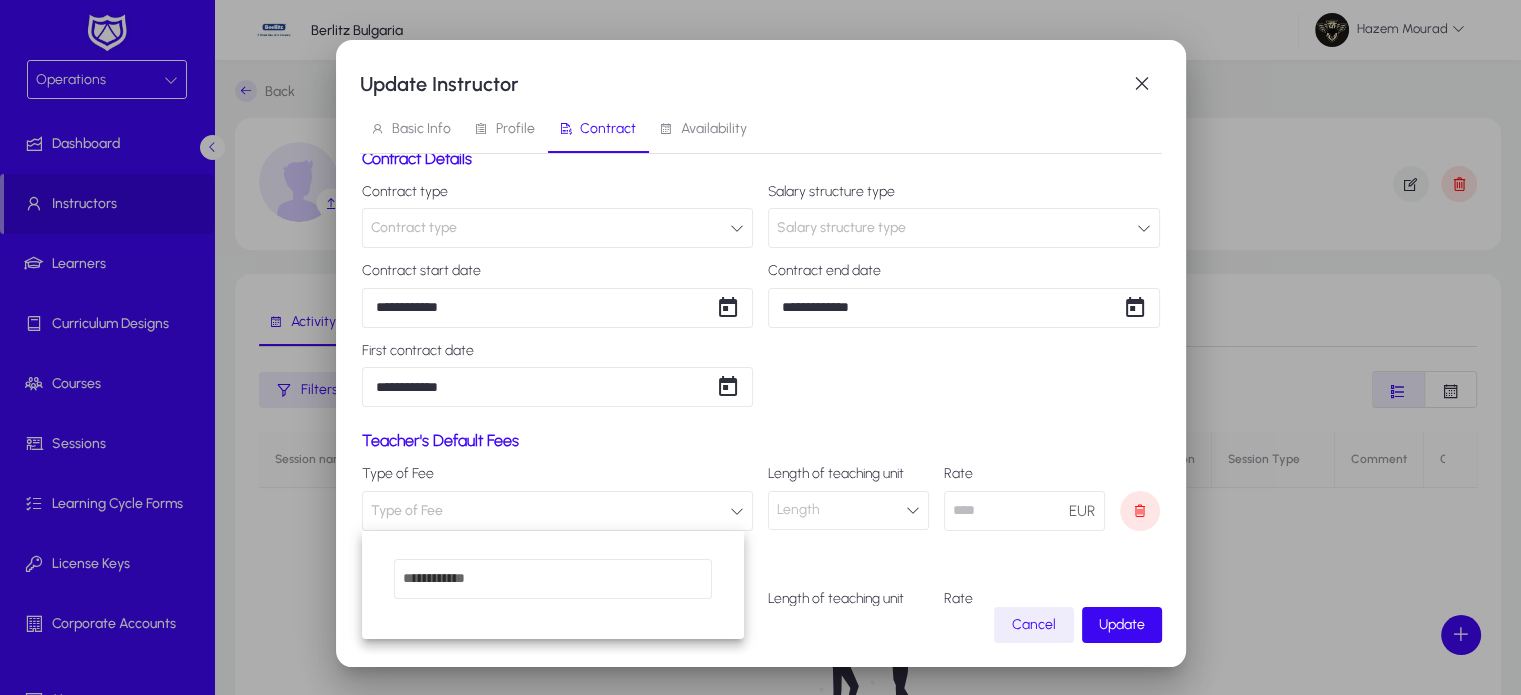 click at bounding box center [760, 347] 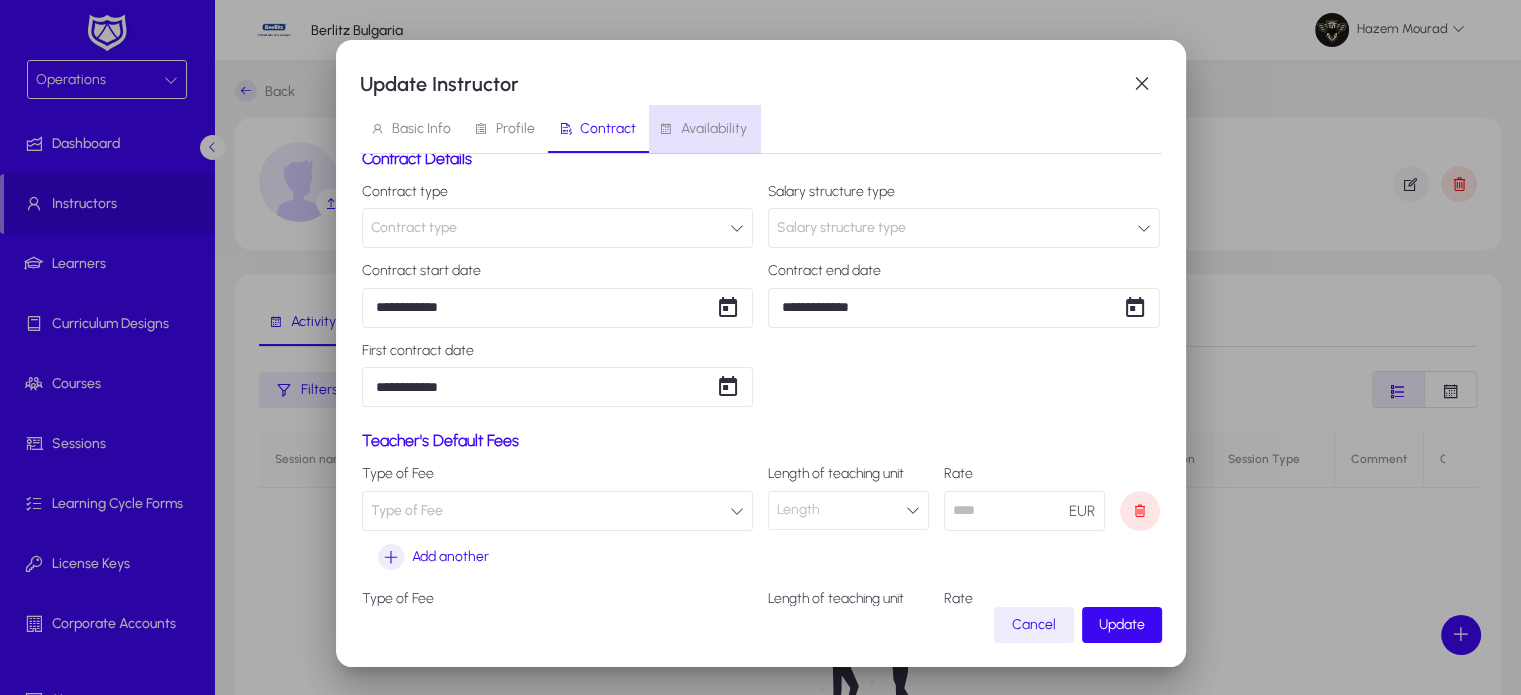 click on "Availability" at bounding box center [714, 129] 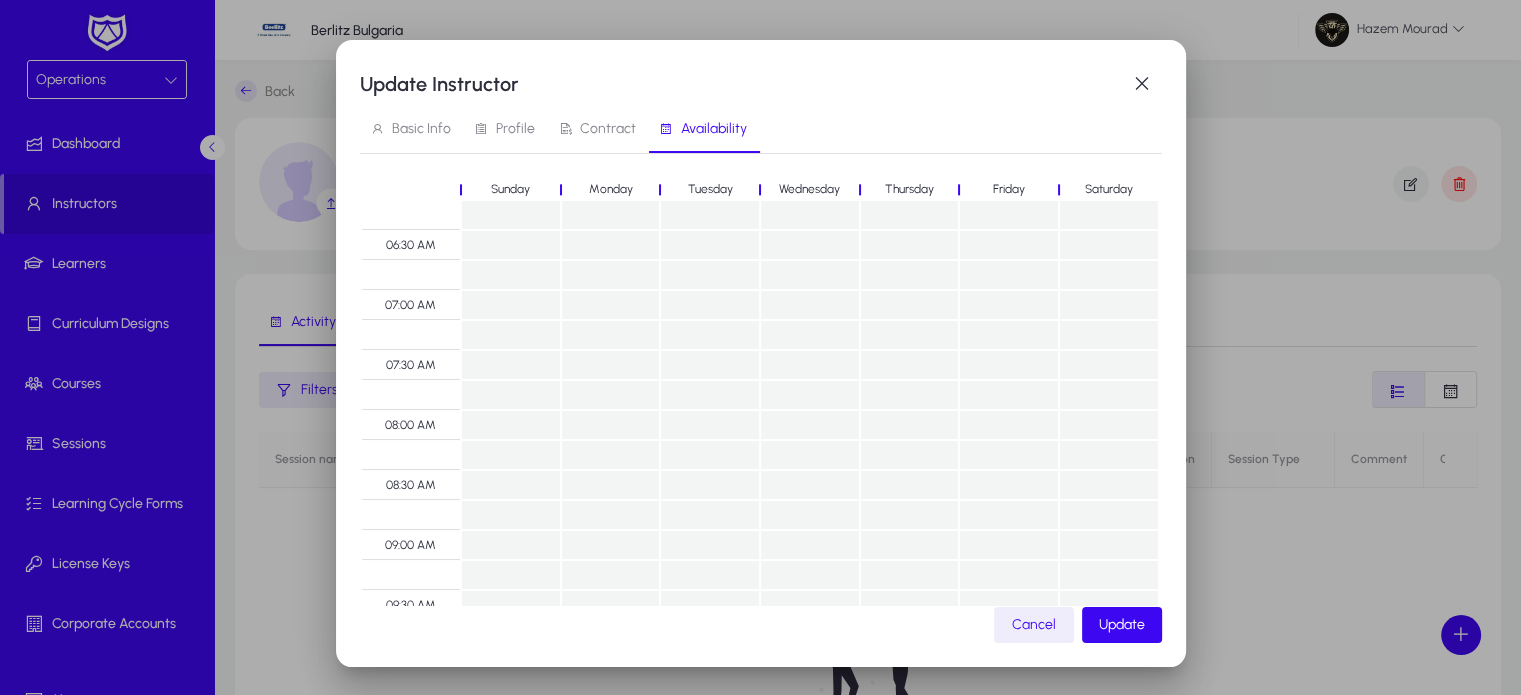 scroll, scrollTop: 840, scrollLeft: 0, axis: vertical 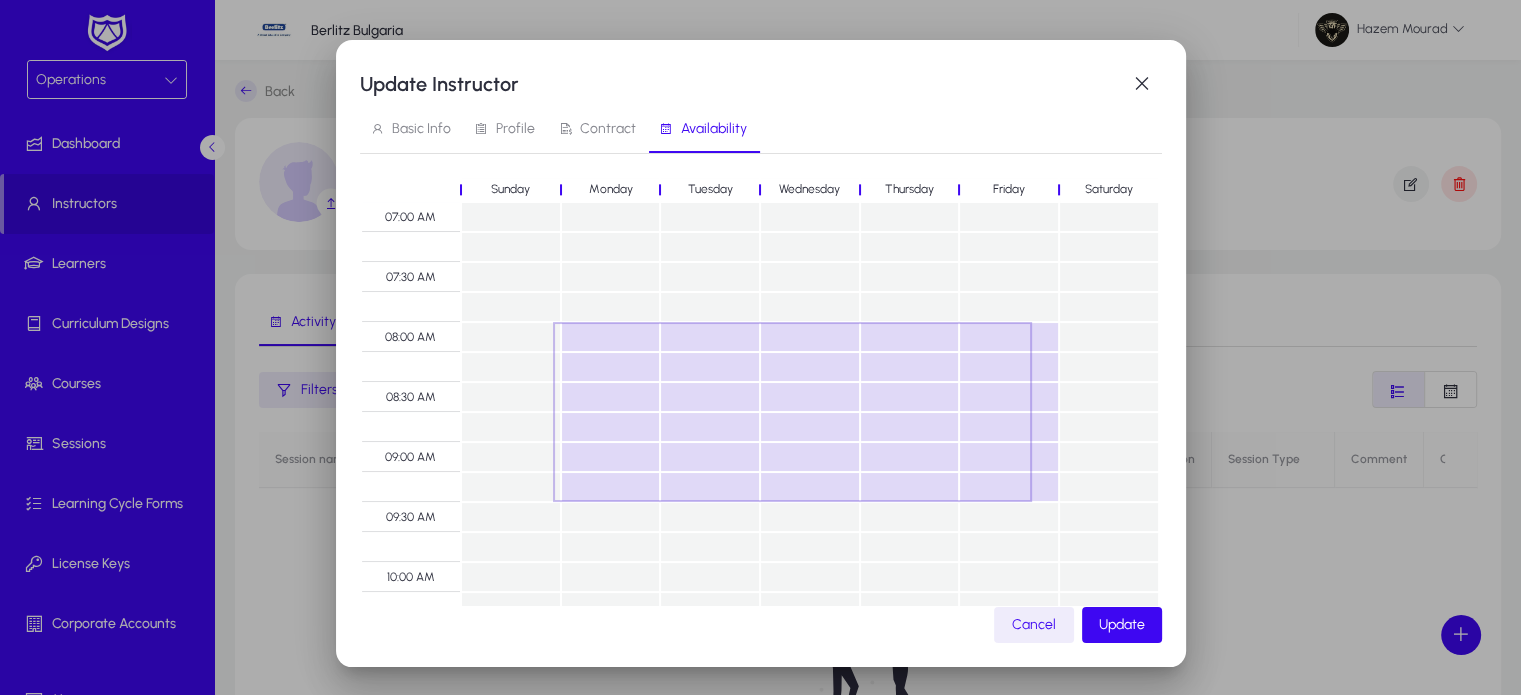 drag, startPoint x: 568, startPoint y: 335, endPoint x: 985, endPoint y: 488, distance: 444.1824 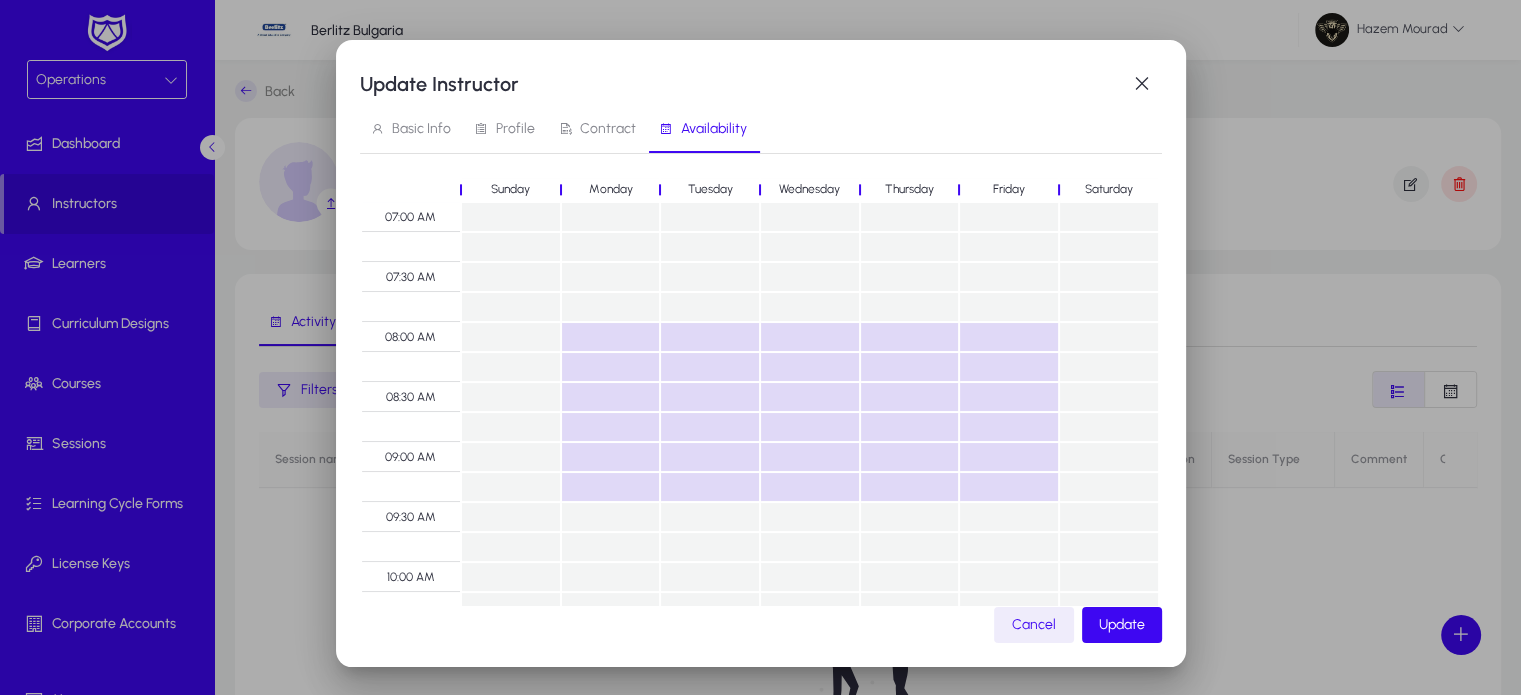 drag, startPoint x: 977, startPoint y: 621, endPoint x: 1016, endPoint y: 508, distance: 119.54079 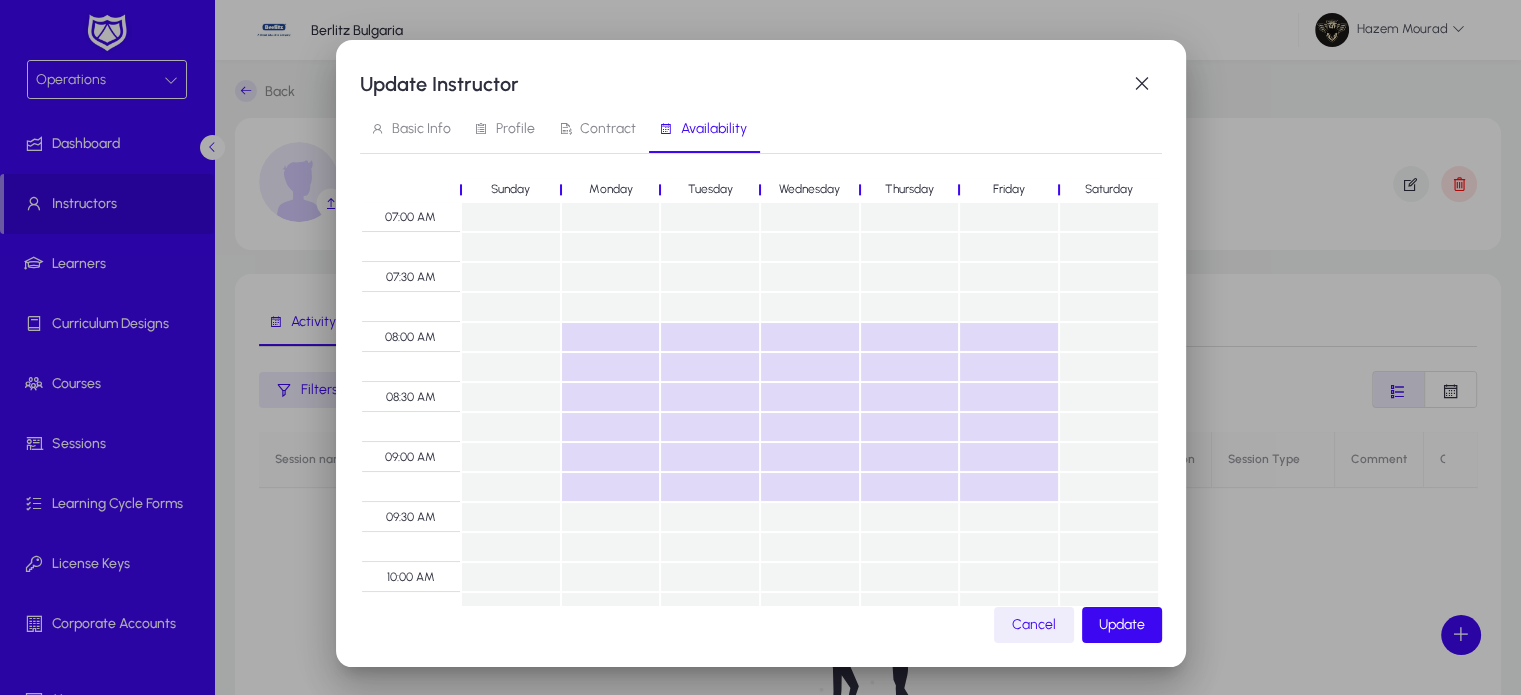 scroll, scrollTop: 904, scrollLeft: 0, axis: vertical 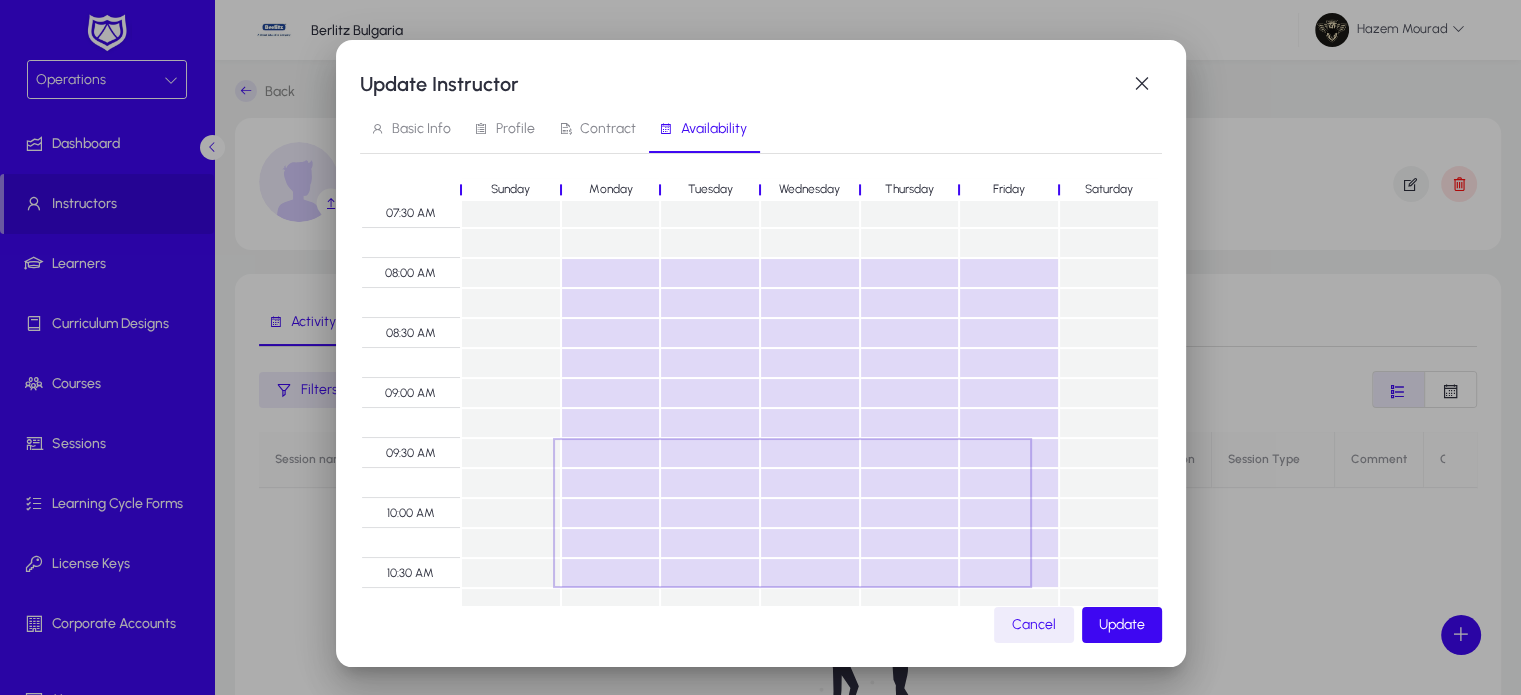 drag, startPoint x: 589, startPoint y: 448, endPoint x: 1012, endPoint y: 559, distance: 437.32138 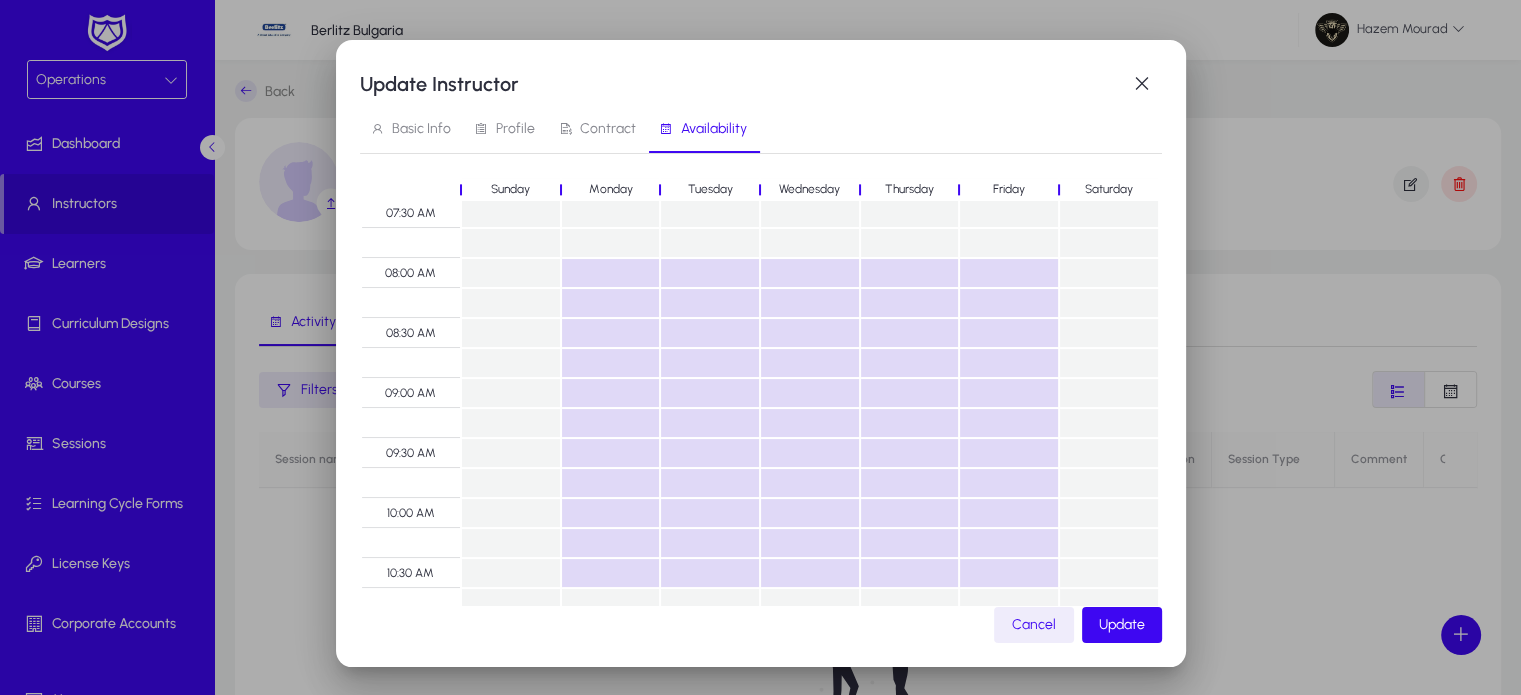 click on "12:00 AM 12:30 AM 01:00 AM 01:30 AM 02:00 AM 02:30 AM 03:00 AM 03:30 AM 04:00 AM 04:30 AM 05:00 AM 05:30 AM 06:00 AM 06:30 AM 07:00 AM 07:30 AM 08:00 AM 08:30 AM 09:00 AM 09:30 AM 10:00 AM 10:30 AM 11:00 AM 11:30 AM 12:00 PM 12:30 PM 01:00 PM 01:30 PM 02:00 PM 02:30 PM 03:00 PM 03:30 PM 04:00 PM 04:30 PM 05:00 PM 05:30 PM 06:00 PM 06:30 PM 07:00 PM 07:30 PM 08:00 PM 08:30 PM 09:00 PM 09:30 PM 10:00 PM 10:30 PM 11:00 PM 11:30 PM" at bounding box center (760, 738) 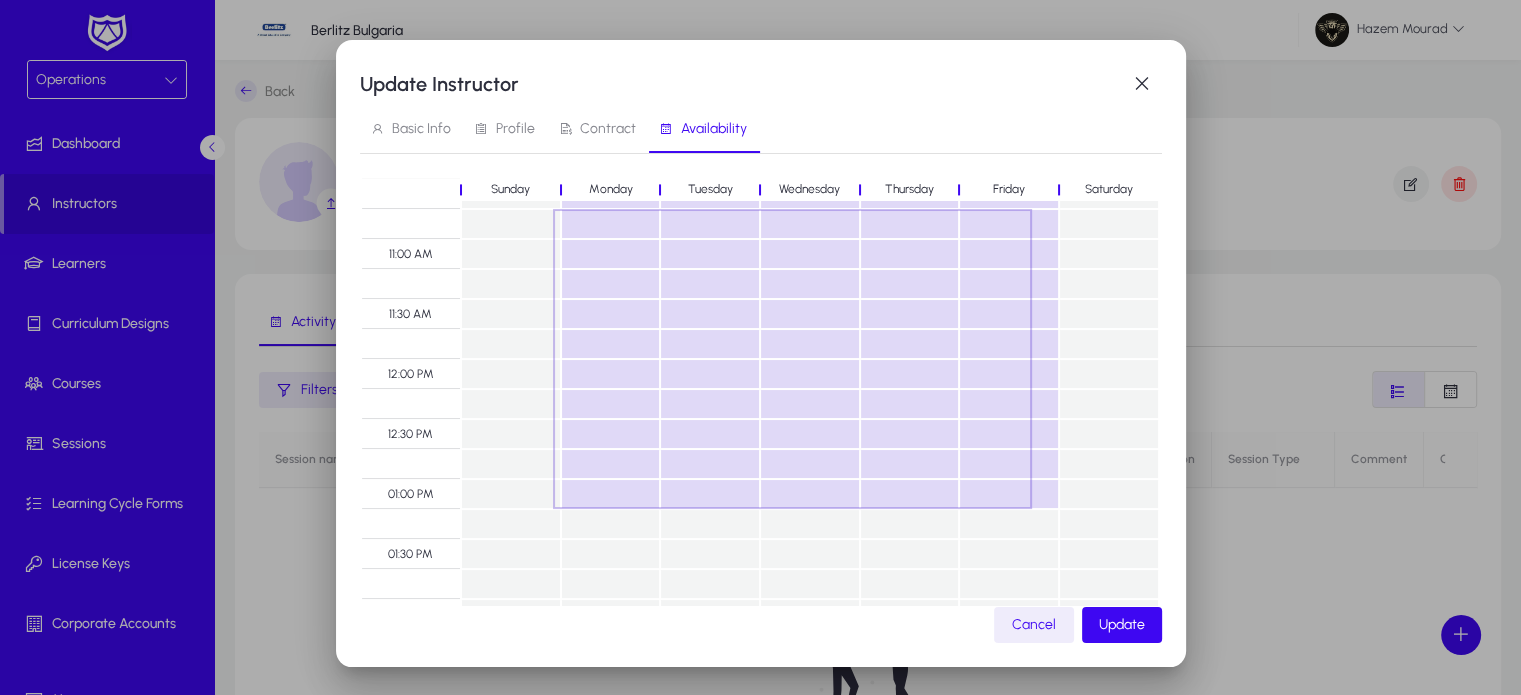 drag, startPoint x: 584, startPoint y: 215, endPoint x: 1012, endPoint y: 483, distance: 504.98315 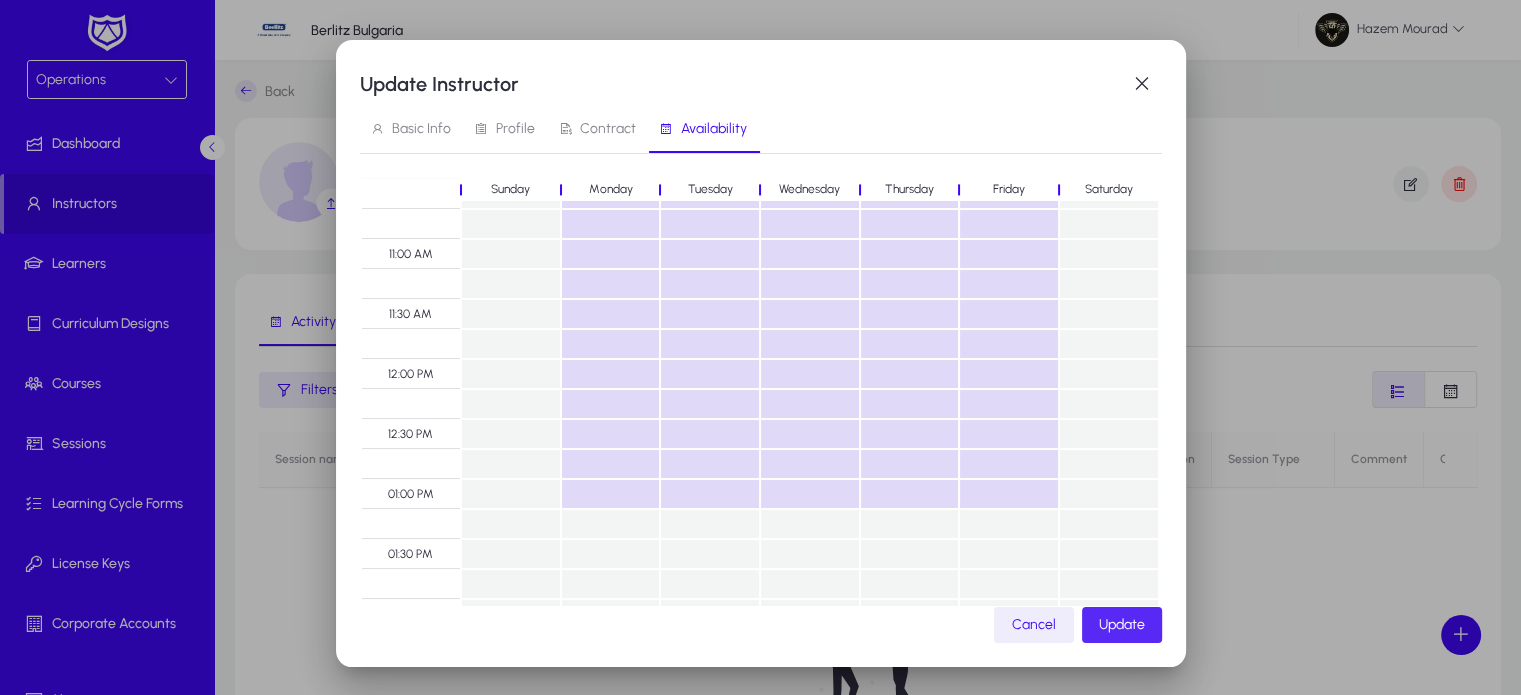 click on "Update" 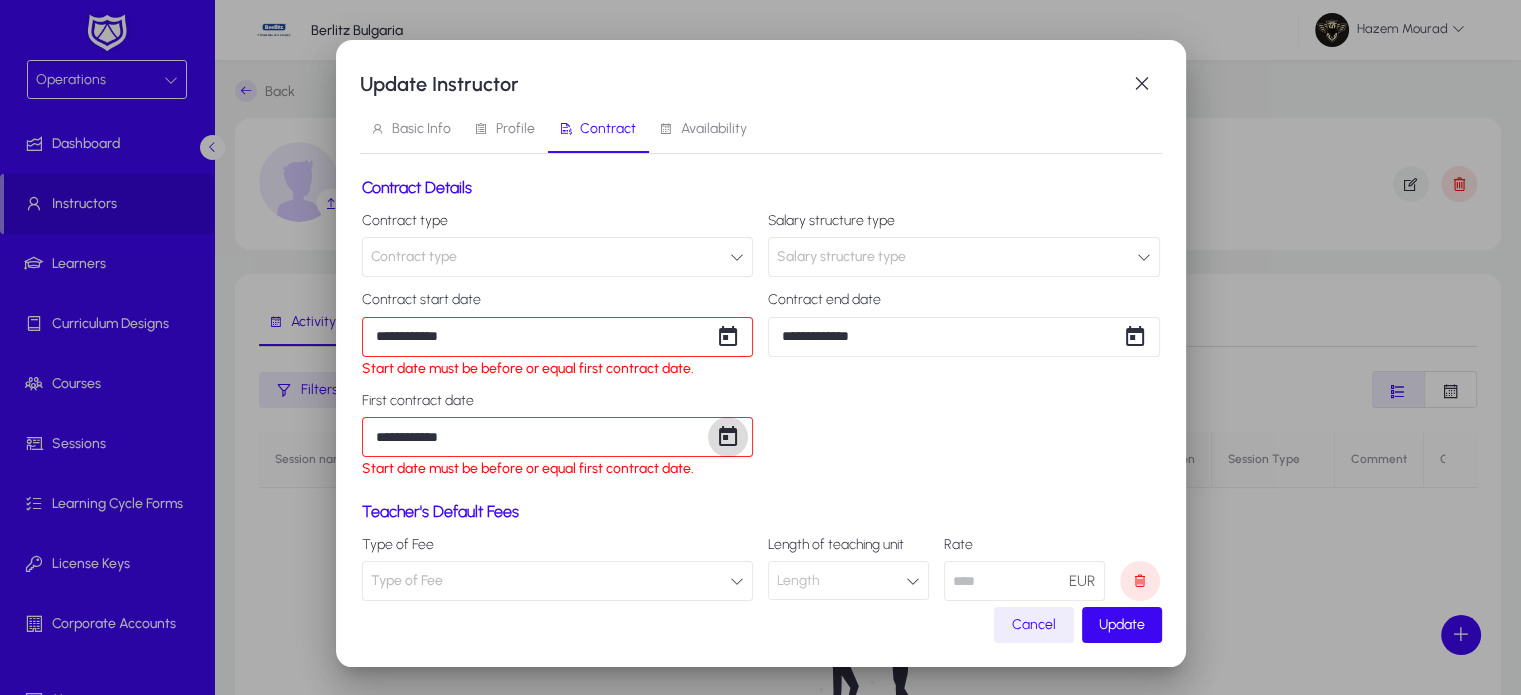 click at bounding box center [728, 437] 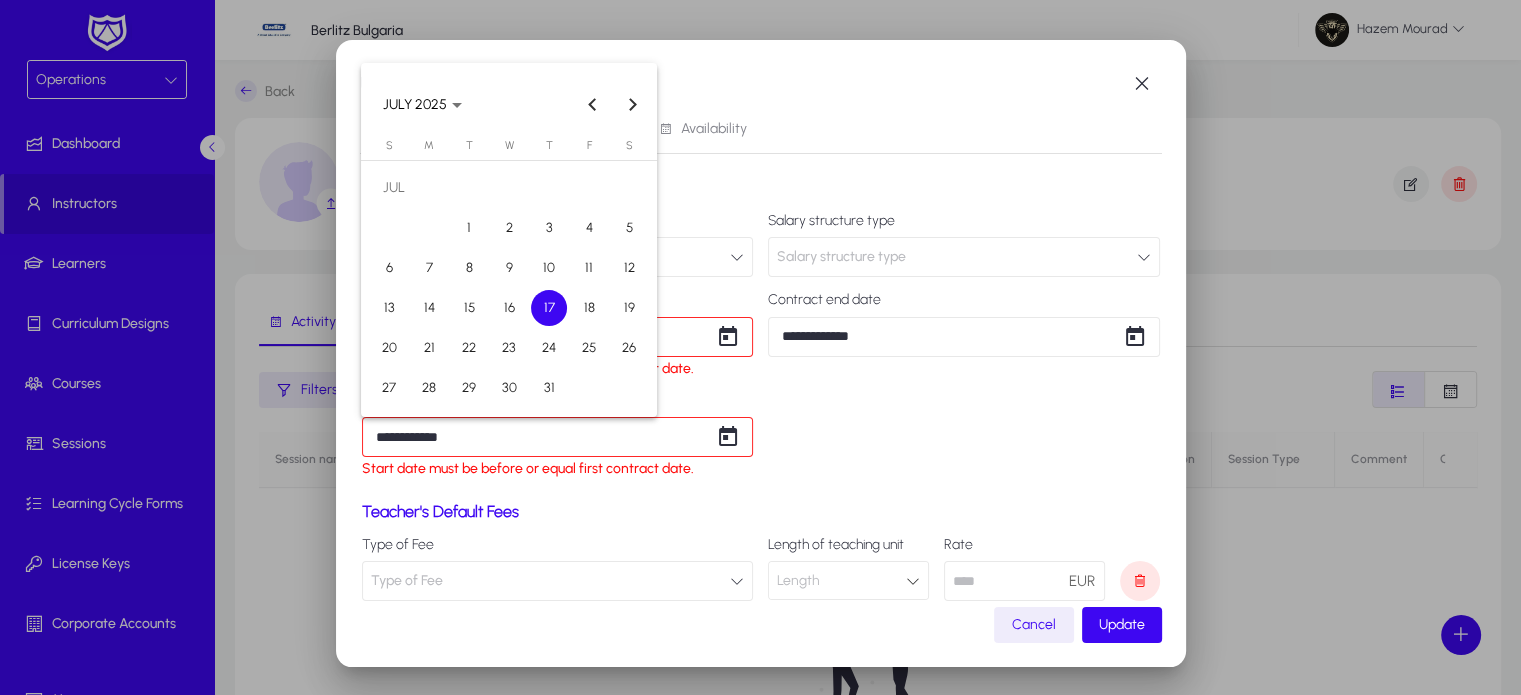 click on "16" at bounding box center (509, 308) 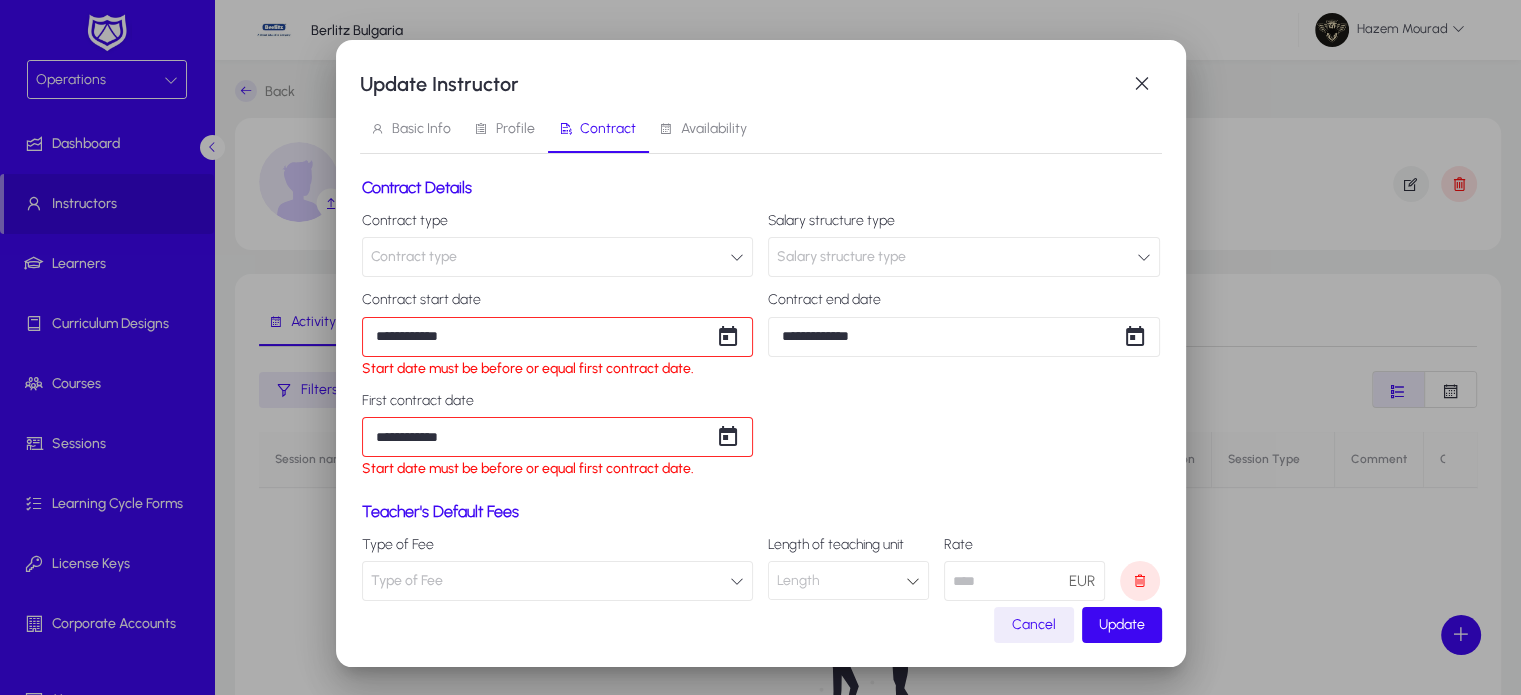 type on "**********" 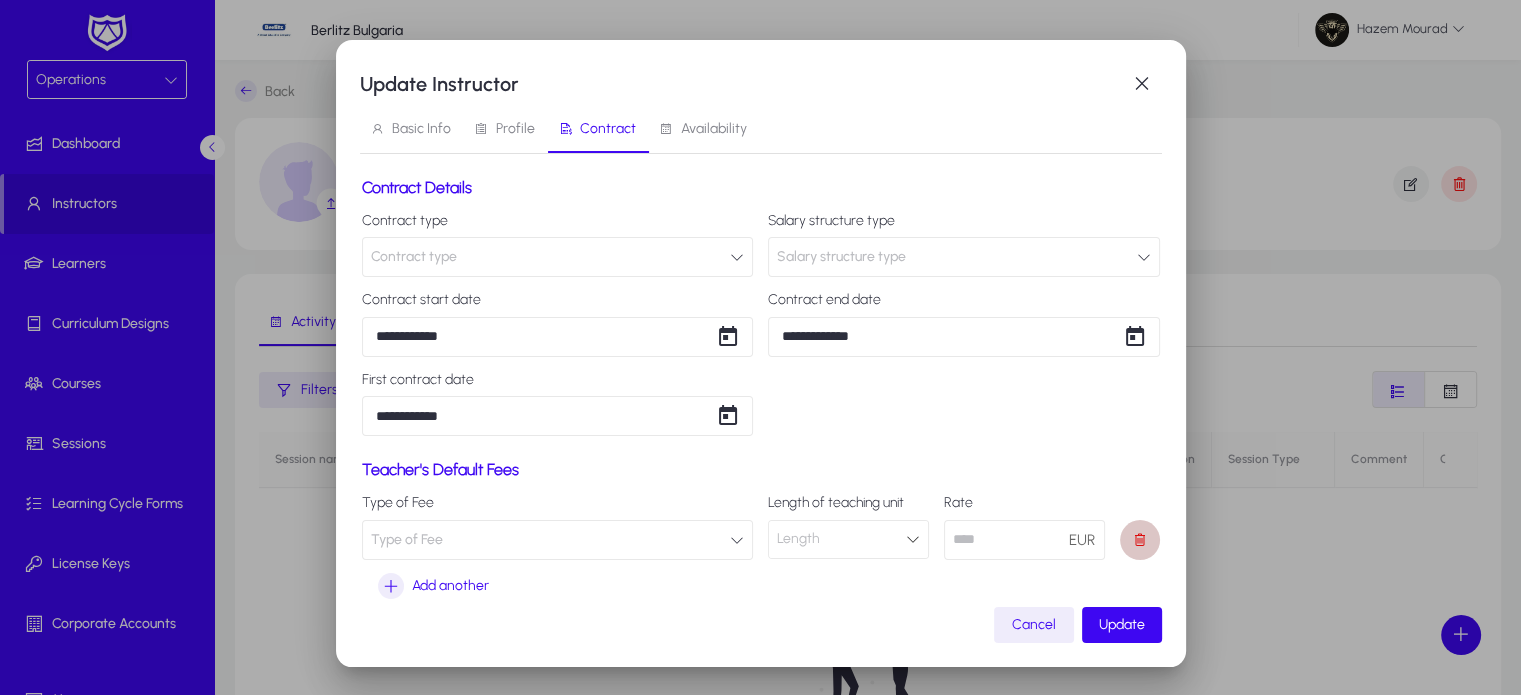 click at bounding box center [1140, 540] 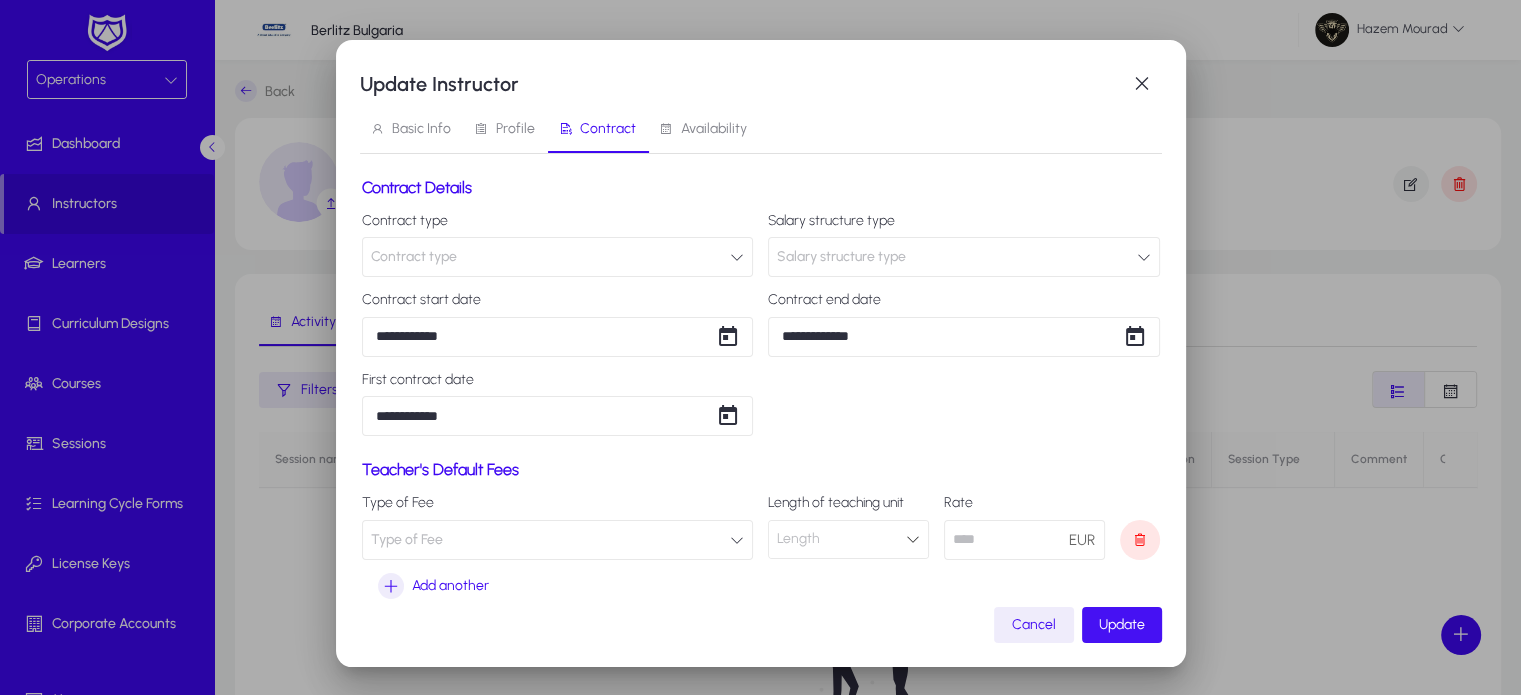 click on "Update" 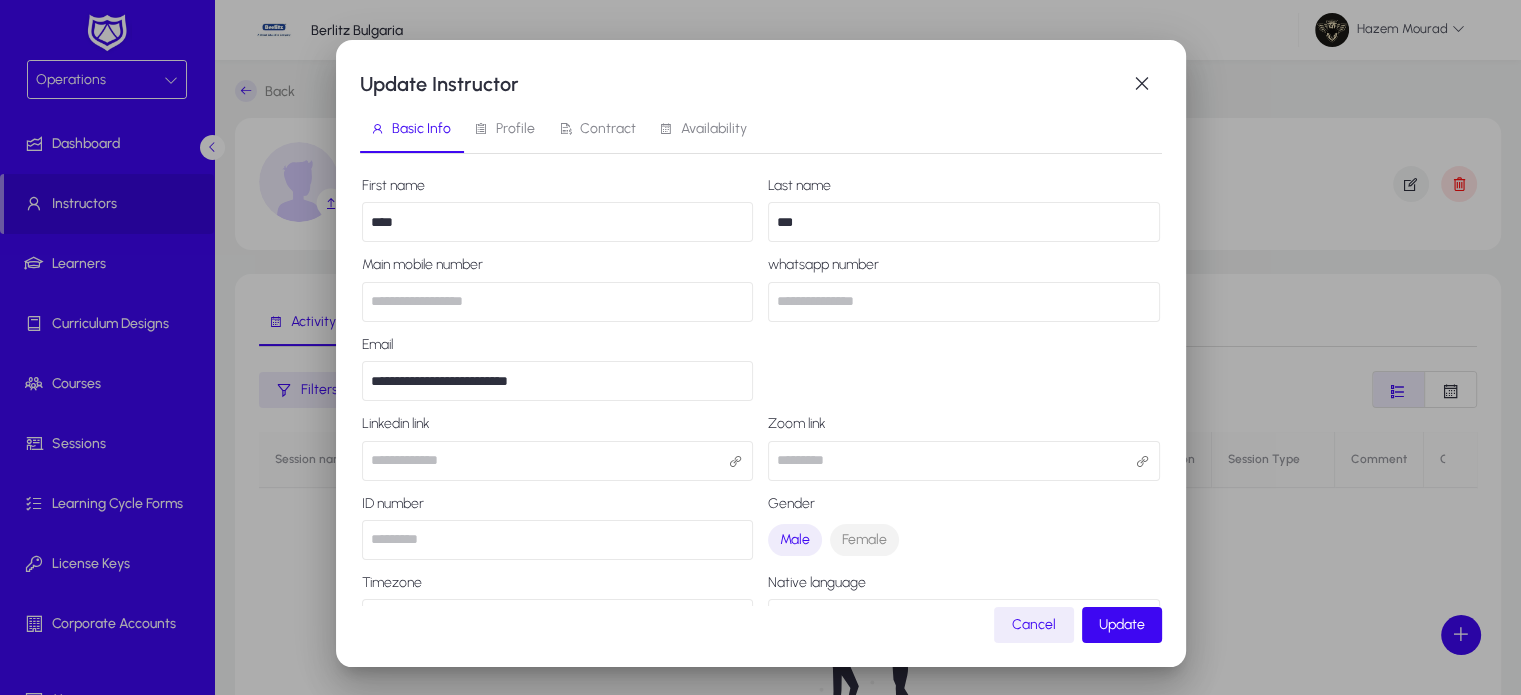 scroll, scrollTop: 64, scrollLeft: 0, axis: vertical 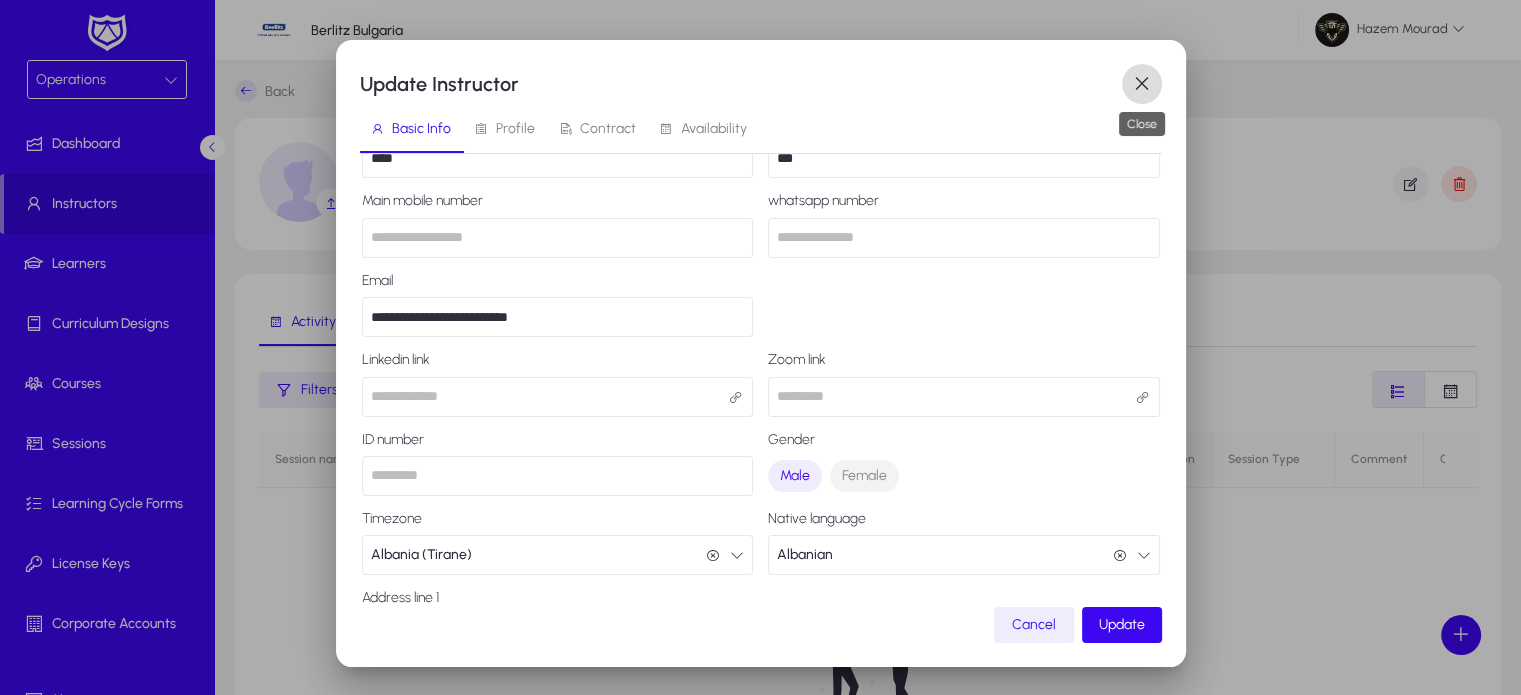 click at bounding box center [1142, 84] 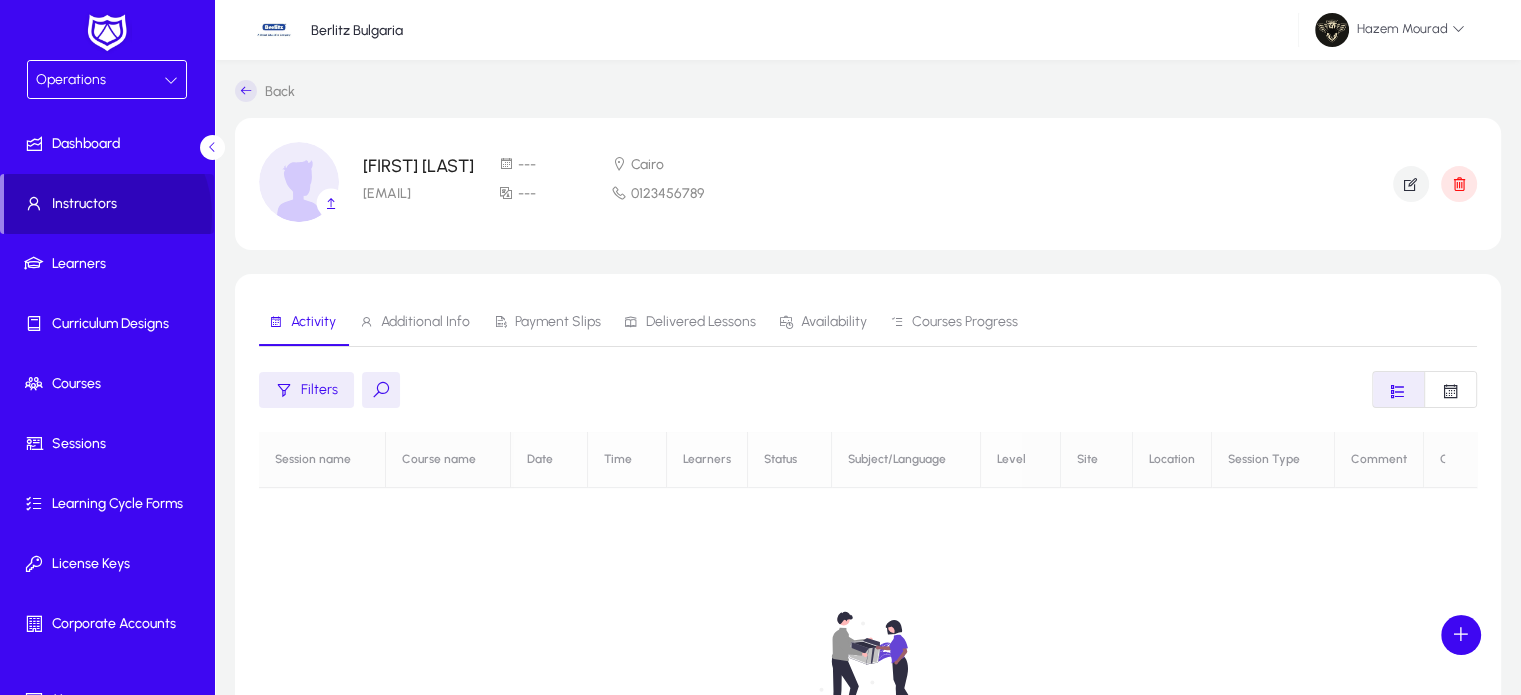 click 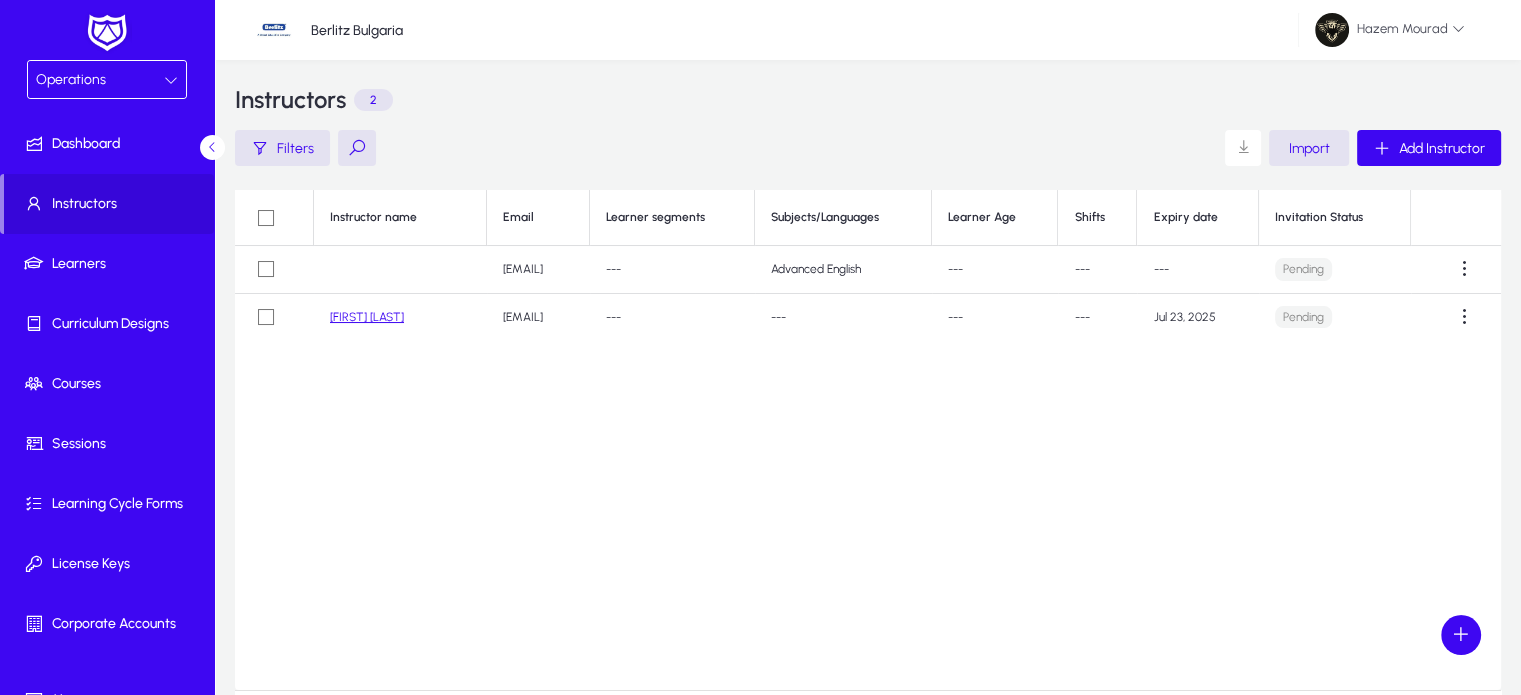 scroll, scrollTop: 11, scrollLeft: 0, axis: vertical 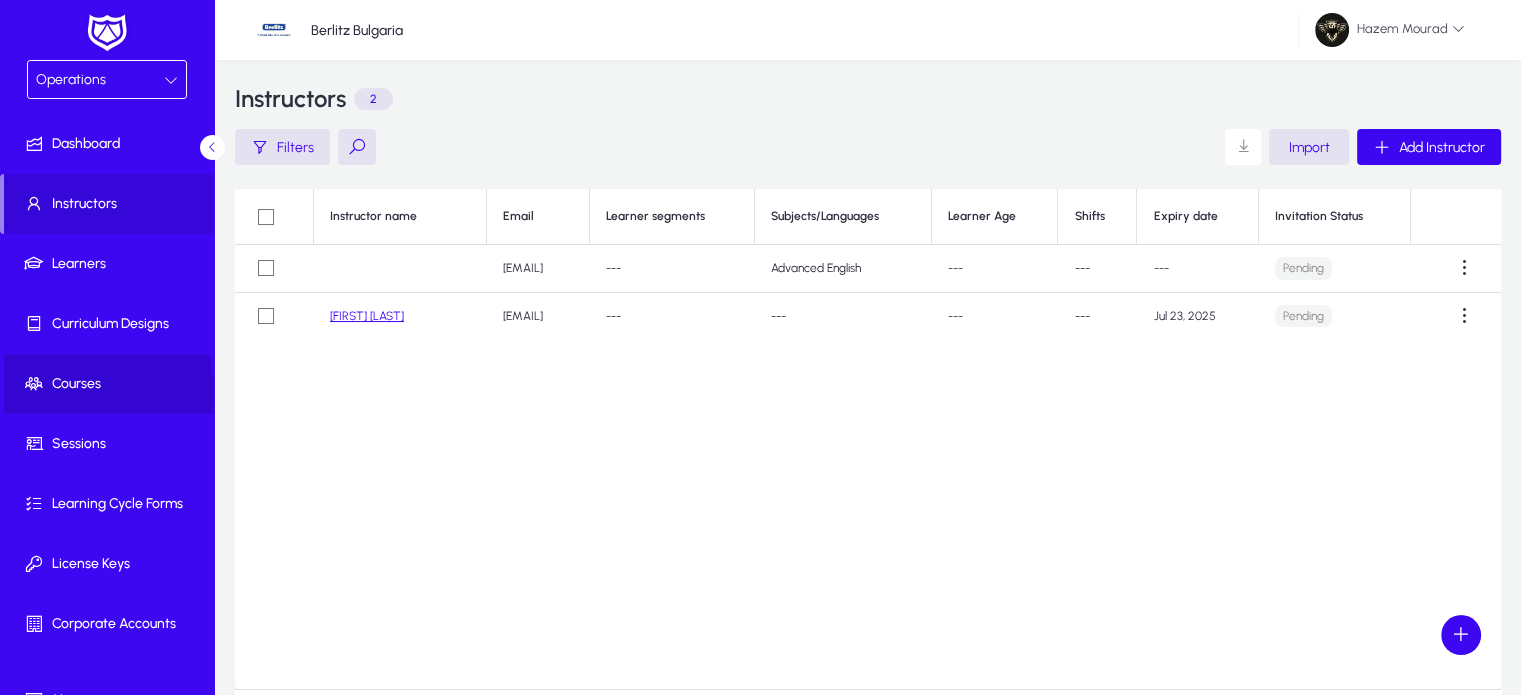 click on "Courses" 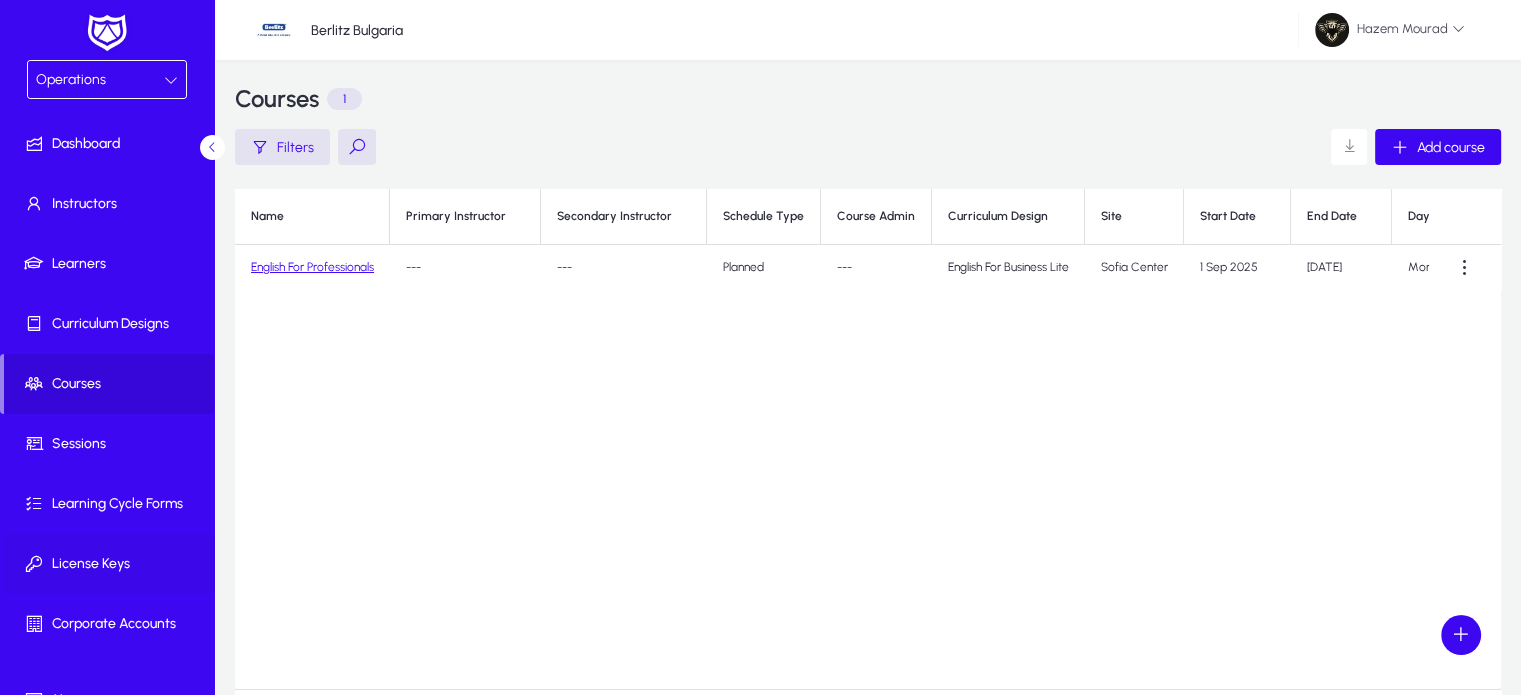scroll, scrollTop: 94, scrollLeft: 0, axis: vertical 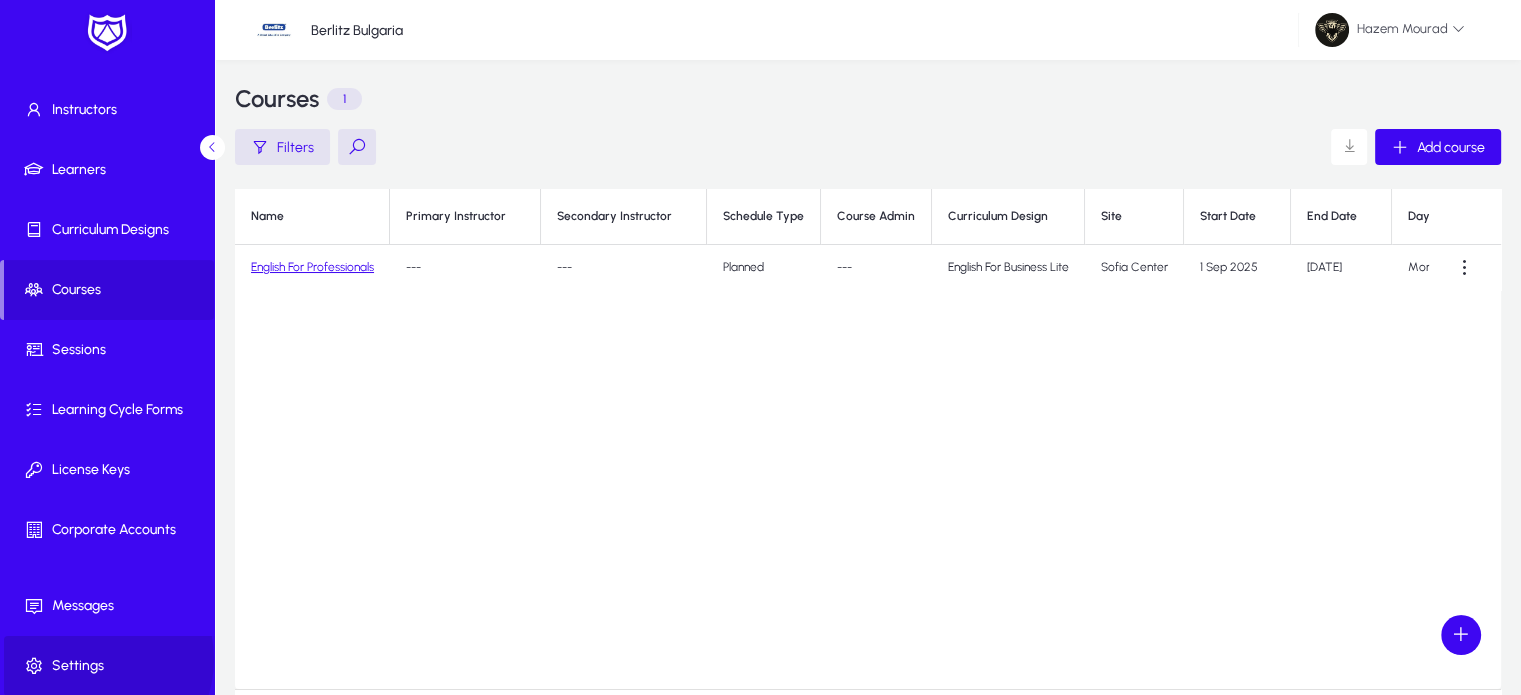 click on "Settings" 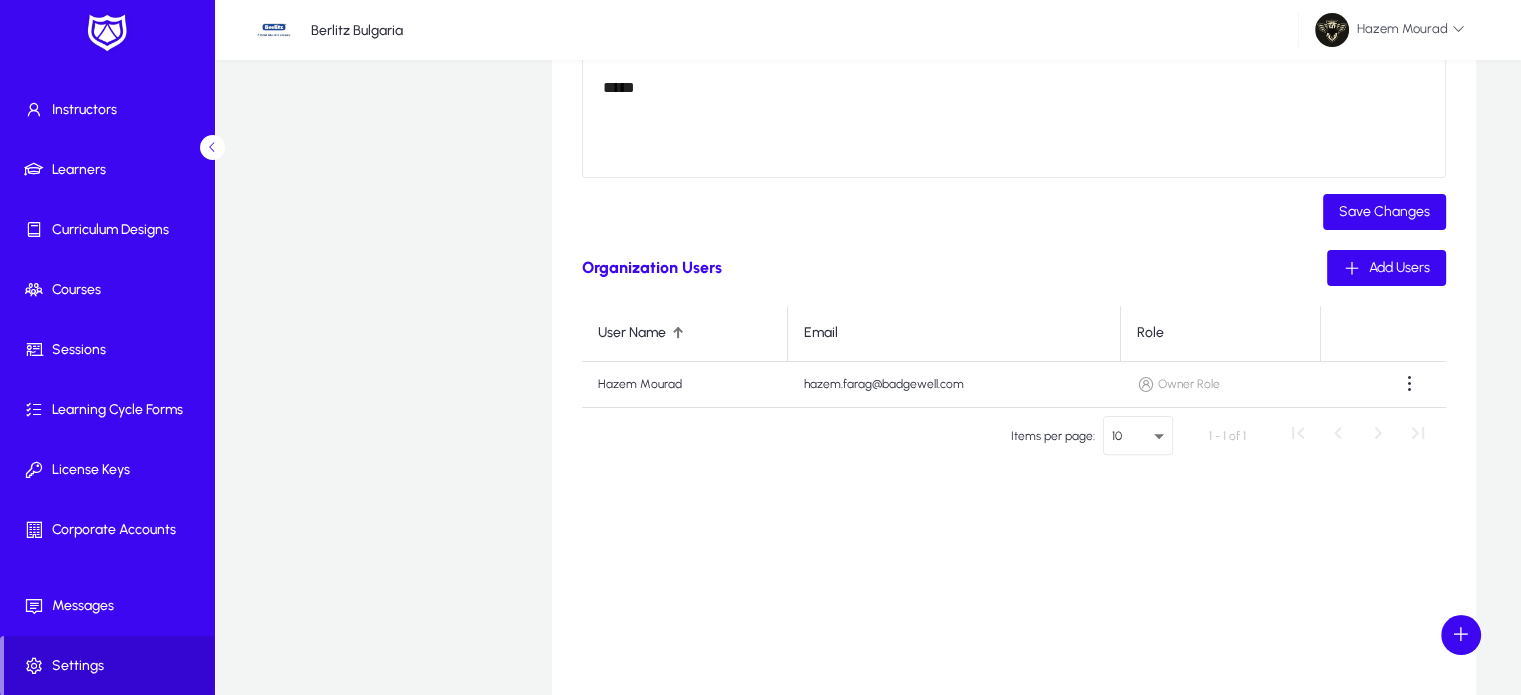 scroll, scrollTop: 520, scrollLeft: 0, axis: vertical 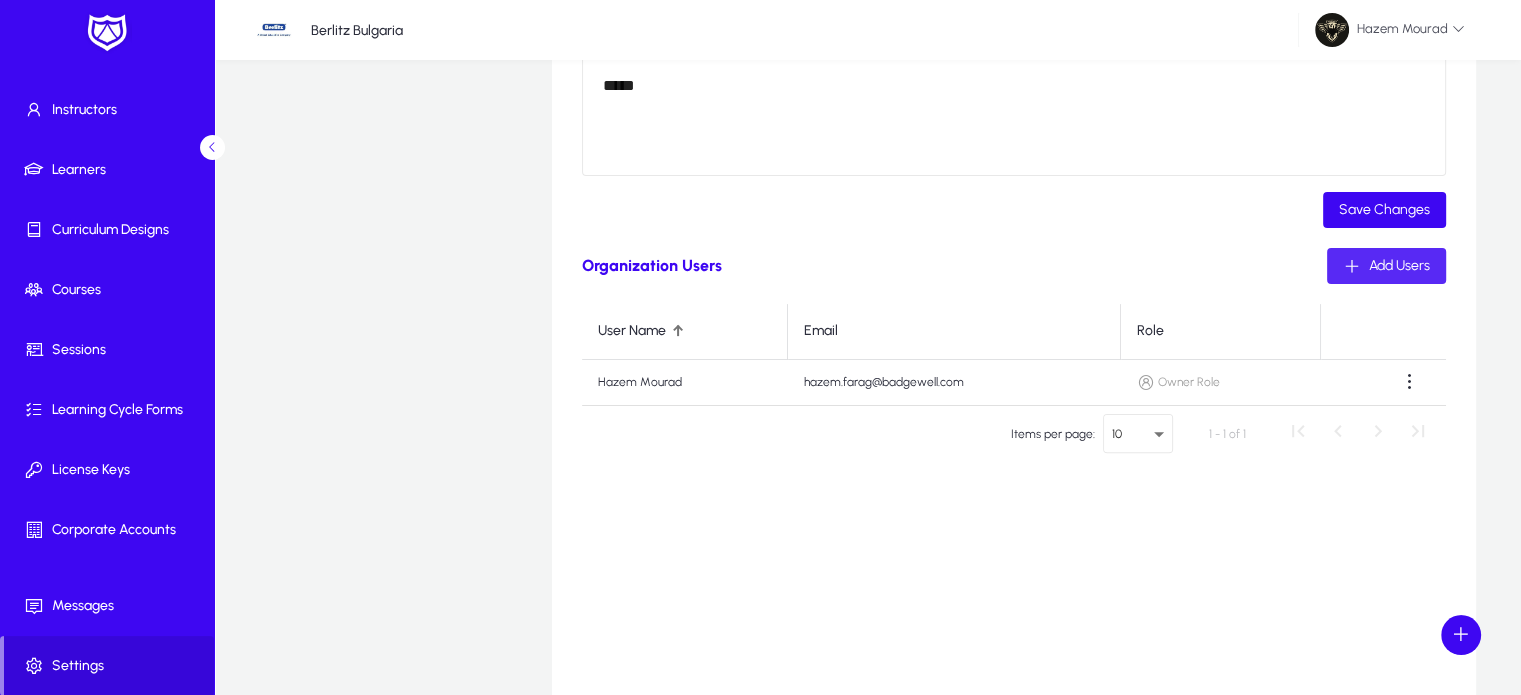 click 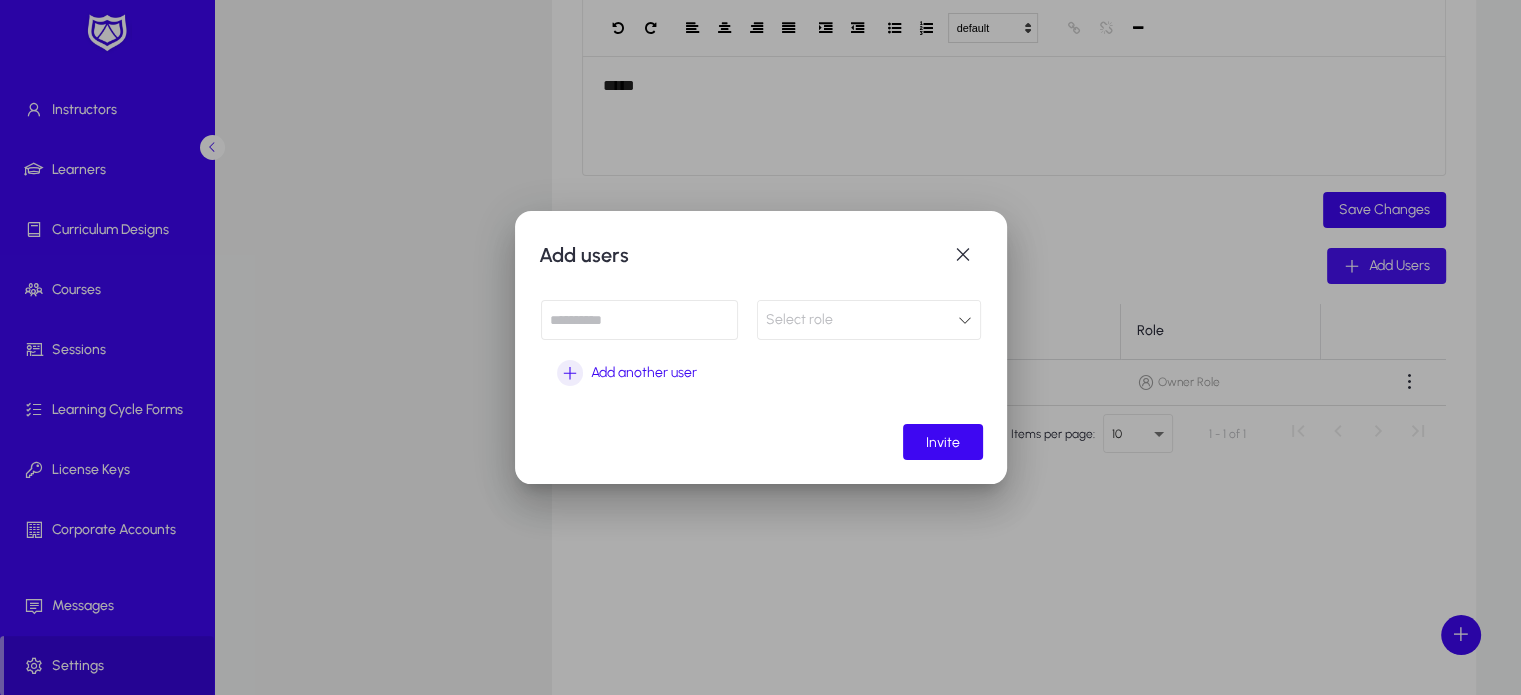 scroll, scrollTop: 0, scrollLeft: 0, axis: both 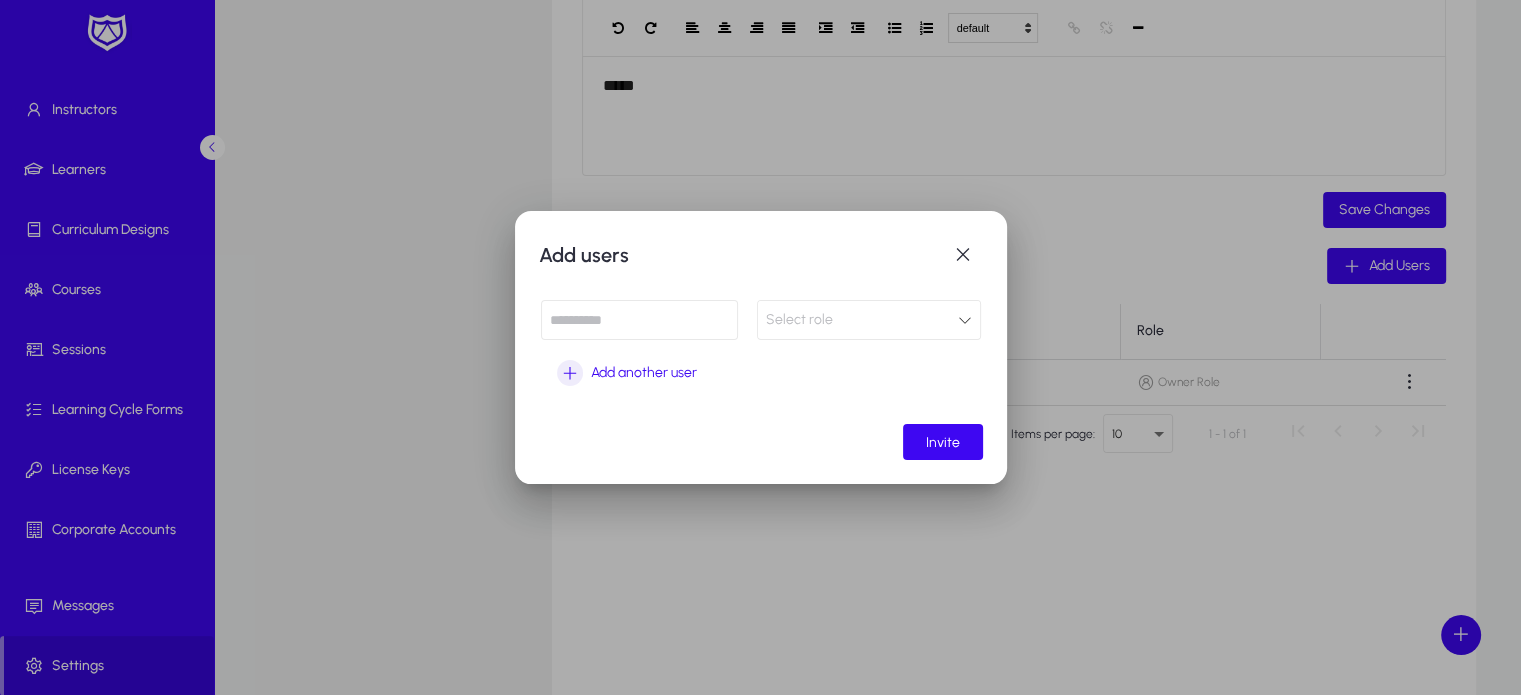 click at bounding box center [639, 320] 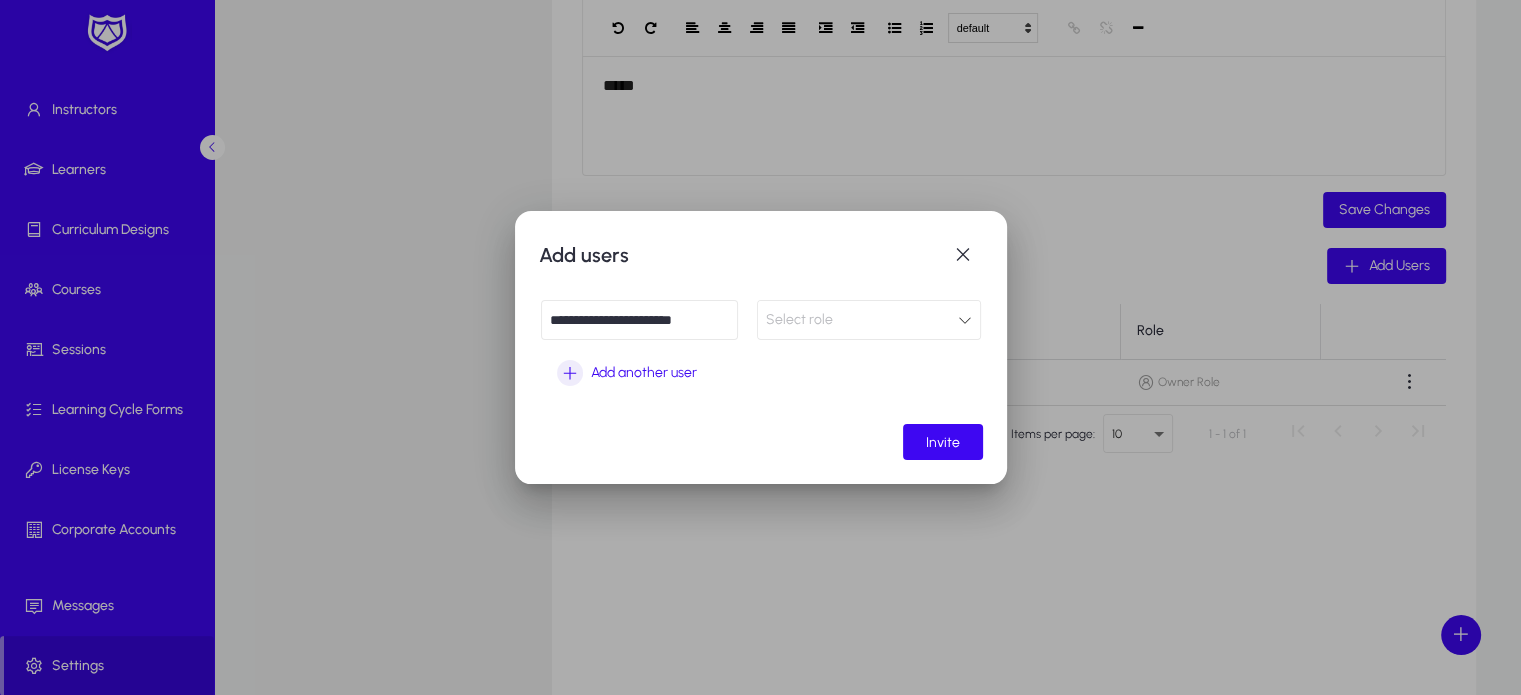 type on "**********" 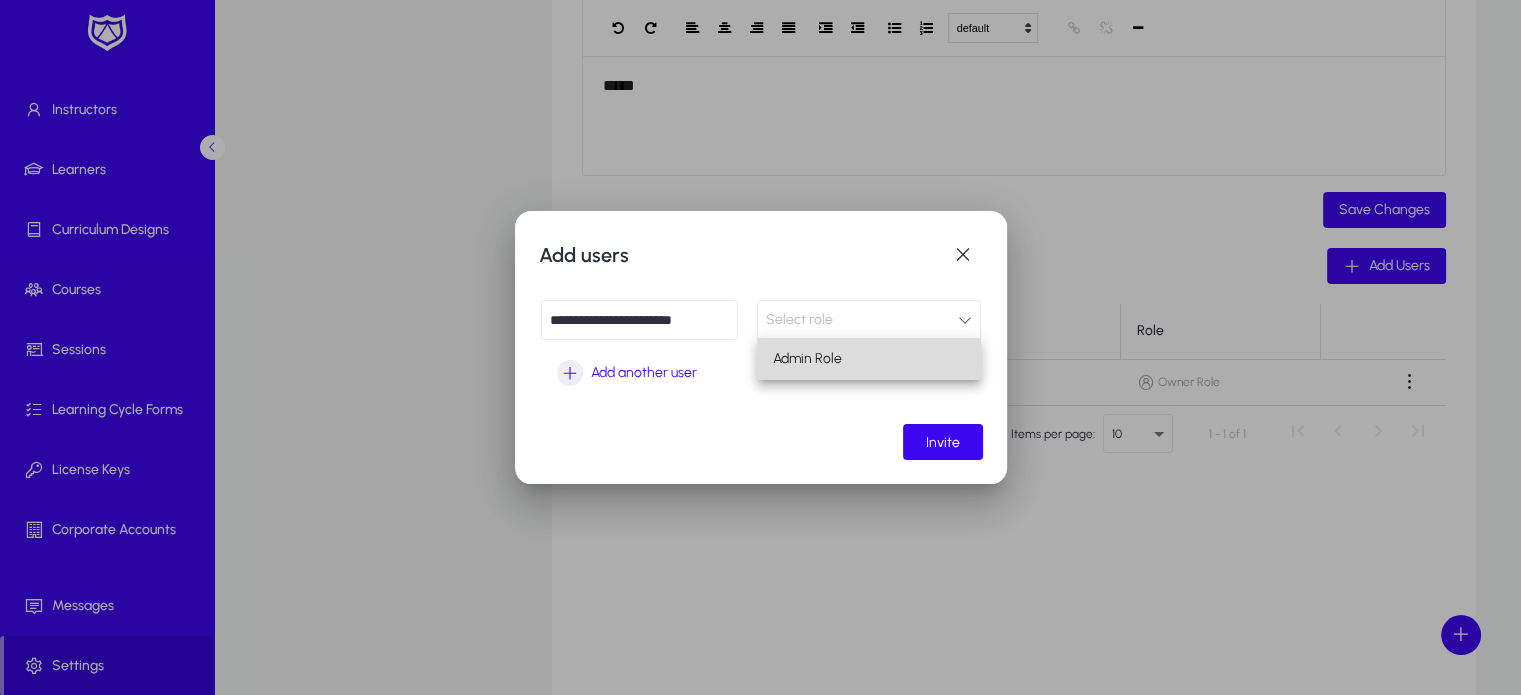 click on "Admin Role" at bounding box center [869, 359] 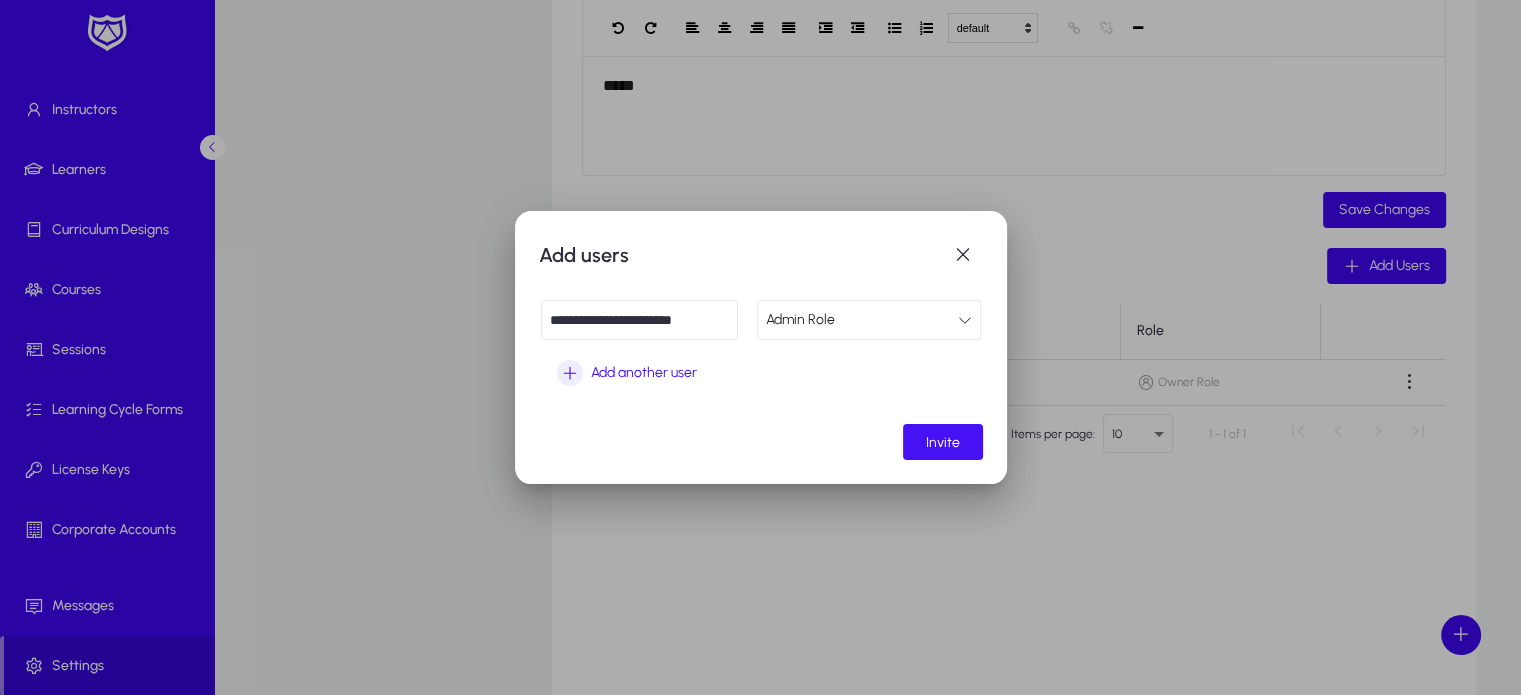 click on "Invite" 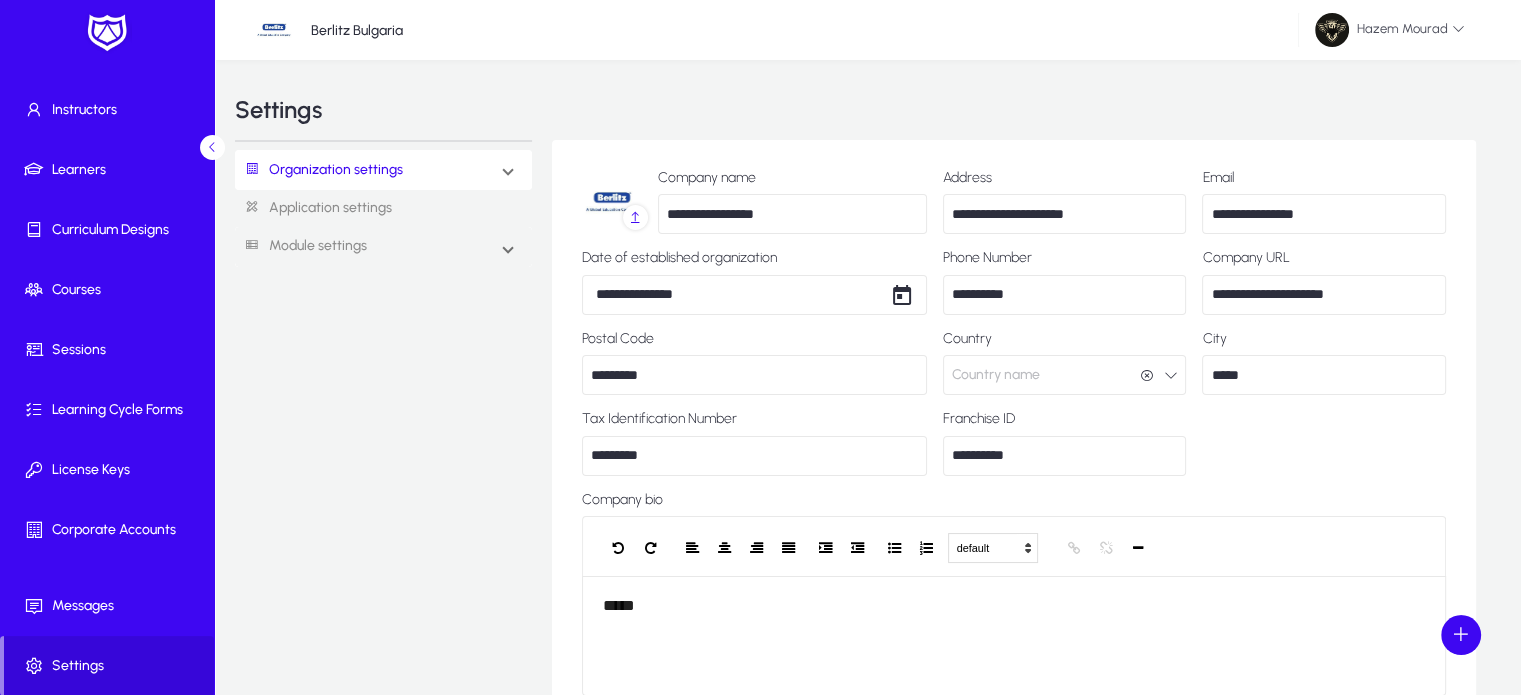 scroll, scrollTop: 520, scrollLeft: 0, axis: vertical 